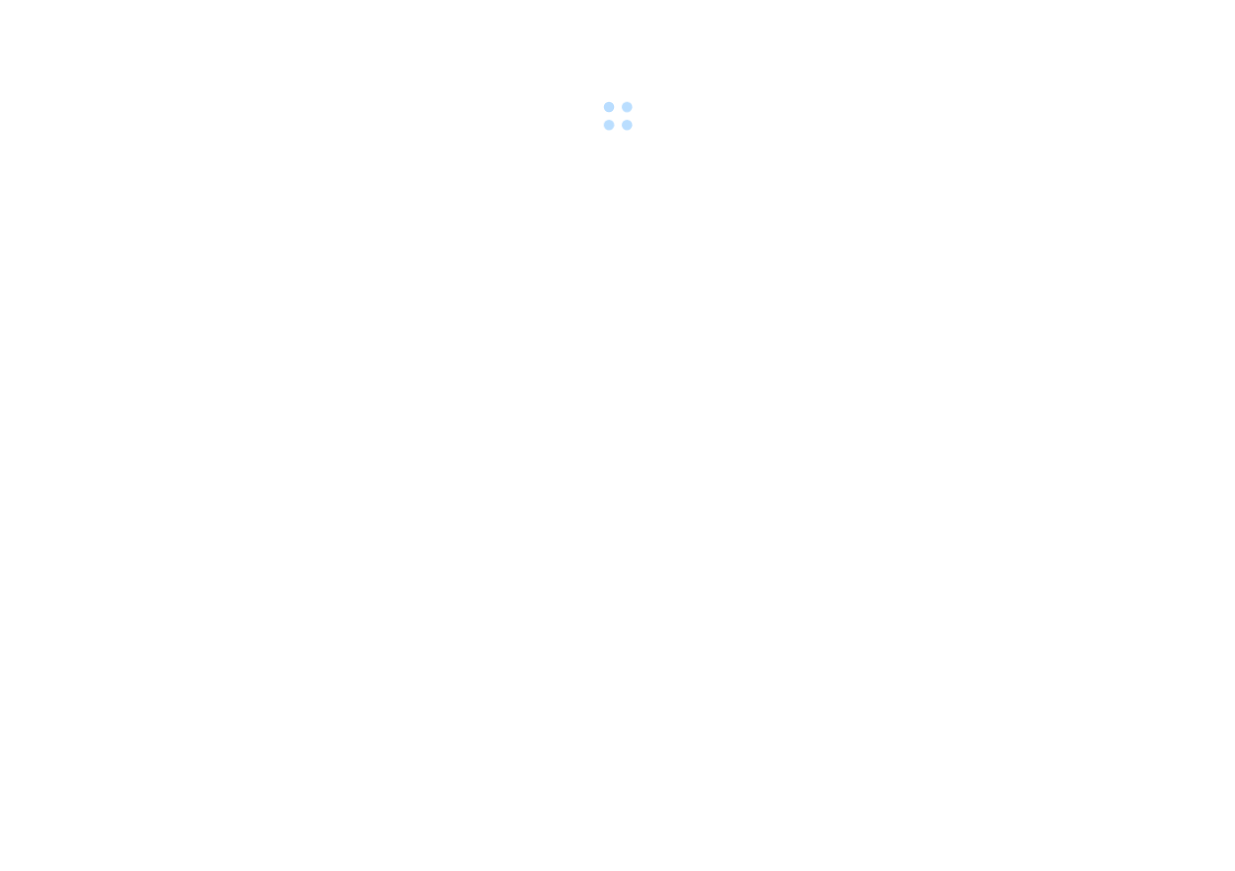 scroll, scrollTop: 0, scrollLeft: 0, axis: both 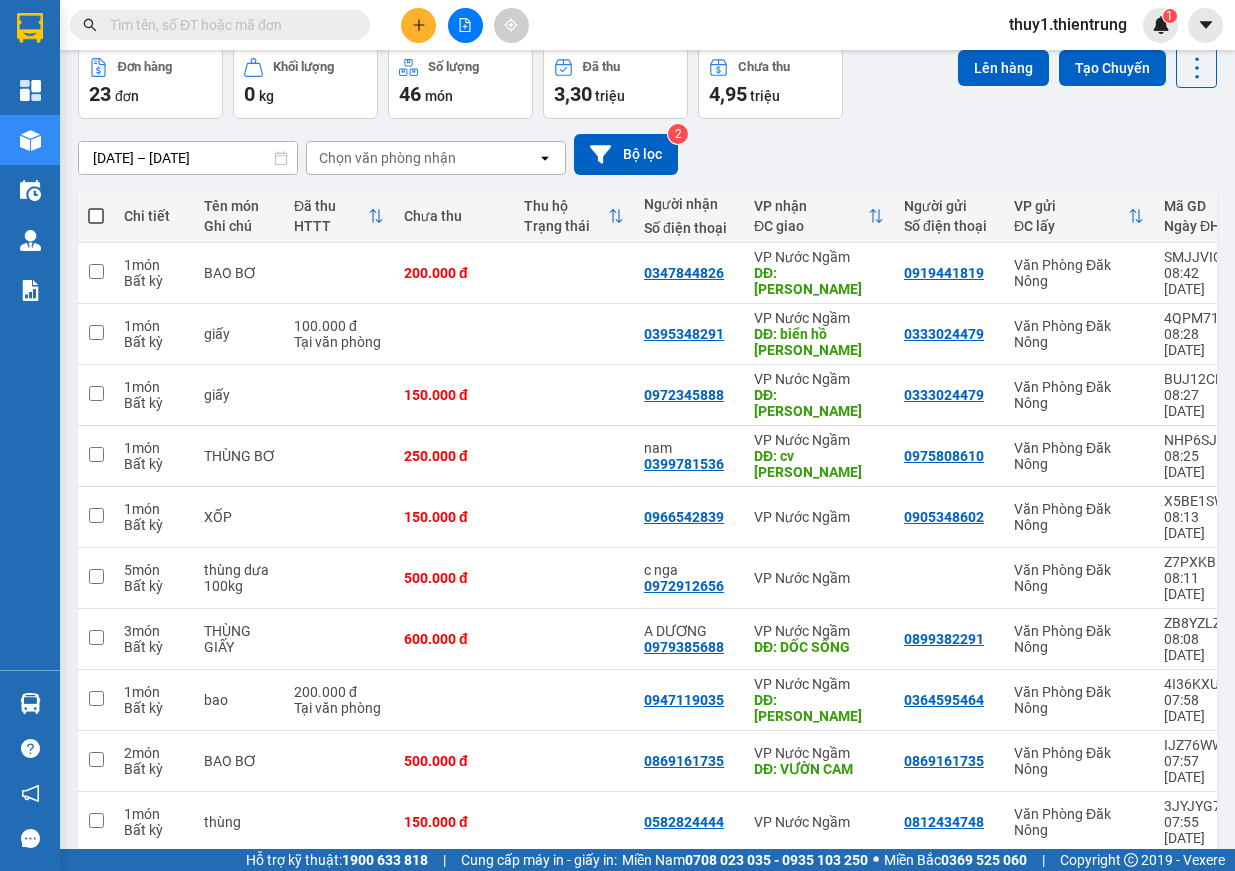 click on "10 / trang" at bounding box center [1135, 885] 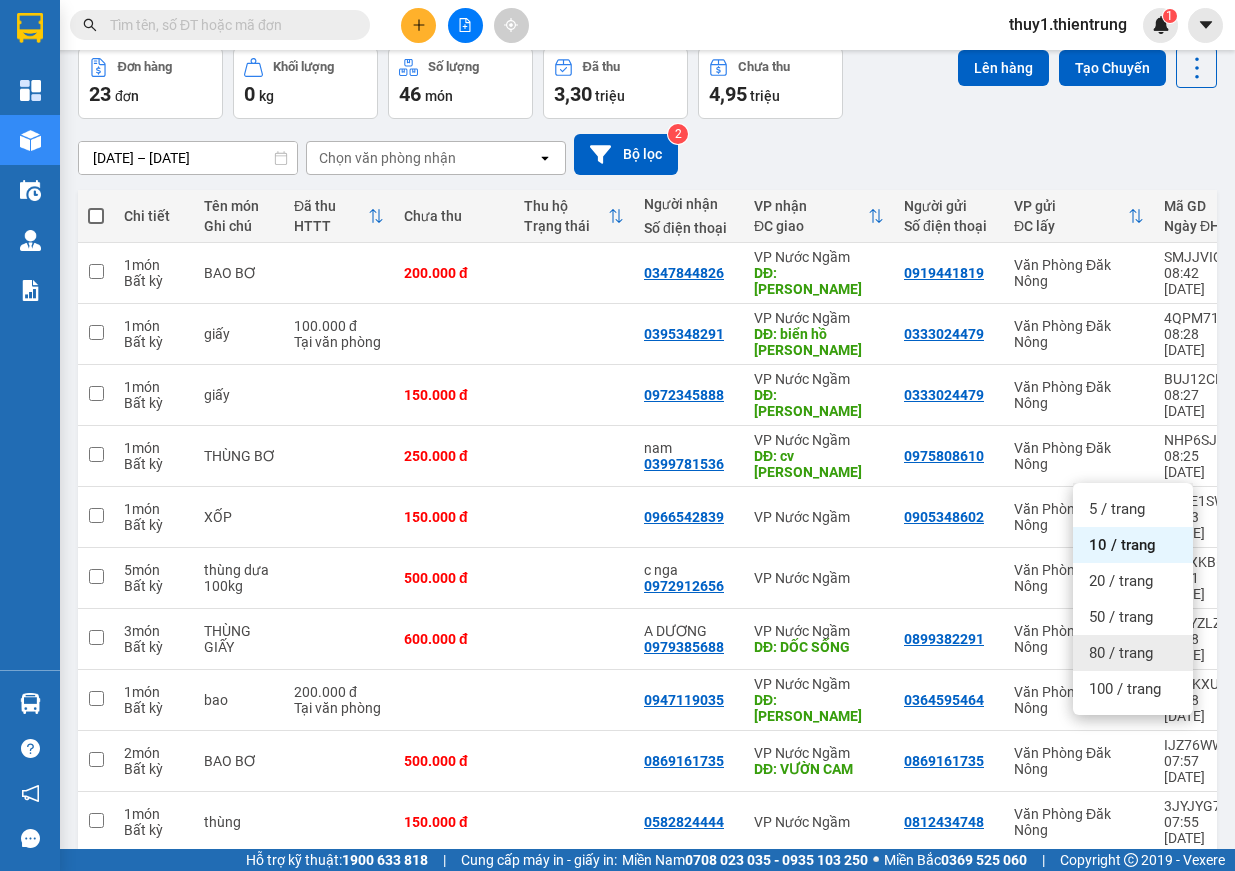 click on "80 / trang" at bounding box center [1121, 653] 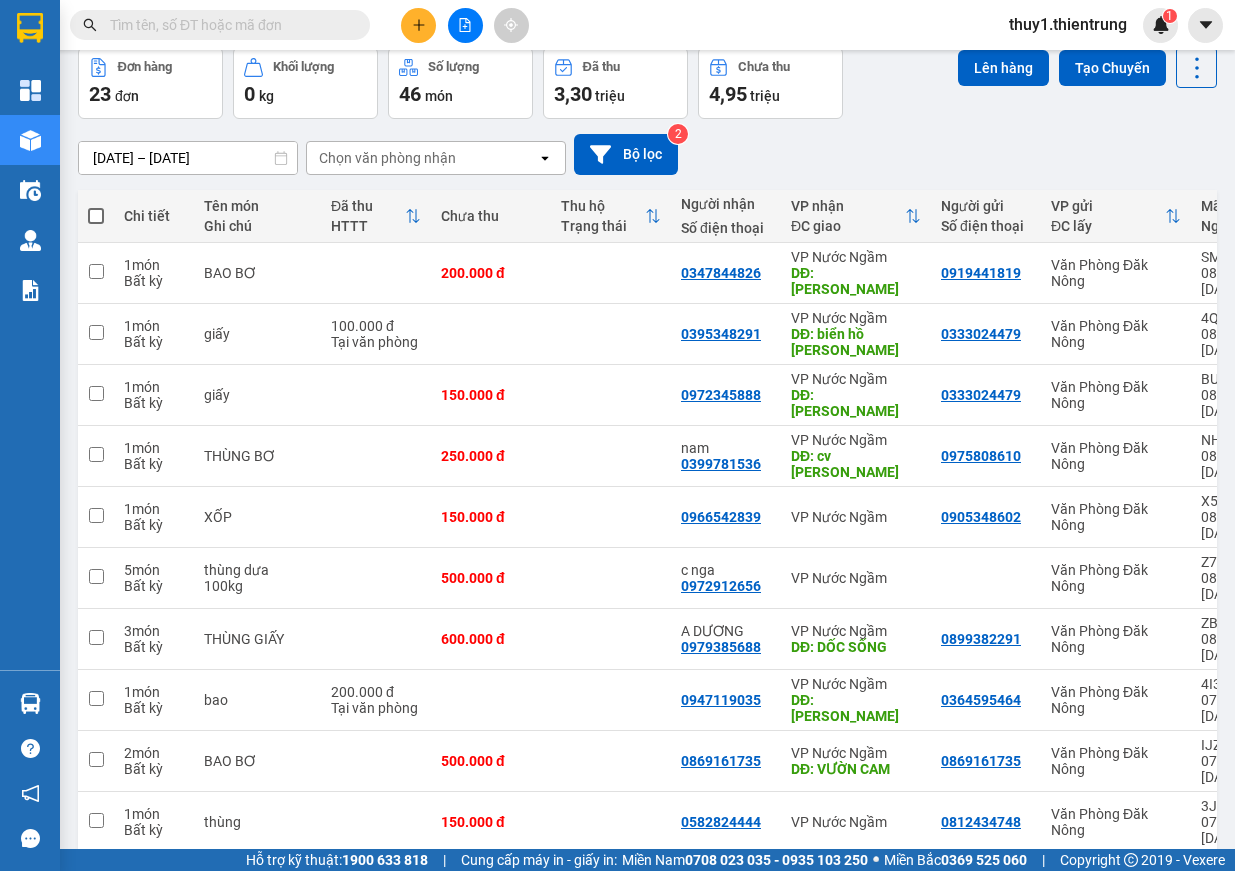 click at bounding box center (96, 216) 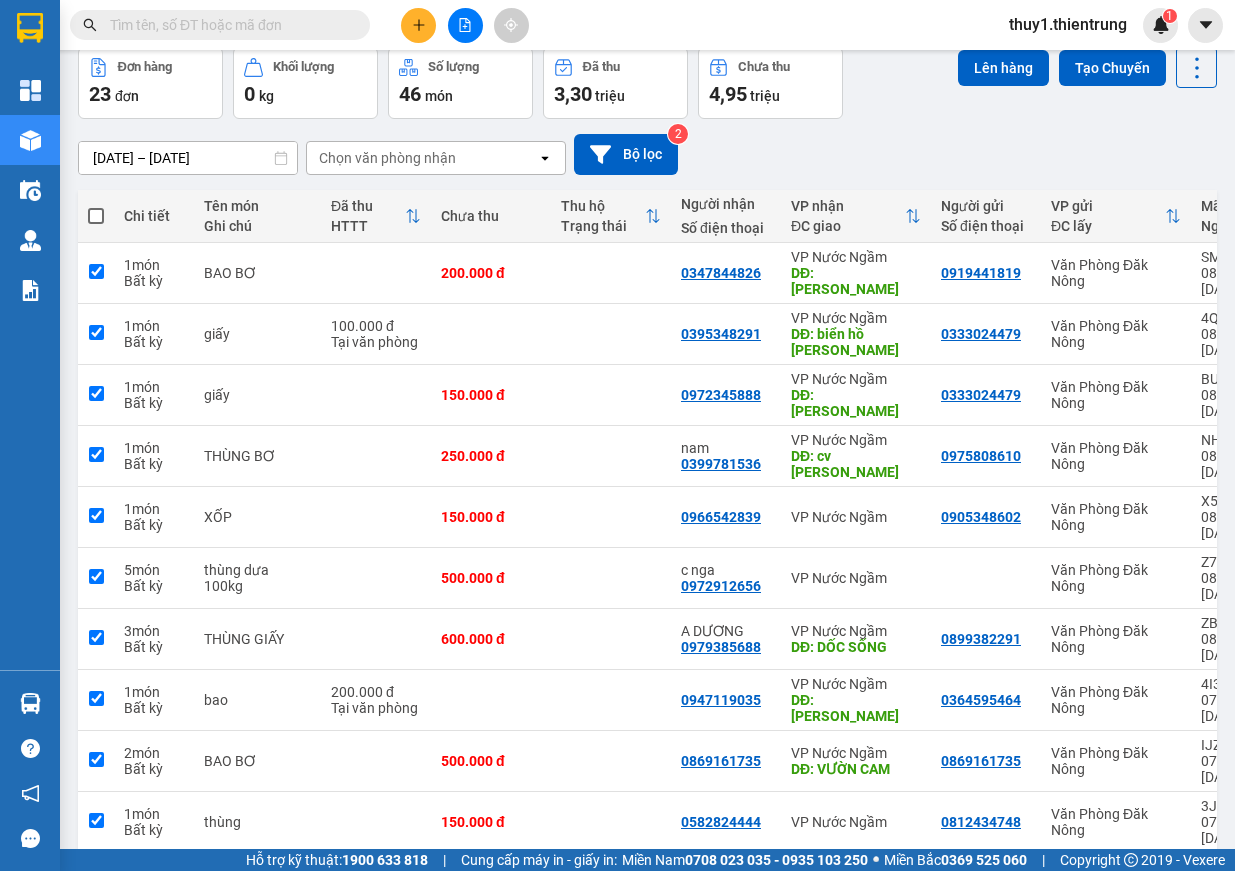 checkbox on "true" 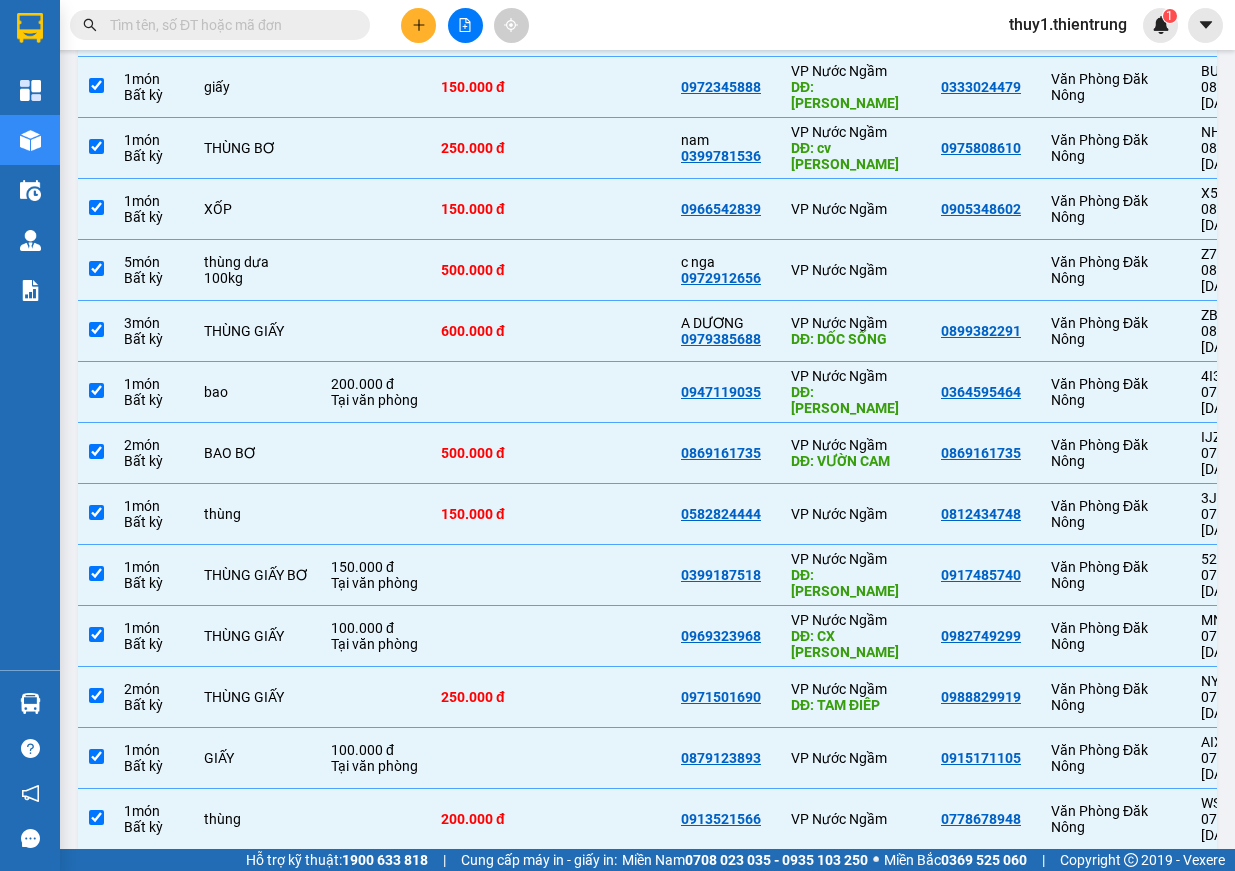 scroll, scrollTop: 100, scrollLeft: 0, axis: vertical 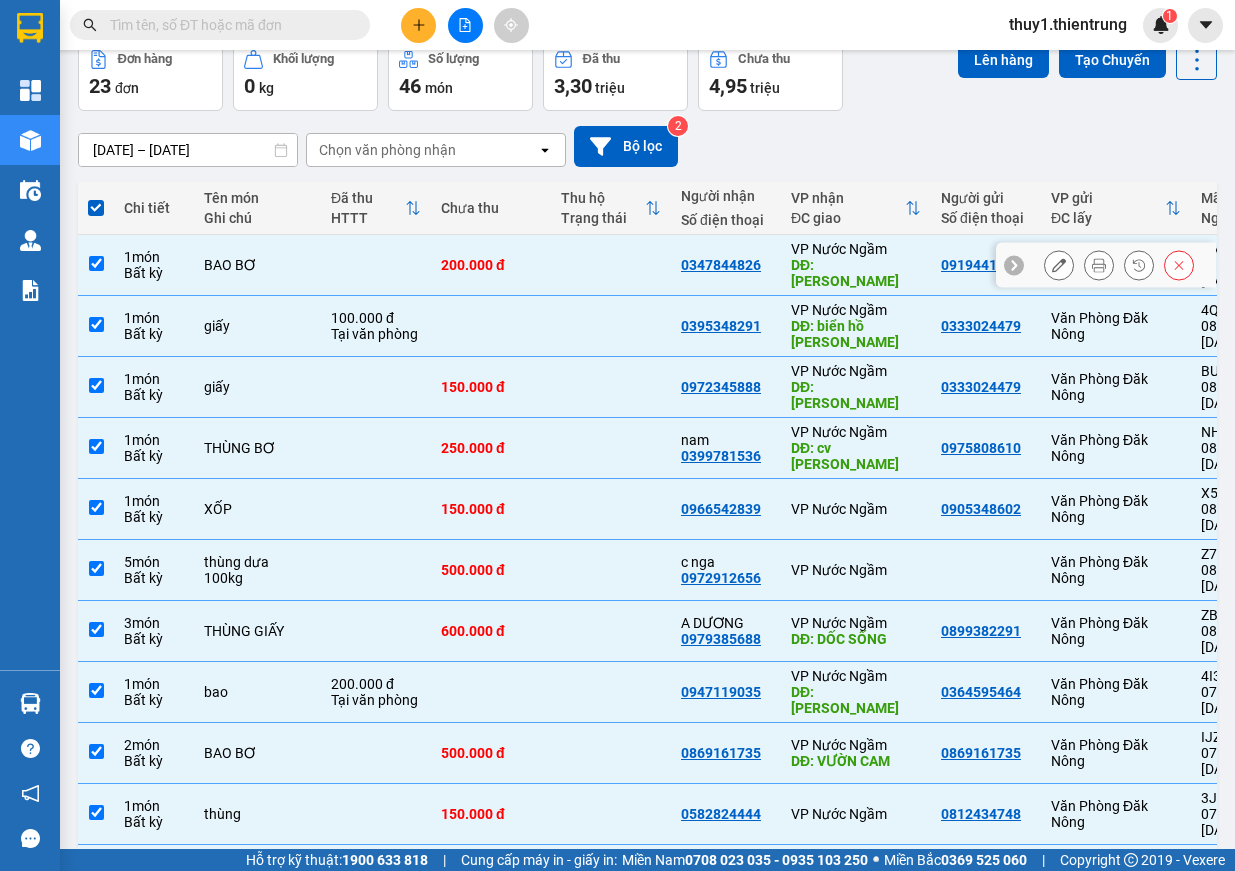 drag, startPoint x: 98, startPoint y: 255, endPoint x: 104, endPoint y: 265, distance: 11.661903 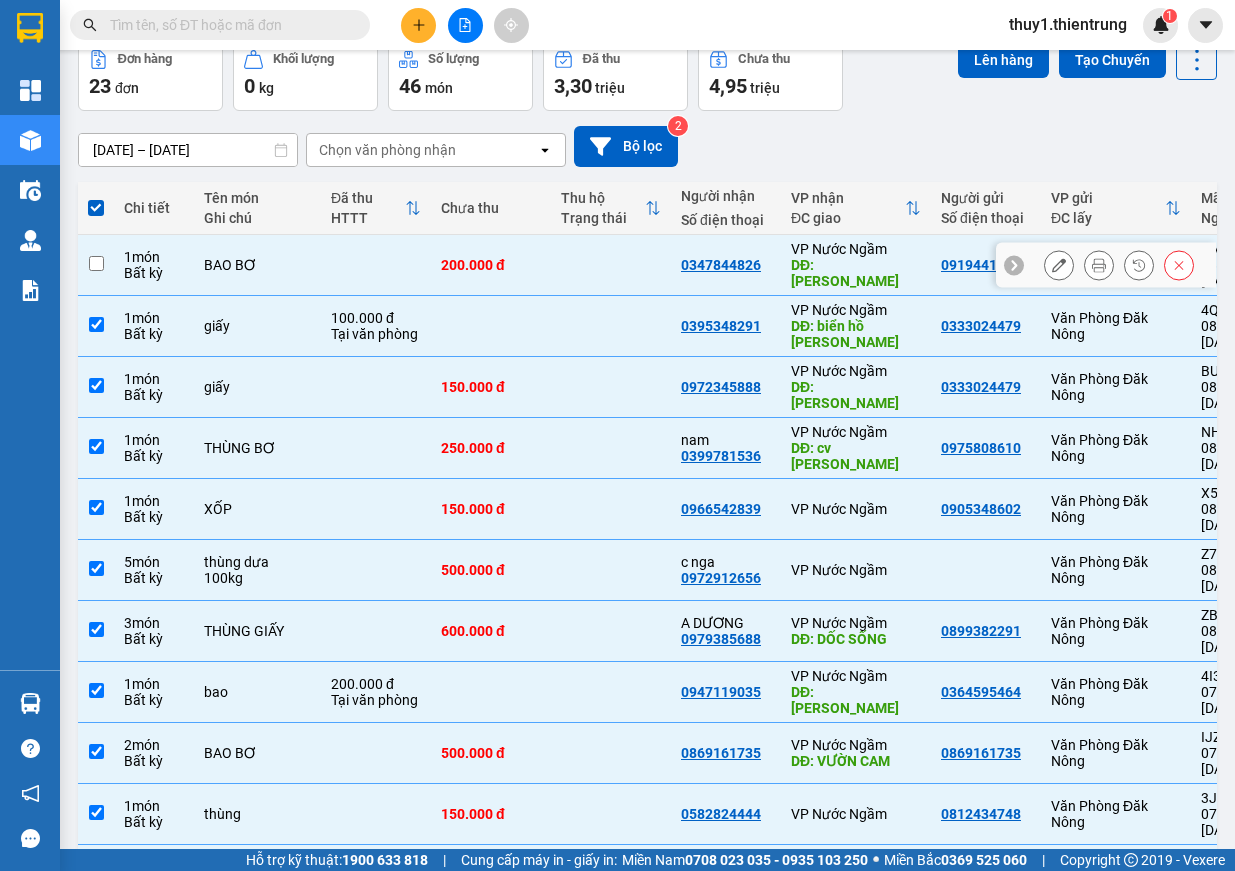 checkbox on "false" 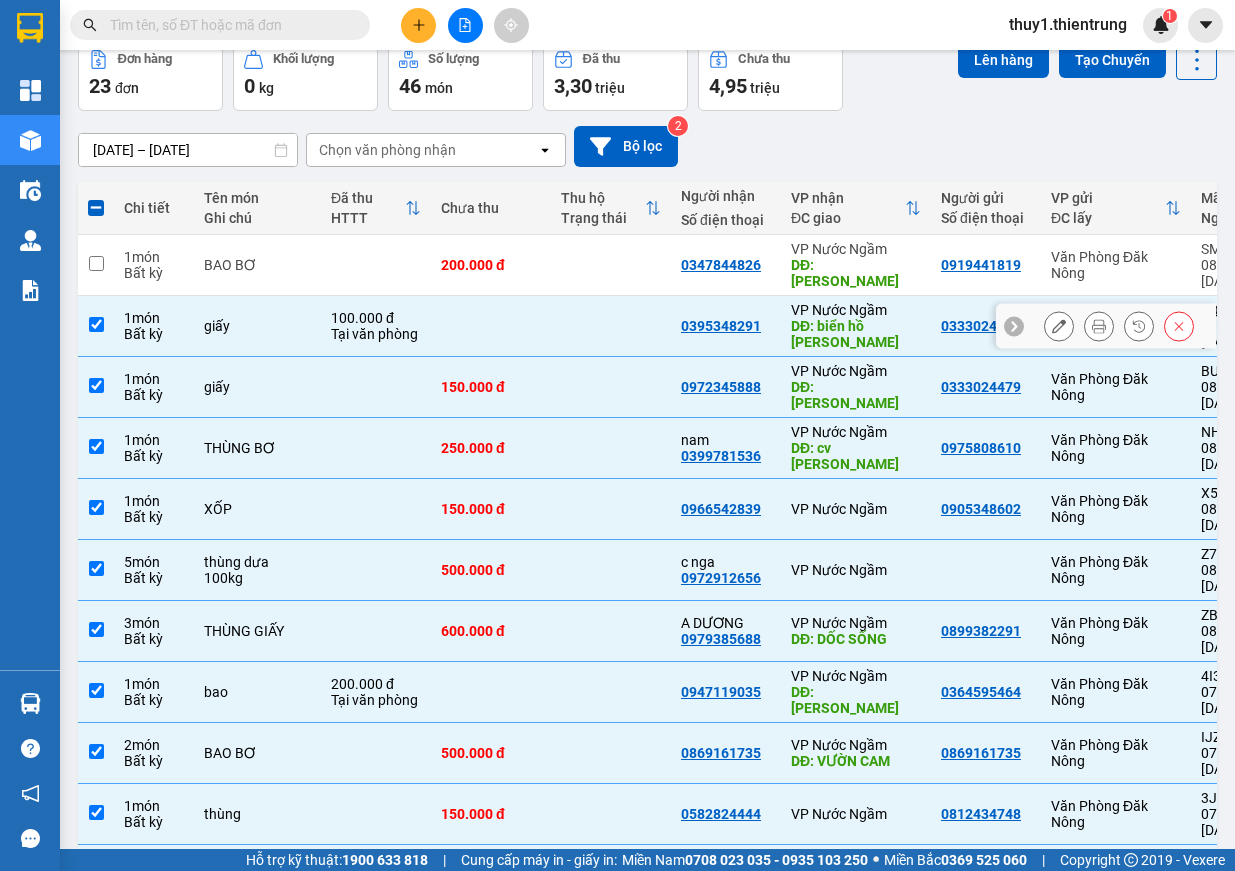 click at bounding box center (96, 326) 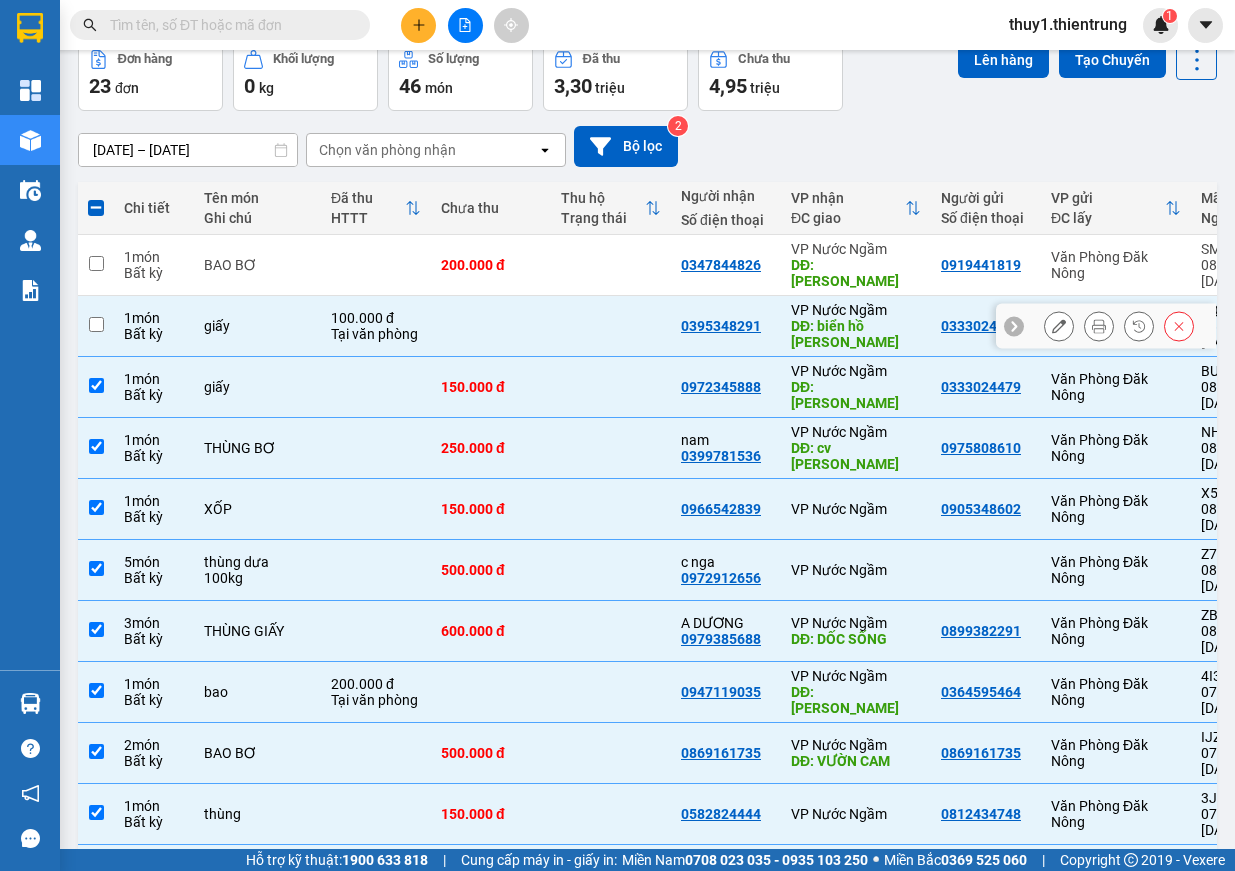 checkbox on "false" 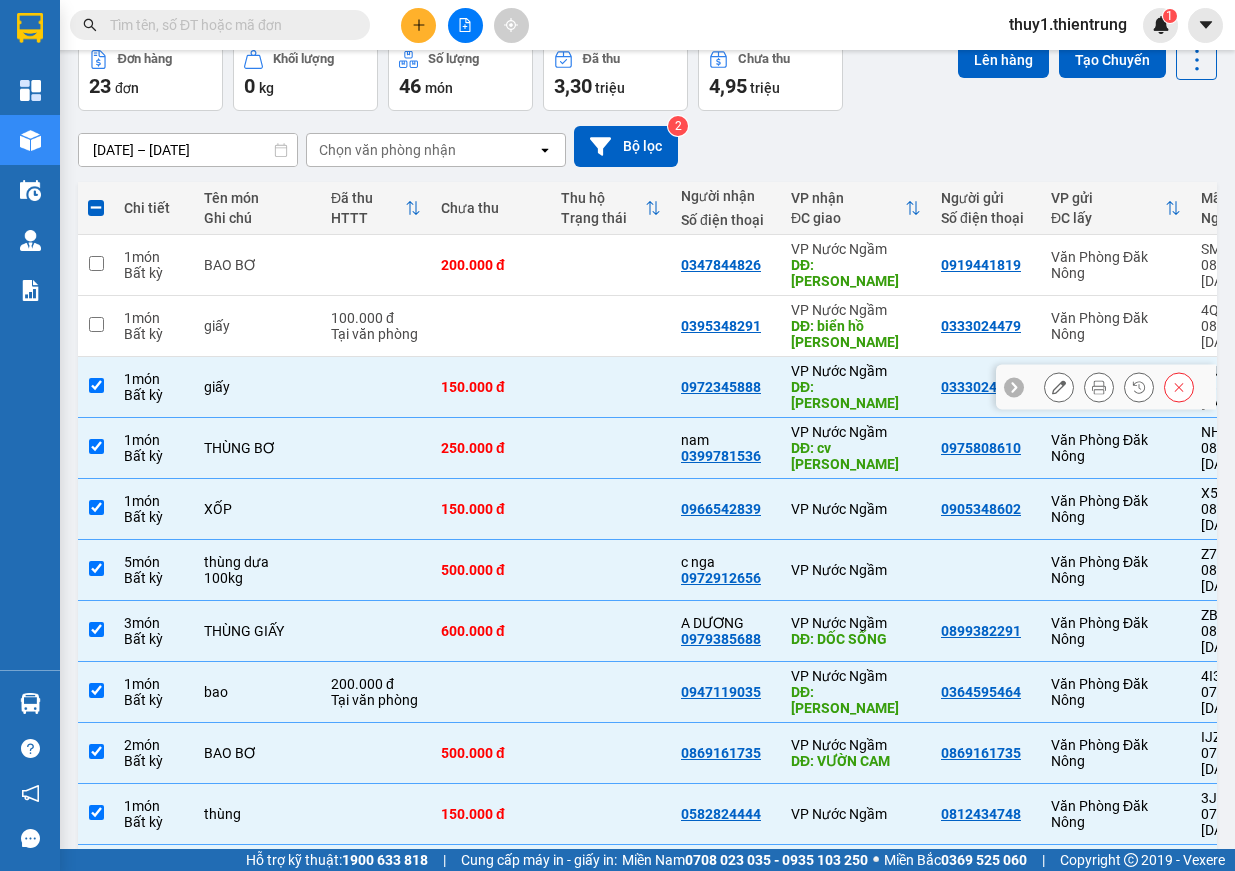click on "1  món Bất kỳ" at bounding box center (154, 387) 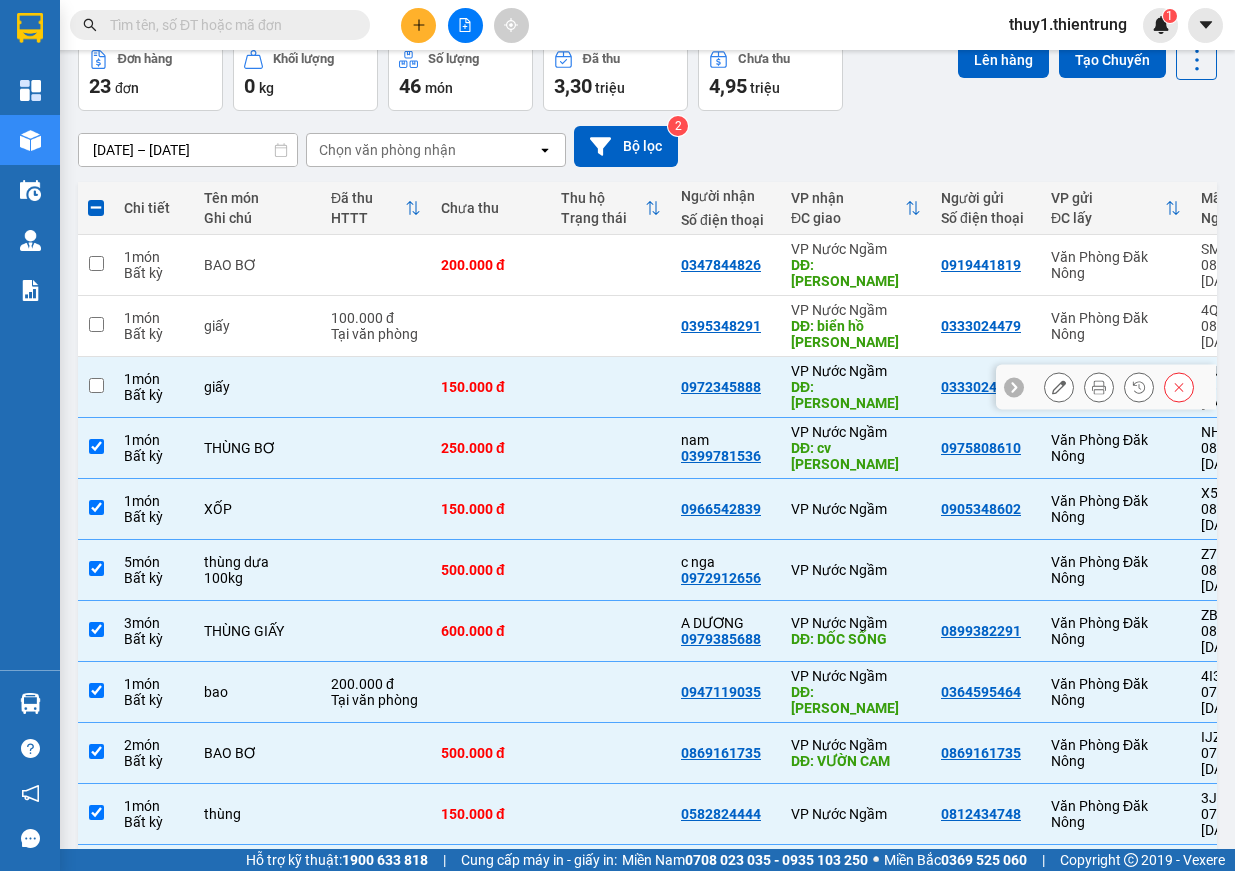 checkbox on "false" 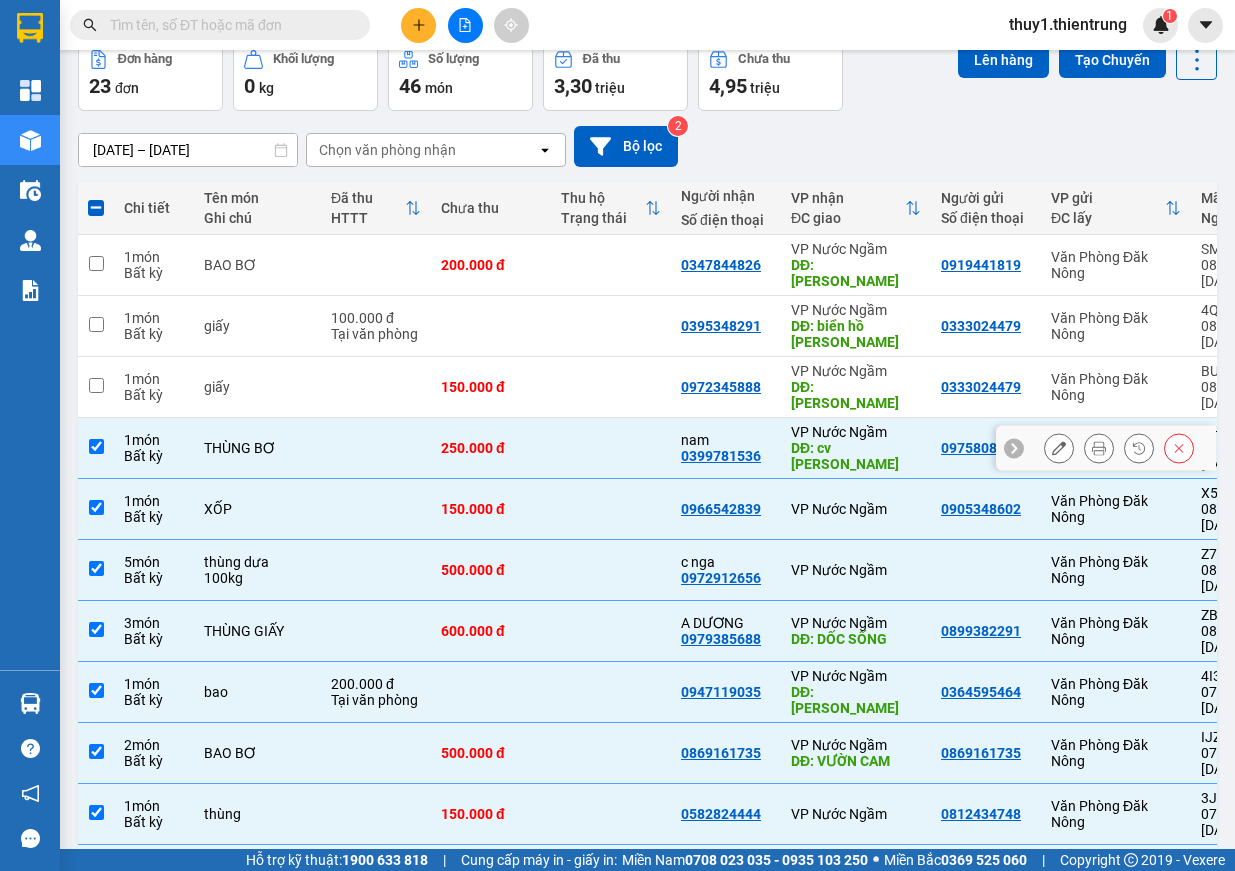 scroll, scrollTop: 200, scrollLeft: 0, axis: vertical 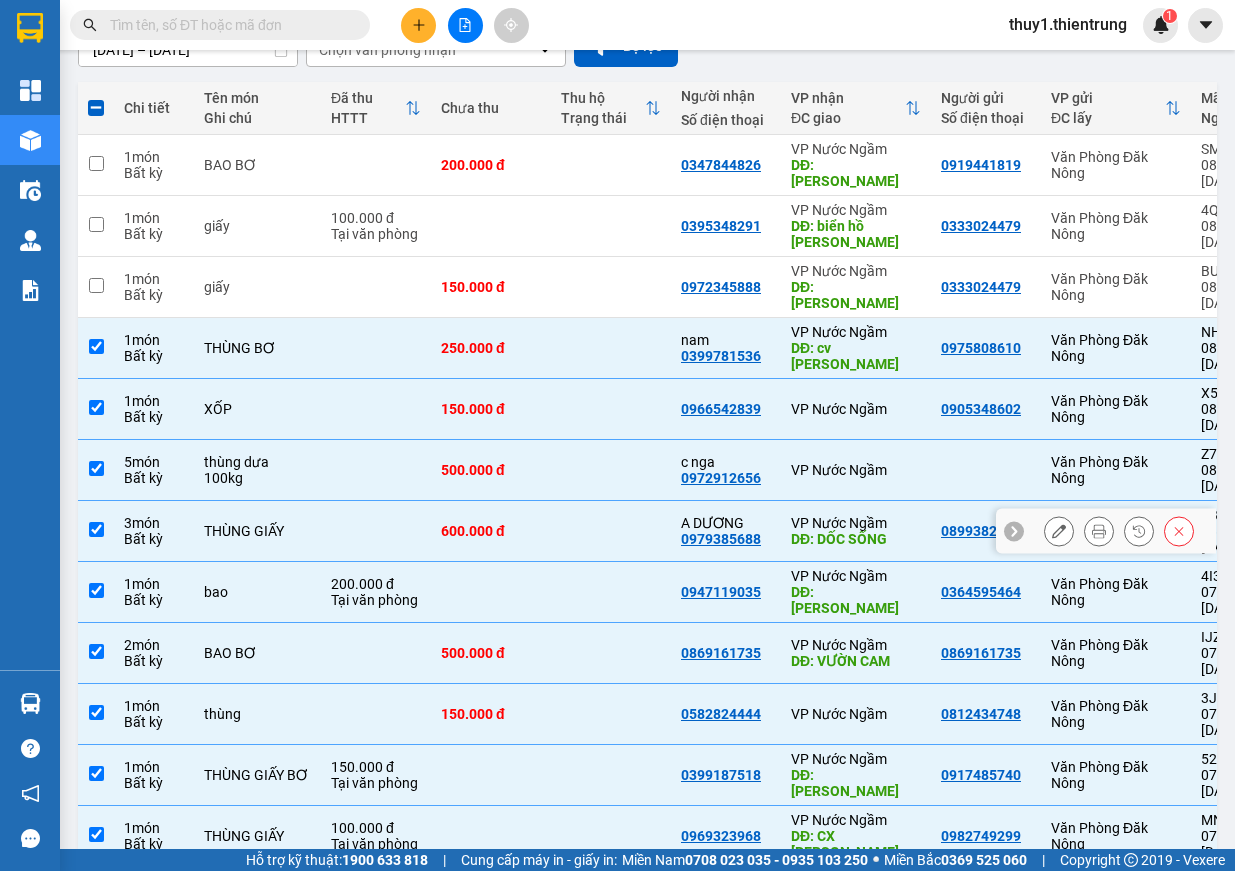 click at bounding box center [96, 529] 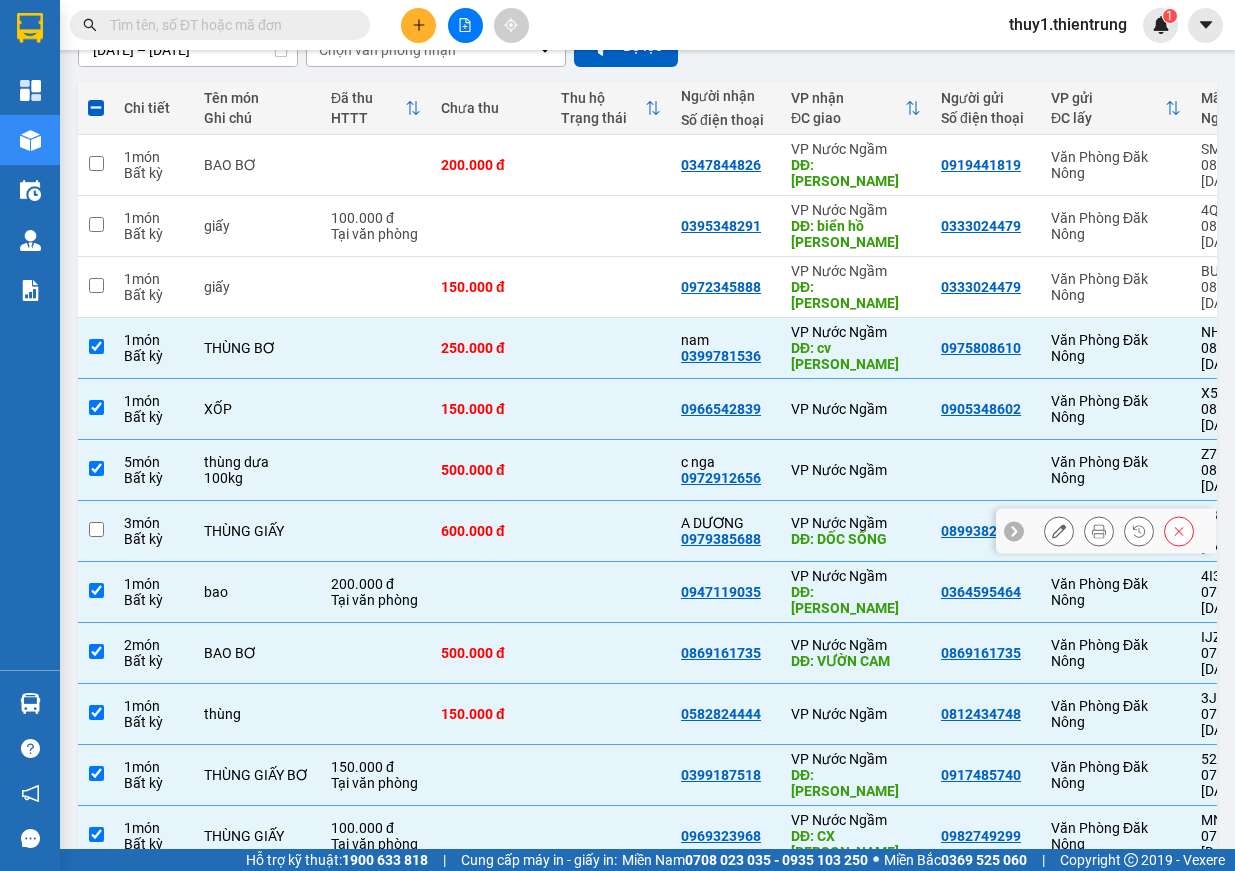 checkbox on "false" 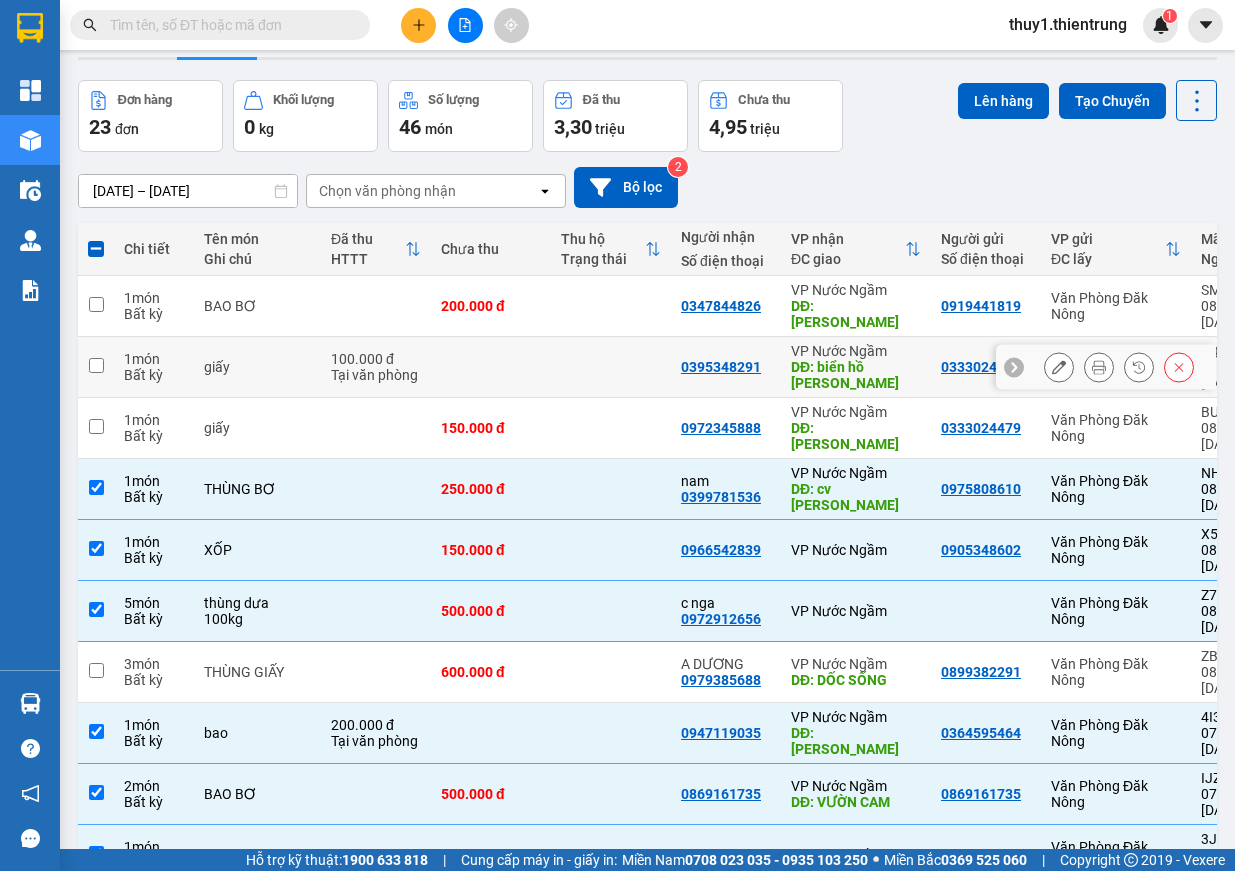 scroll, scrollTop: 0, scrollLeft: 0, axis: both 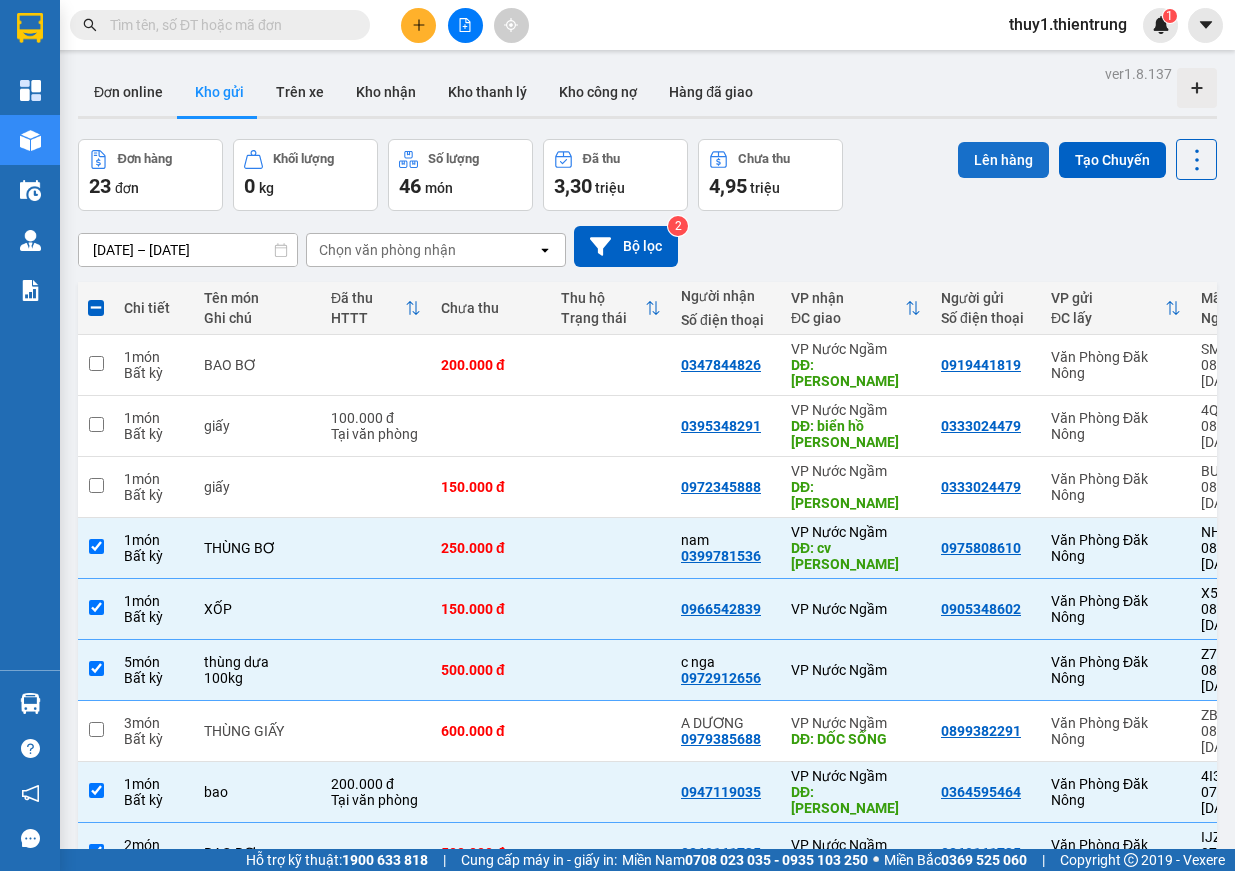click on "Lên hàng" at bounding box center [1003, 160] 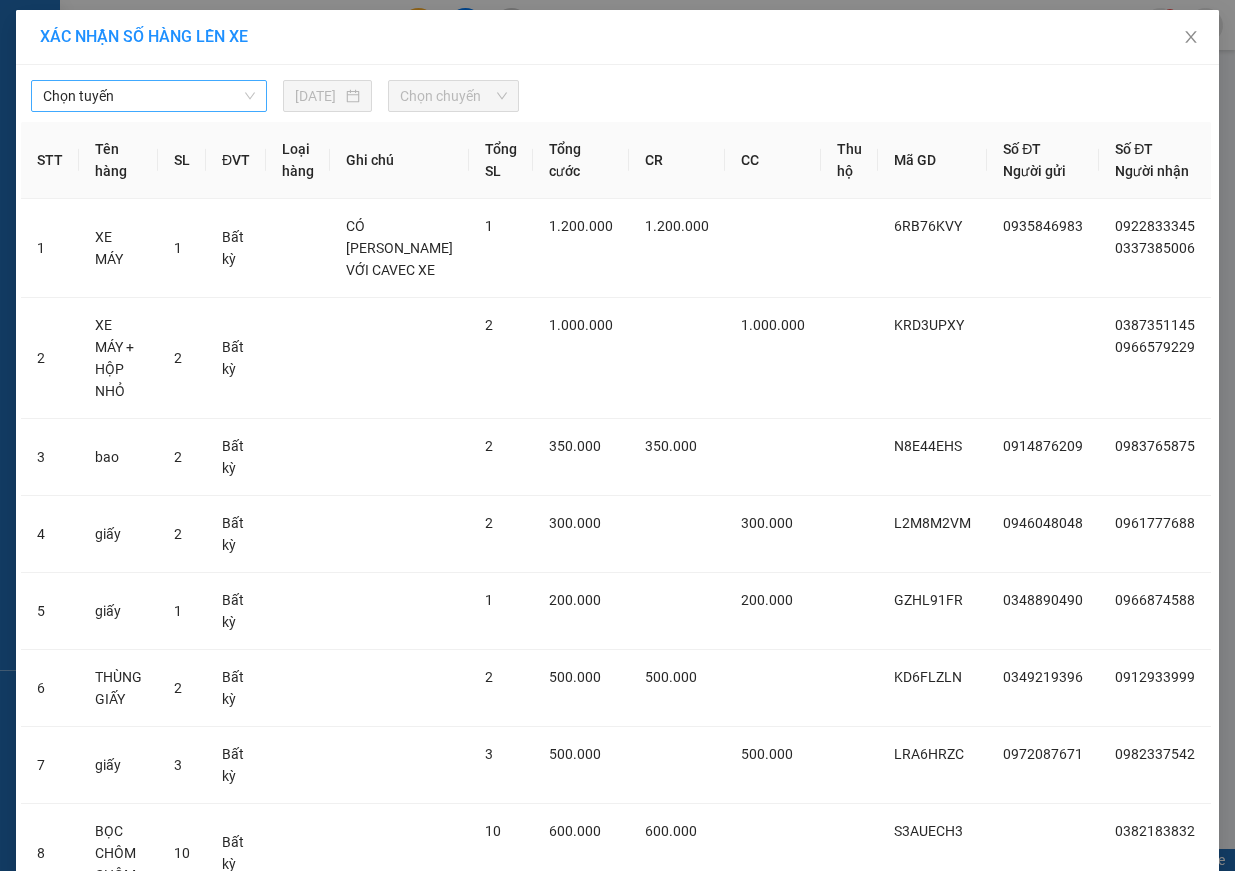 click on "Chọn tuyến" at bounding box center [149, 96] 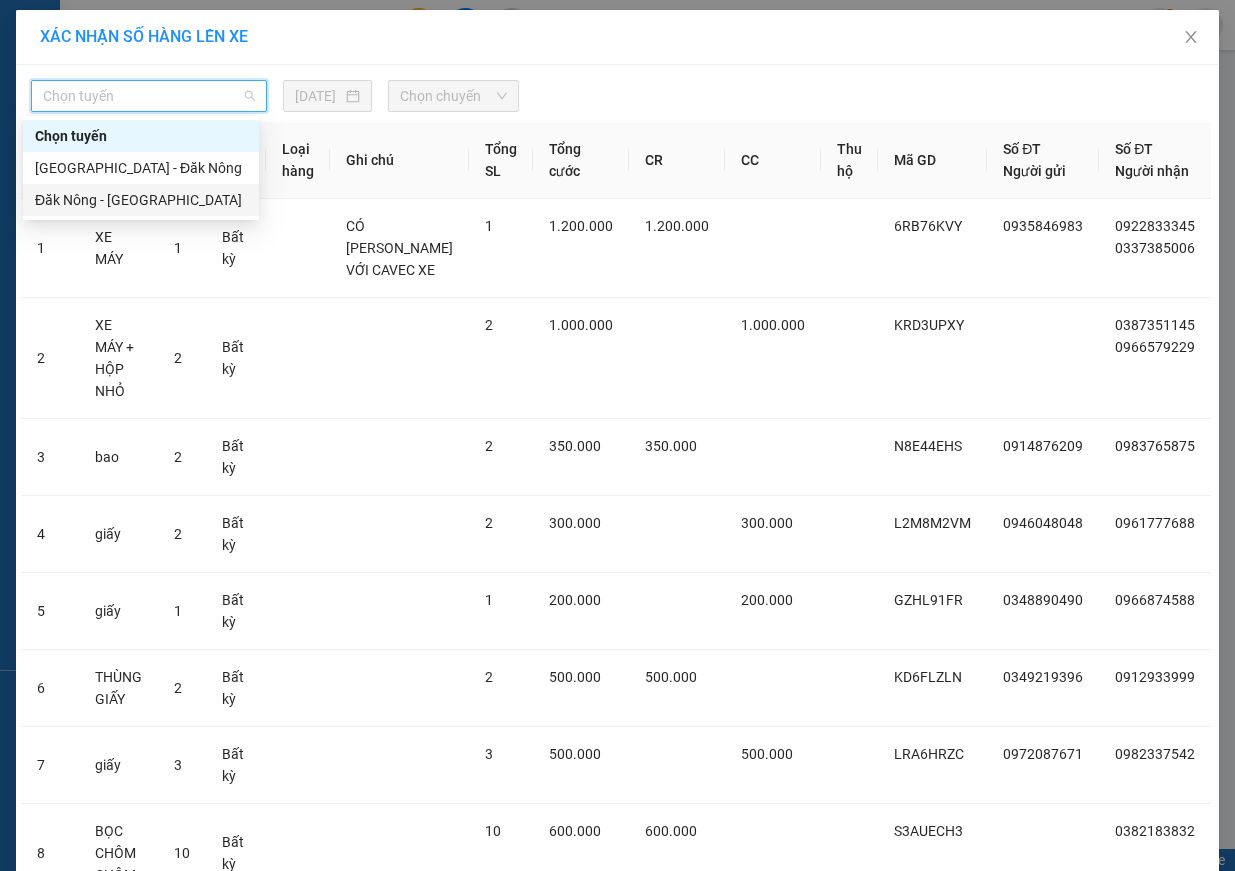click on "Đăk Nông - [GEOGRAPHIC_DATA]" at bounding box center [141, 200] 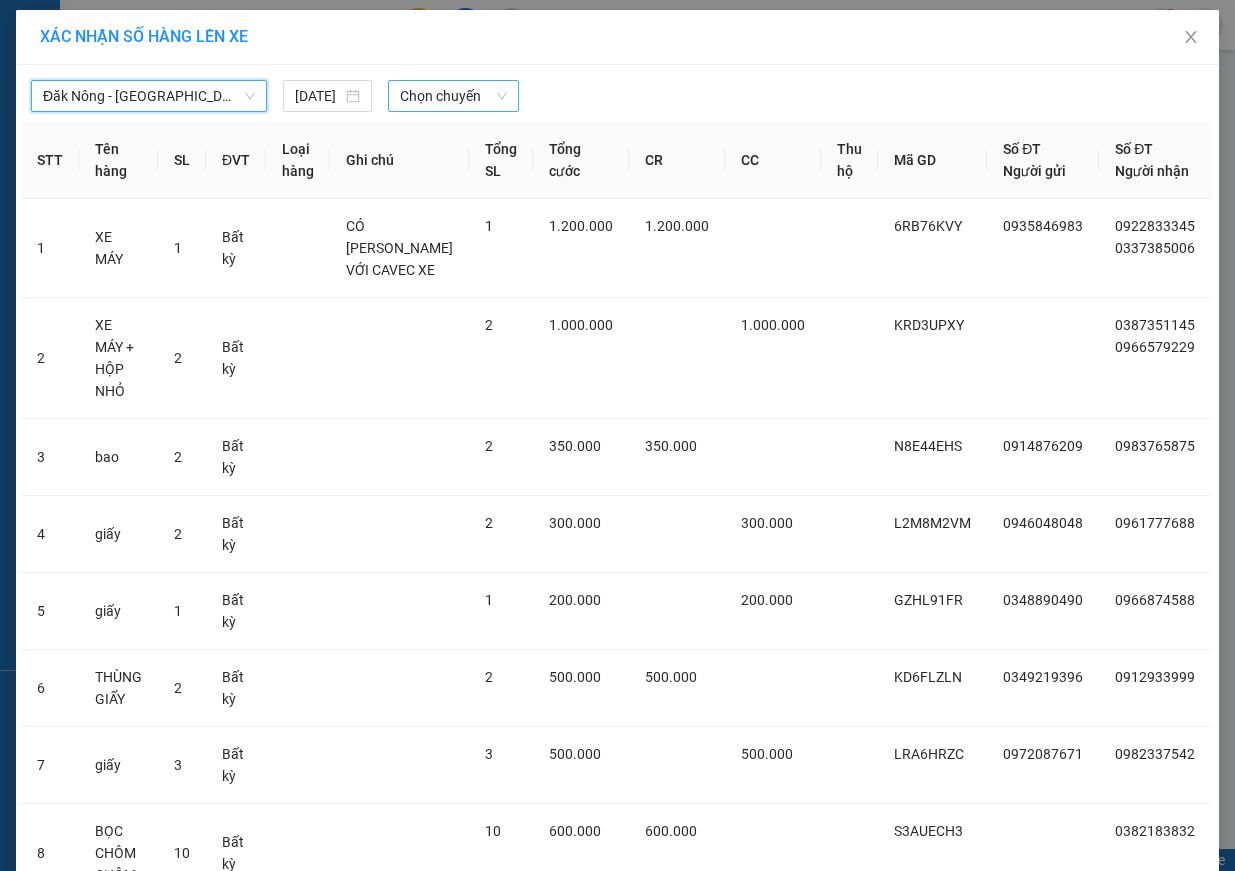 click on "Chọn chuyến" at bounding box center (453, 96) 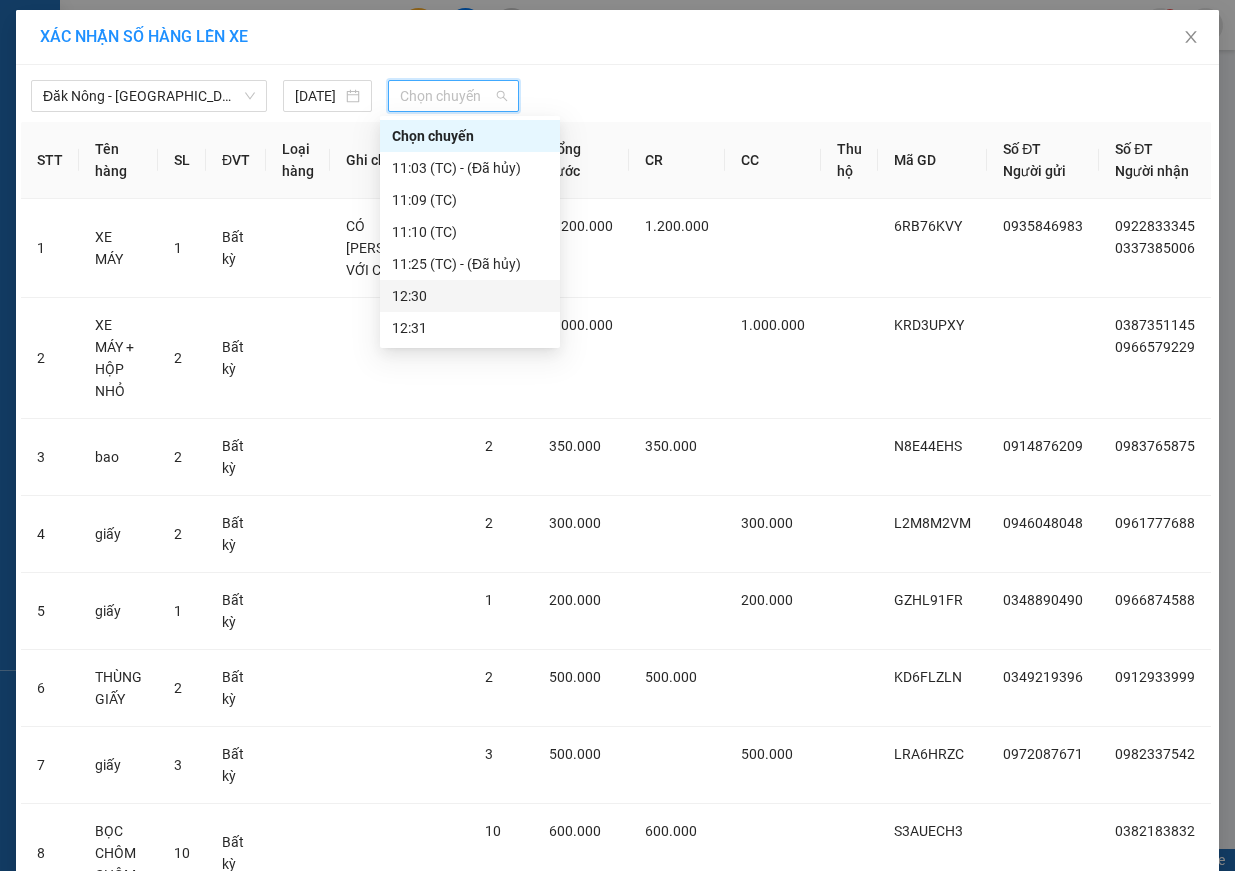 click on "12:30" at bounding box center [470, 296] 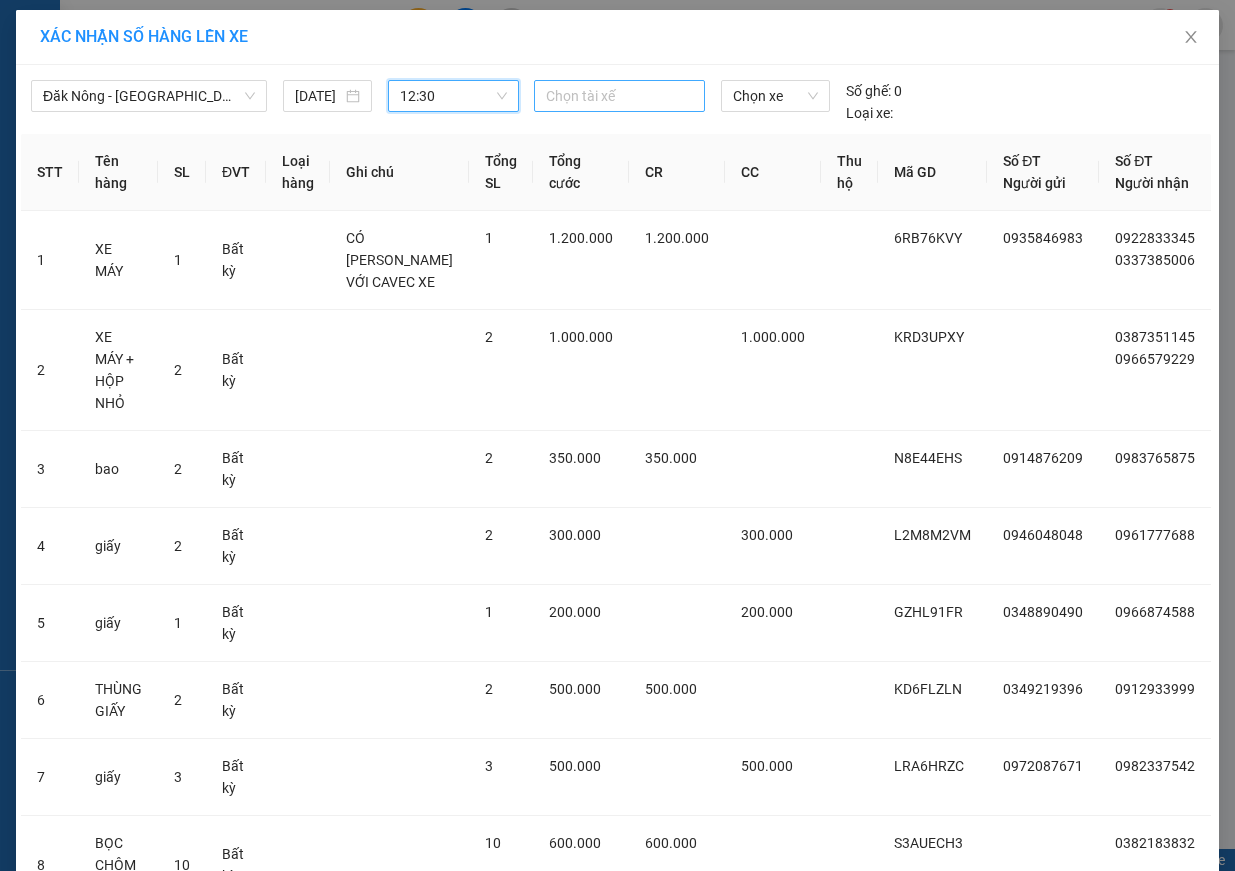 click at bounding box center [619, 96] 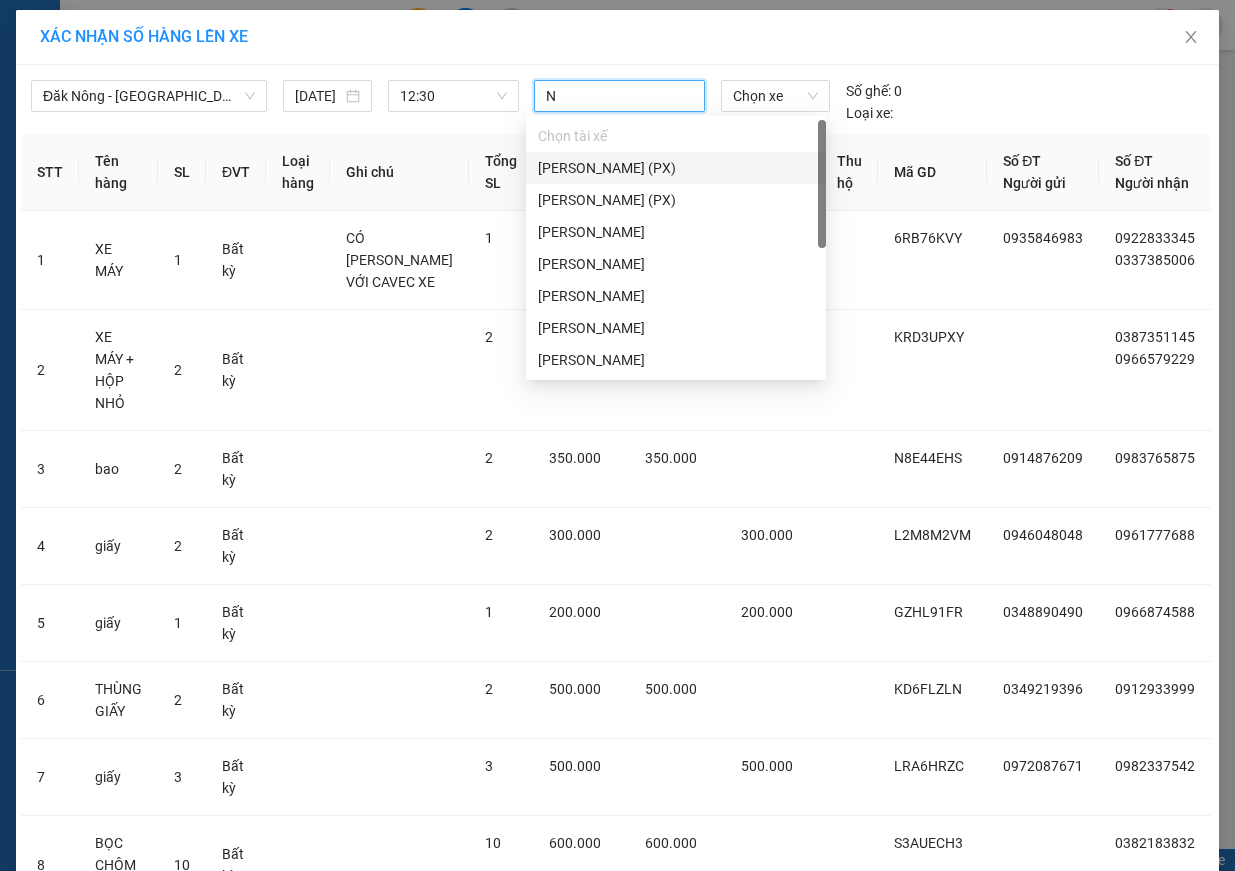 type on "NG" 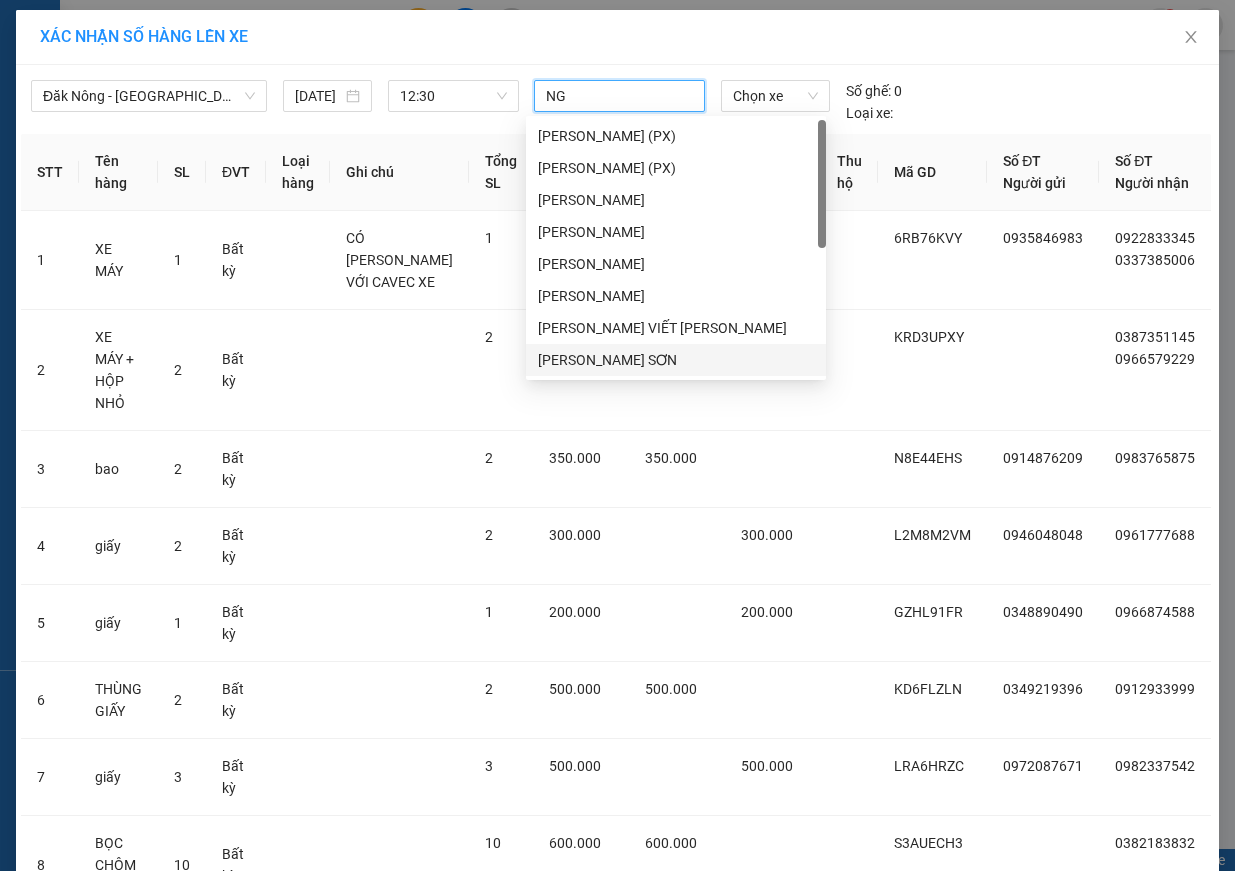 scroll, scrollTop: 160, scrollLeft: 0, axis: vertical 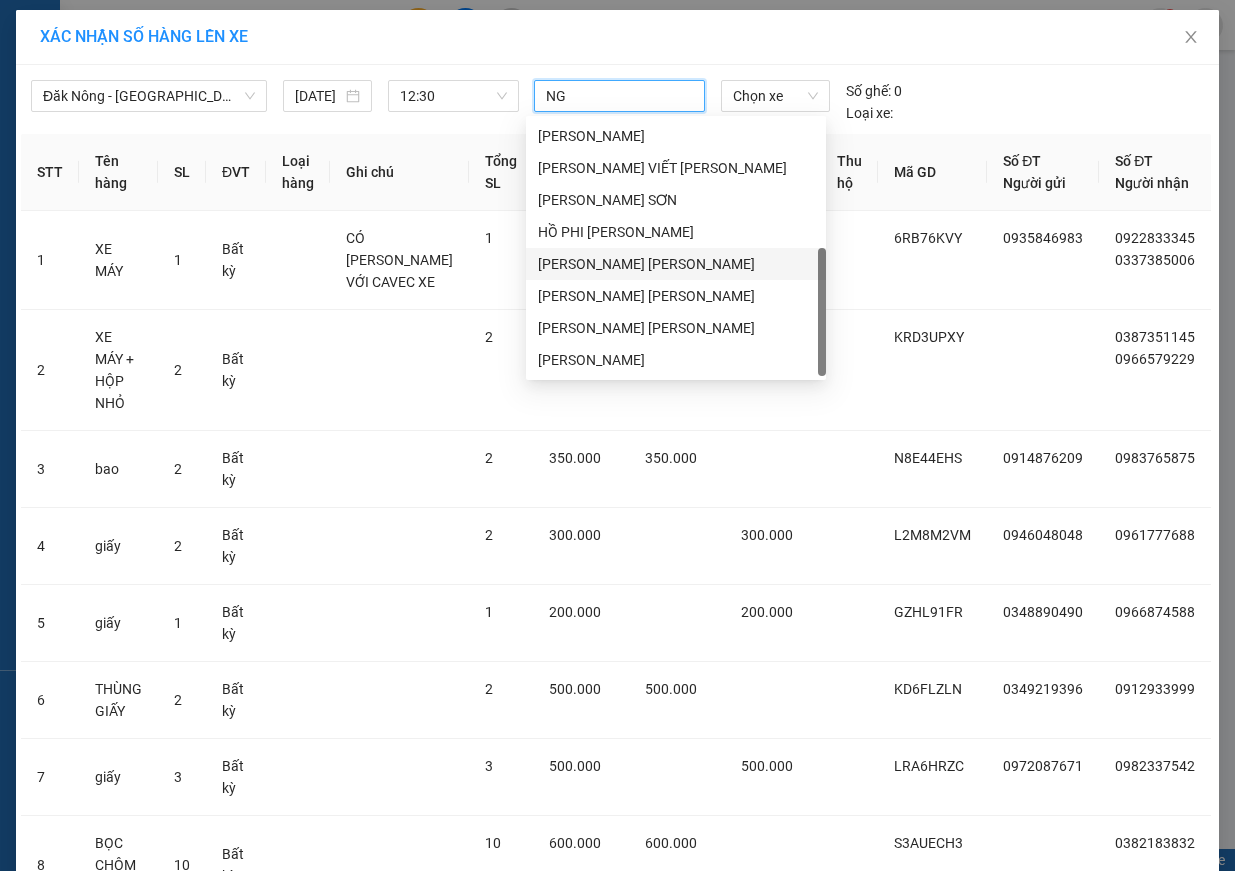 click on "[PERSON_NAME] [PERSON_NAME]" at bounding box center (676, 264) 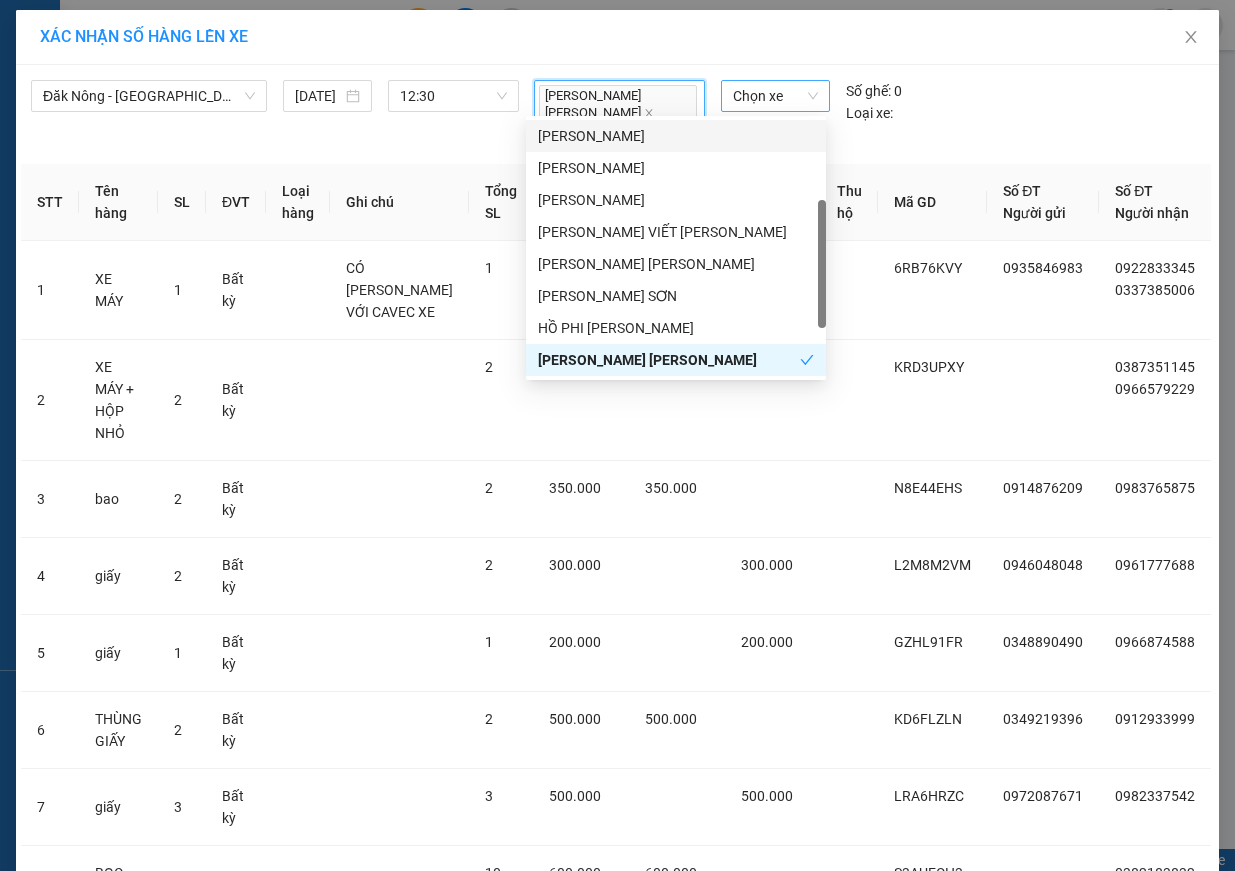 click on "Chọn xe" at bounding box center (775, 96) 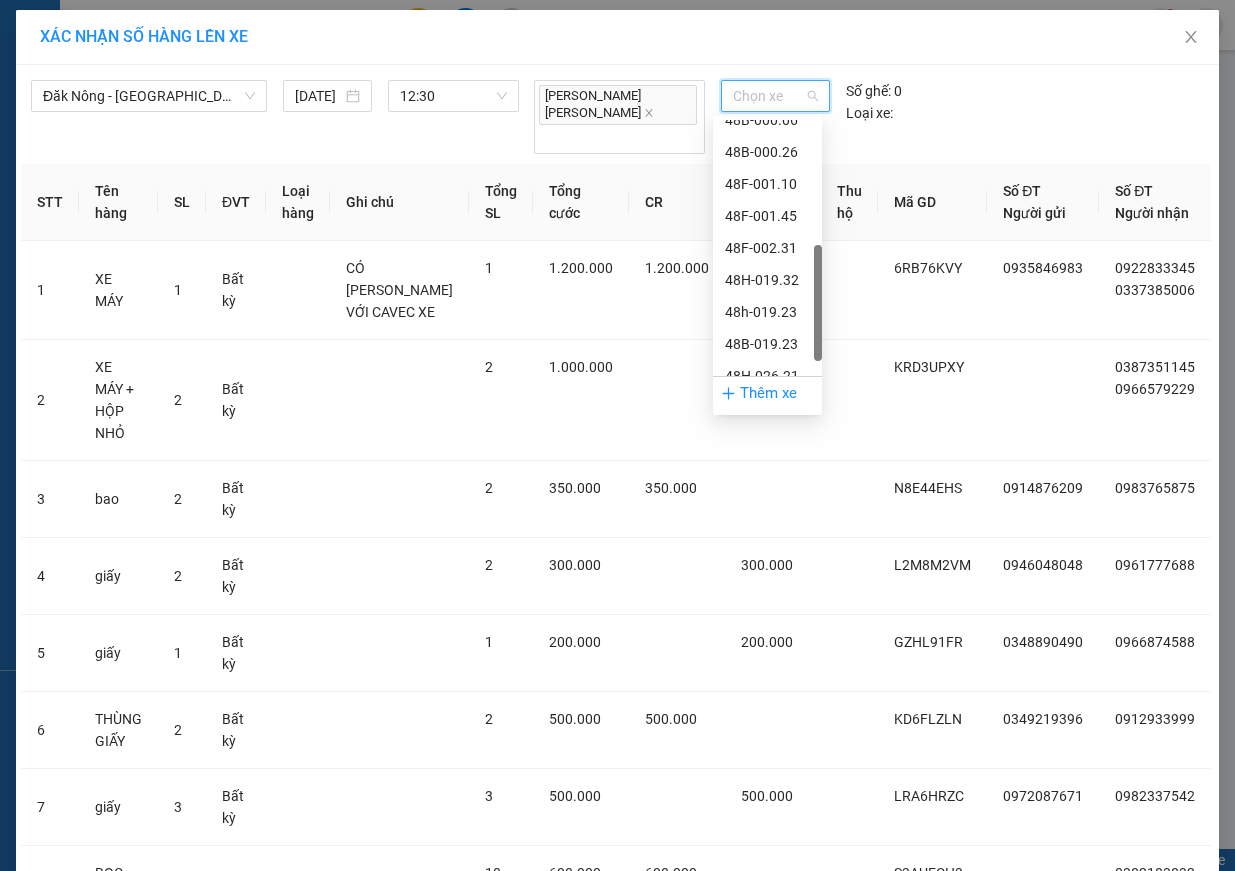 scroll, scrollTop: 448, scrollLeft: 0, axis: vertical 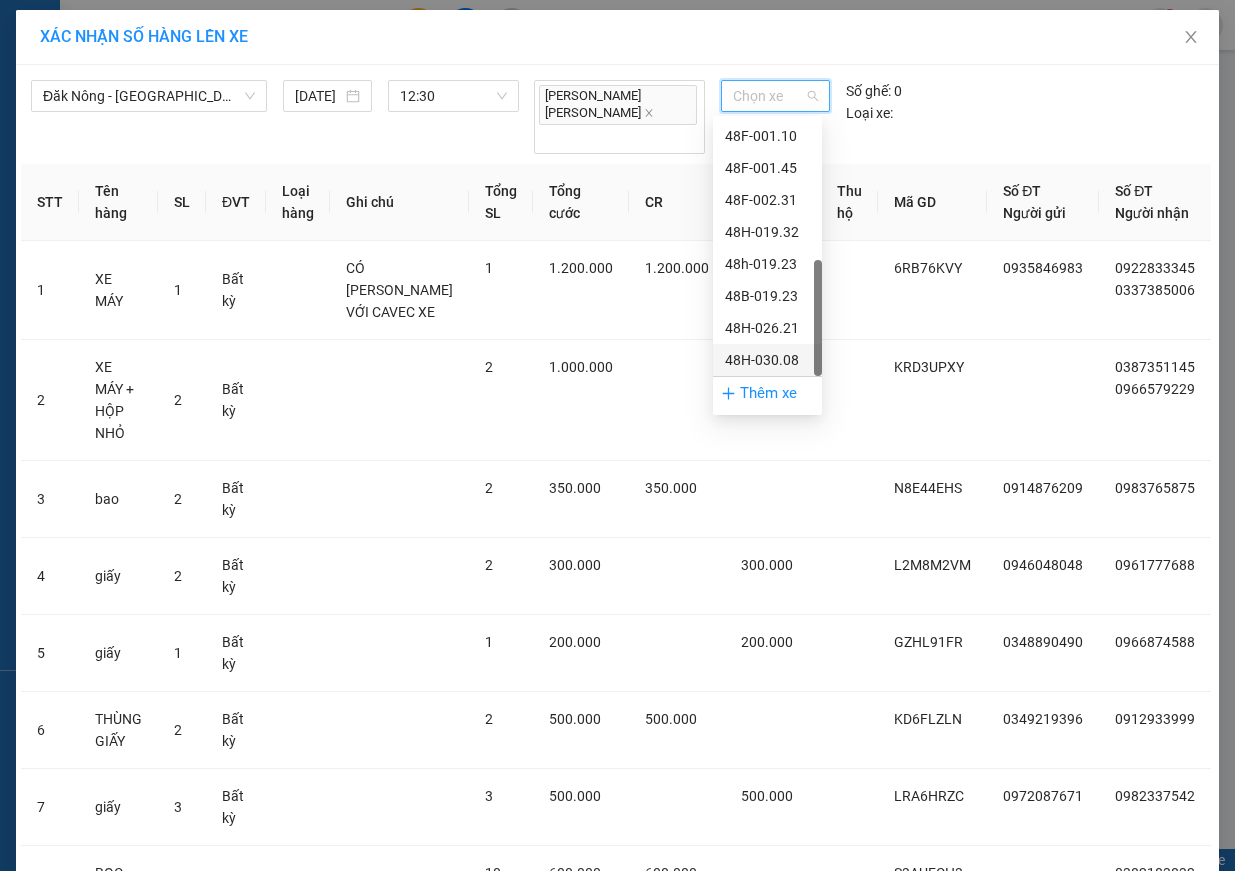 click on "48H-030.08" at bounding box center (767, 360) 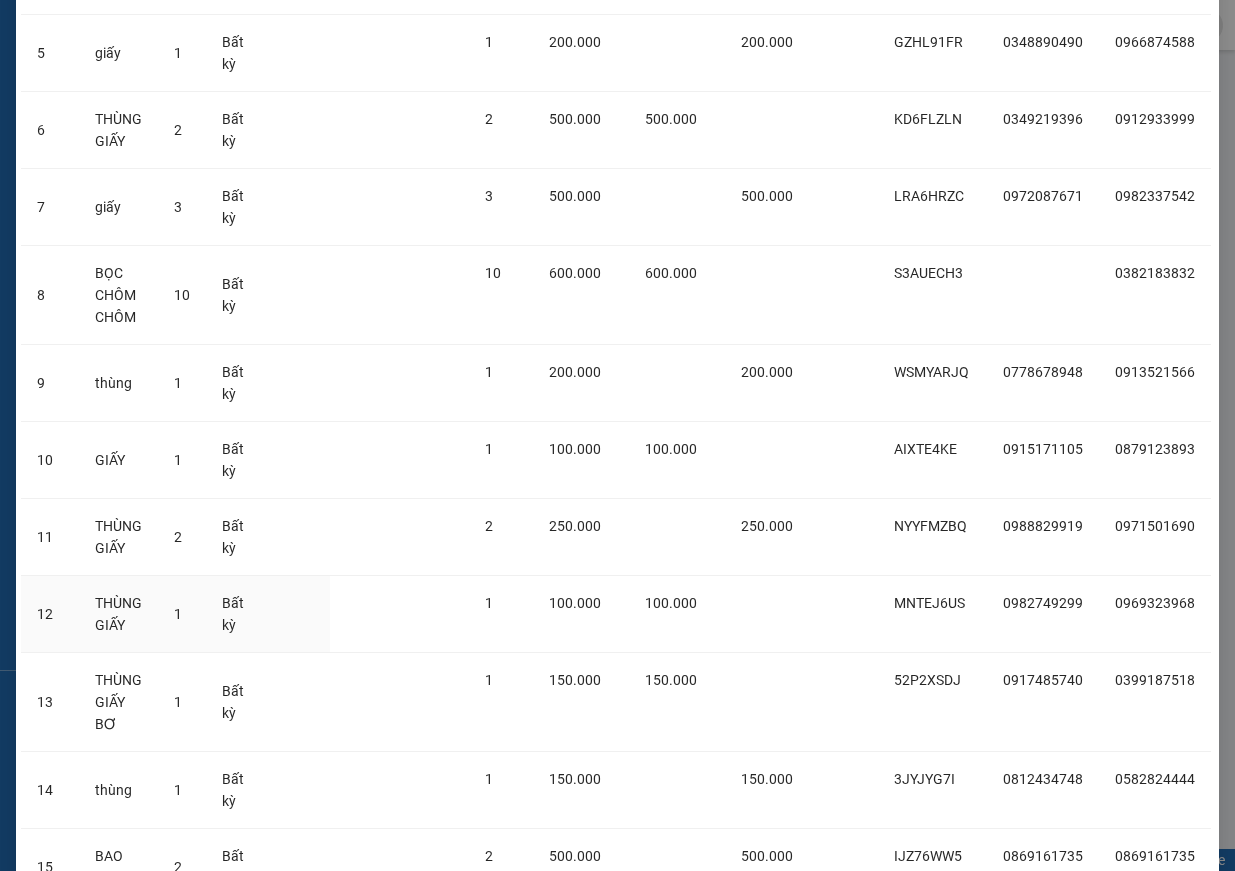 scroll, scrollTop: 1026, scrollLeft: 0, axis: vertical 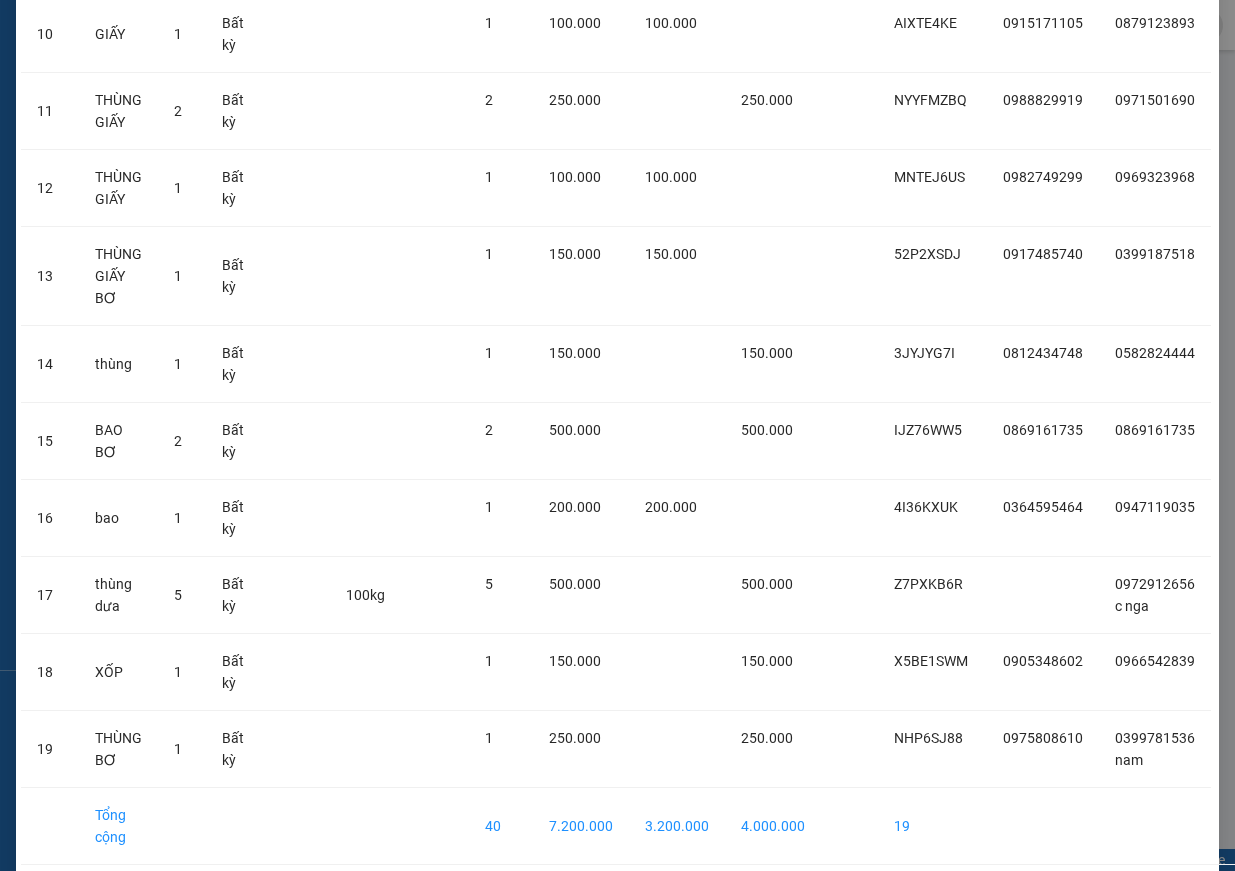 click on "Lên hàng" at bounding box center (691, 901) 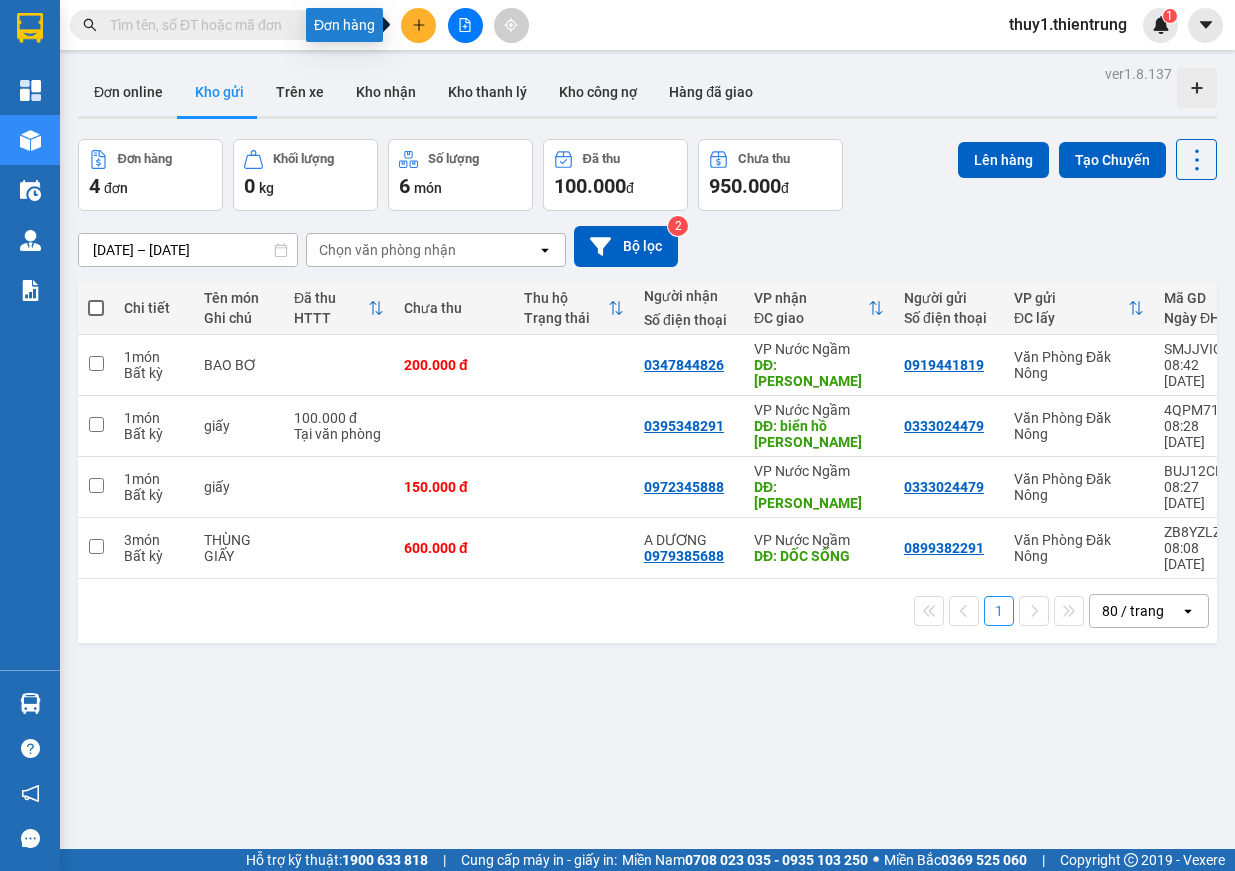 click 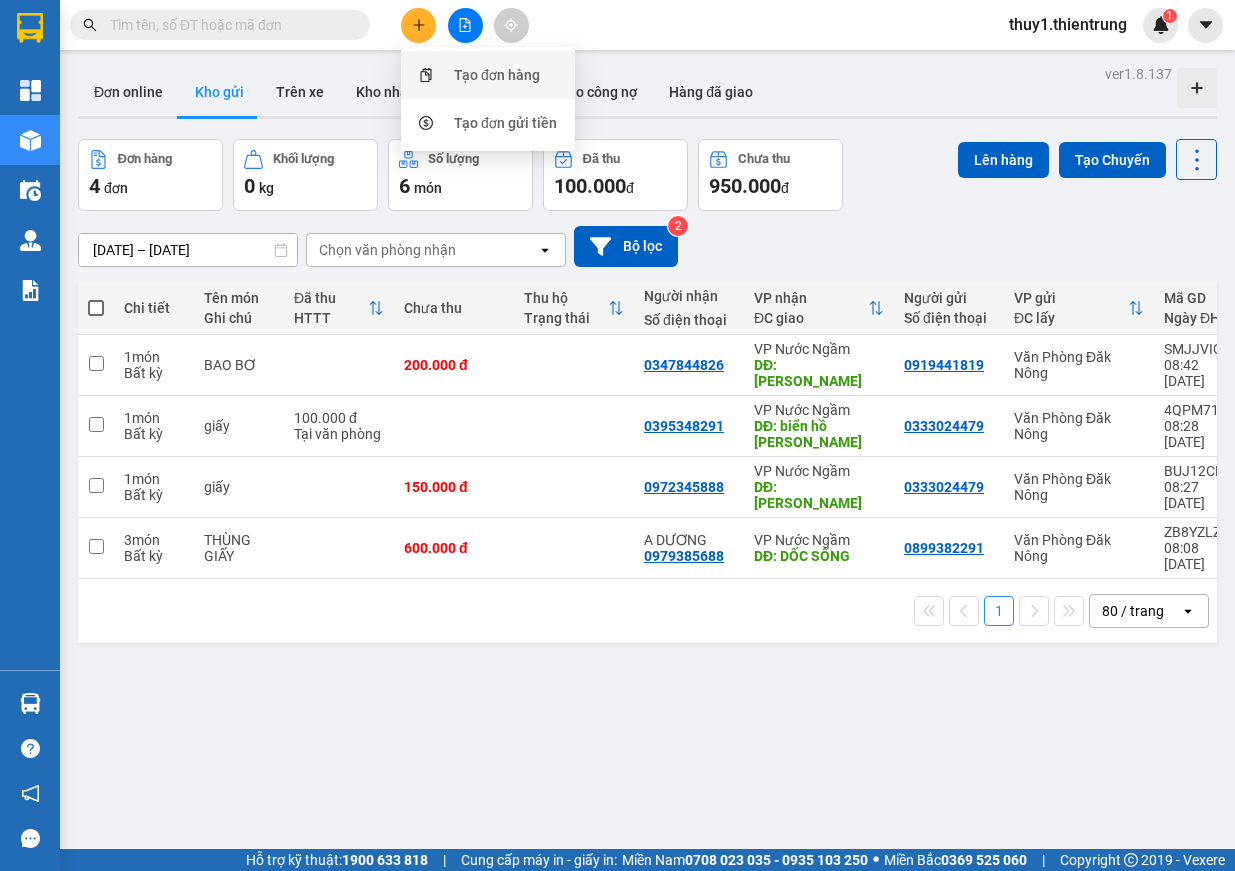 click on "Tạo đơn hàng" at bounding box center [497, 75] 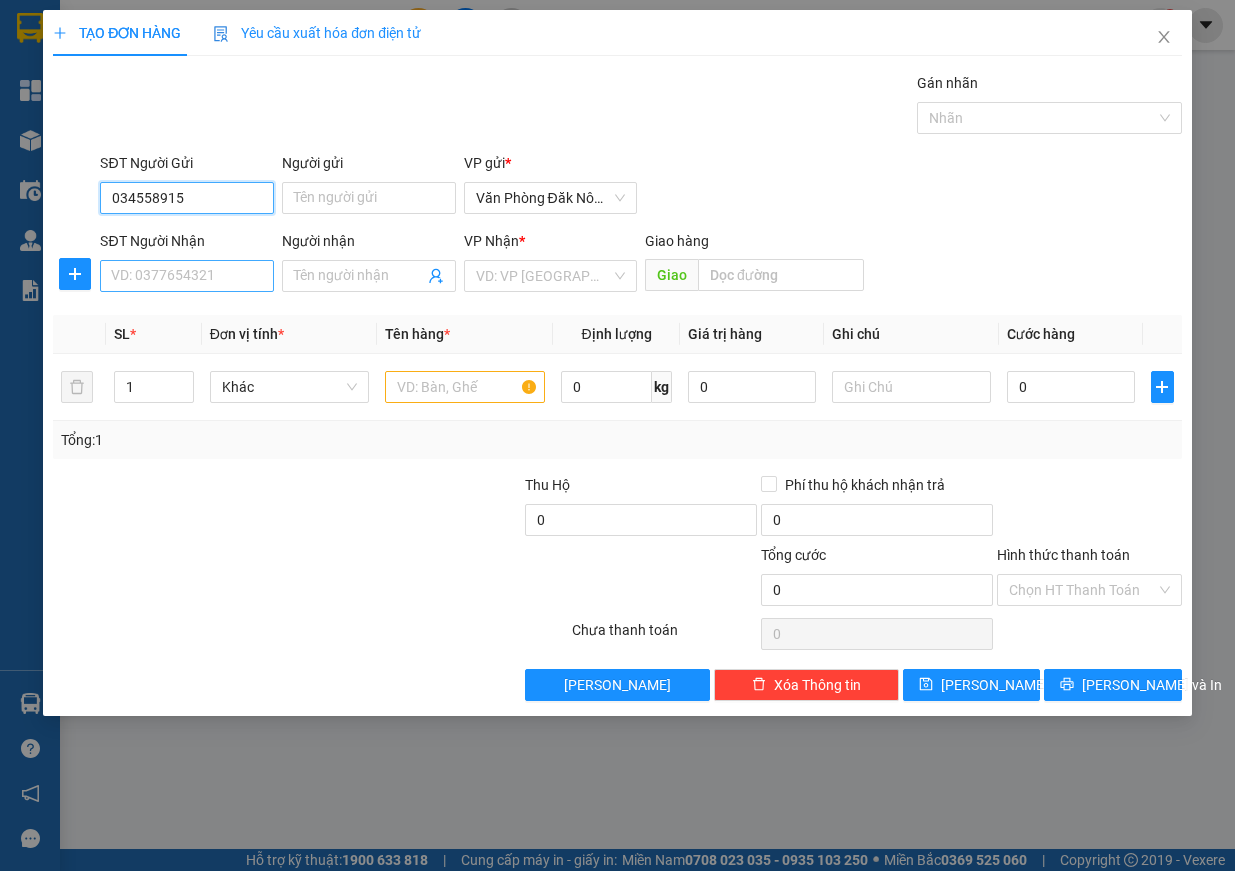 type on "034558915" 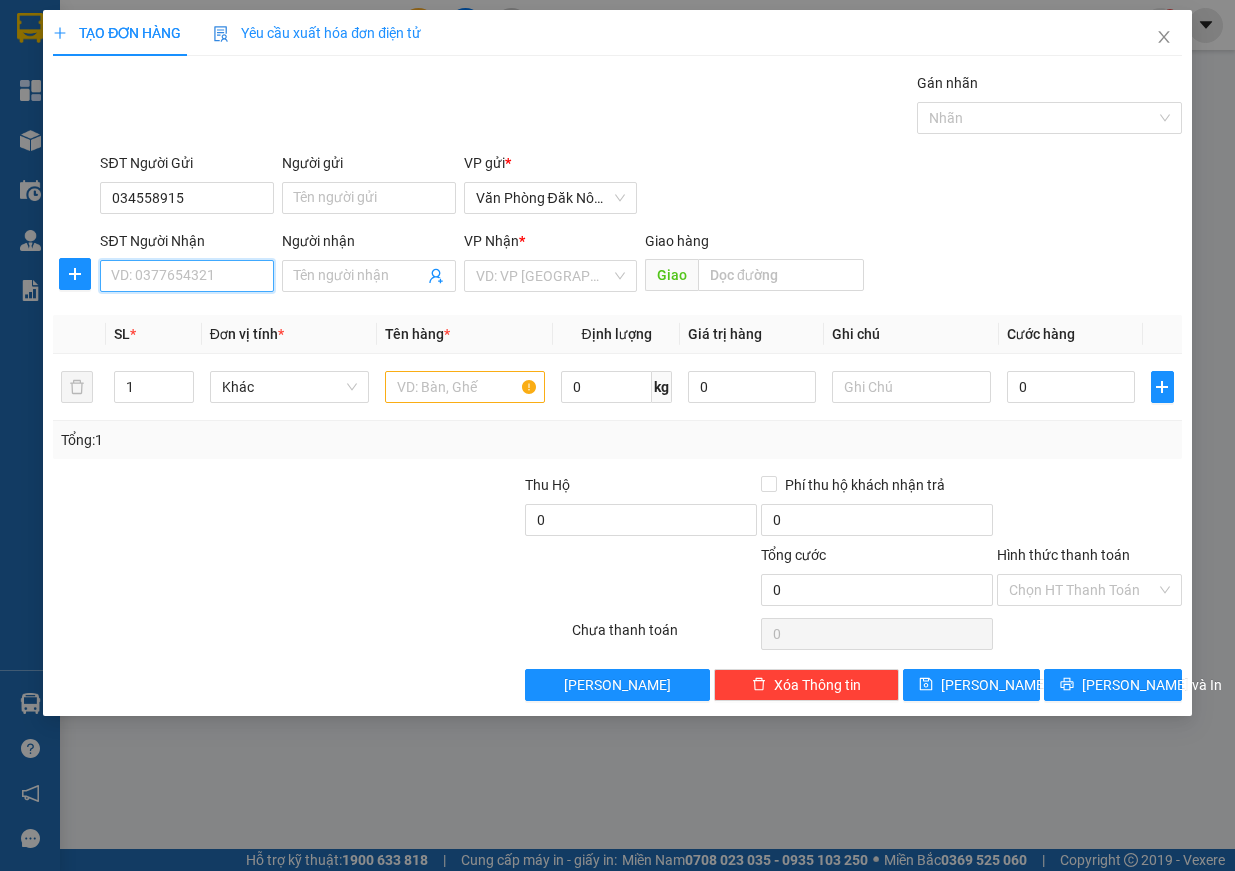 click on "SĐT Người Nhận" at bounding box center [187, 276] 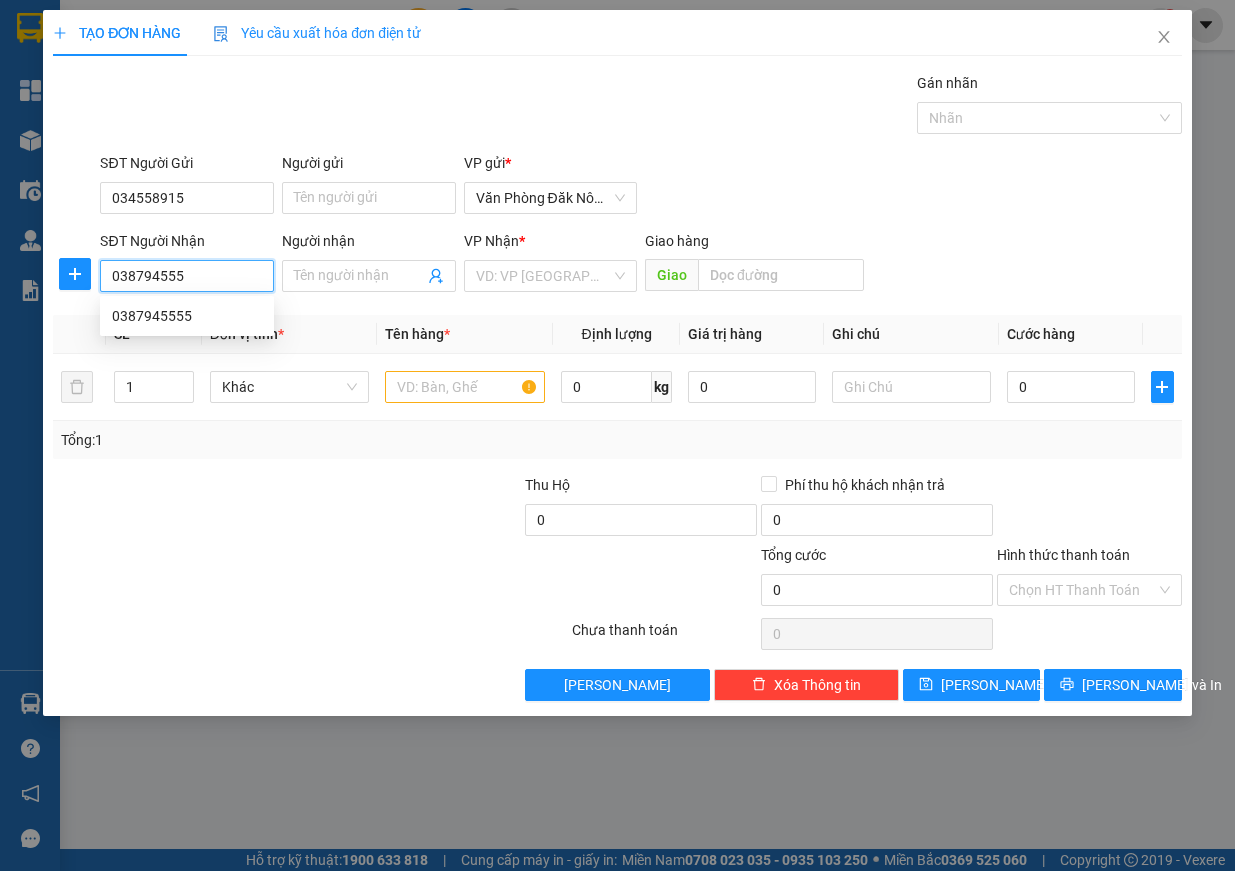type on "0387945555" 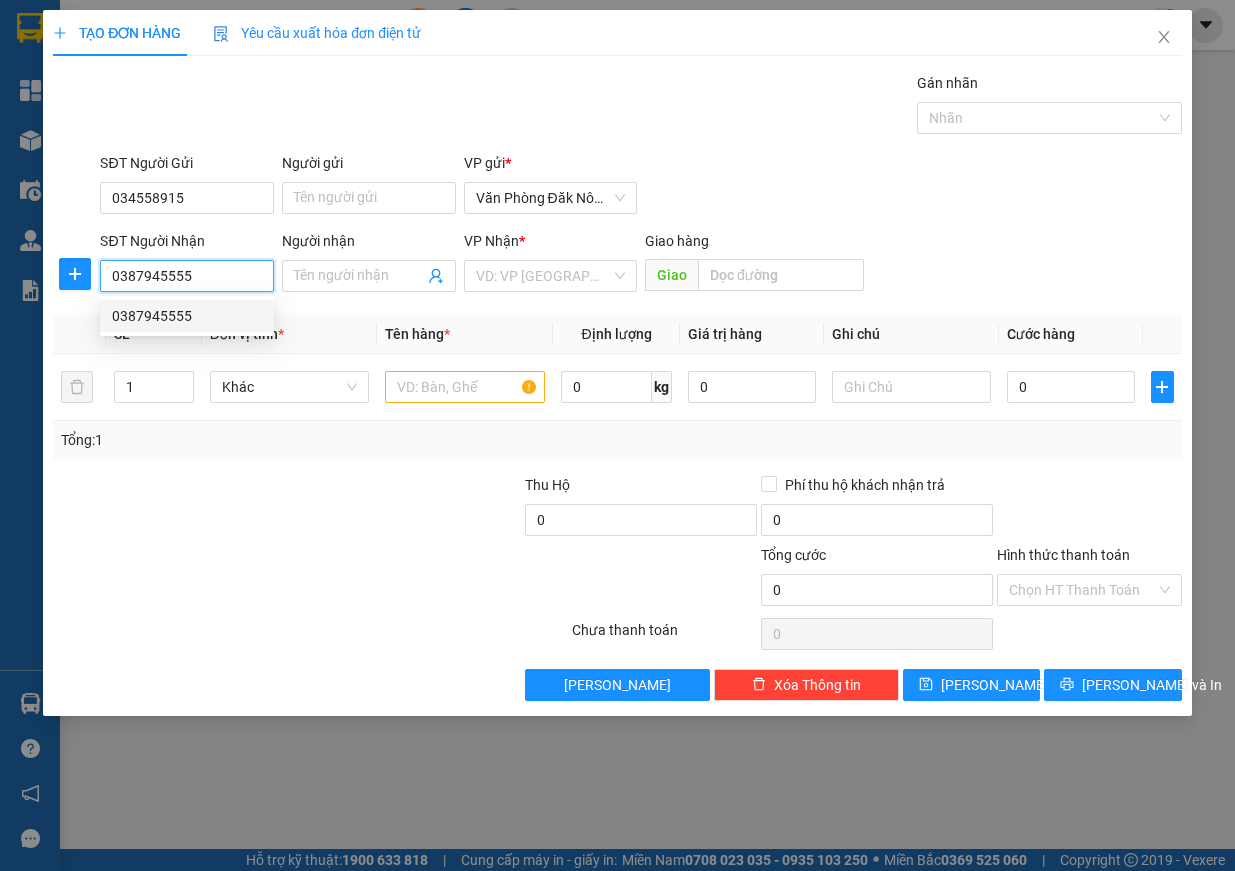 click on "0387945555" at bounding box center [187, 316] 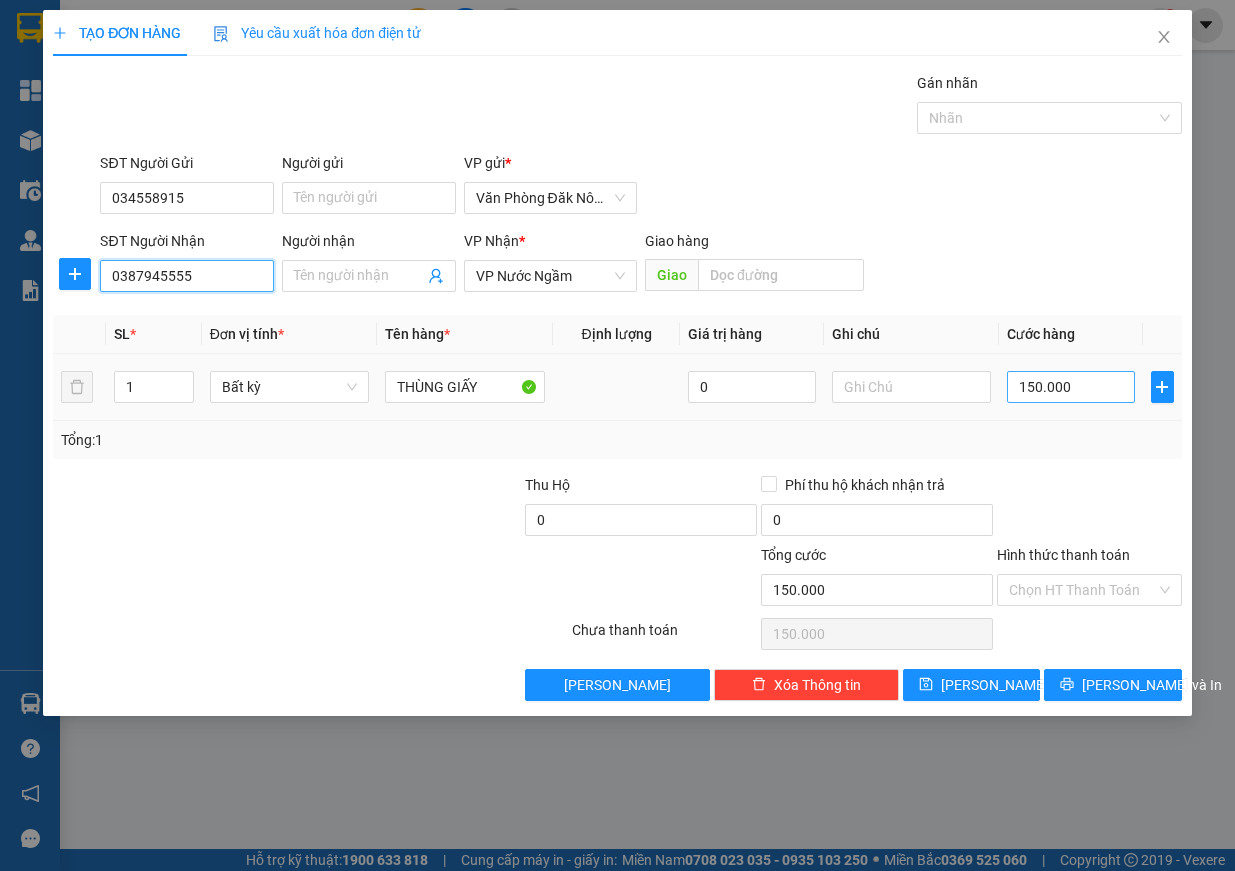 type on "0387945555" 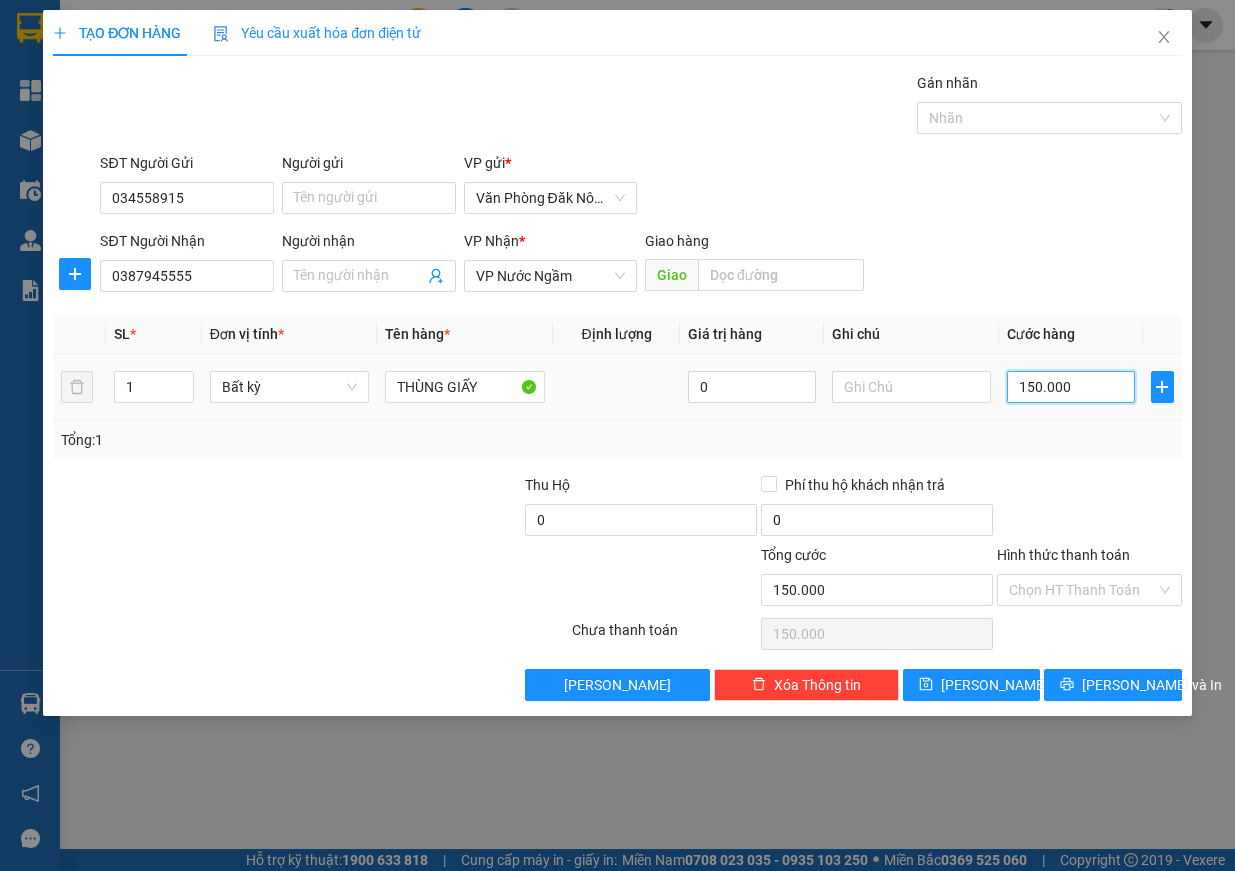 click on "150.000" at bounding box center [1071, 387] 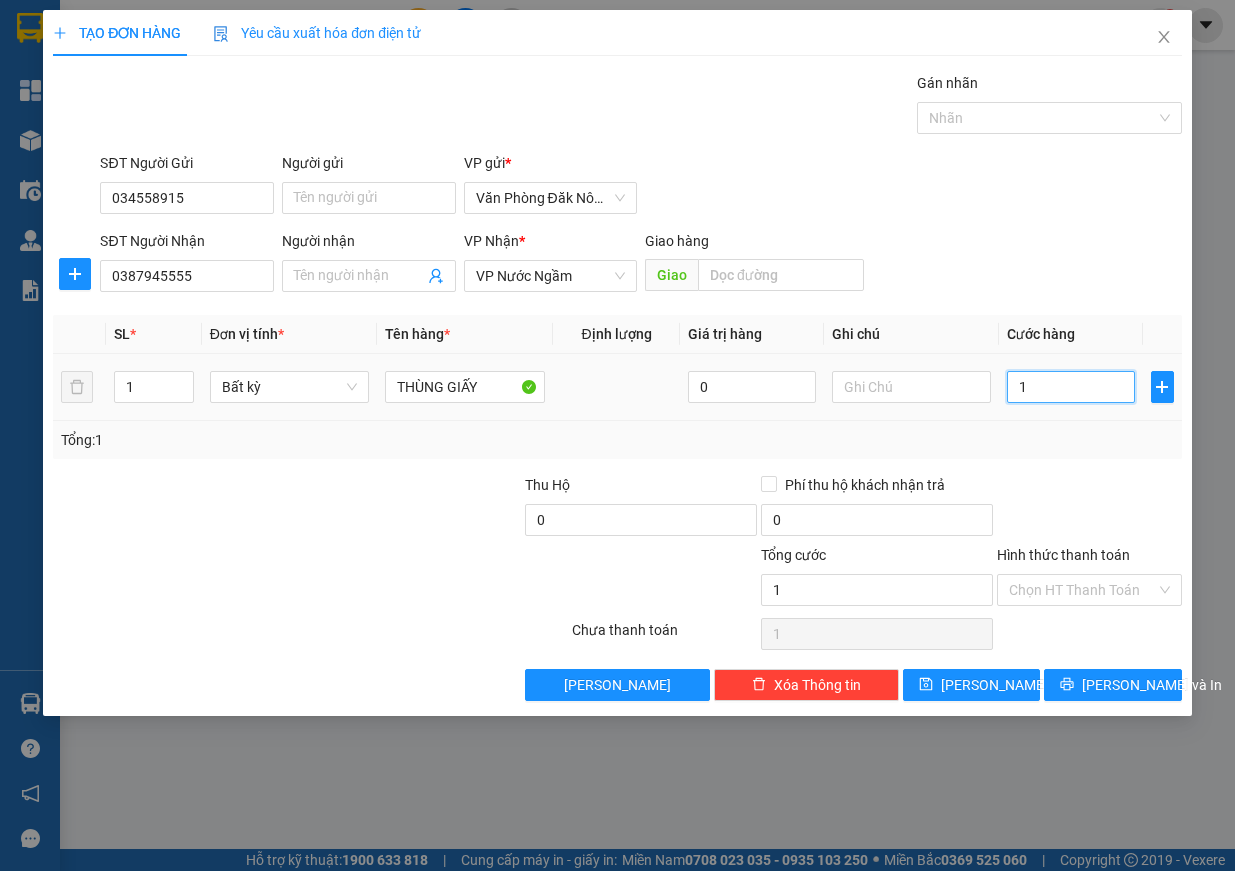 type on "10" 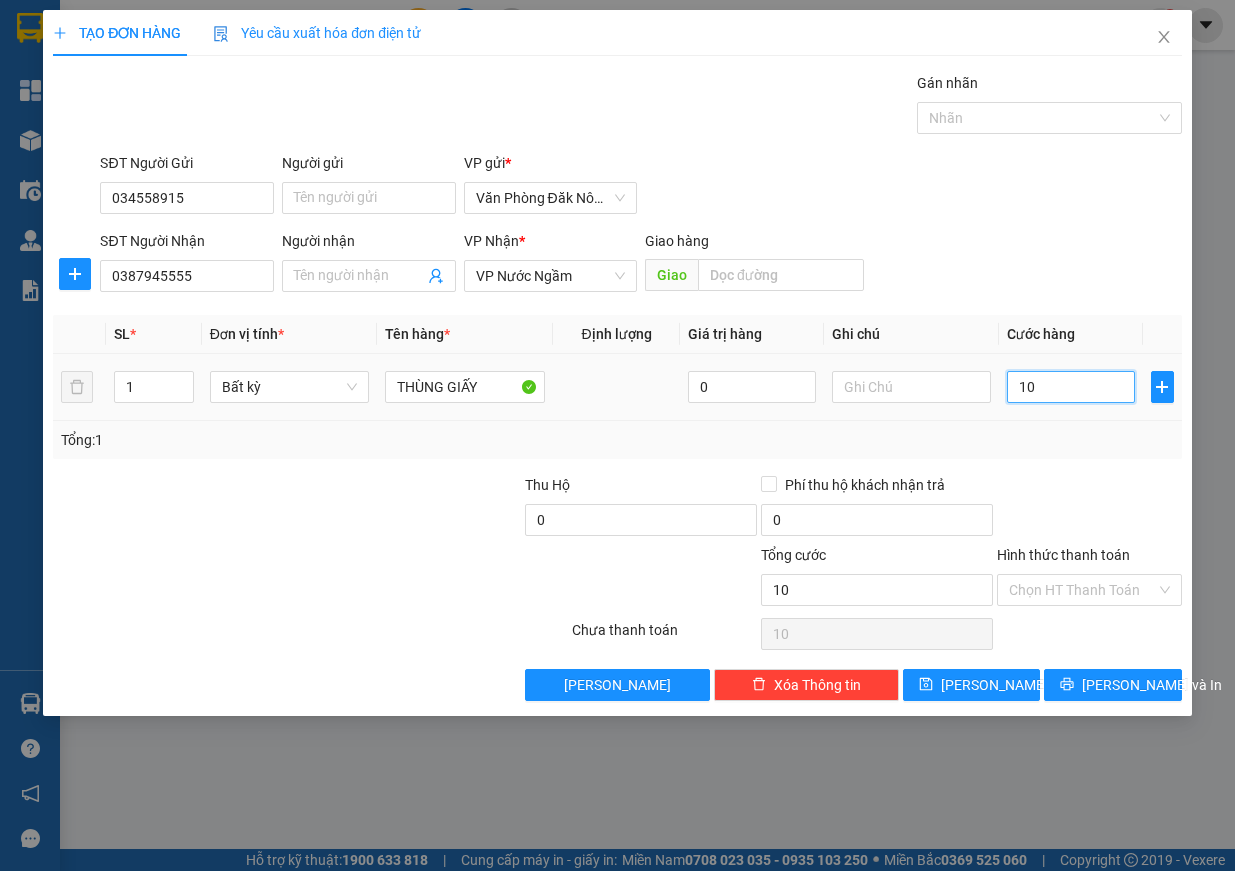 type on "100" 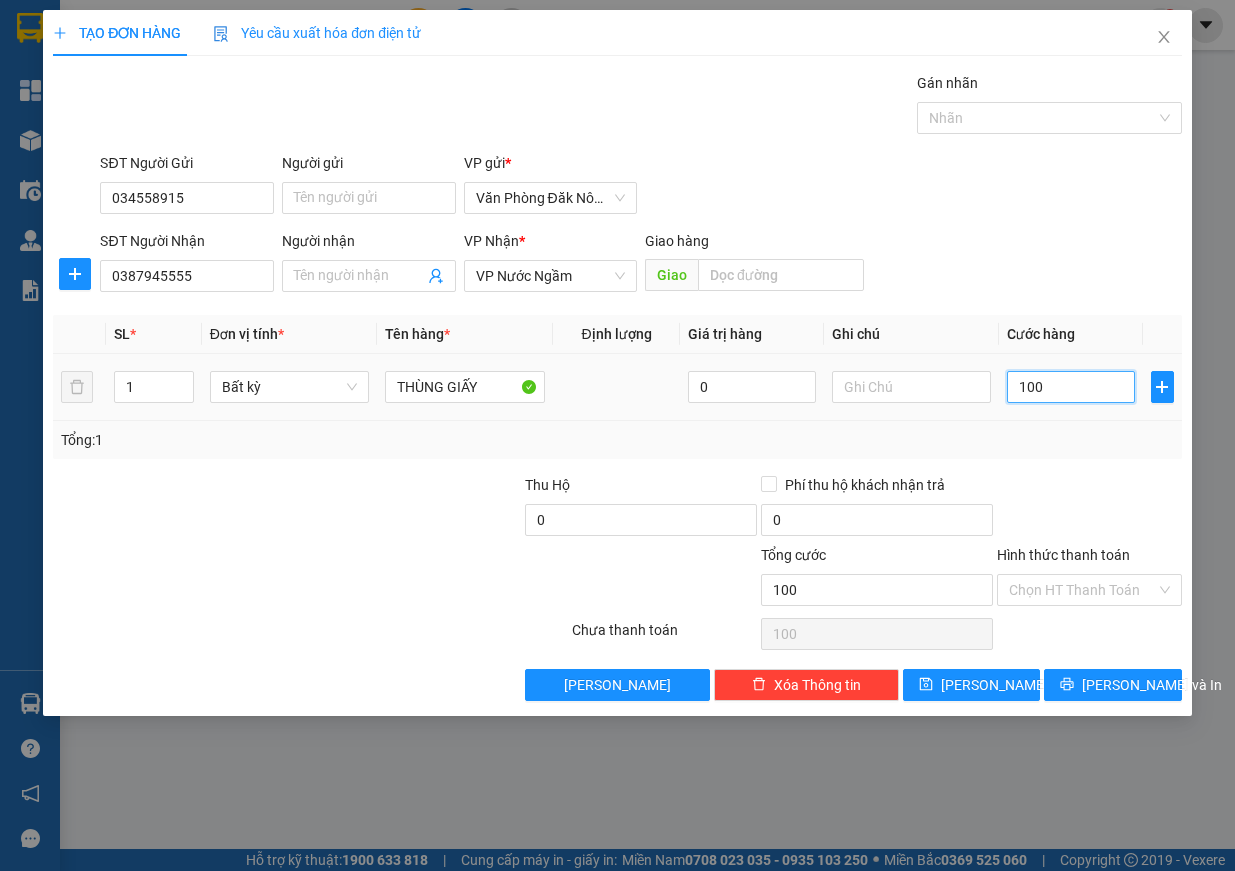 type on "1.000" 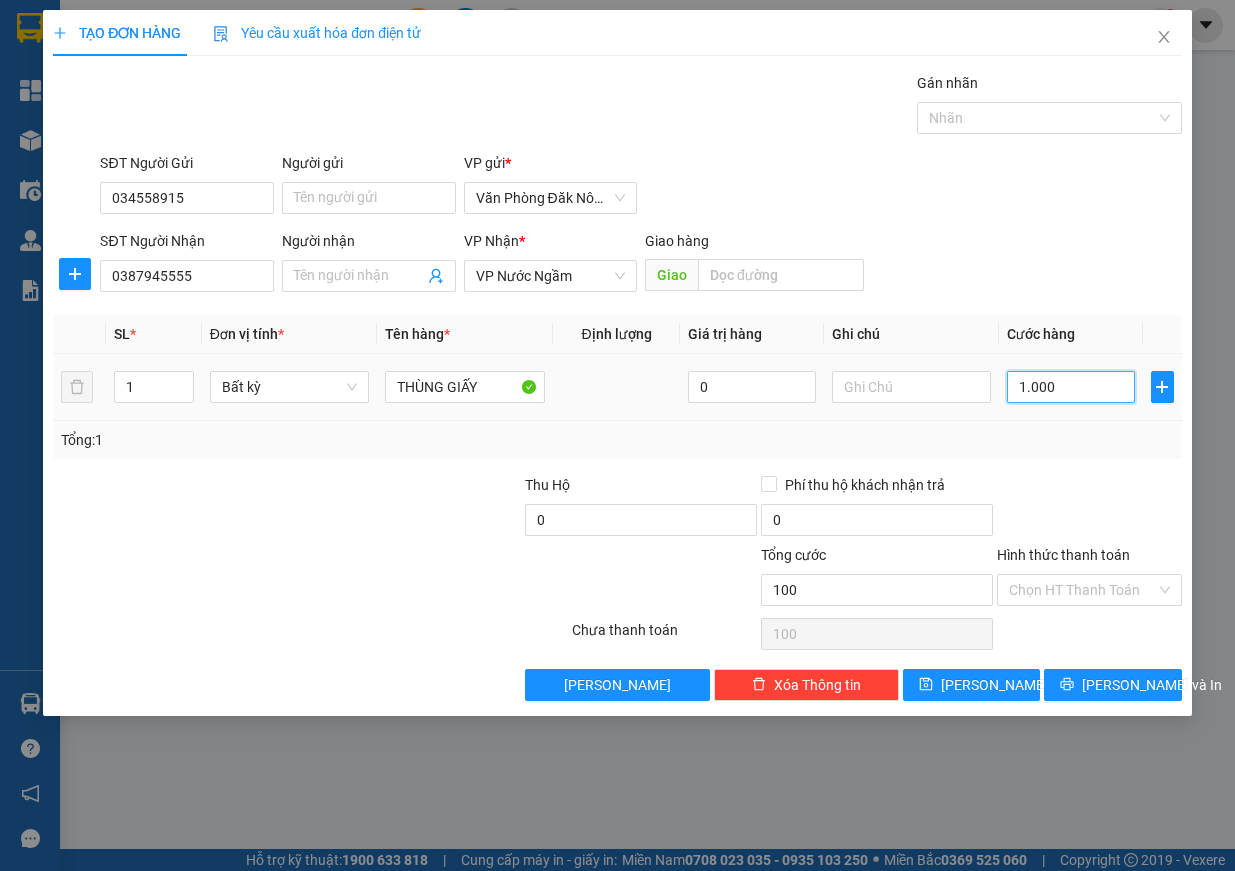 type on "1.000" 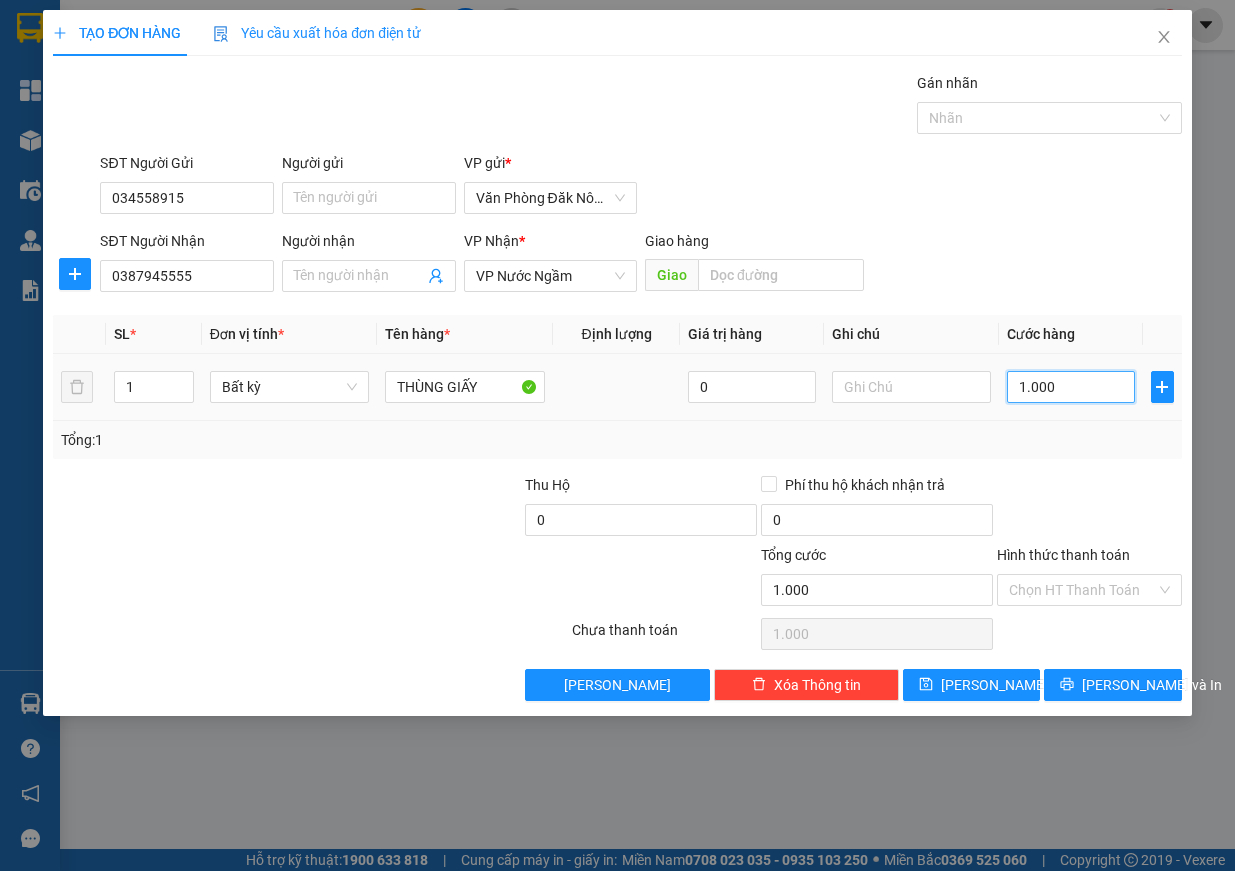 type on "10.000" 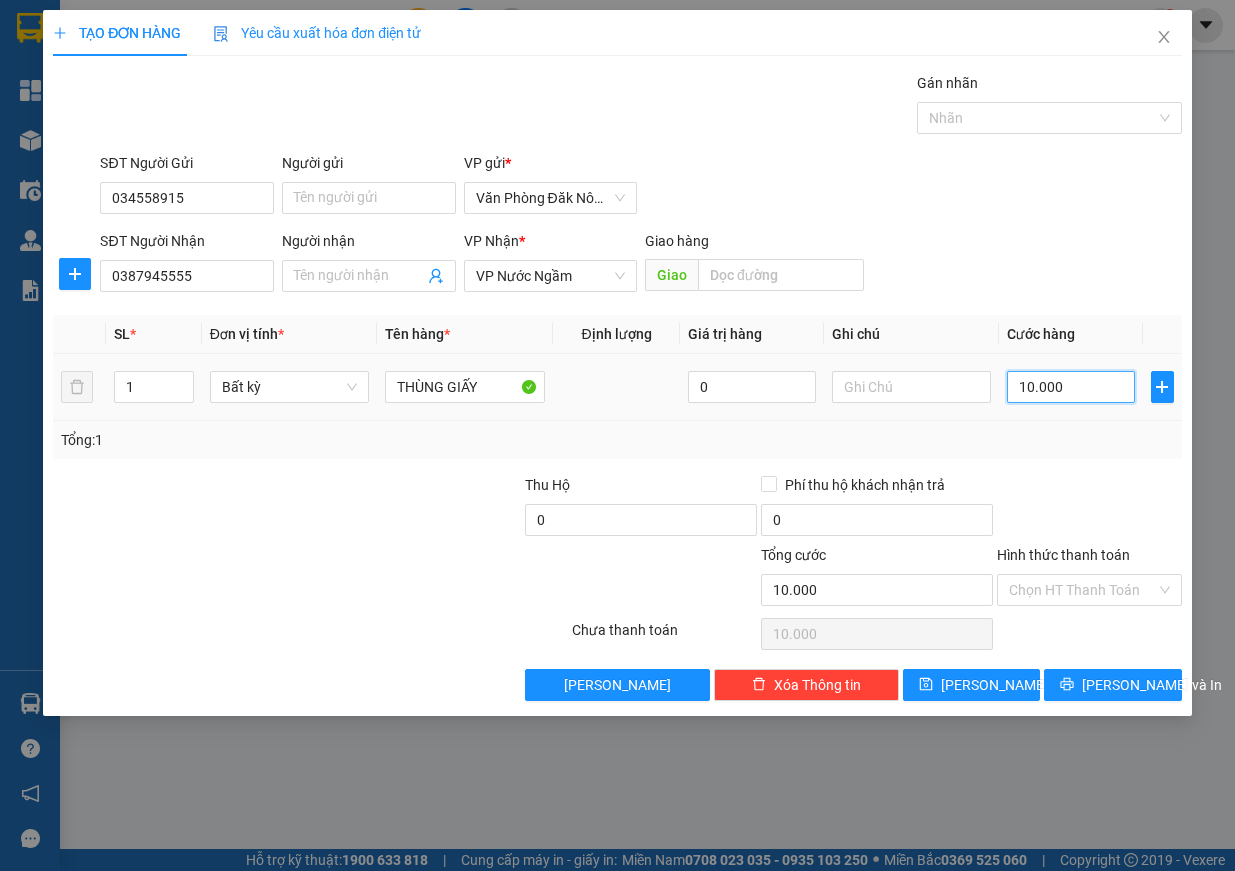 type on "100.000" 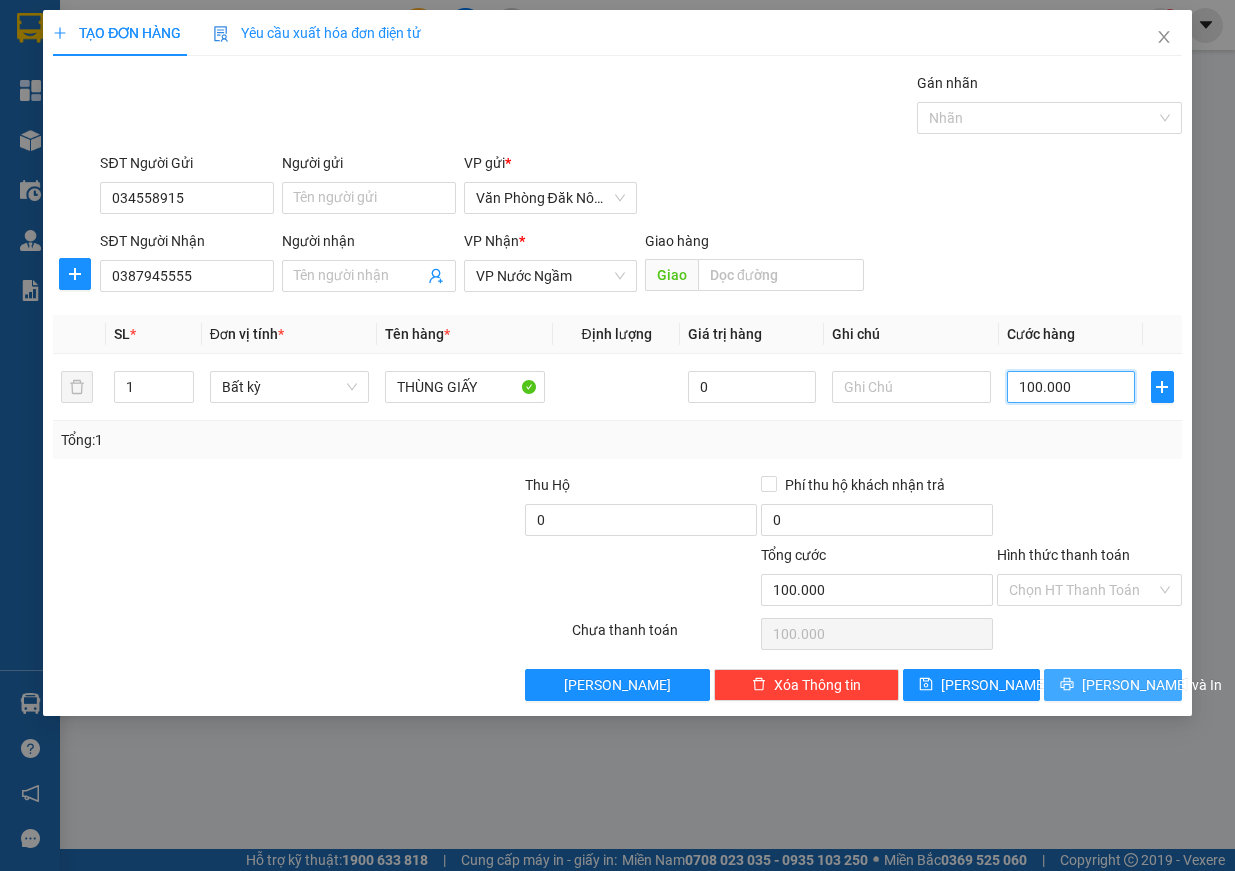 type on "100.000" 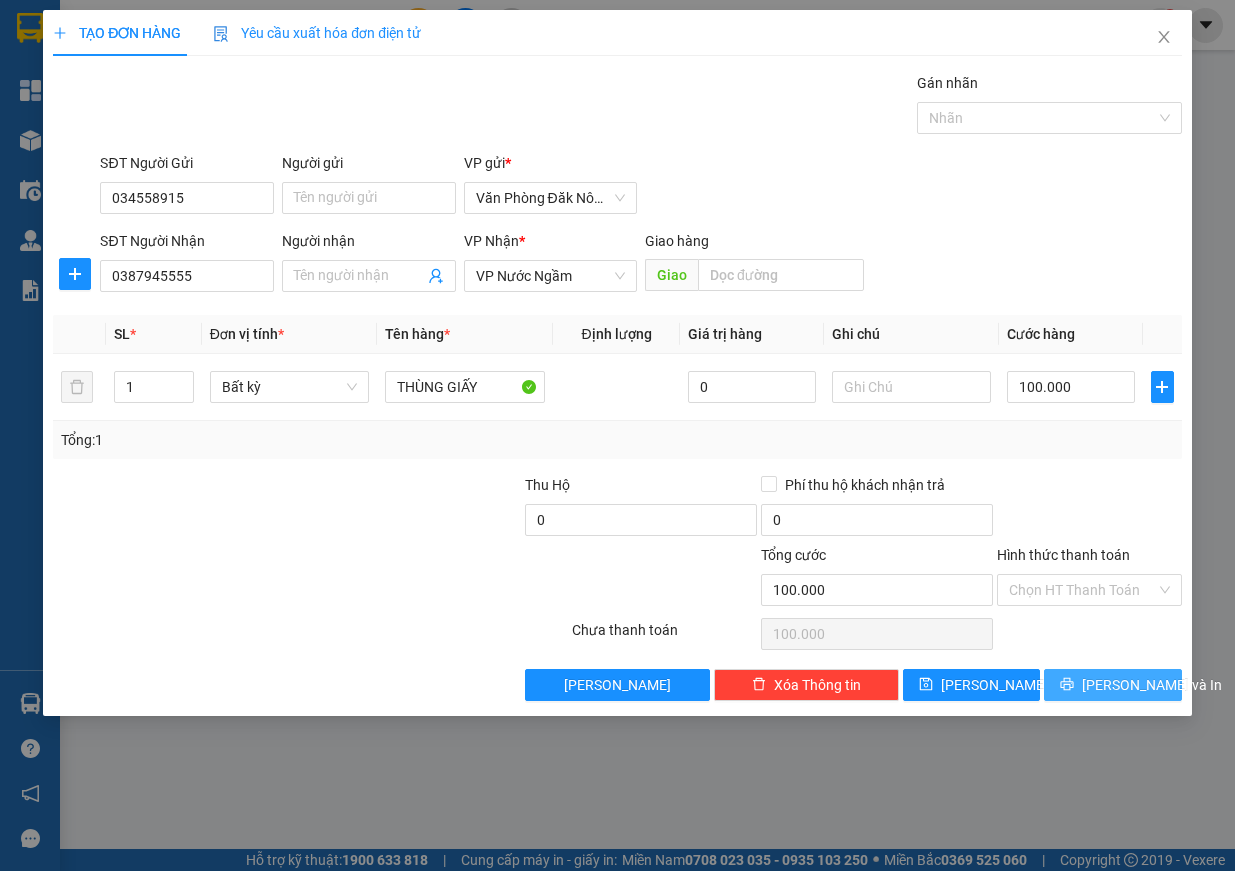 click on "[PERSON_NAME] và In" at bounding box center (1152, 685) 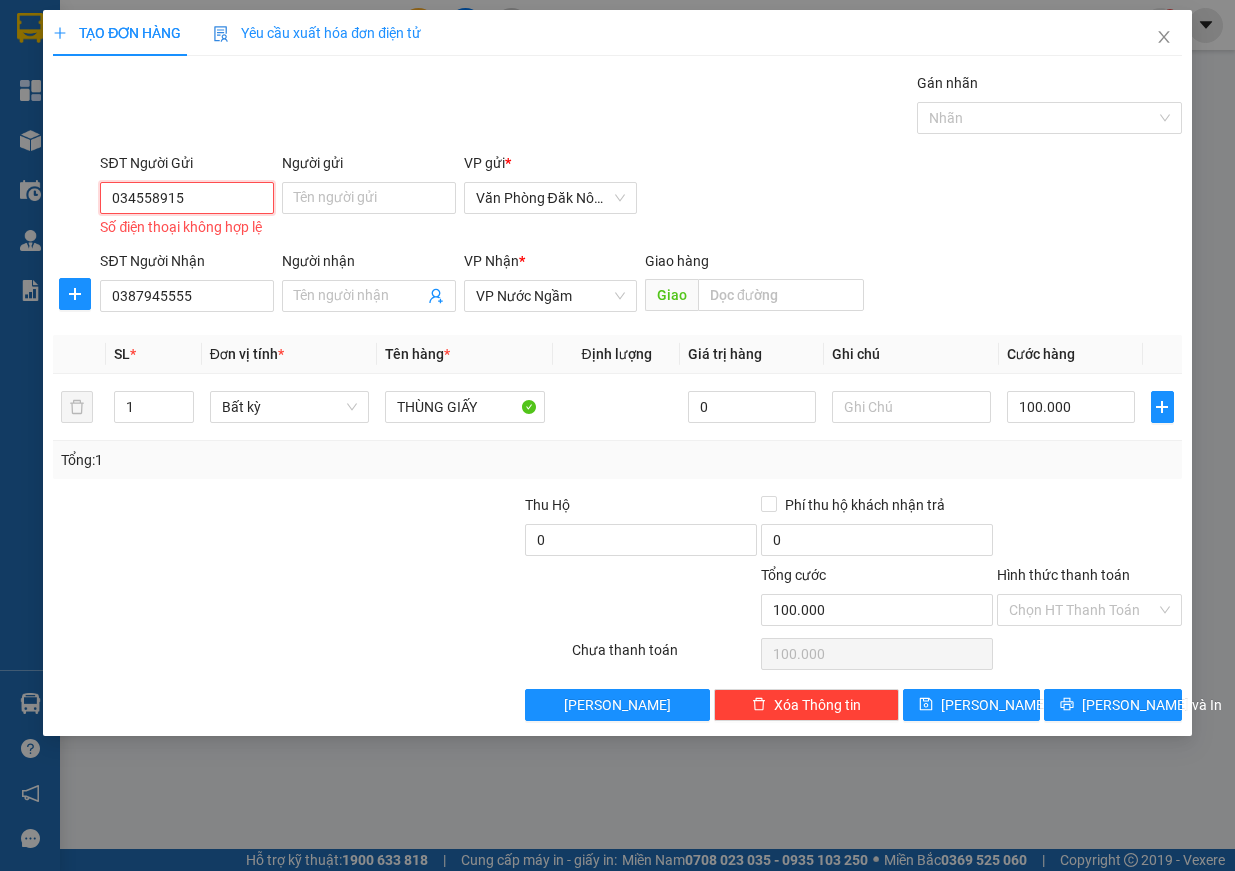 click on "034558915" at bounding box center (187, 198) 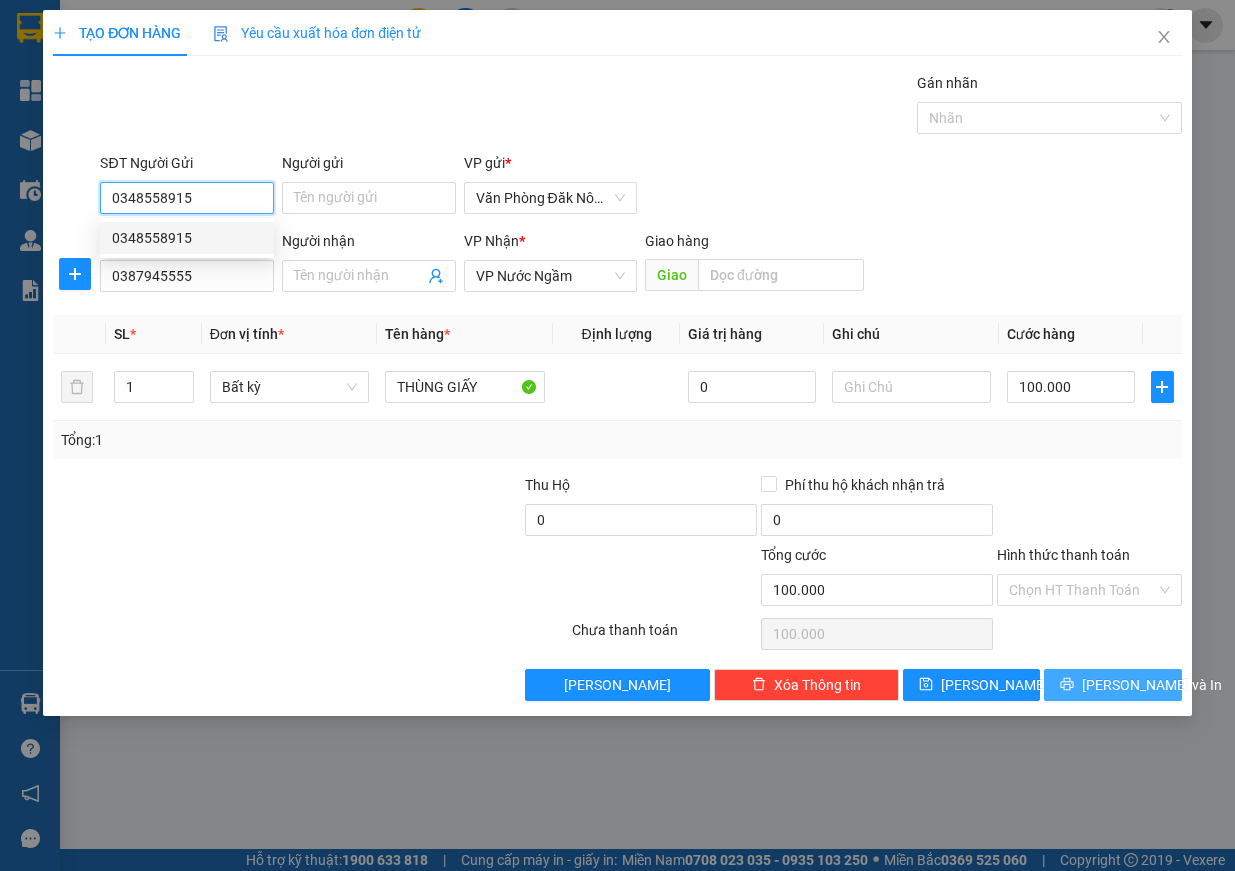 type on "0348558915" 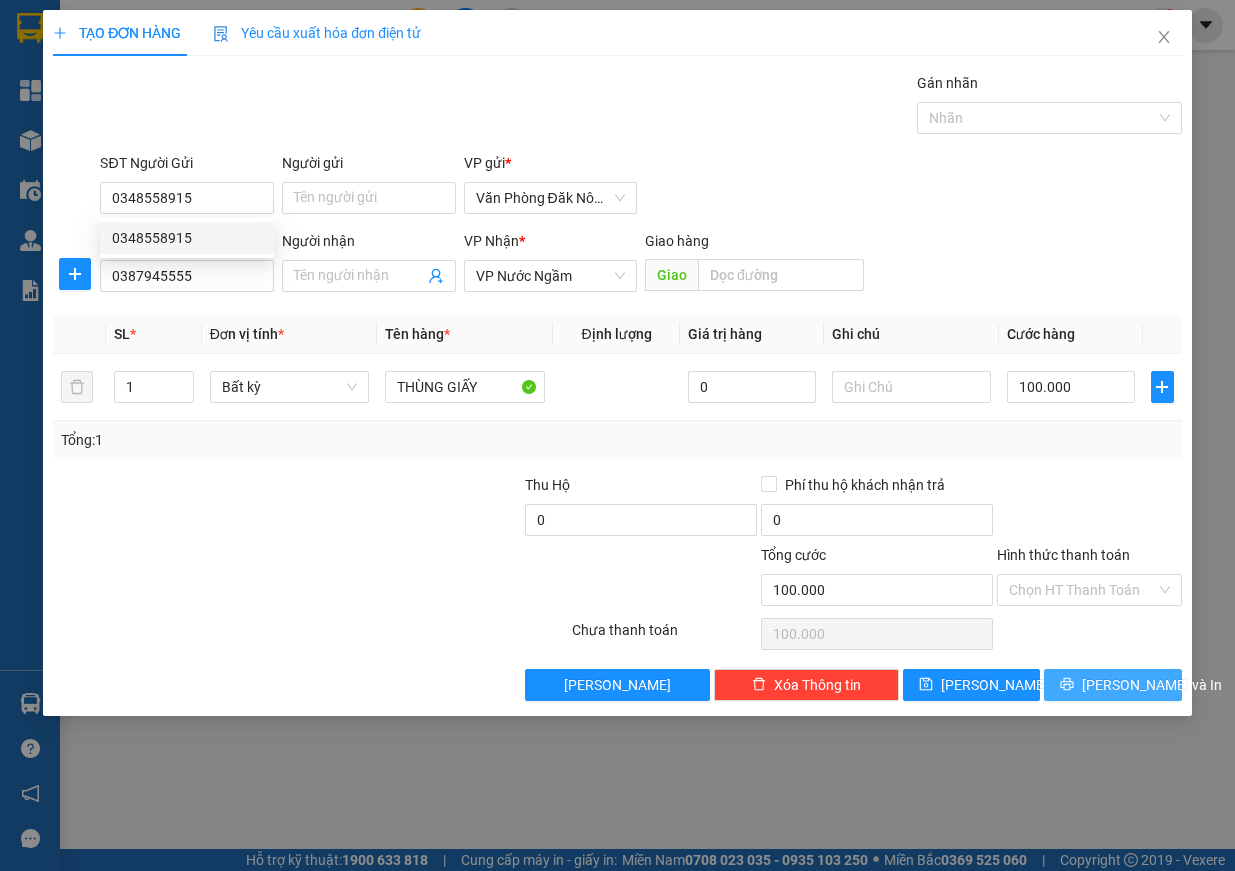 click on "[PERSON_NAME] và In" at bounding box center [1152, 685] 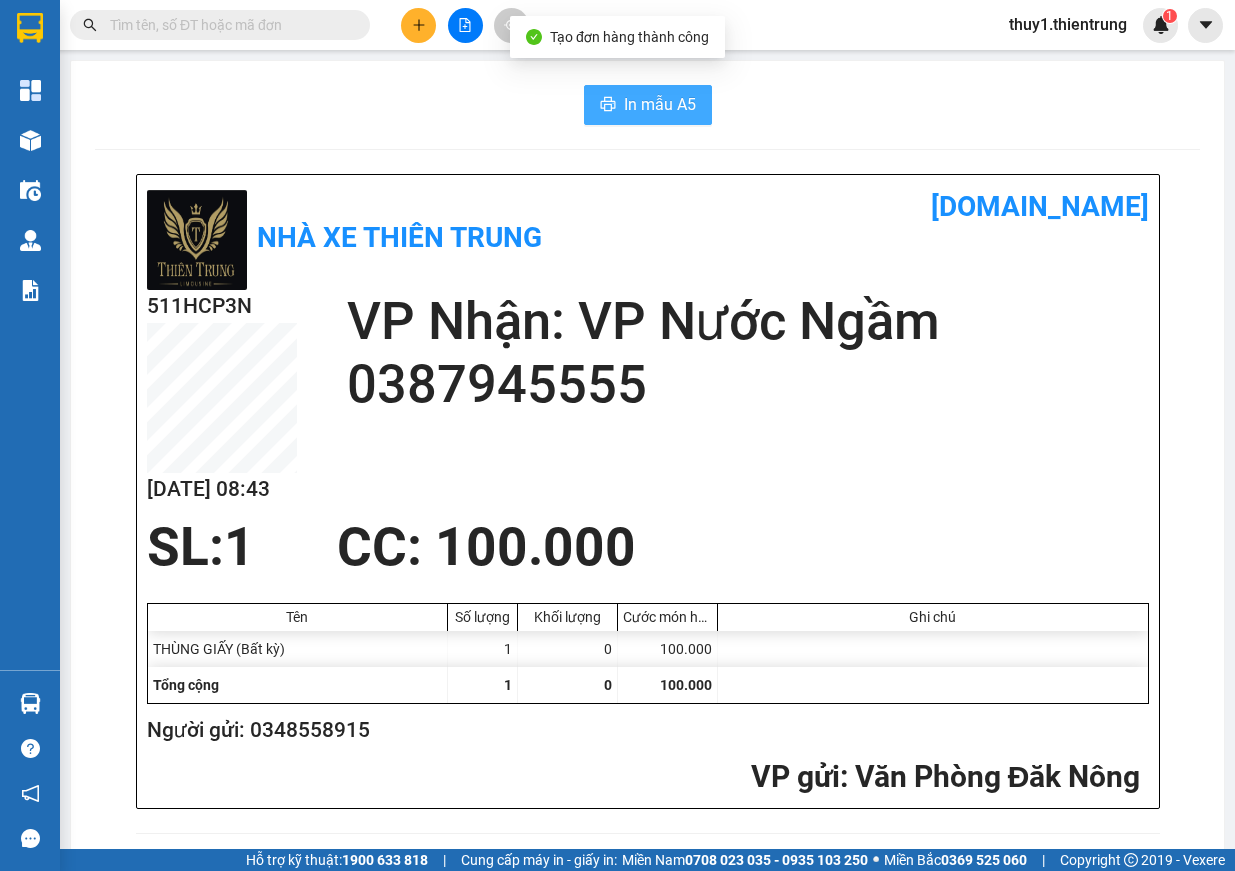 click on "In mẫu A5" at bounding box center [648, 105] 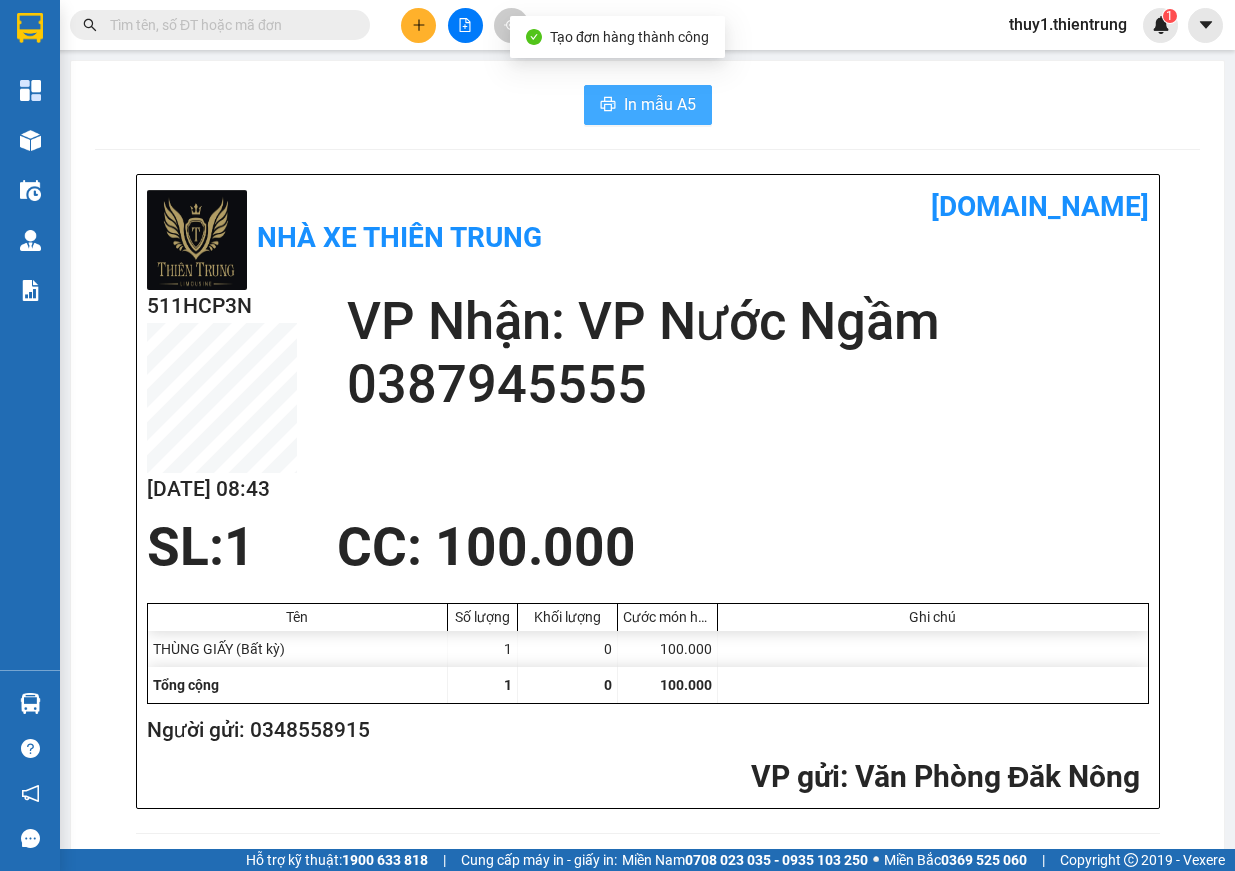 scroll, scrollTop: 0, scrollLeft: 0, axis: both 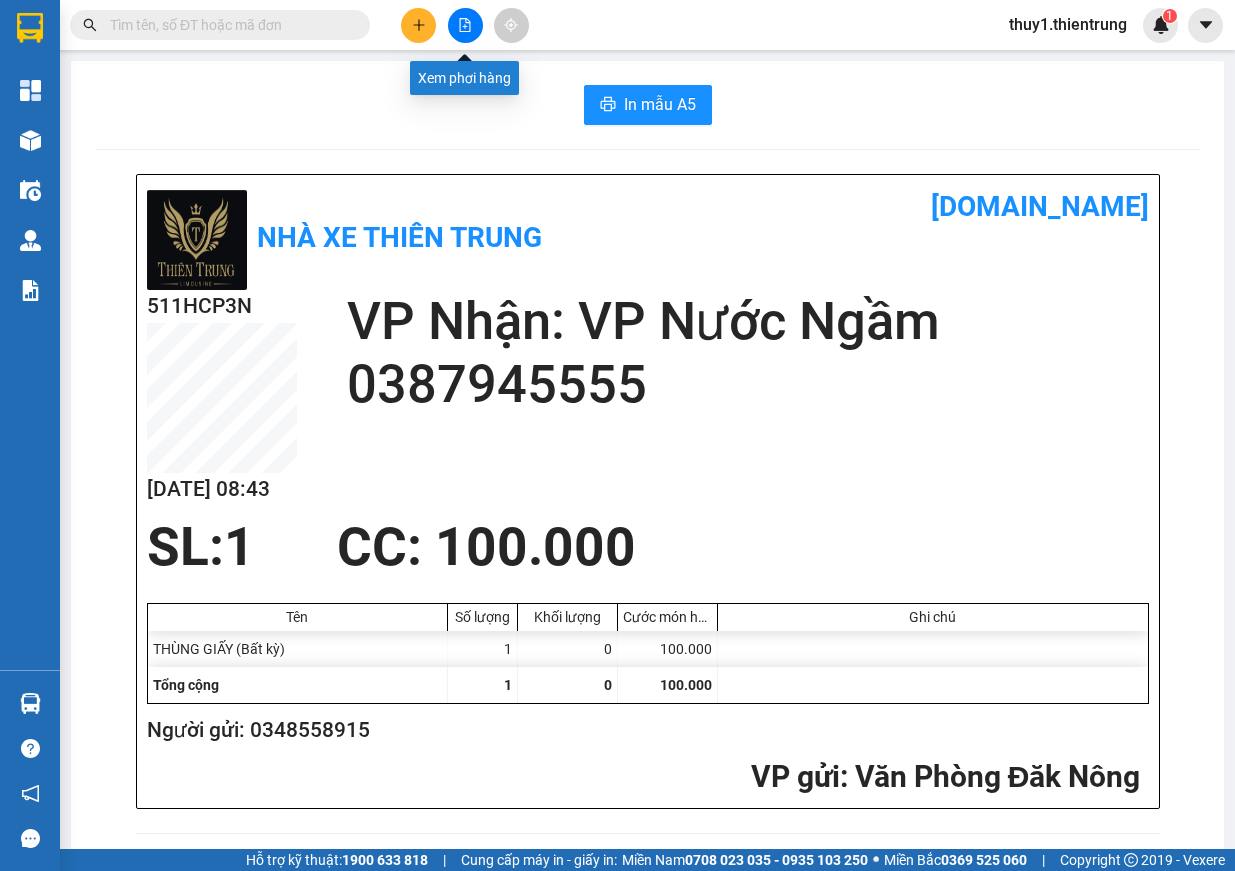 click 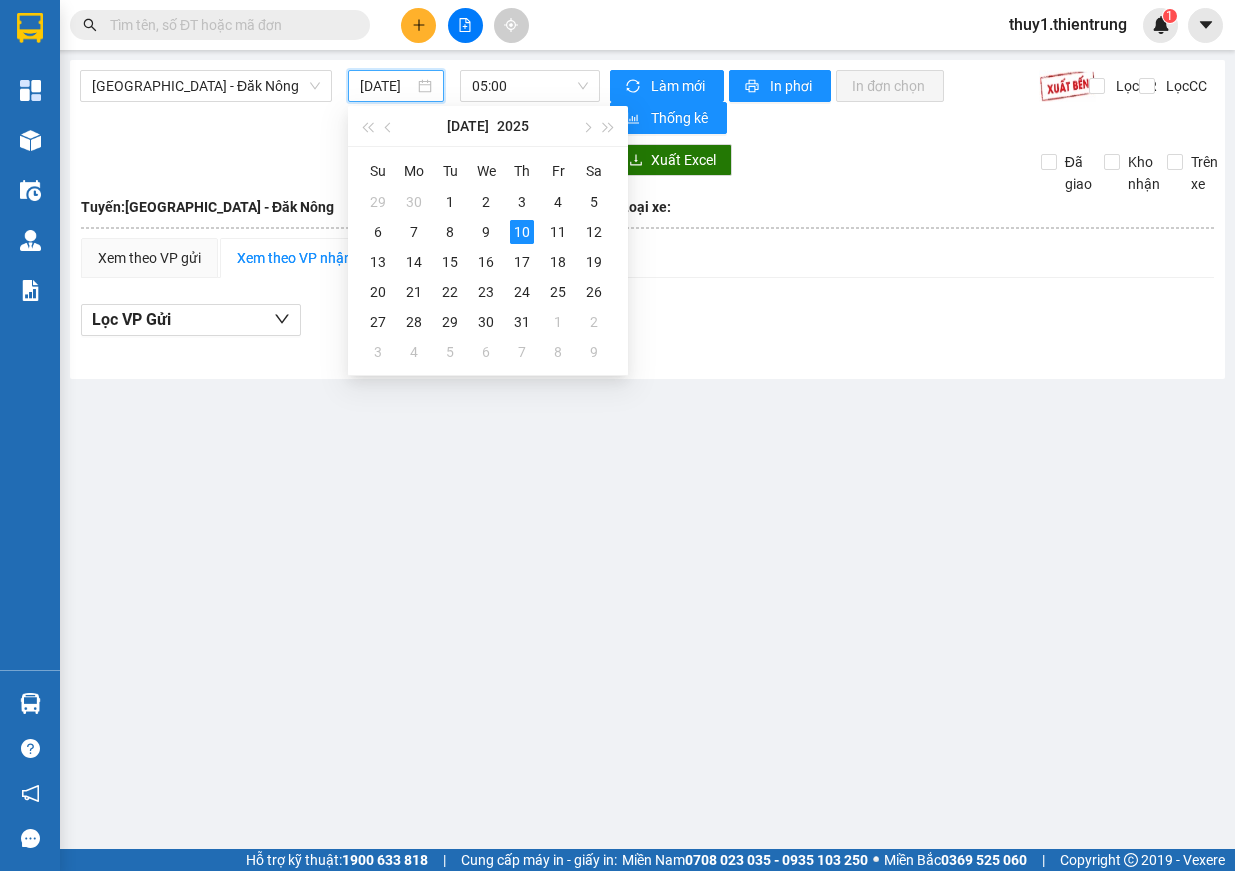 click on "[DATE]" at bounding box center [387, 86] 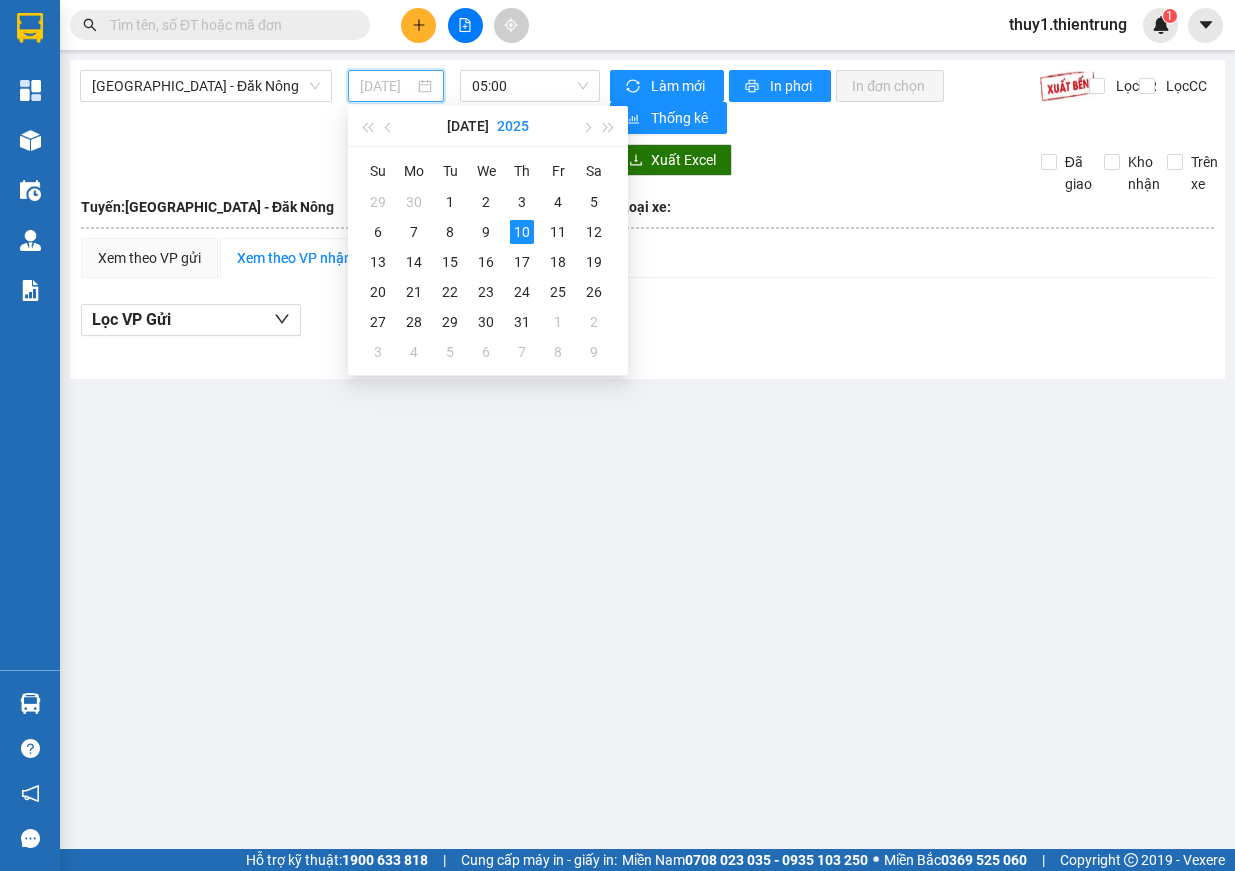 type on "[DATE]" 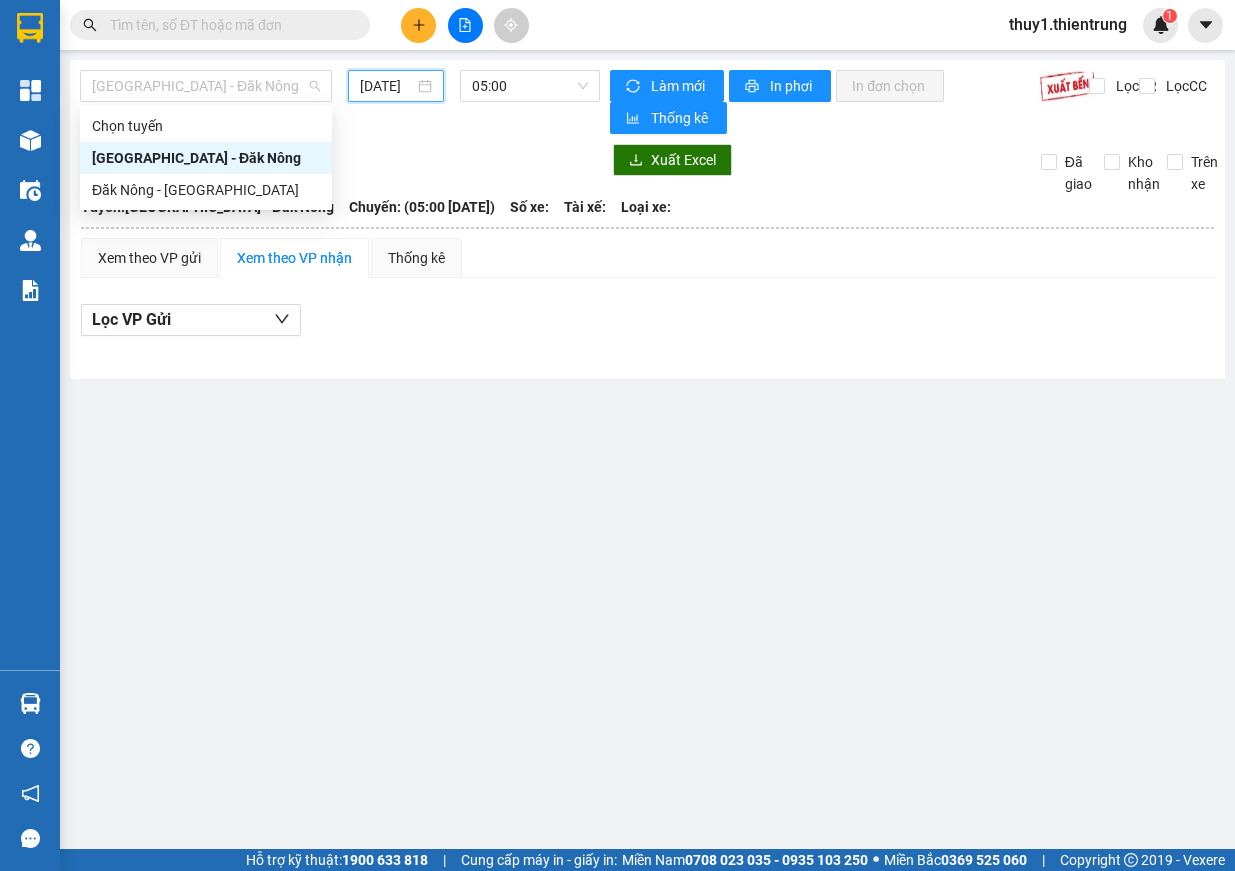drag, startPoint x: 184, startPoint y: 96, endPoint x: 185, endPoint y: 109, distance: 13.038404 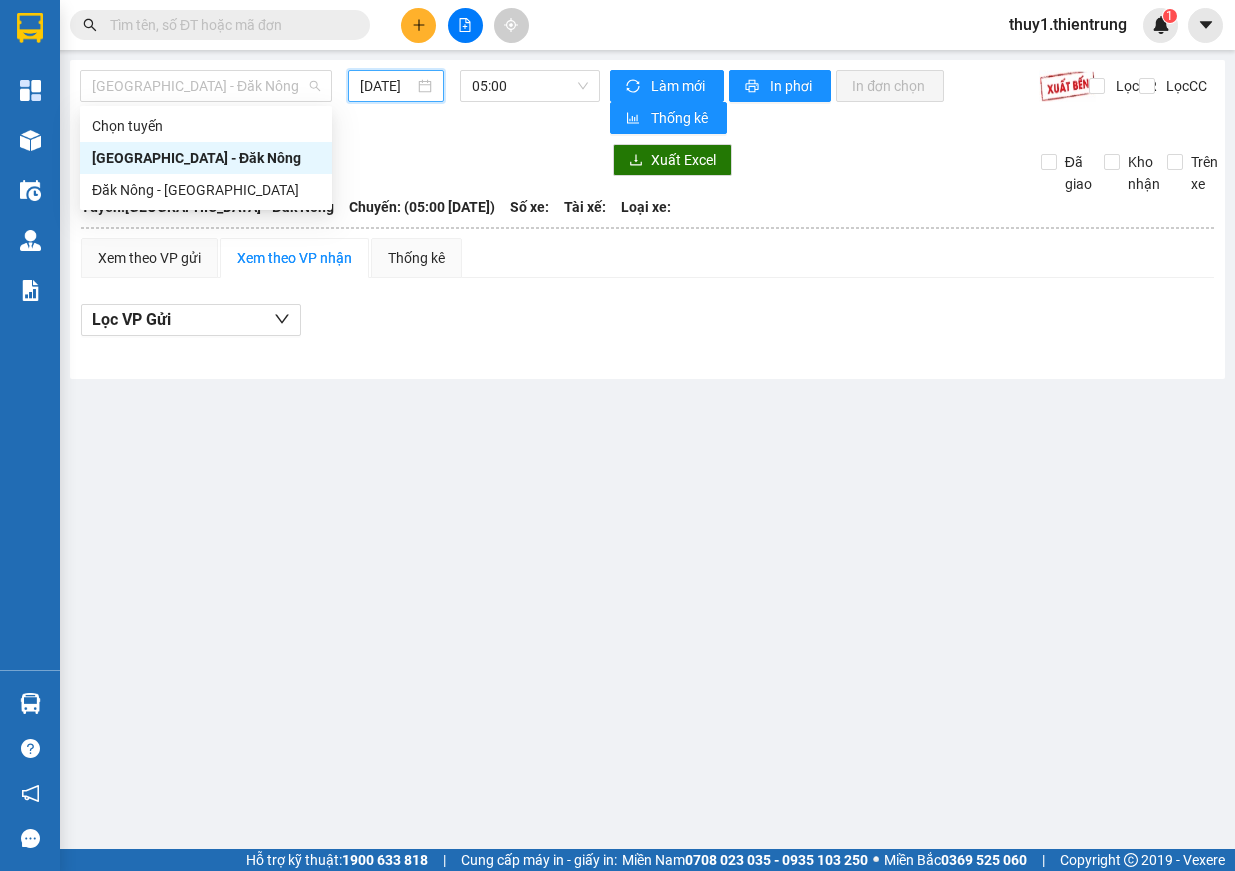 click on "[GEOGRAPHIC_DATA] - Đăk Nông" at bounding box center [206, 86] 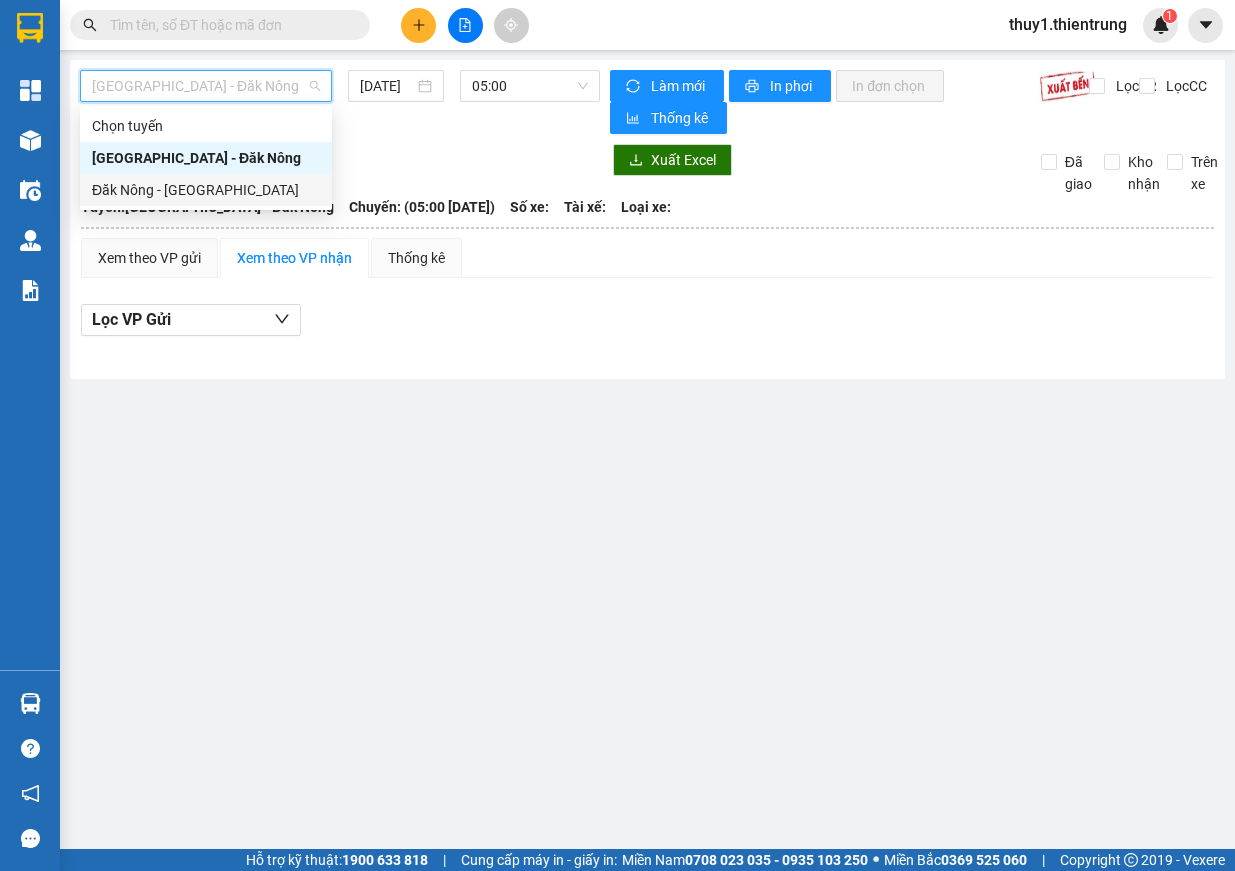 click on "Đăk Nông - [GEOGRAPHIC_DATA]" at bounding box center (206, 190) 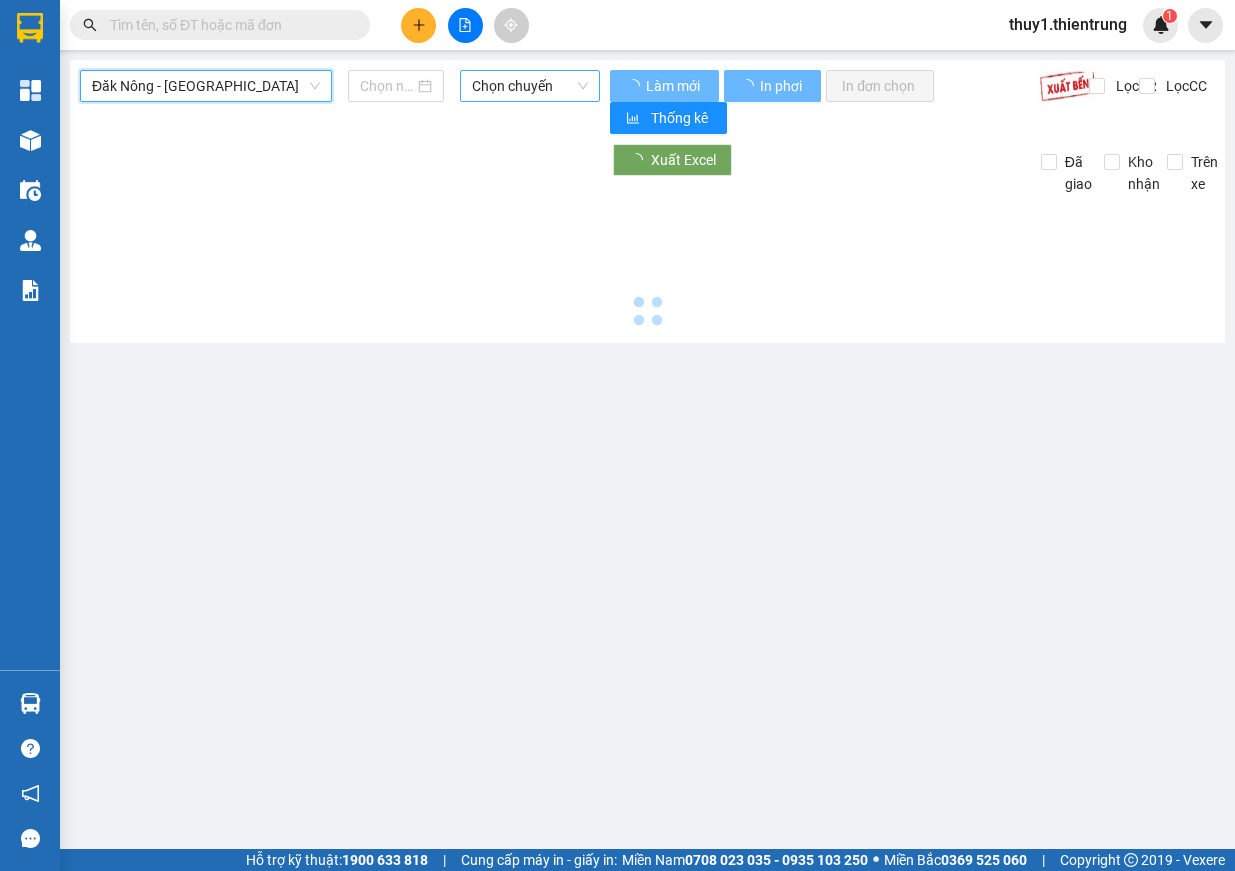 type on "[DATE]" 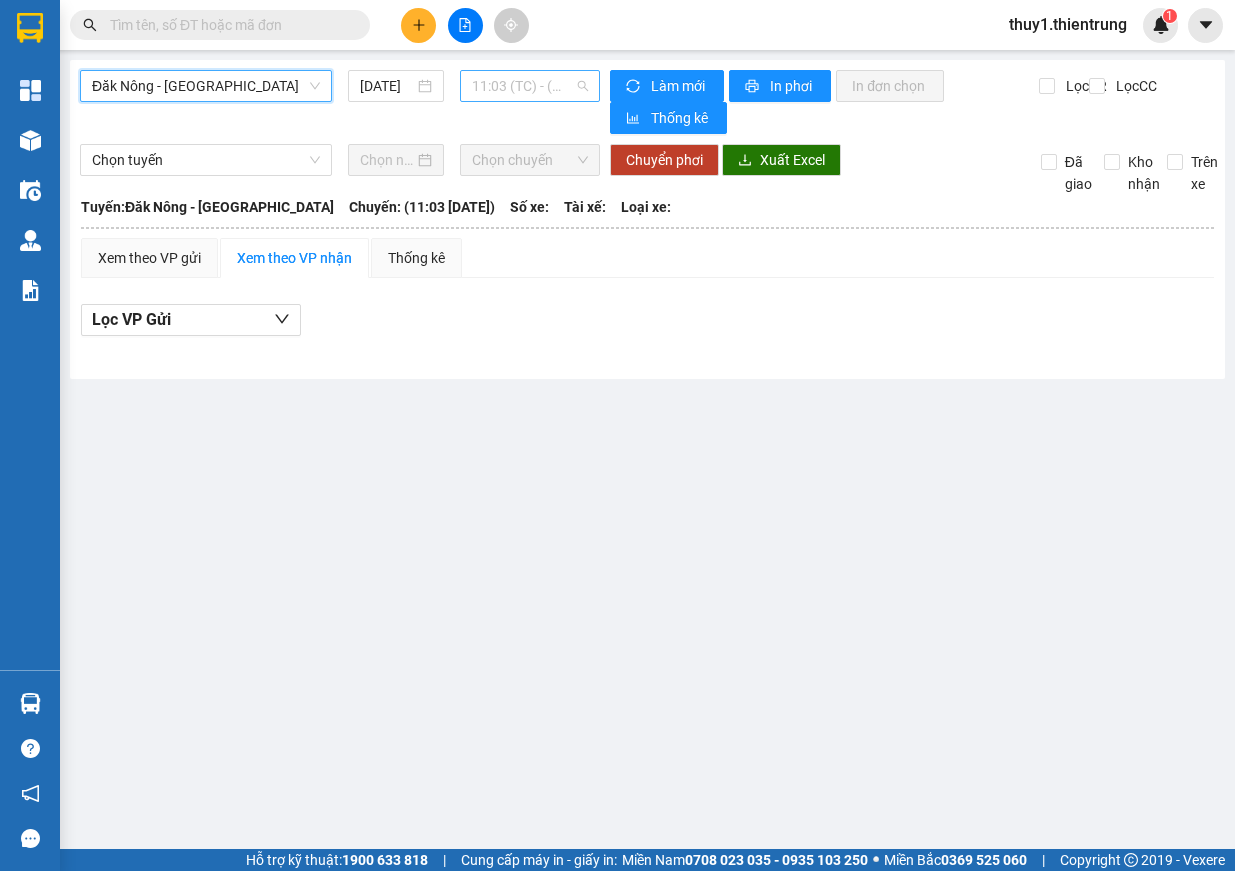 click on "11:03   (TC)   - (Đã [PERSON_NAME])" at bounding box center (530, 86) 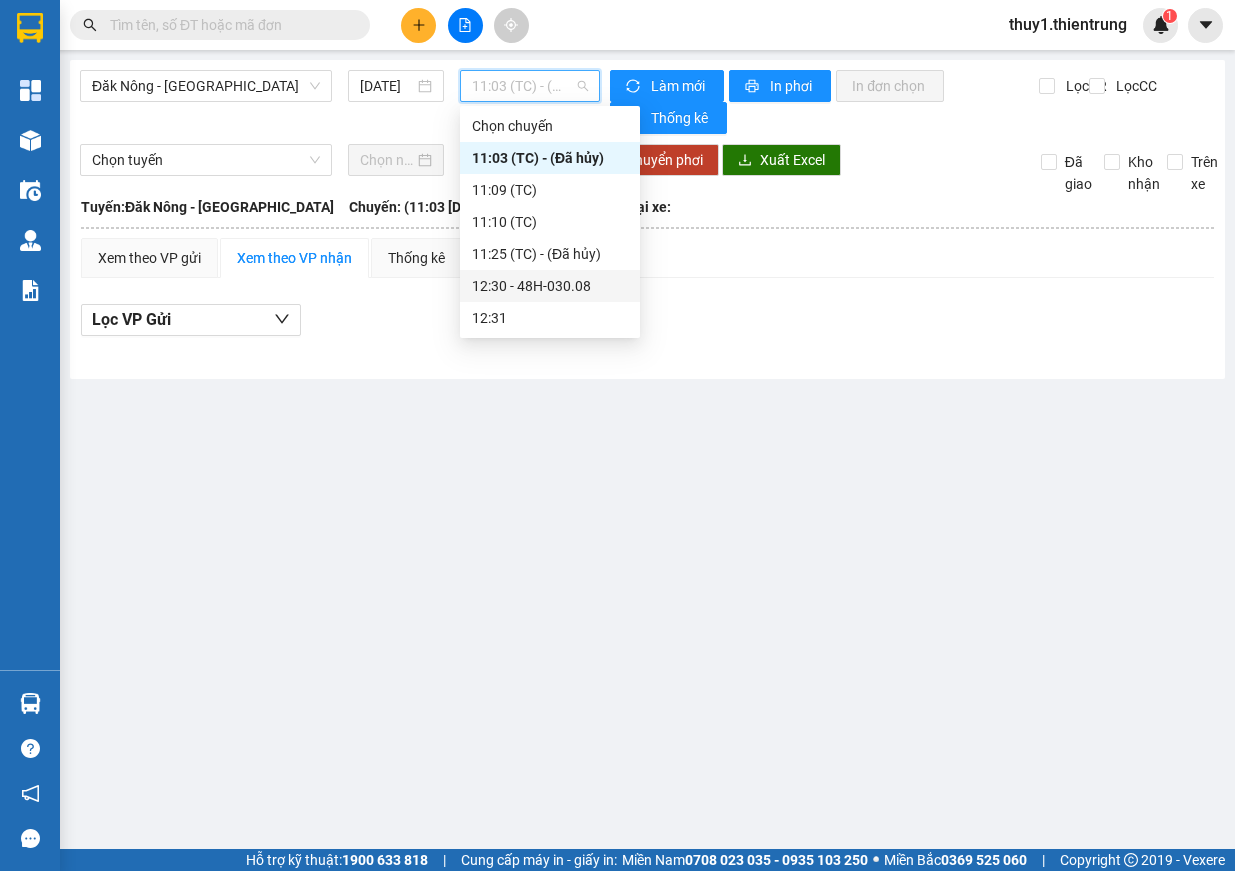 click on "12:30     - 48H-030.08" at bounding box center (550, 286) 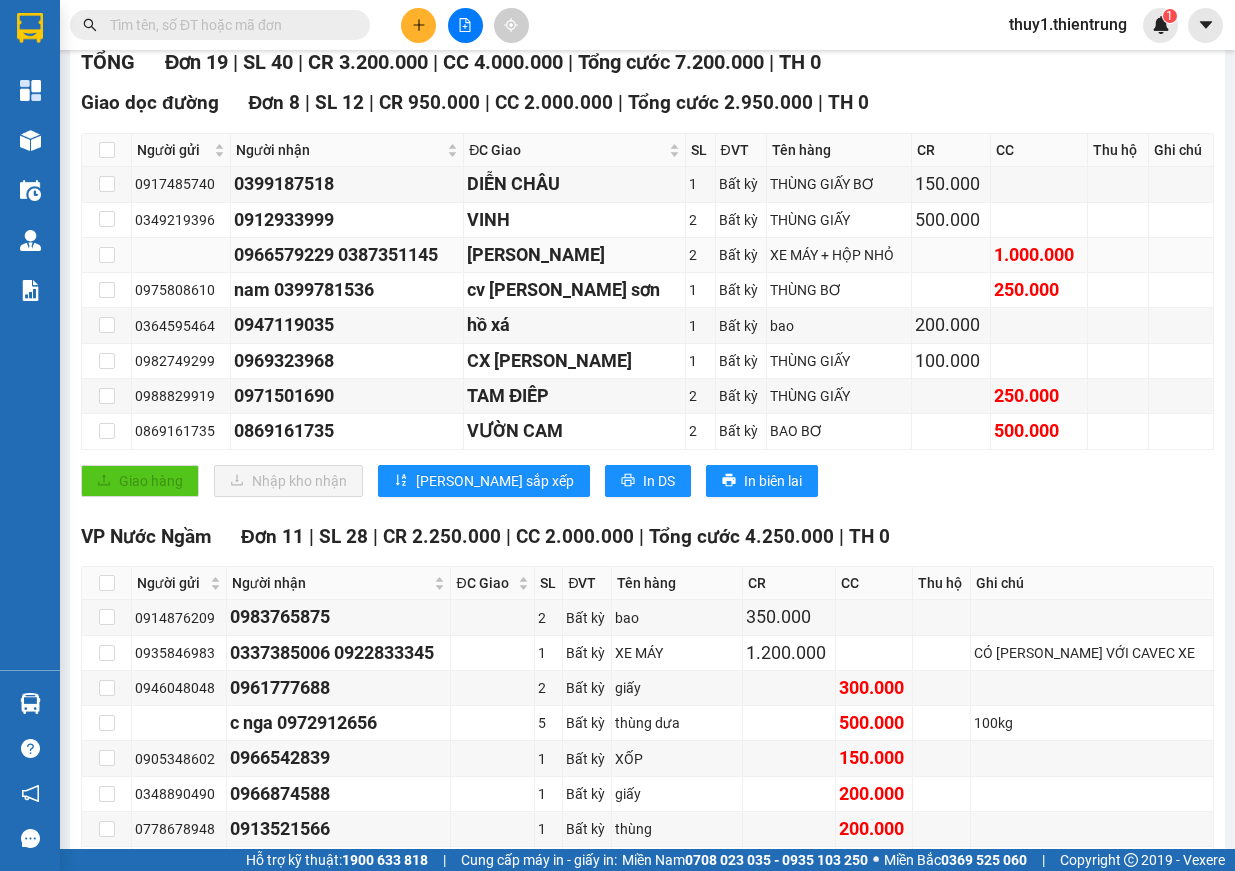 scroll, scrollTop: 100, scrollLeft: 0, axis: vertical 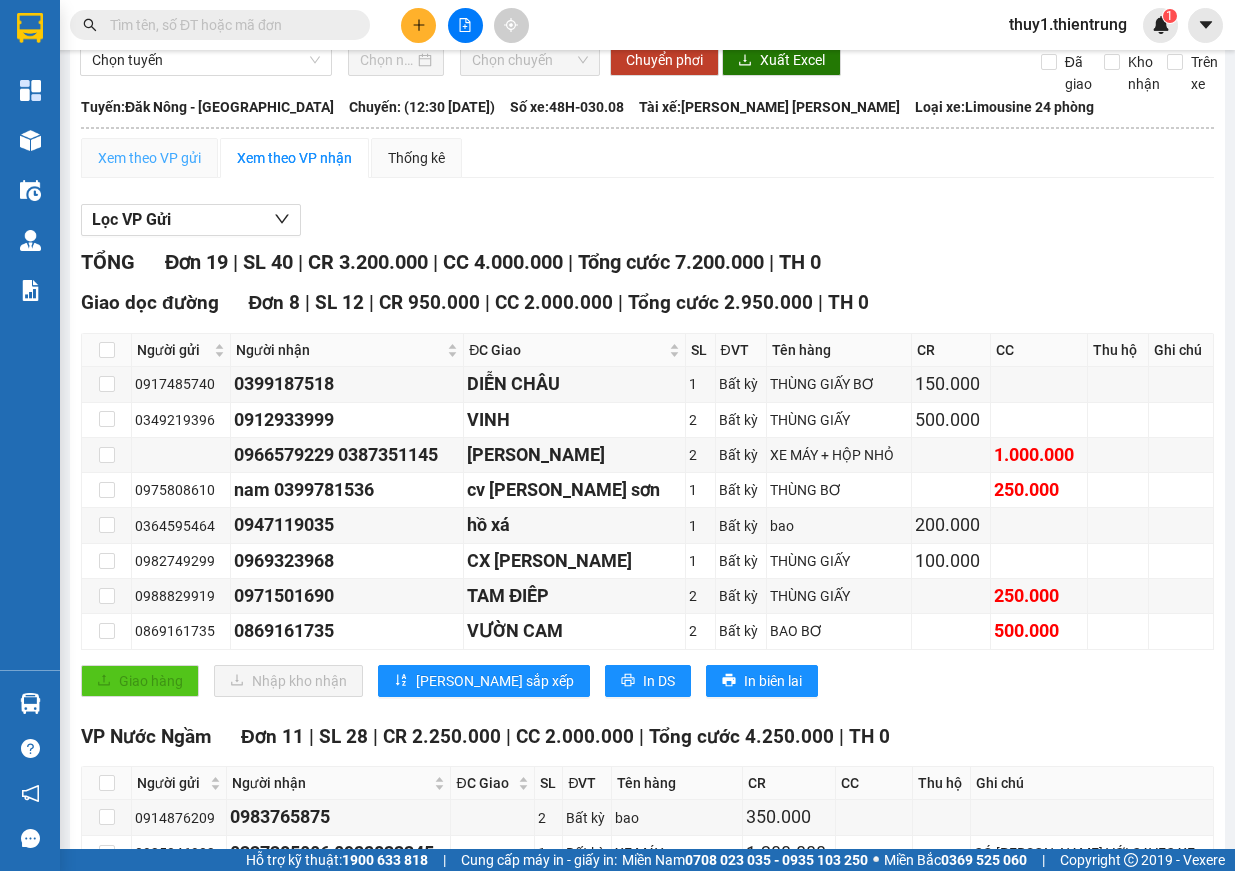 click on "Xem theo VP gửi" at bounding box center [149, 158] 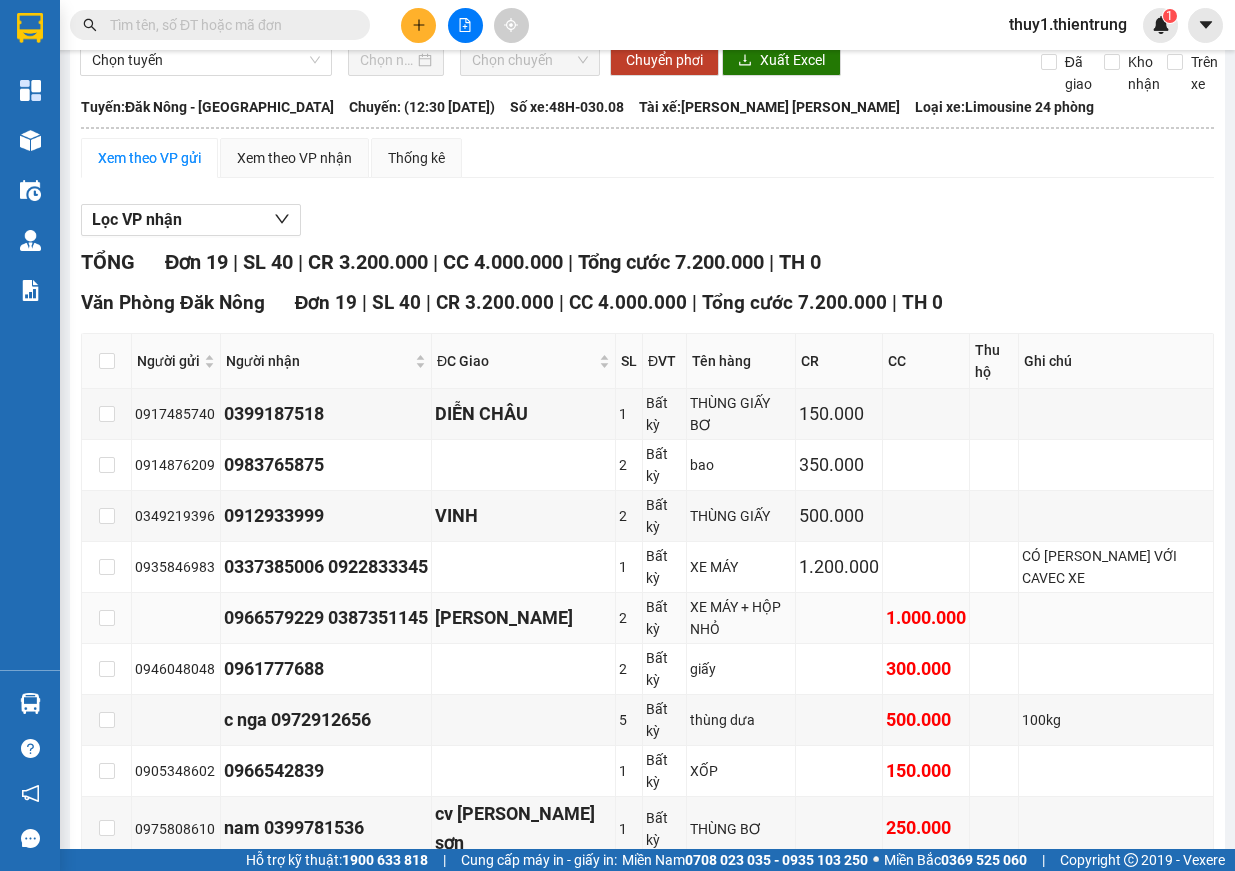 scroll, scrollTop: 200, scrollLeft: 0, axis: vertical 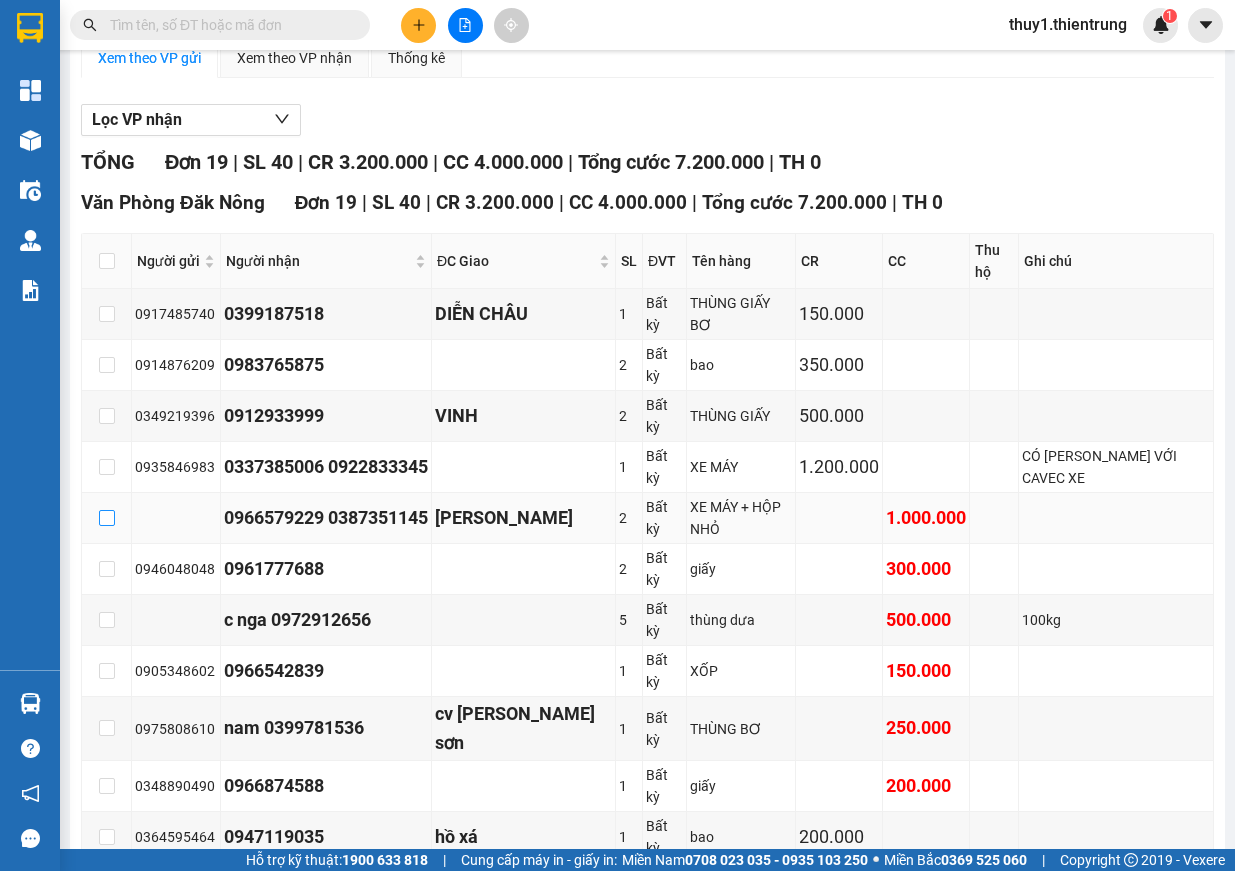 drag, startPoint x: 102, startPoint y: 515, endPoint x: 144, endPoint y: 521, distance: 42.426407 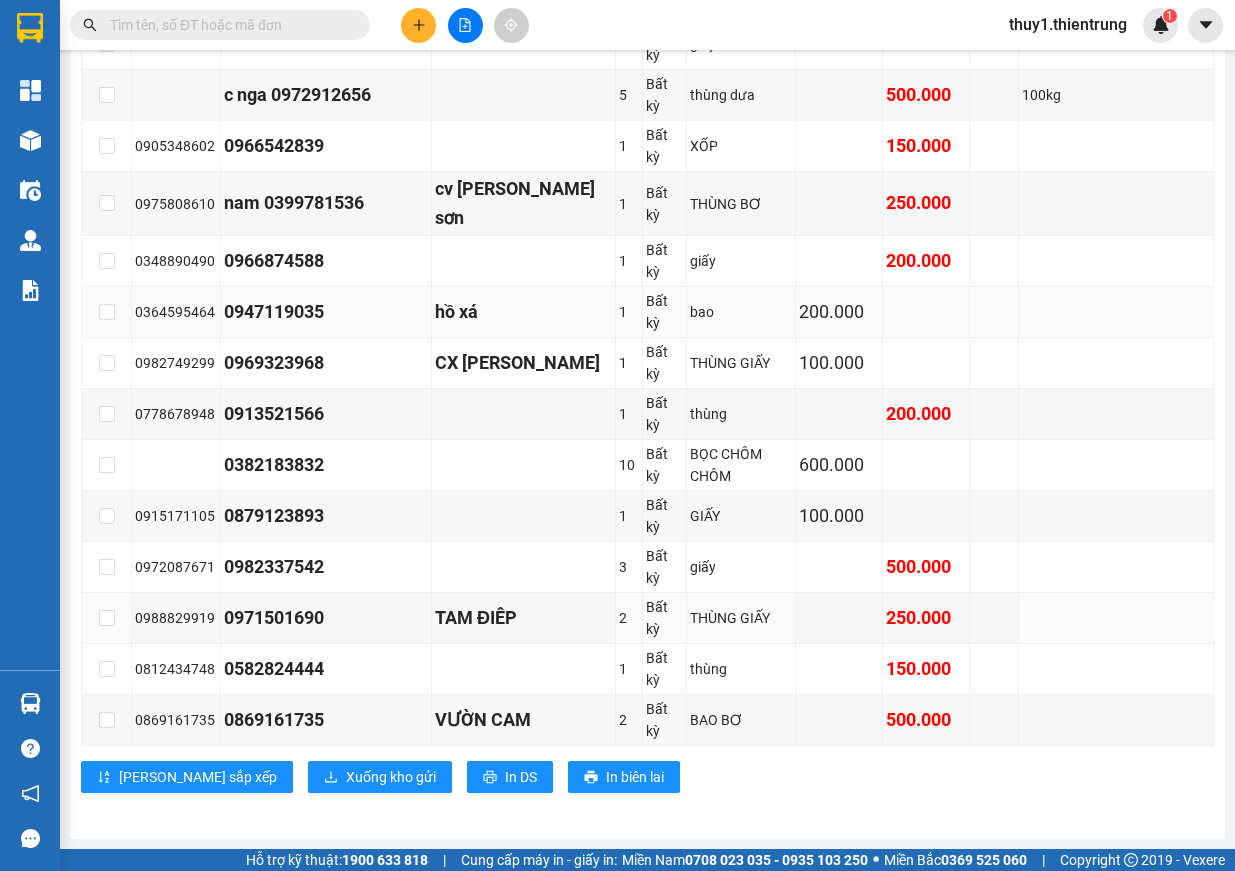 scroll, scrollTop: 425, scrollLeft: 0, axis: vertical 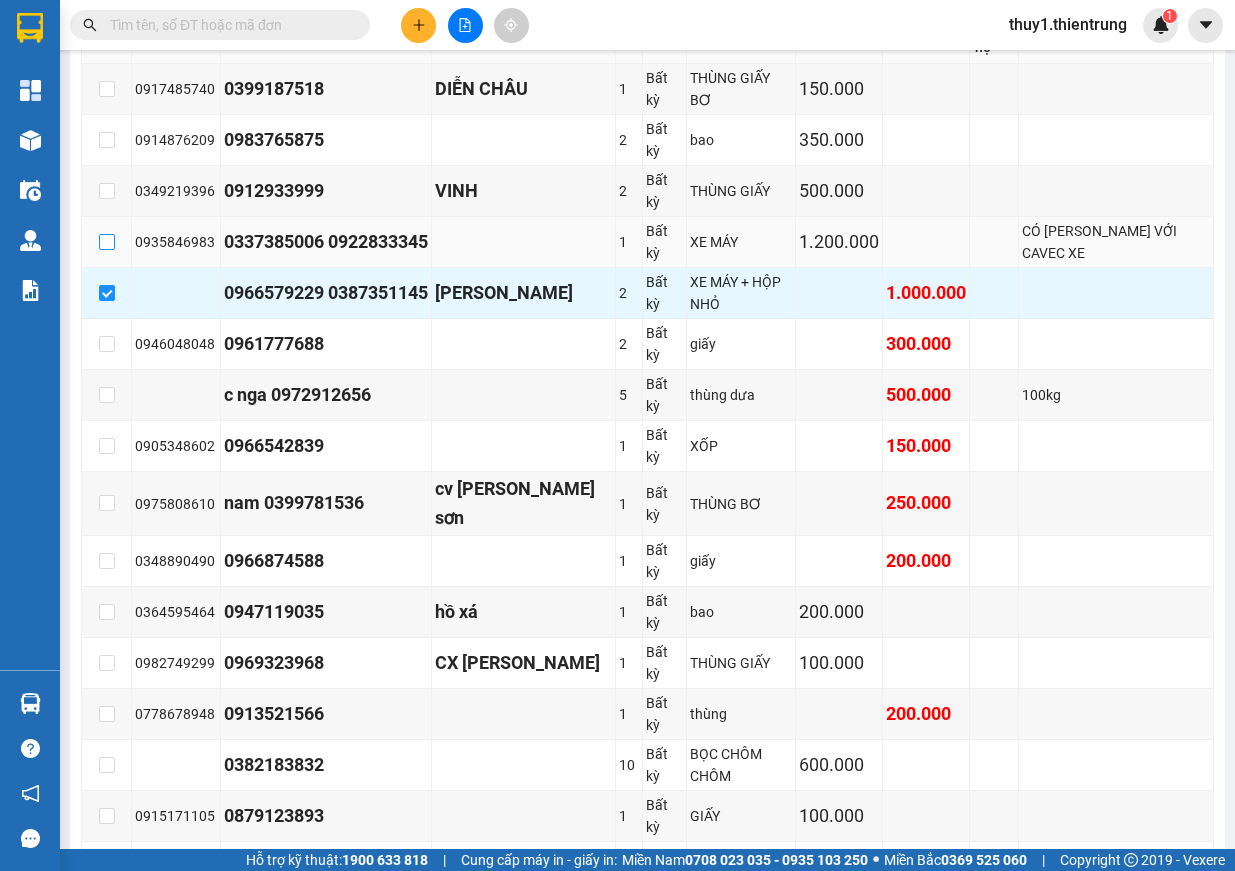 click at bounding box center [107, 242] 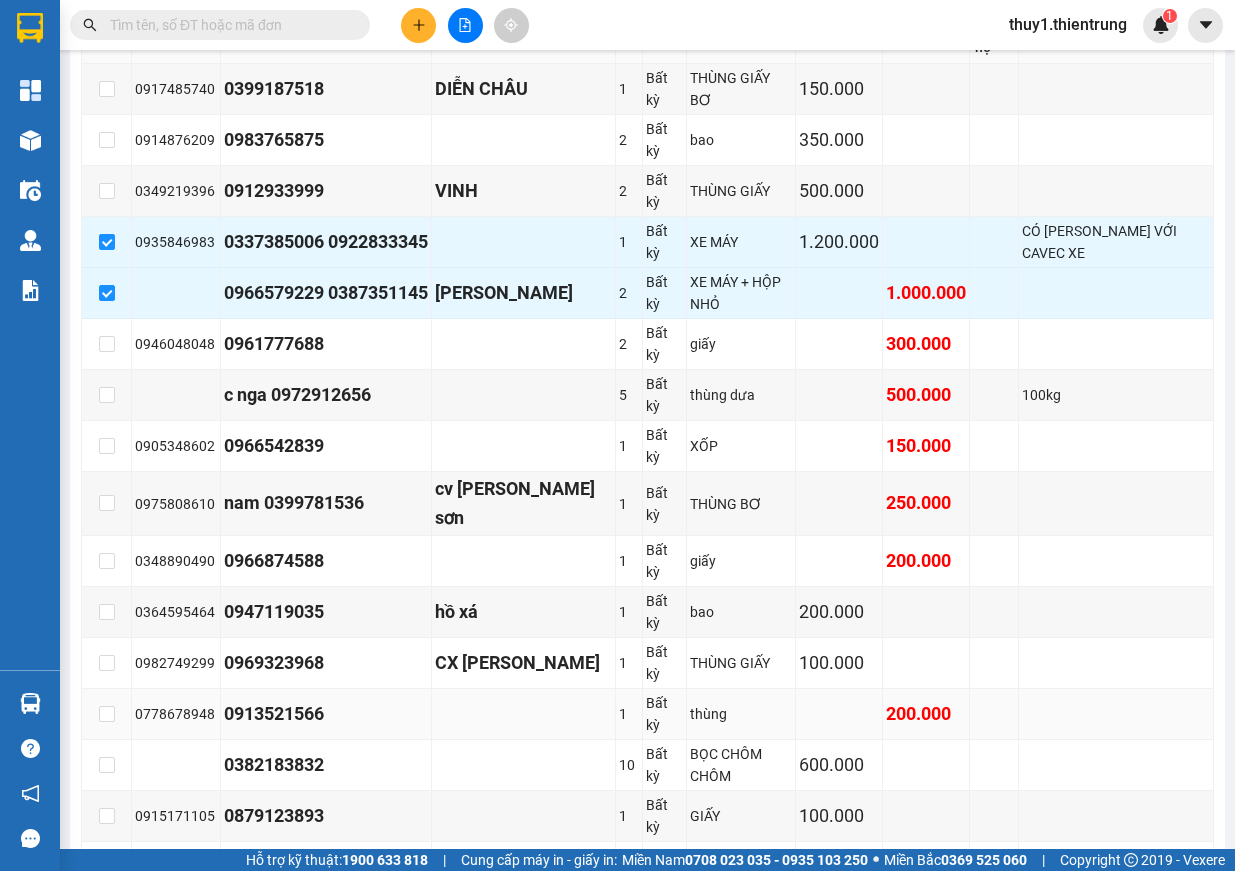 scroll, scrollTop: 725, scrollLeft: 0, axis: vertical 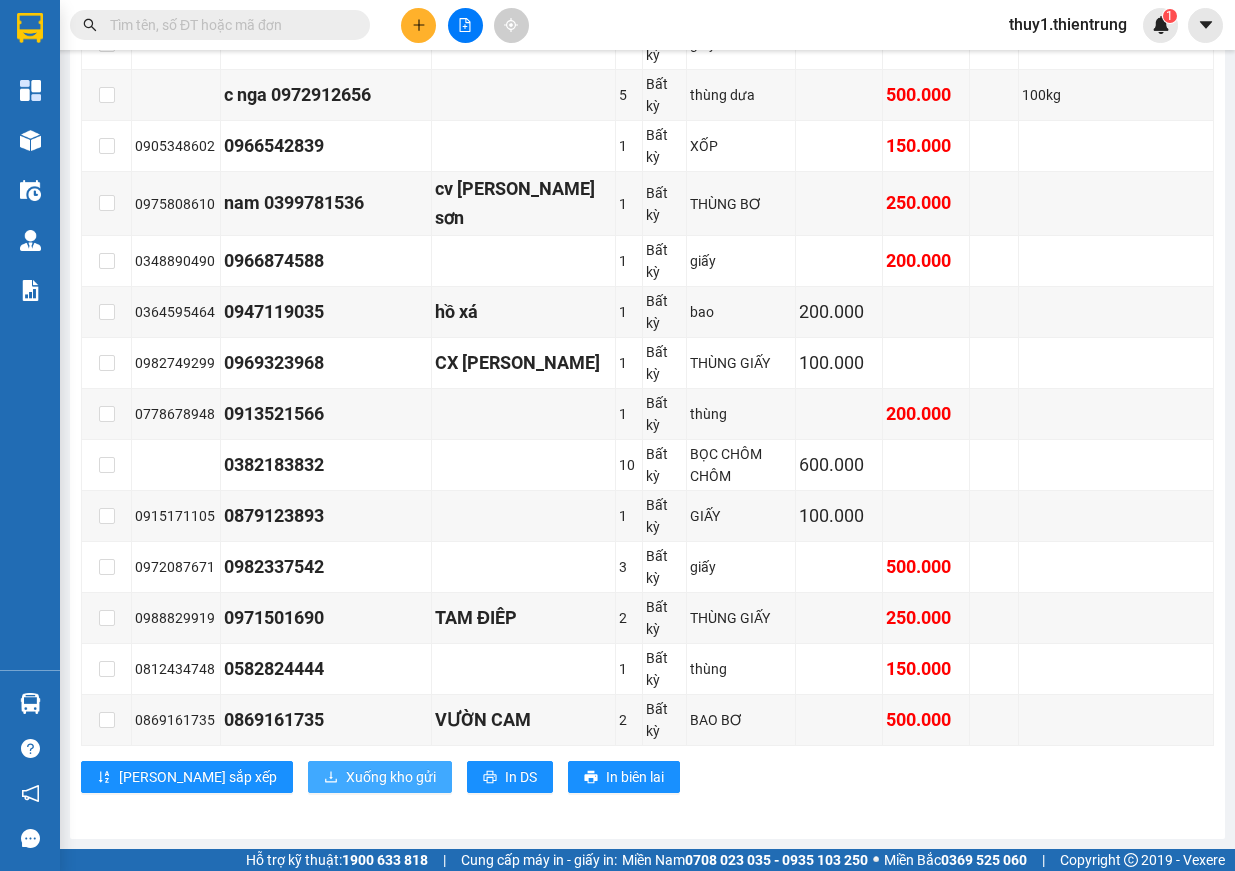 click on "Xuống kho gửi" at bounding box center [391, 777] 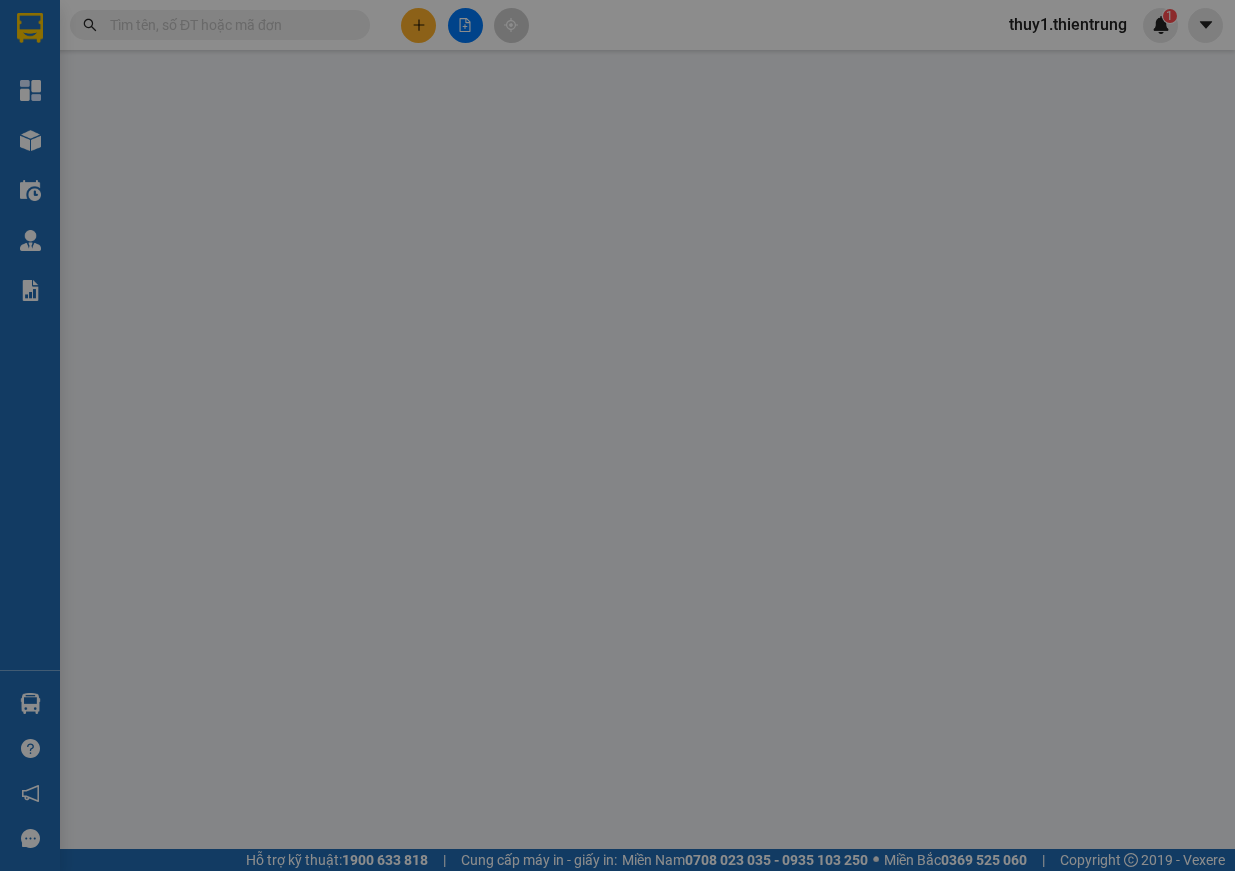 scroll, scrollTop: 0, scrollLeft: 0, axis: both 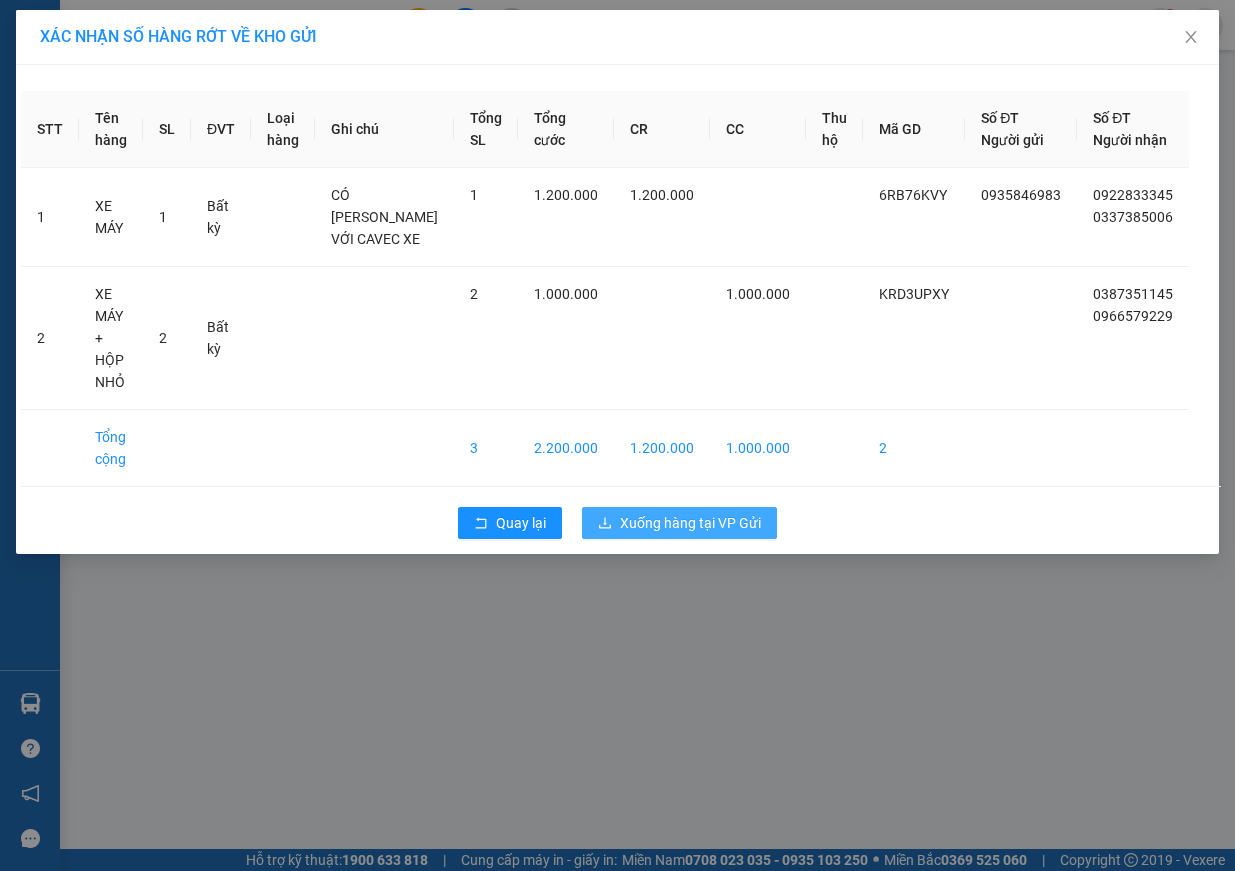 click on "Xuống hàng tại VP Gửi" at bounding box center (690, 523) 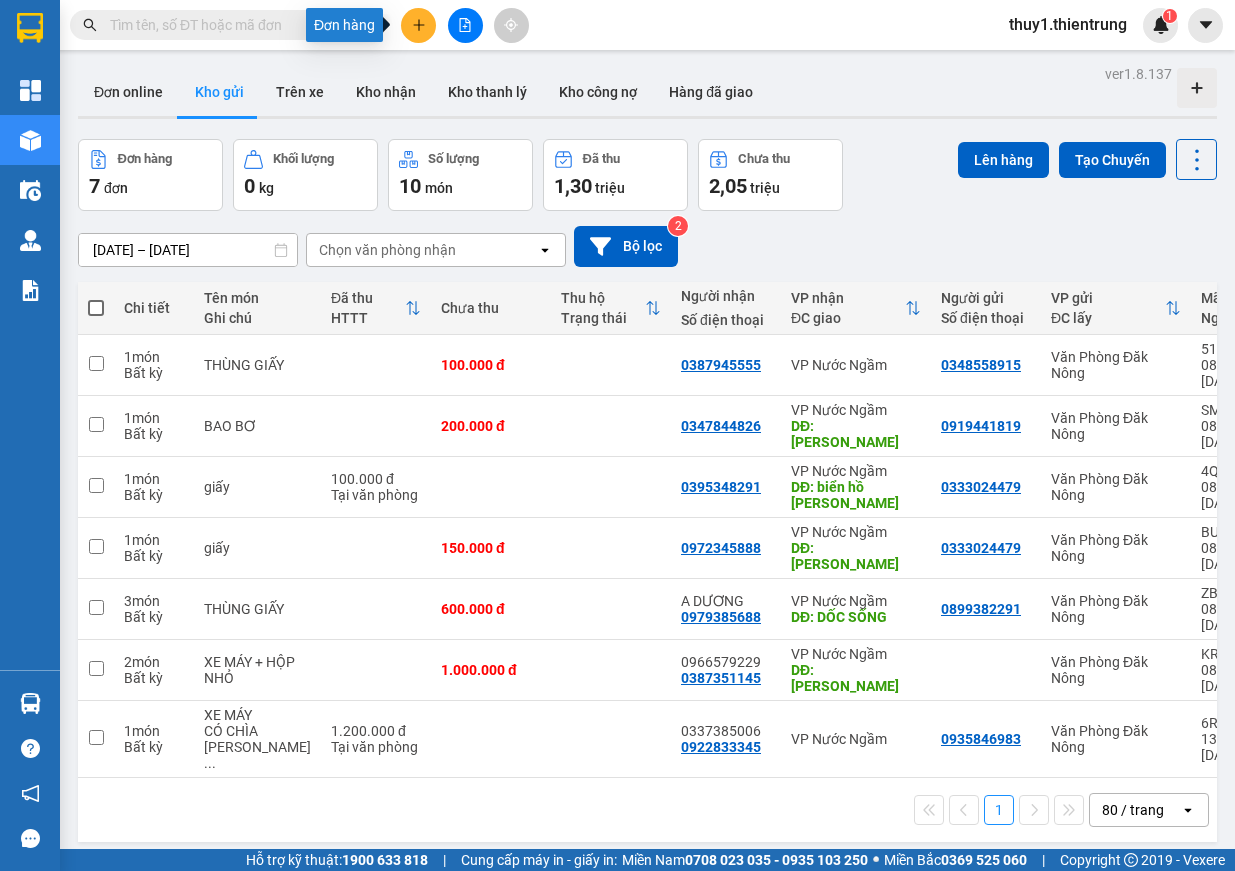 drag, startPoint x: 417, startPoint y: 29, endPoint x: 429, endPoint y: 39, distance: 15.6205 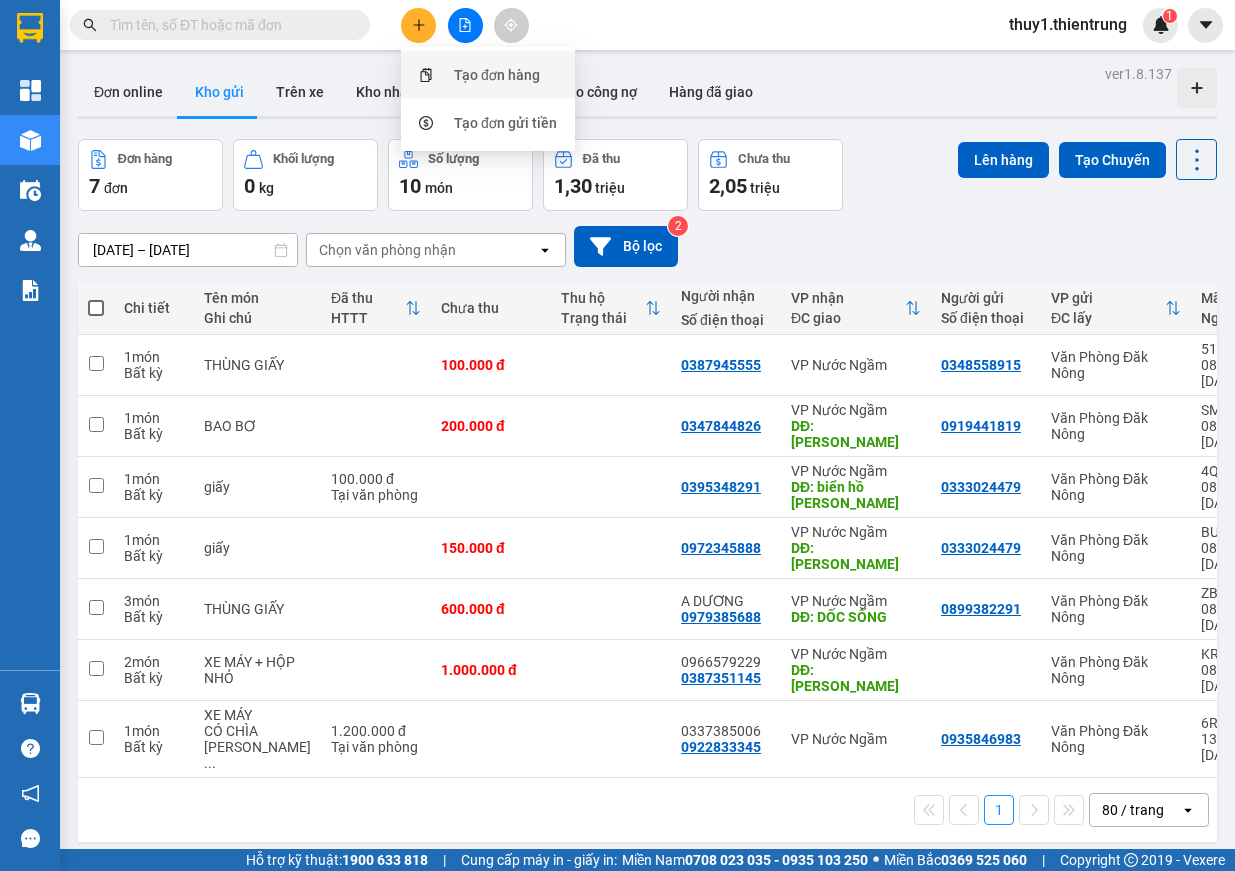 click on "Tạo đơn hàng" at bounding box center (488, 75) 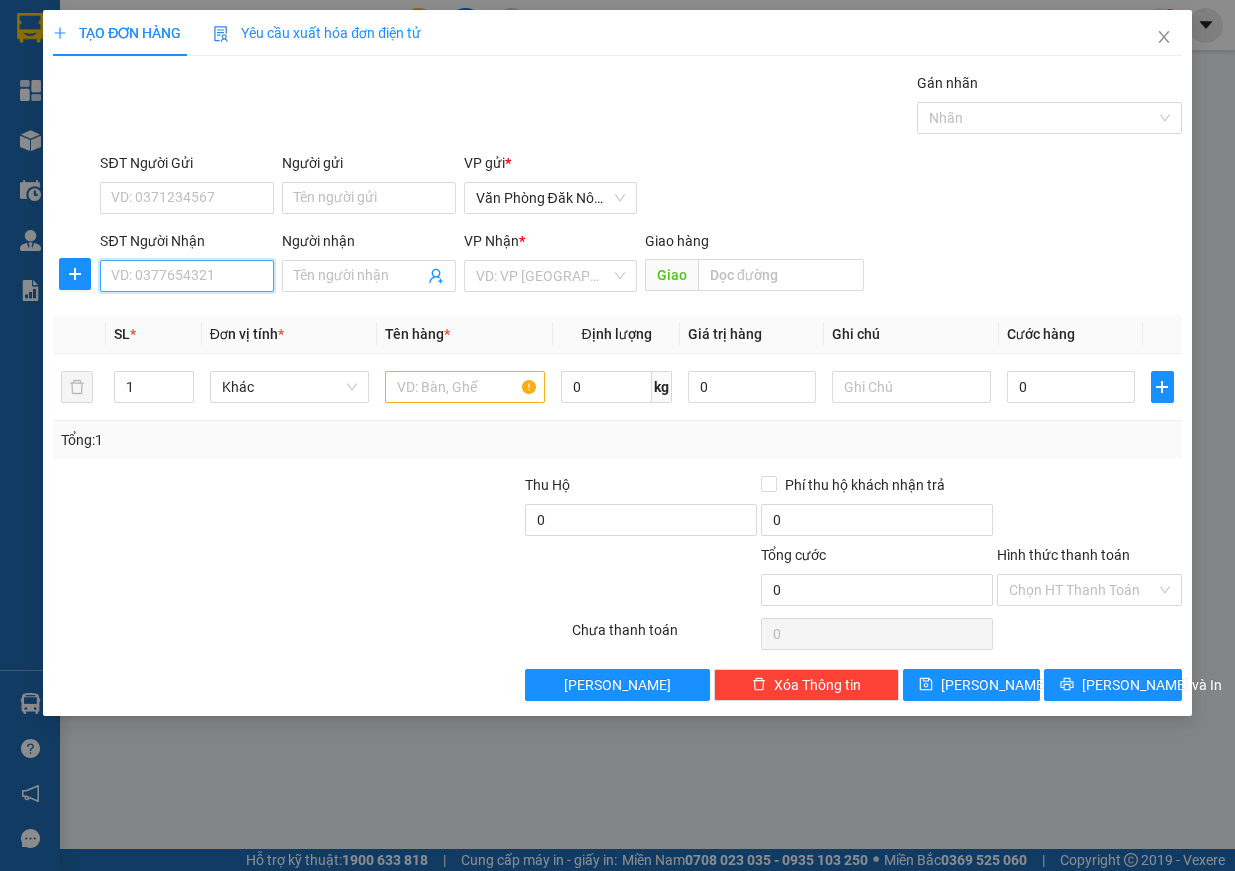 click on "SĐT Người Nhận" at bounding box center [187, 276] 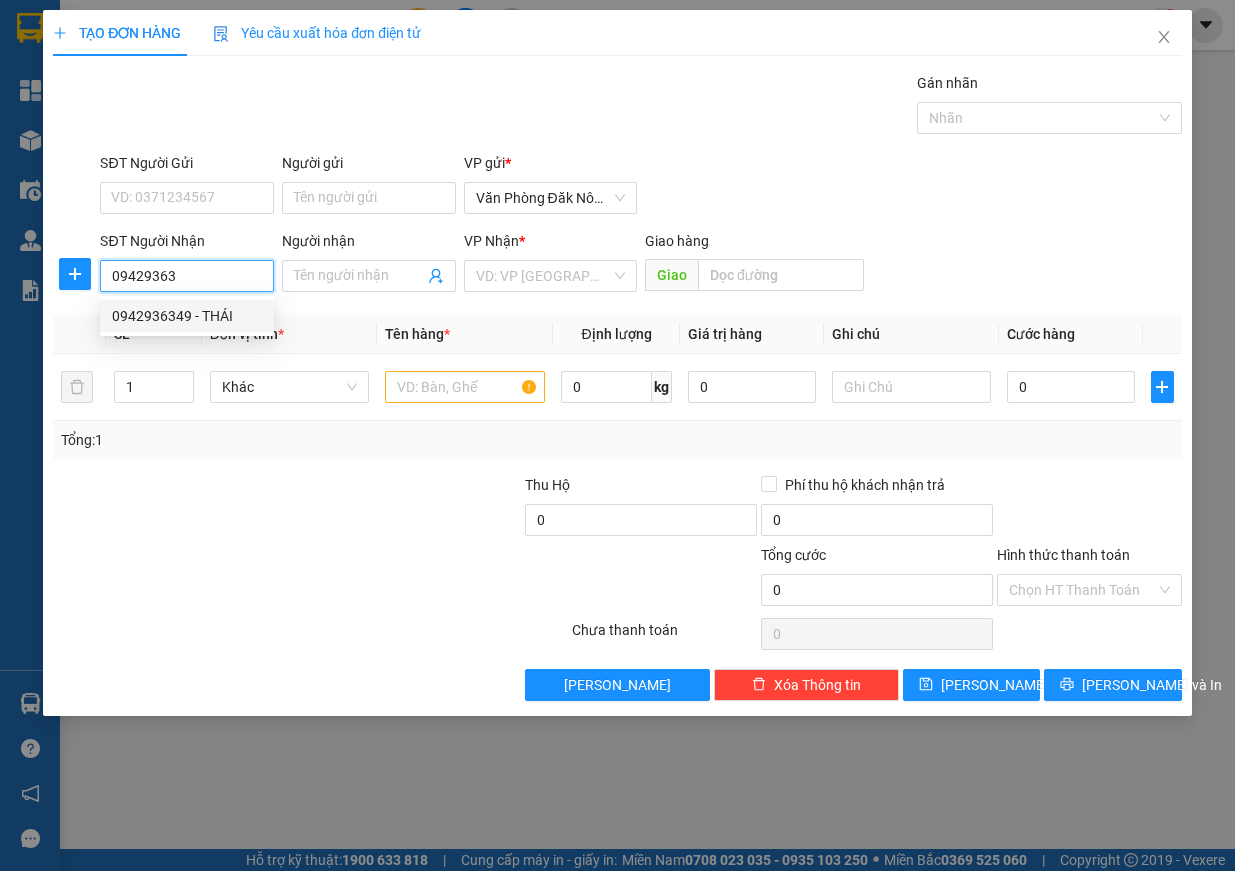 click on "0942936349 - THÁI" at bounding box center [187, 316] 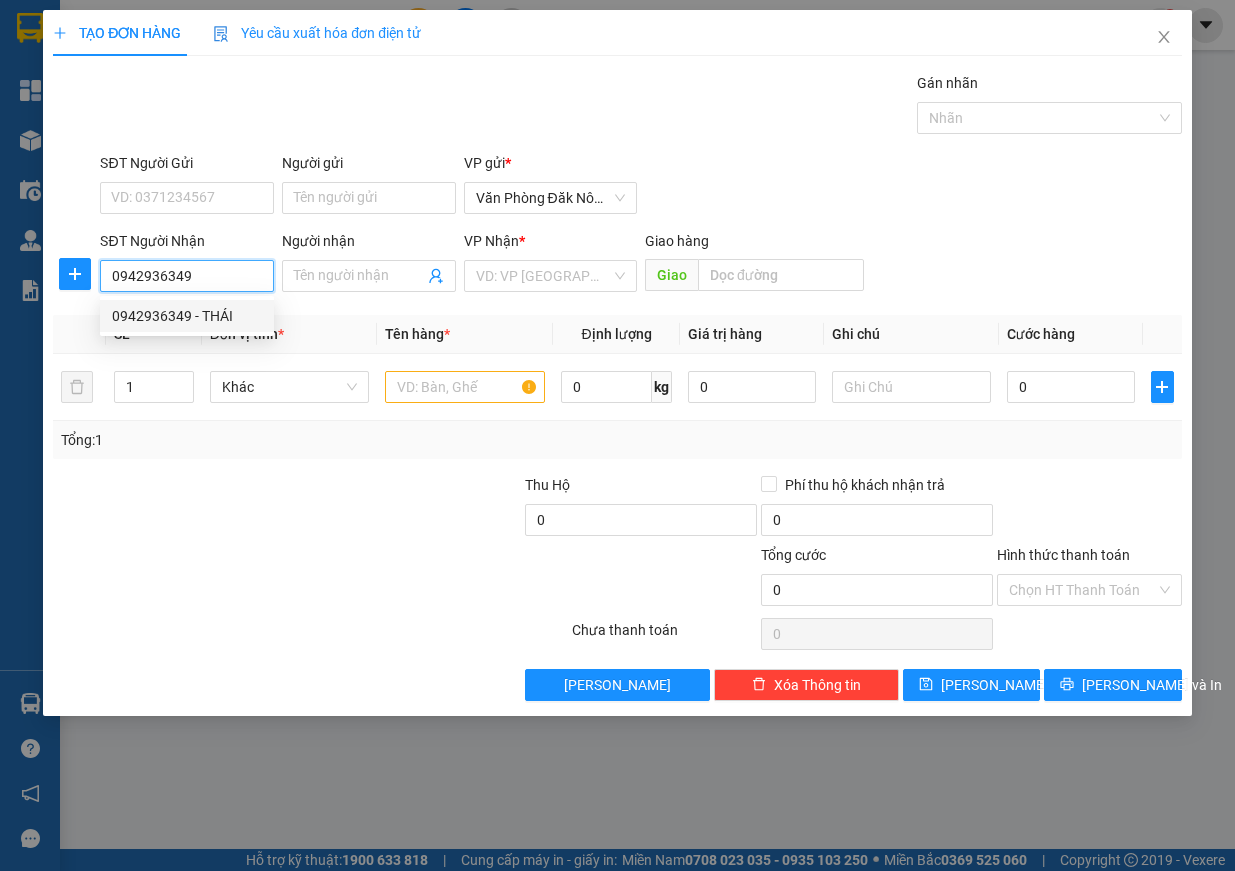 type on "THÁI" 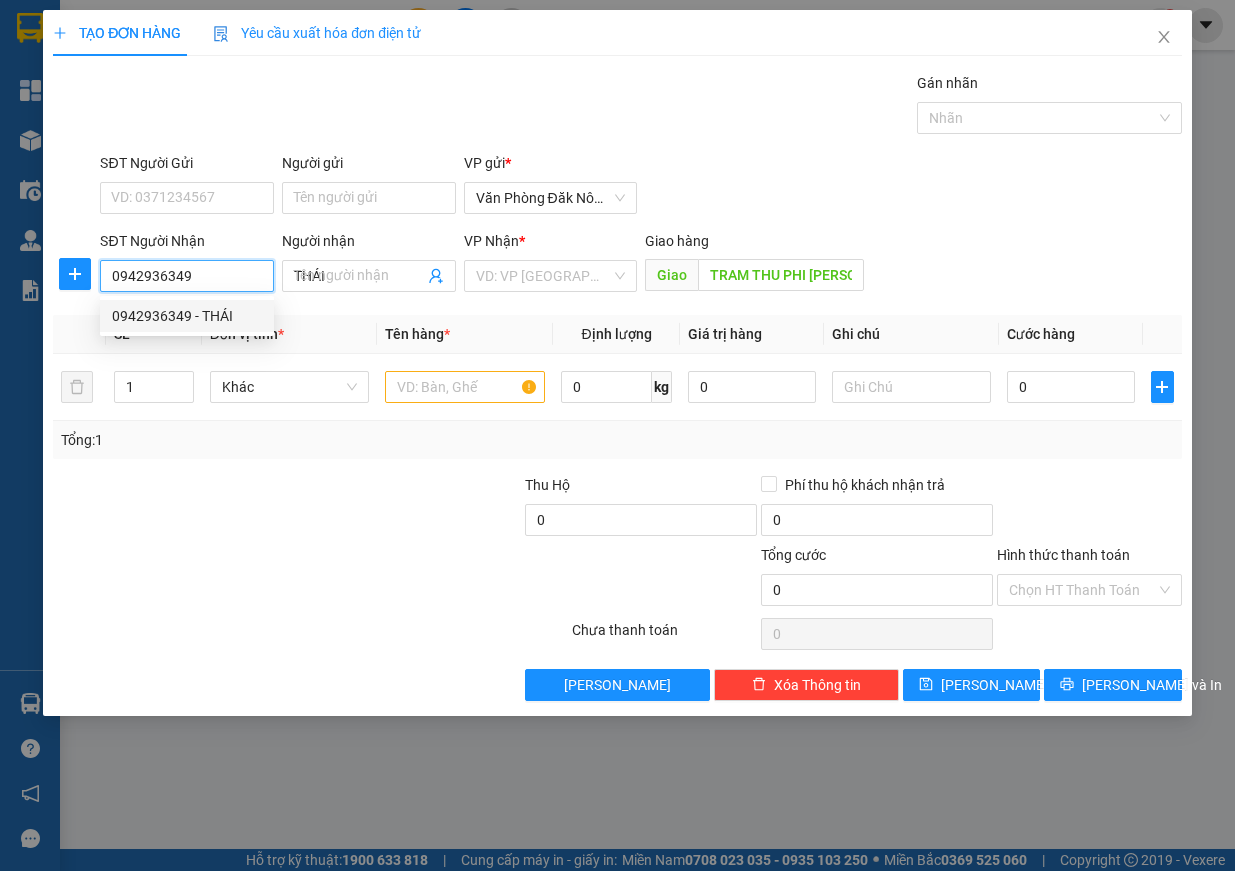 type on "350.000" 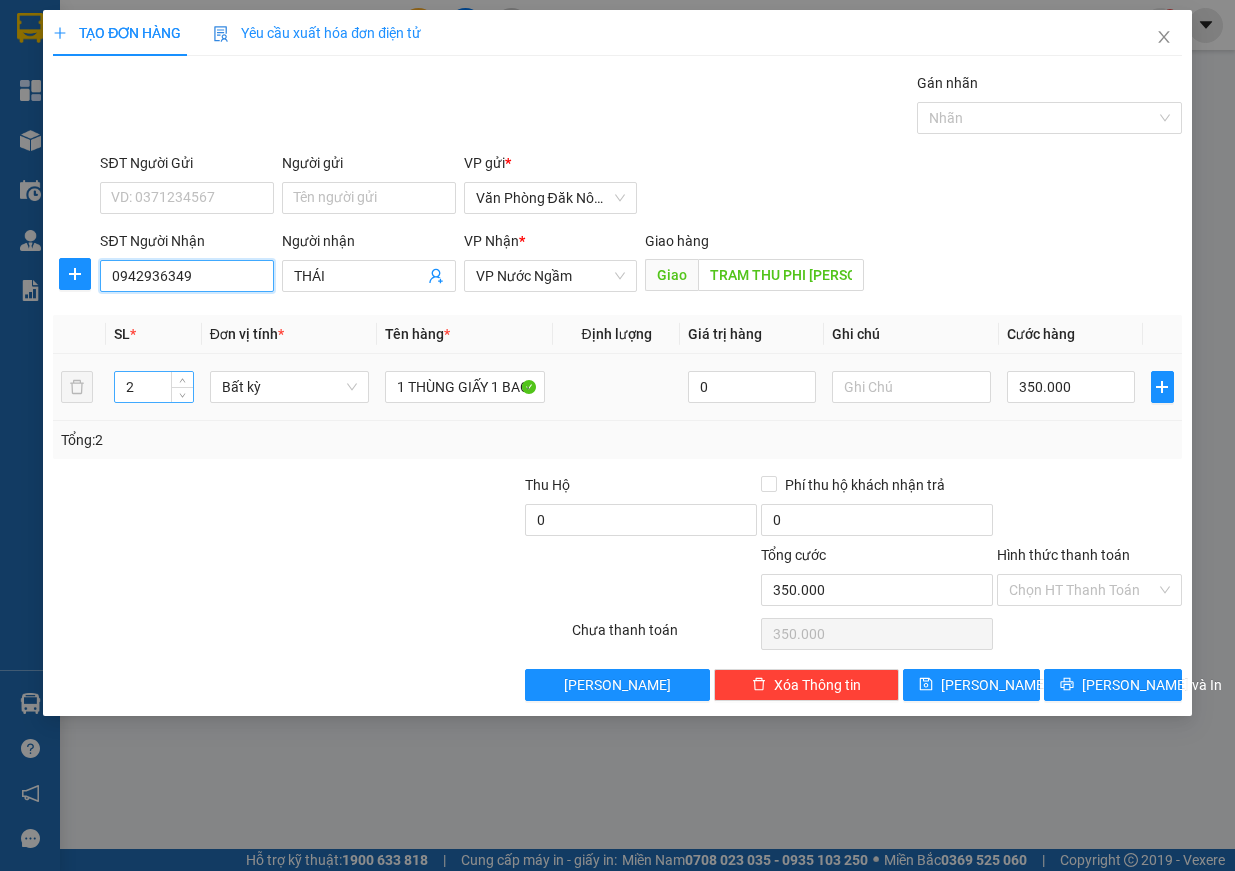 type on "0942936349" 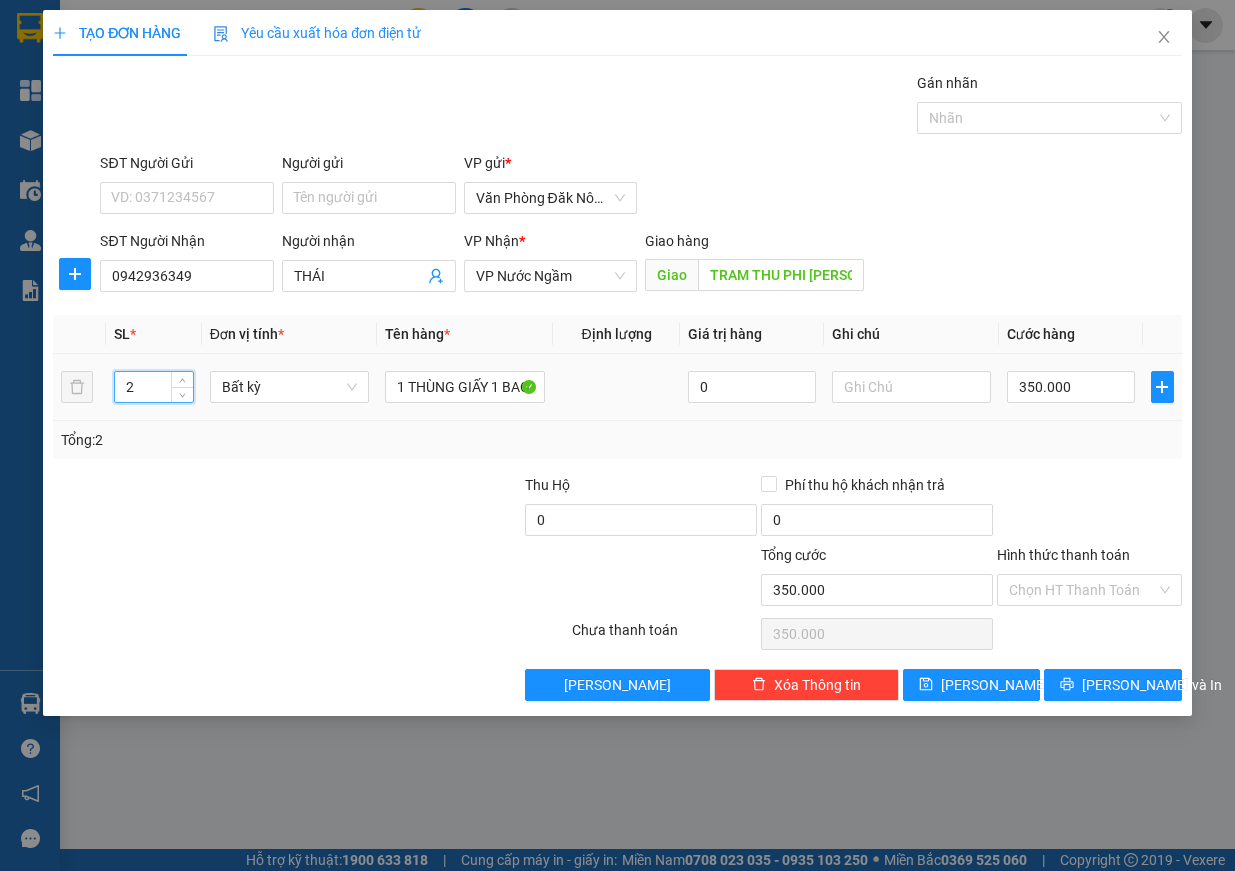 click on "2 Bất kỳ 1 THÙNG GIẤY 1 BAO MIT 0 350.000" at bounding box center [617, 387] 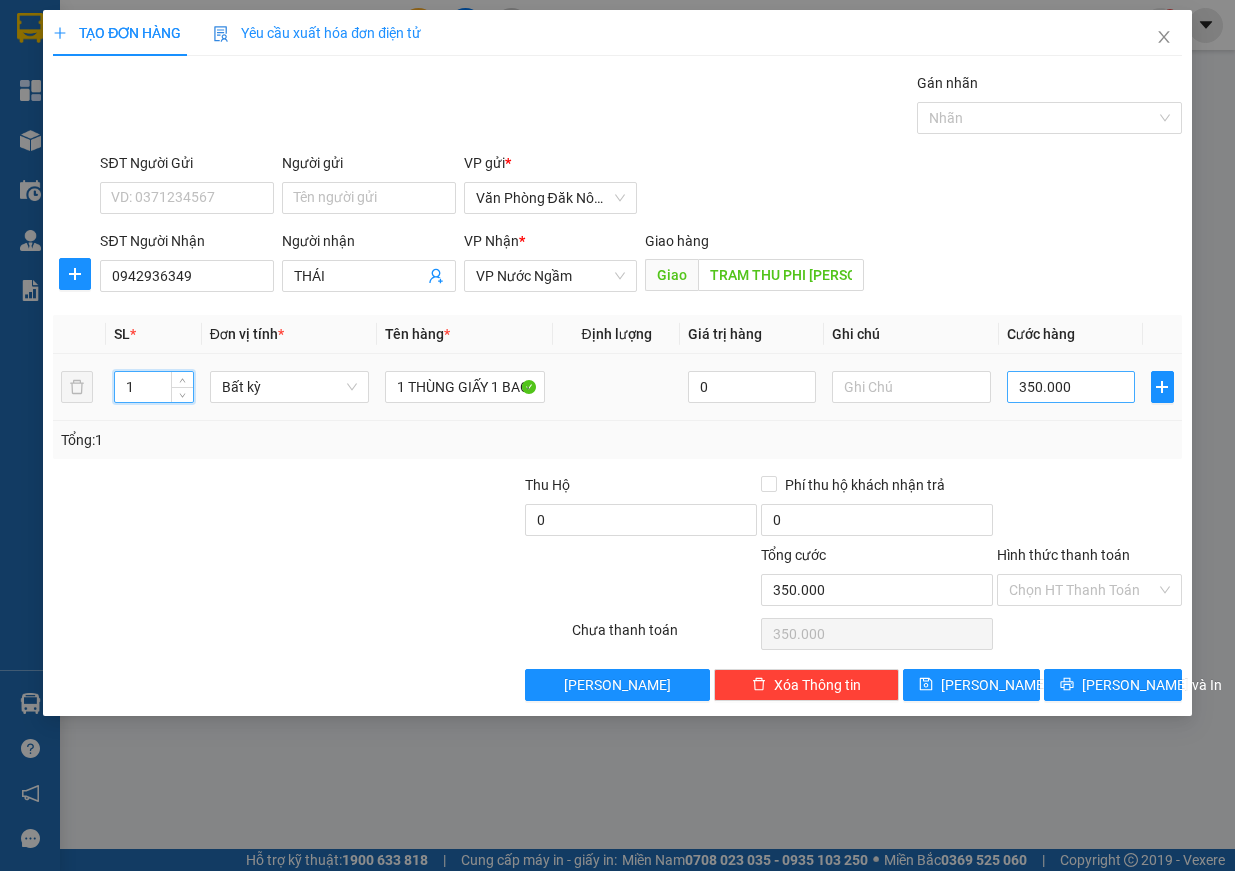 type on "1" 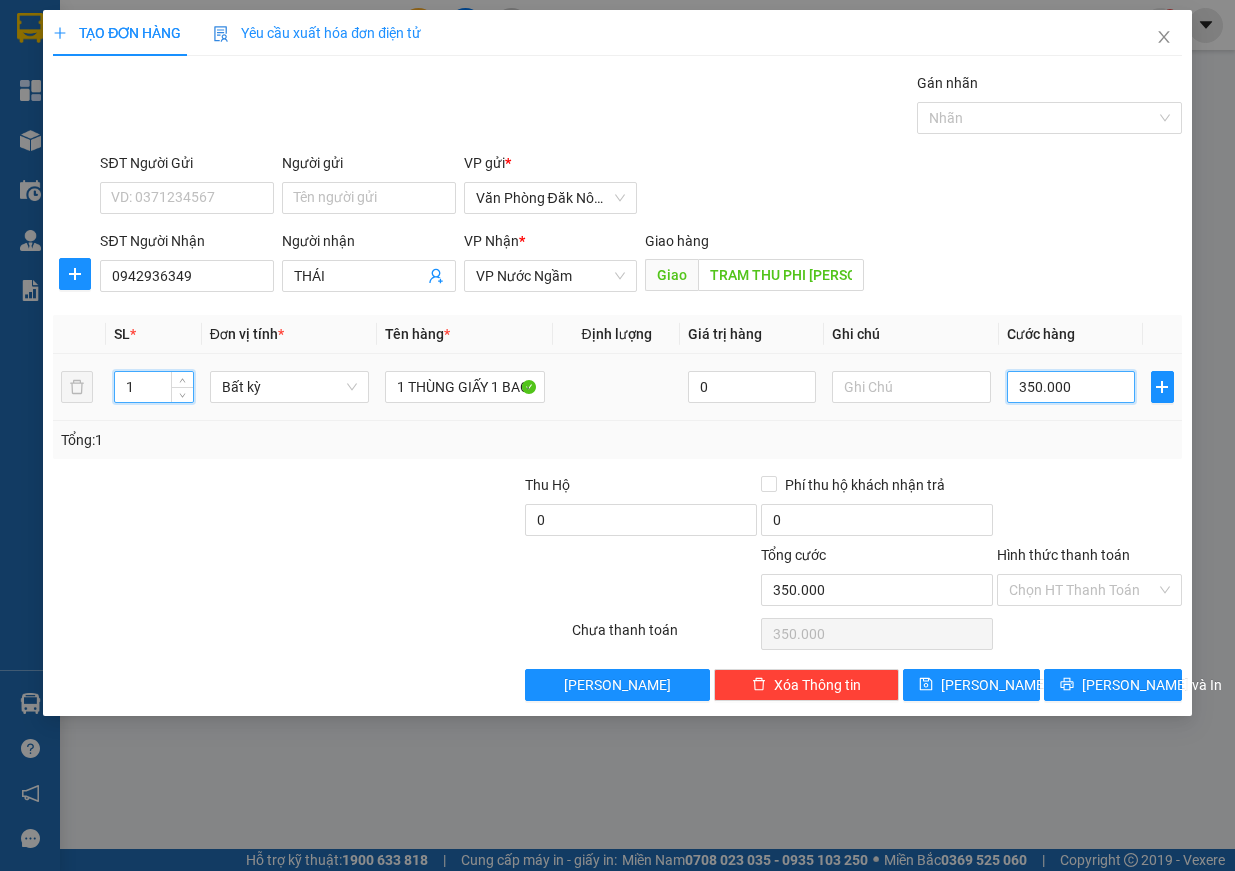 click on "350.000" at bounding box center [1071, 387] 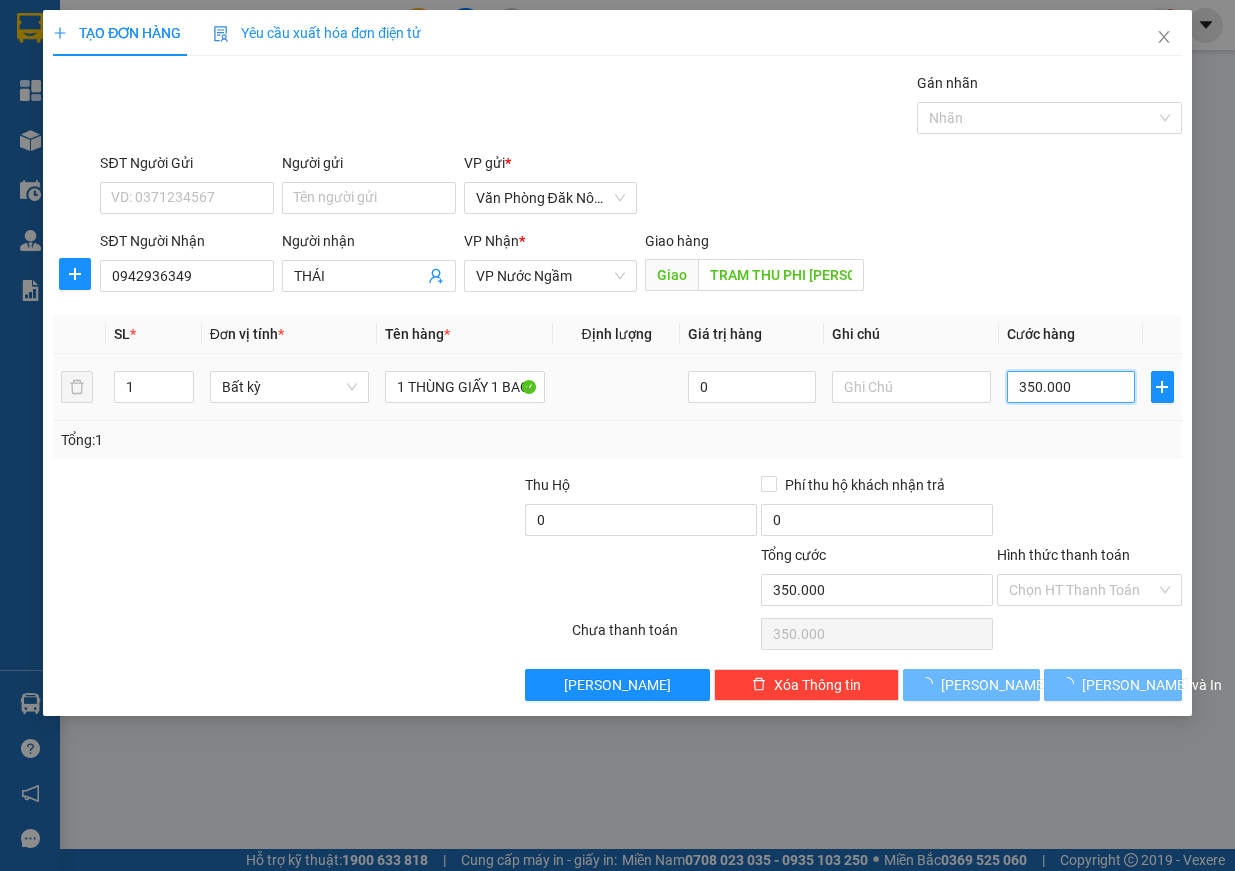 type on "0" 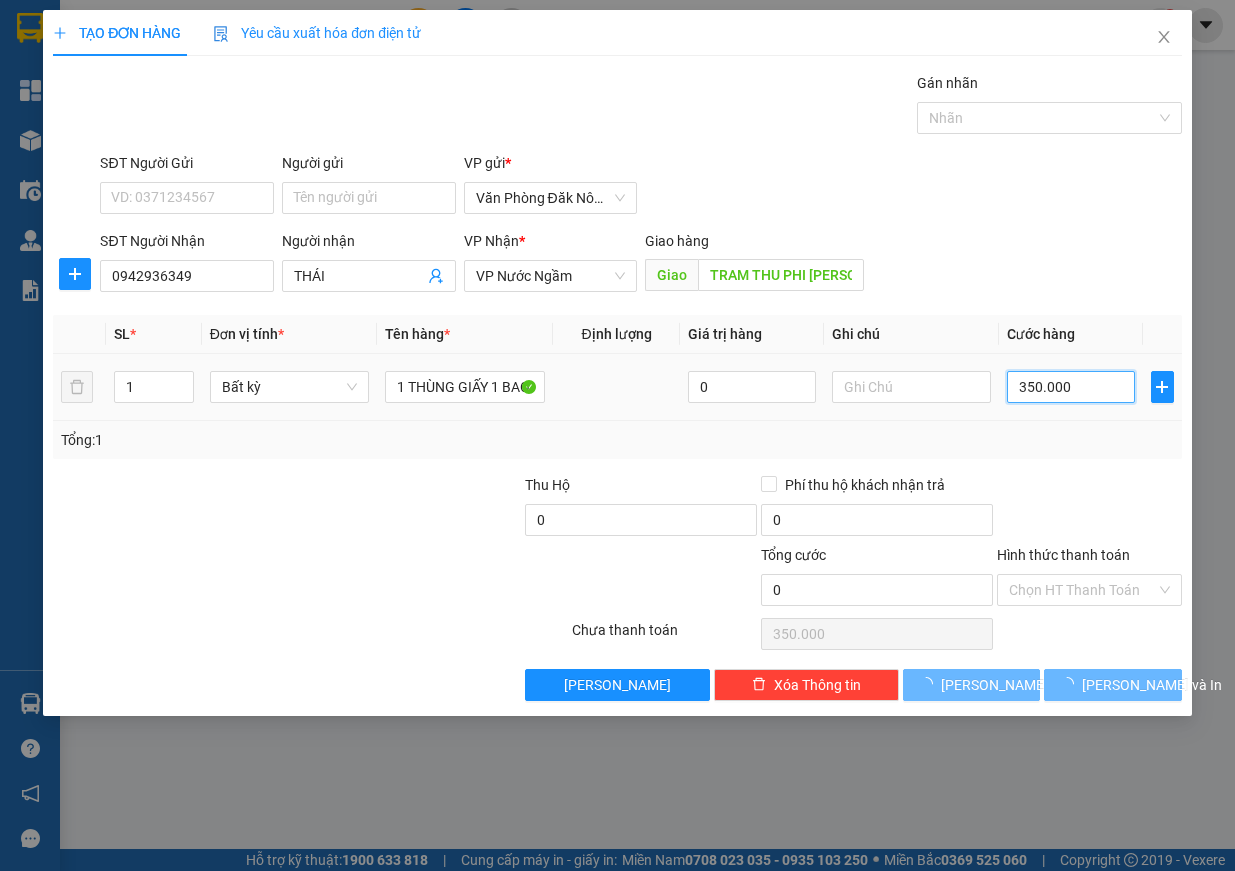 type on "0" 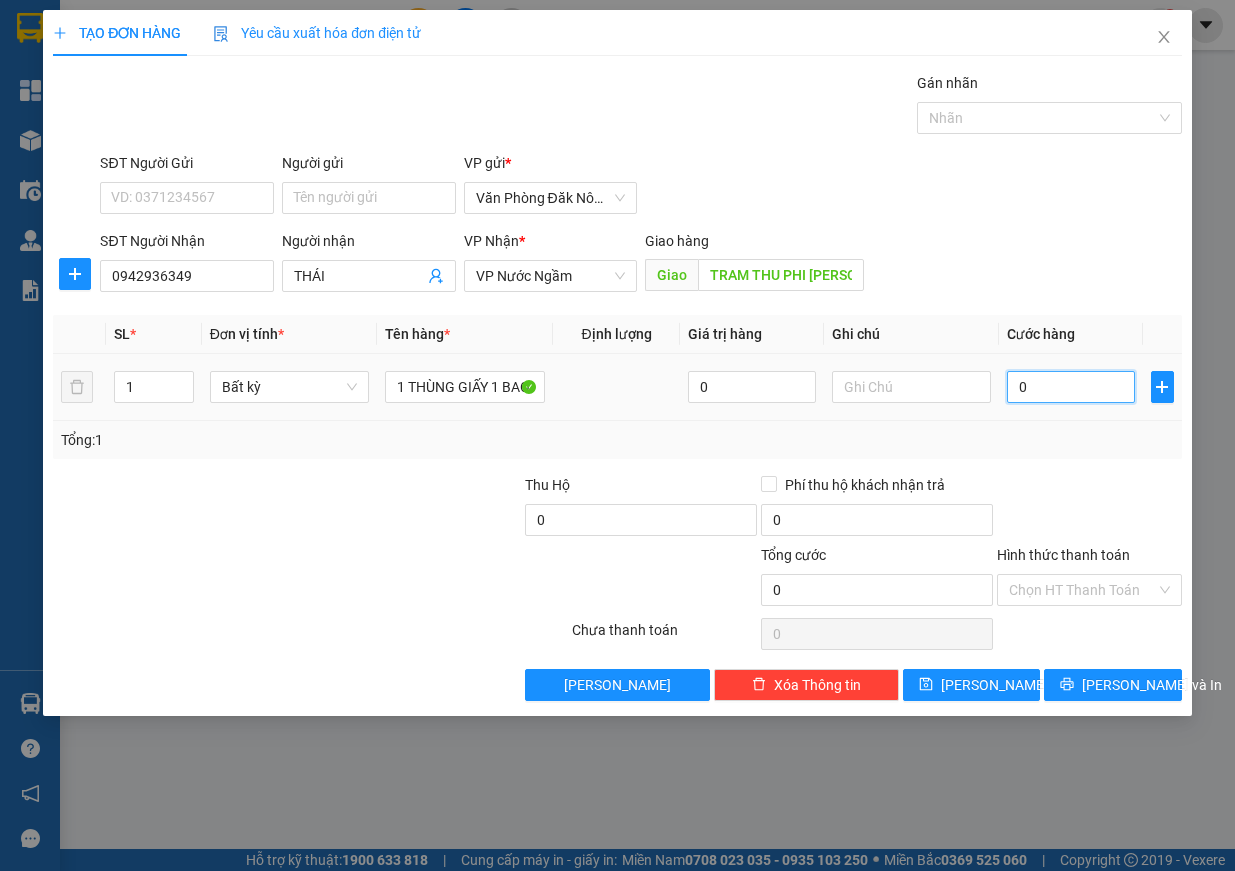 type on "1" 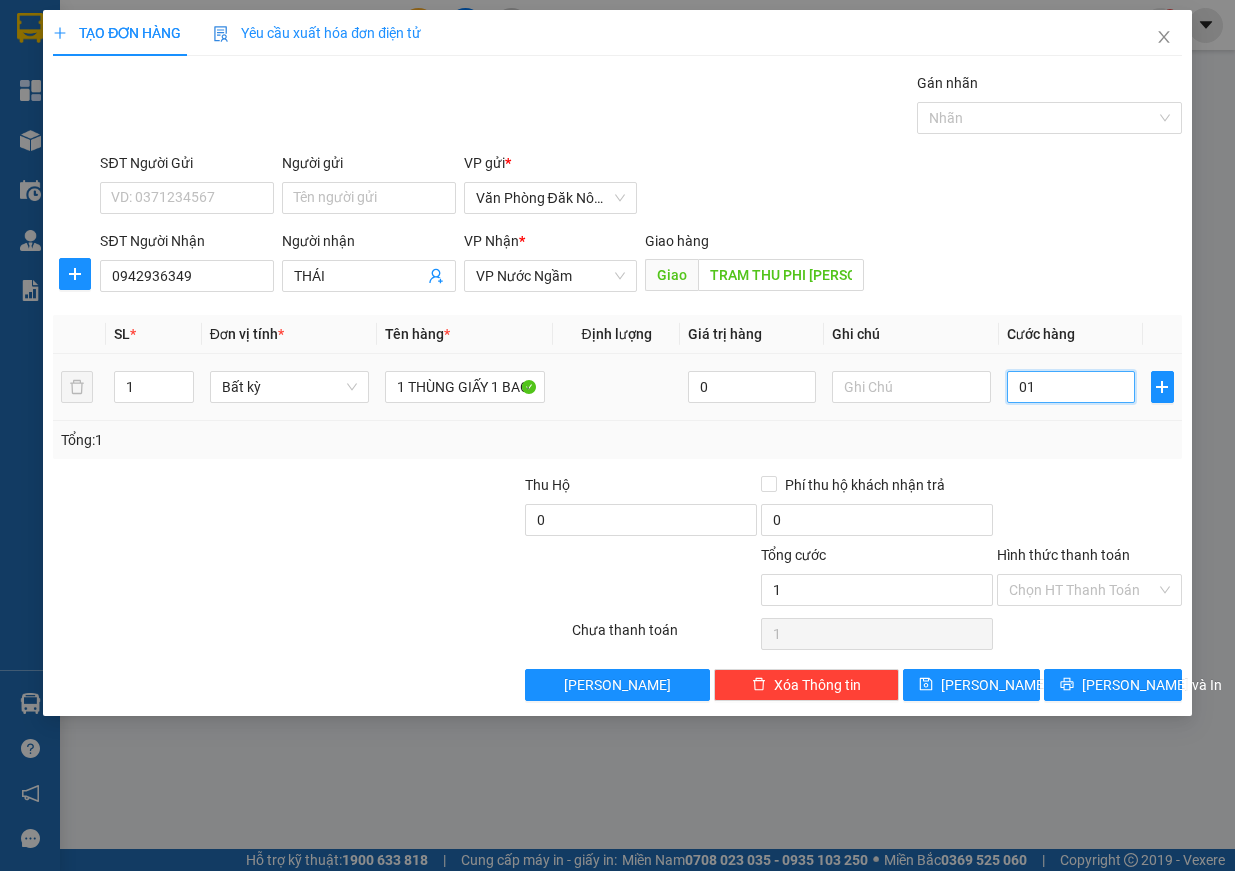type on "10" 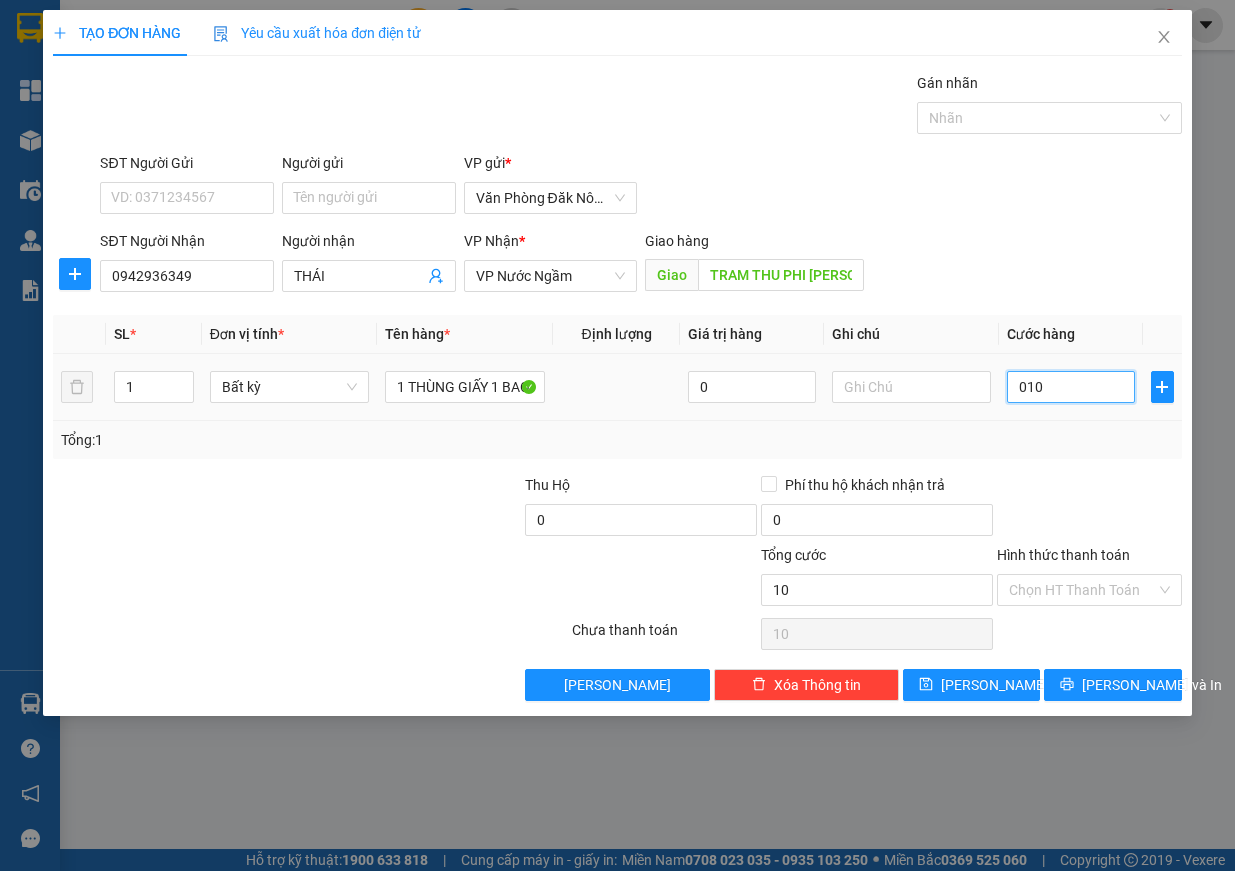 type on "100" 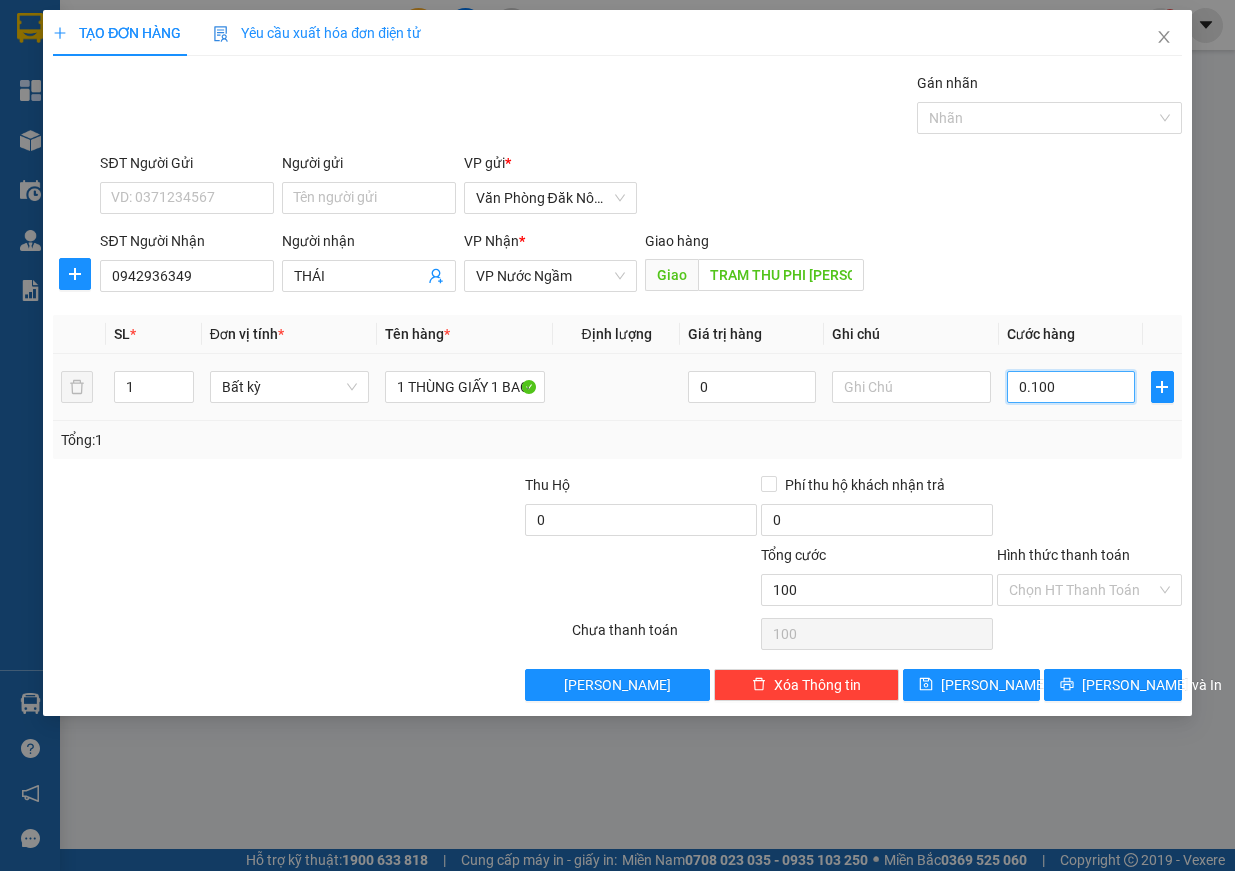 type on "1.000" 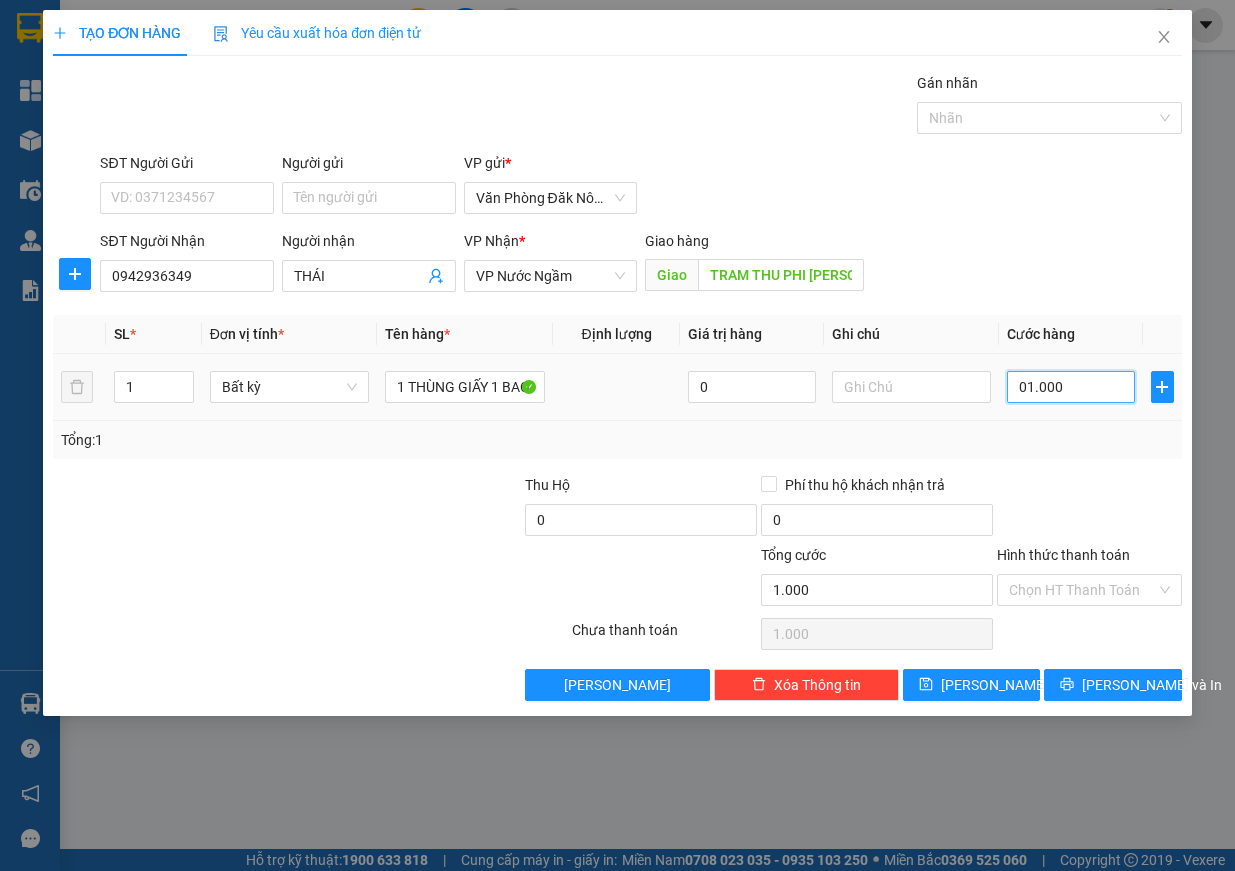 type on "10.000" 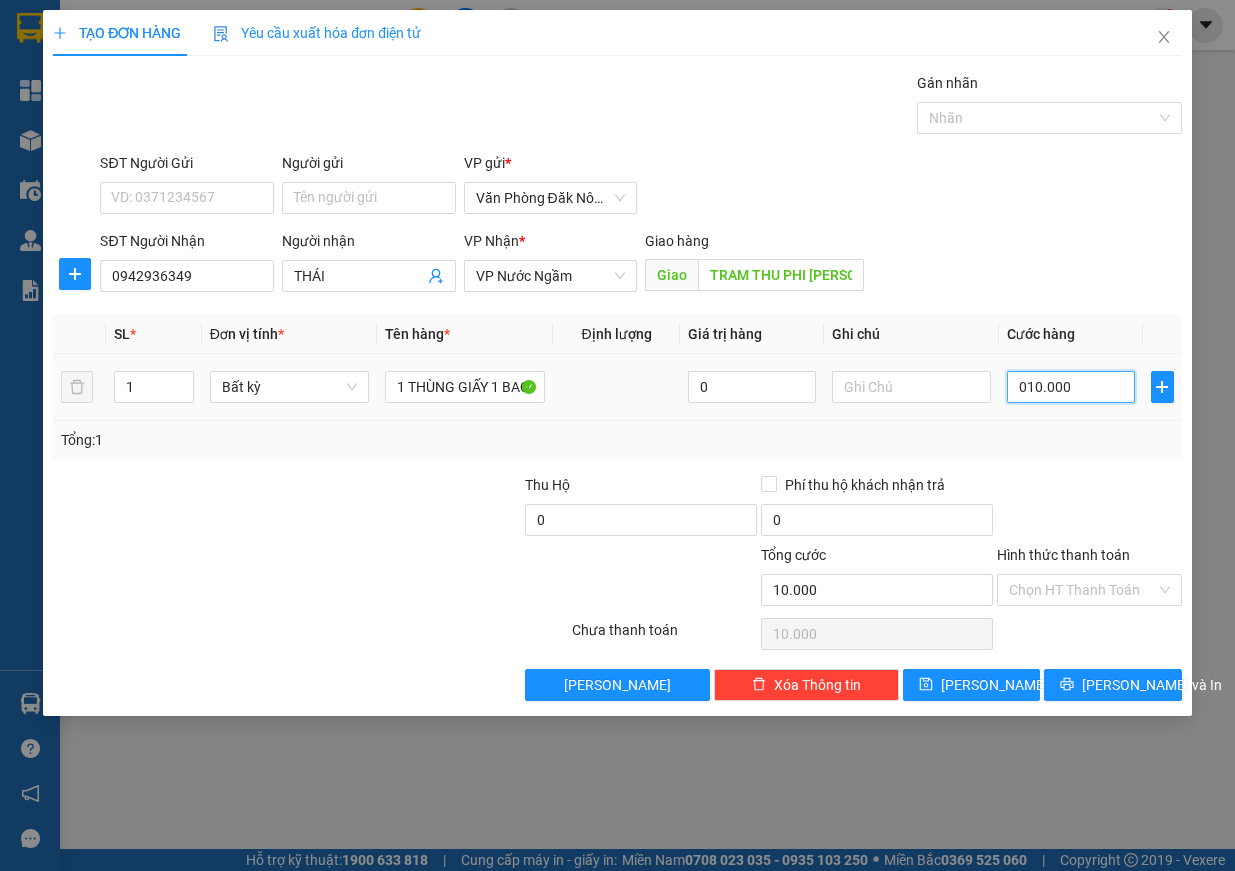 drag, startPoint x: 1017, startPoint y: 389, endPoint x: 1080, endPoint y: 391, distance: 63.03174 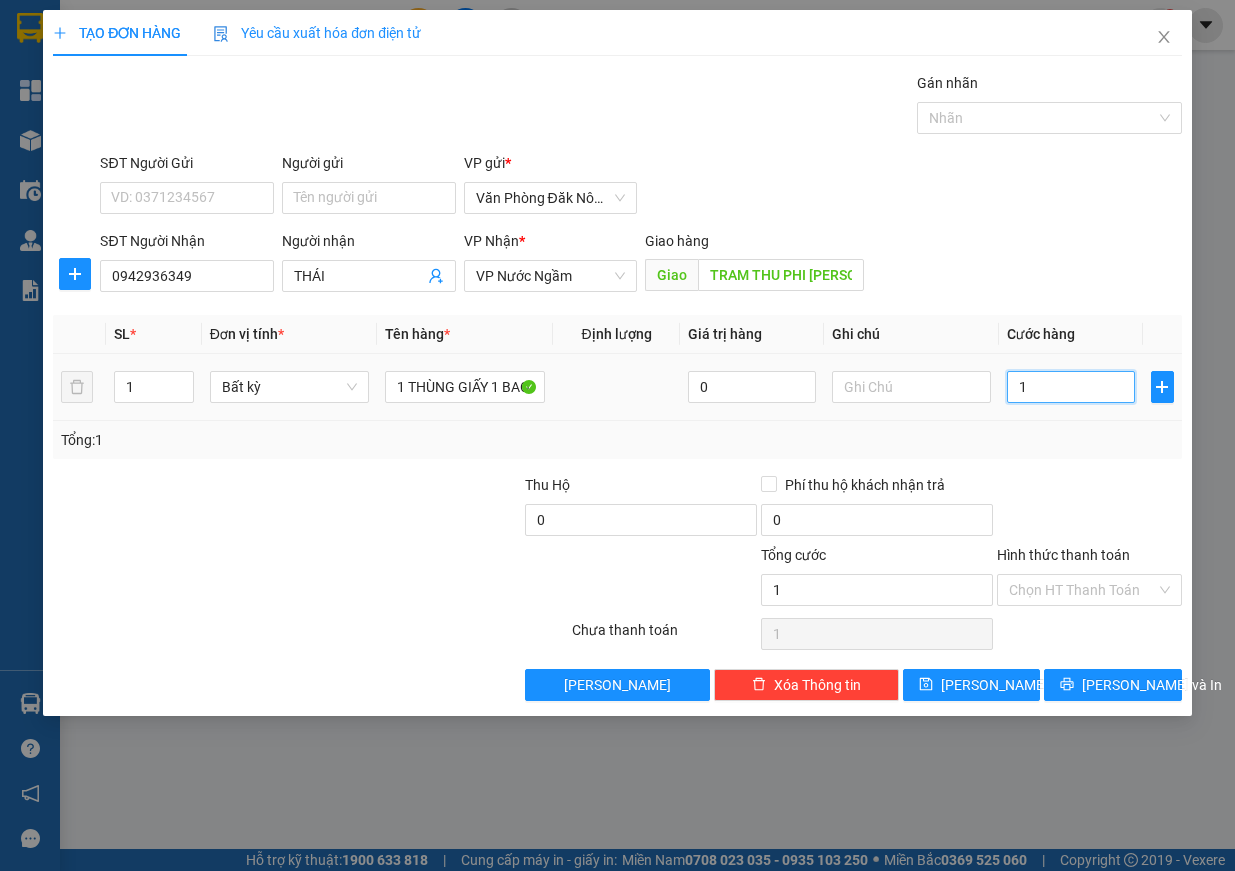 type on "10" 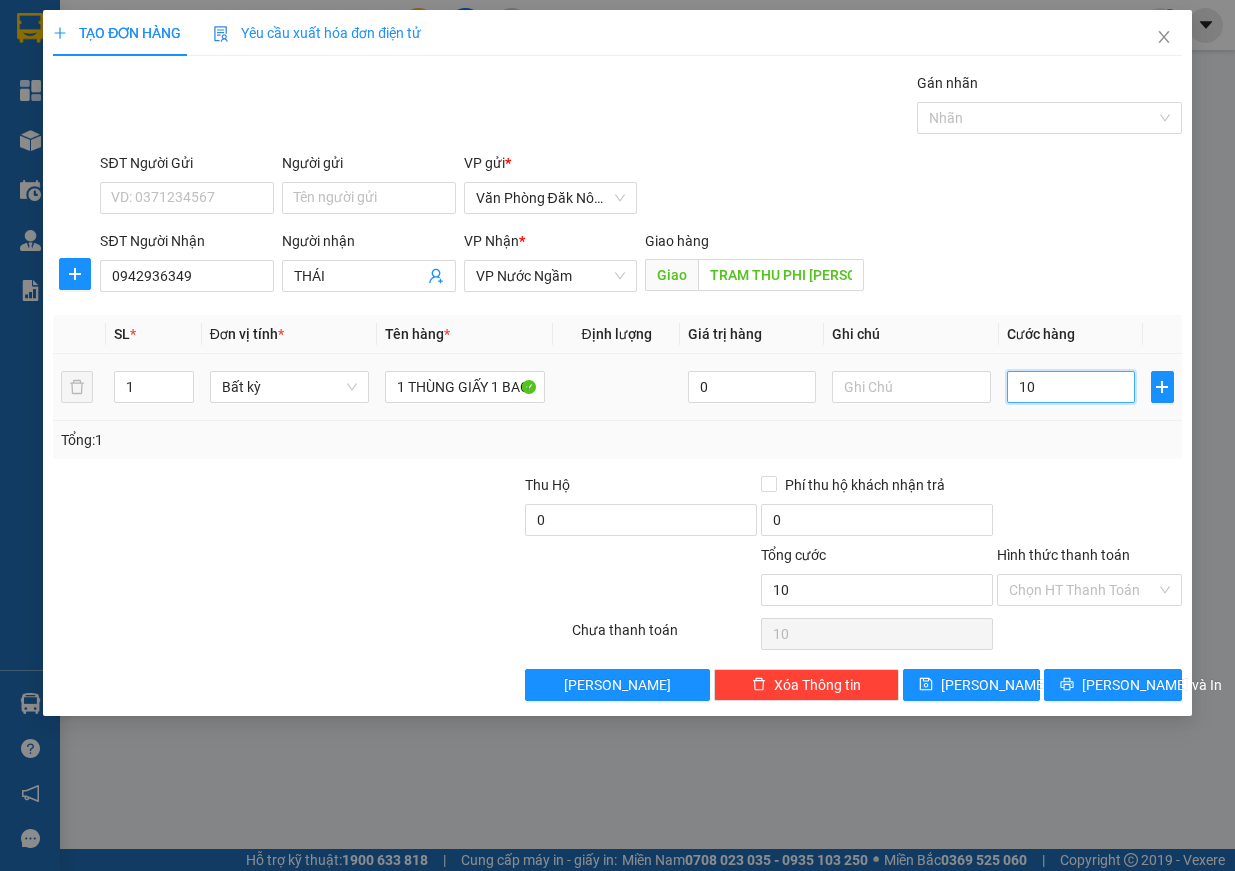 type on "100" 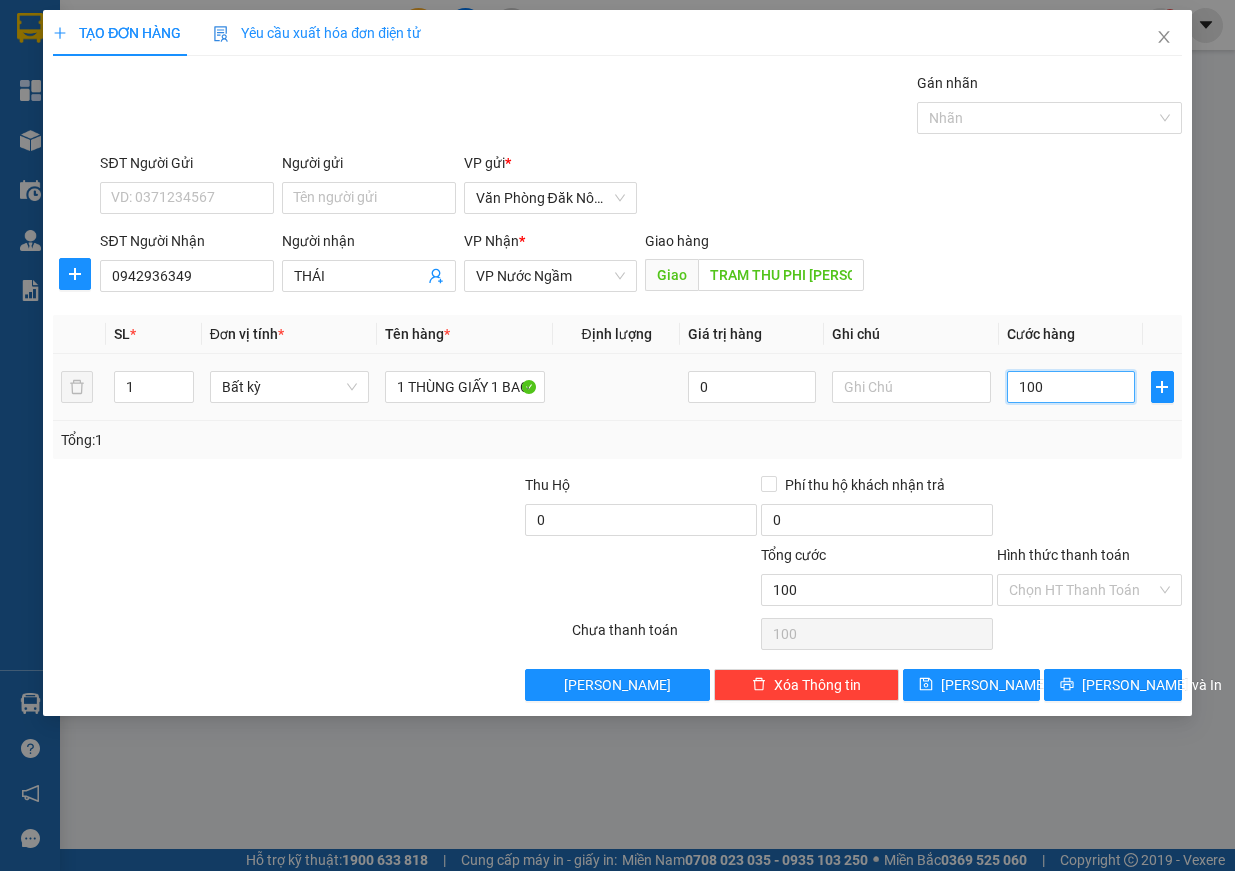 type on "1.000" 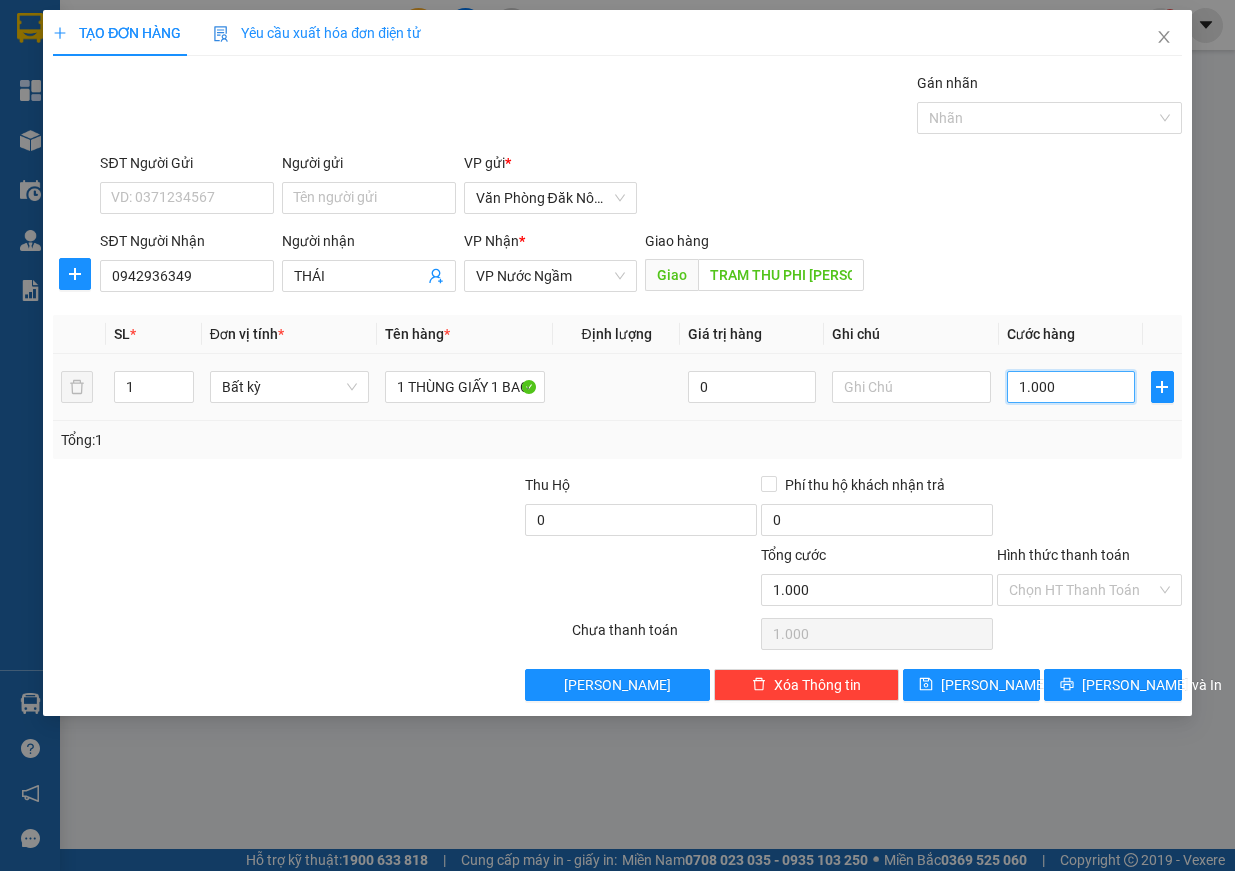 type on "10.000" 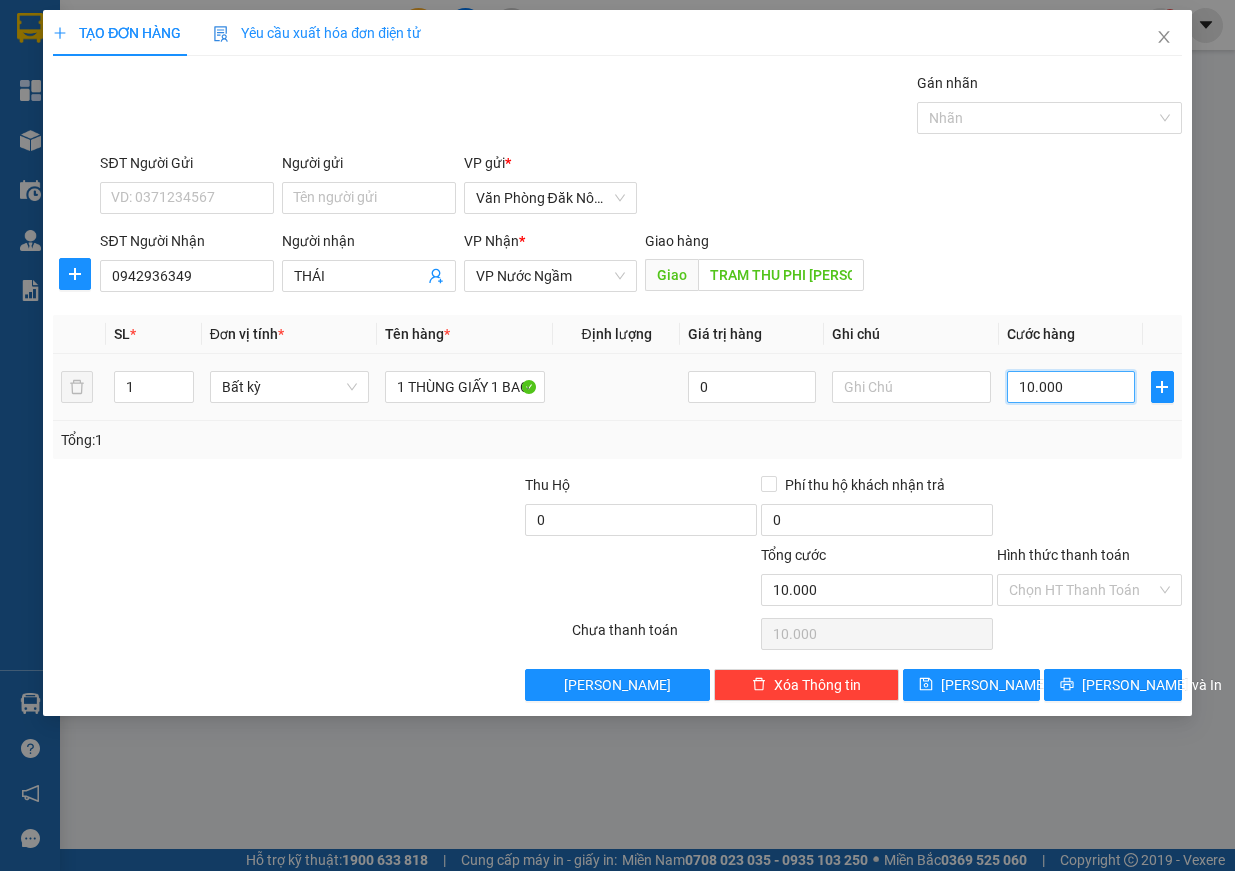 type on "100.000" 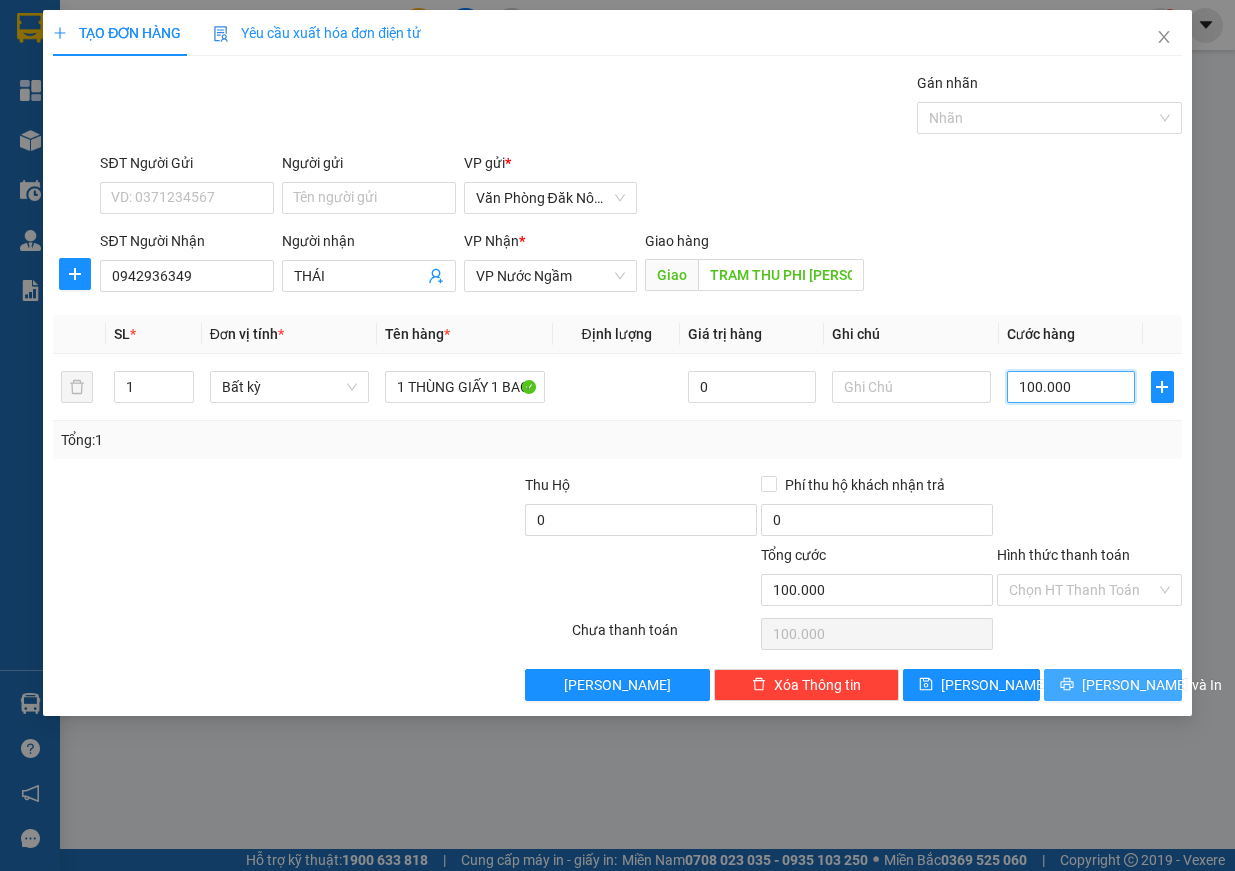 type on "100.000" 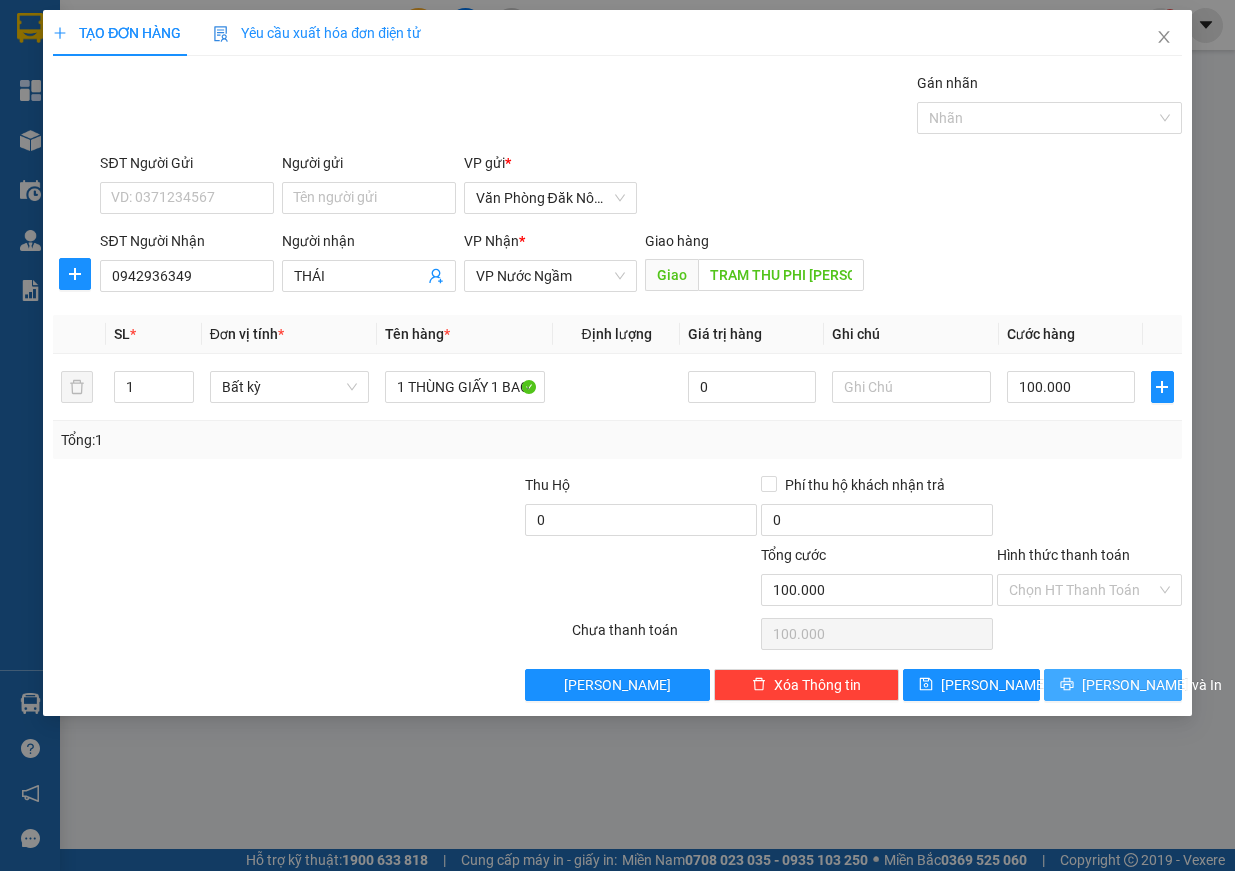 click on "[PERSON_NAME] và In" at bounding box center [1152, 685] 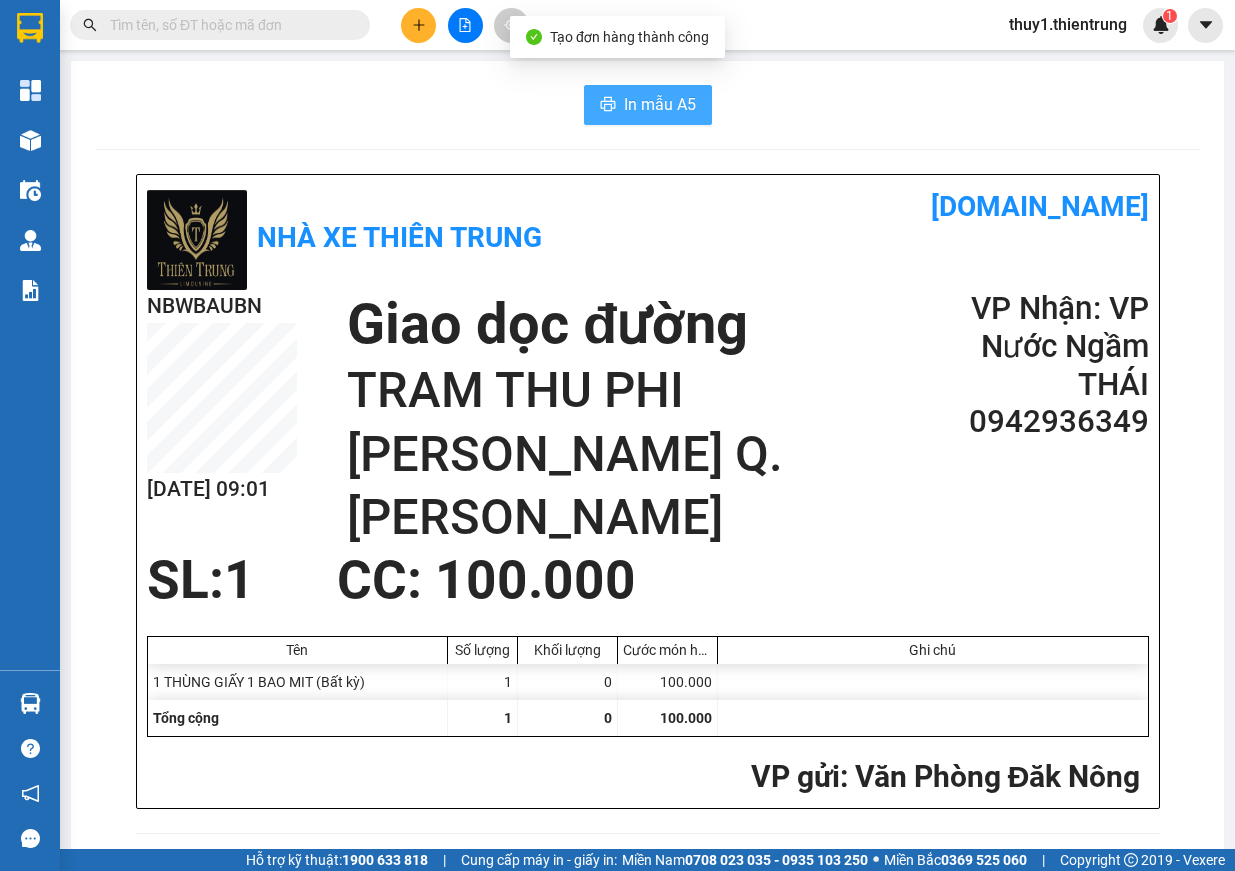 click on "In mẫu A5" at bounding box center (660, 104) 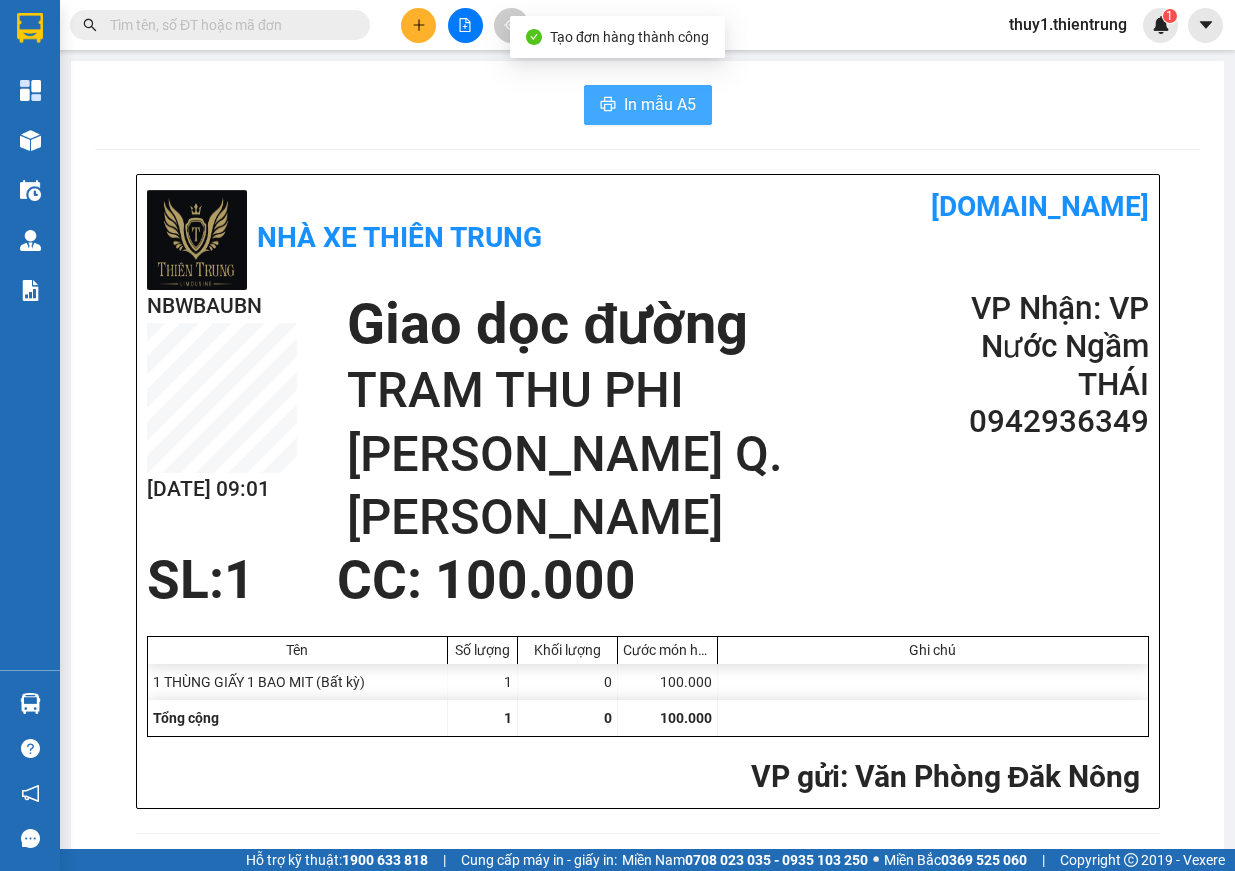scroll, scrollTop: 0, scrollLeft: 0, axis: both 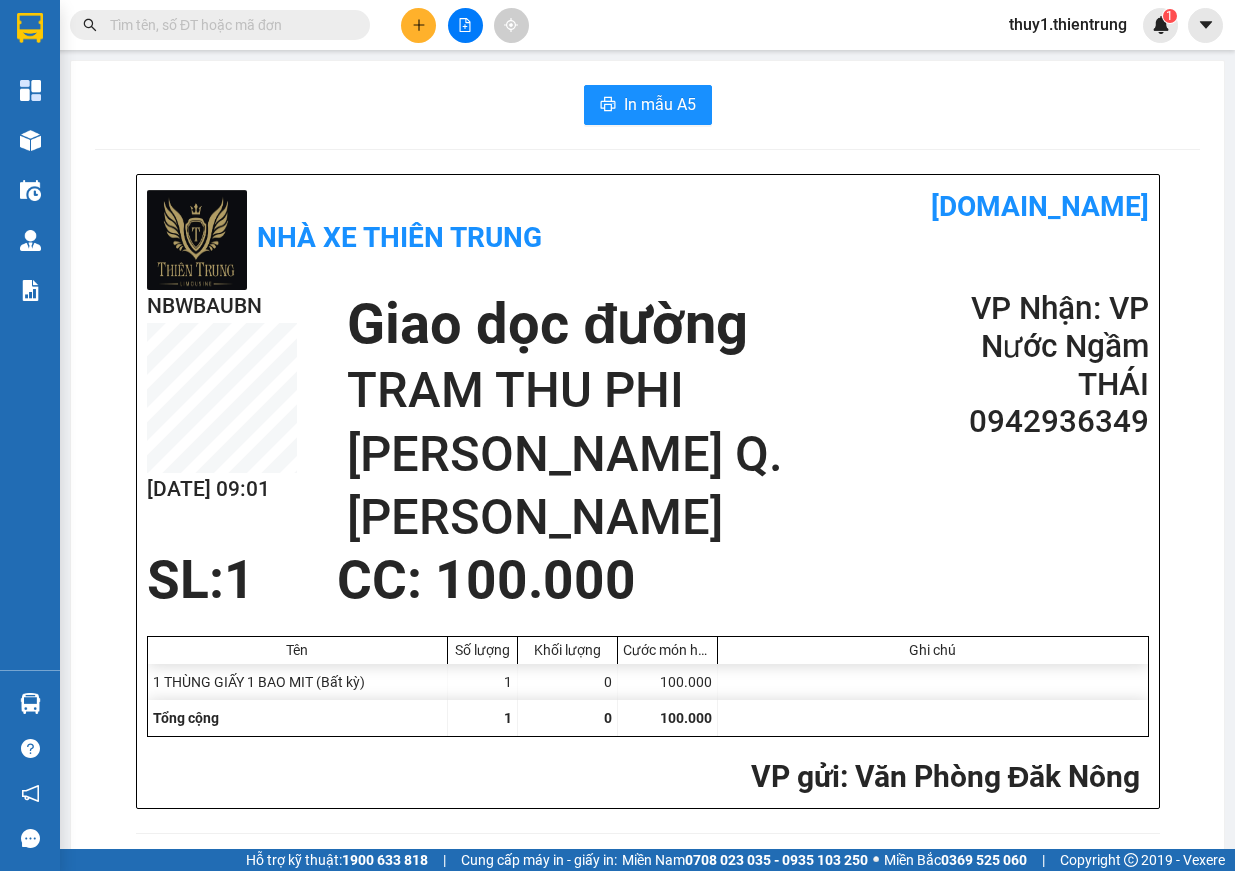 click 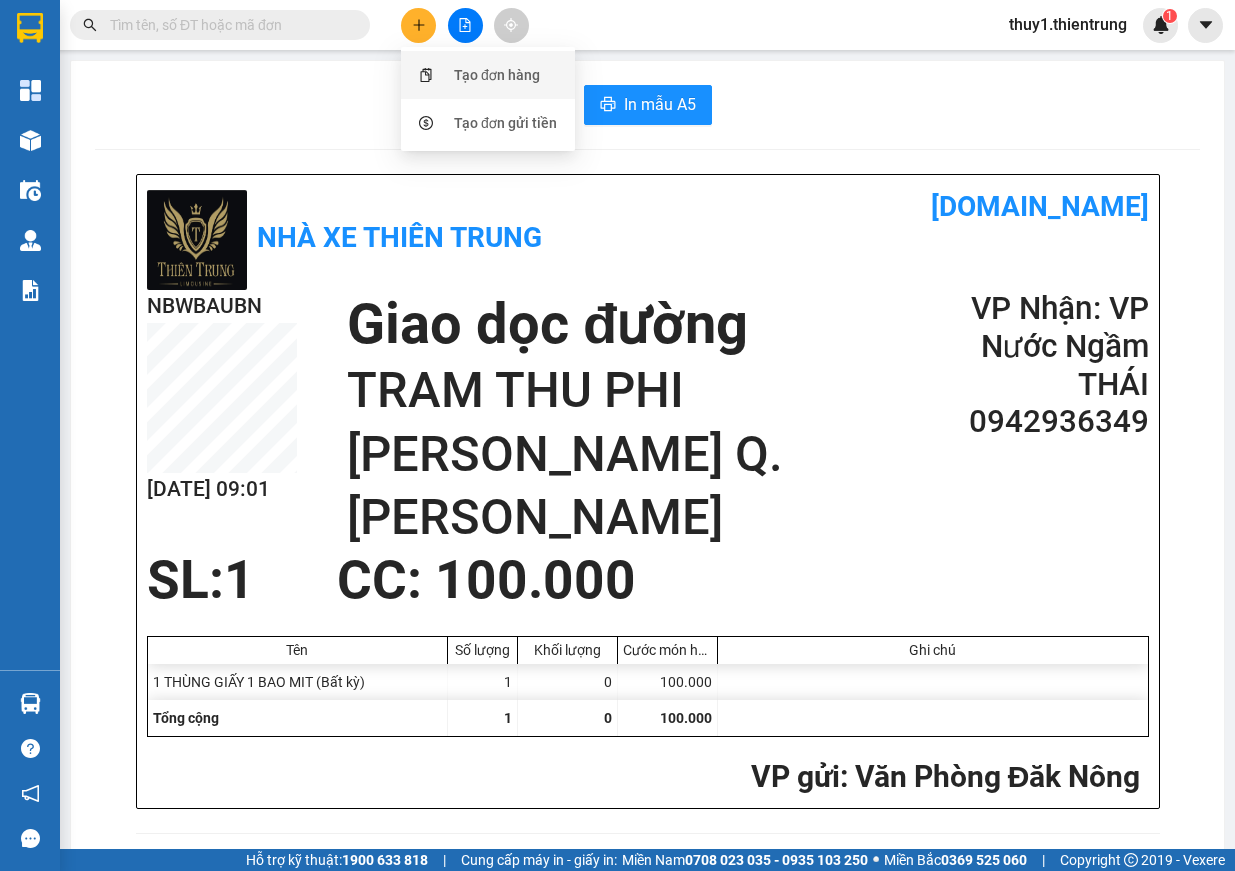 click on "Tạo đơn hàng" at bounding box center (497, 75) 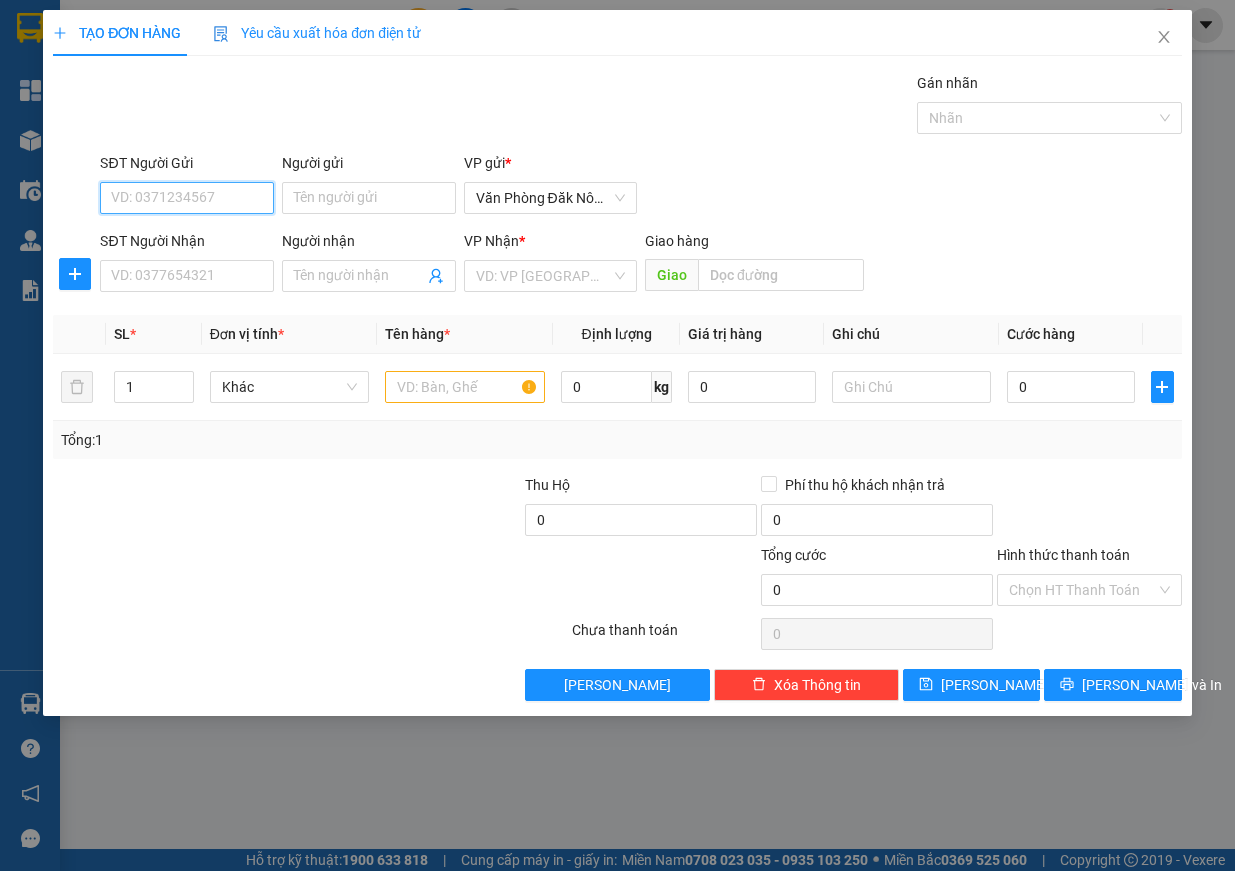 click on "SĐT Người Gửi" at bounding box center (187, 198) 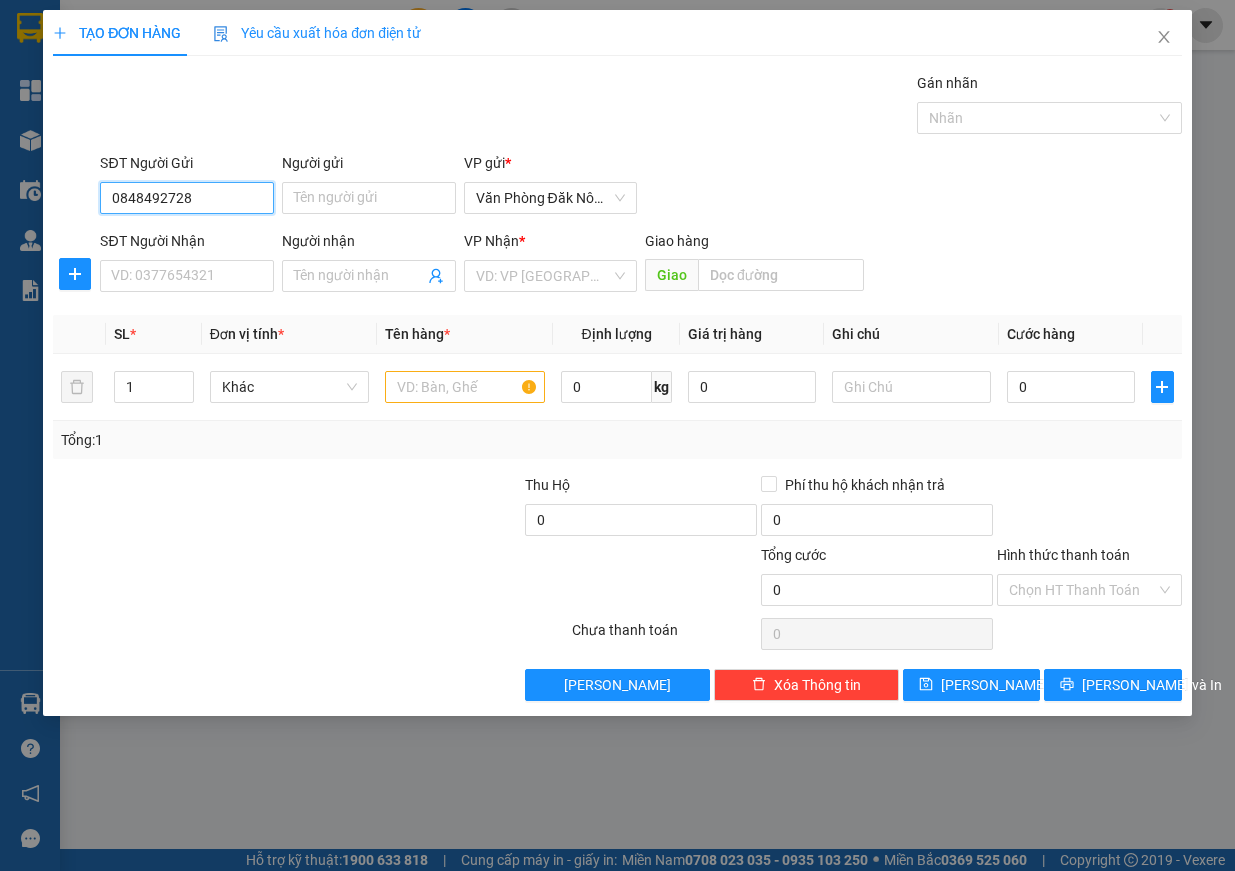 type on "0848492728" 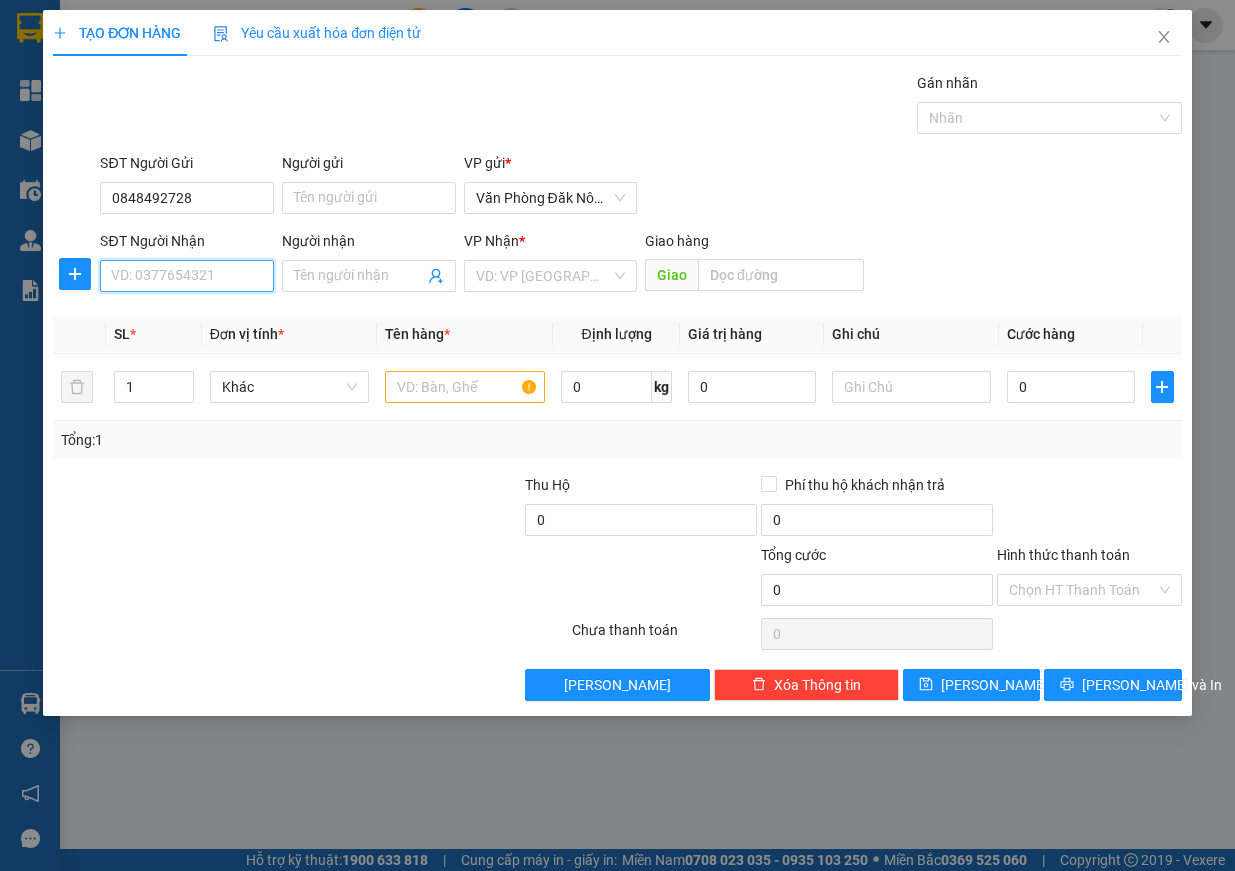 click on "SĐT Người Nhận" at bounding box center (187, 276) 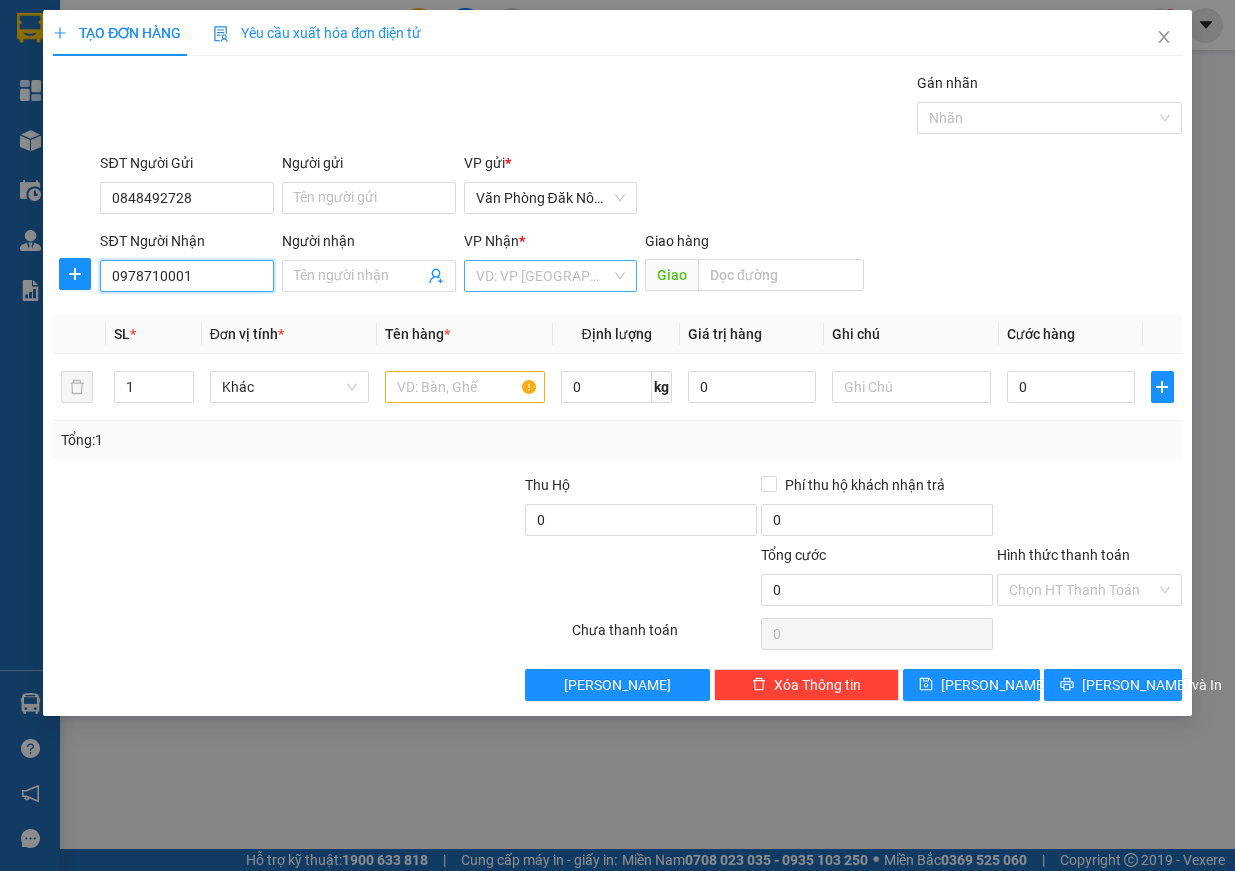type on "0978710001" 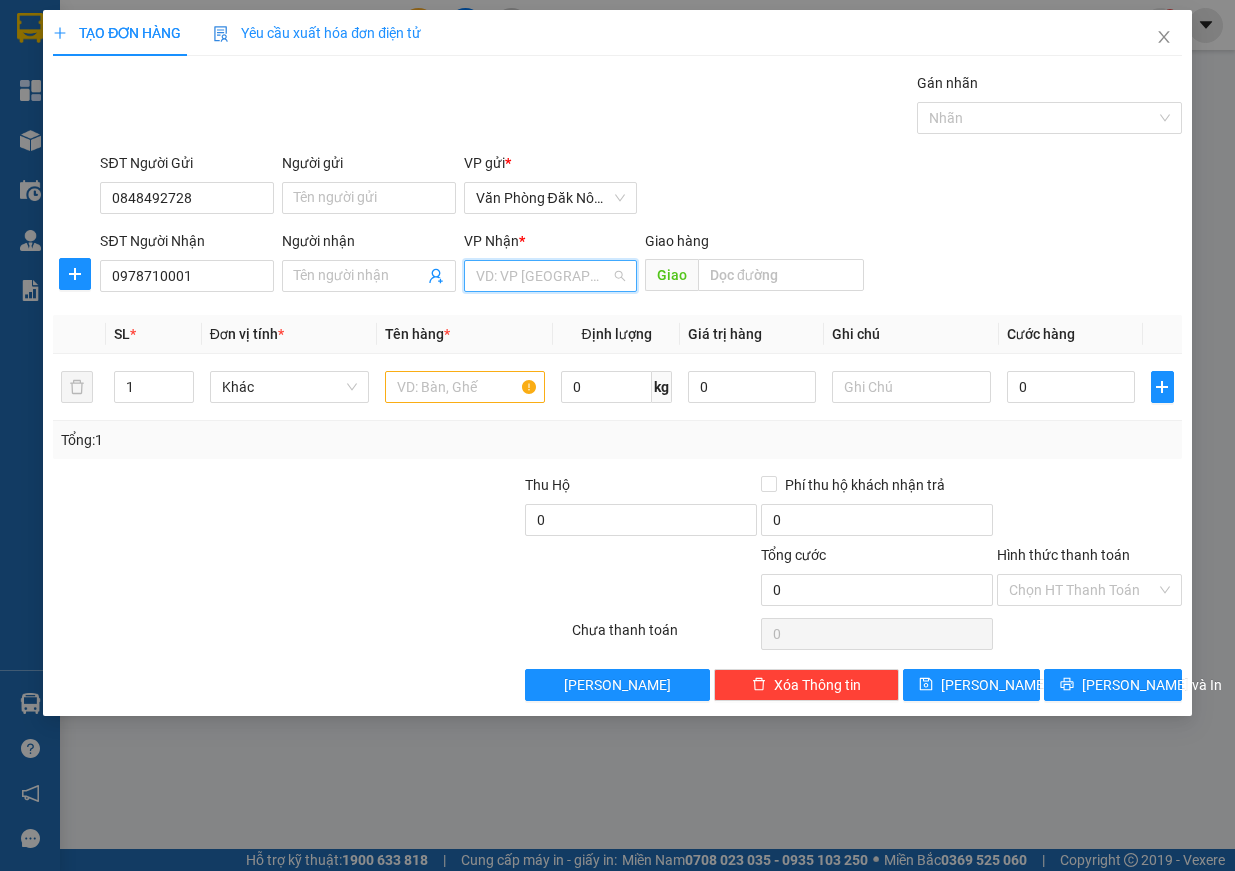 click at bounding box center [544, 276] 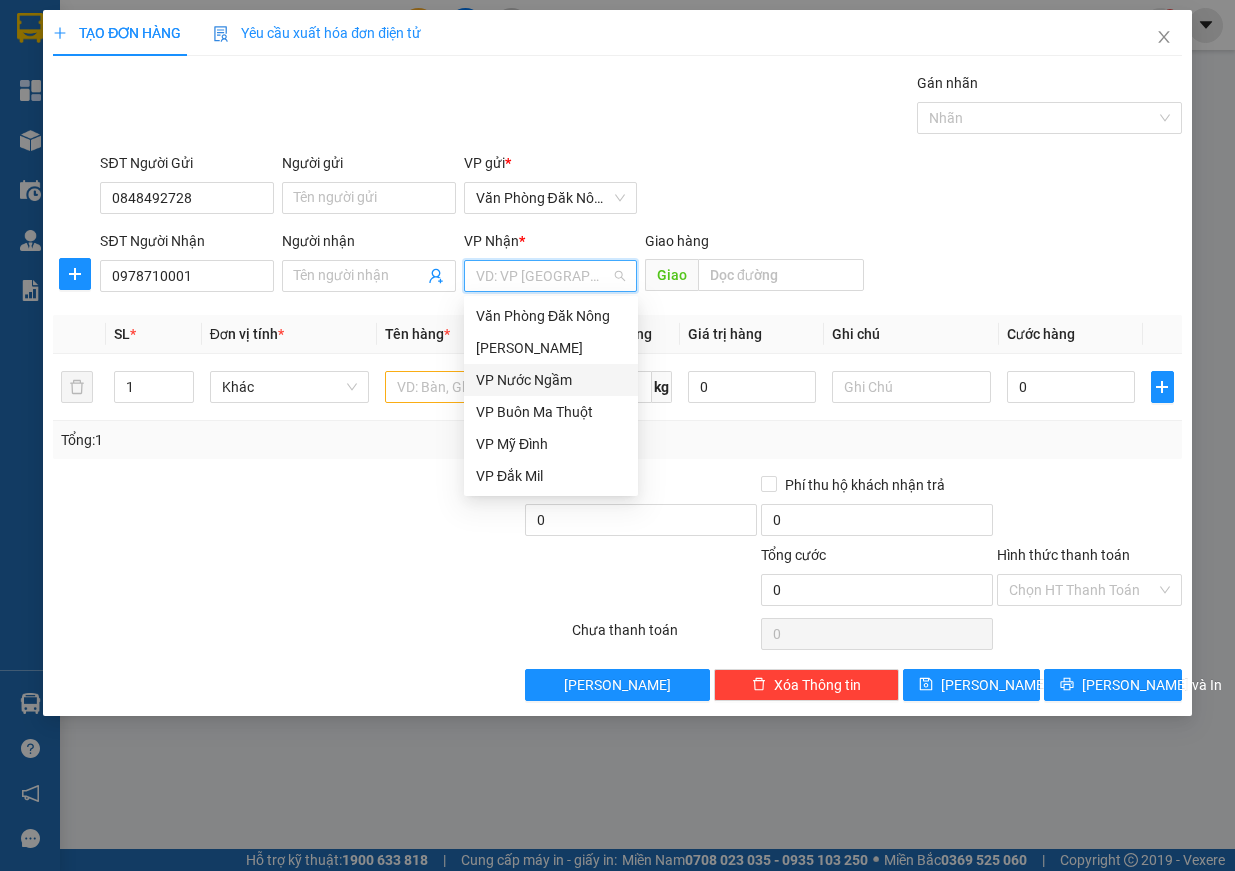 click on "VP Nước Ngầm" at bounding box center [551, 380] 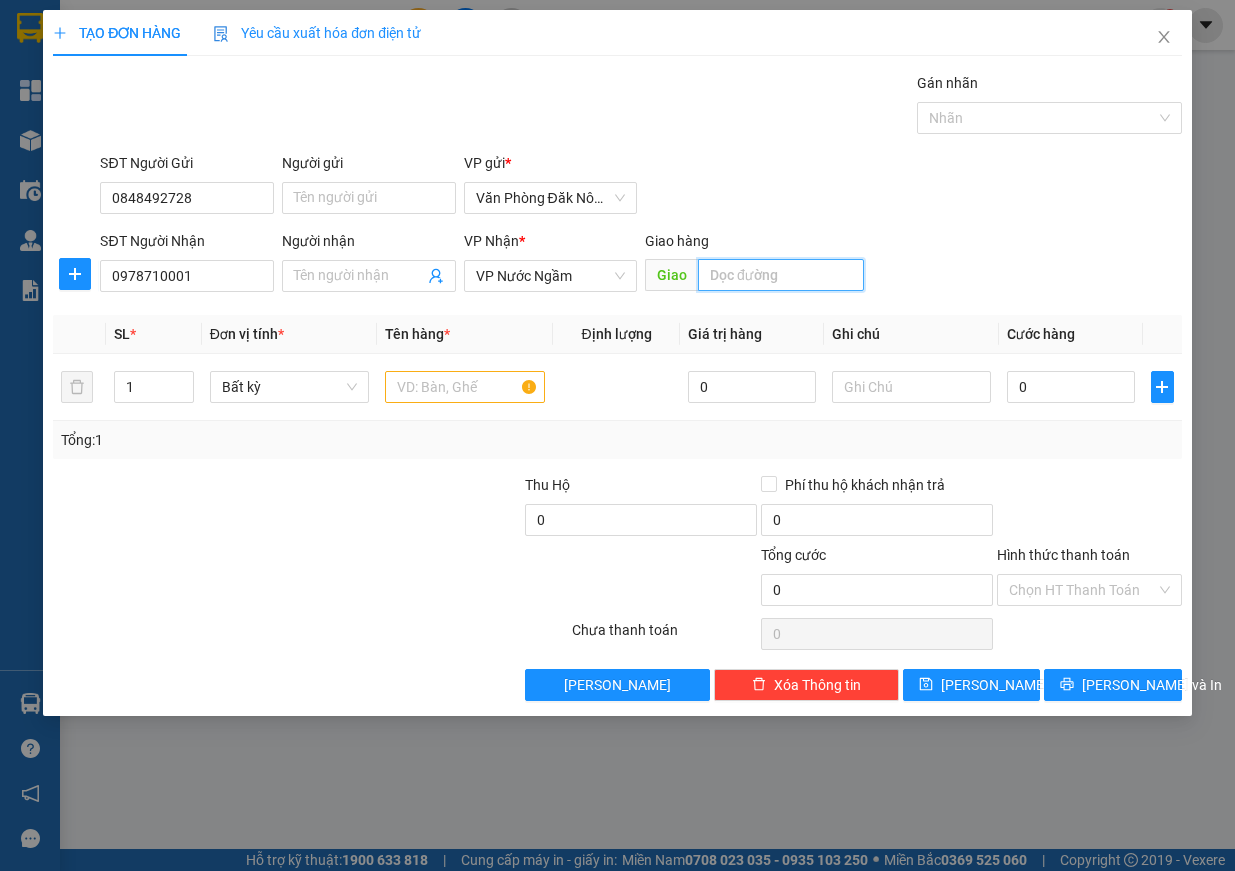 click at bounding box center [781, 275] 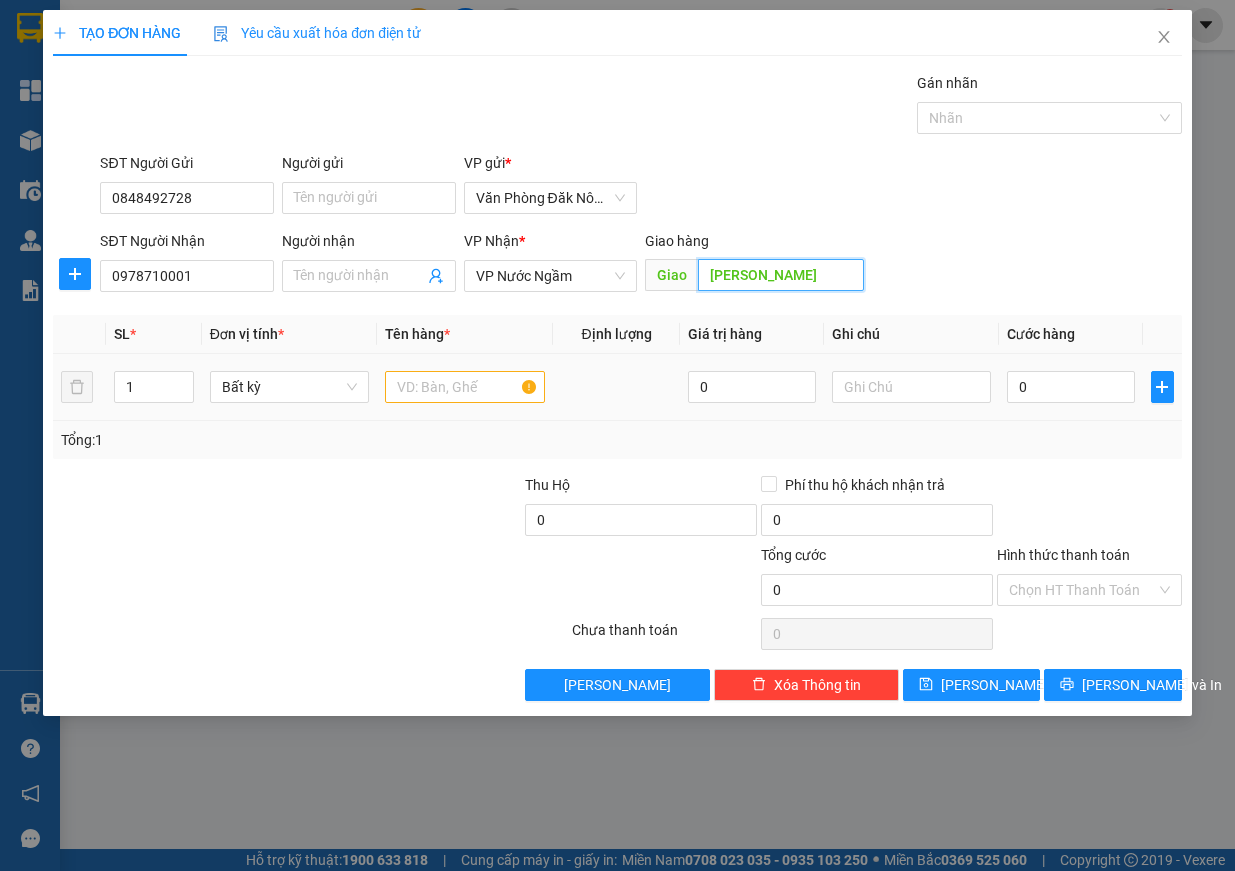 type on "[PERSON_NAME]" 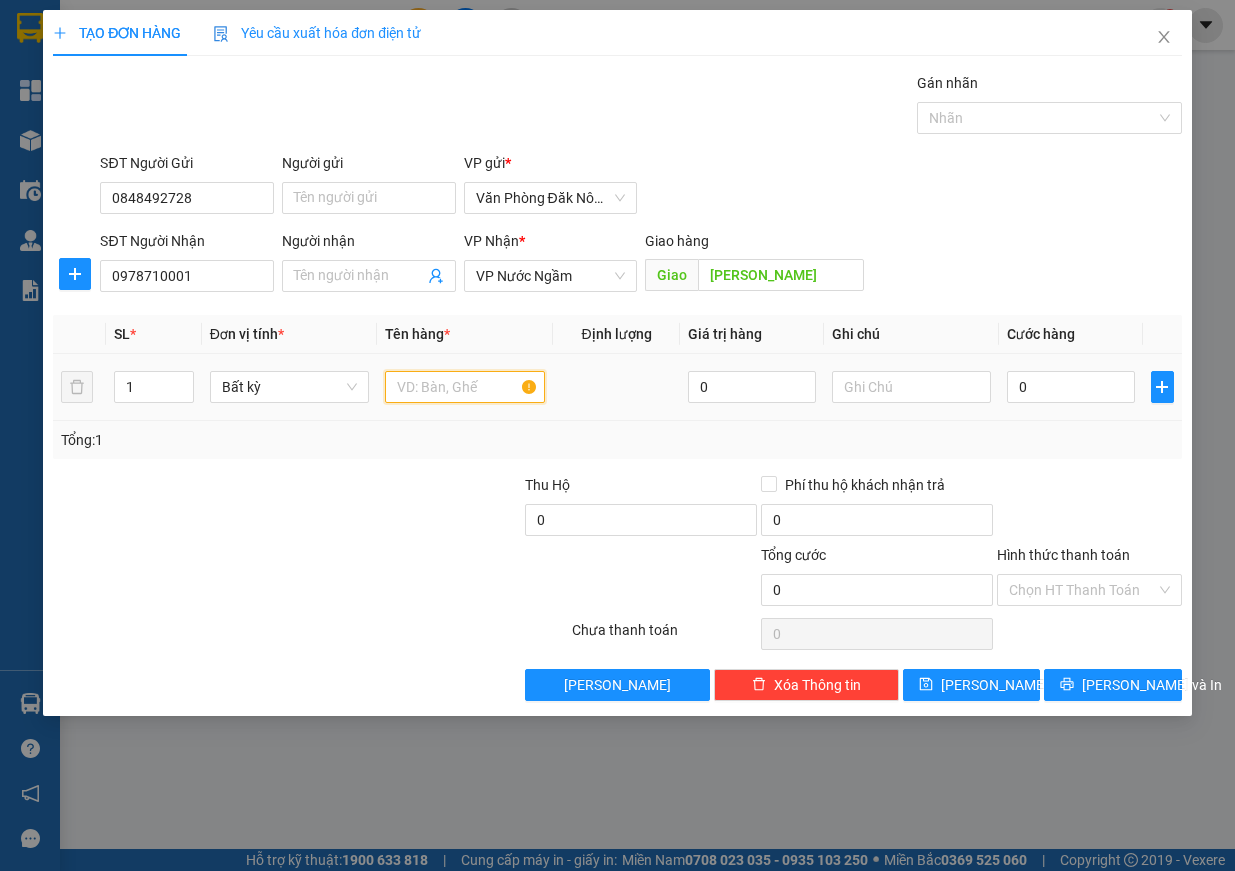 click at bounding box center [465, 387] 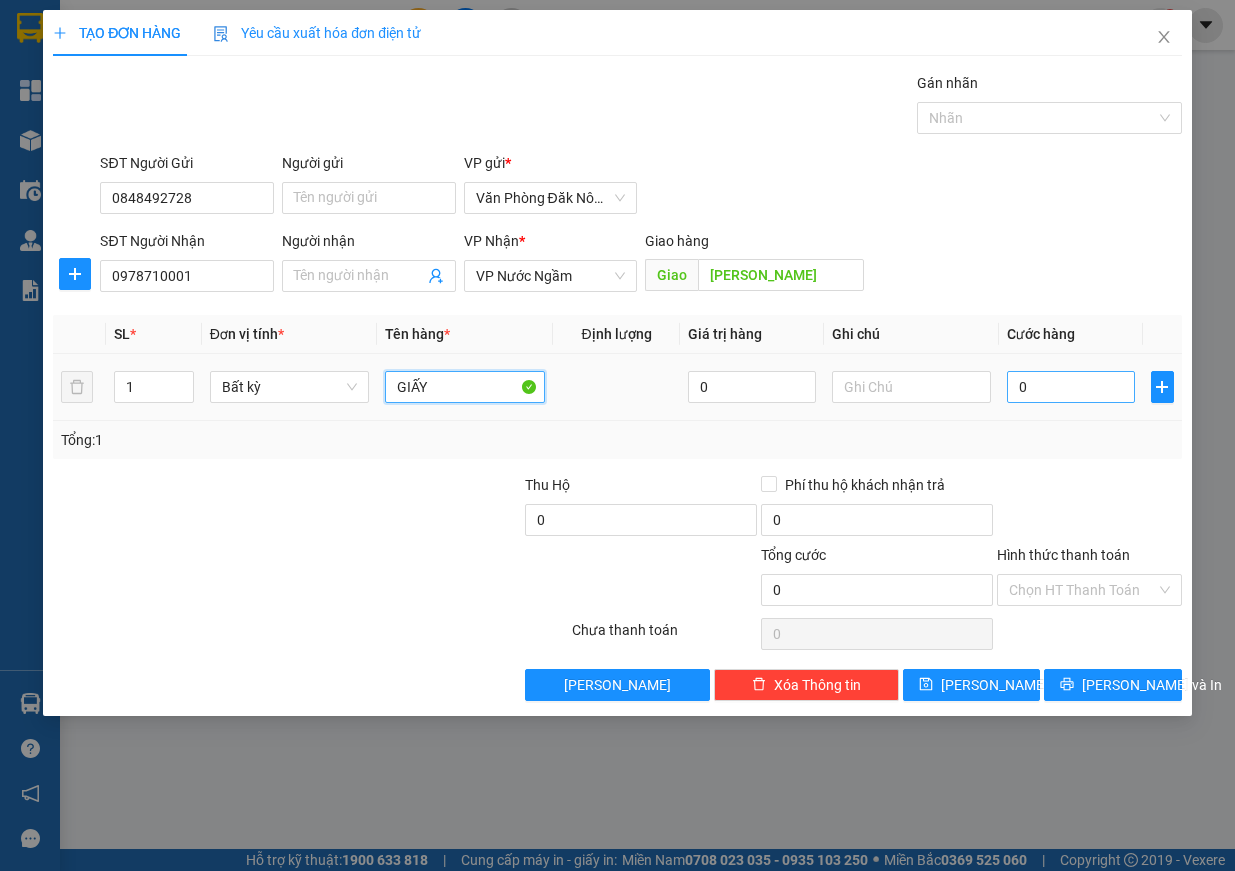 type on "GIẤY" 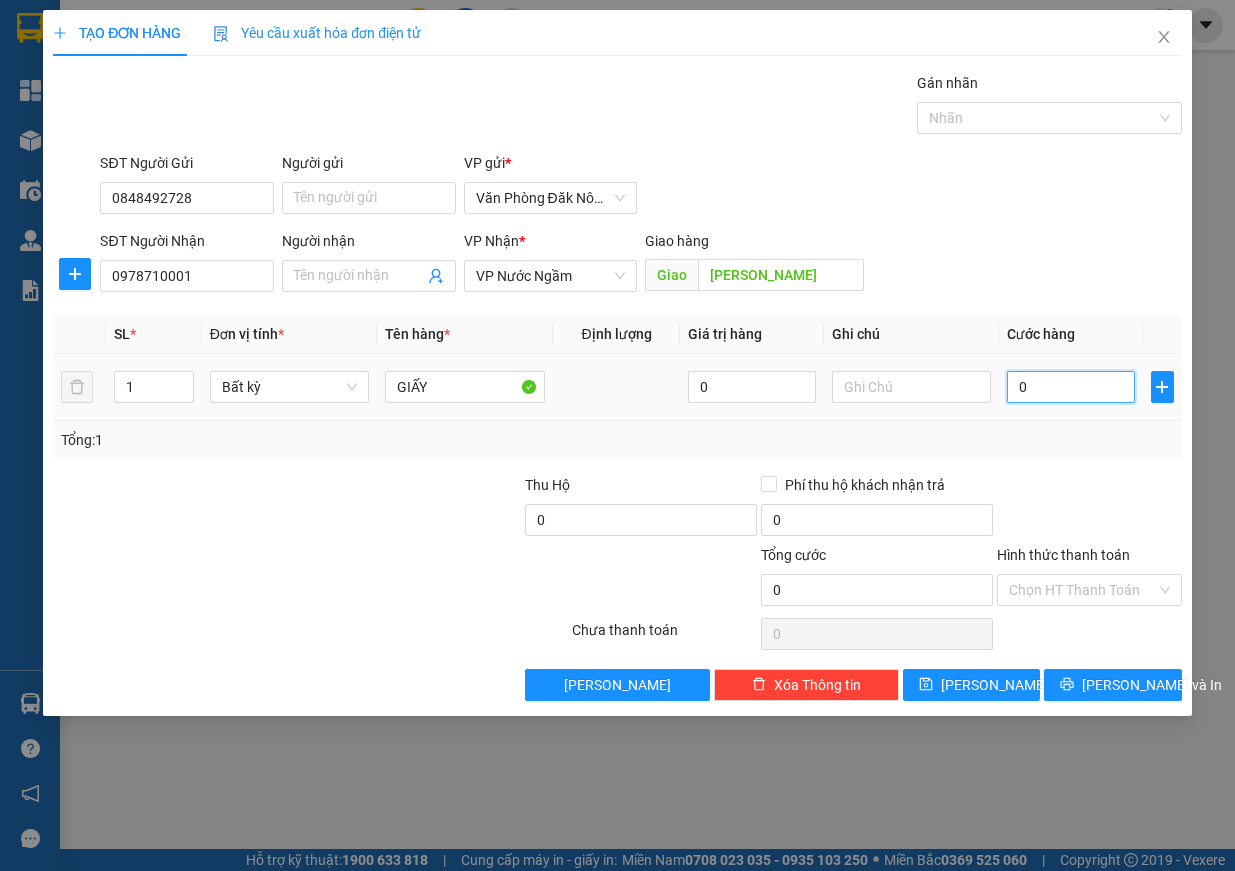 click on "0" at bounding box center (1071, 387) 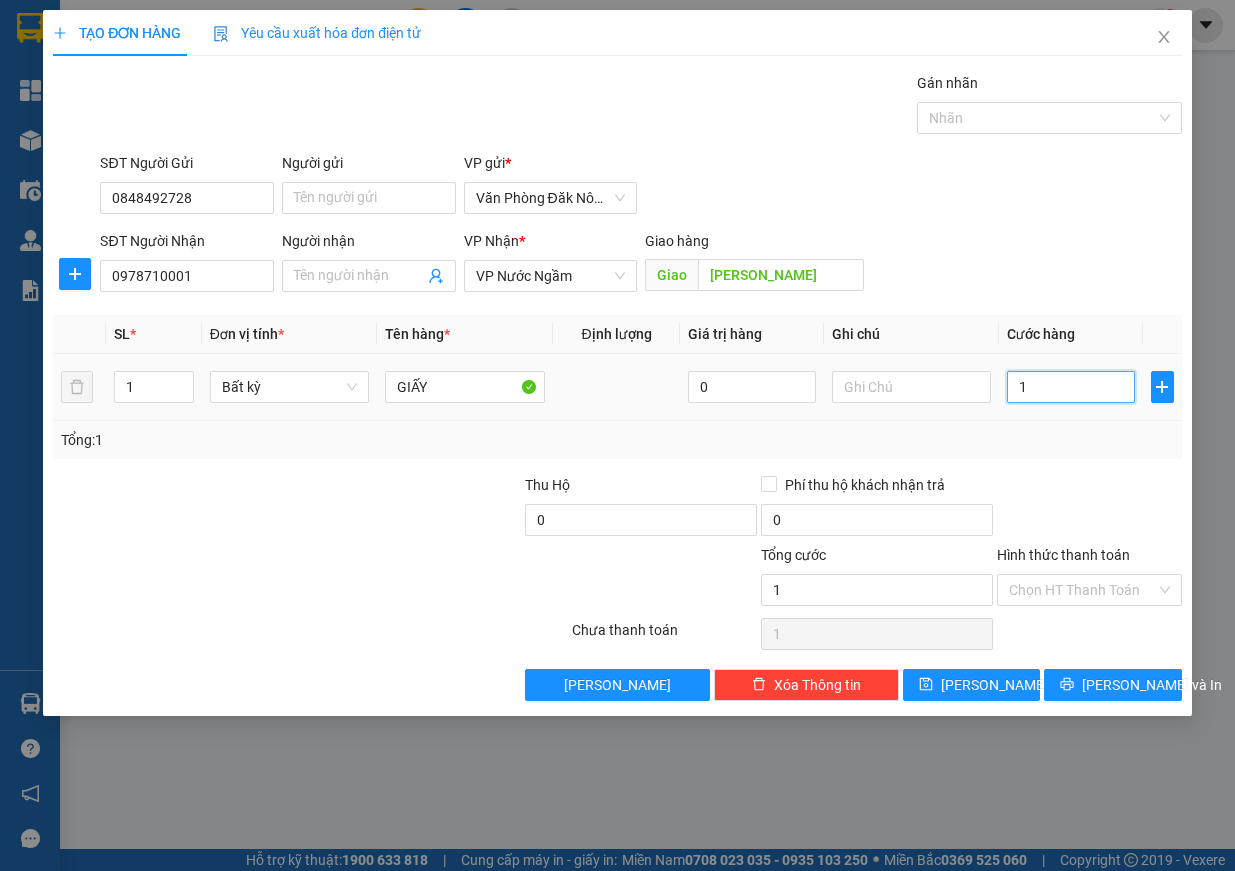type on "15" 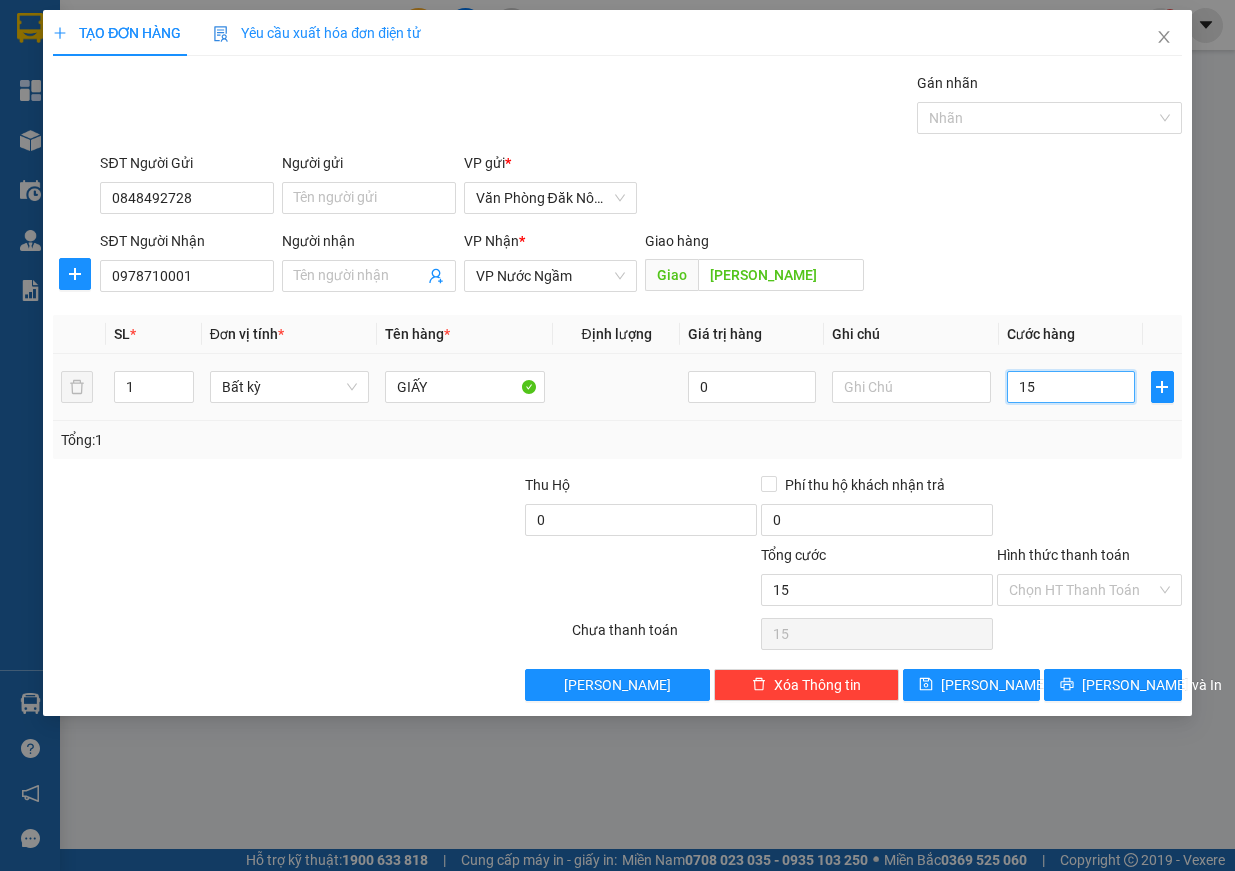 type on "150" 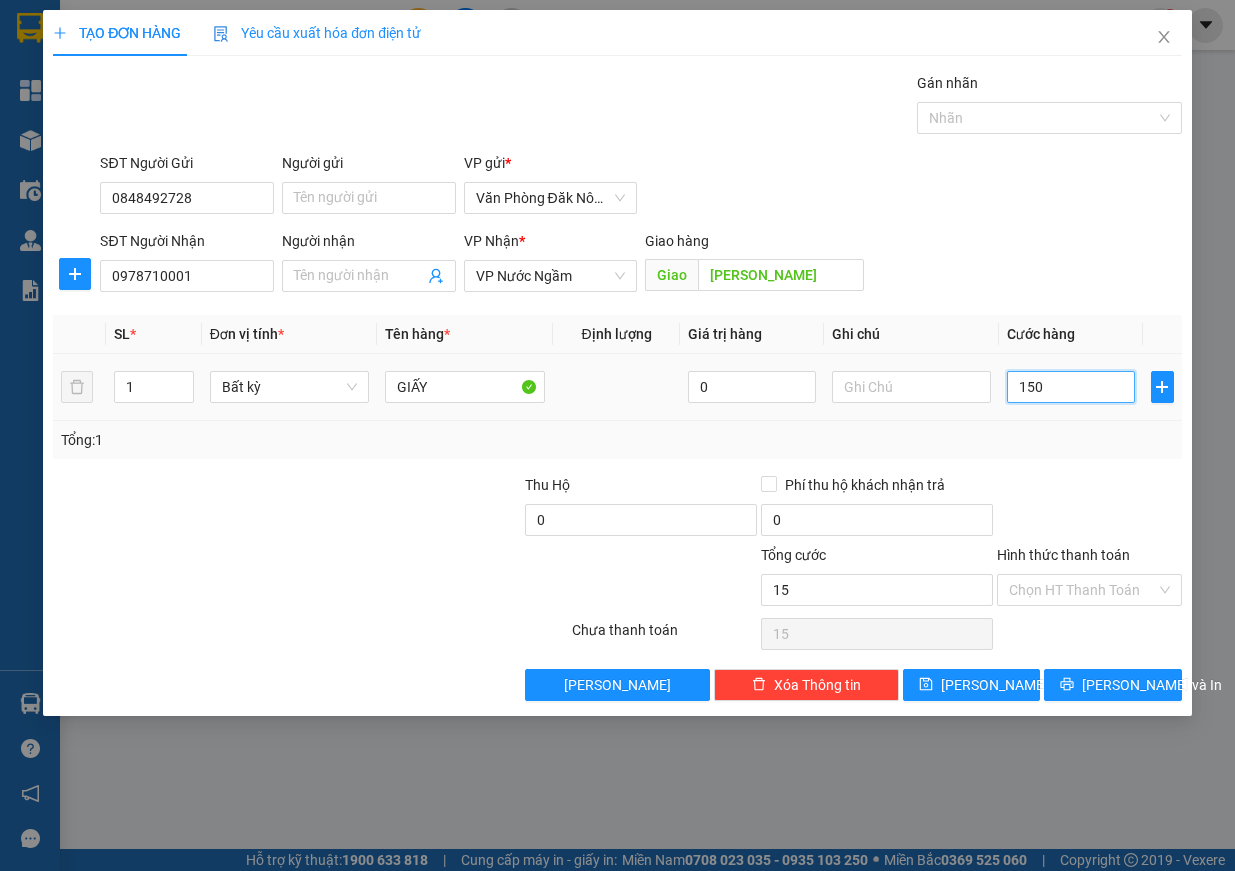 type on "150" 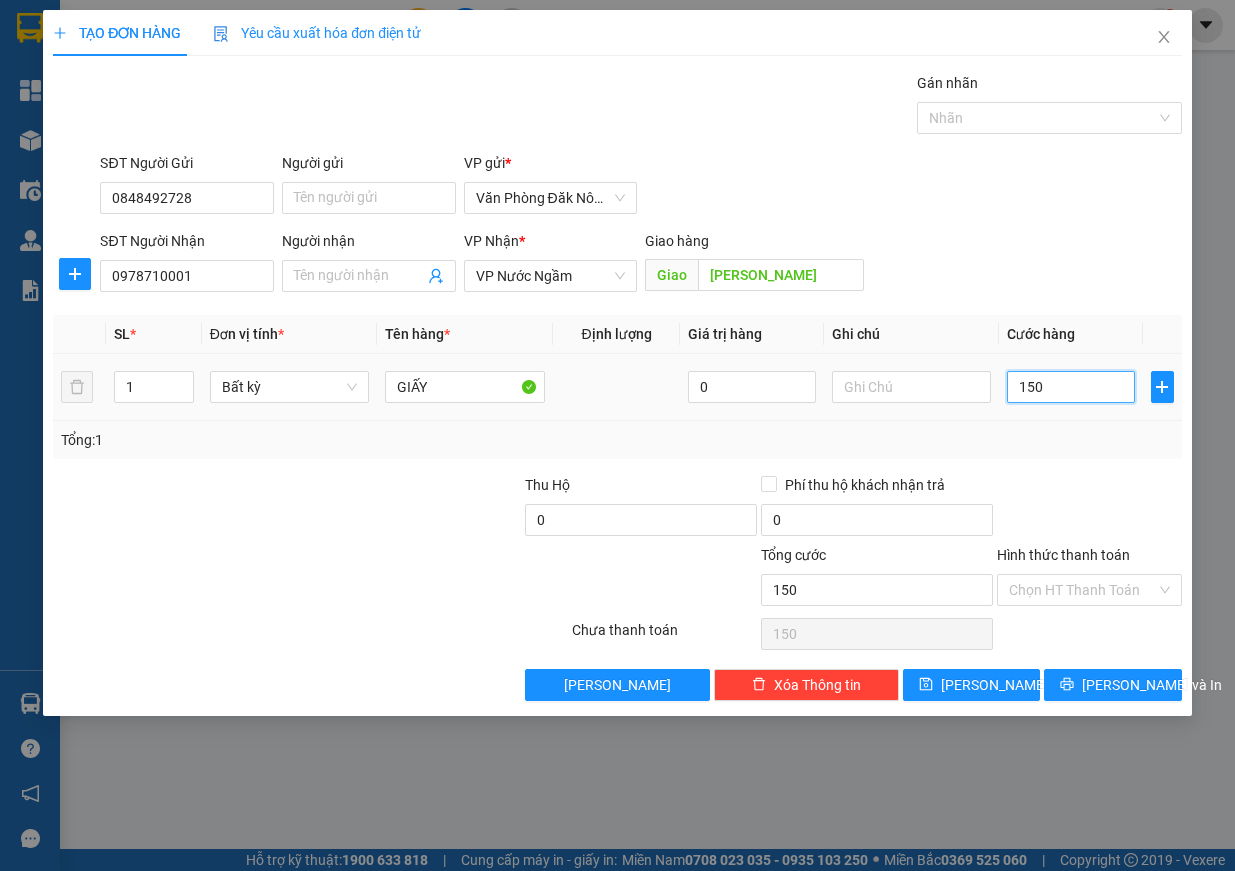 type on "1.500" 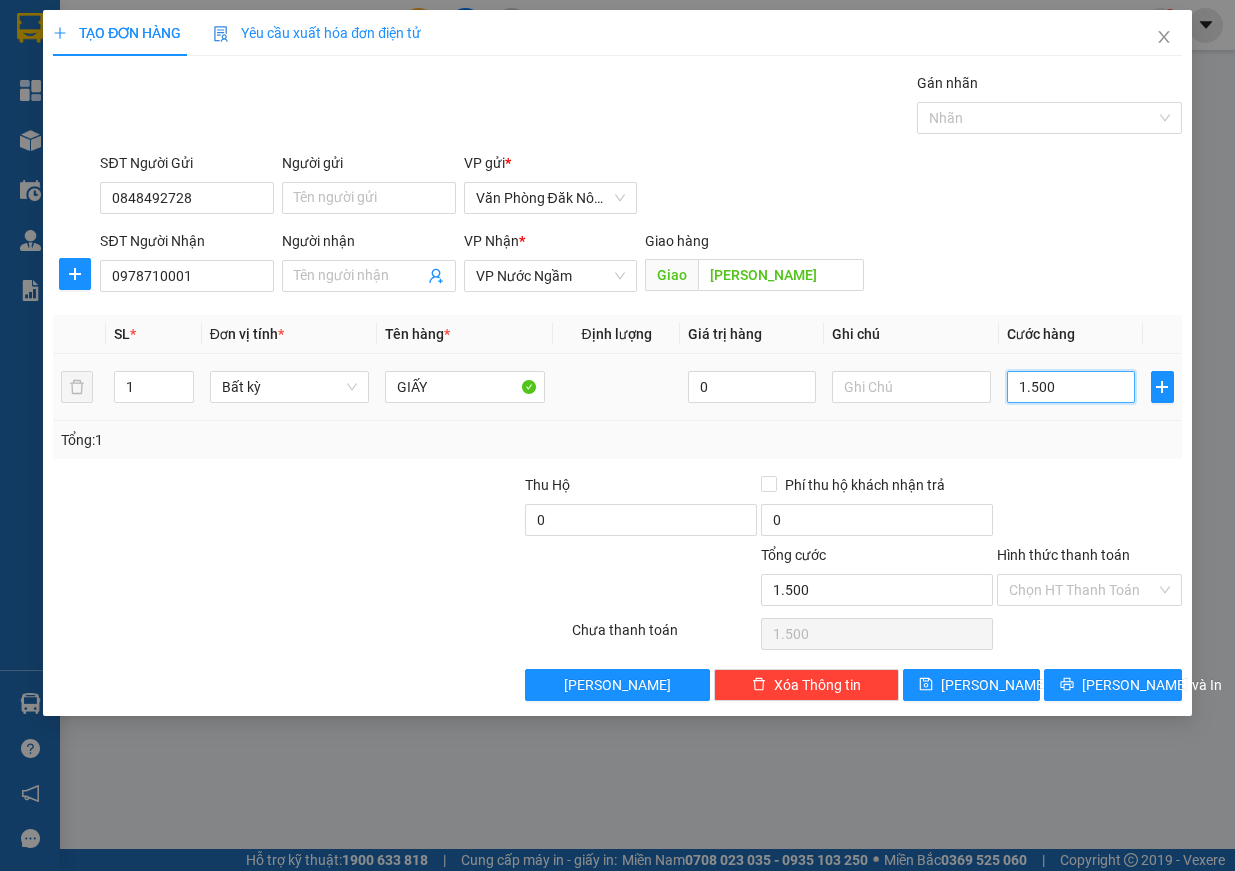 type on "15.000" 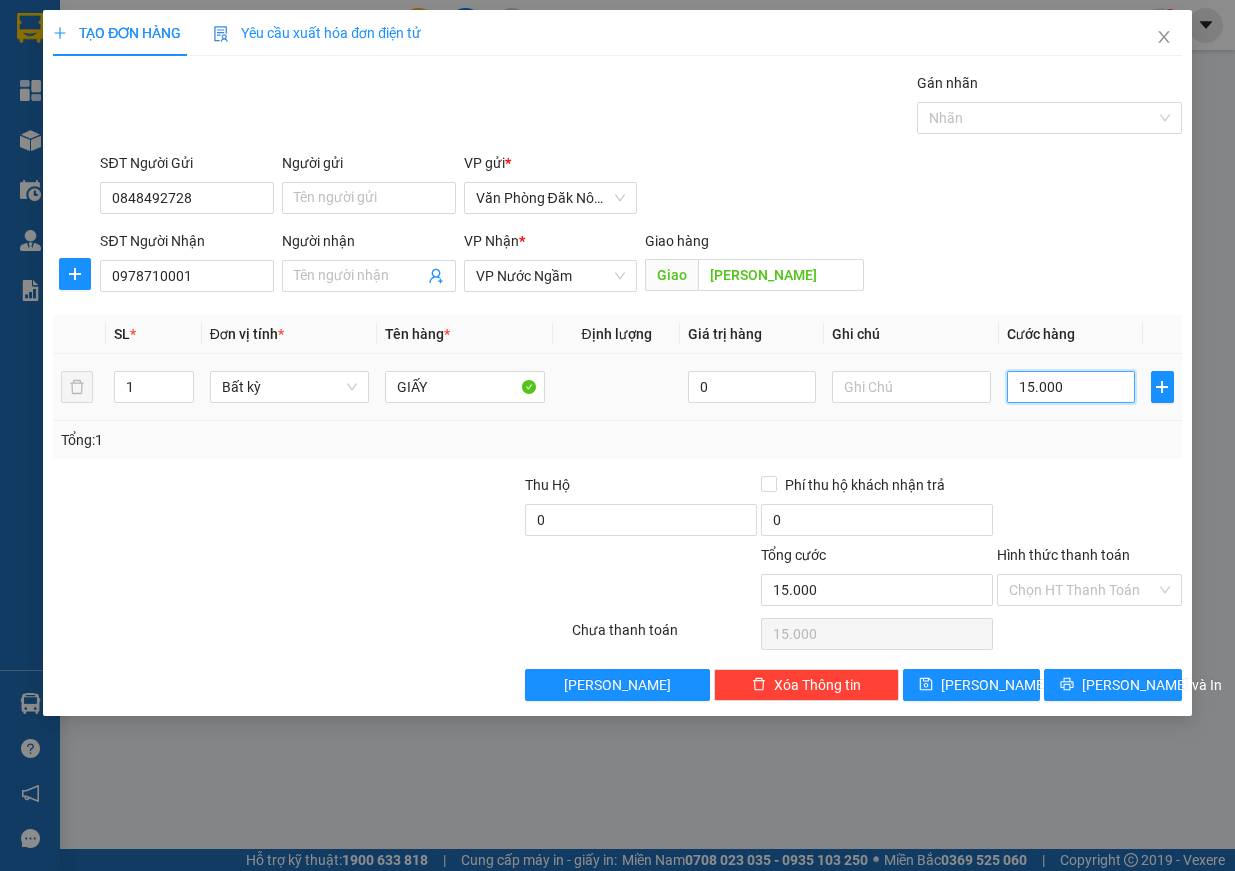 type on "150.000" 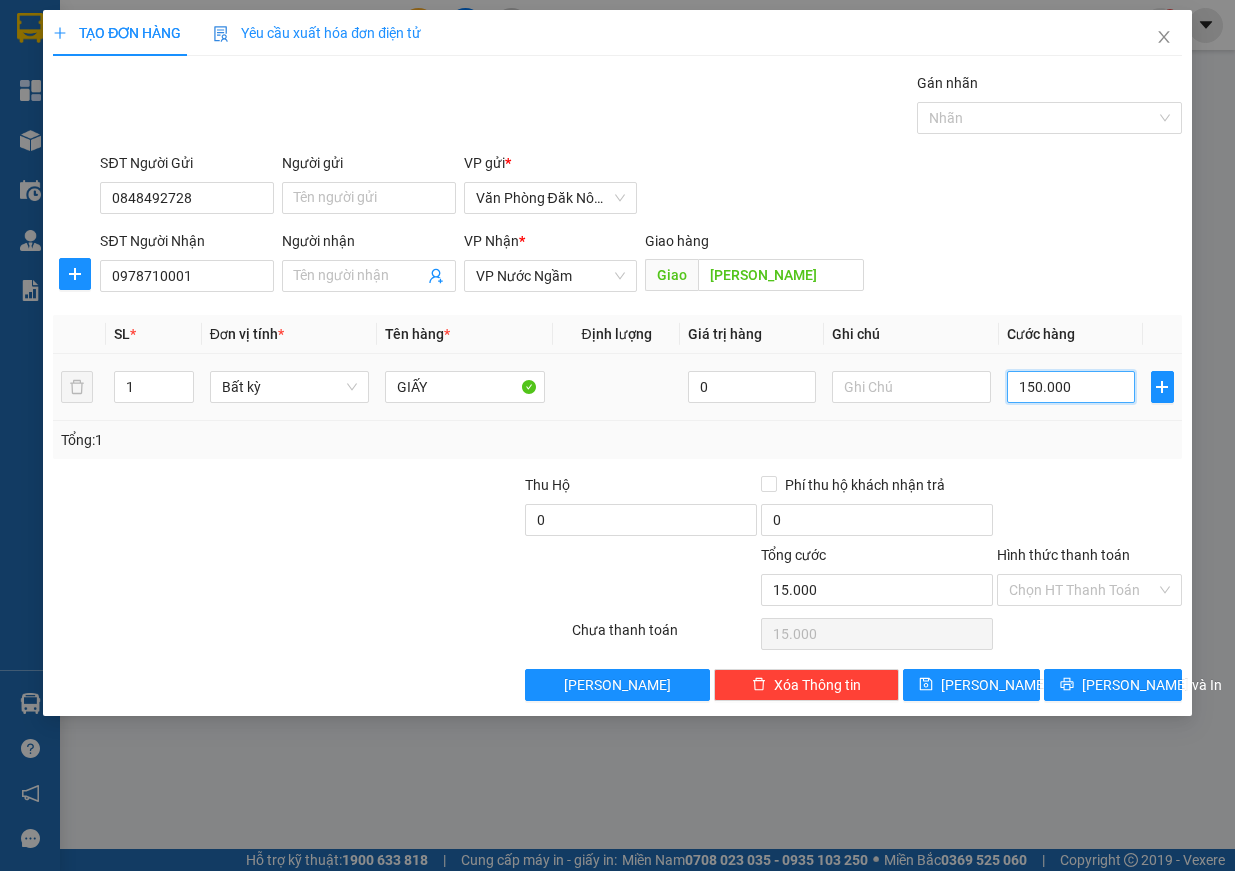 type on "150.000" 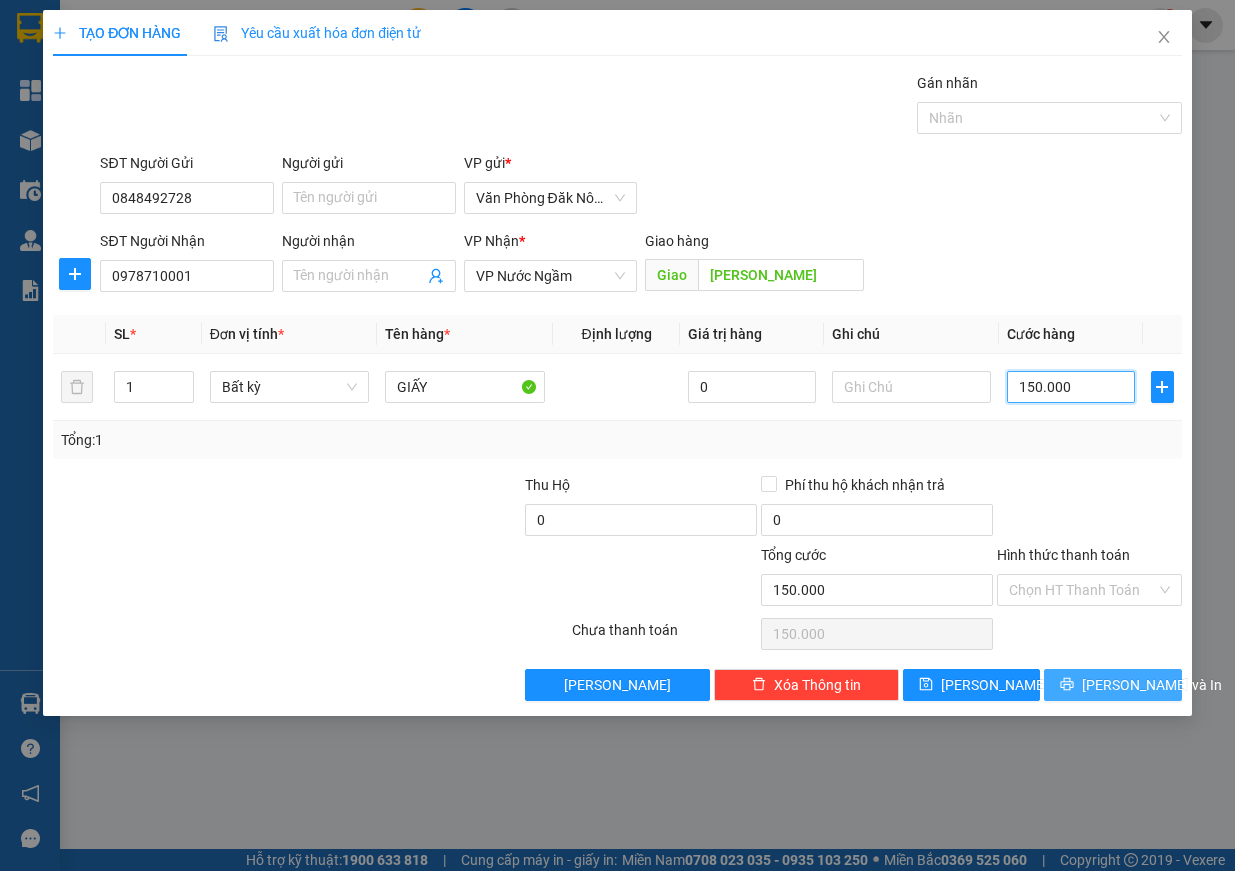 type on "150.000" 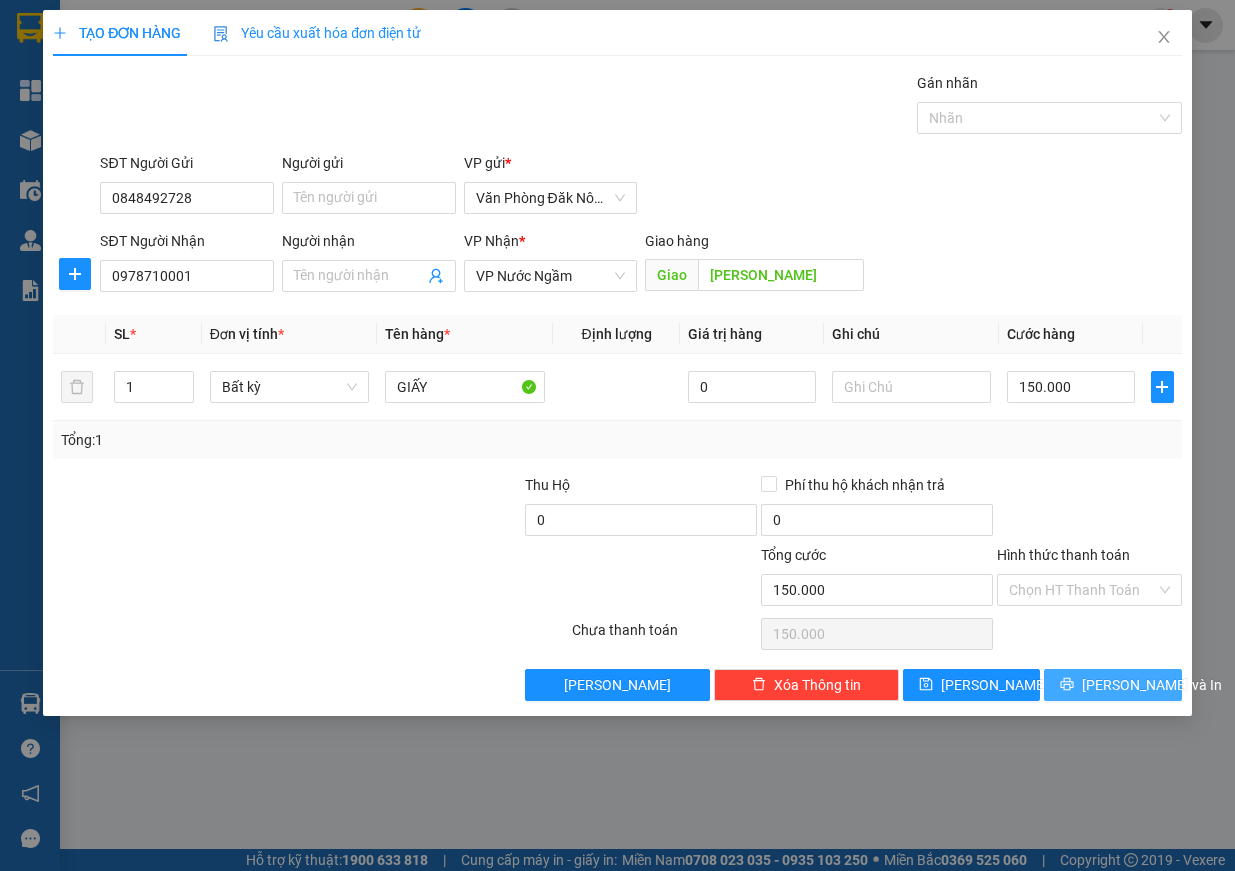 click on "[PERSON_NAME] và In" at bounding box center (1113, 685) 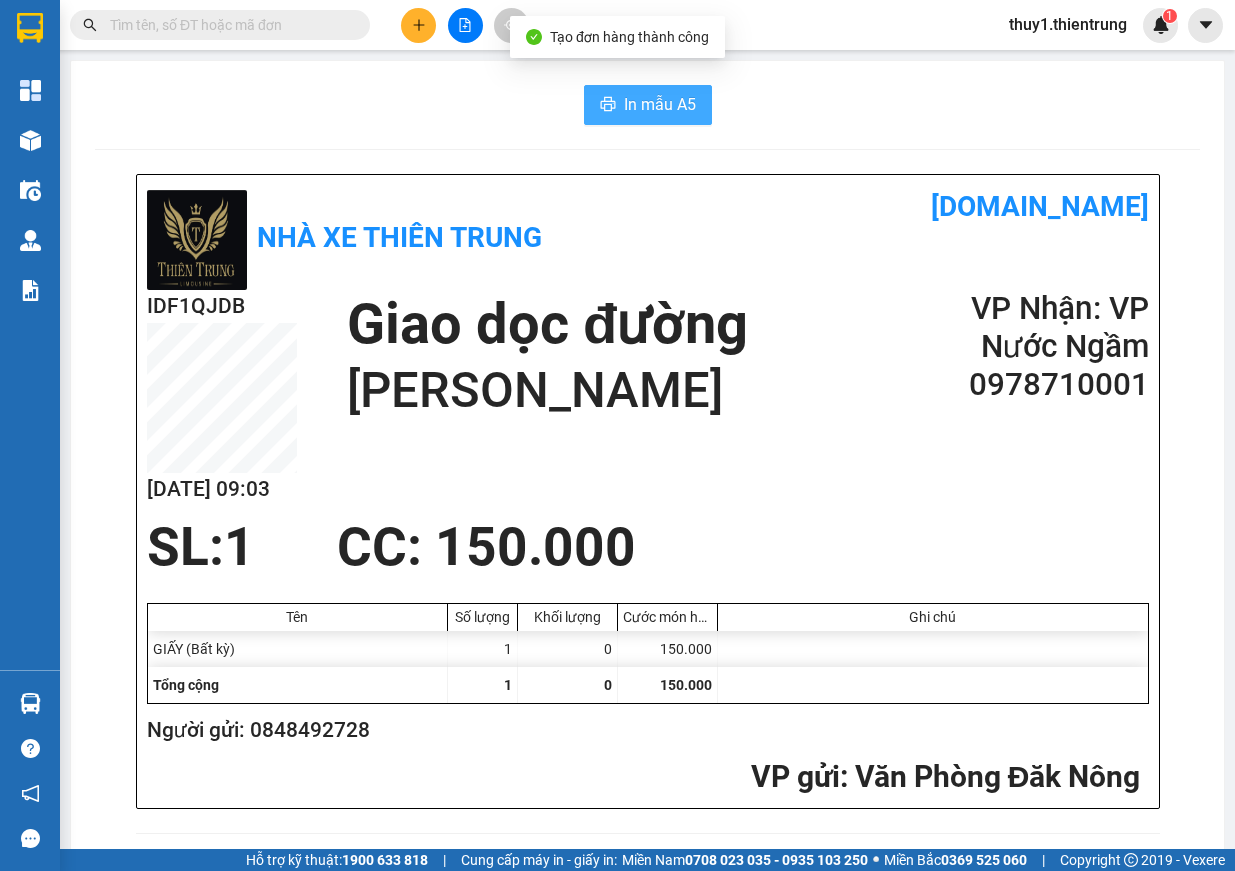 drag, startPoint x: 670, startPoint y: 95, endPoint x: 741, endPoint y: 240, distance: 161.44968 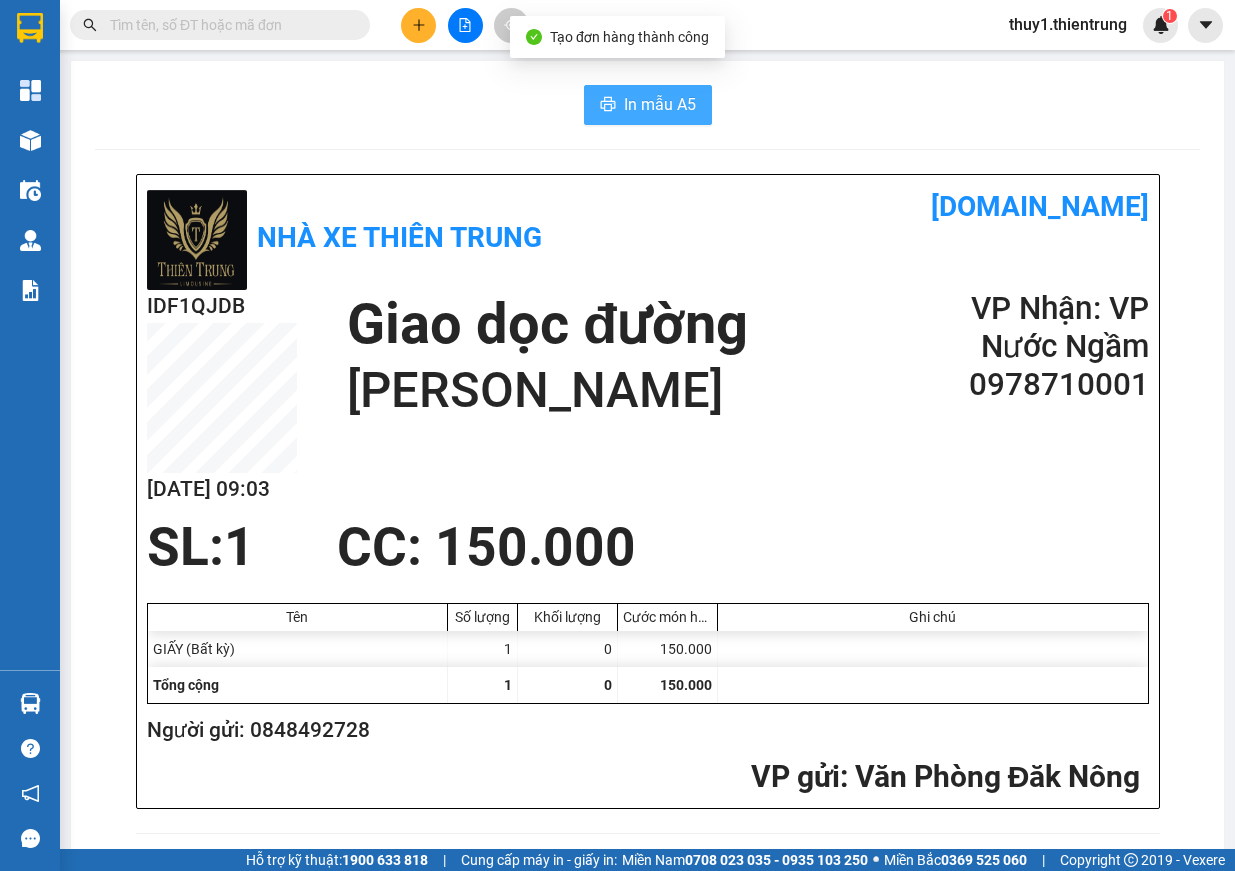 scroll, scrollTop: 0, scrollLeft: 0, axis: both 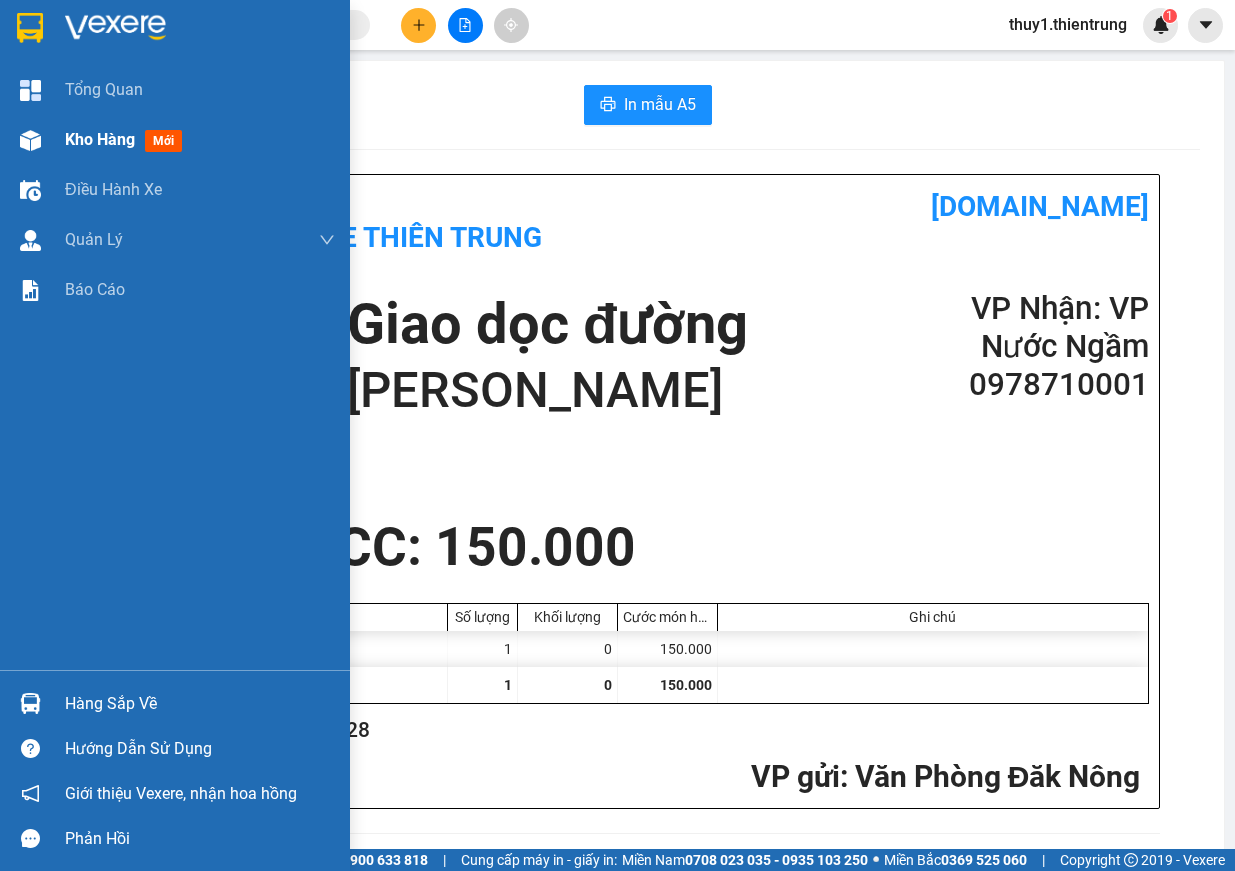 click on "Kho hàng mới" at bounding box center (175, 140) 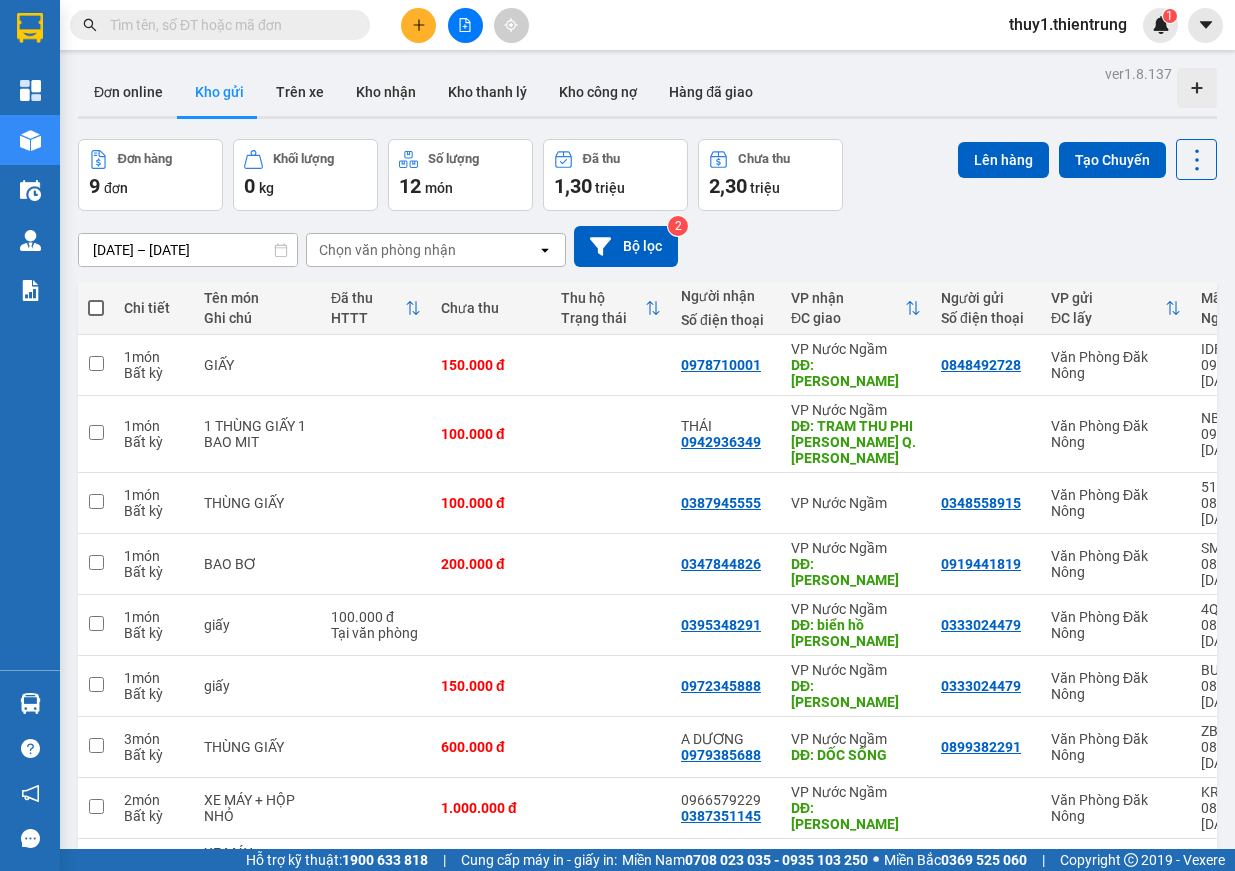 click at bounding box center (465, 25) 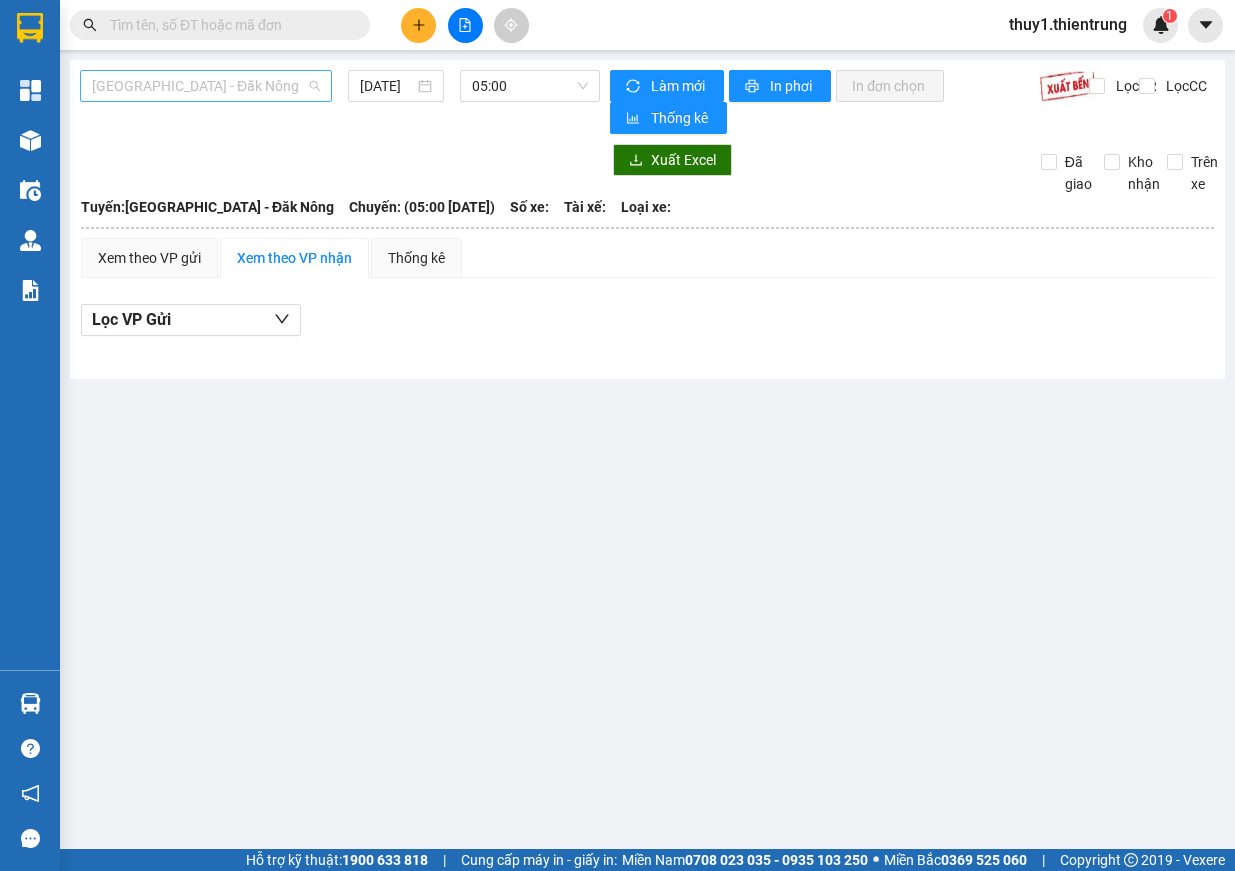 click on "[GEOGRAPHIC_DATA] - Đăk Nông" at bounding box center (206, 86) 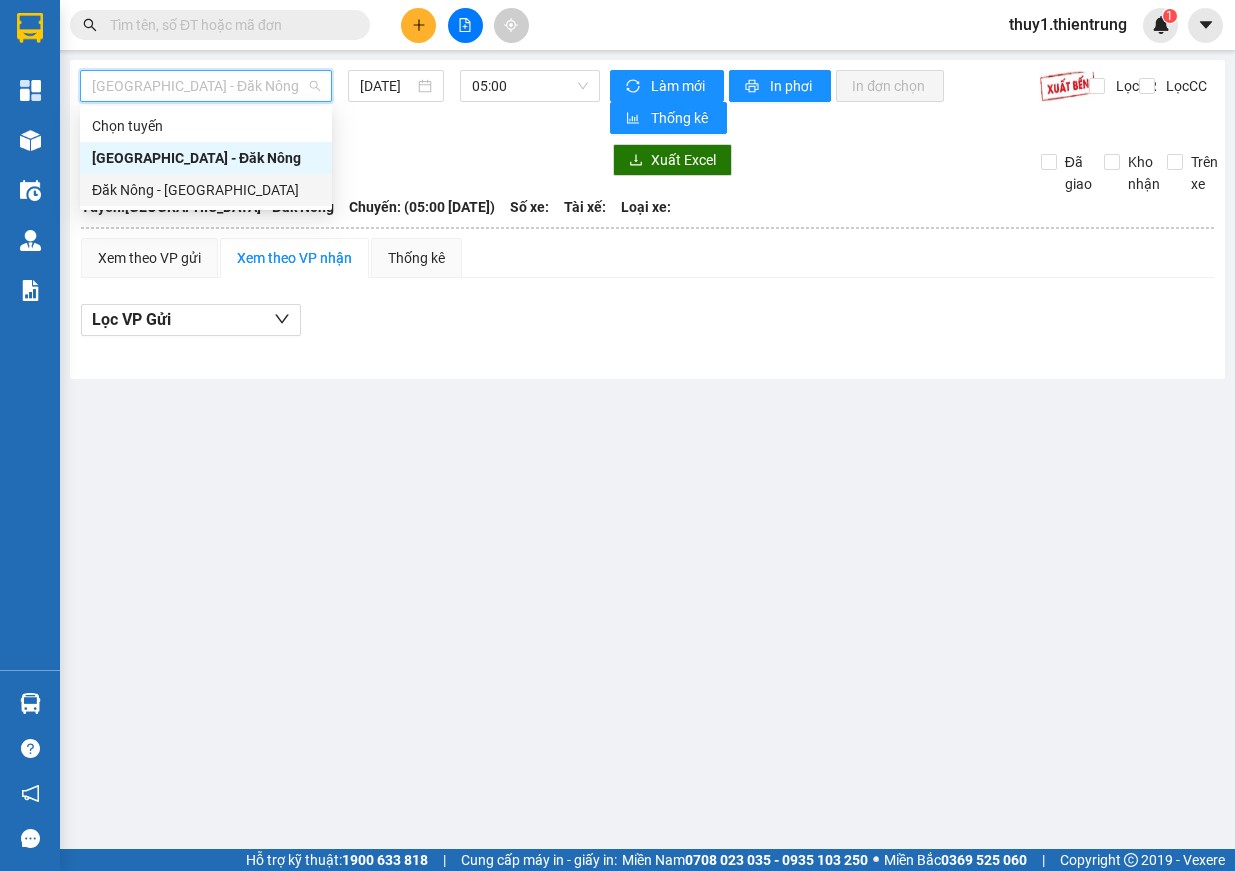 click on "Đăk Nông - [GEOGRAPHIC_DATA]" at bounding box center [206, 190] 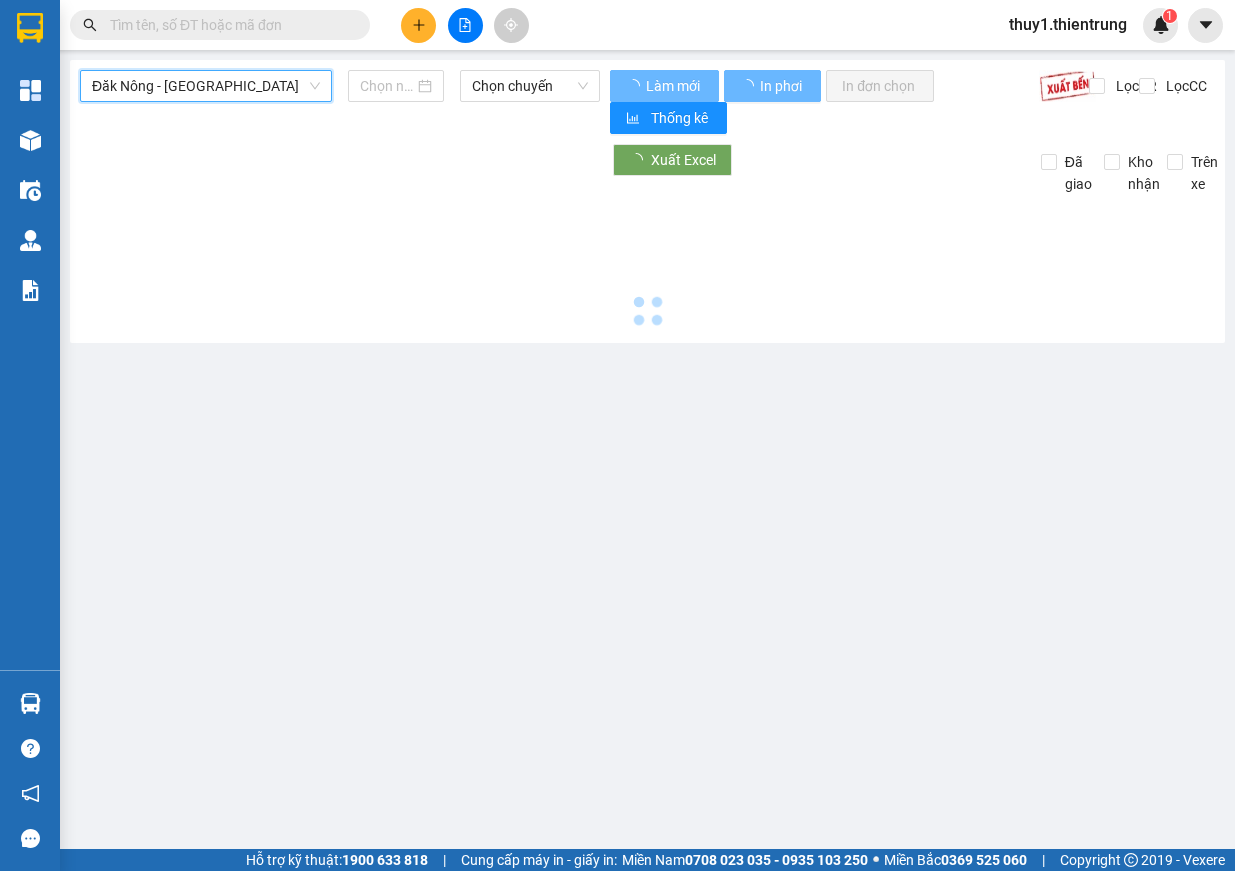 type on "[DATE]" 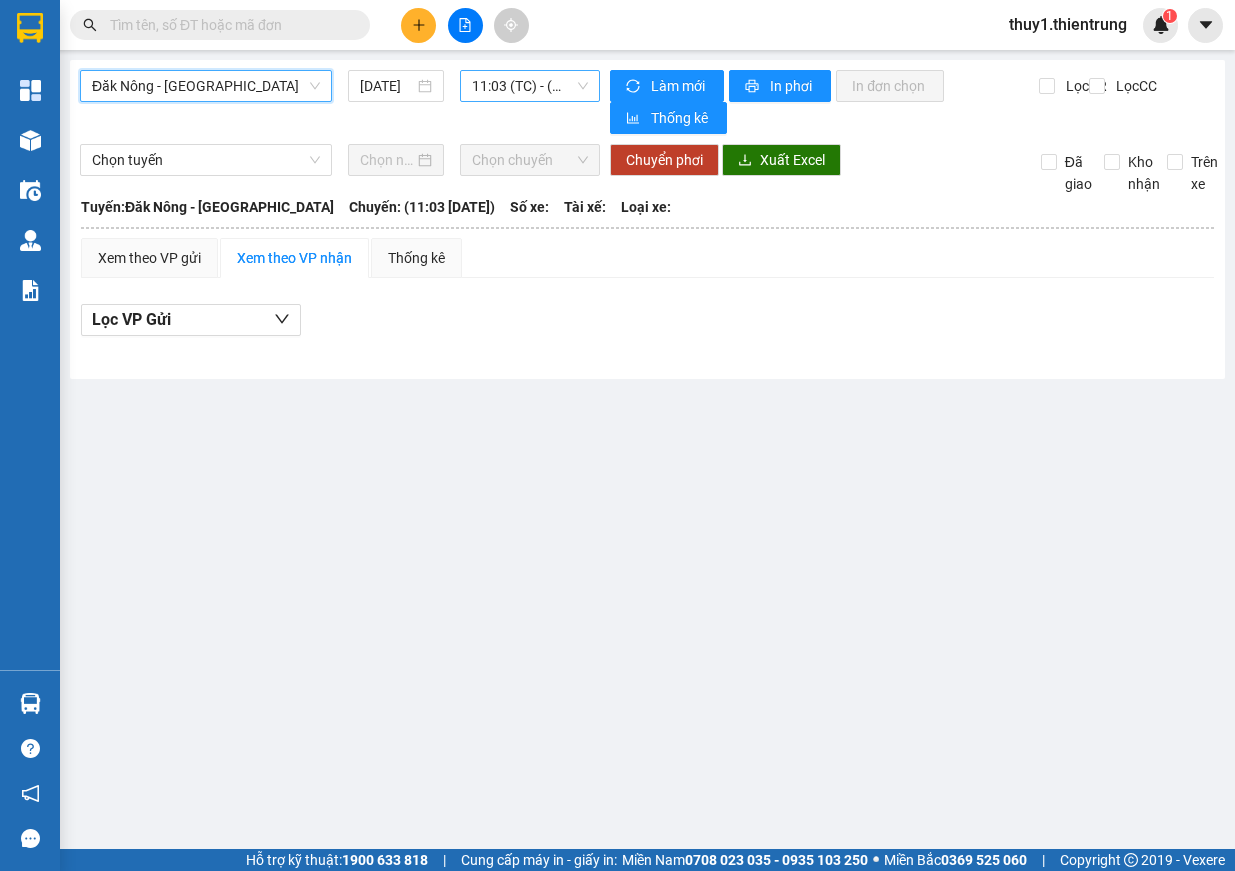 click on "11:03   (TC)   - (Đã [PERSON_NAME])" at bounding box center (530, 86) 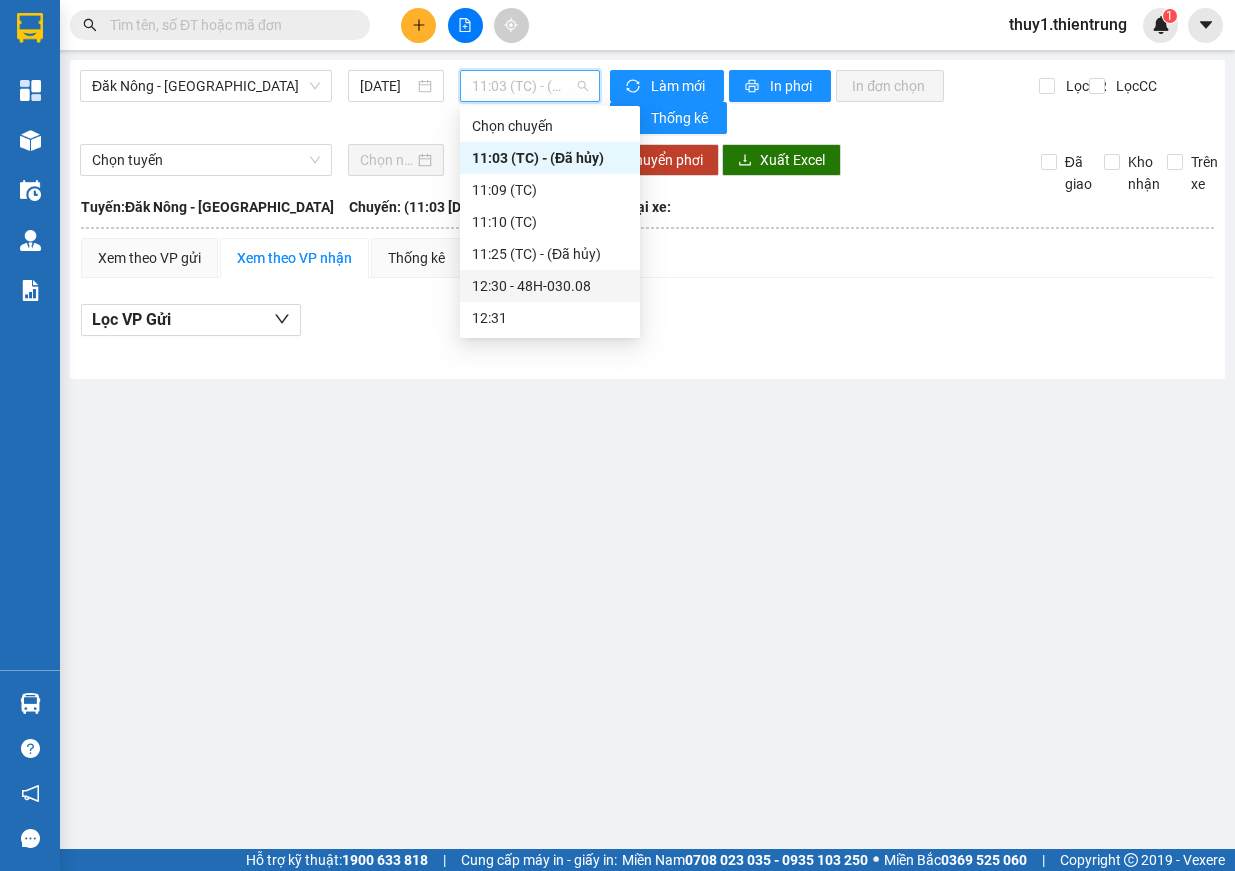 click on "12:30     - 48H-030.08" at bounding box center [550, 286] 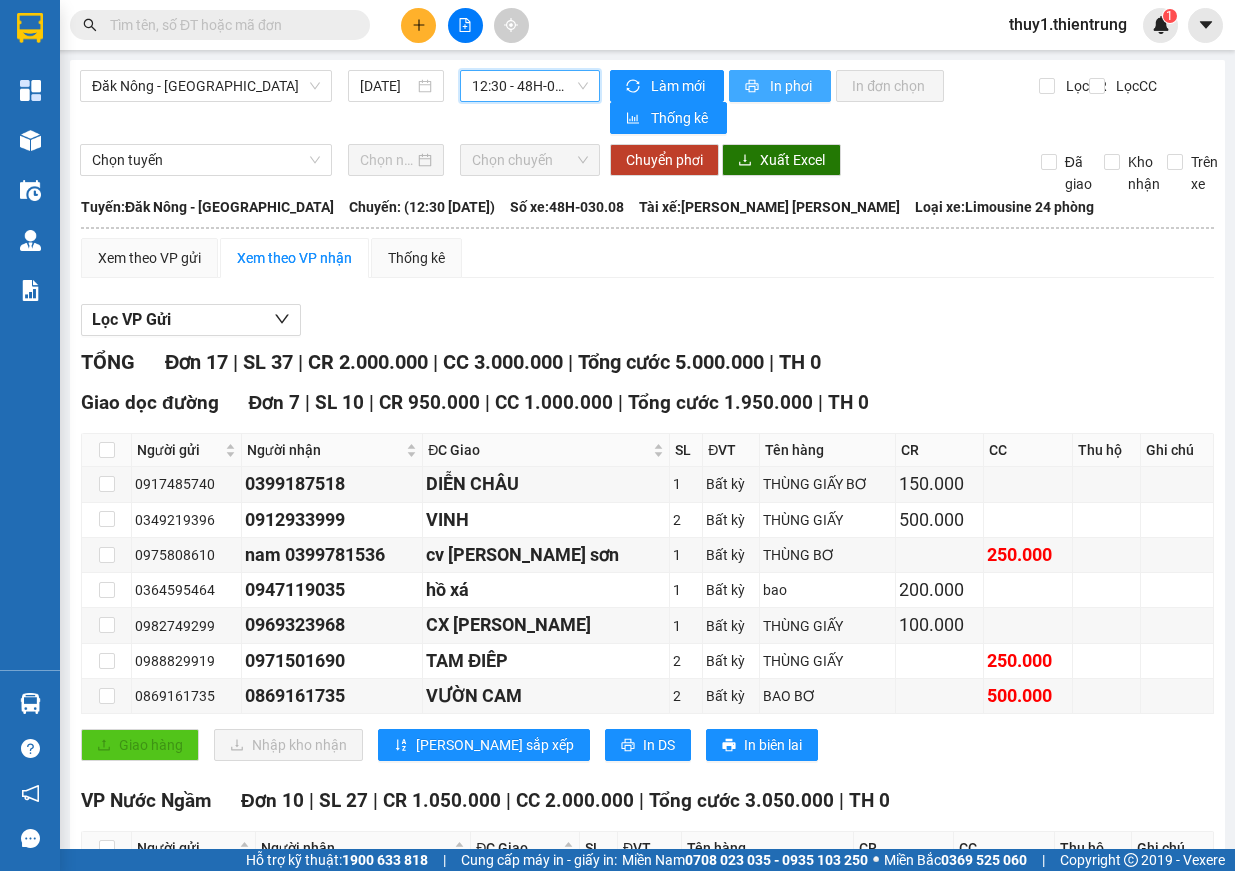 click on "In phơi" at bounding box center [792, 86] 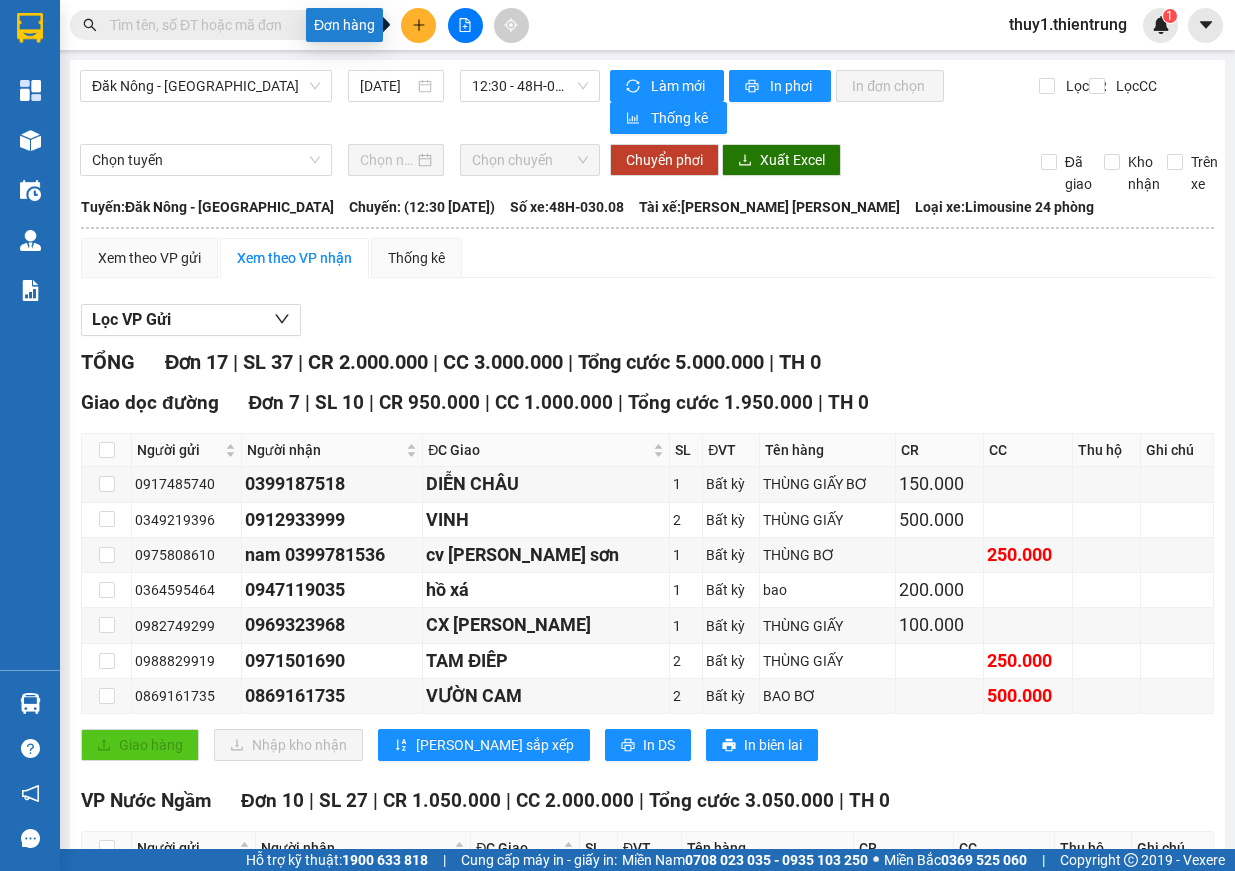 click at bounding box center [418, 25] 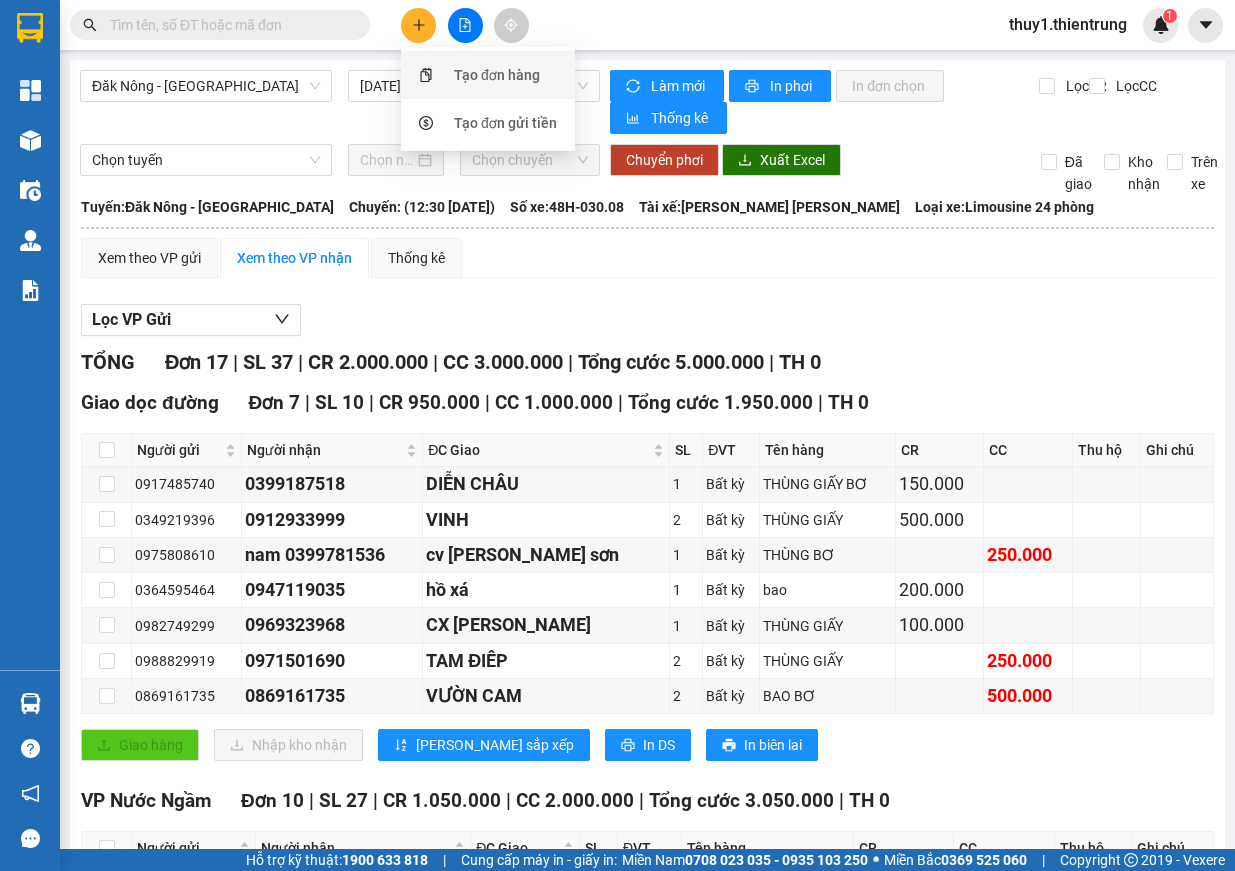 click on "Tạo đơn hàng" at bounding box center [488, 75] 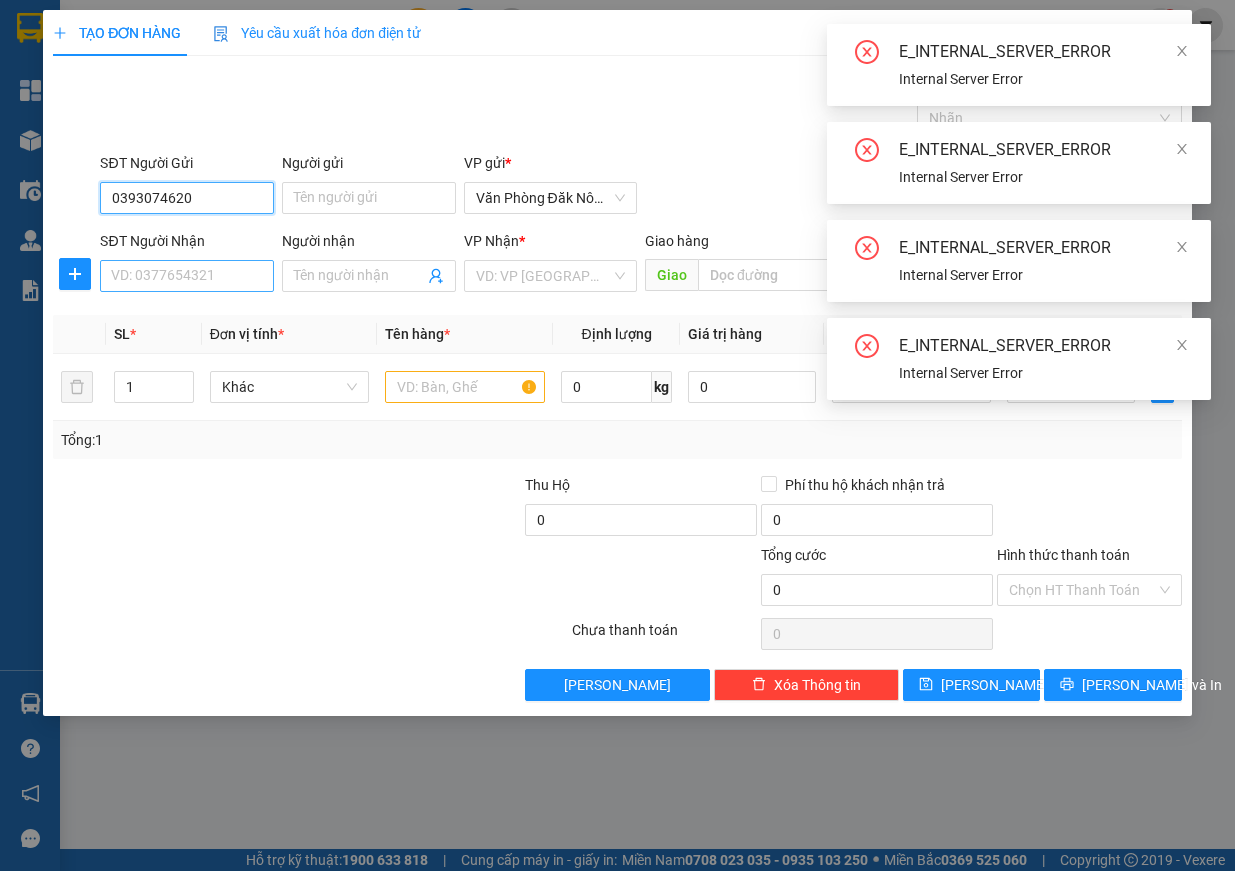 type on "0393074620" 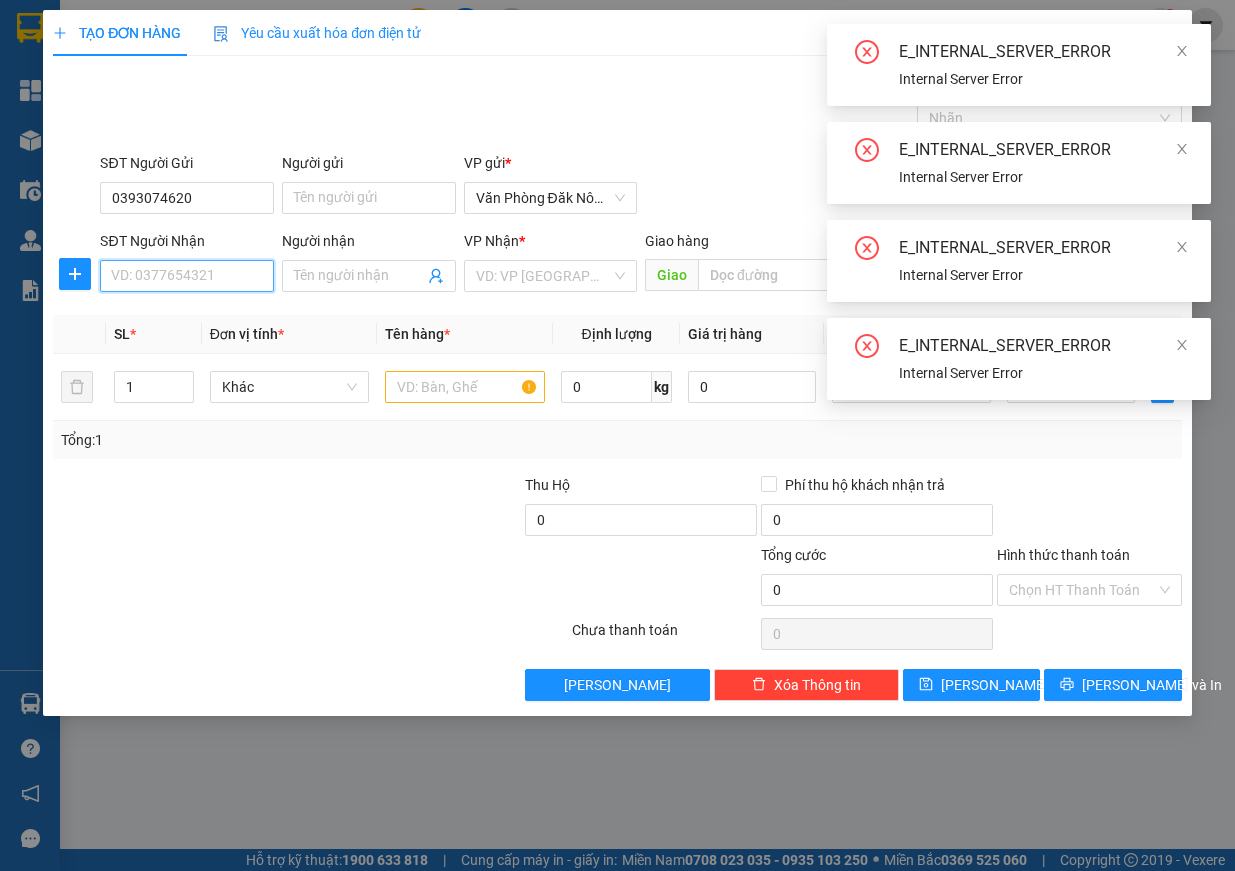 click on "SĐT Người Nhận" at bounding box center [187, 276] 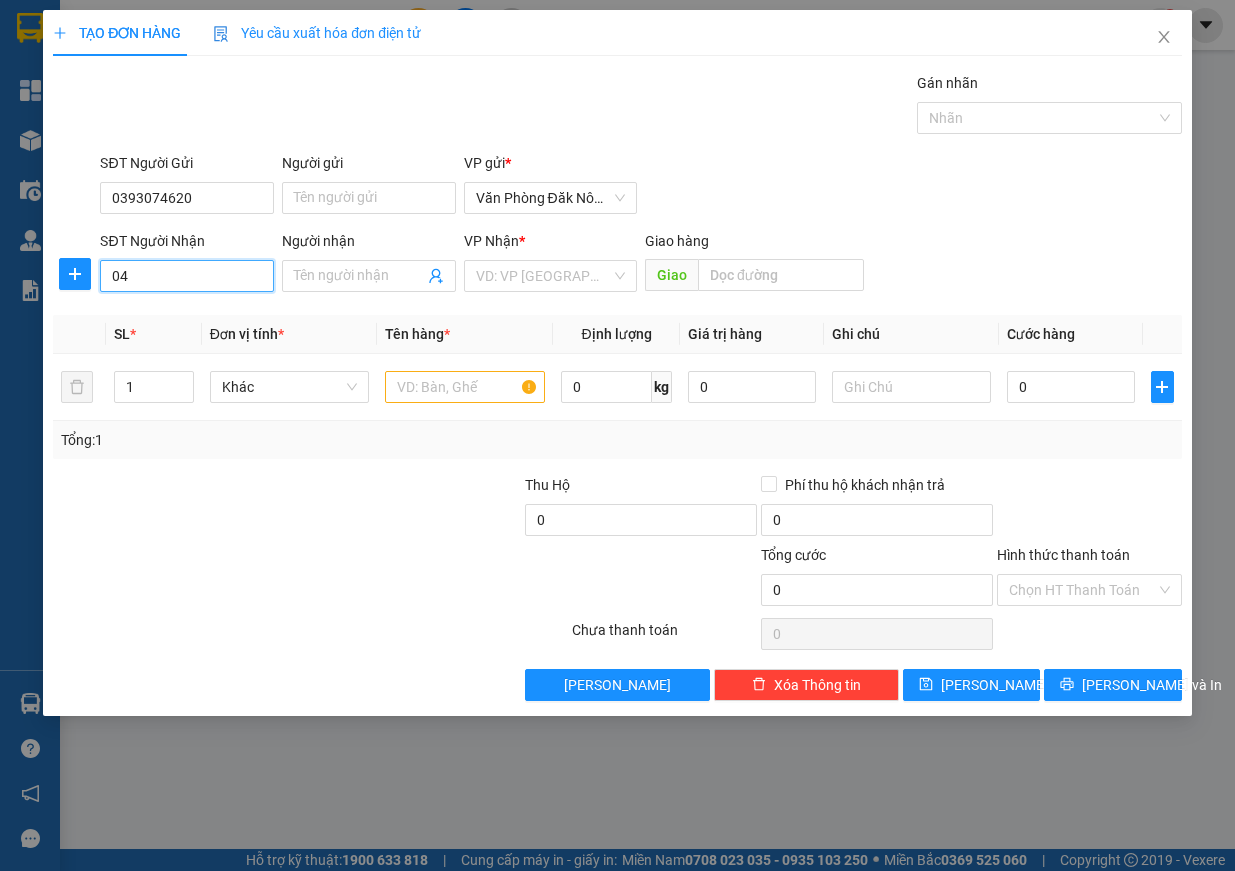 type on "0" 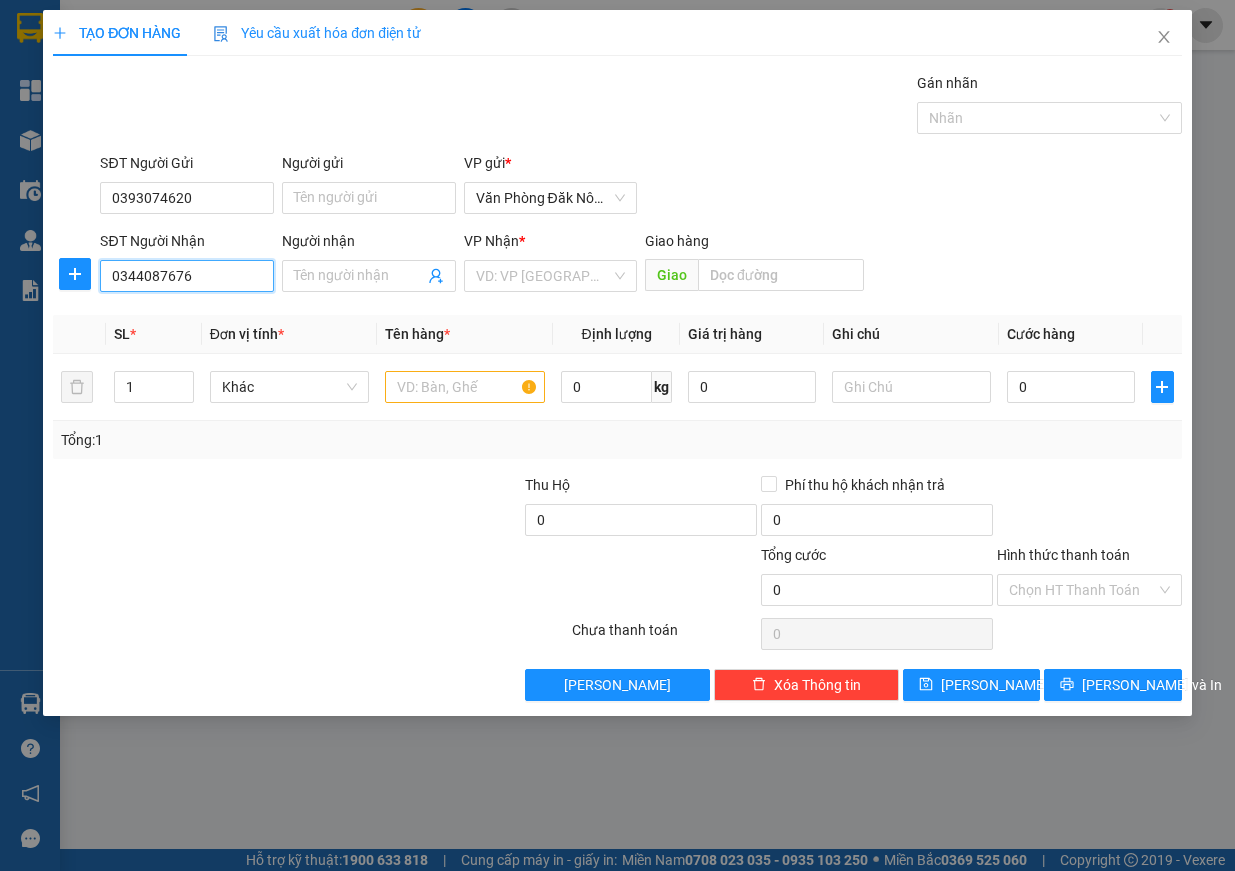 type on "0344087676" 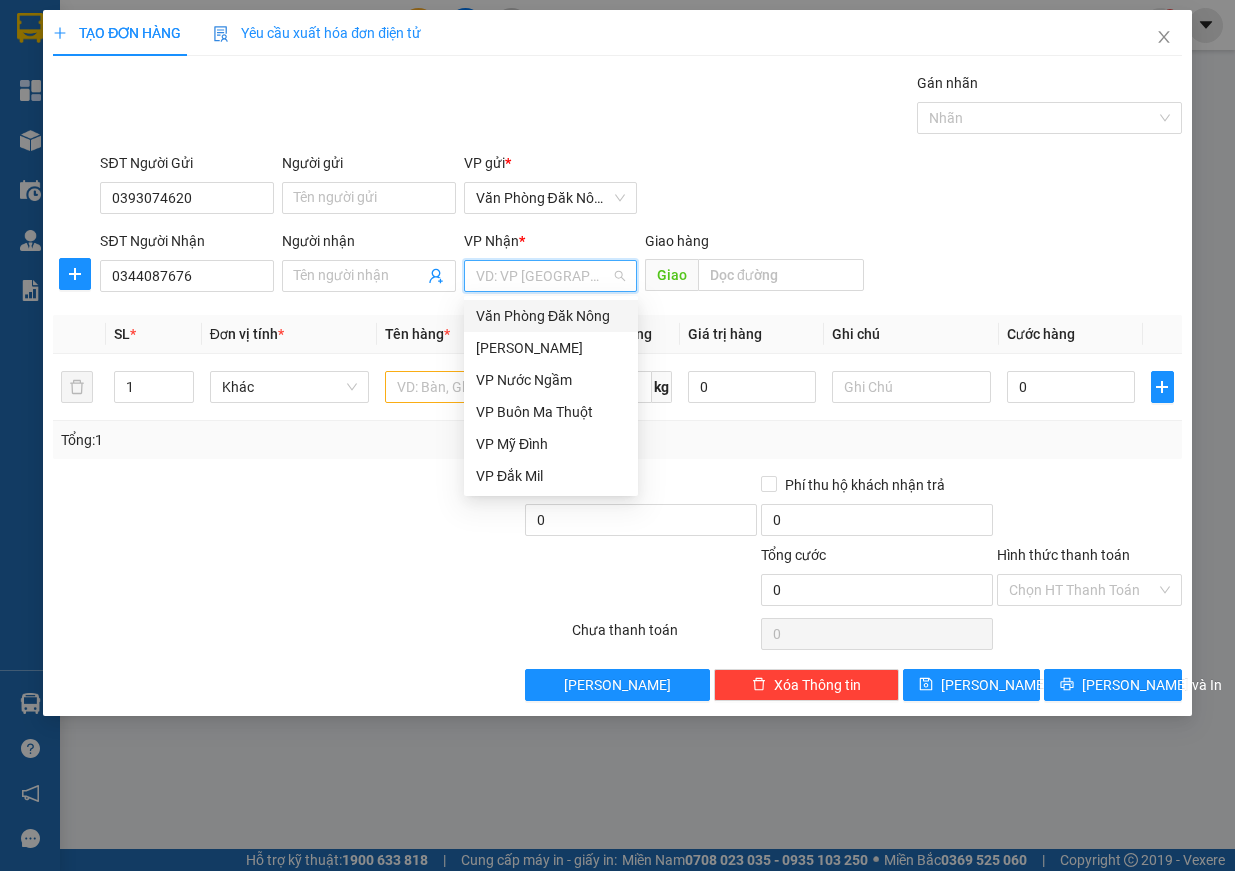click at bounding box center (544, 276) 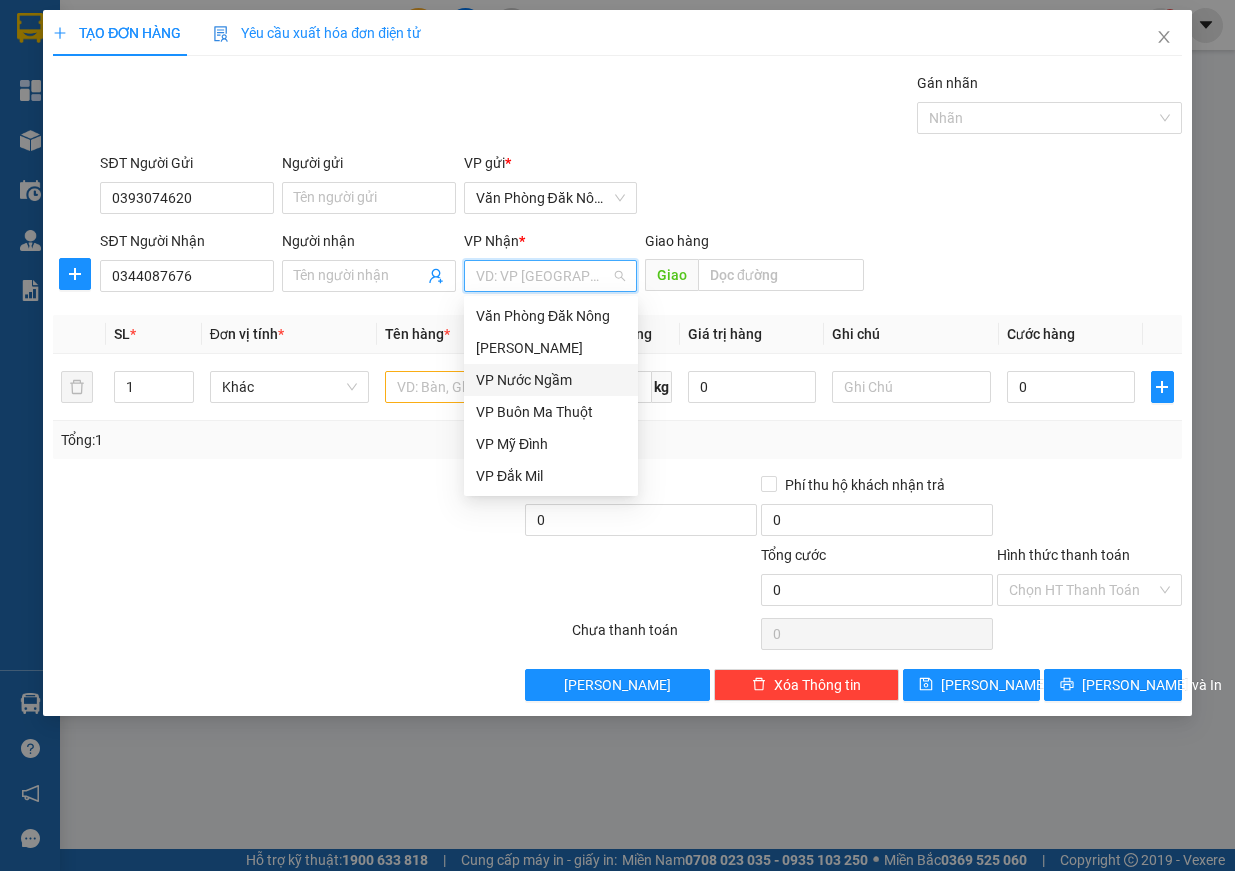 click on "VP Nước Ngầm" at bounding box center (551, 380) 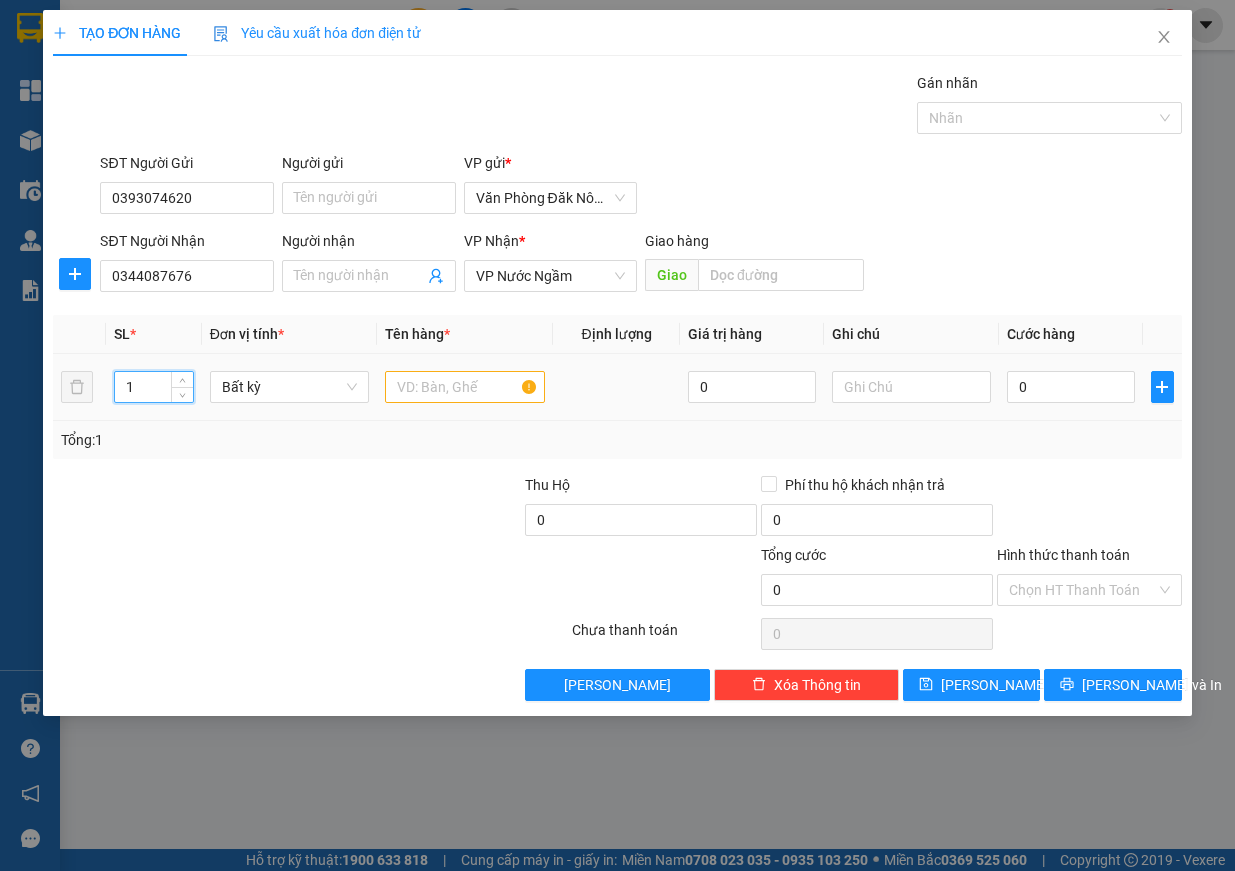 drag, startPoint x: 144, startPoint y: 395, endPoint x: 99, endPoint y: 393, distance: 45.044422 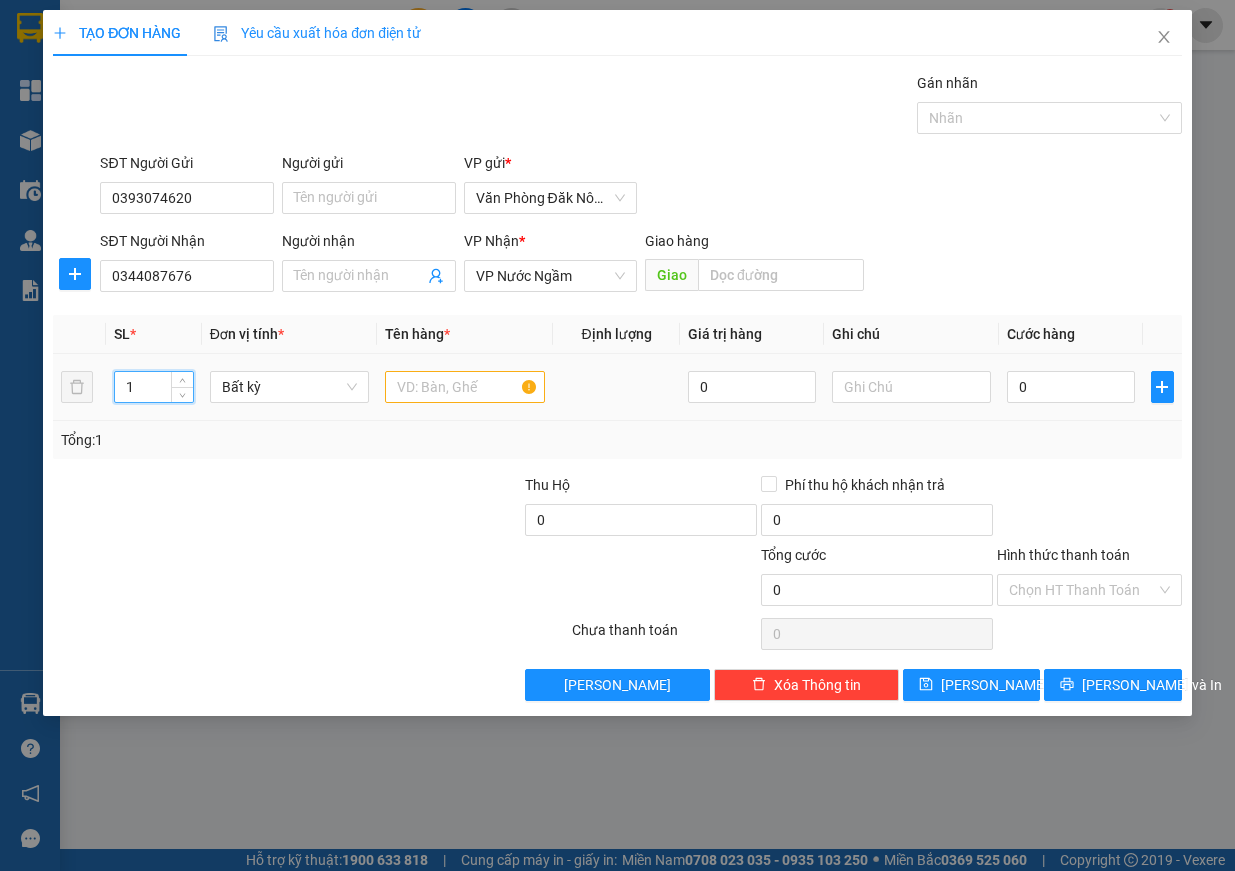 click on "1 Bất kỳ 0 0" at bounding box center (617, 387) 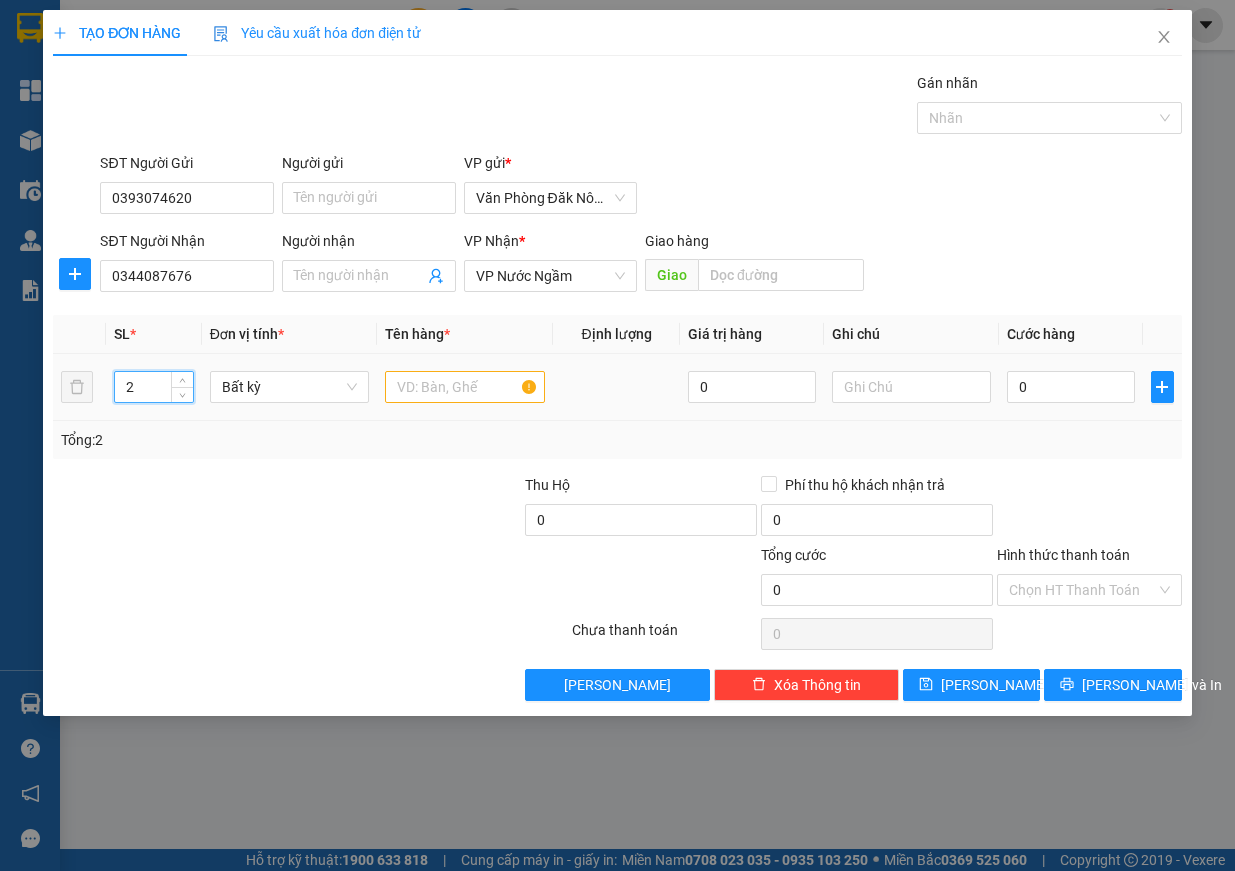 type on "2" 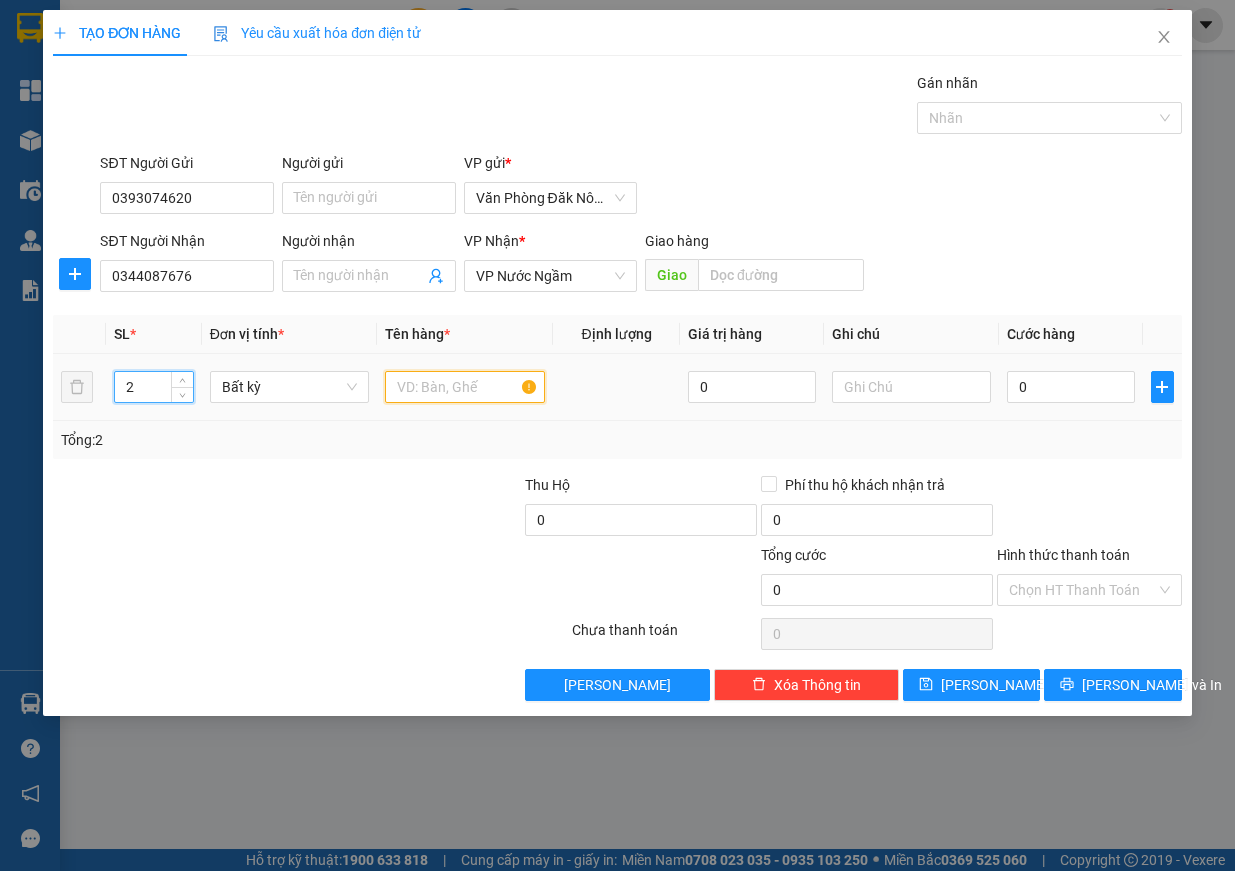 click at bounding box center [465, 387] 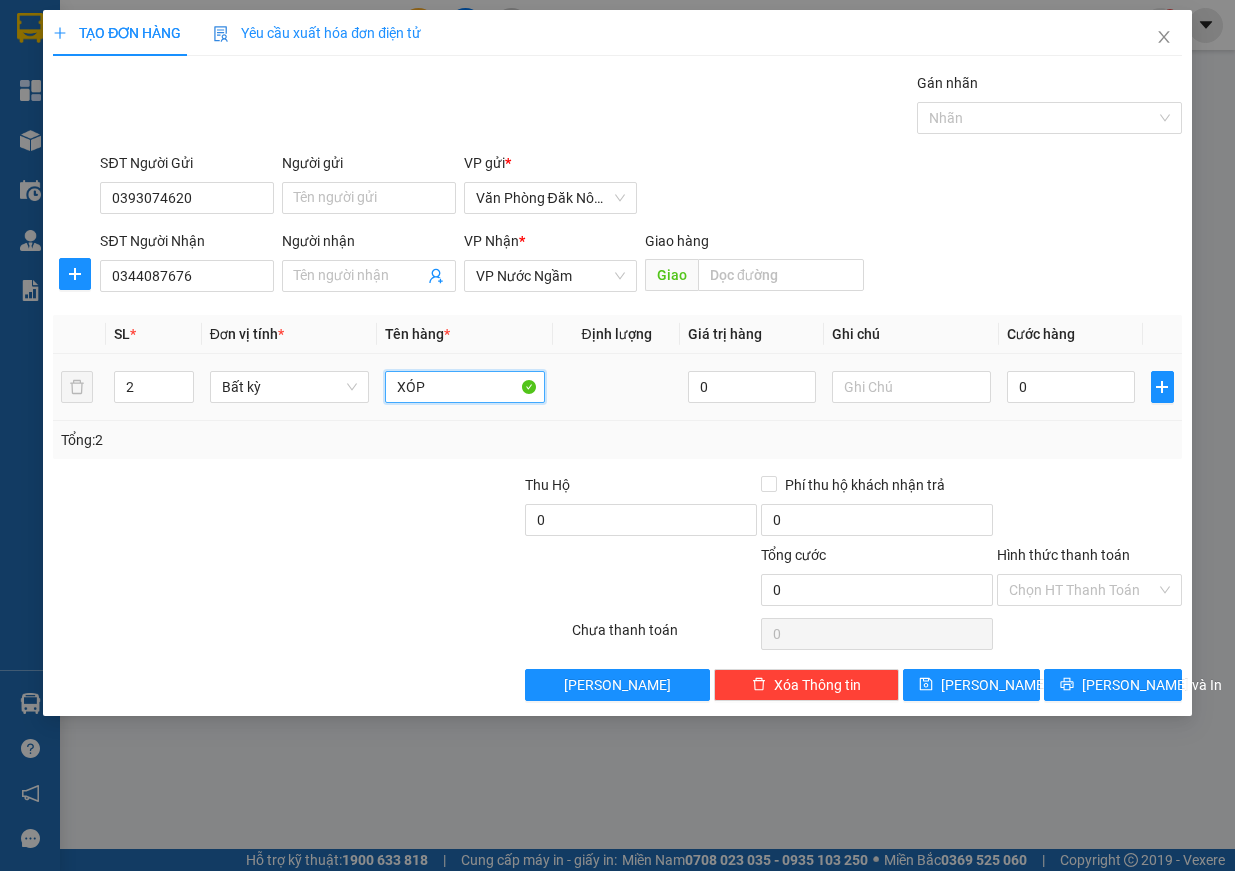 type on "XÓP" 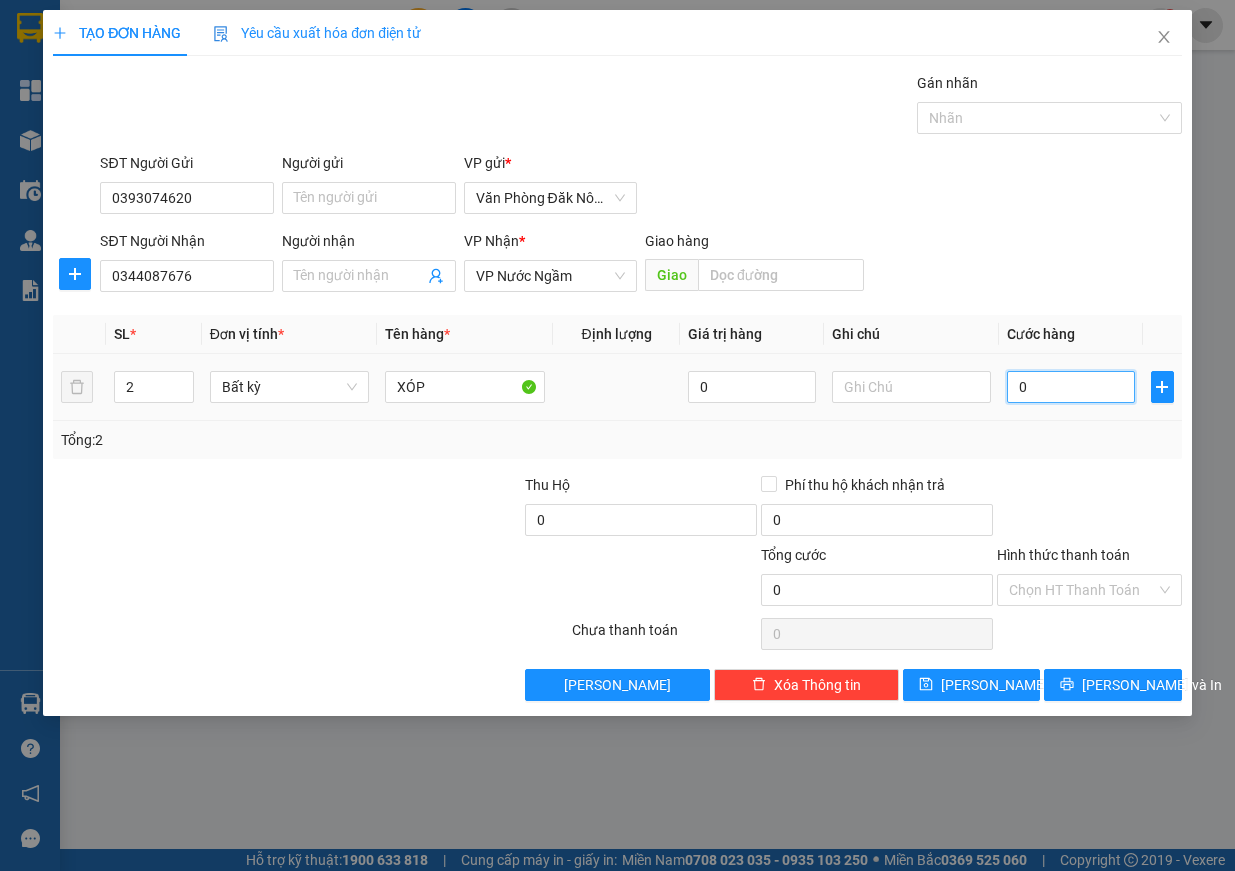 type on "2" 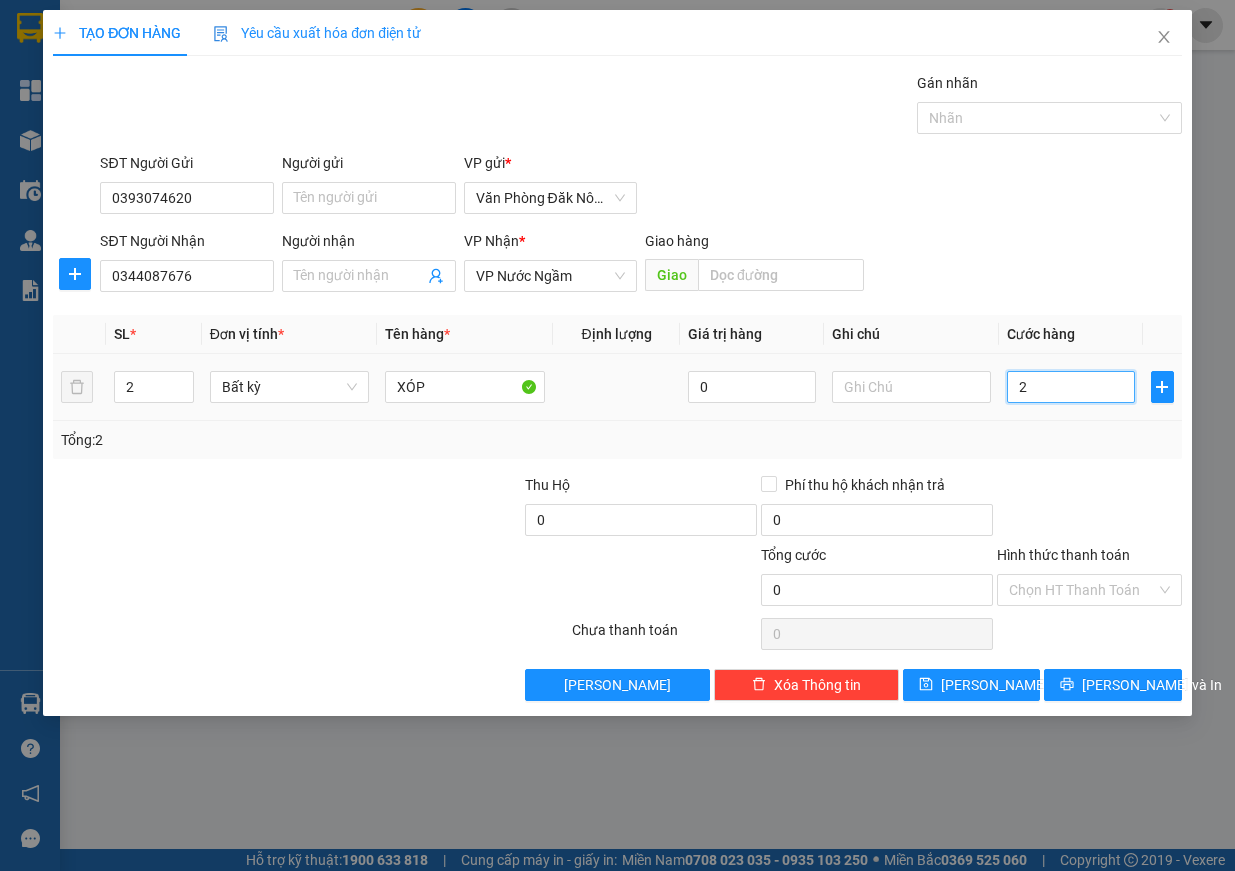 type on "2" 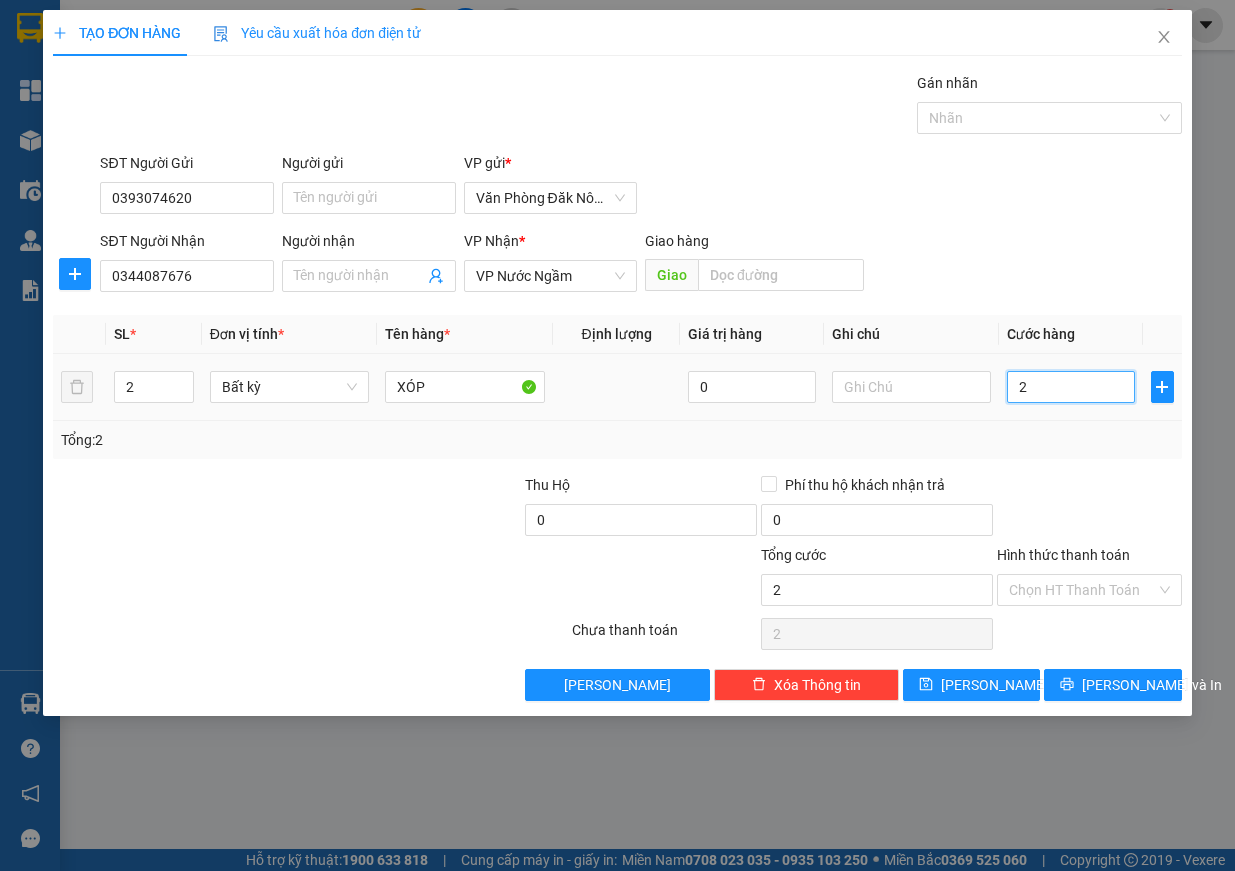 type on "25" 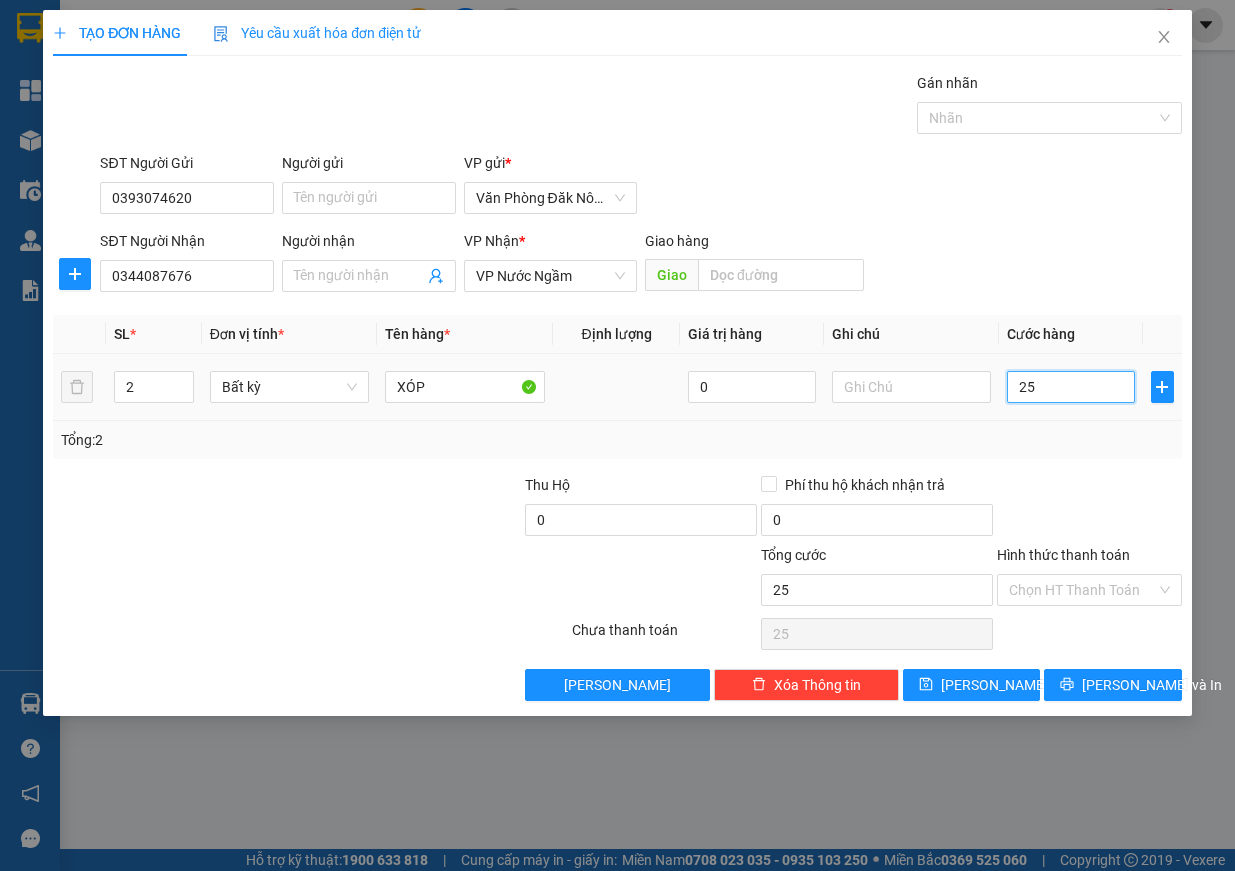 type on "250" 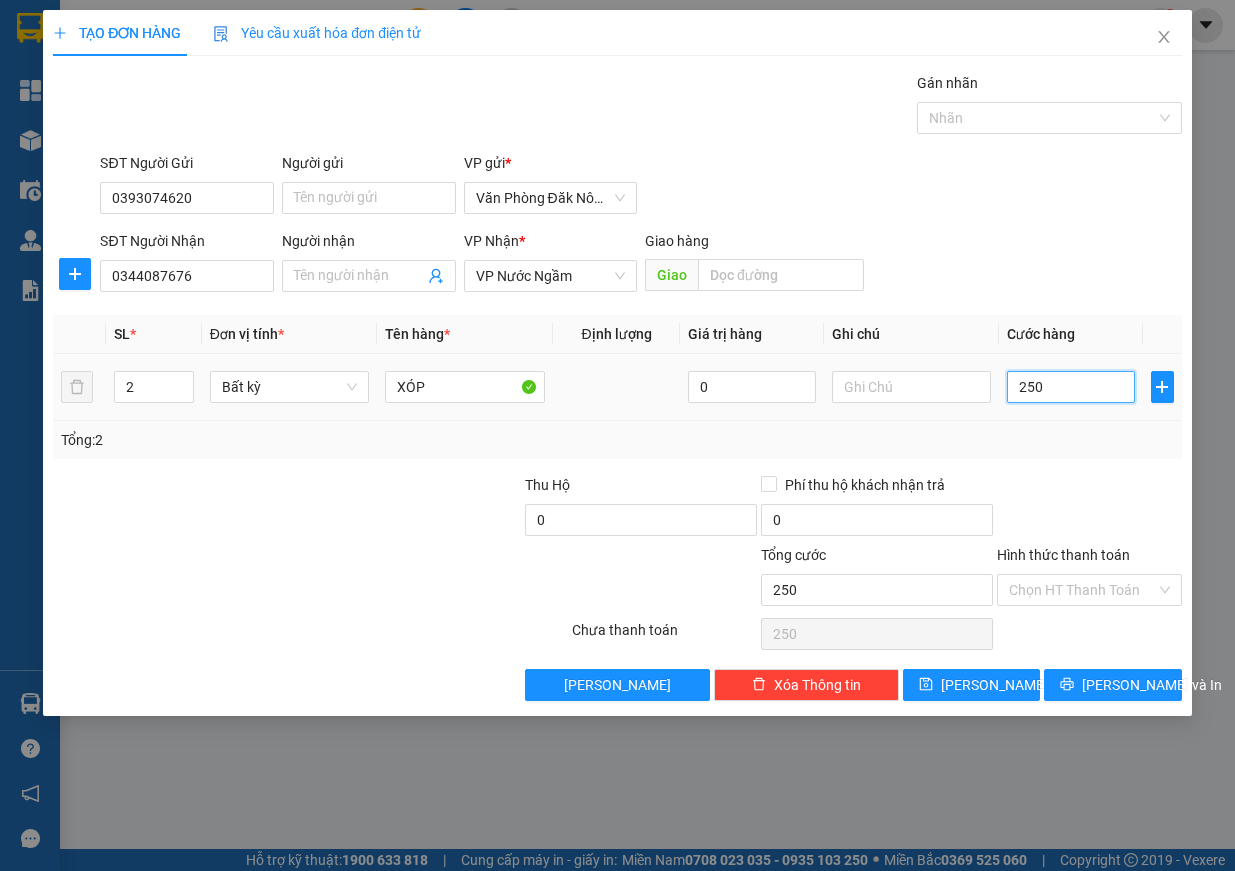 type on "2.500" 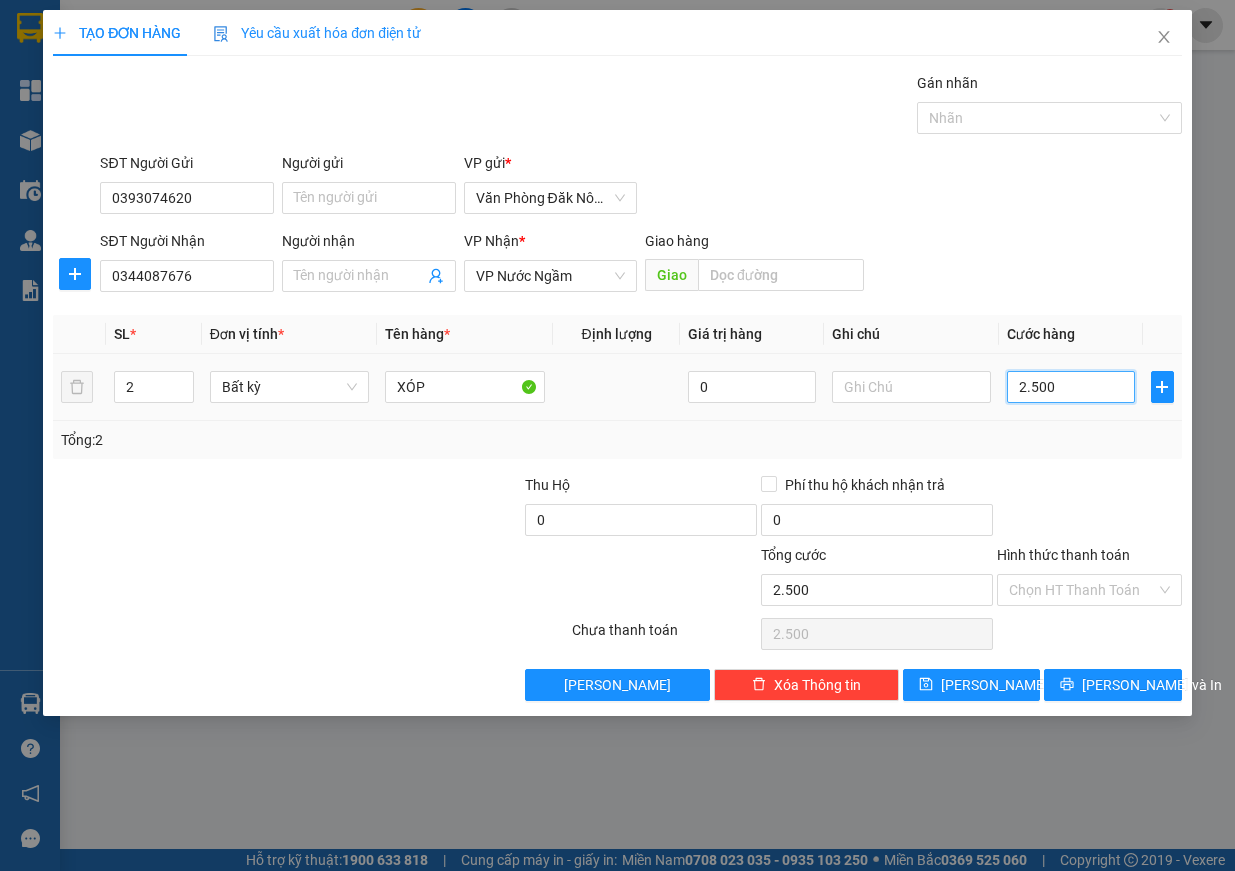 type on "25.000" 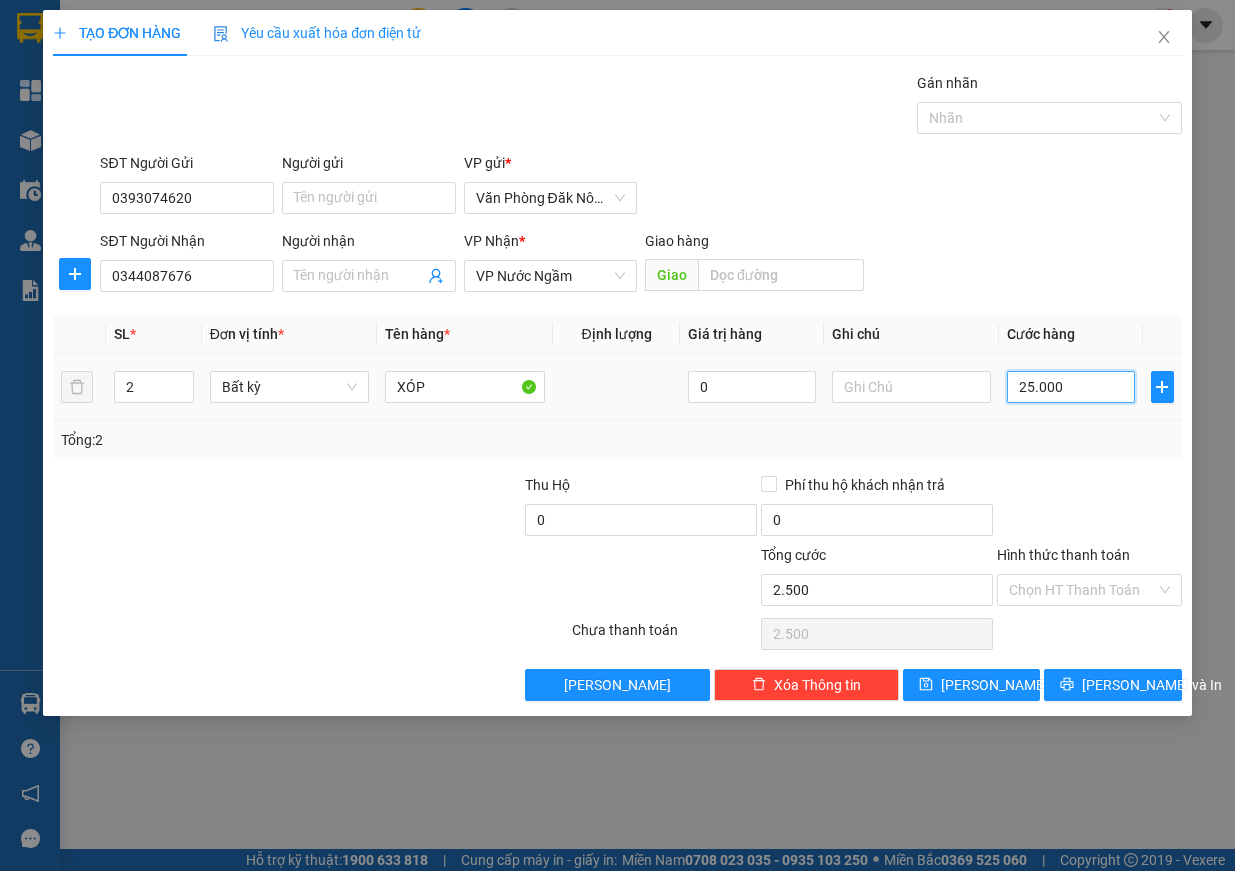 type on "25.000" 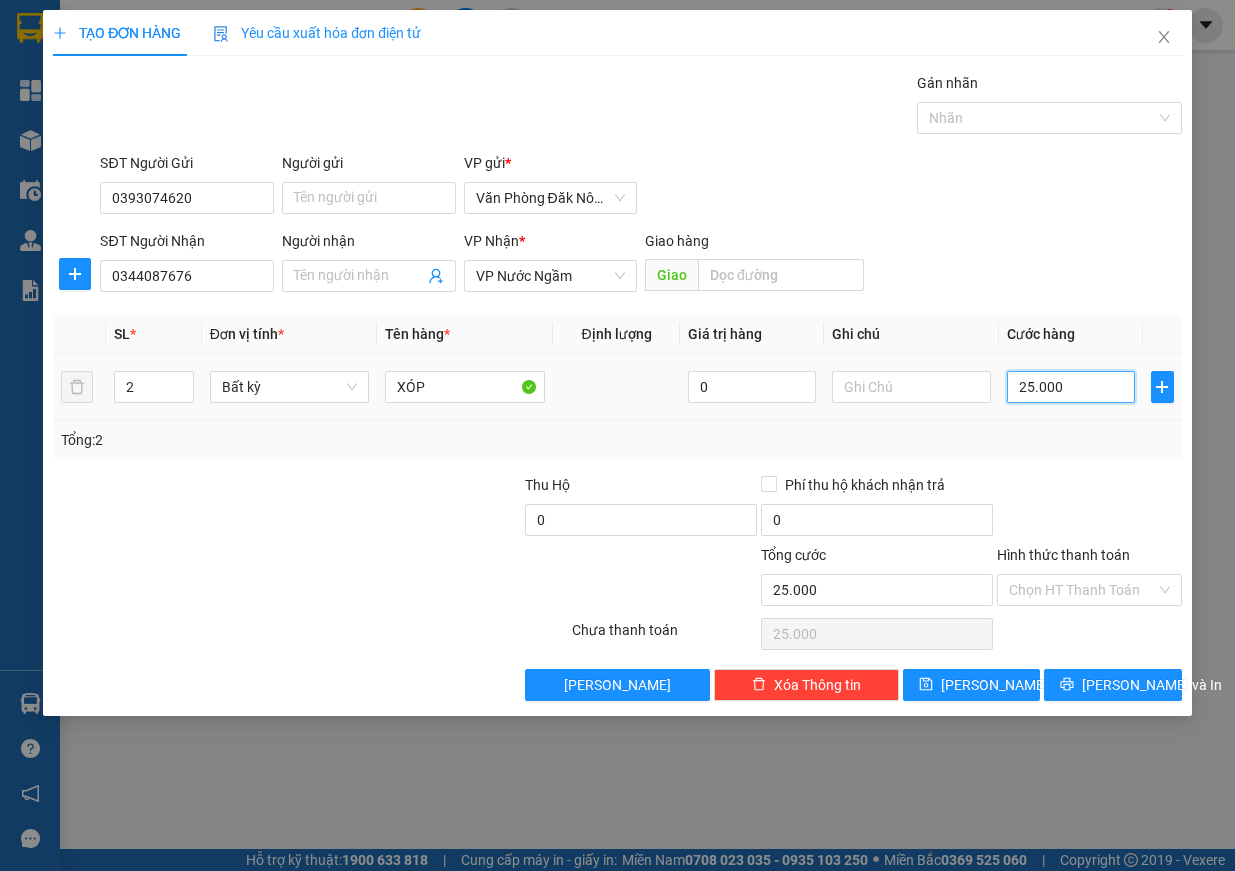 type on "250.000" 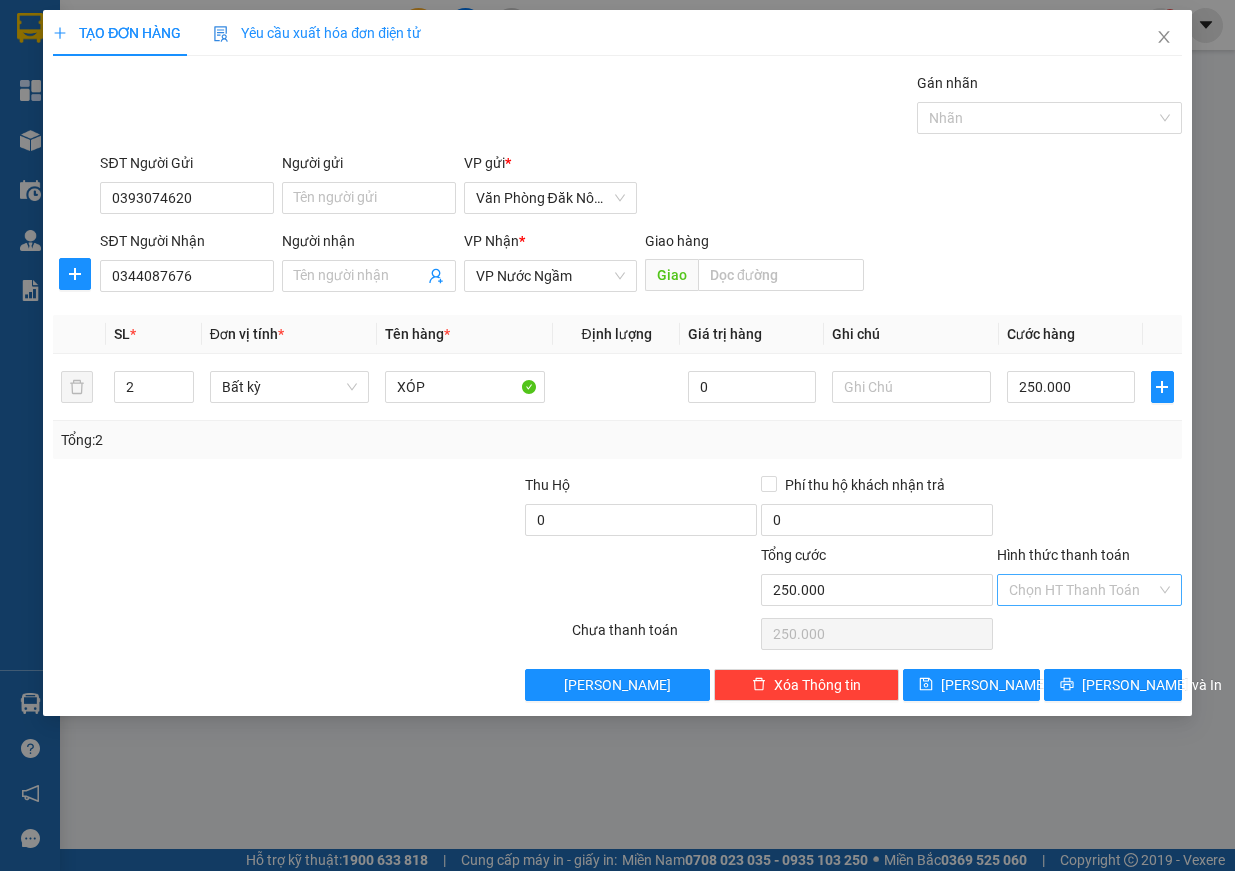 click on "Hình thức thanh toán" at bounding box center (1082, 590) 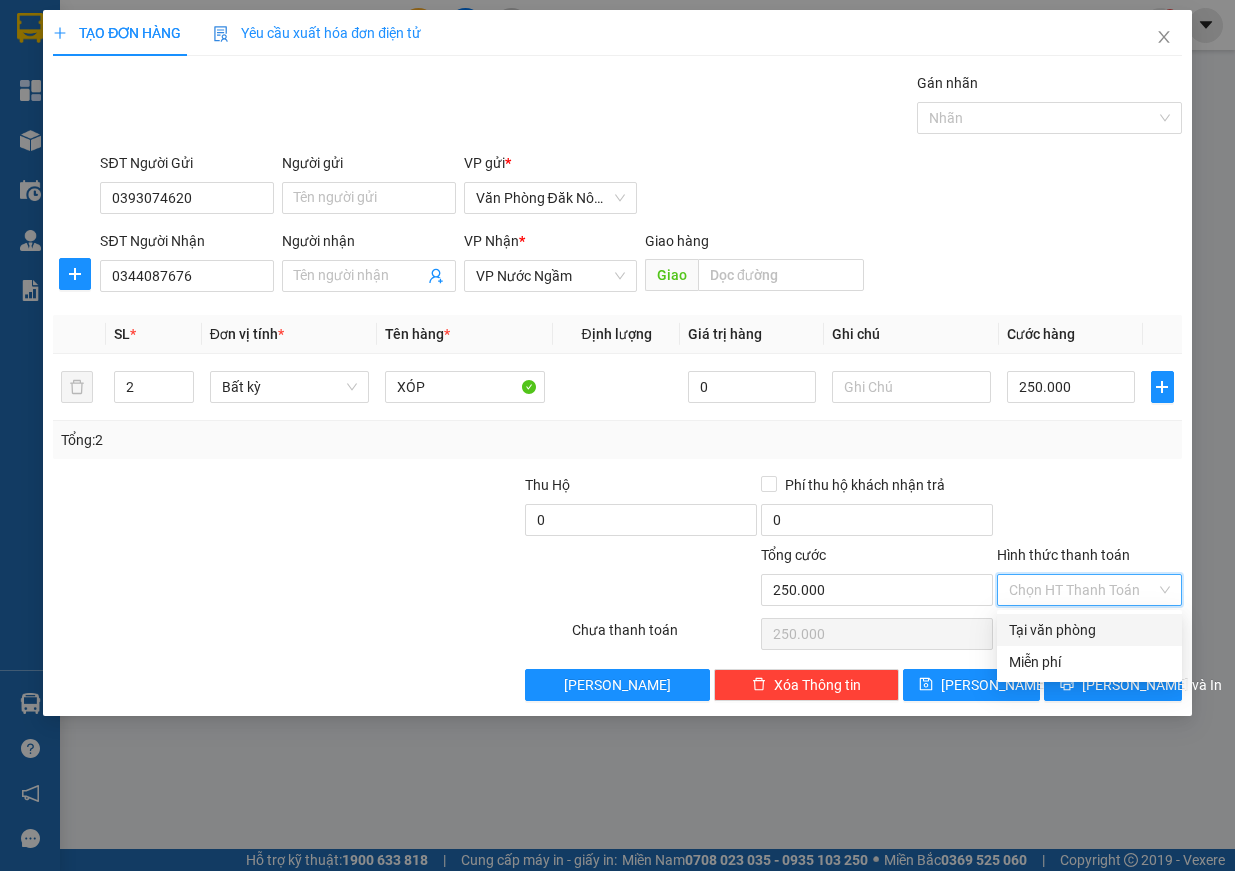 click on "Tại văn phòng" at bounding box center [1089, 630] 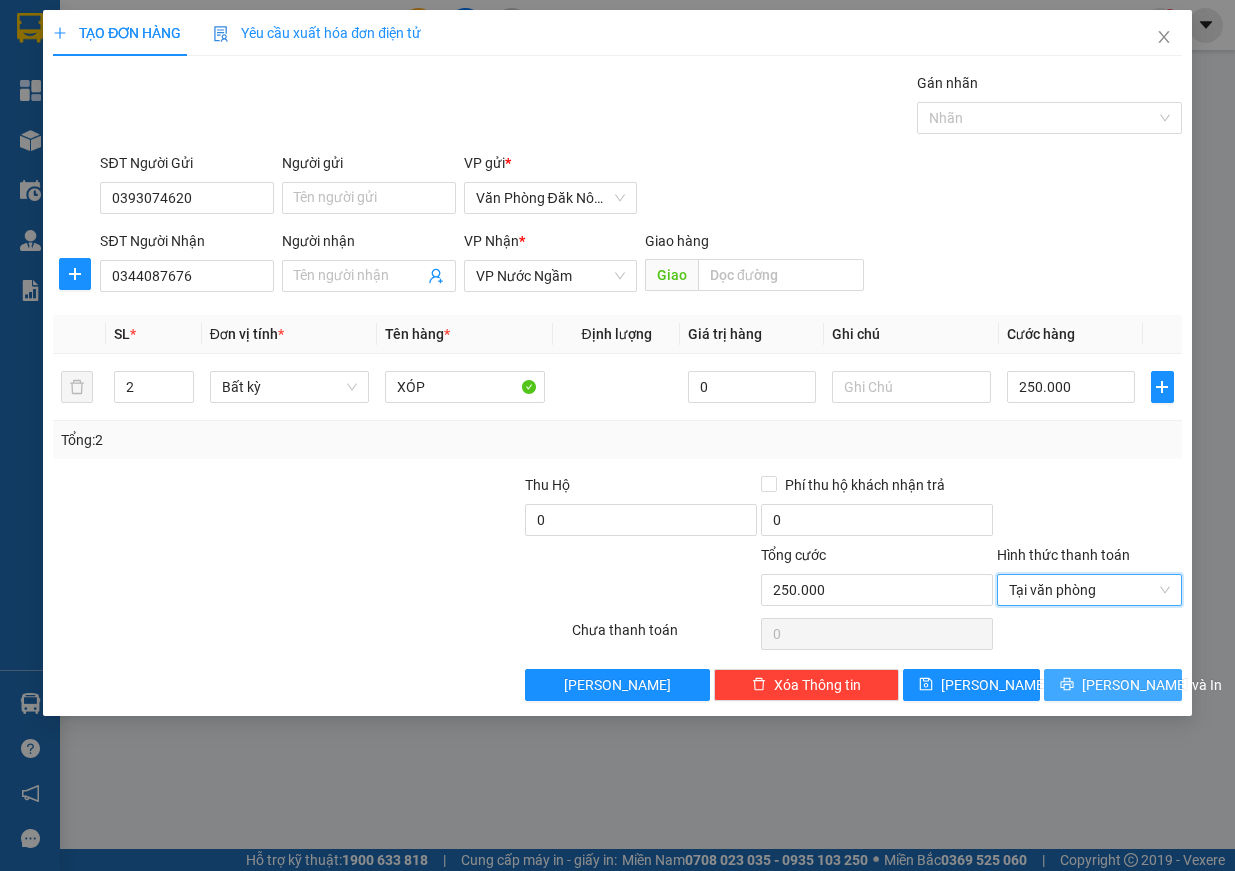 click 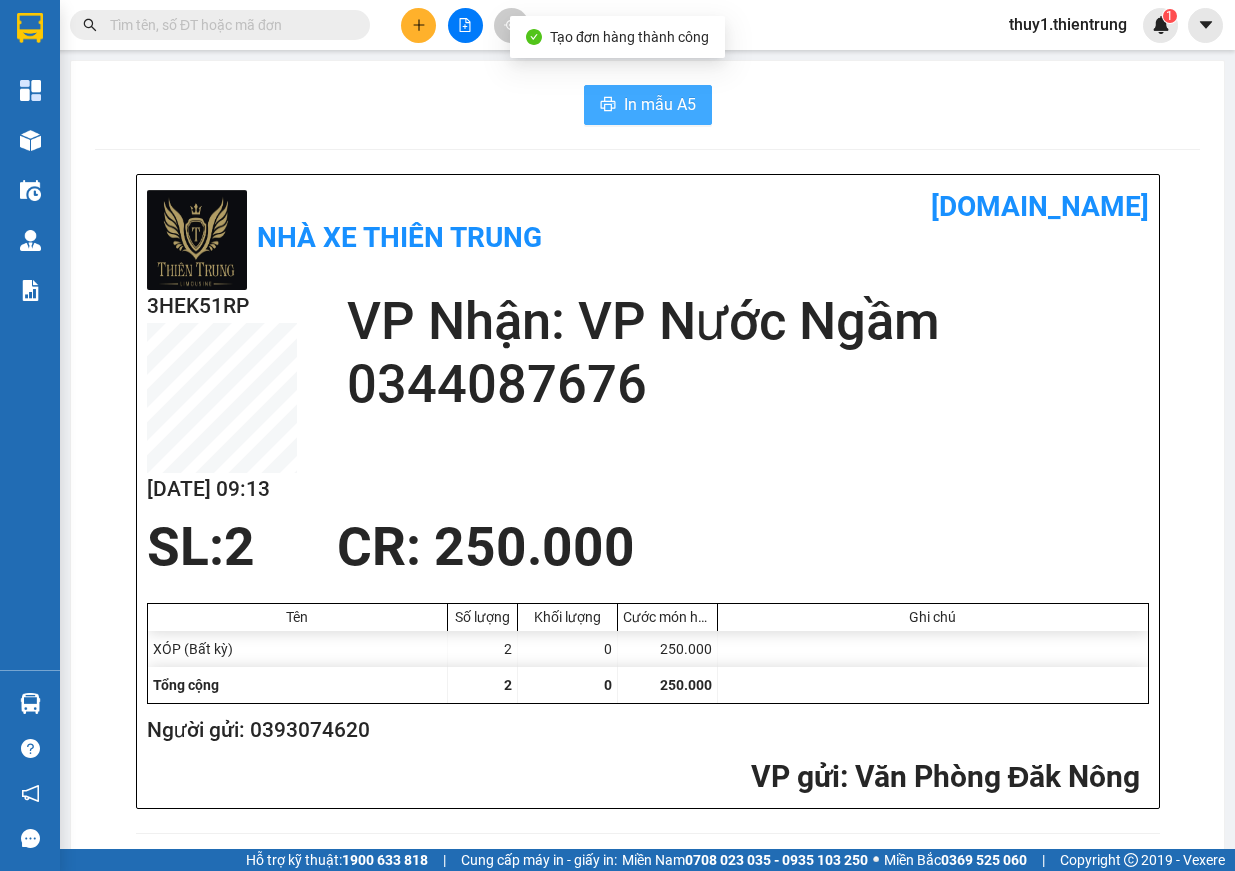 click on "In mẫu A5" at bounding box center [660, 104] 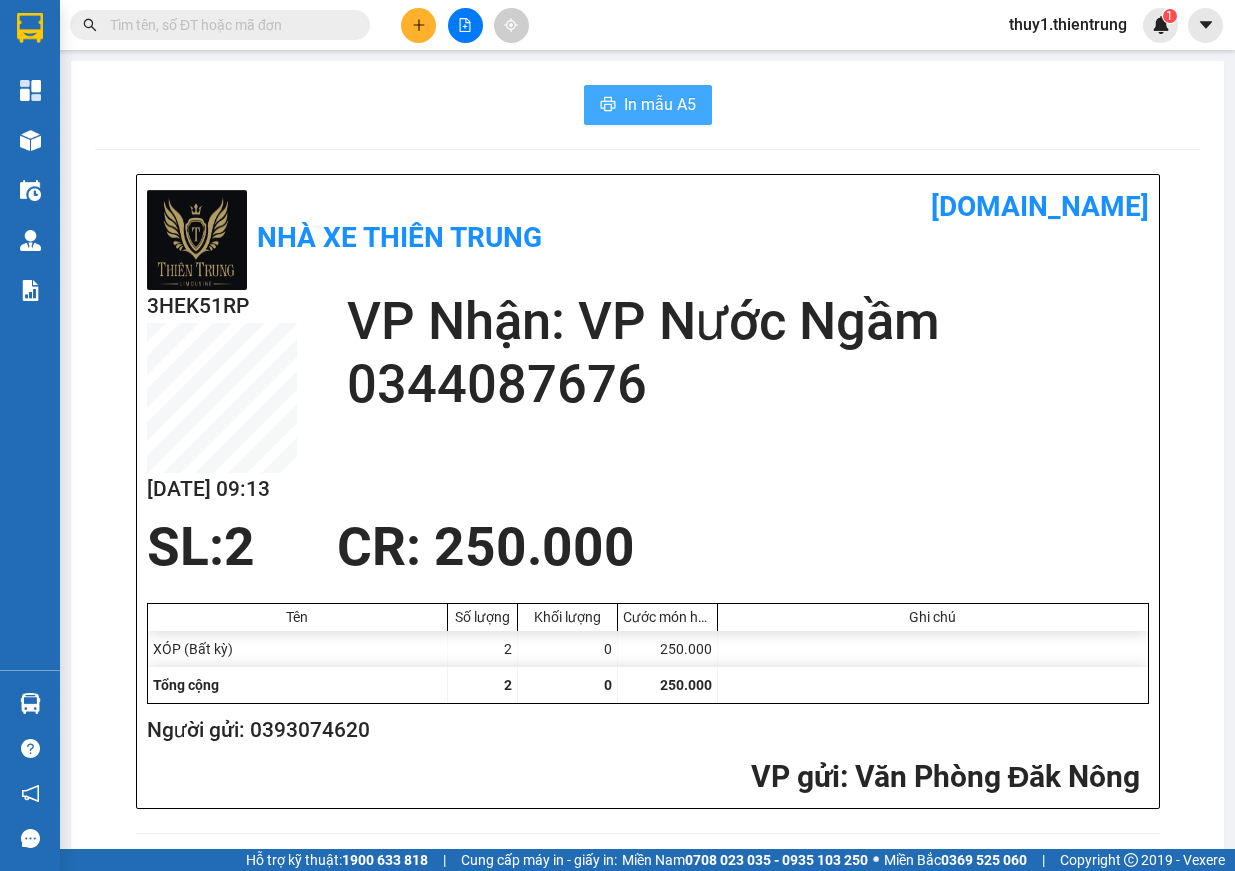 click on "In mẫu A5" at bounding box center (660, 104) 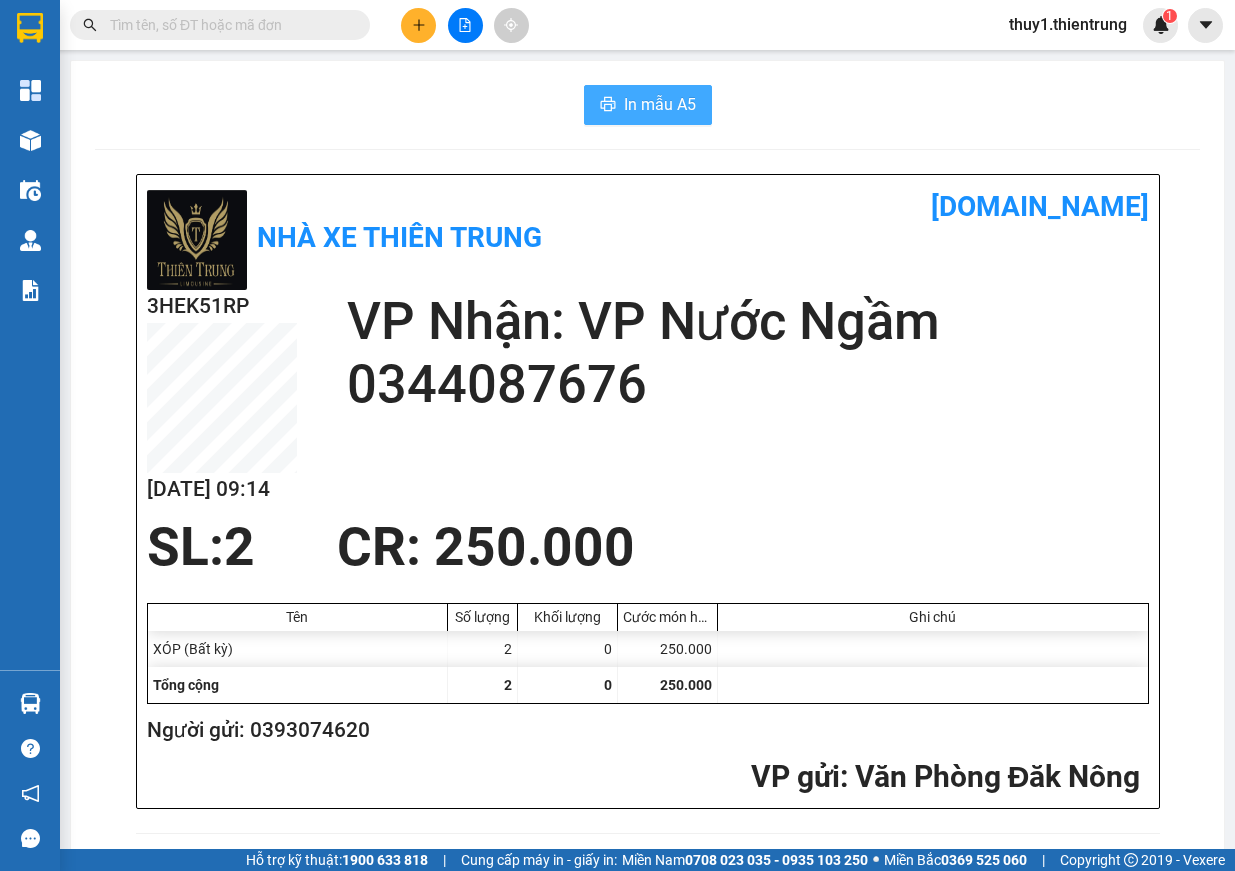 click on "In mẫu A5" at bounding box center (660, 104) 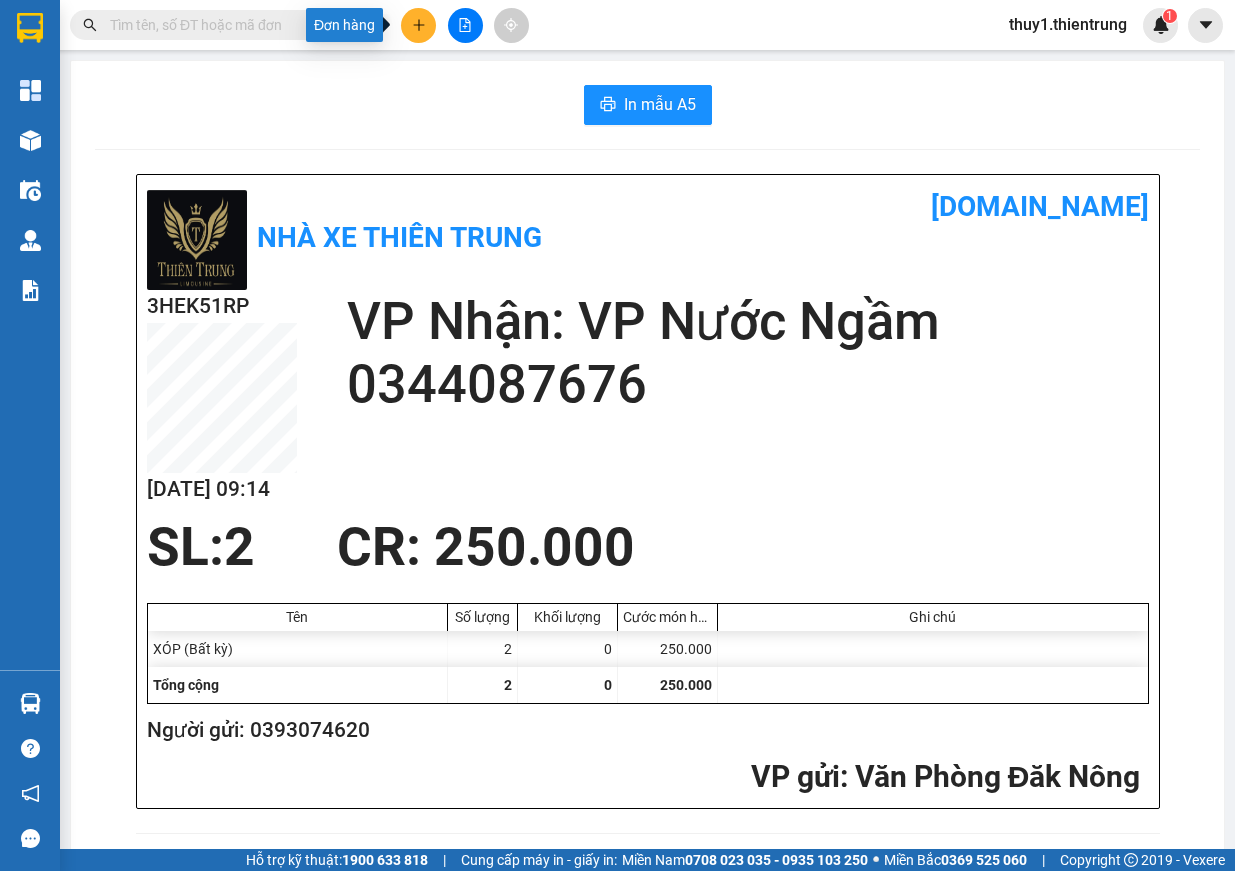 click at bounding box center [418, 25] 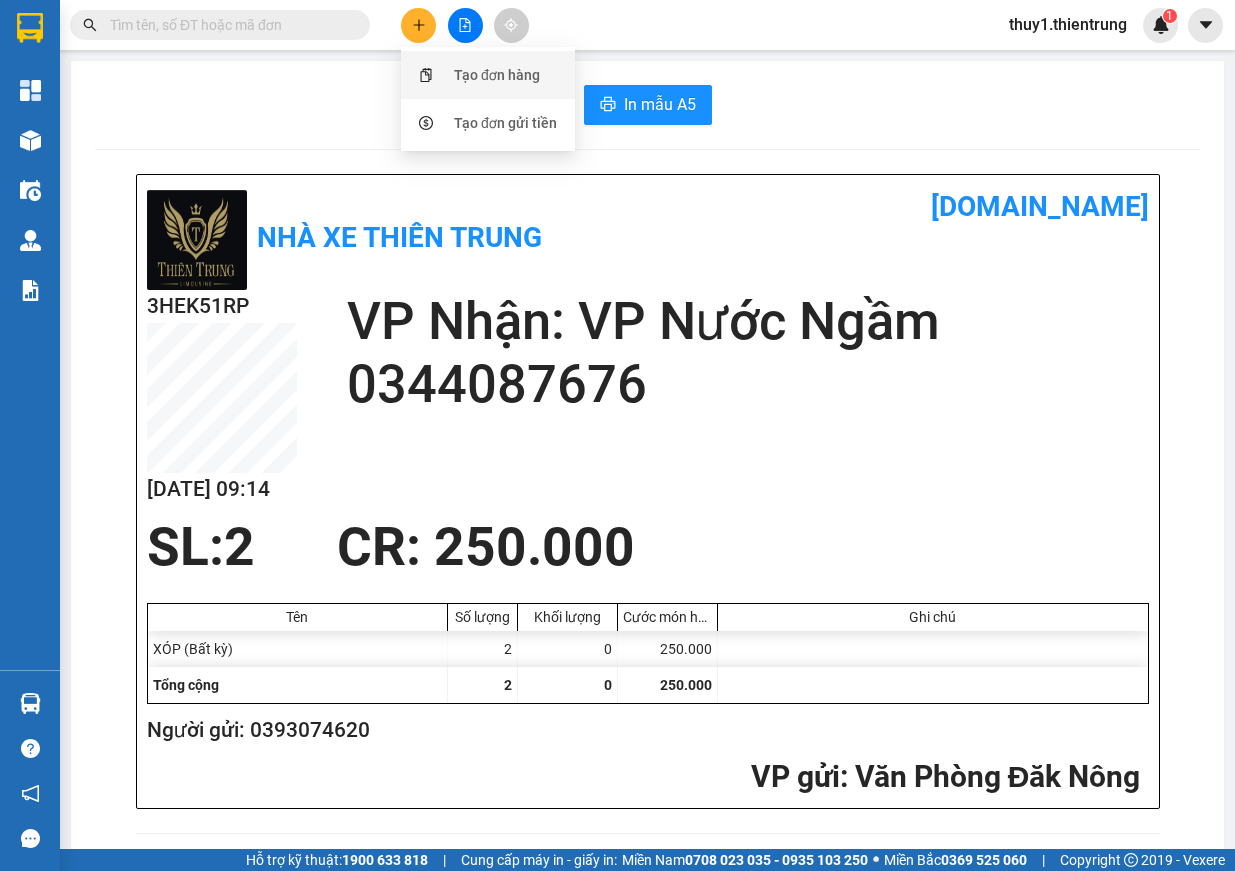 click on "Tạo đơn hàng" at bounding box center [488, 75] 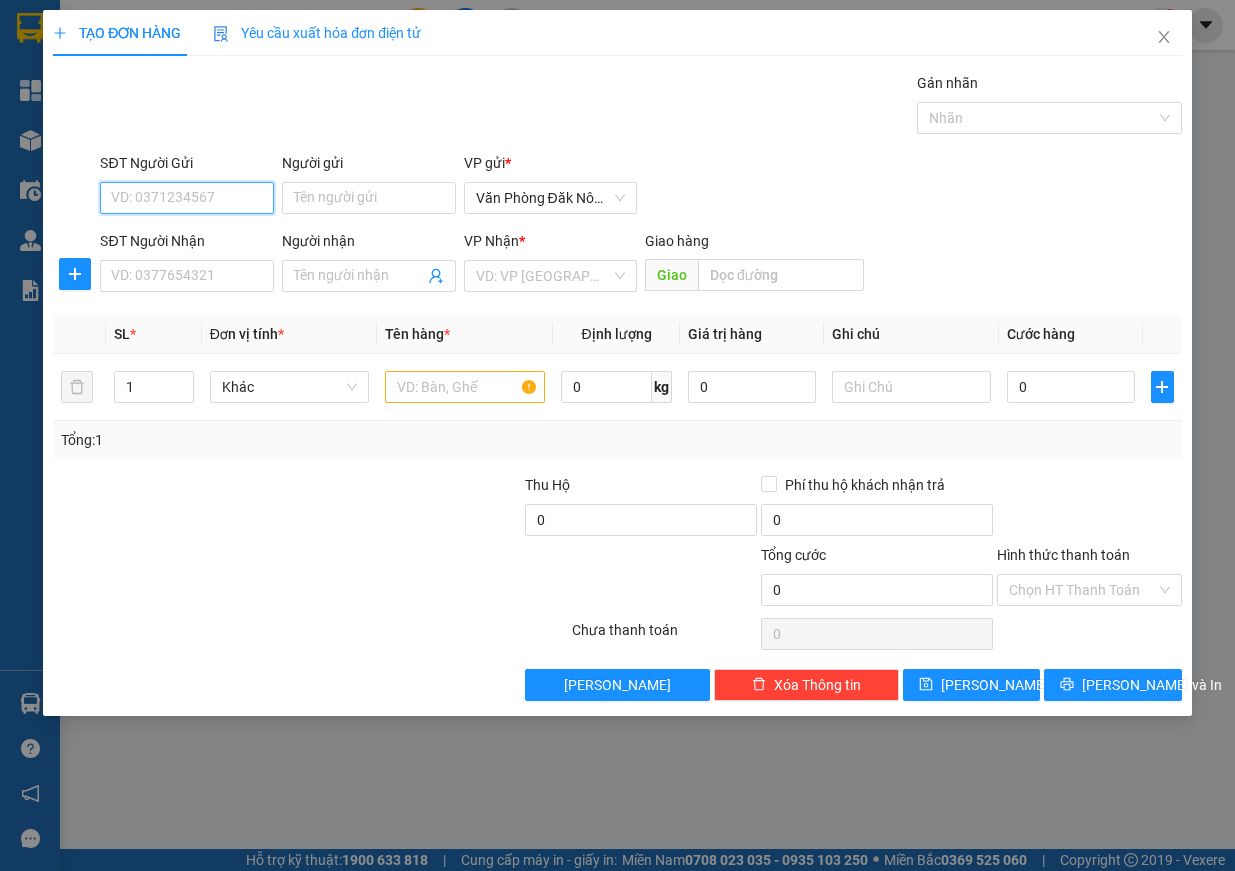 click on "SĐT Người Gửi" at bounding box center (187, 198) 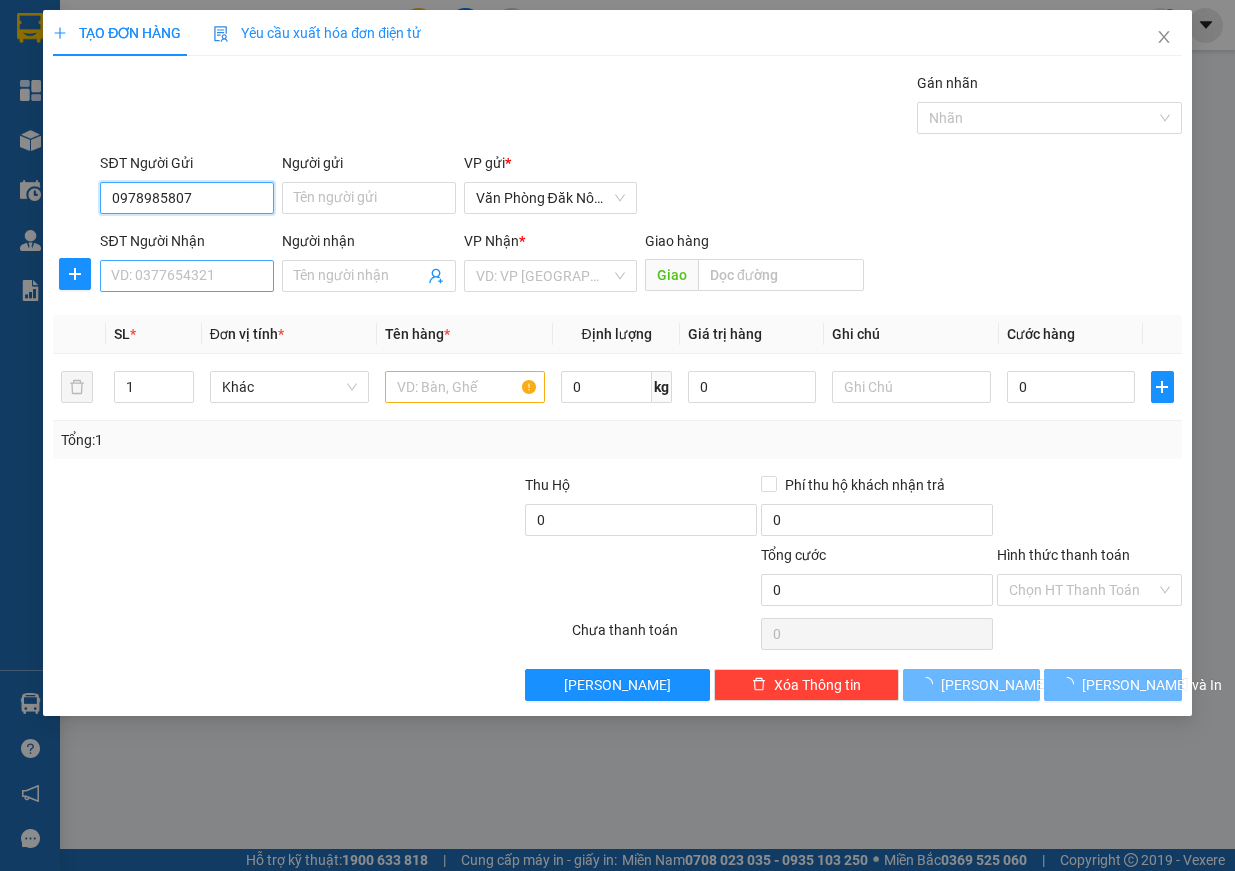 type on "0978985807" 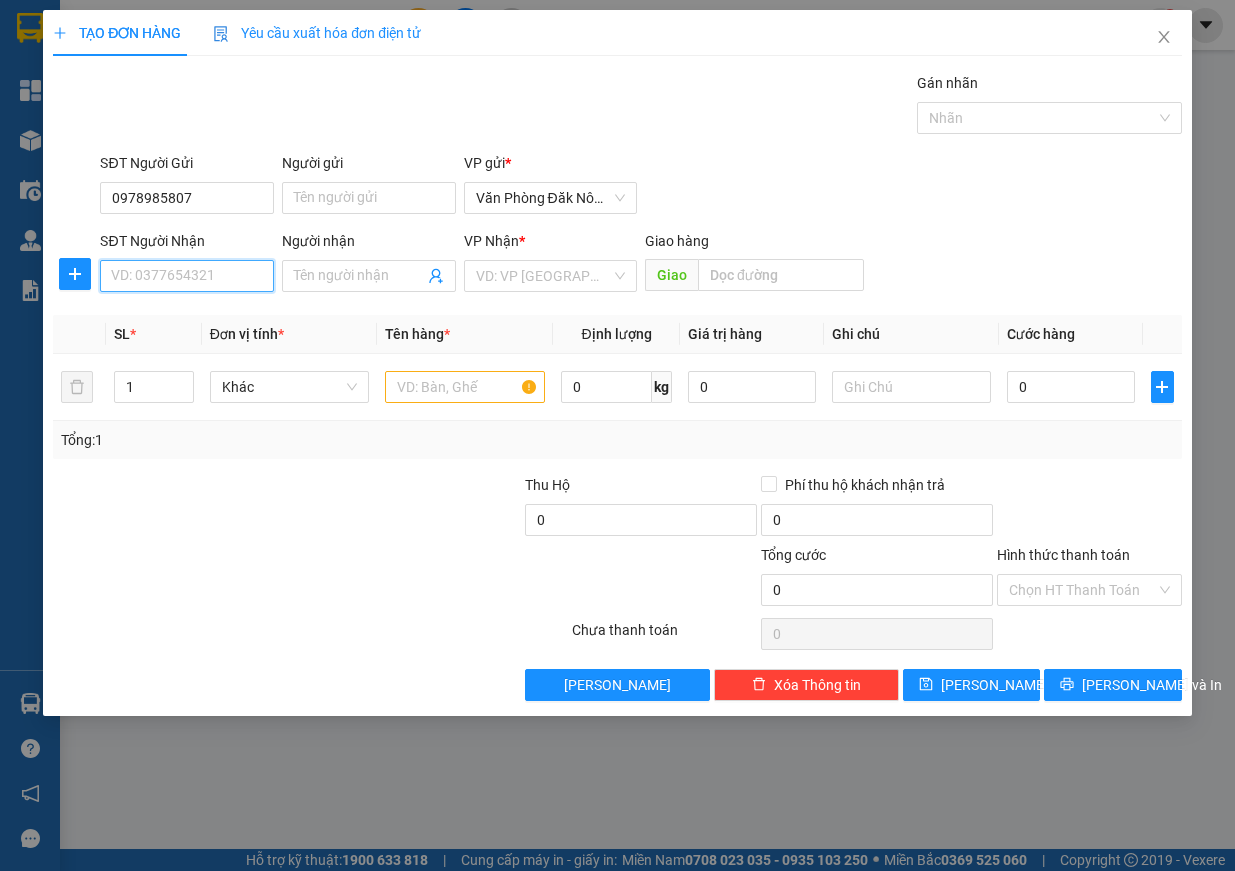 click on "SĐT Người Nhận" at bounding box center [187, 276] 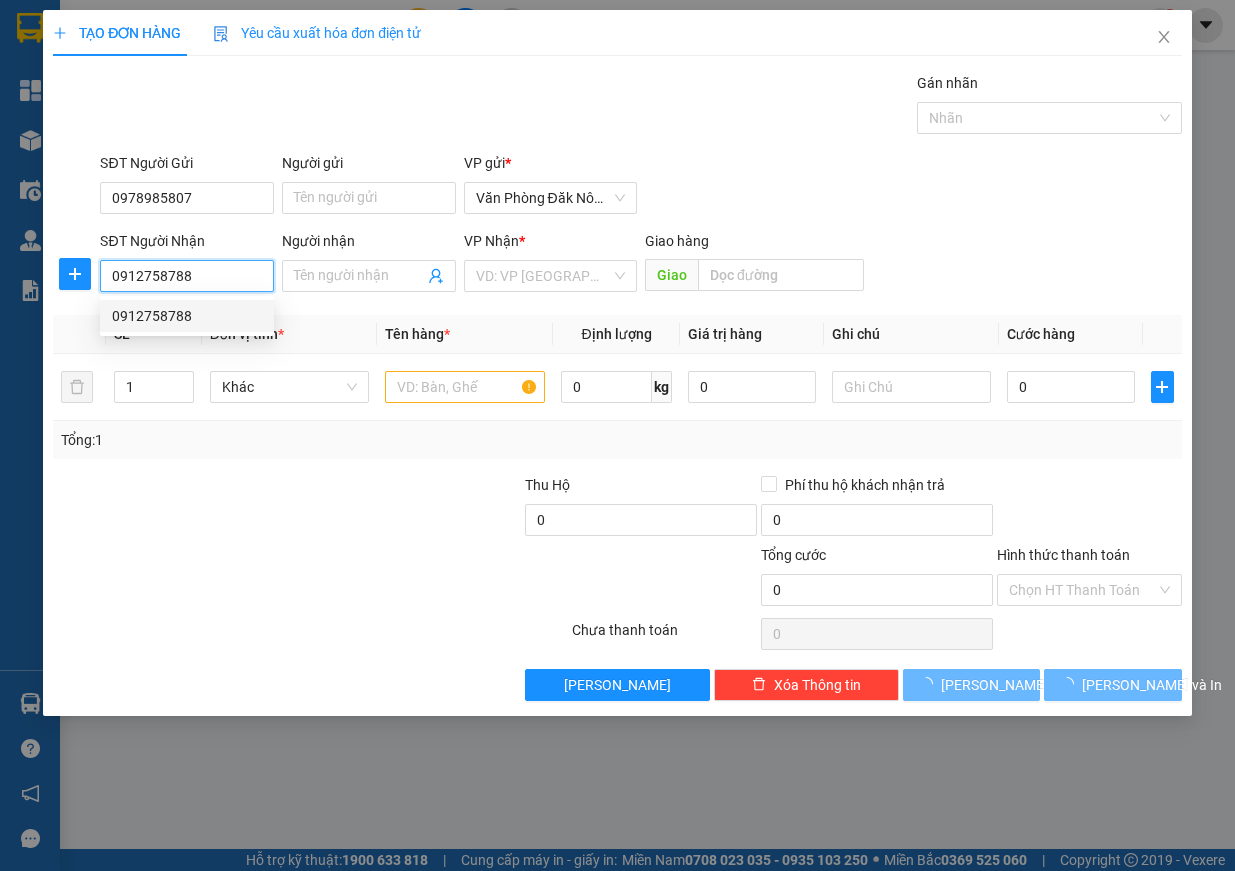 type on "0912758788" 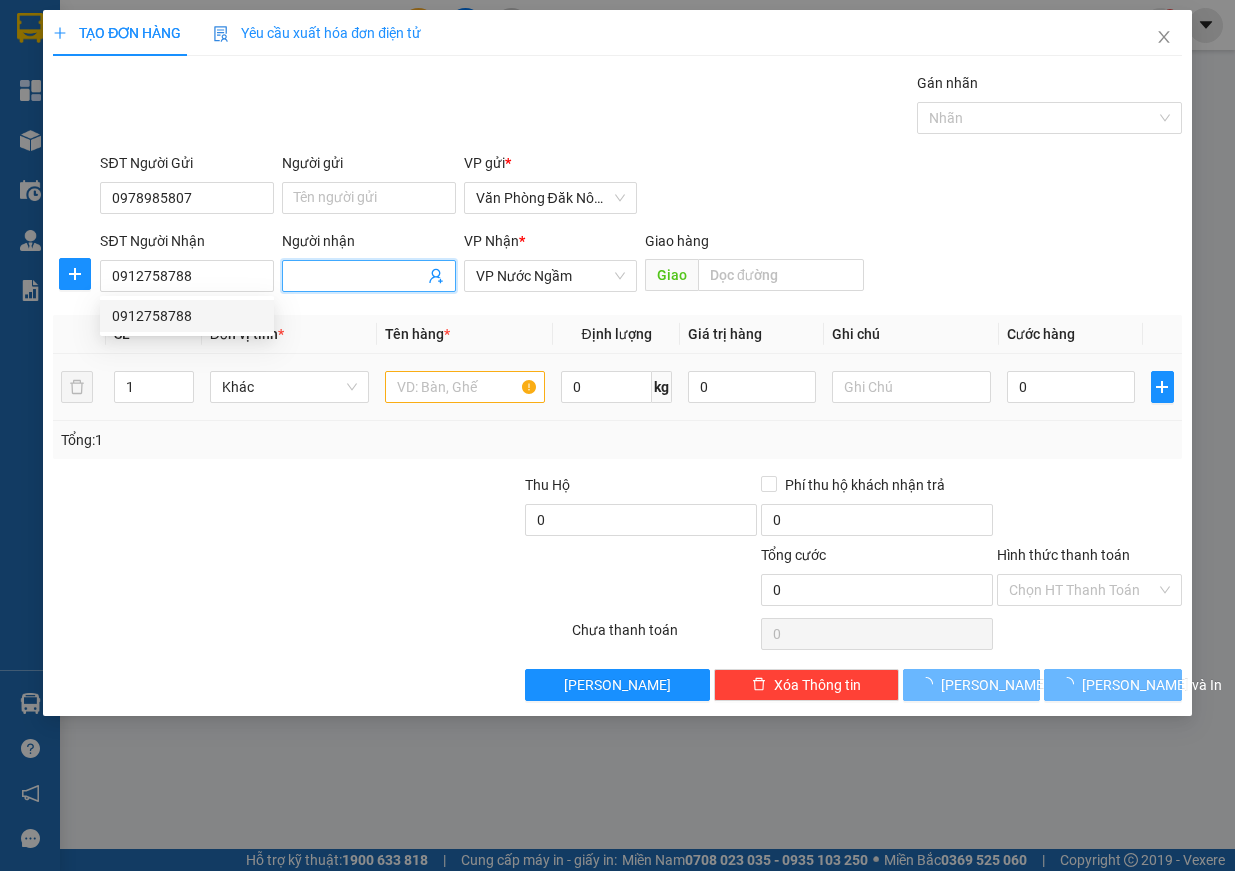 type on "100.000" 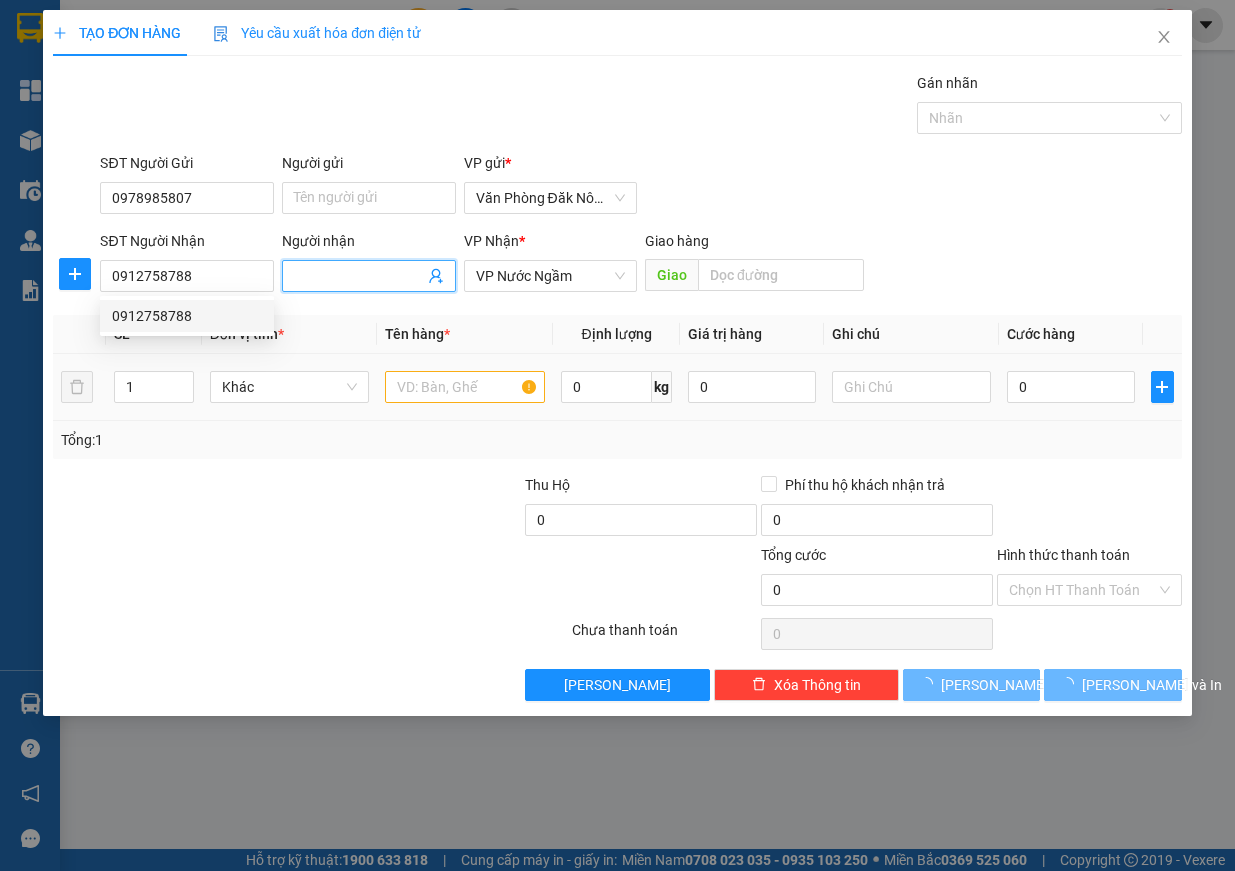 type on "100.000" 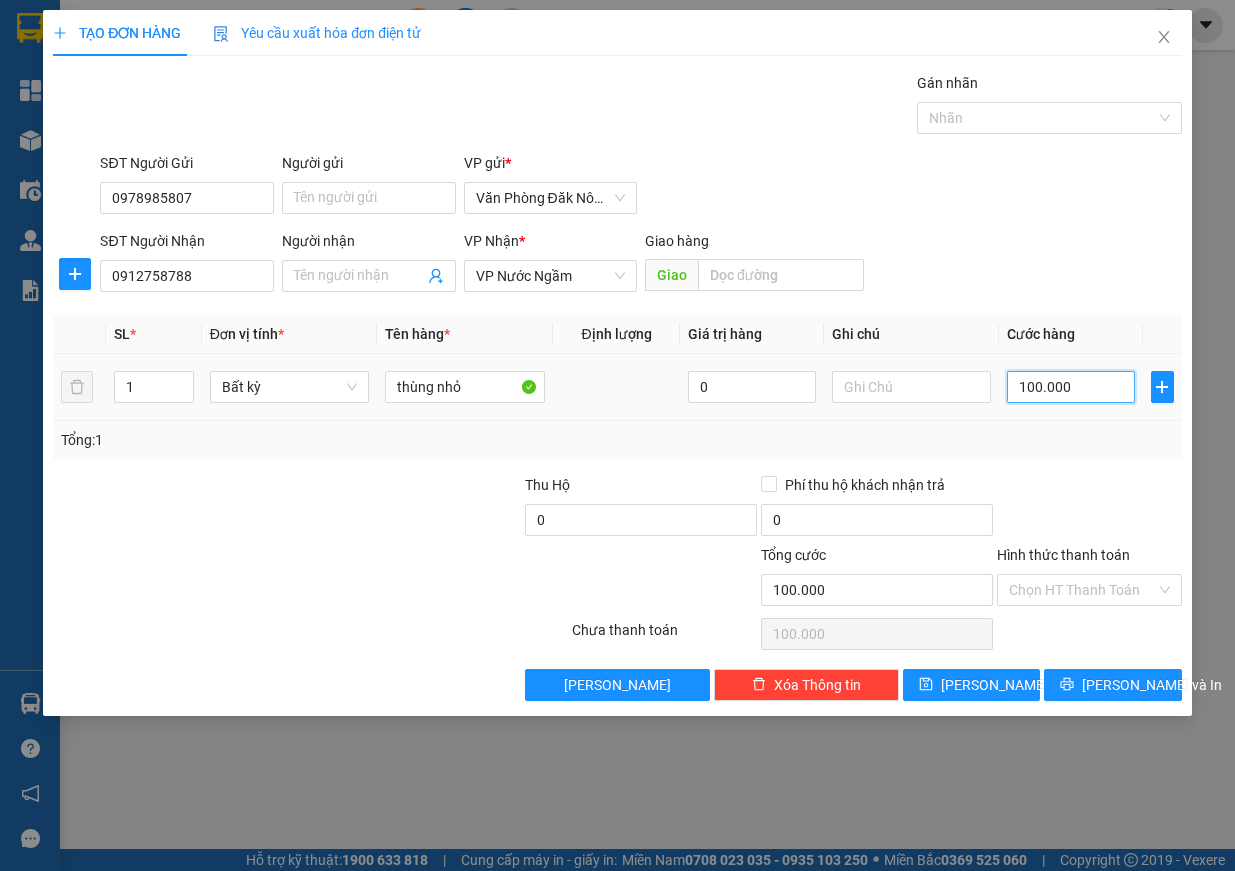 click on "100.000" at bounding box center (1071, 387) 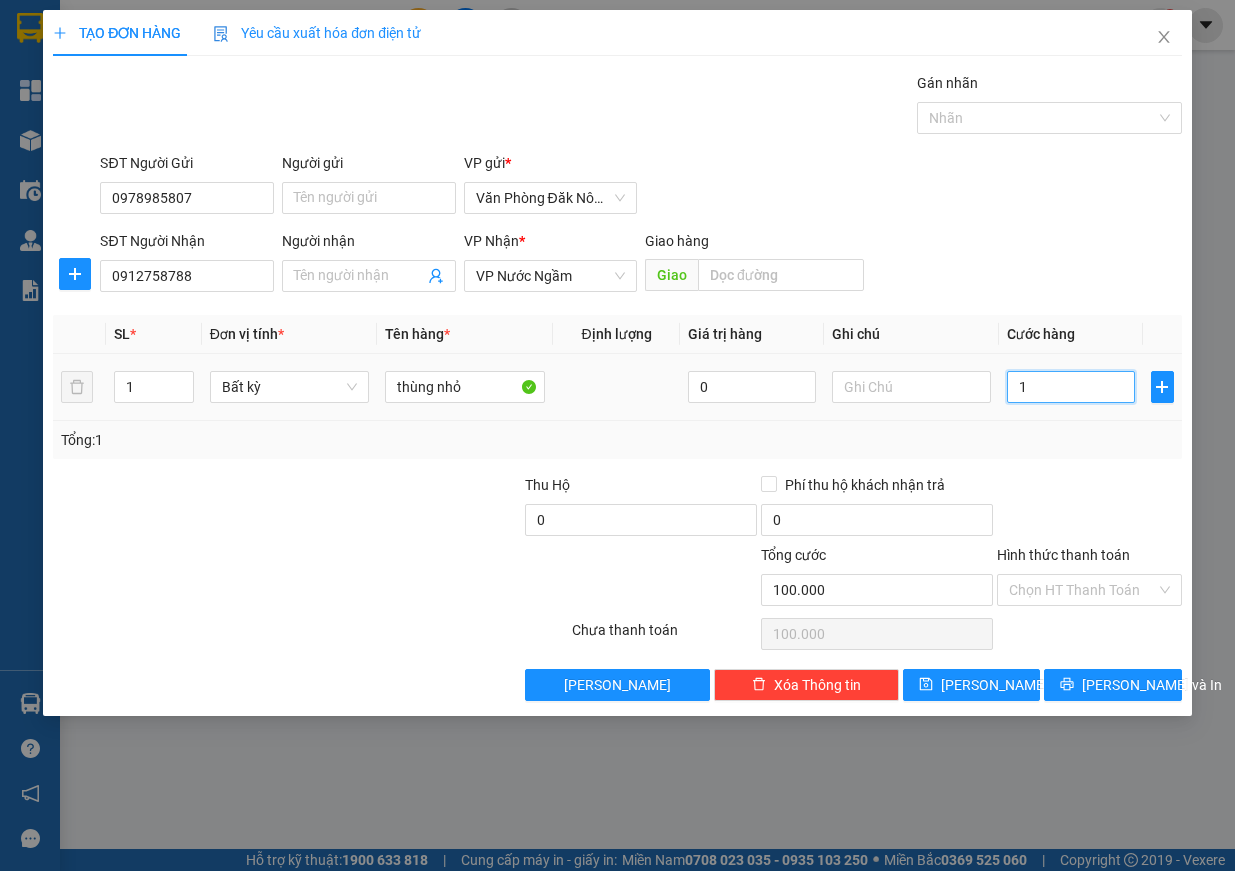type on "1" 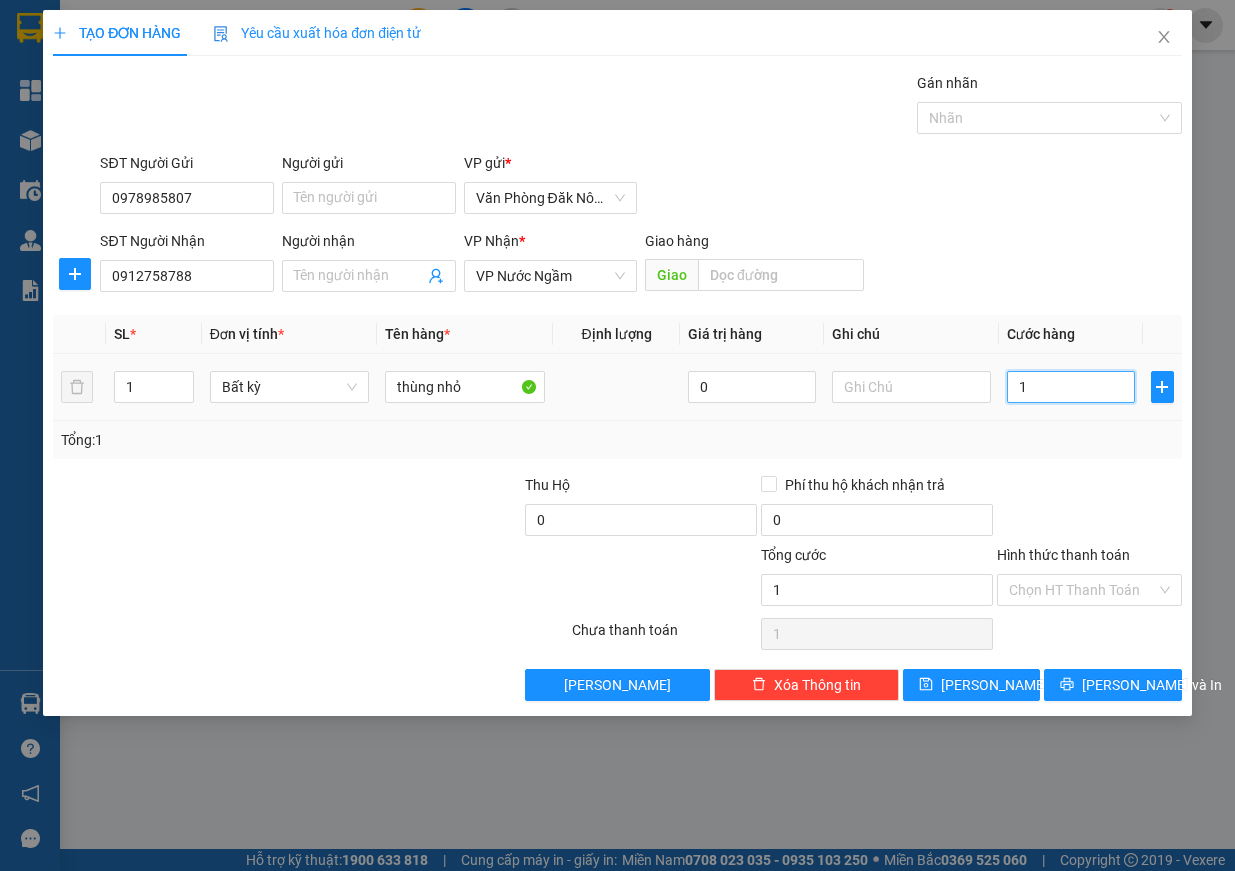 type on "15" 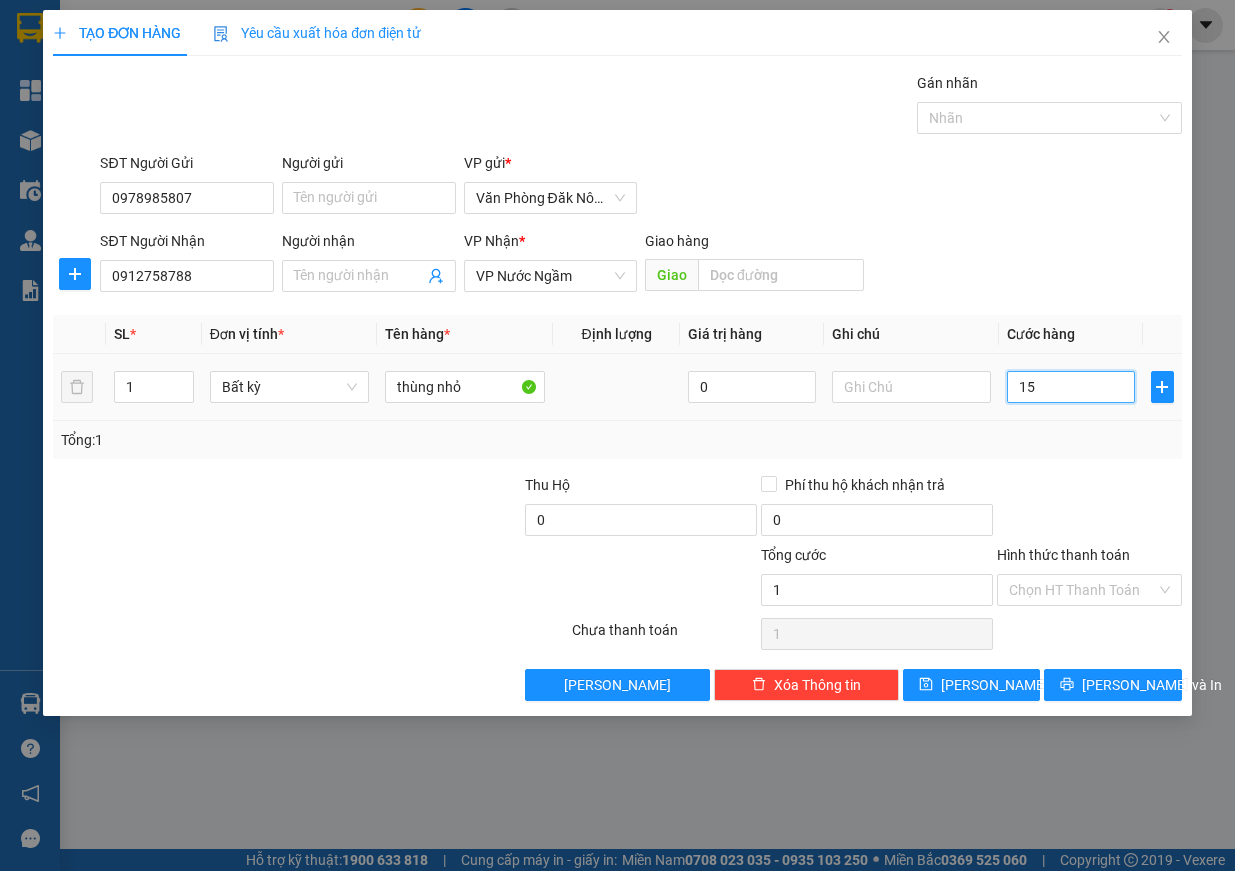 type on "15" 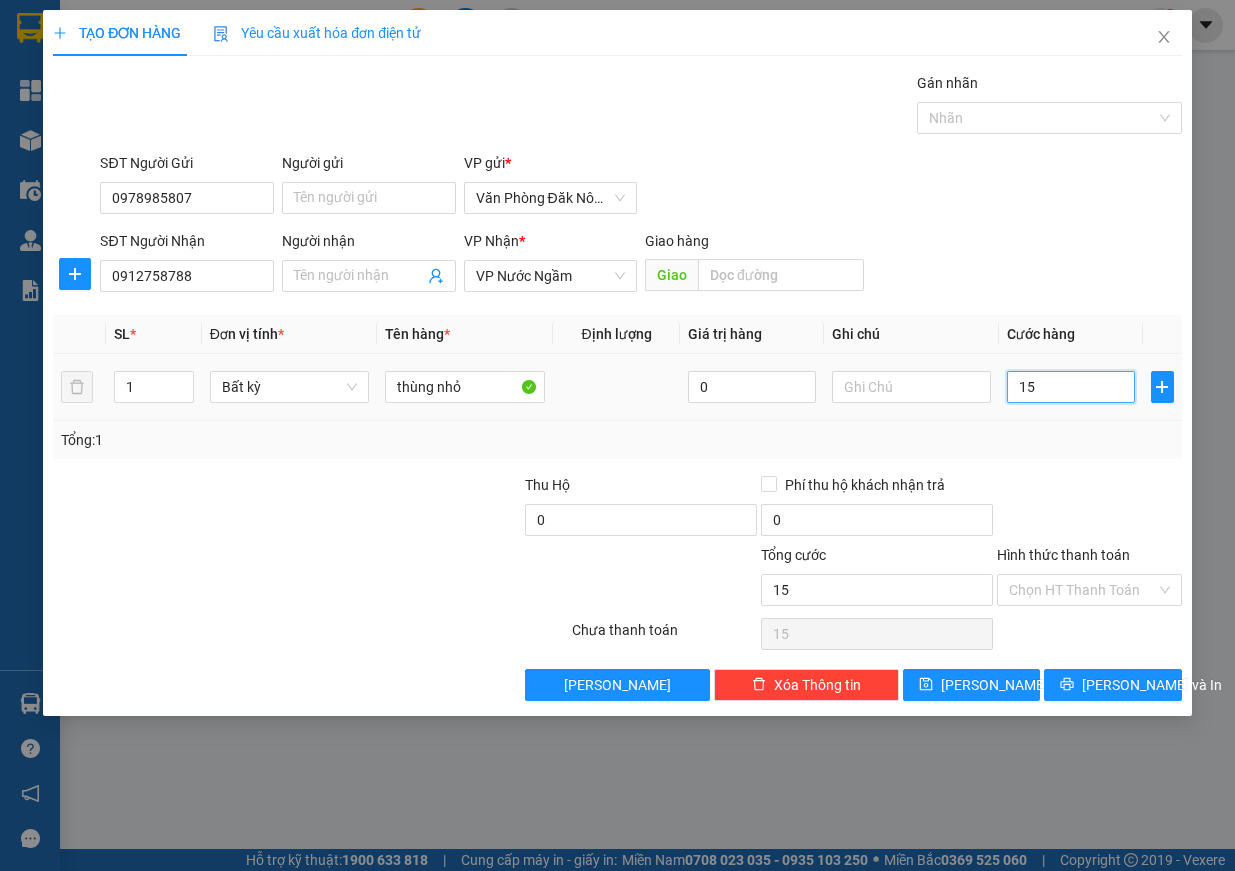 type on "150" 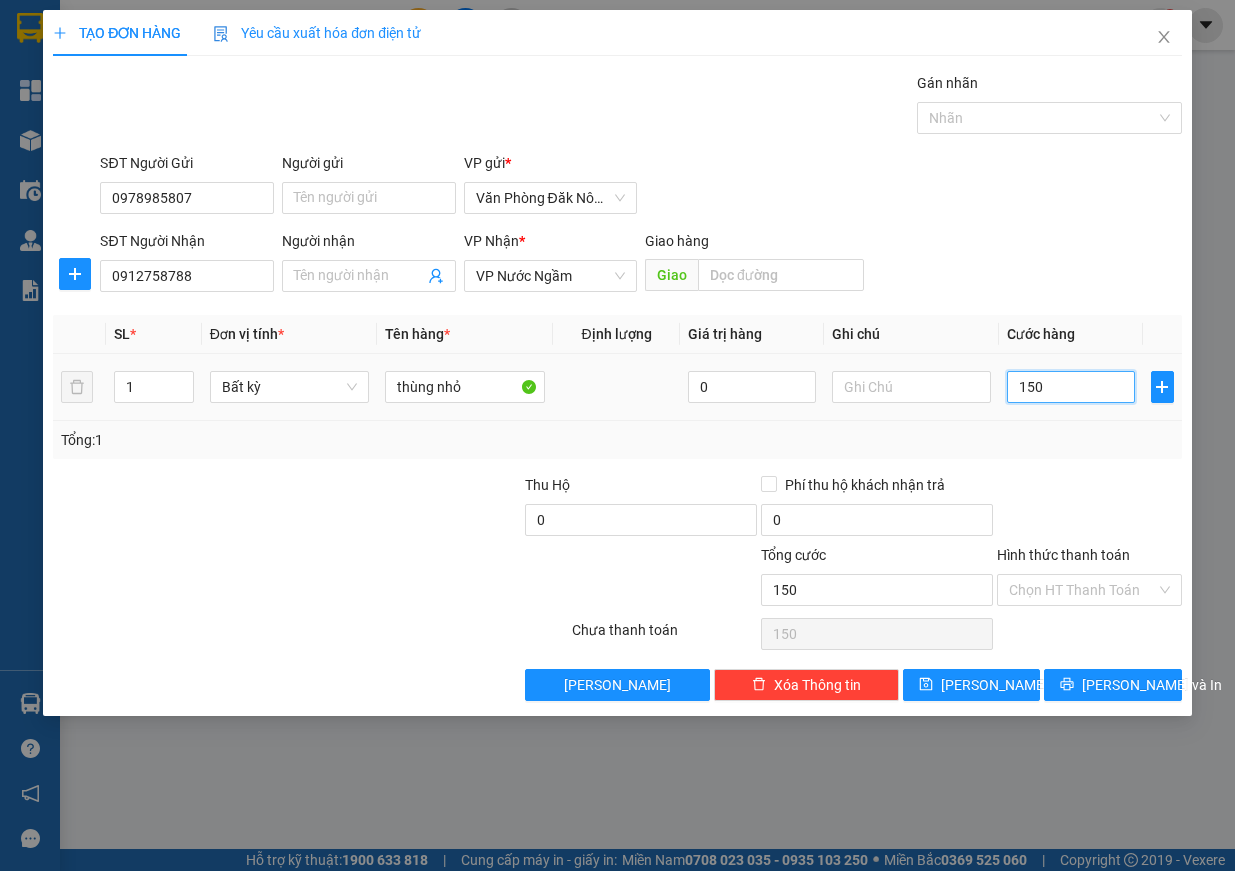 type on "1.500" 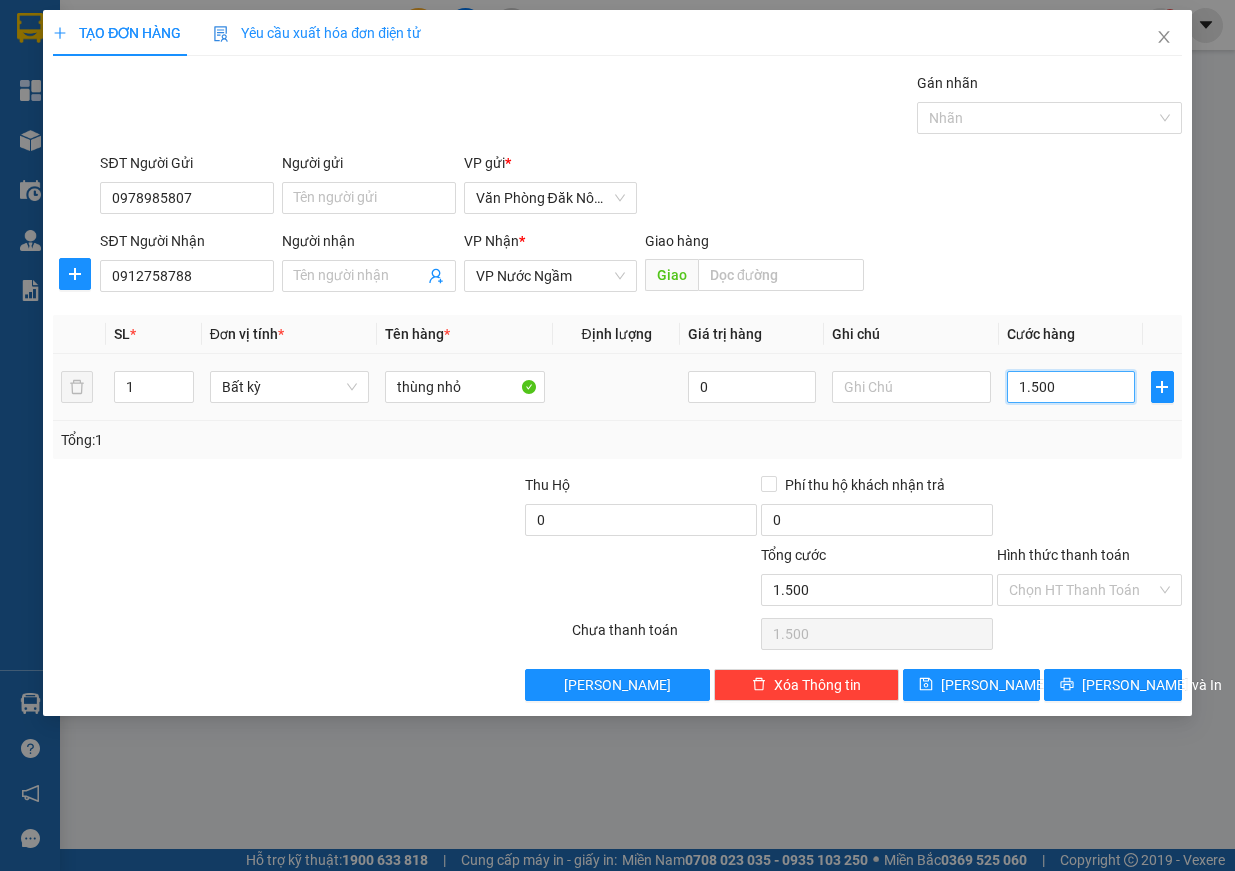 type on "15.000" 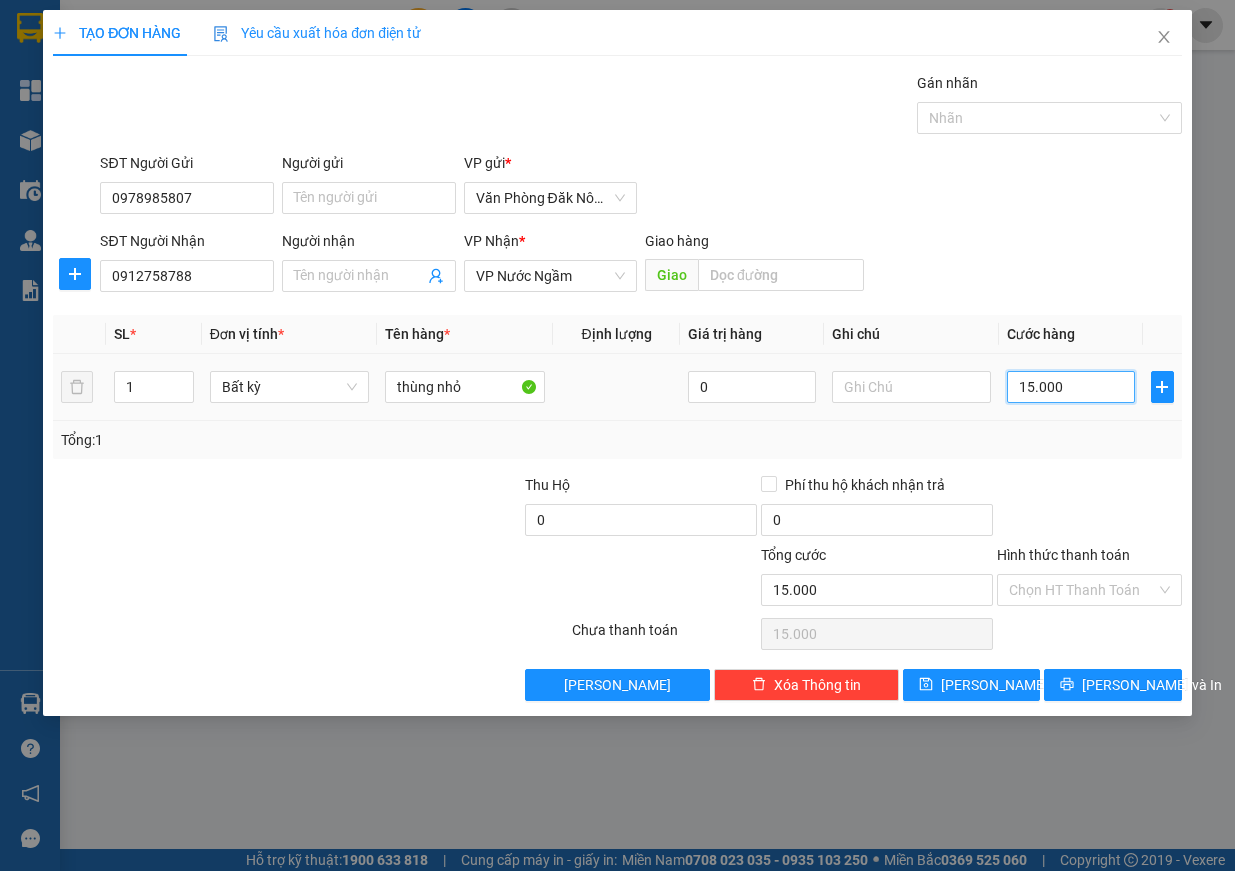 type on "150.000" 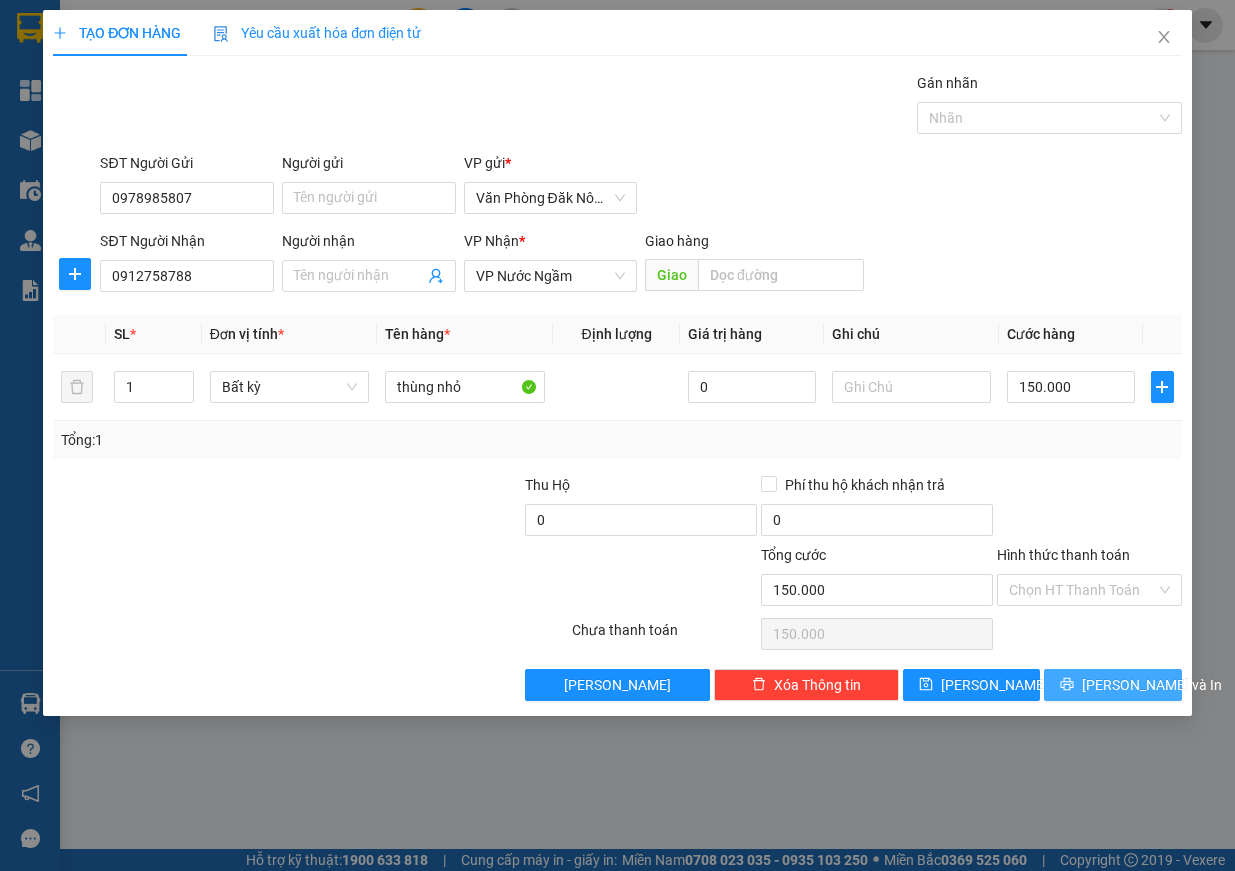 click on "[PERSON_NAME] và In" at bounding box center [1113, 685] 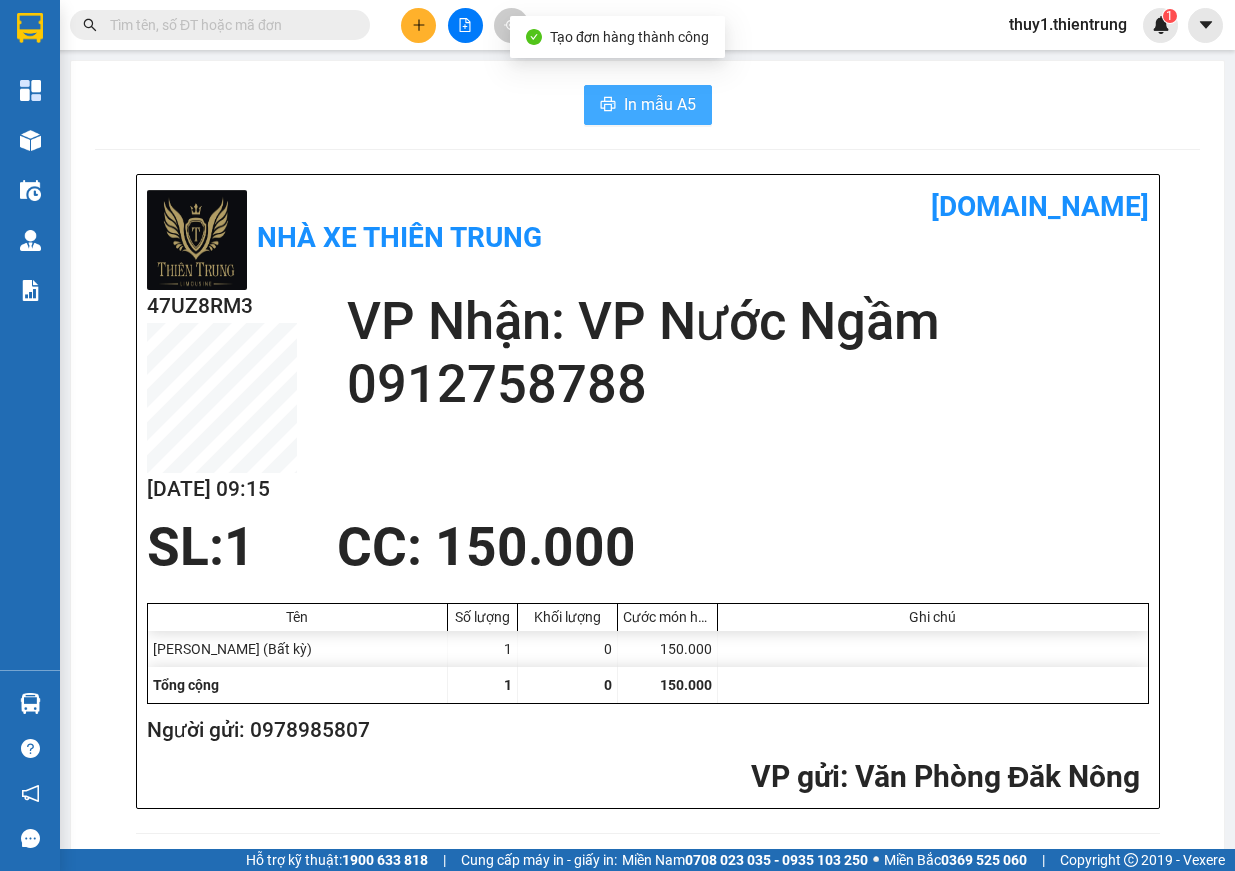 click on "In mẫu A5" at bounding box center (660, 104) 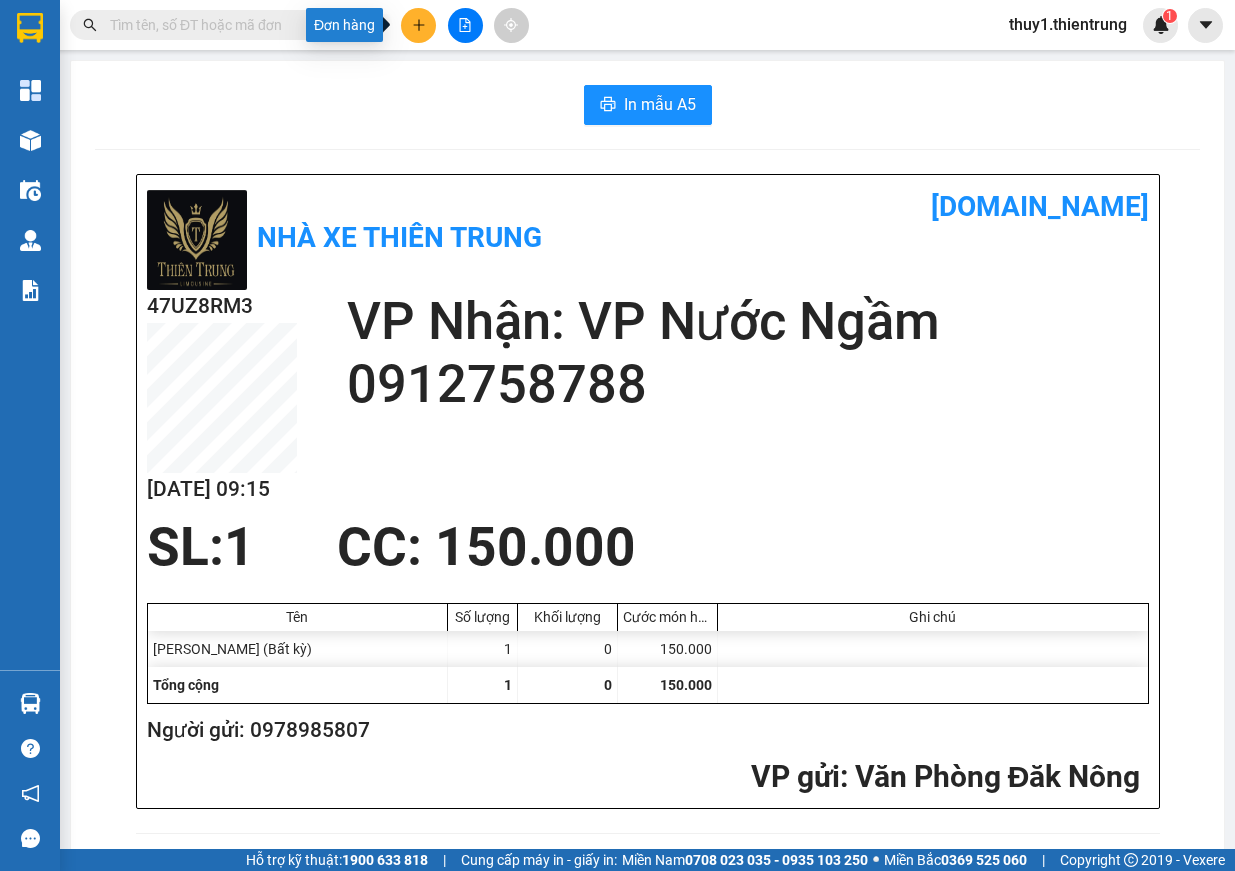 click at bounding box center [418, 25] 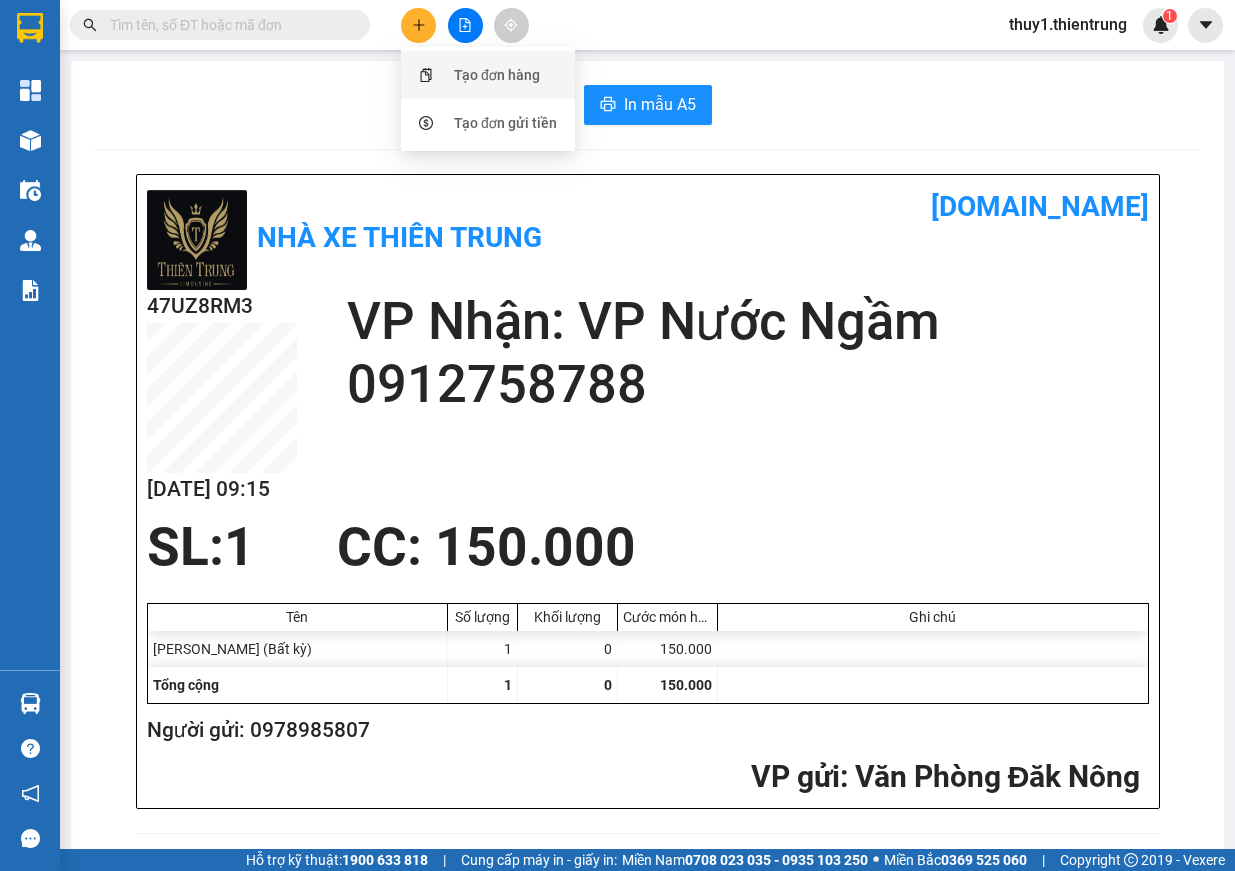 click on "Tạo đơn hàng" at bounding box center [497, 75] 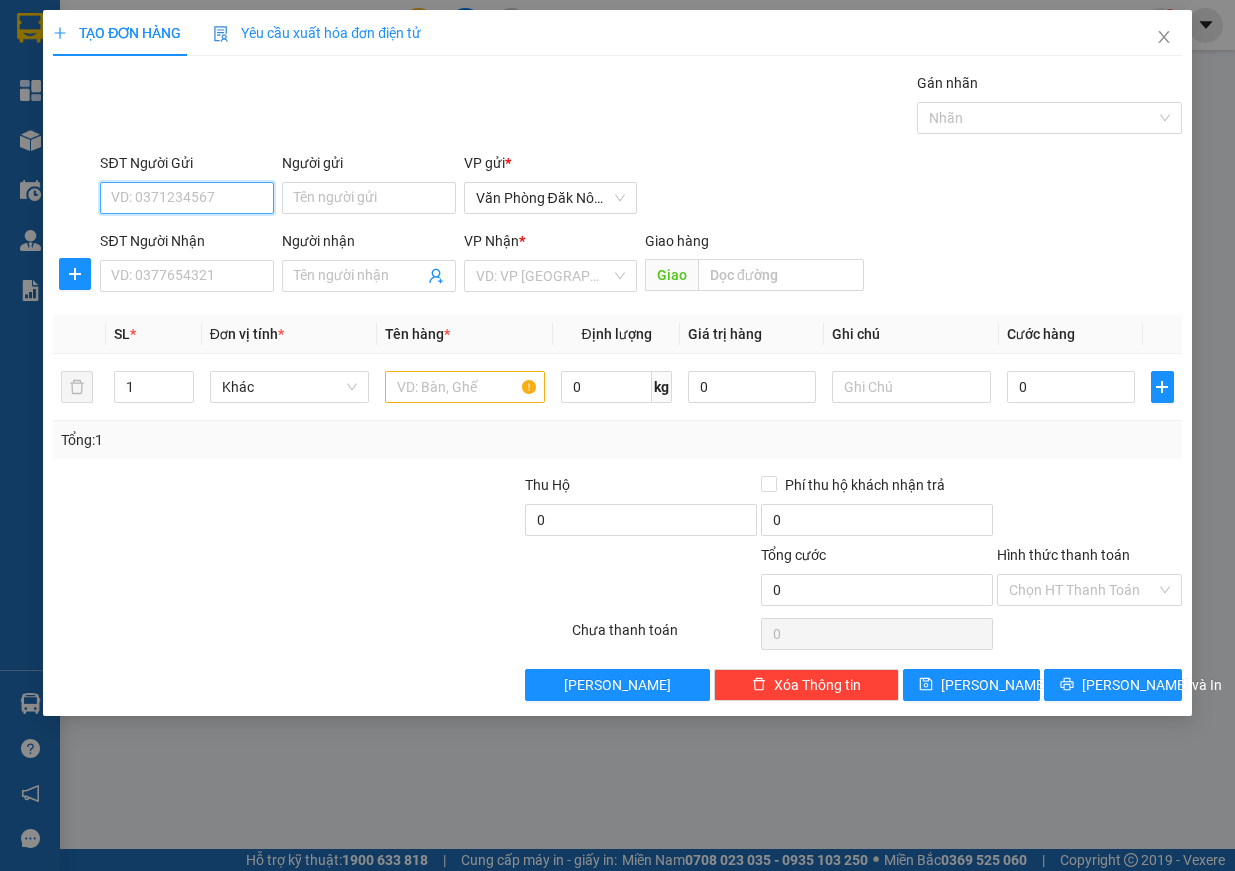 click on "SĐT Người Gửi" at bounding box center [187, 198] 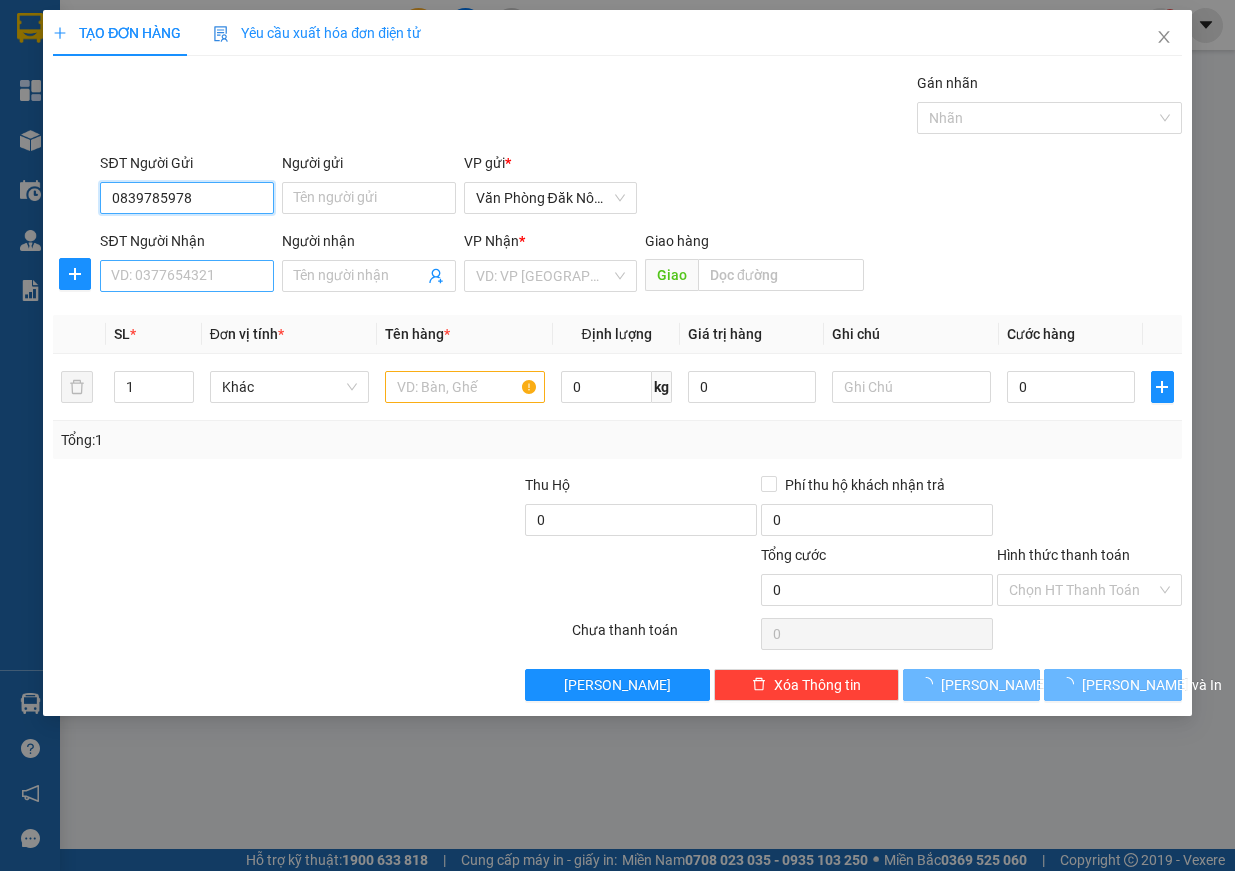 type on "0839785978" 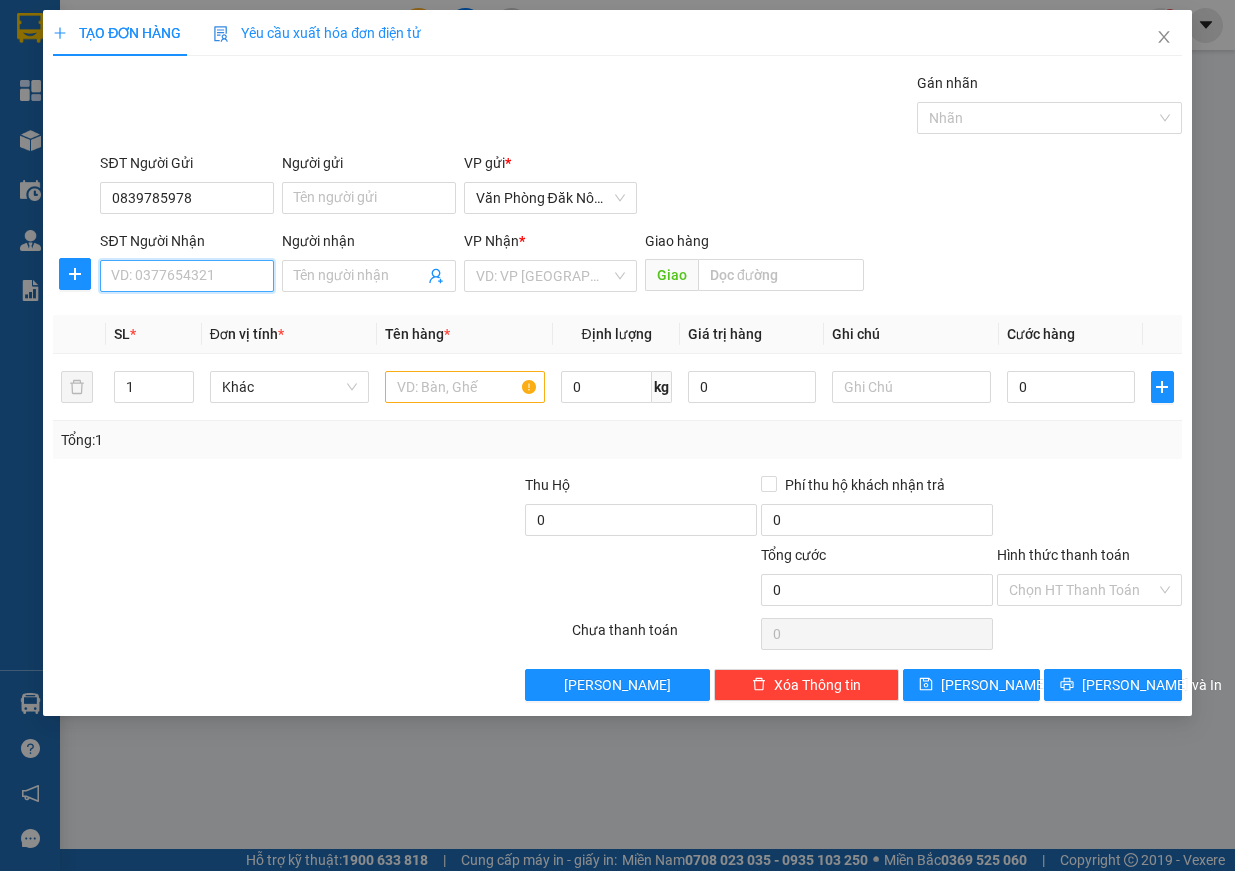 click on "SĐT Người Nhận" at bounding box center (187, 276) 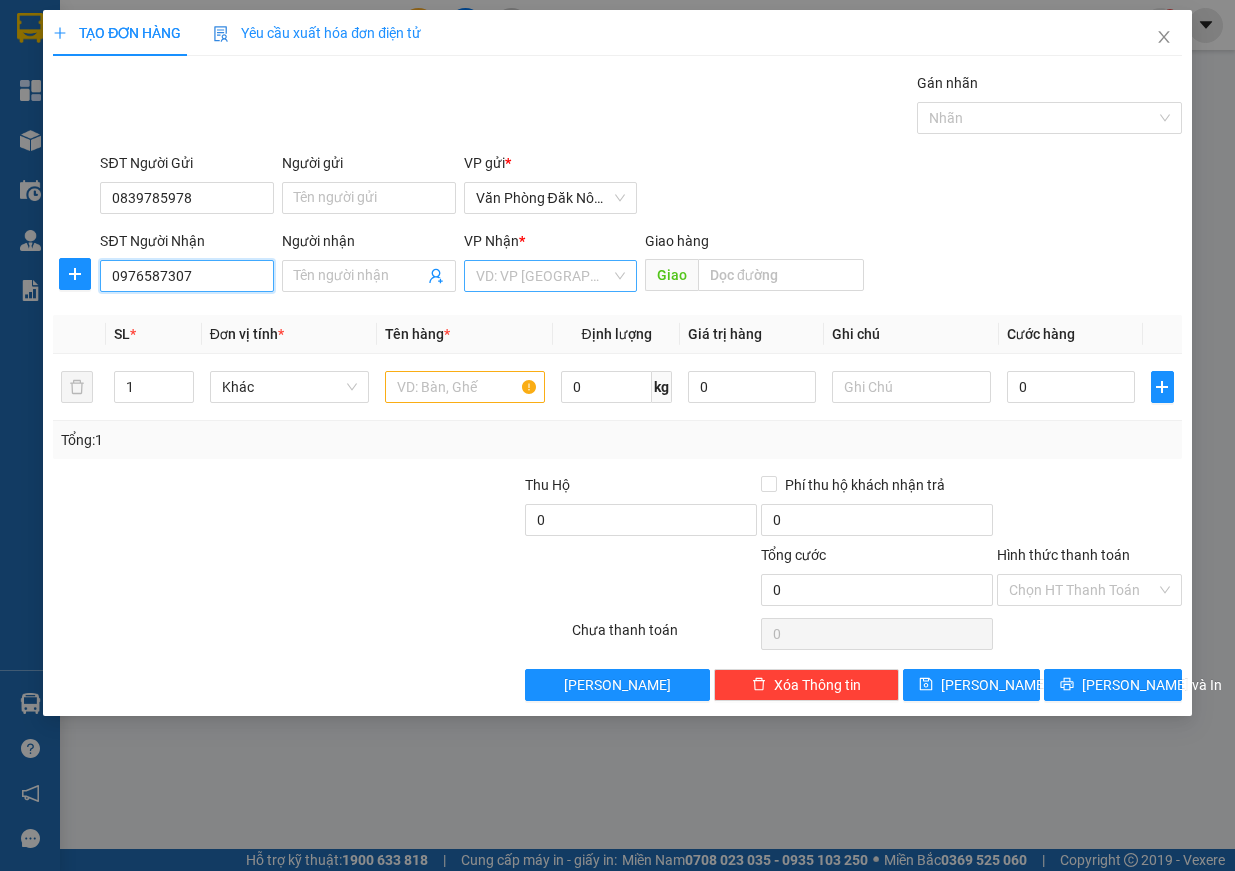 type on "0976587307" 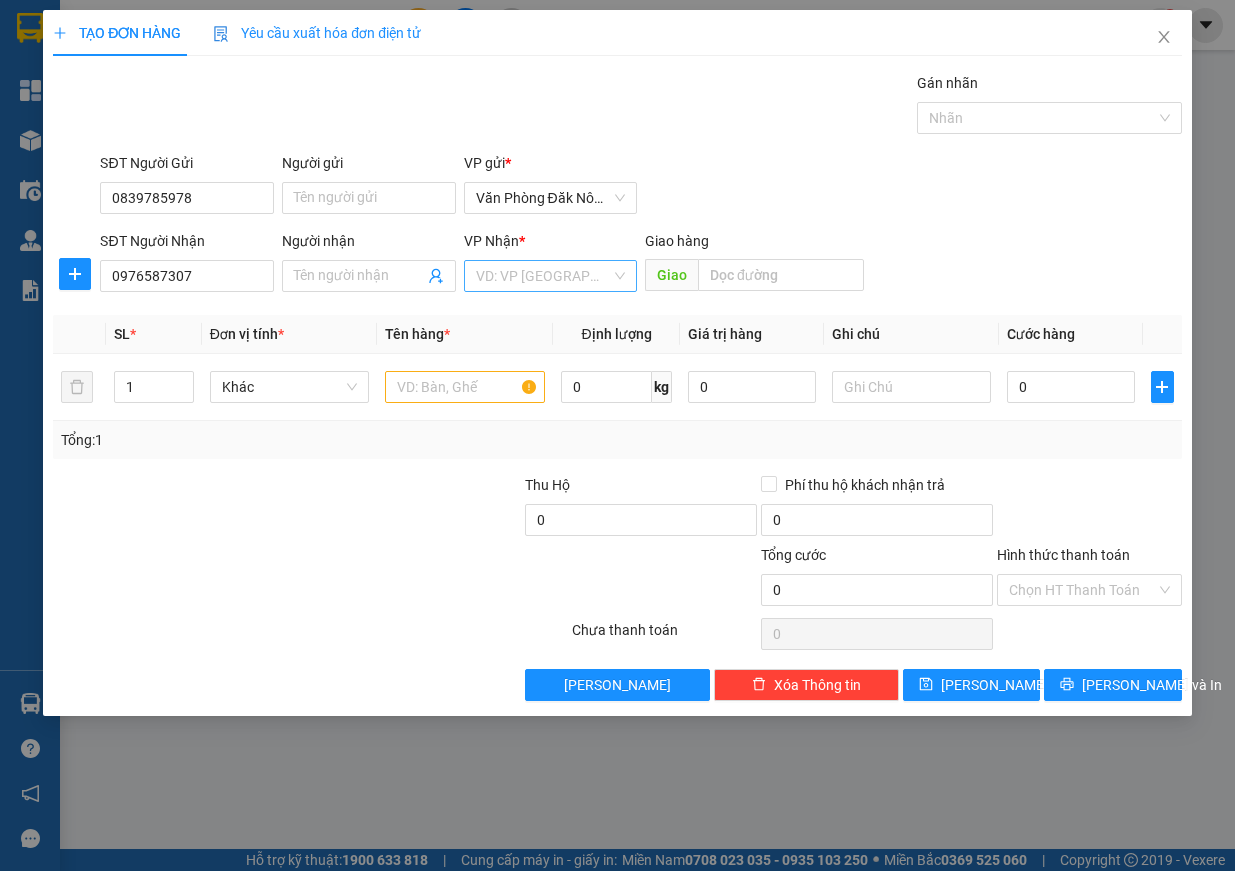 click at bounding box center [544, 276] 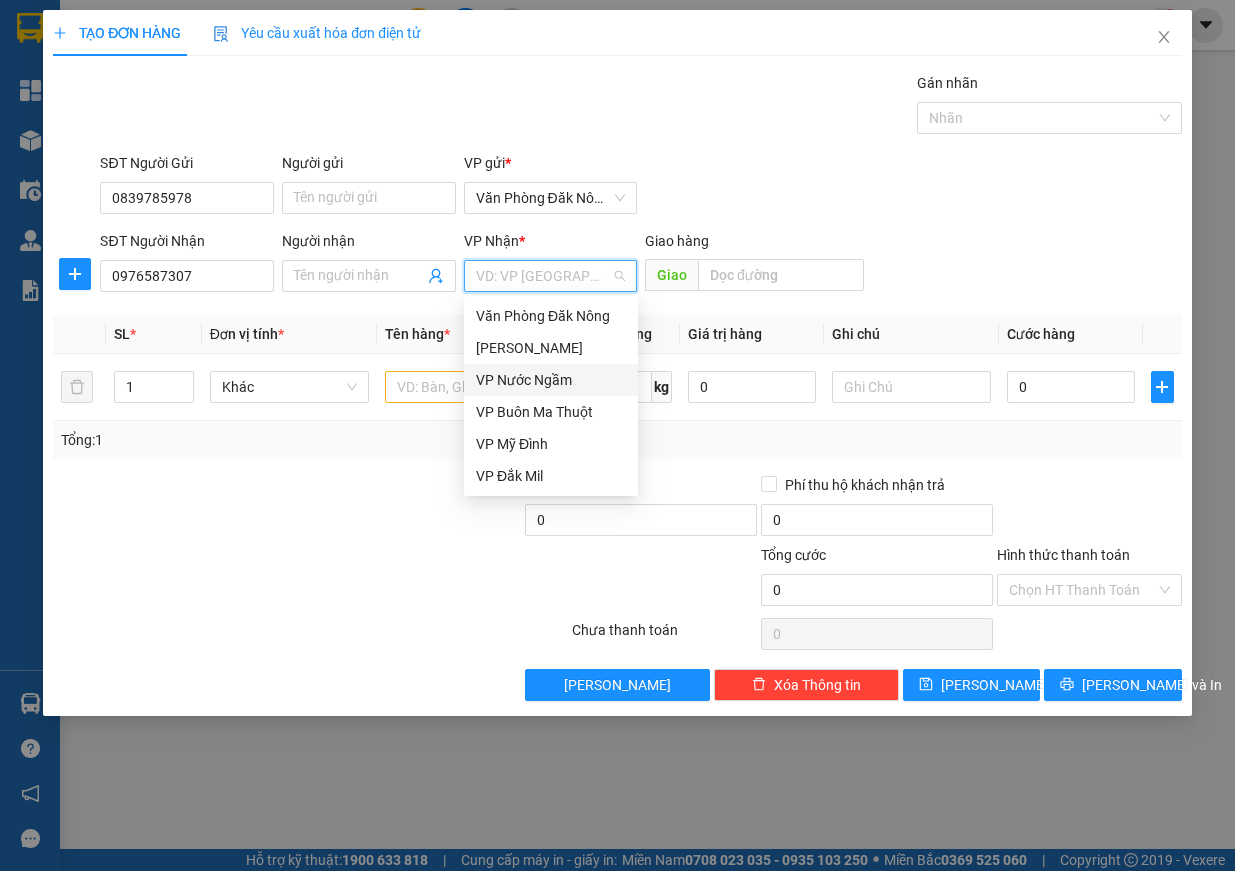 click on "VP Nước Ngầm" at bounding box center (551, 380) 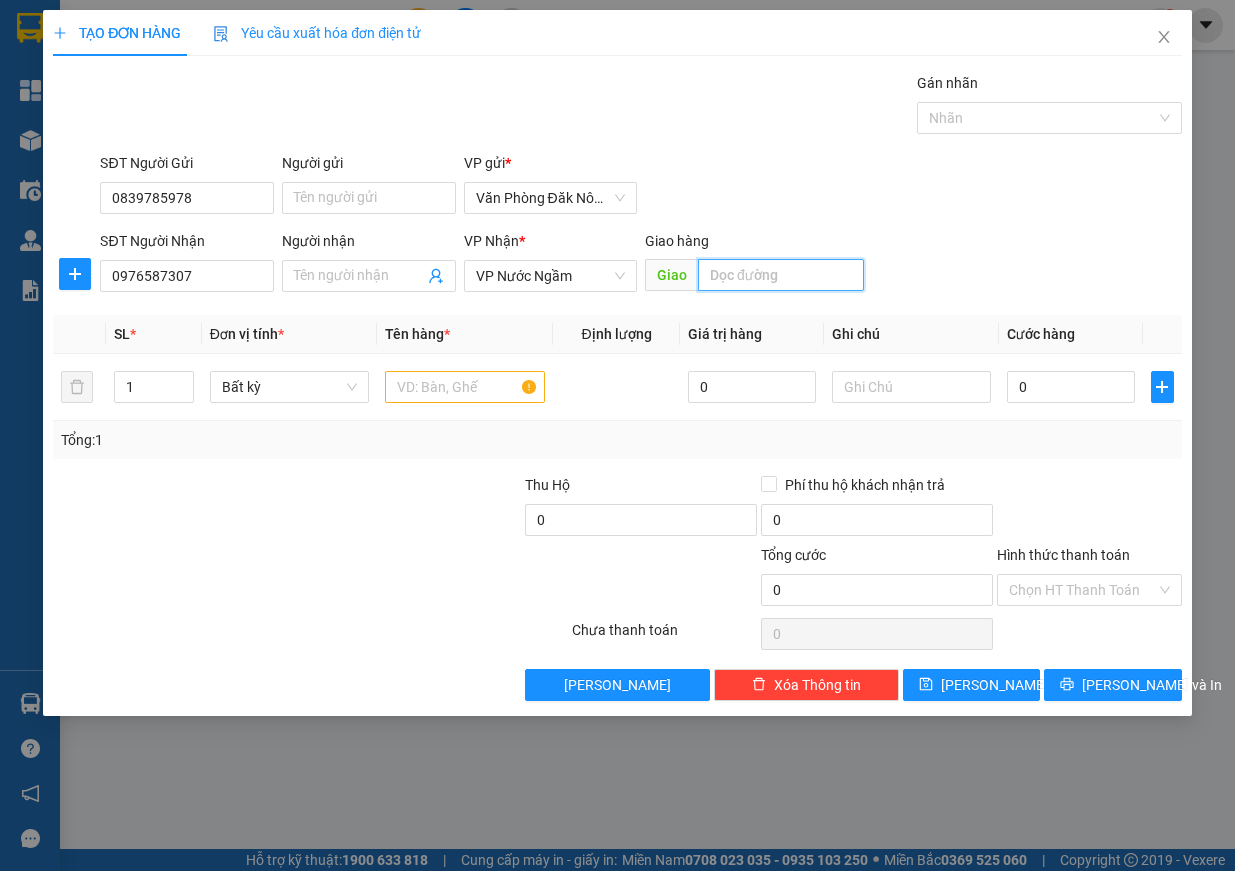 click at bounding box center [781, 275] 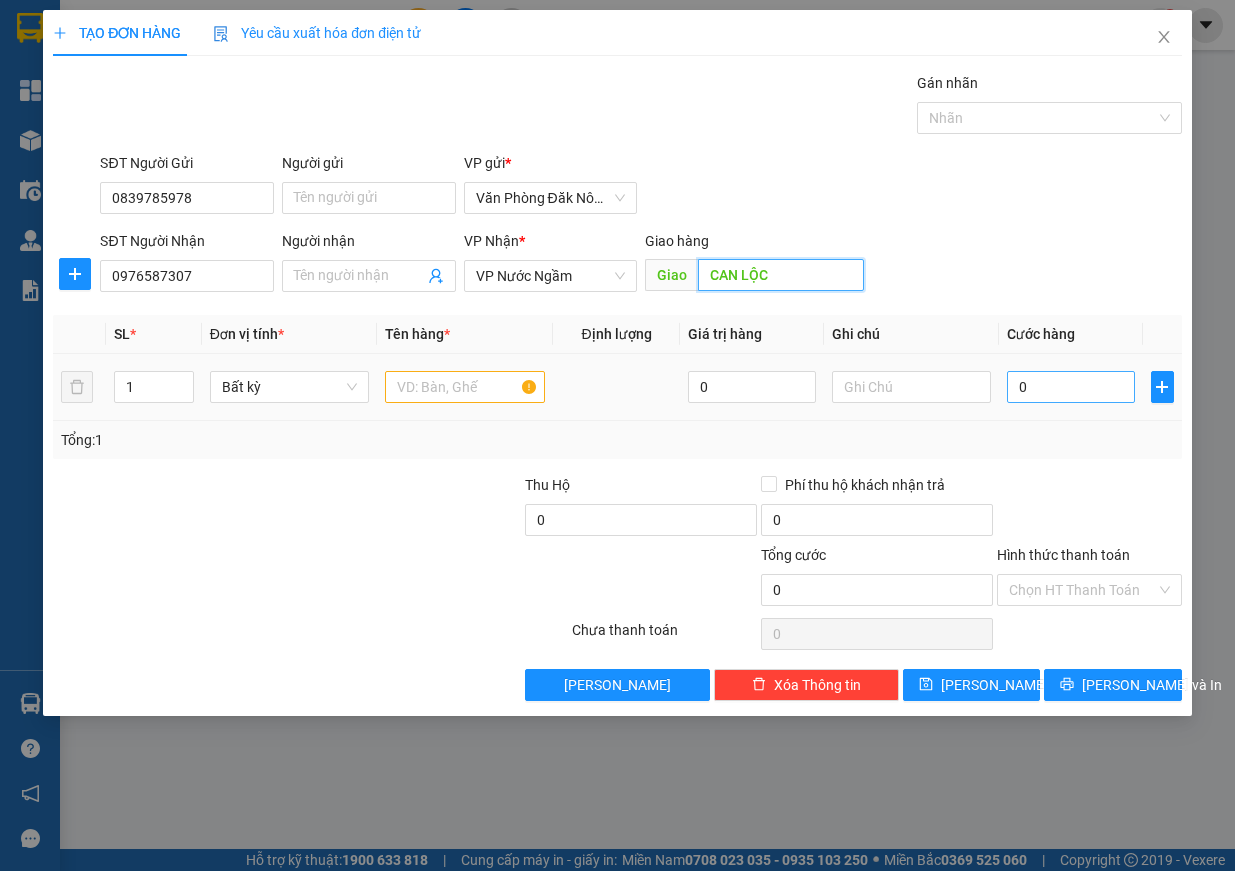 type on "CAN LỘC" 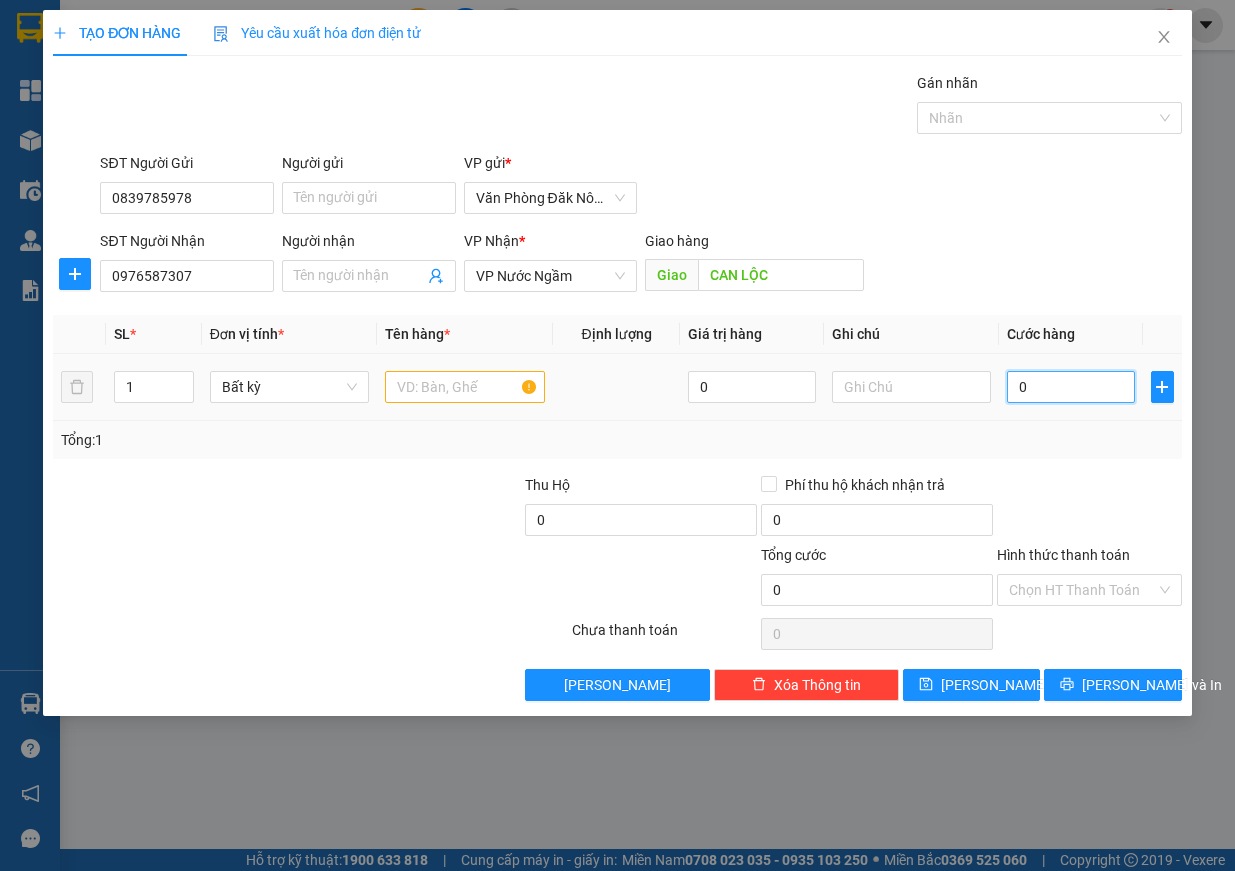 click on "0" at bounding box center (1071, 387) 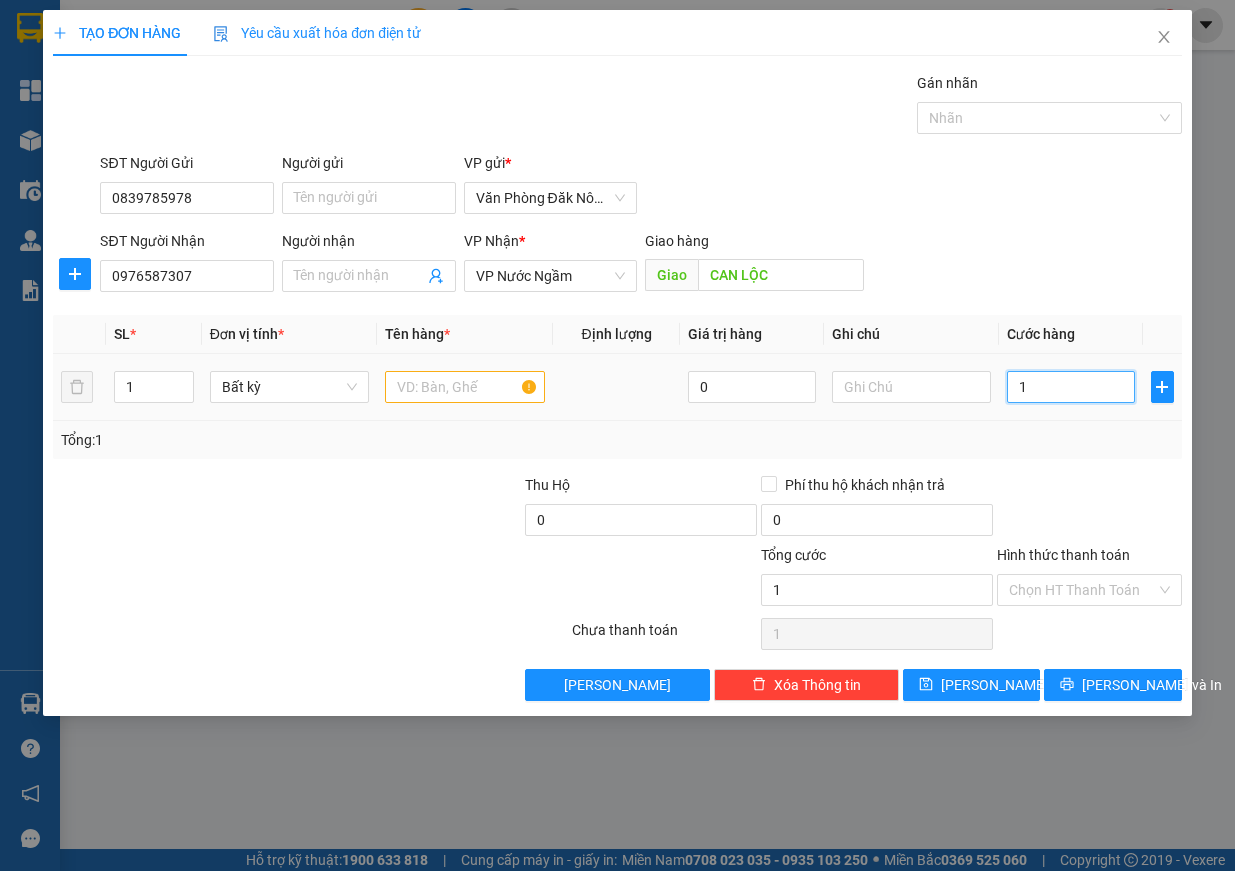type on "10" 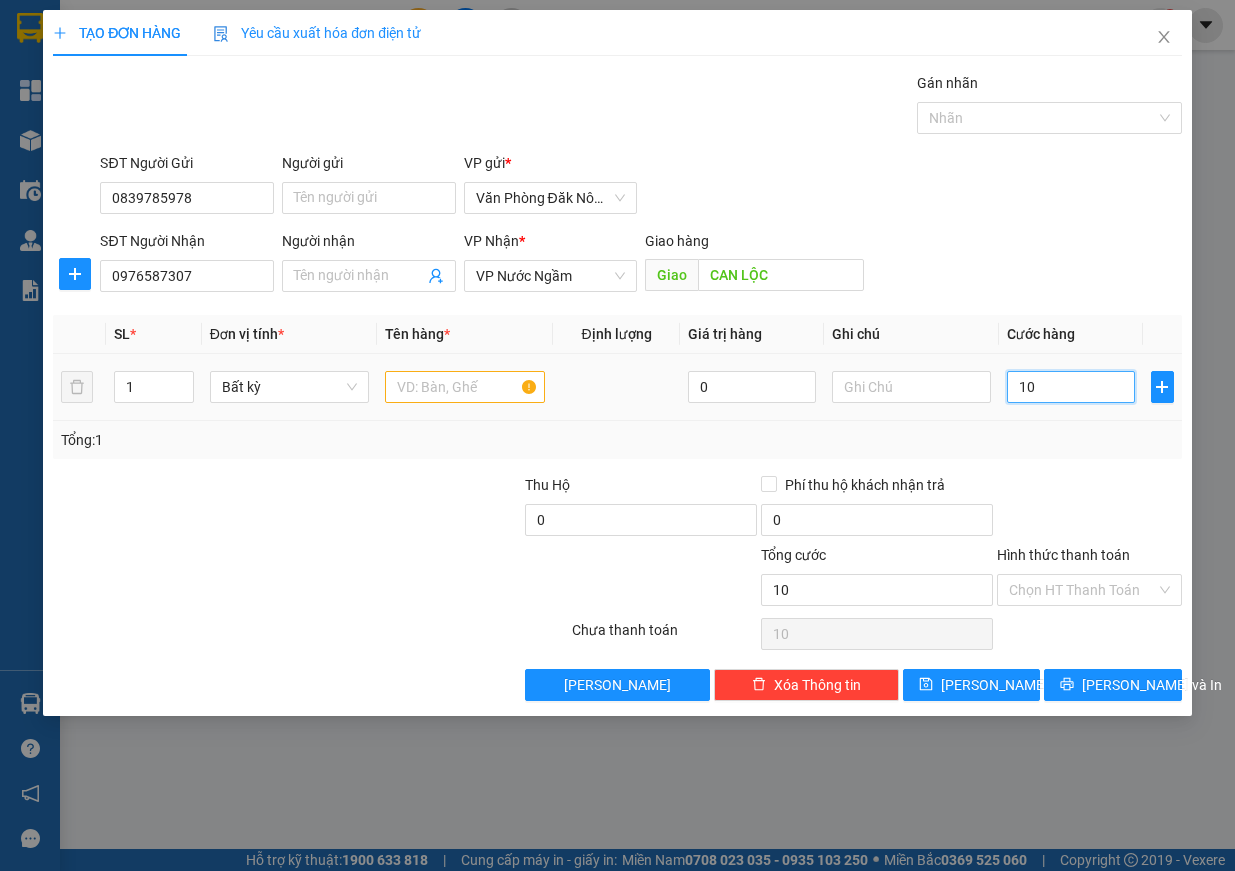 type on "100" 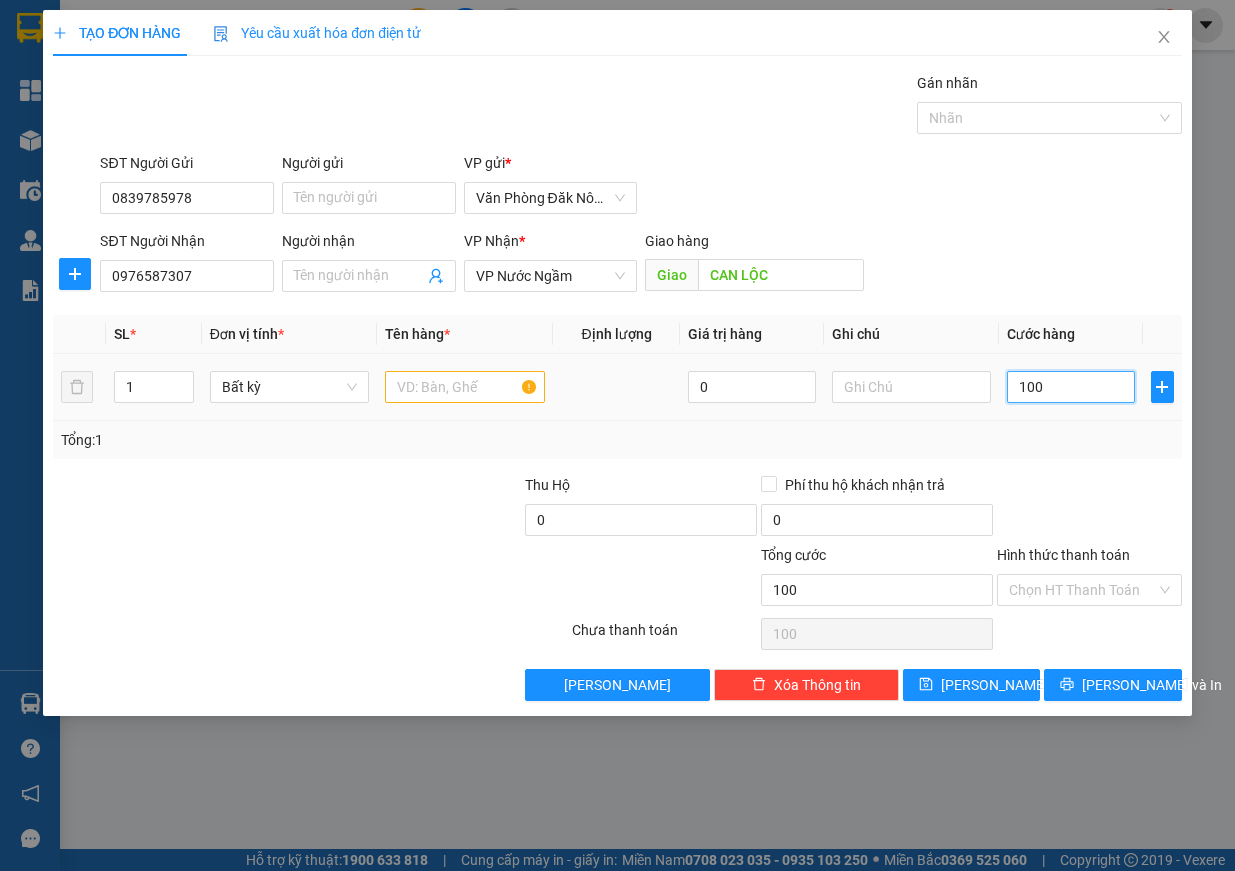 type on "1.000" 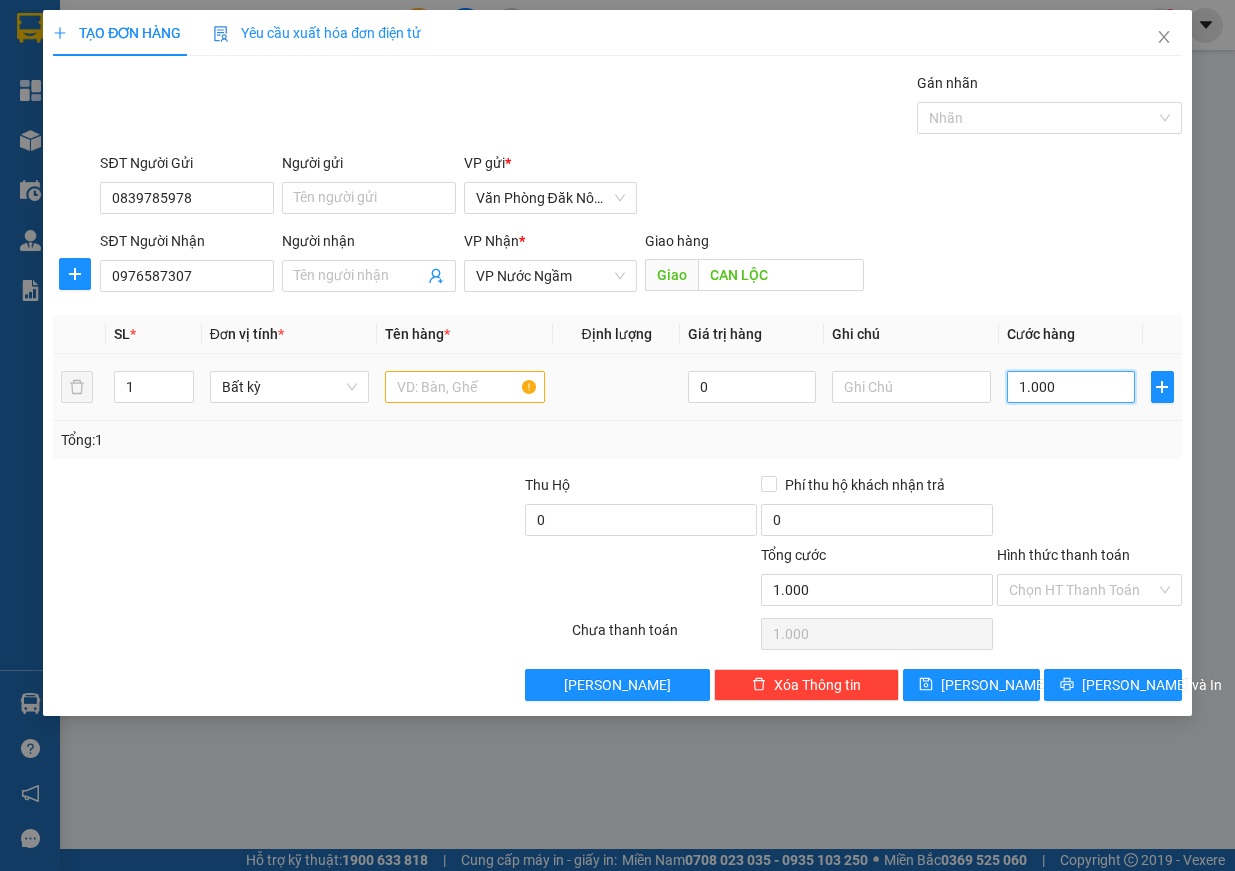 type on "10.000" 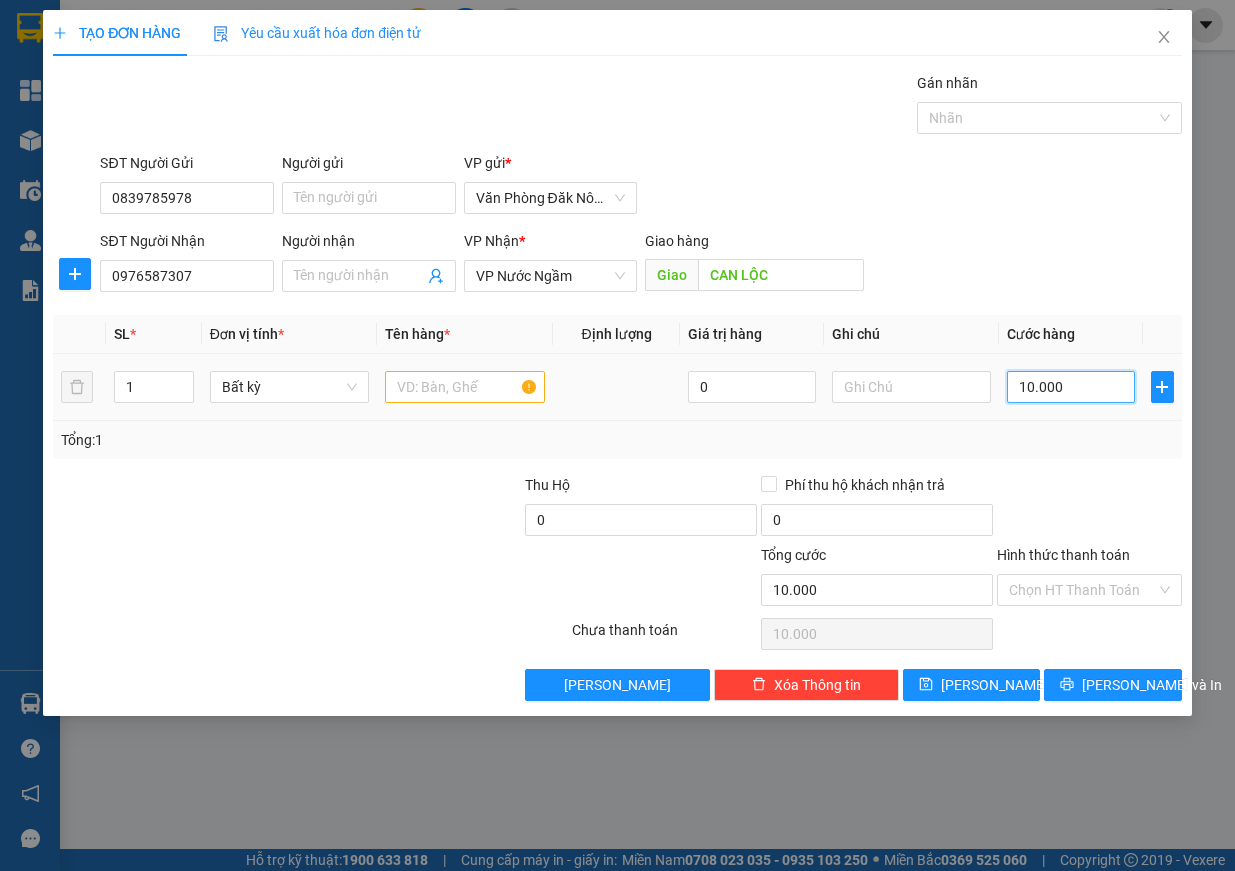 type on "100.000" 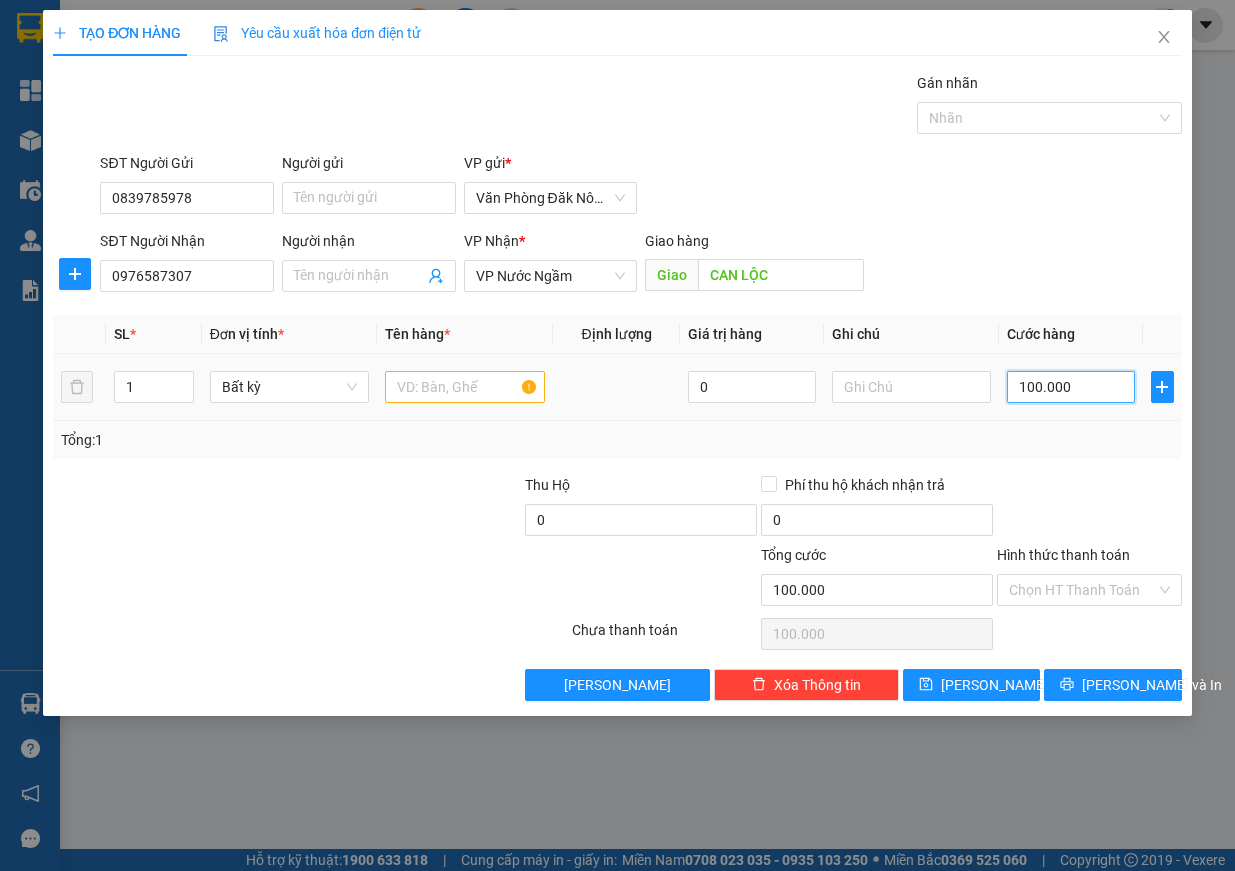type on "100.000" 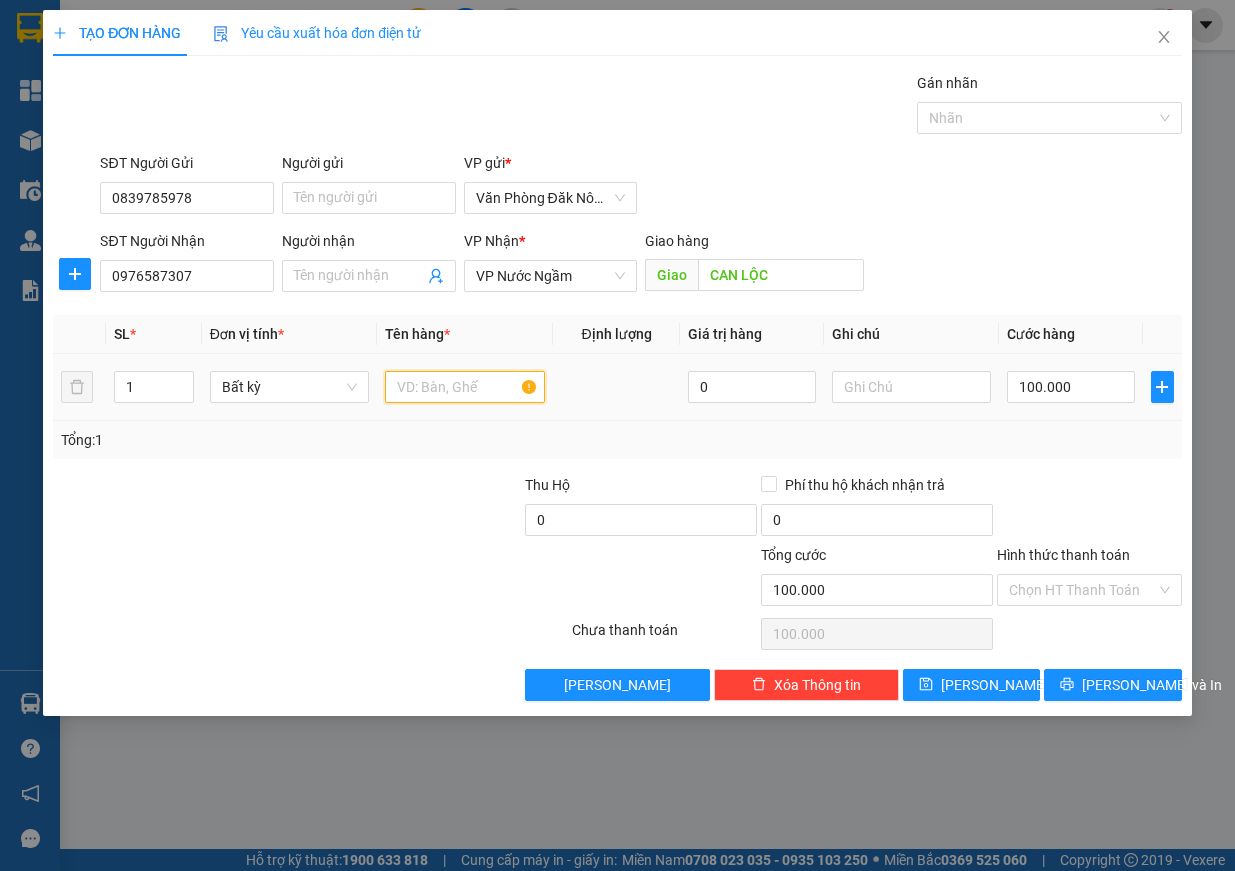 click at bounding box center [465, 387] 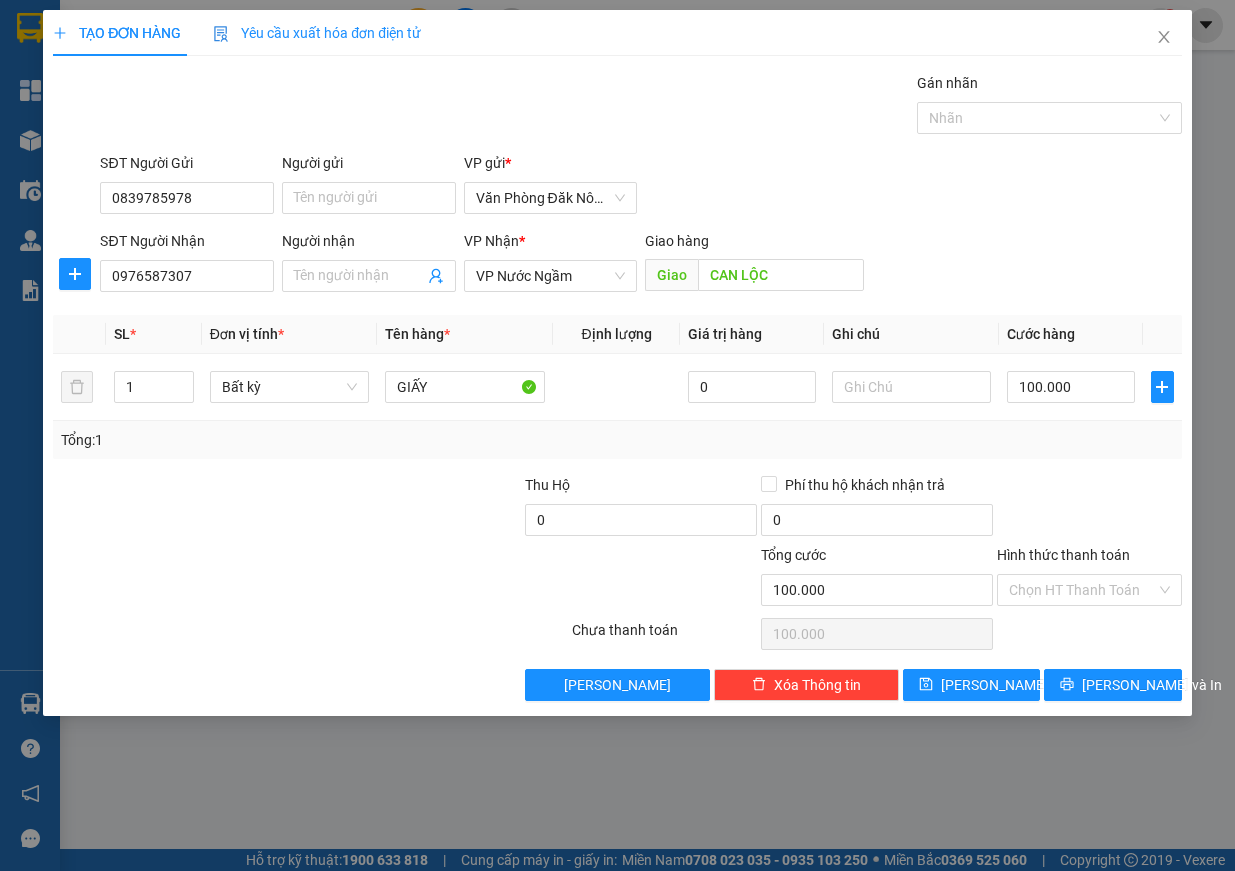click on "Transit Pickup Surcharge Ids Transit Deliver Surcharge Ids Transit Deliver Surcharge Transit Deliver Surcharge Gói vận chuyển  * [PERSON_NAME] Gán [PERSON_NAME] SĐT Người Gửi 0839785978 Người gửi Tên người gửi VP gửi  * Văn [PERSON_NAME] Nông SĐT Người [PERSON_NAME] 0976587307 Người [PERSON_NAME] Tên người [PERSON_NAME] [PERSON_NAME]  * VP Nước Ngầm Giao hàng Giao CAN LỘC SL  * Đơn vị tính  * Tên hàng  * Định [PERSON_NAME] trị hàng Ghi [PERSON_NAME] hàng                   1 Bất kỳ GIẤY 0 100.000 Tổng:  1 Thu Hộ 0 Phí thu hộ [PERSON_NAME] trả 0 [PERSON_NAME] 100.000 [PERSON_NAME] [PERSON_NAME] HT [PERSON_NAME] Số [PERSON_NAME] thu trước 0 Chưa [PERSON_NAME] 100.000 [PERSON_NAME] [PERSON_NAME] nháp Xóa Thông tin [PERSON_NAME] và In" at bounding box center (617, 386) 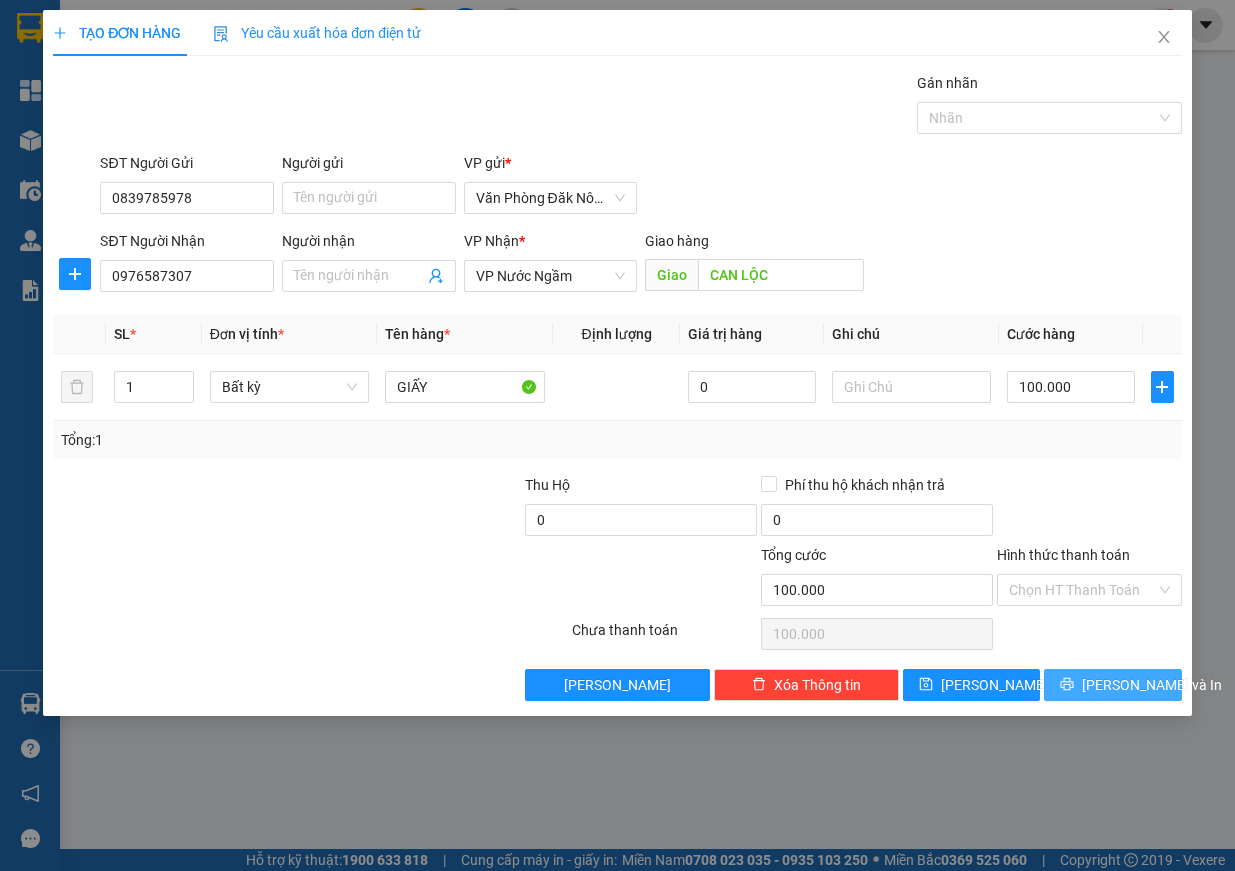 click on "[PERSON_NAME] và In" at bounding box center (1152, 685) 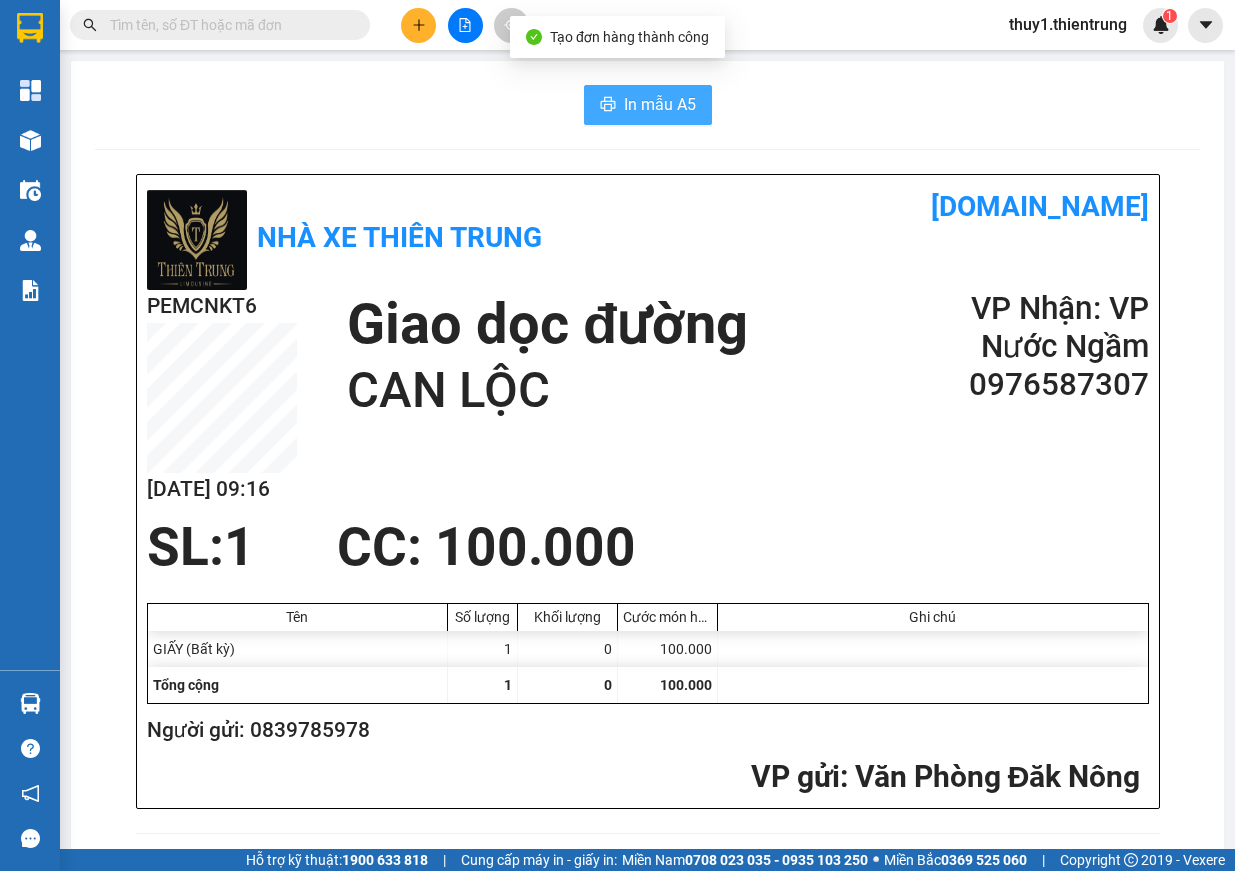 click on "In mẫu A5" at bounding box center (660, 104) 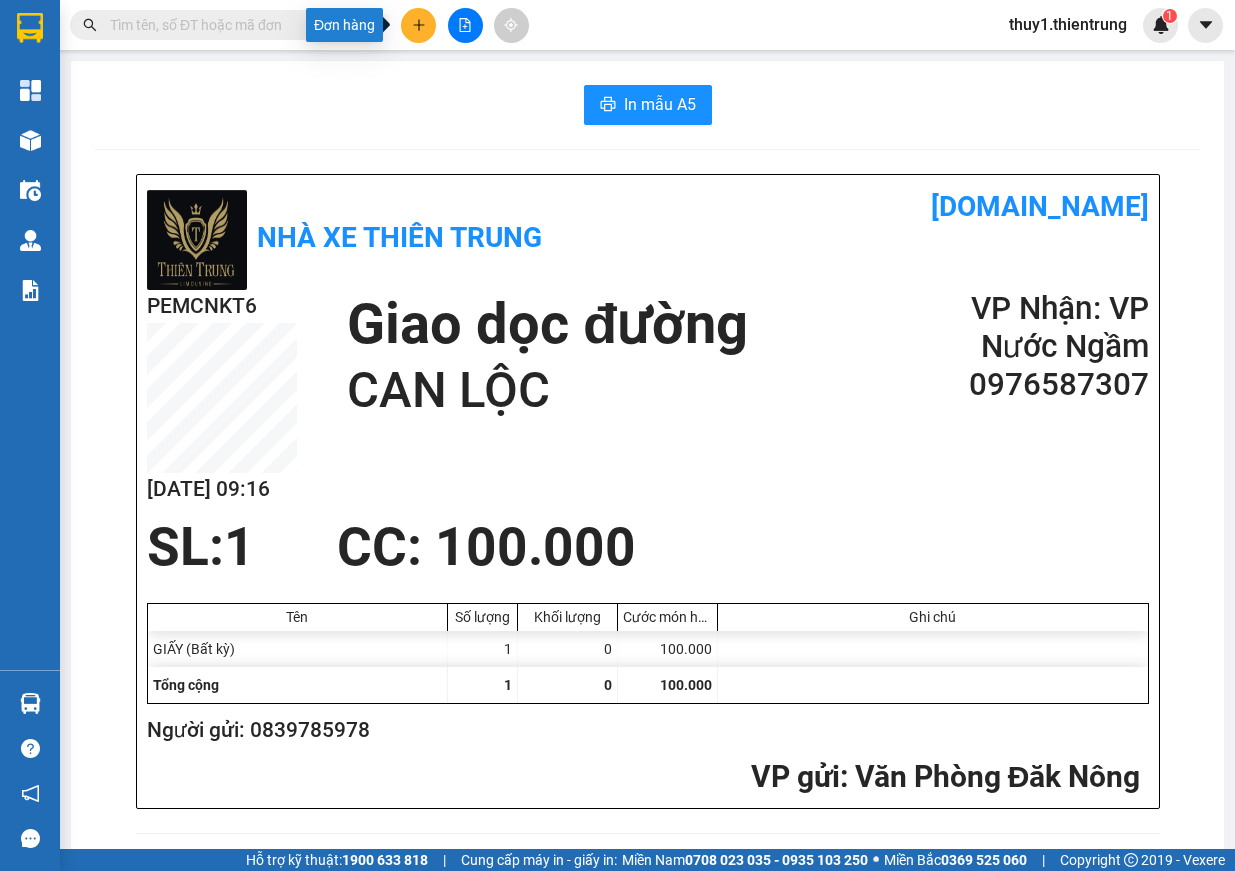 click at bounding box center [418, 25] 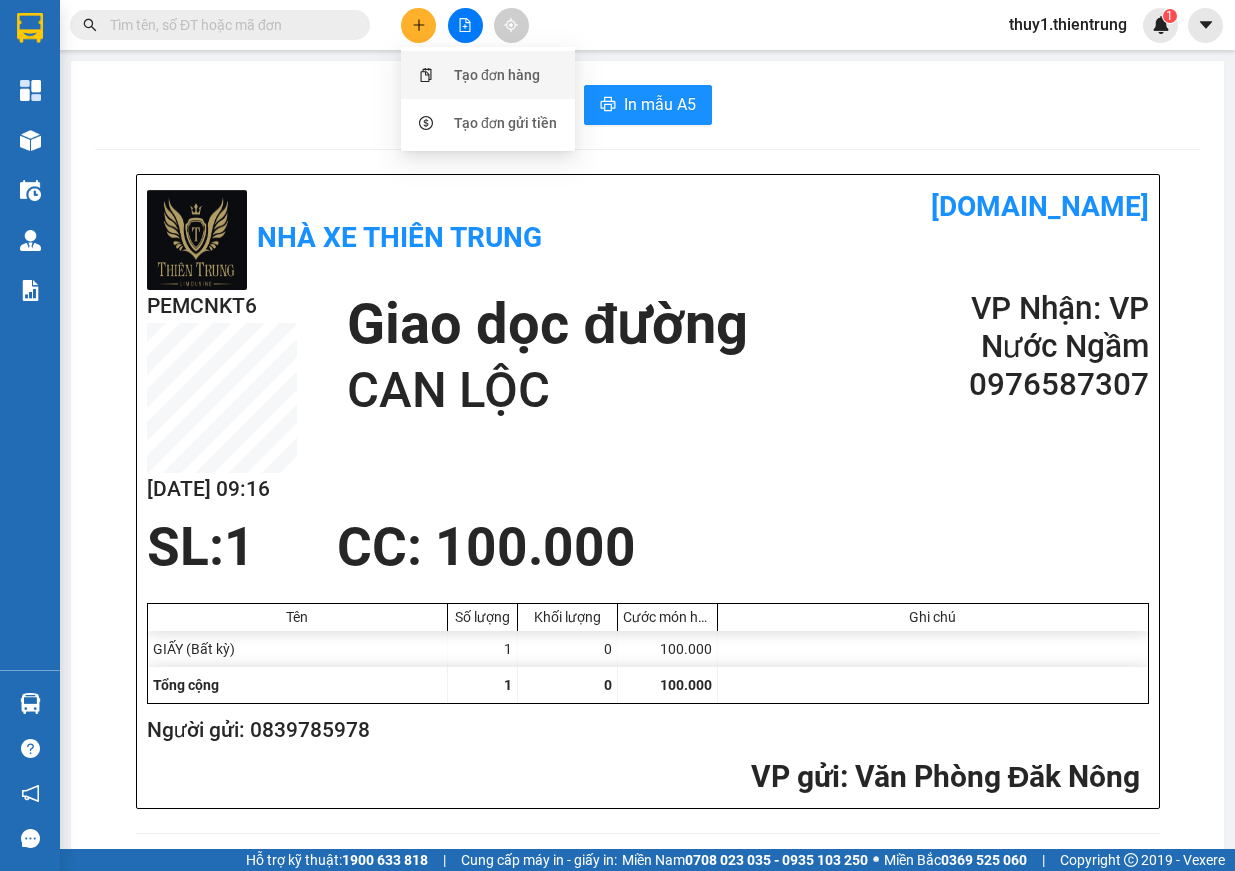 click on "Tạo đơn hàng" at bounding box center [497, 75] 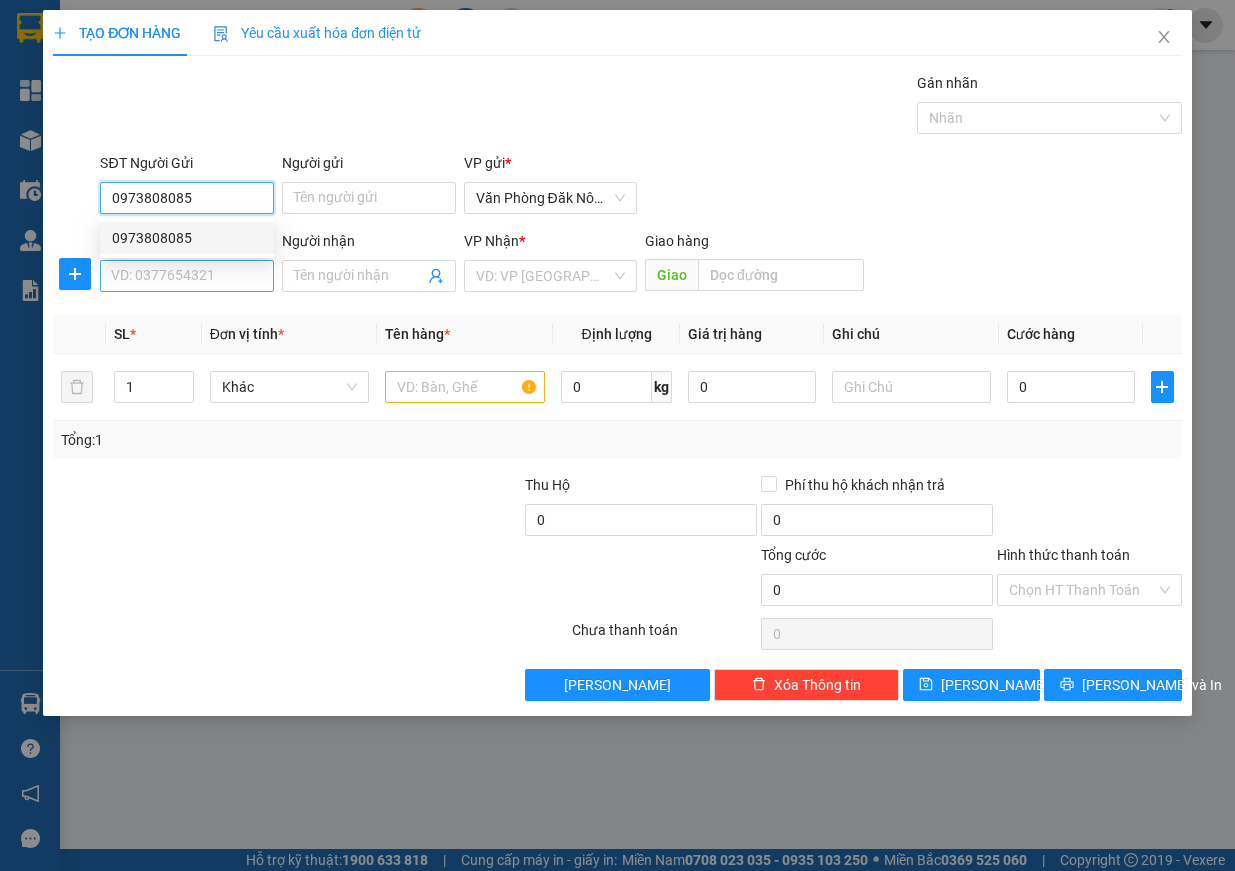 type on "0973808085" 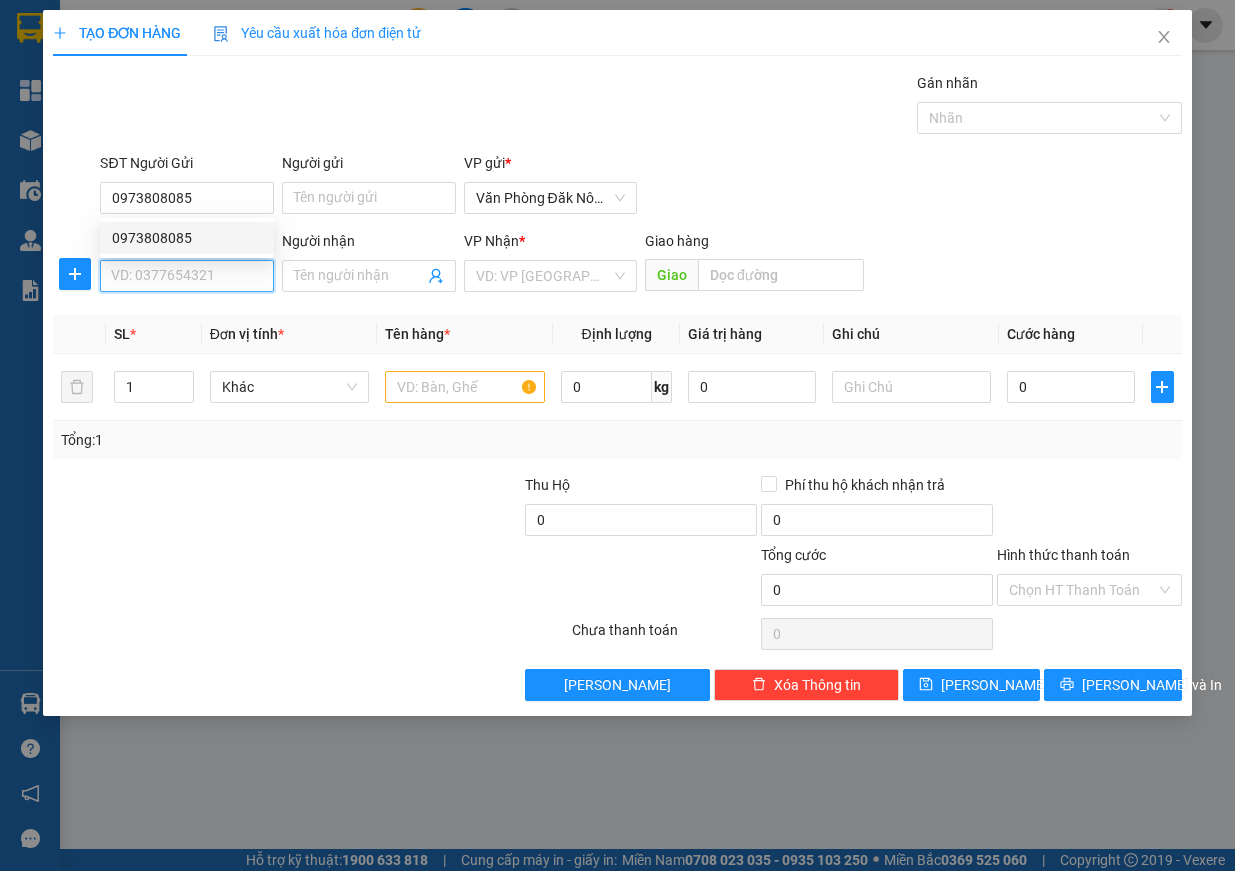 click on "SĐT Người Nhận" at bounding box center (187, 276) 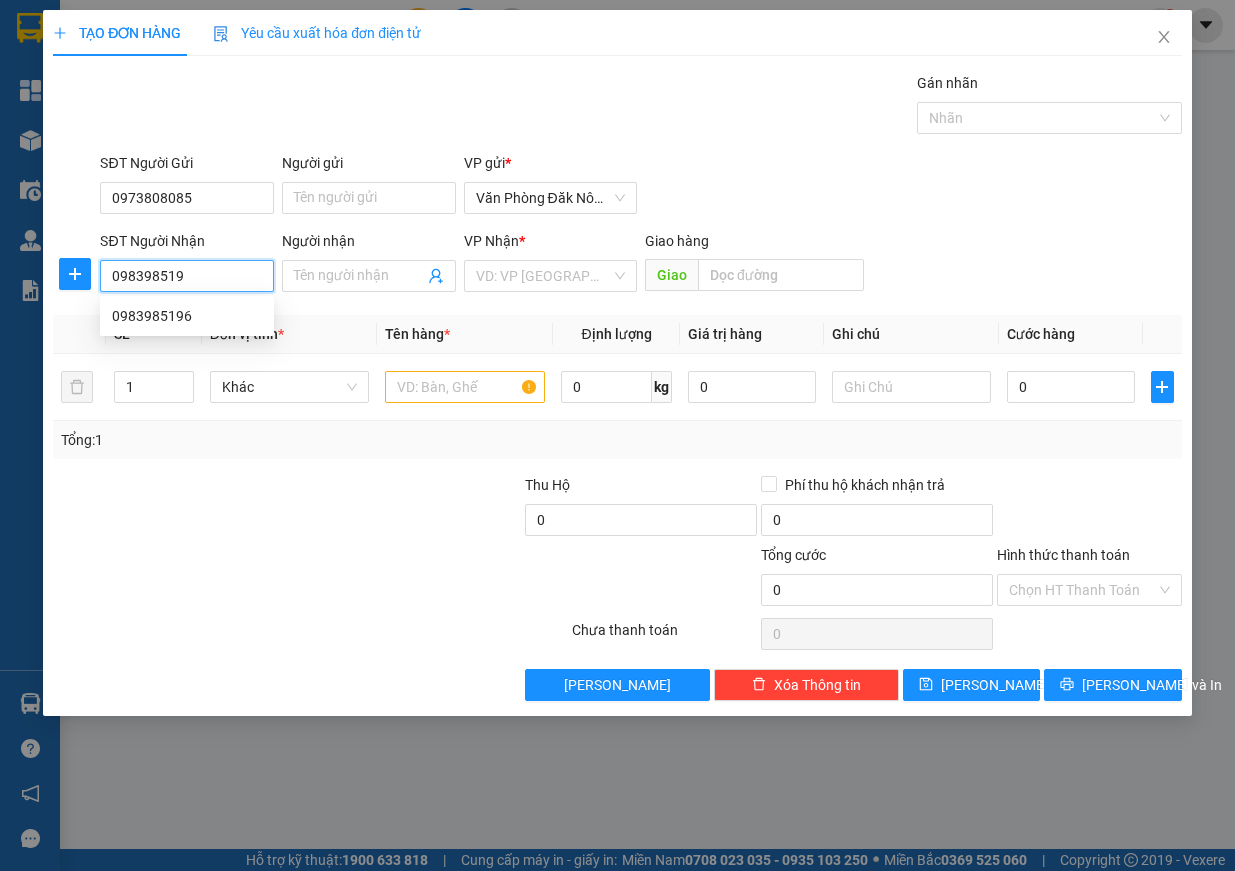 type on "0983985196" 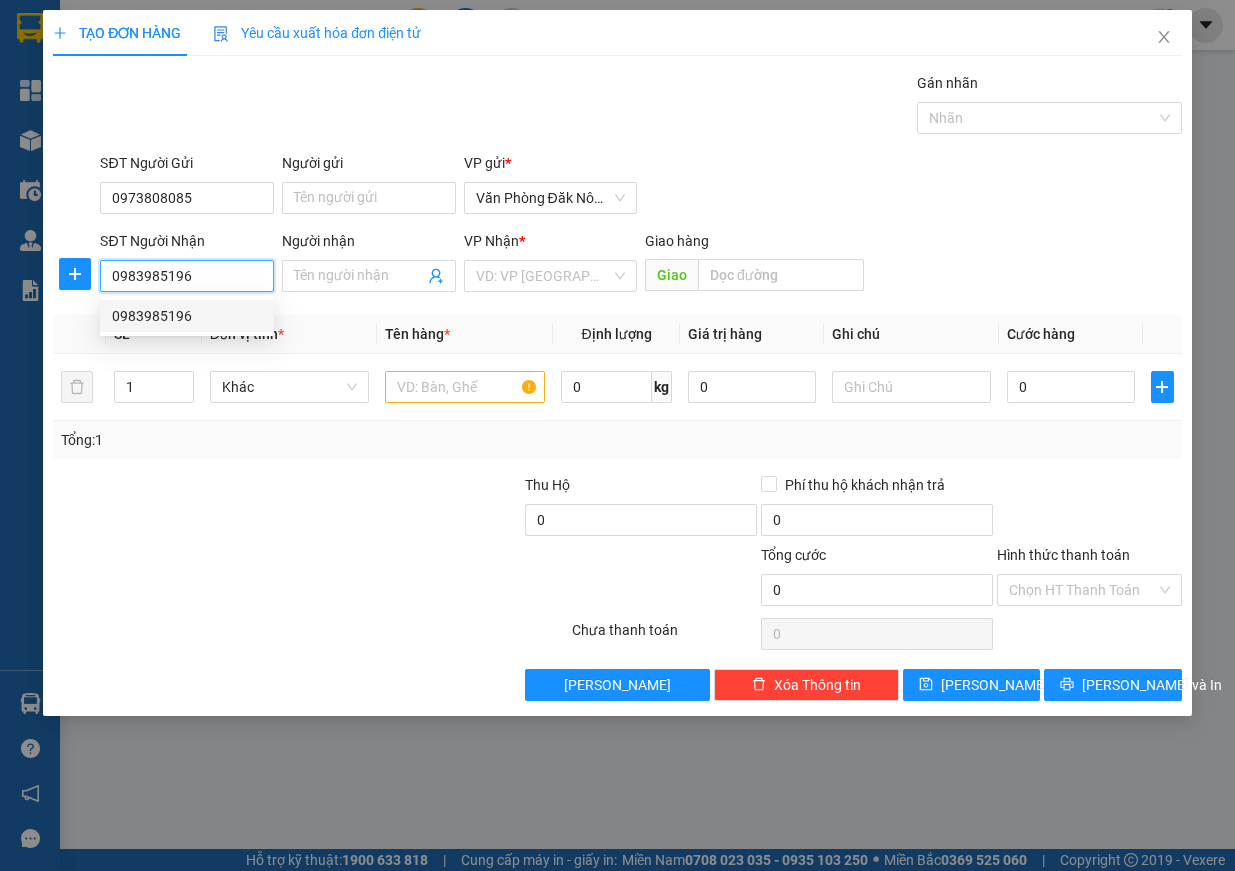 click on "0983985196" at bounding box center (187, 316) 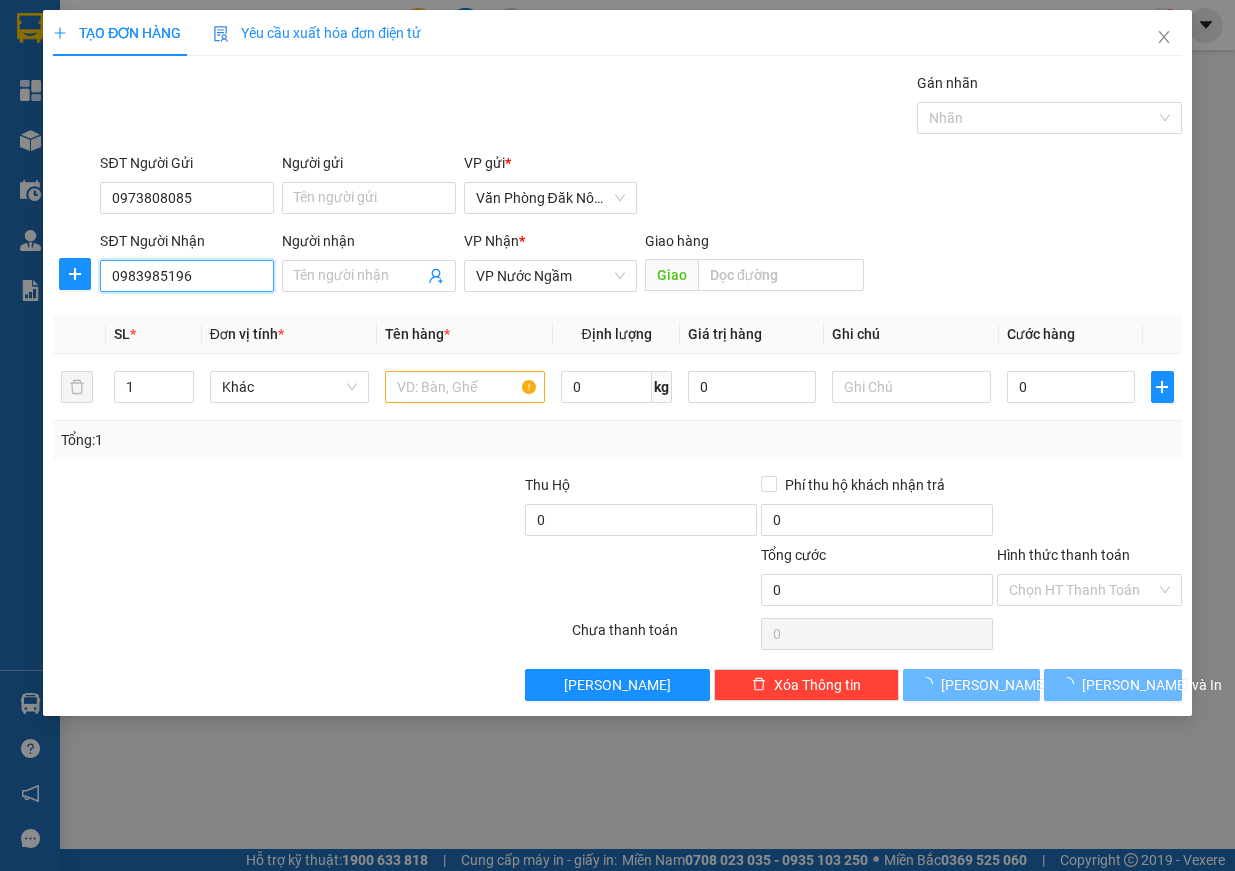 type on "100.000" 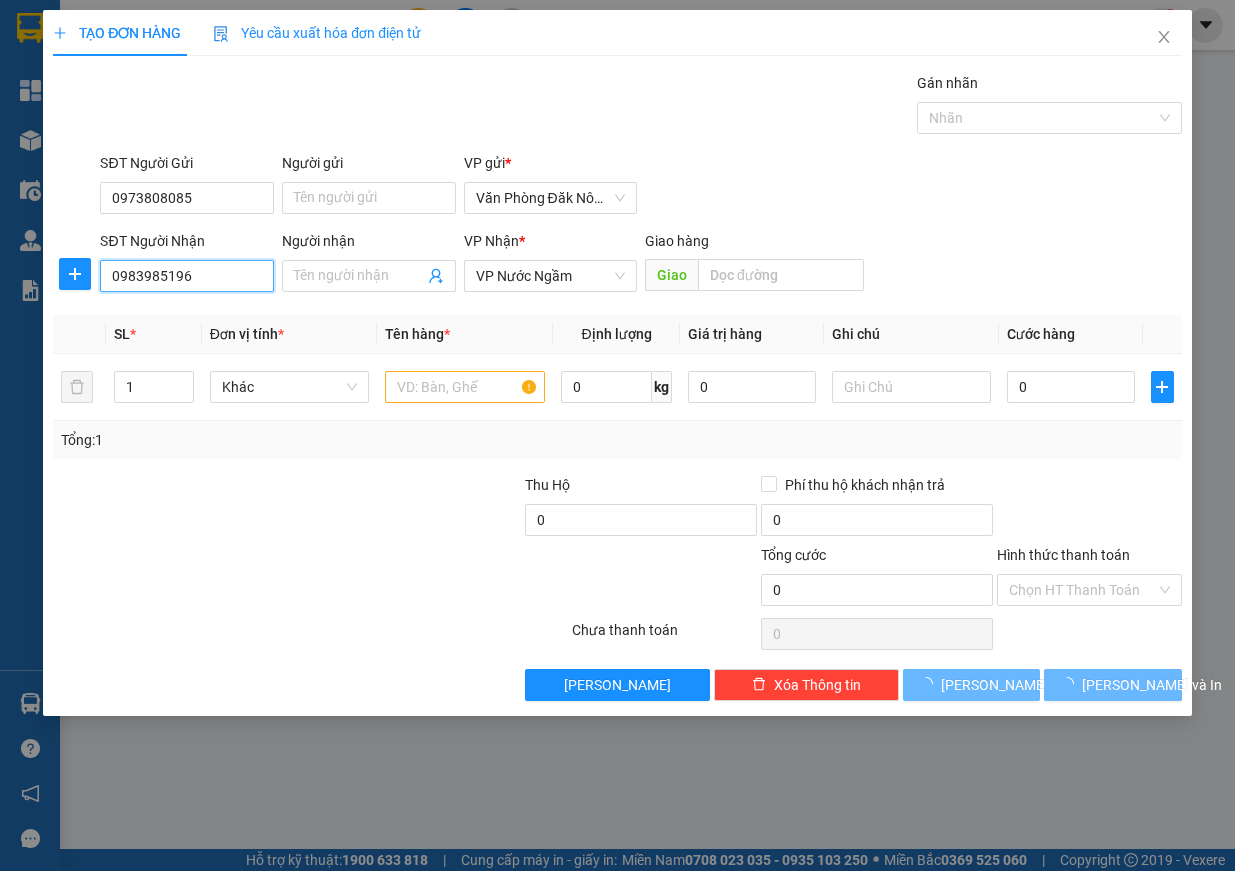 type on "100.000" 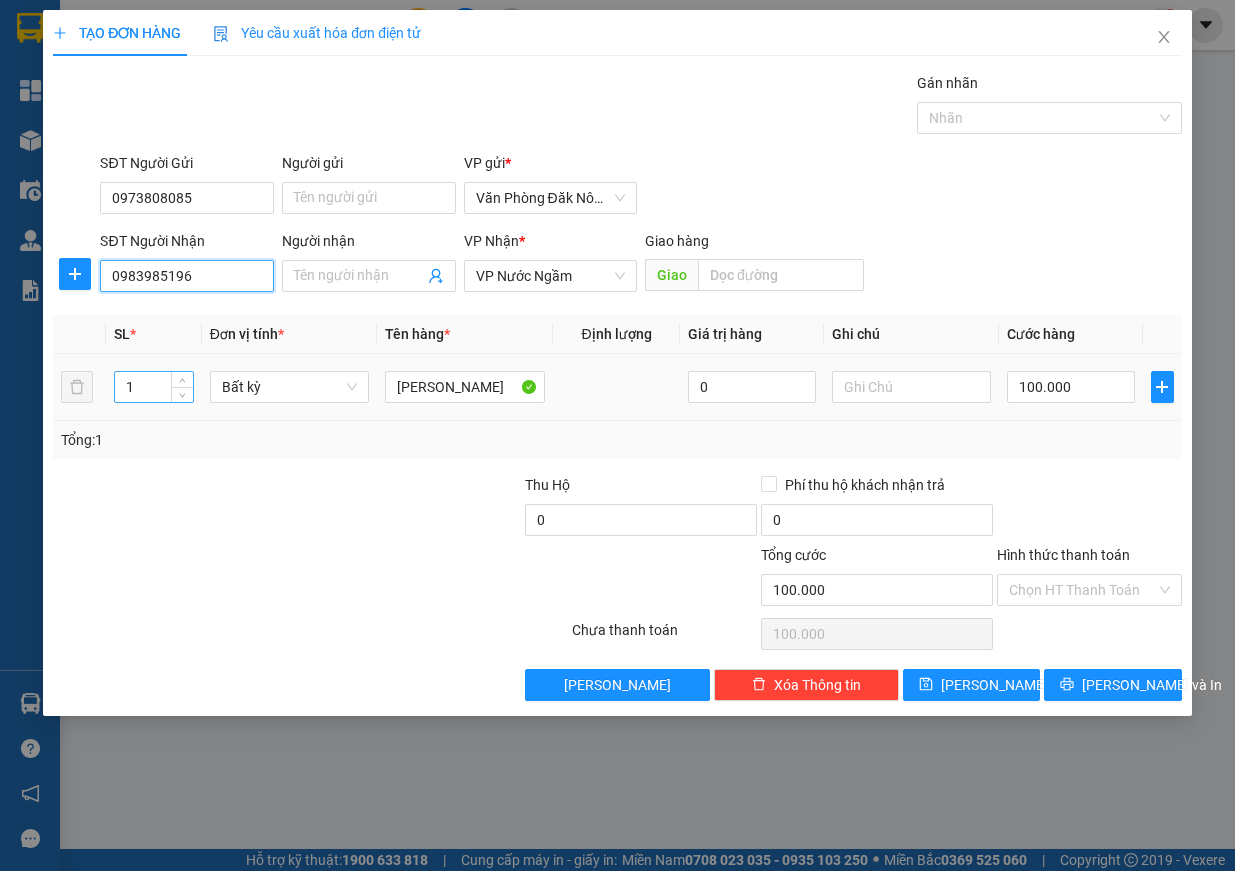 type on "0983985196" 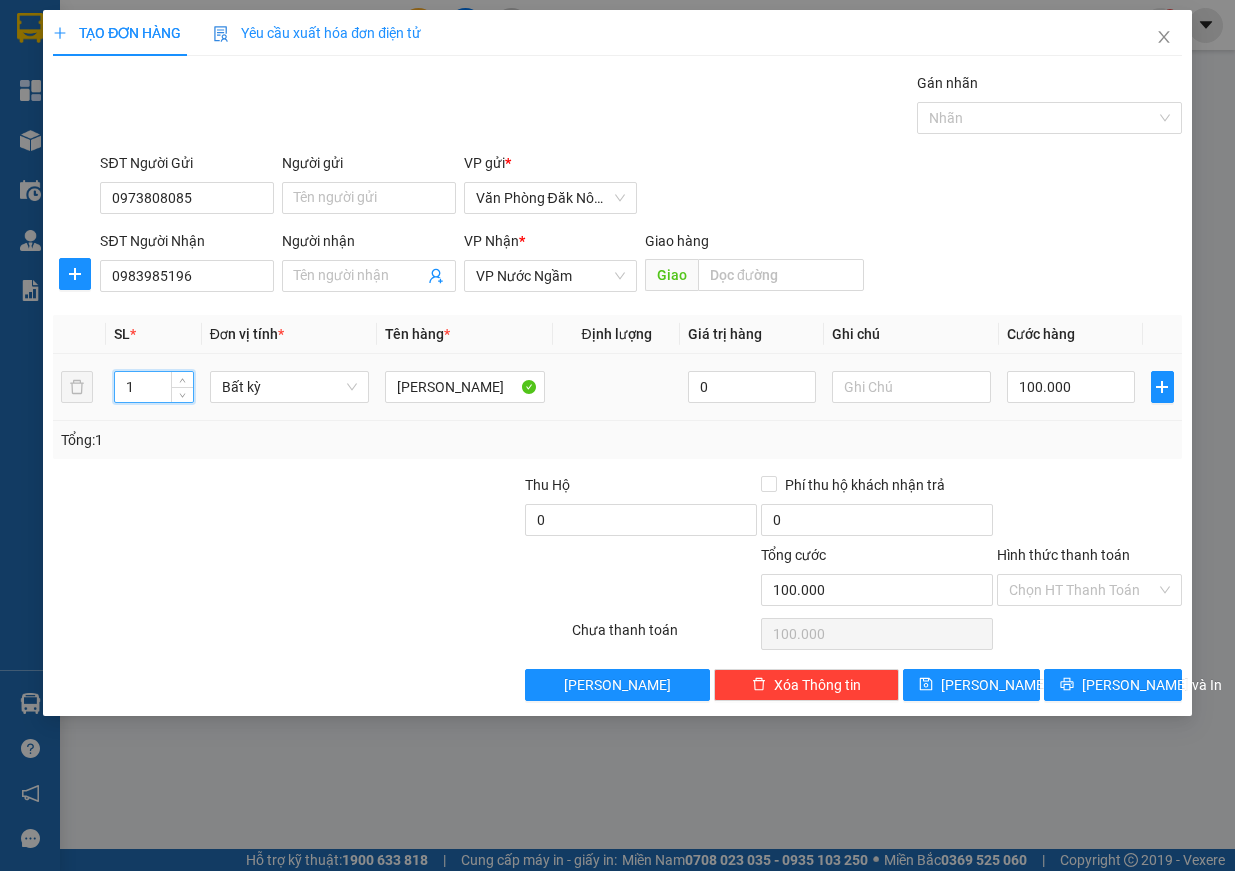 click on "1 Bất kỳ [PERSON_NAME] 0 100.000" at bounding box center (617, 387) 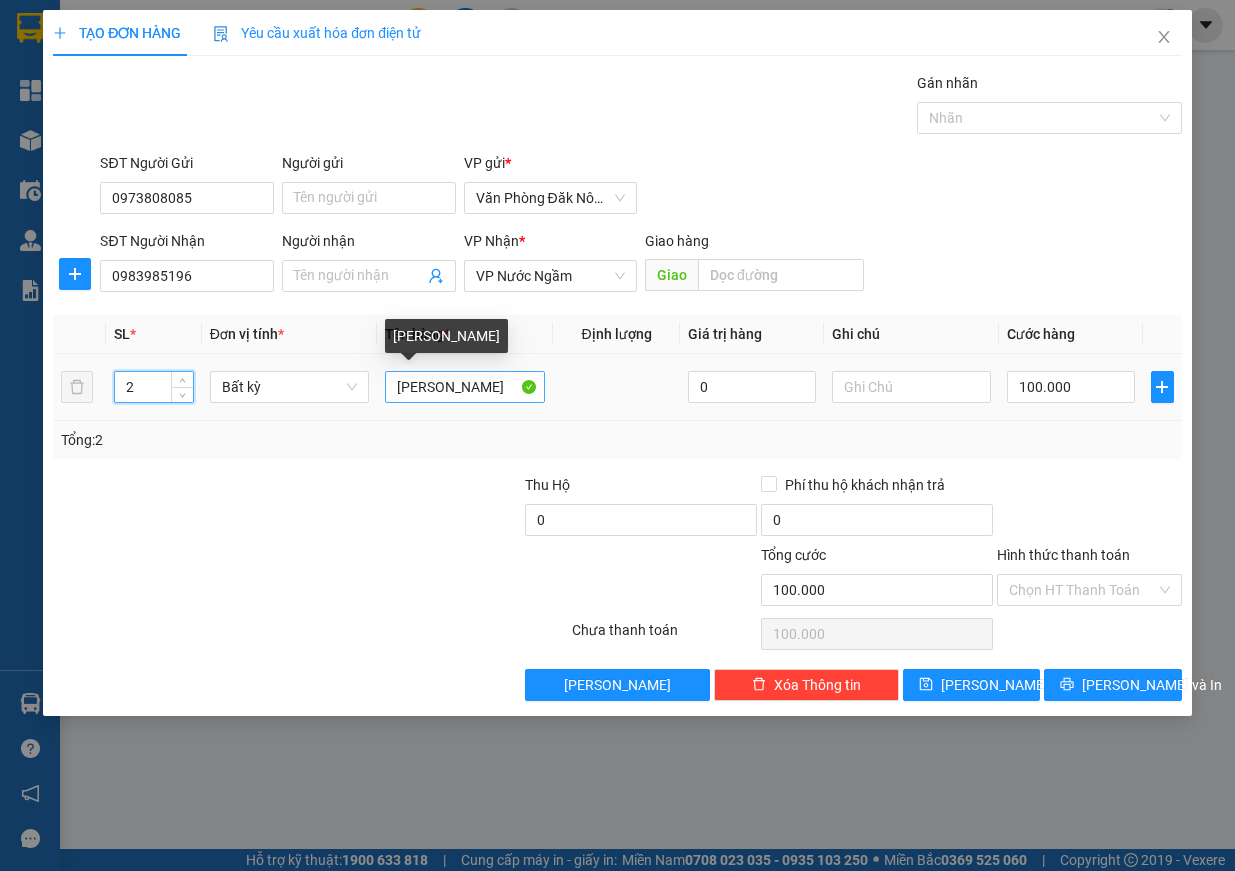 type on "2" 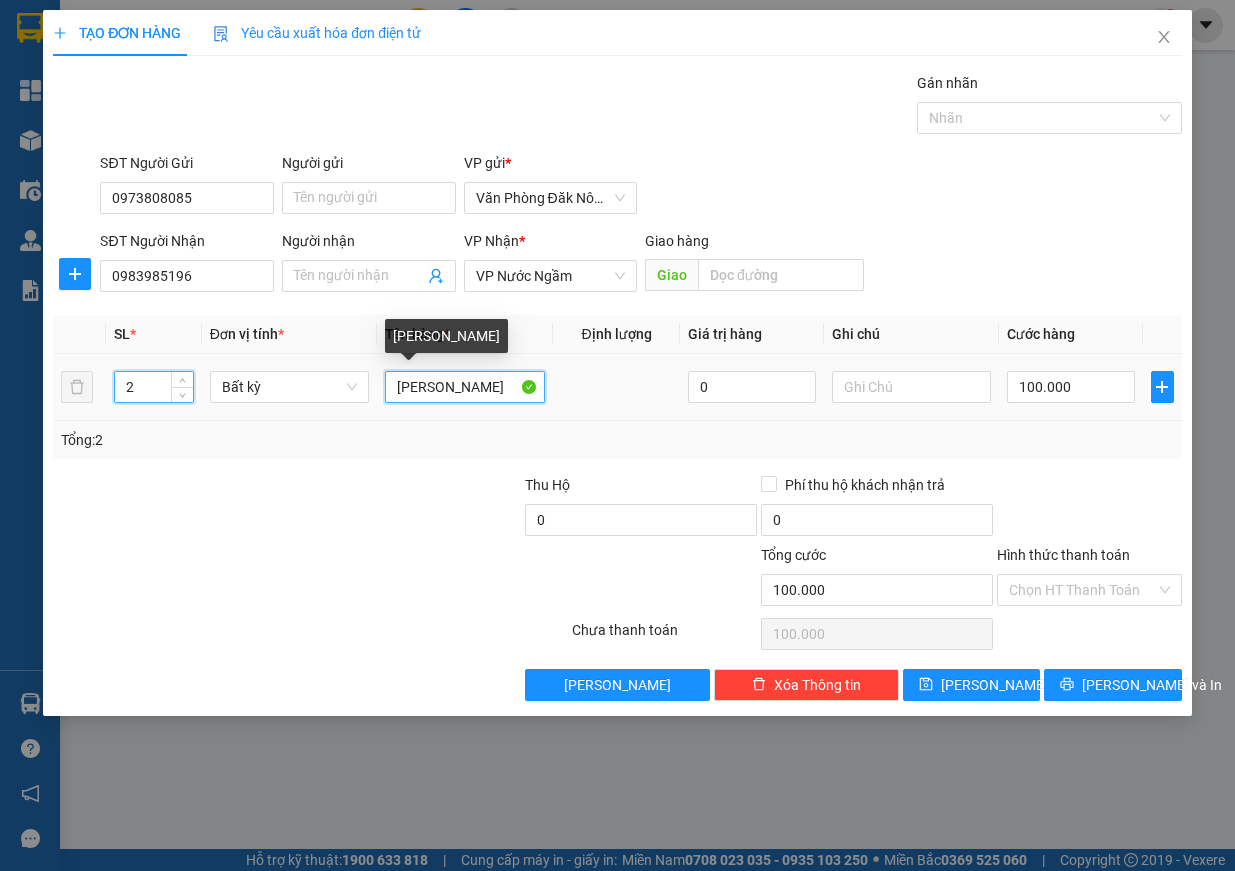 click on "[PERSON_NAME]" at bounding box center (465, 387) 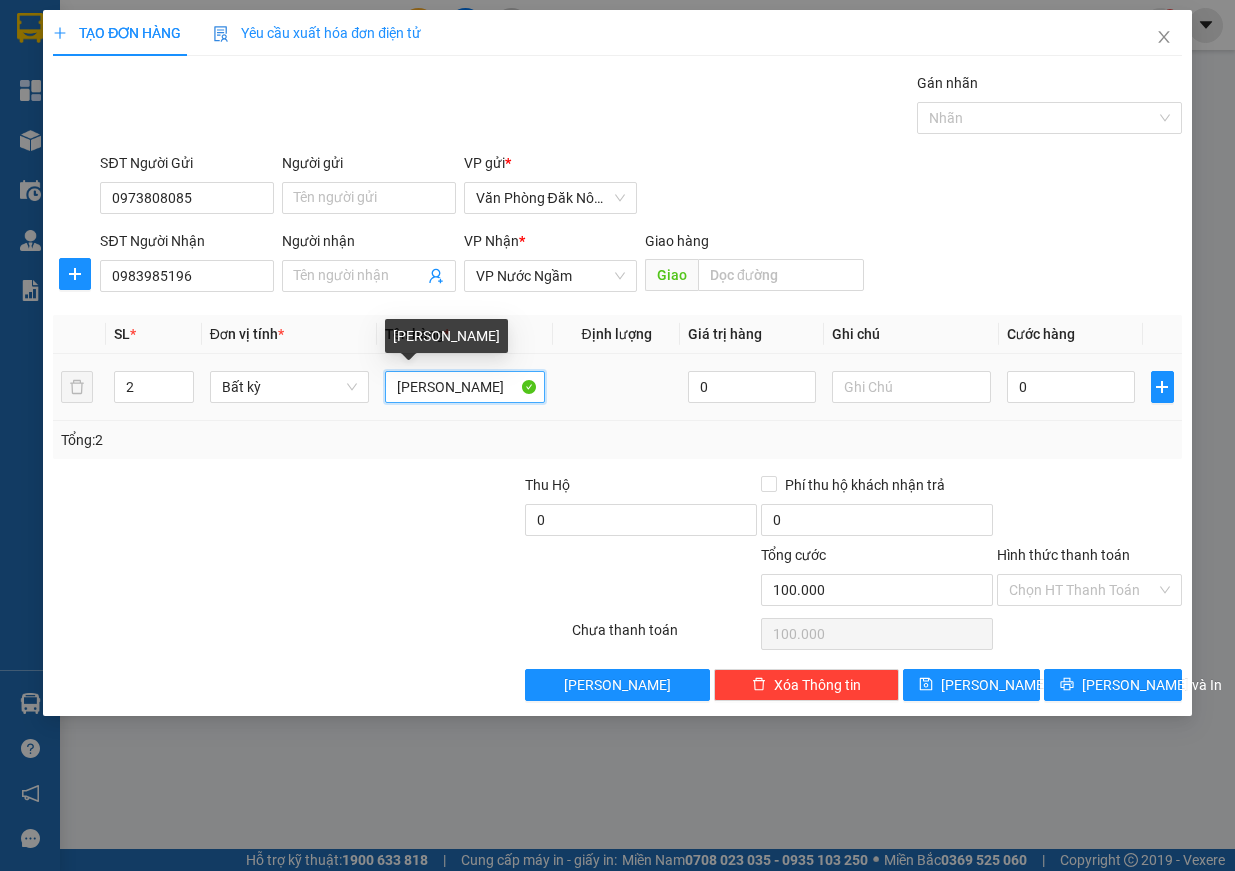 type on "0" 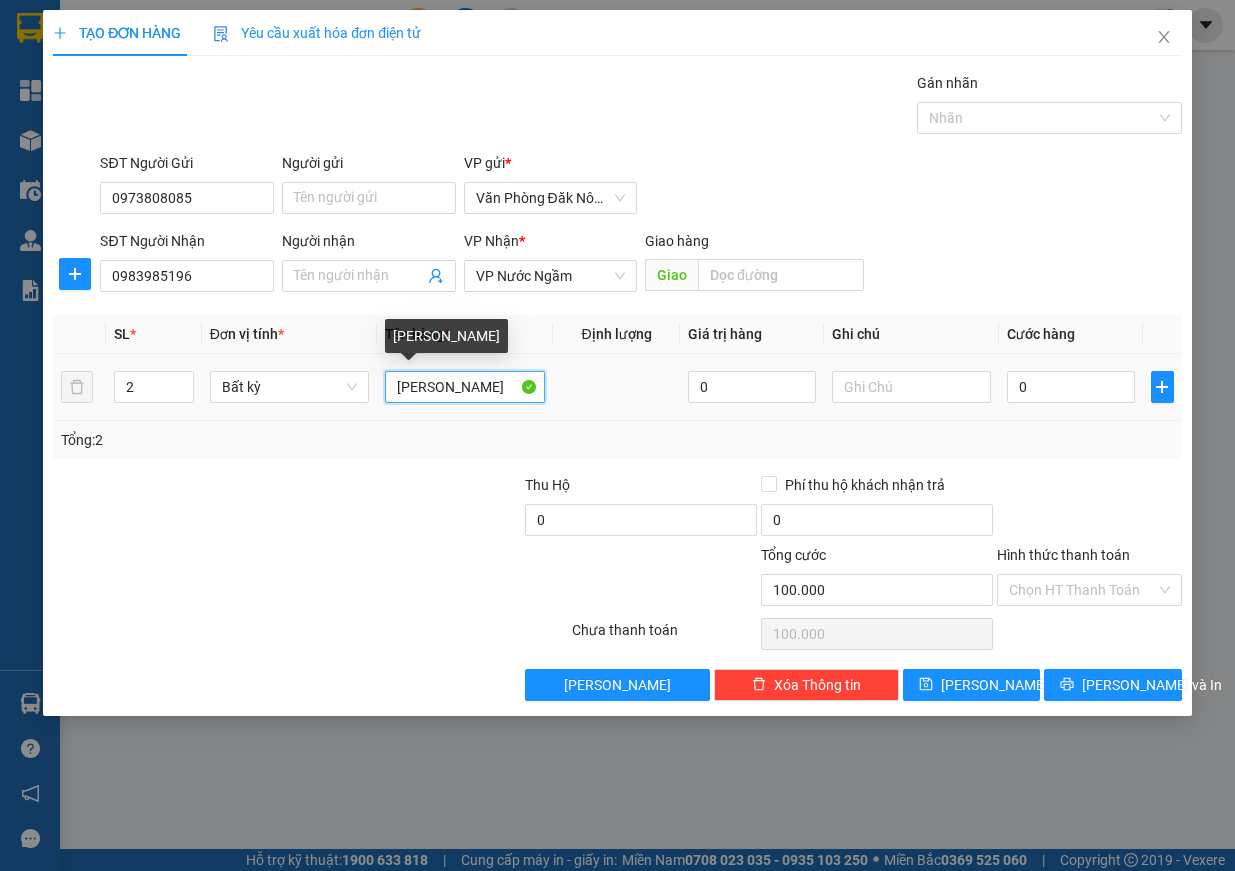 type on "0" 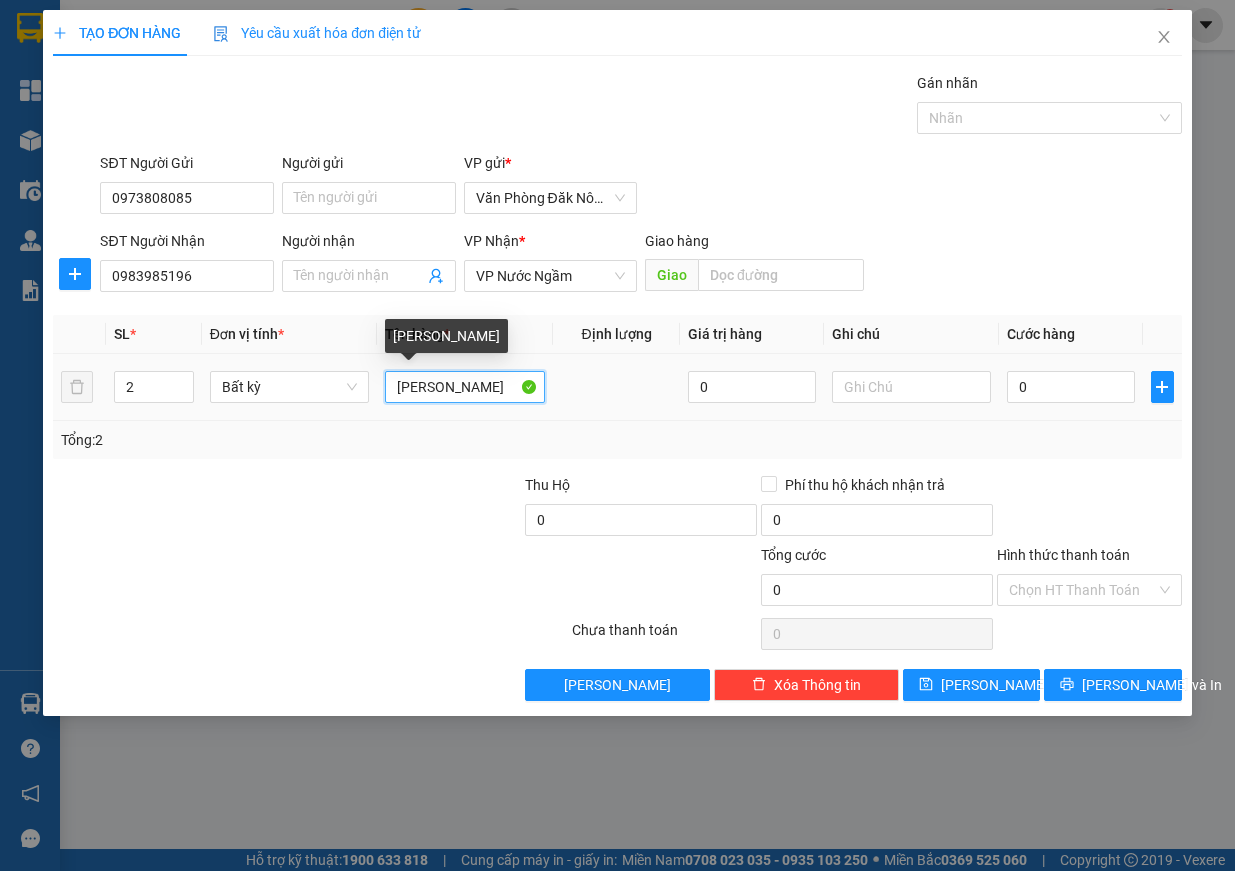click on "[PERSON_NAME]" at bounding box center (465, 387) 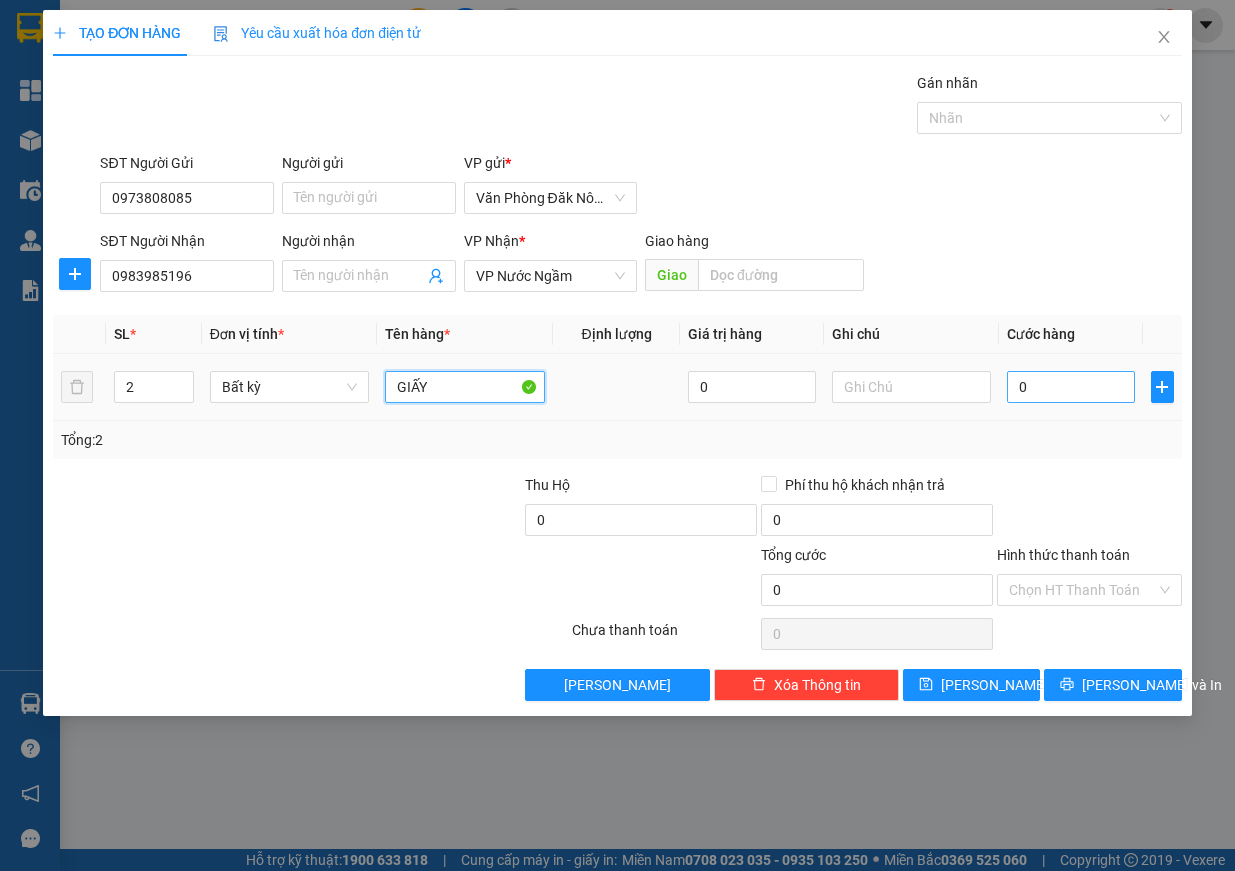 type on "GIẤY" 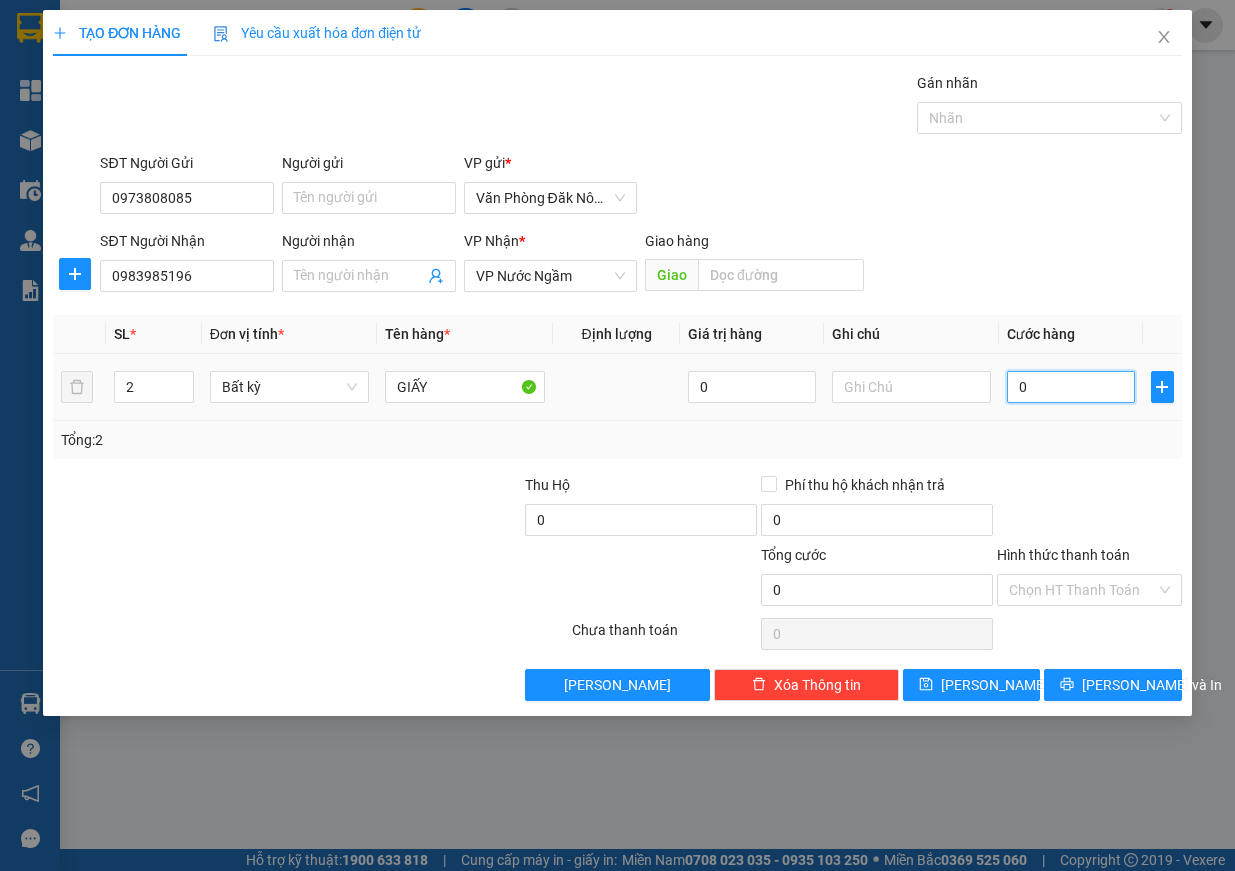 click on "0" at bounding box center (1071, 387) 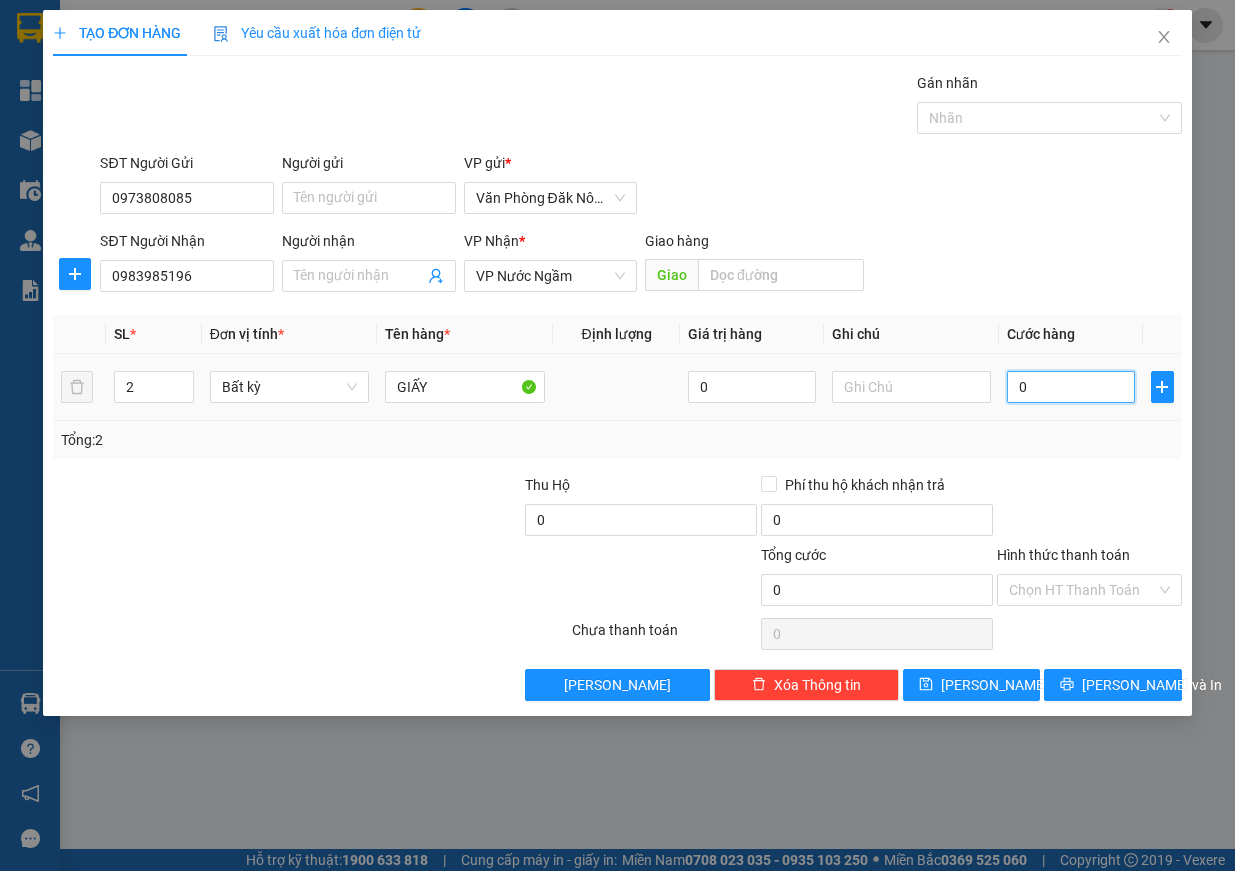 type 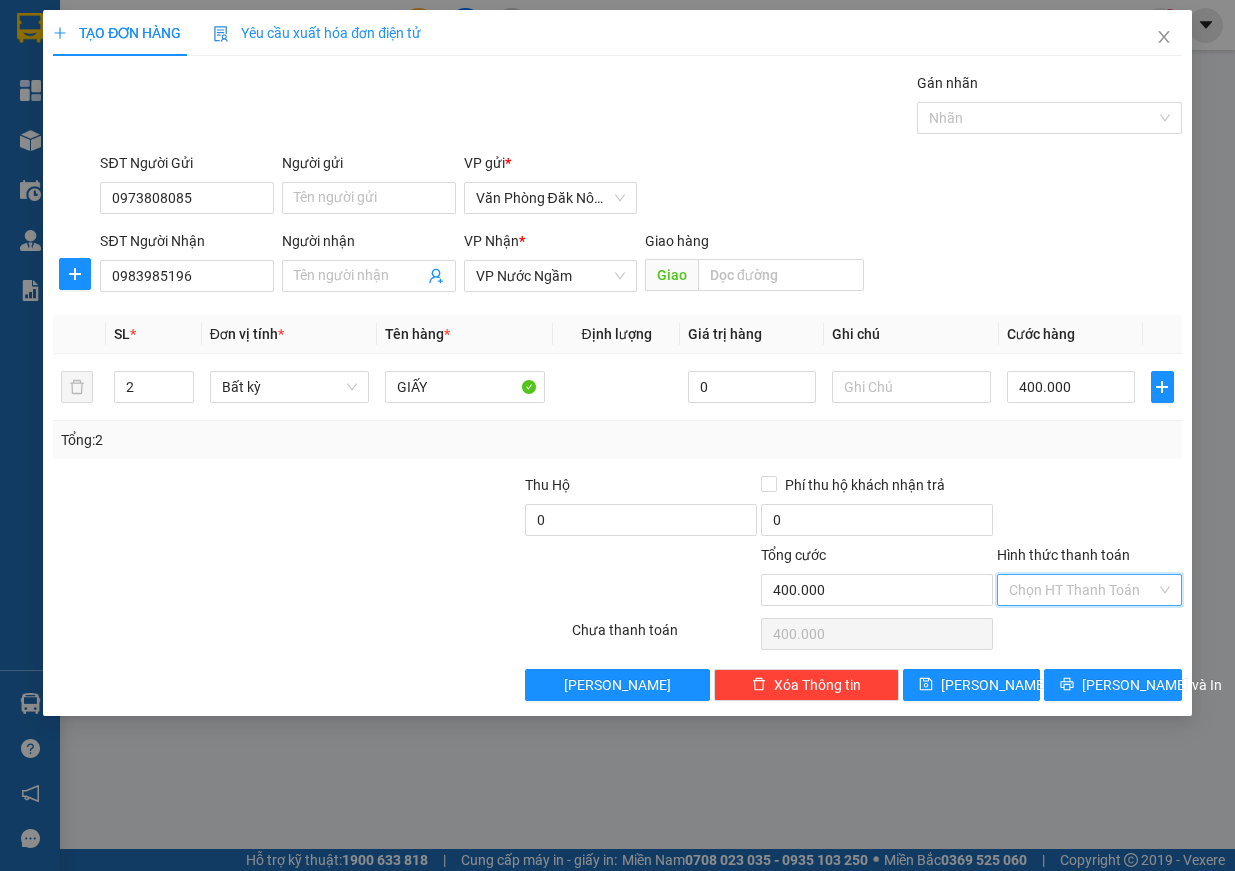 click on "Hình thức thanh toán" at bounding box center [1082, 590] 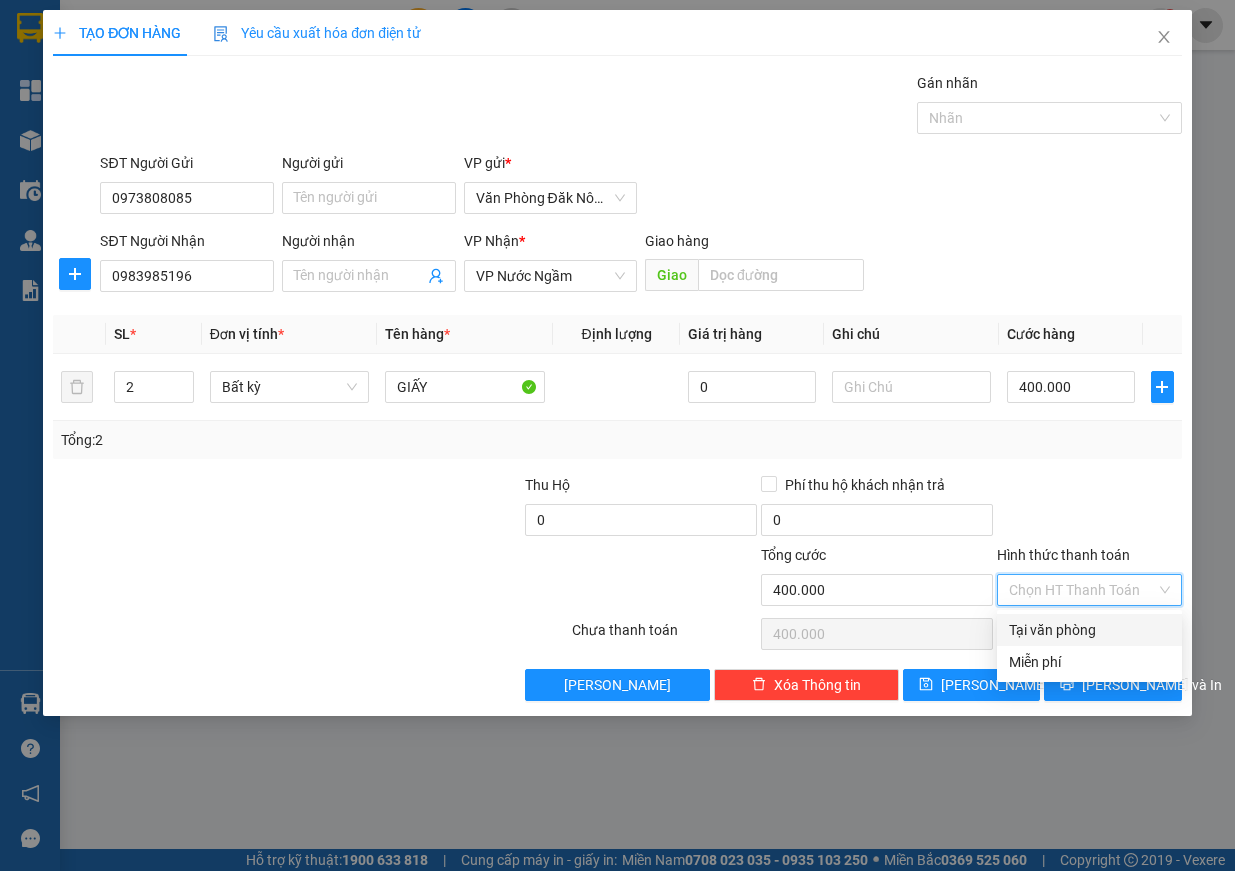 click on "Tại văn phòng" at bounding box center (1089, 630) 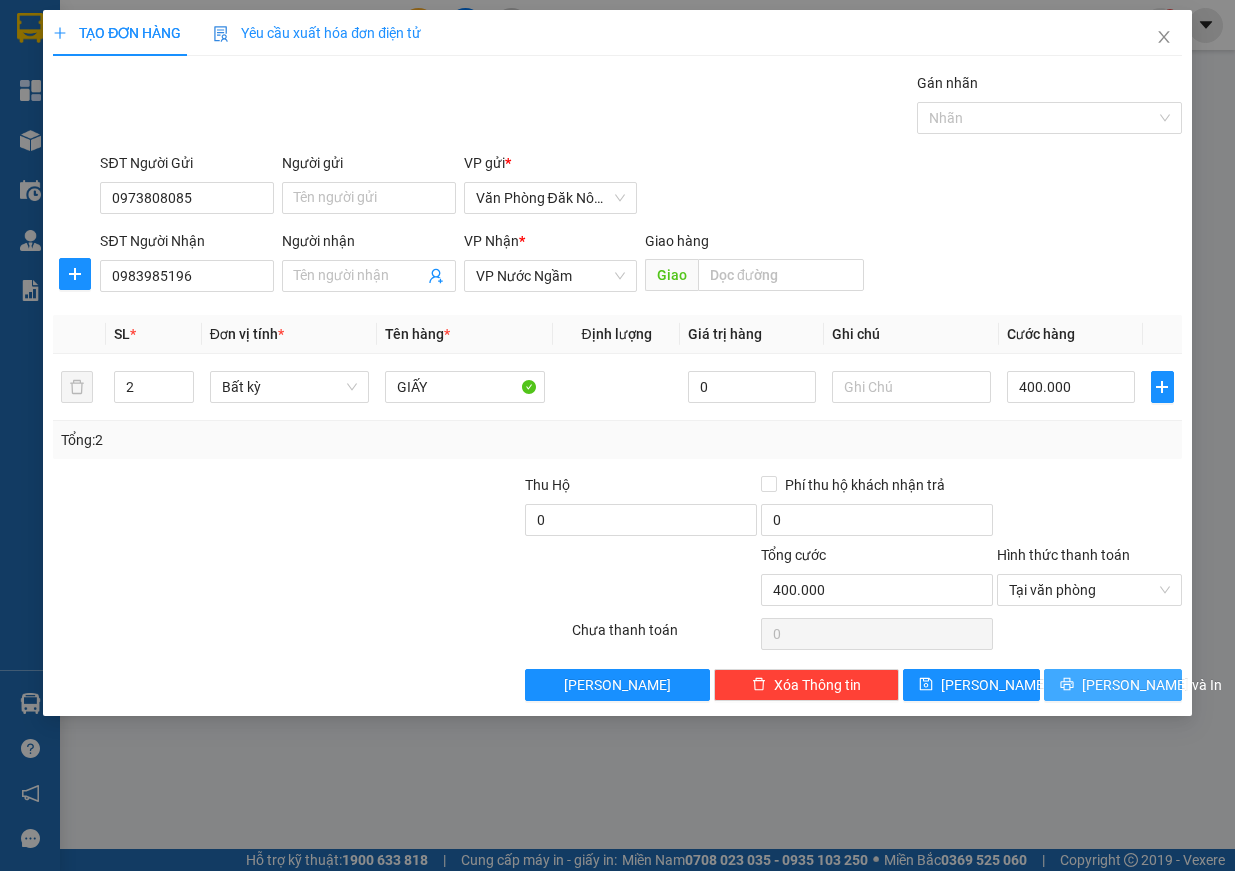 click on "[PERSON_NAME] và In" at bounding box center [1152, 685] 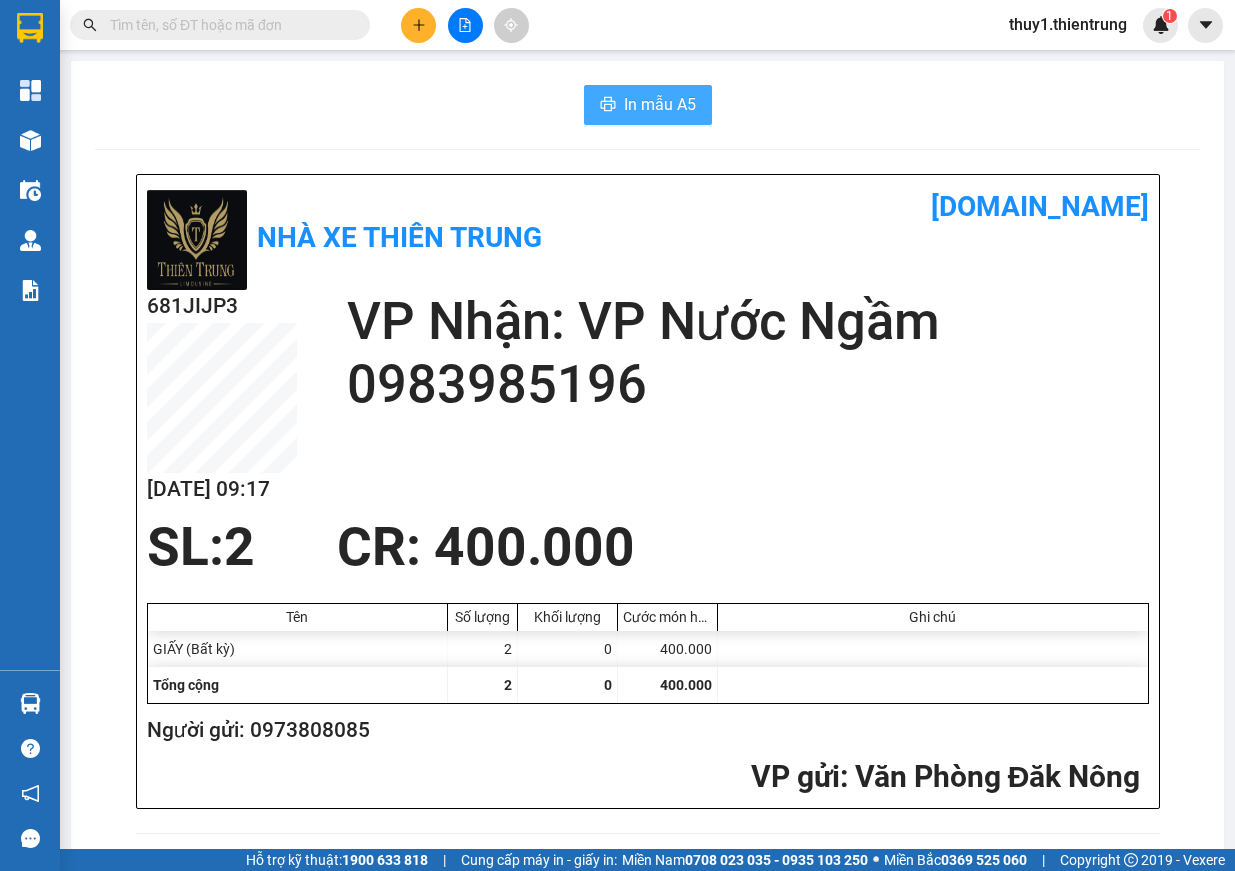 click on "In mẫu A5" at bounding box center [660, 104] 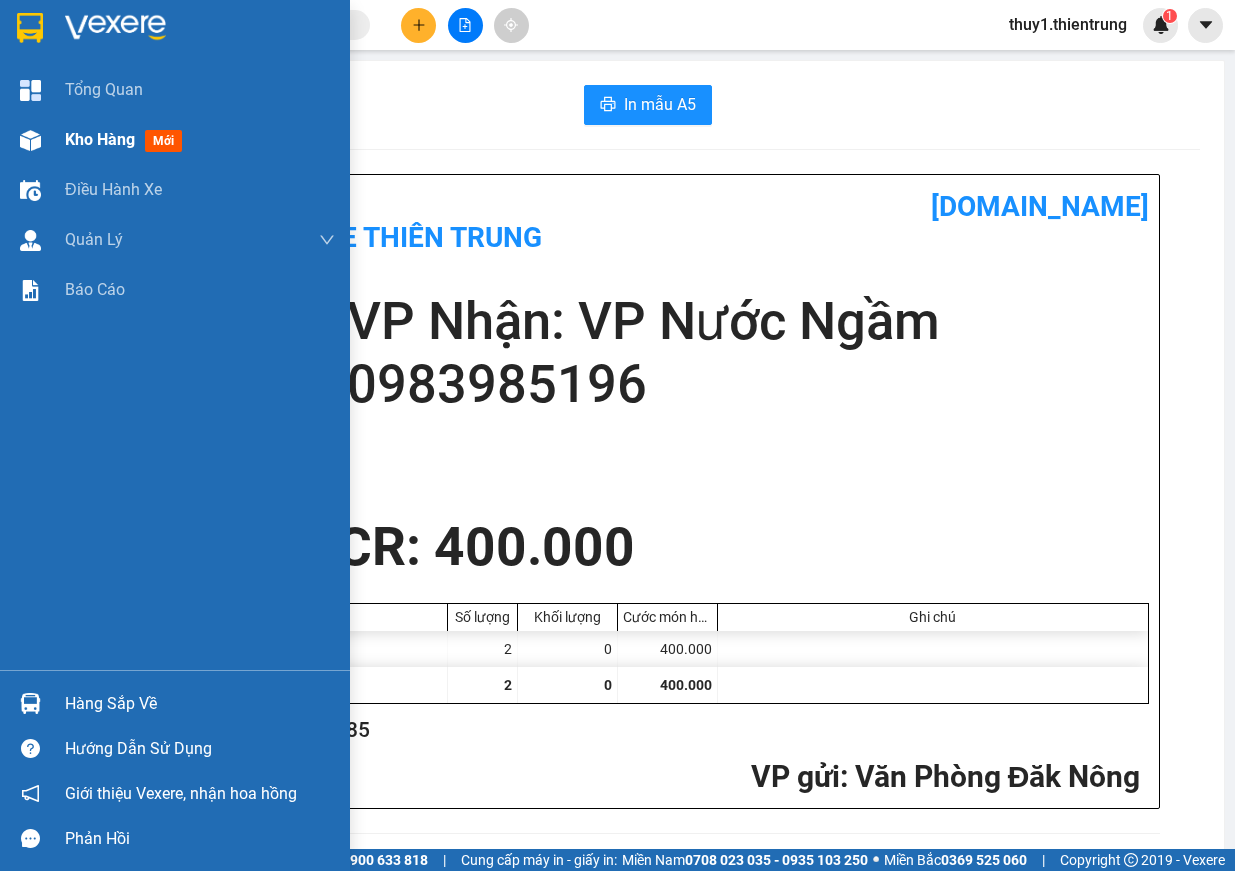 click at bounding box center [30, 140] 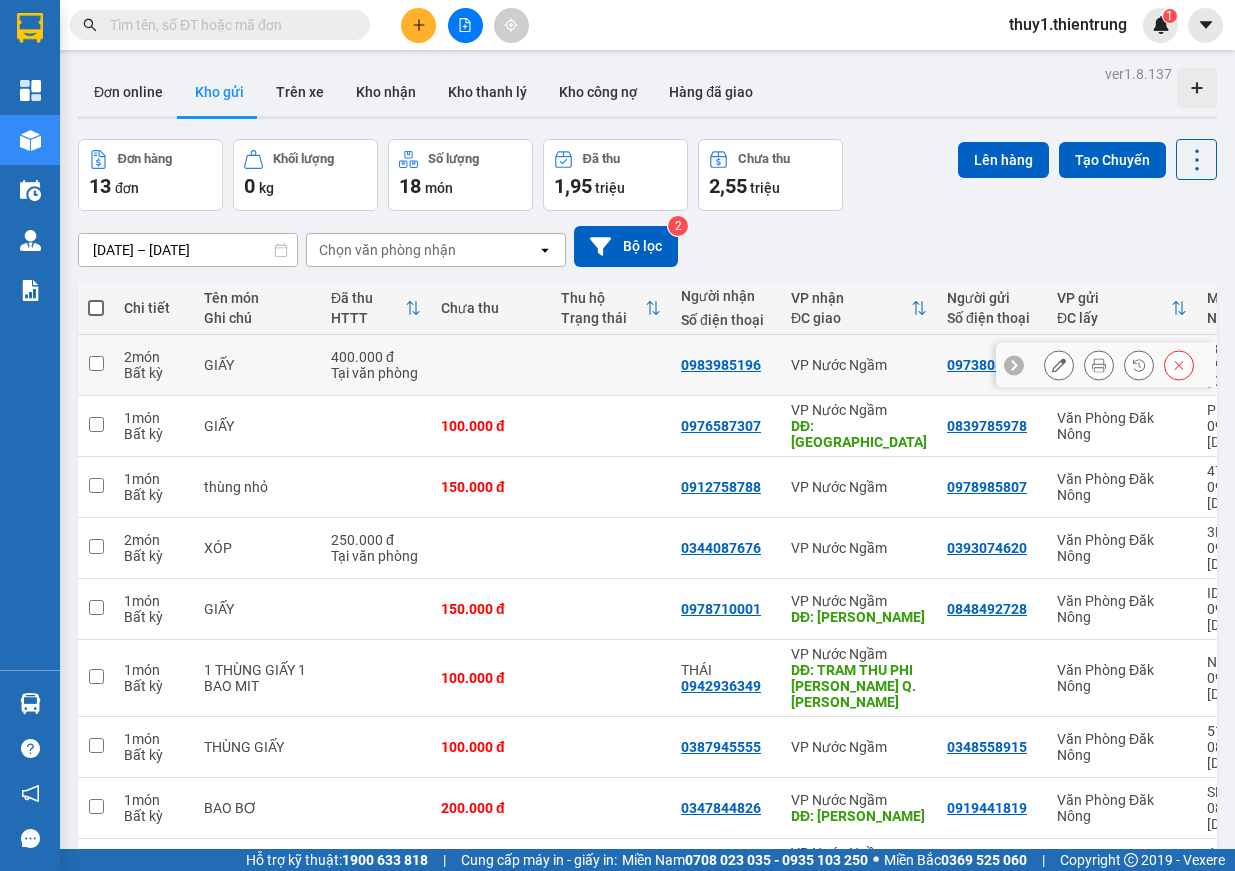 click 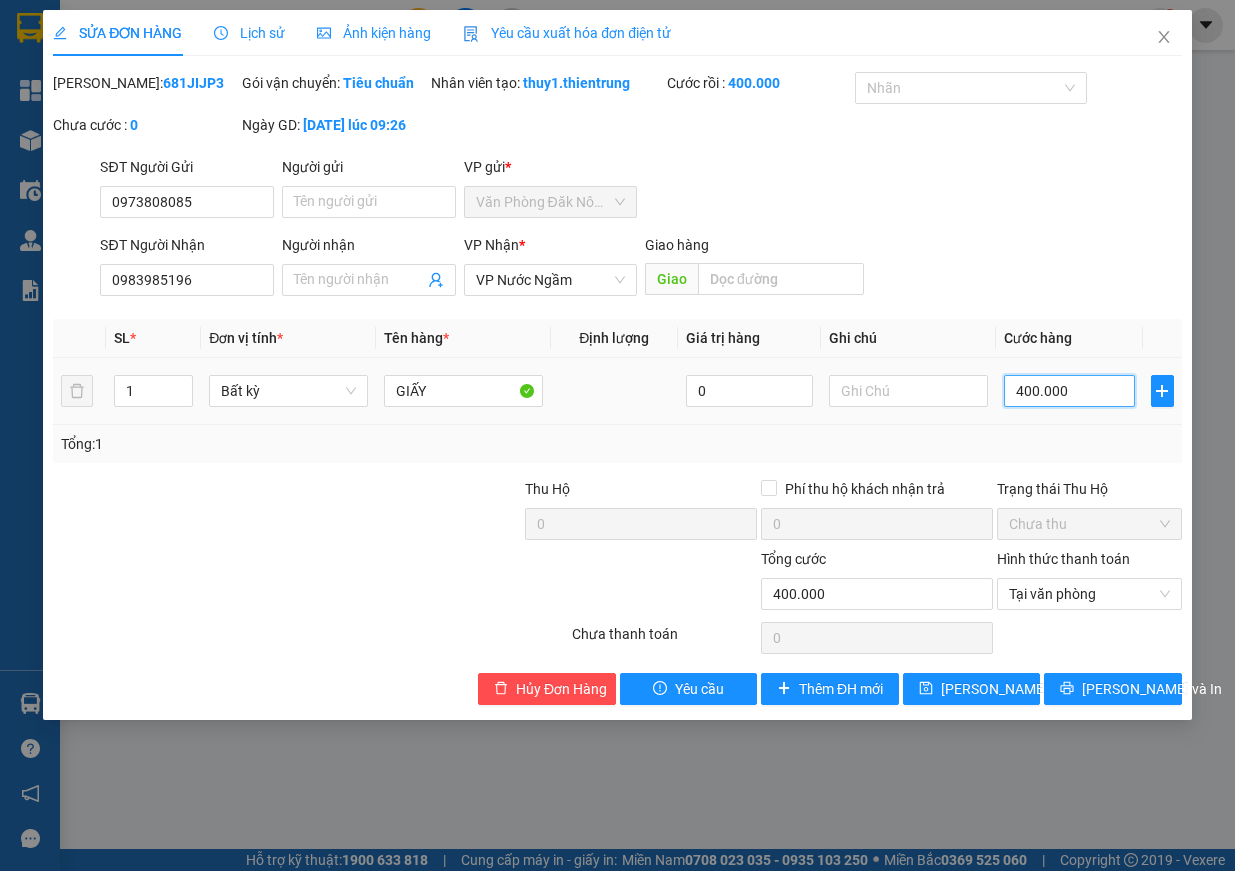 click on "400.000" at bounding box center [1069, 391] 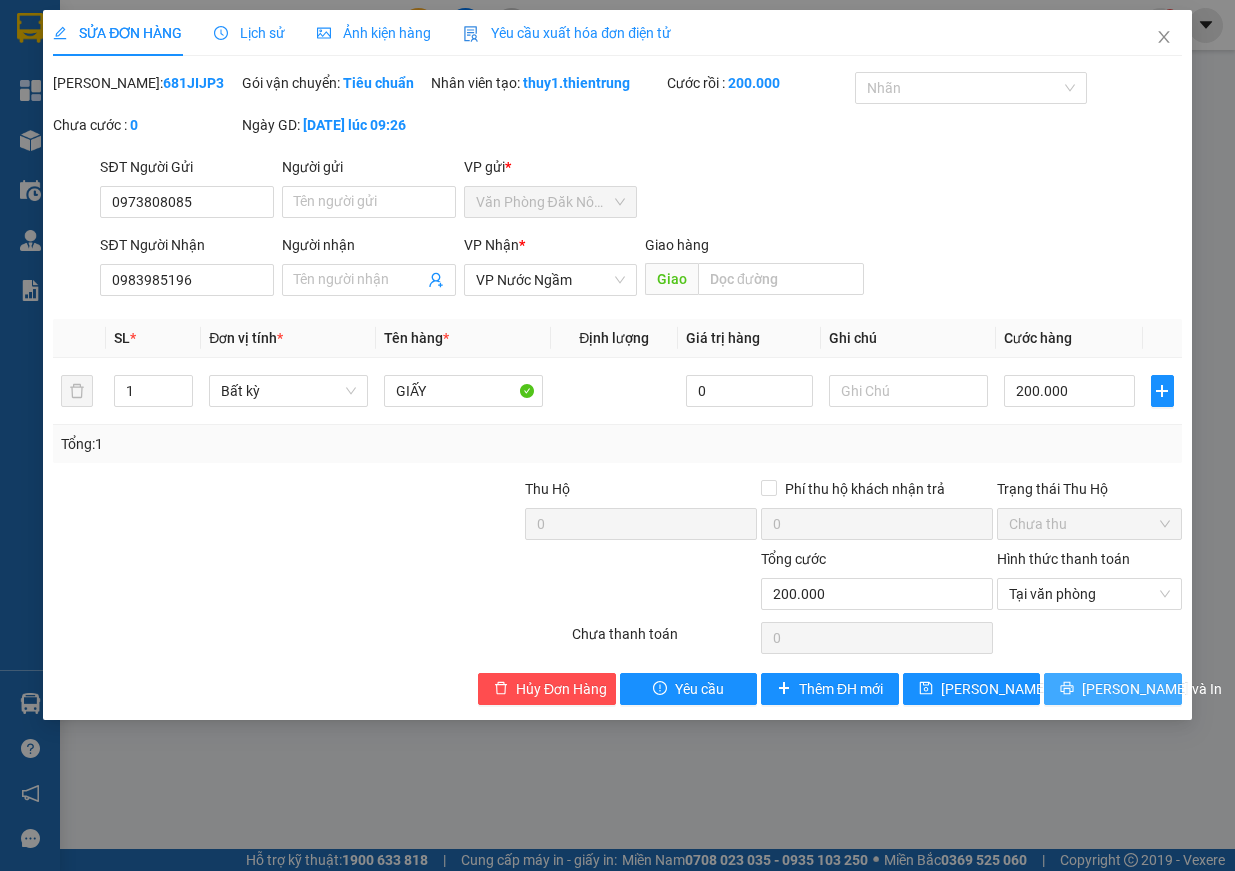 click on "[PERSON_NAME] và In" at bounding box center (1152, 689) 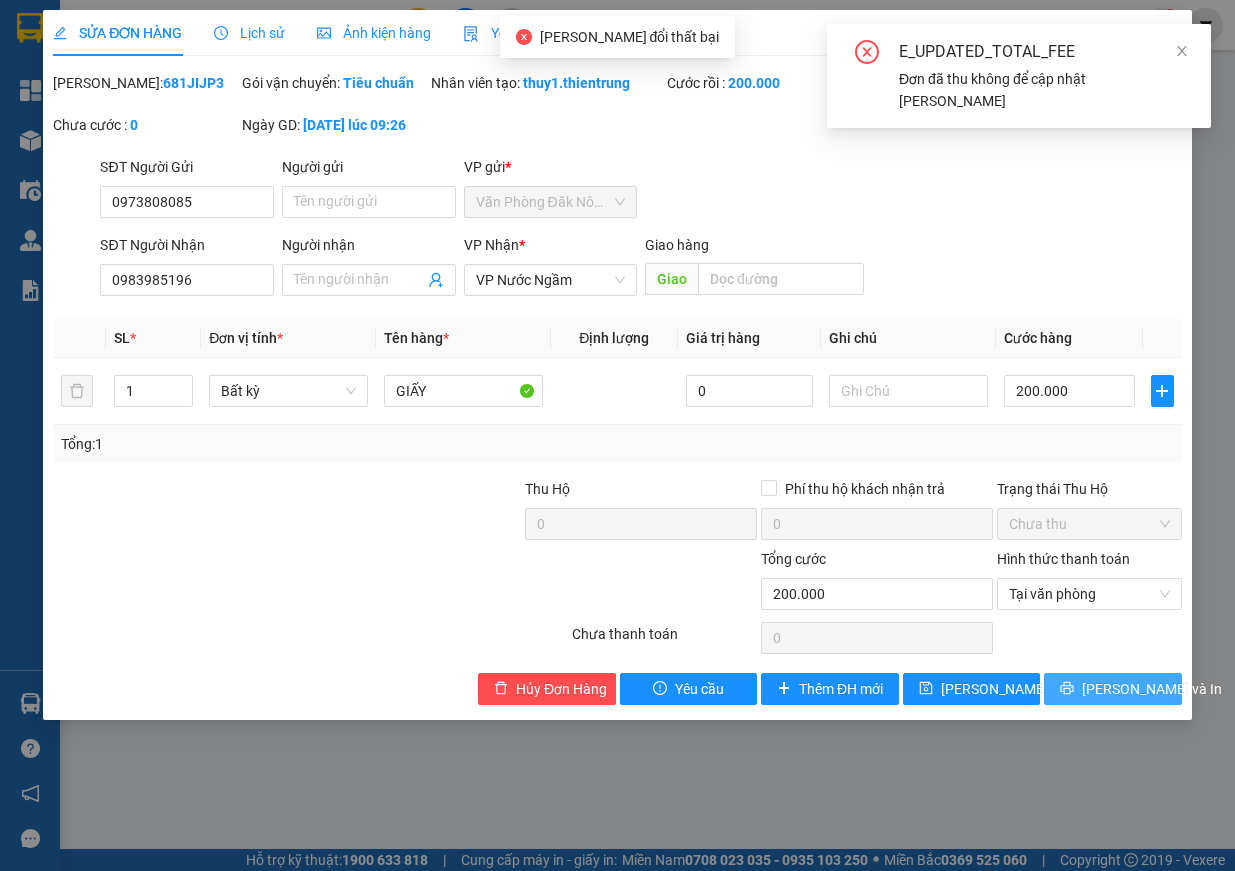 click on "[PERSON_NAME] và In" at bounding box center (1152, 689) 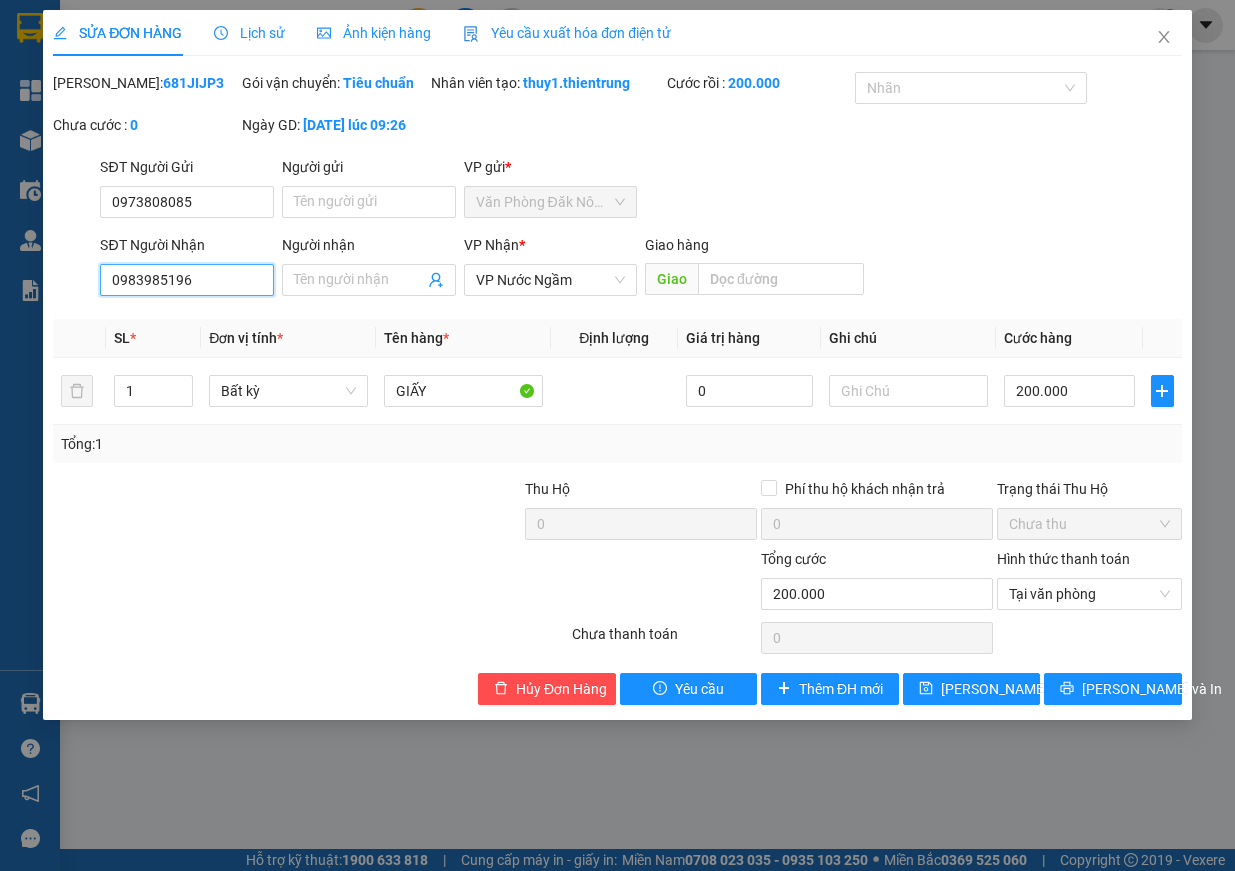 drag, startPoint x: 198, startPoint y: 296, endPoint x: 24, endPoint y: 279, distance: 174.82849 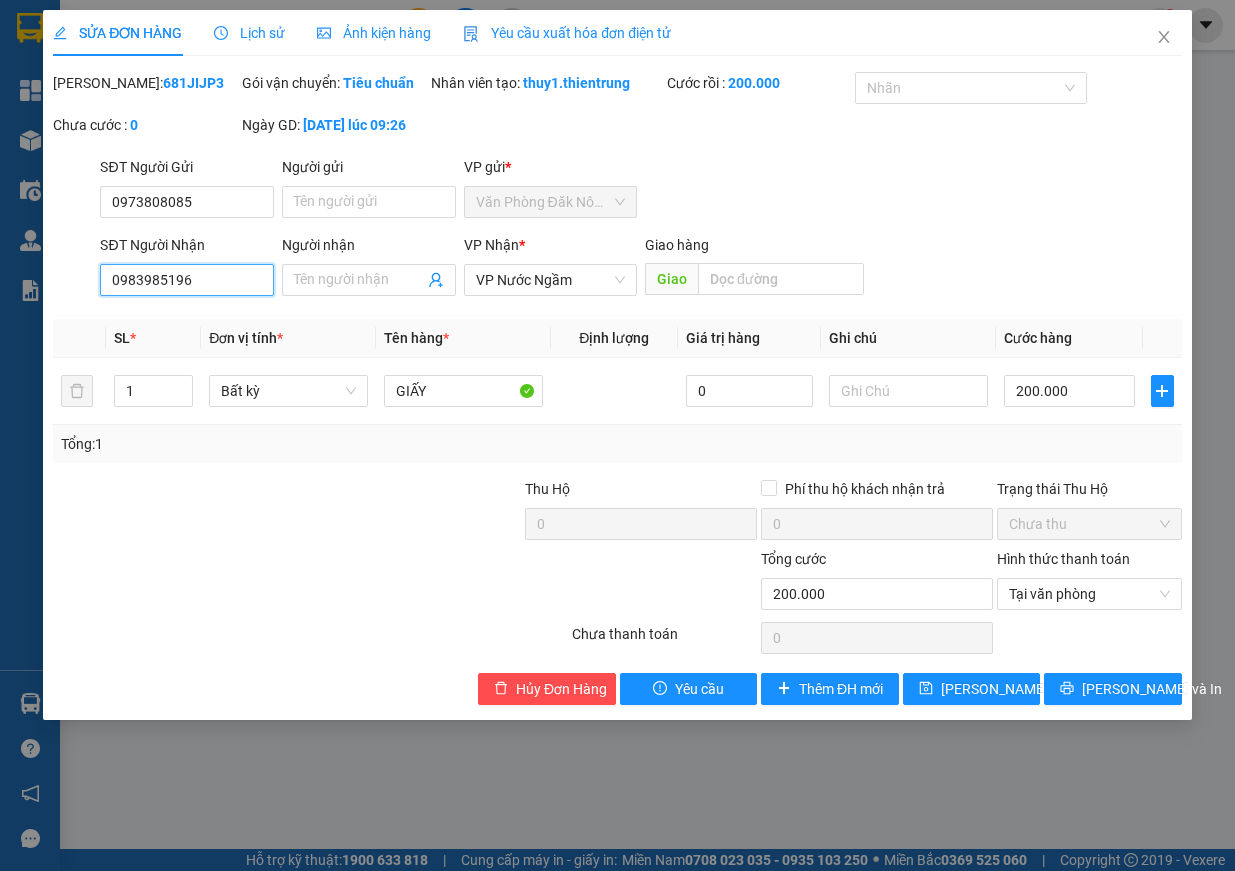 click on "SỬA ĐƠN HÀNG Lịch sử [PERSON_NAME] hàng Yêu cầu xuất [PERSON_NAME] điện tử Total Paid Fee 400.000 Total UnPaid Fee 0 Cash Collection Total Fee Mã ĐH:  681JIJP3 Gói vận chuyển:   [PERSON_NAME] [PERSON_NAME] tạo:   thuy1.thientrung Cước rồi :   200.000   [PERSON_NAME] cước :   0 Ngày GD:   [DATE] lúc 09:26 SĐT Người Gửi 0973808085 Người gửi Tên người gửi VP gửi  * Văn [PERSON_NAME] Nông SĐT Người [PERSON_NAME] 0983985196 0983985196 Người [PERSON_NAME] Tên người [PERSON_NAME] [PERSON_NAME]  * VP Nước Ngầm Giao hàng Giao SL  * Đơn vị tính  * Tên hàng  * Định [PERSON_NAME] trị hàng Ghi [PERSON_NAME] hàng                   1 Bất kỳ GIẤY 0 200.000 Tổng:  1 Thu Hộ 0 Phí thu hộ [PERSON_NAME] trả 0 Trạng thái Thu Hộ   Chưa thu [PERSON_NAME] 200.000 [PERSON_NAME] [PERSON_NAME] [PERSON_NAME] Số [PERSON_NAME] thu trước 400.000 [PERSON_NAME] [PERSON_NAME] [PERSON_NAME] 0 [PERSON_NAME] [PERSON_NAME] [PERSON_NAME] Hàng Yêu [PERSON_NAME] và In" at bounding box center [617, 435] 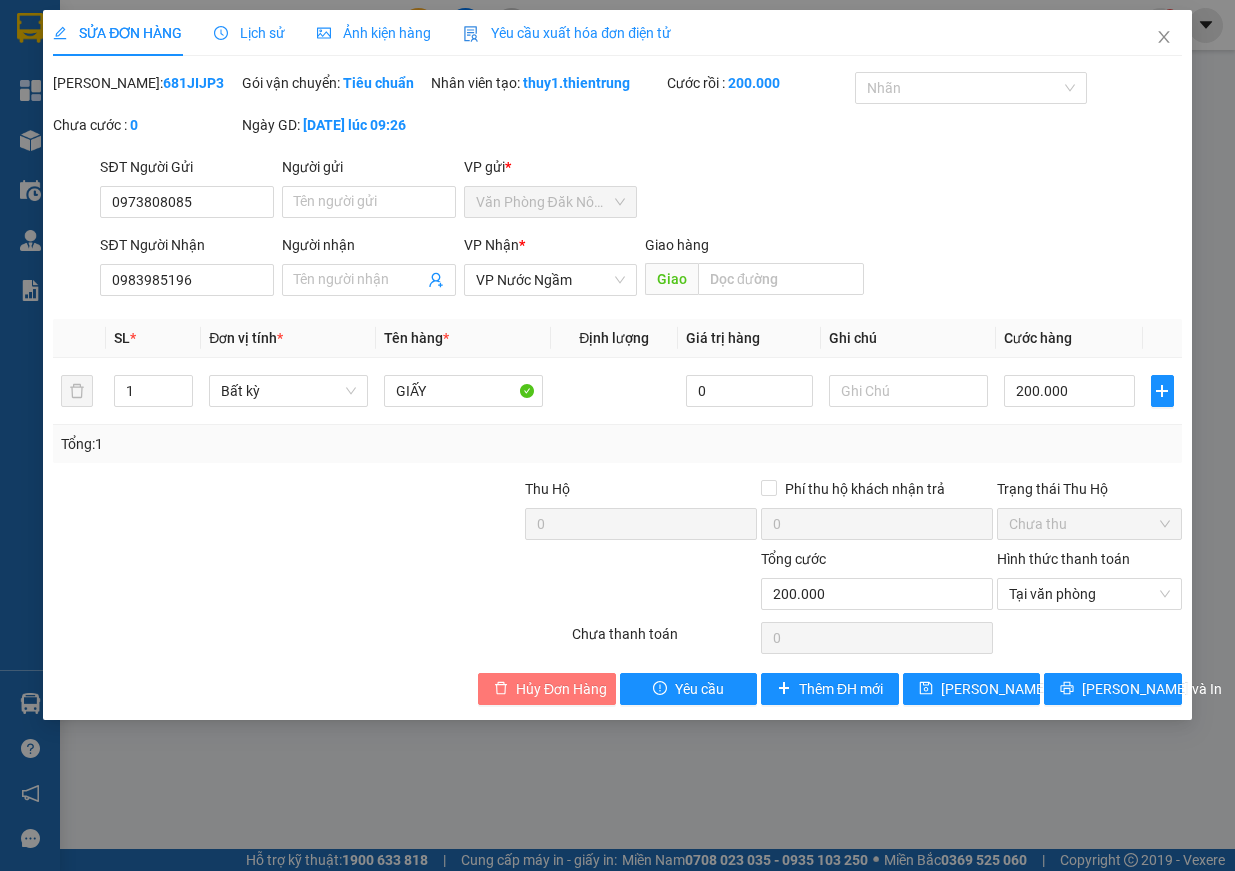 click on "Hủy Đơn Hàng" at bounding box center (561, 689) 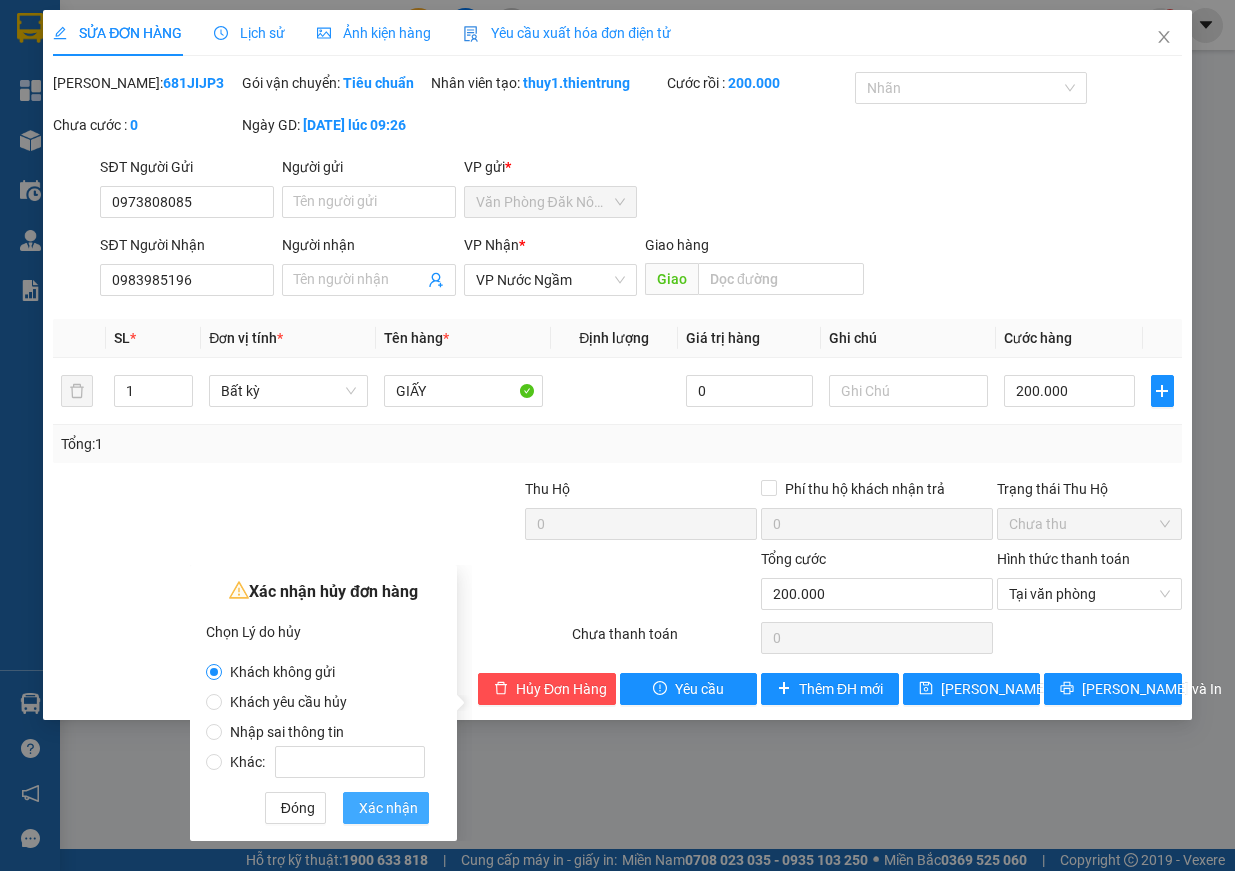 click on "Xác nhận" at bounding box center (388, 808) 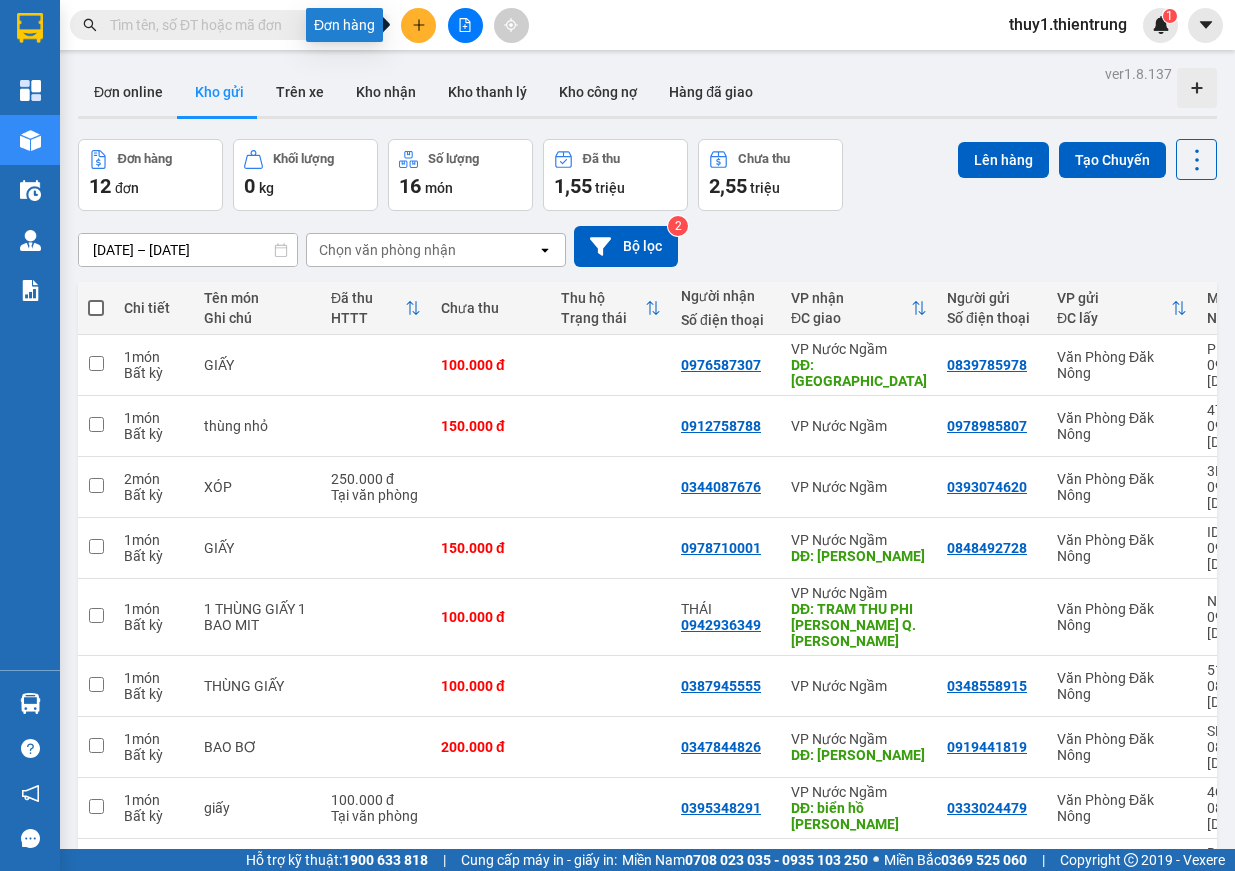 click 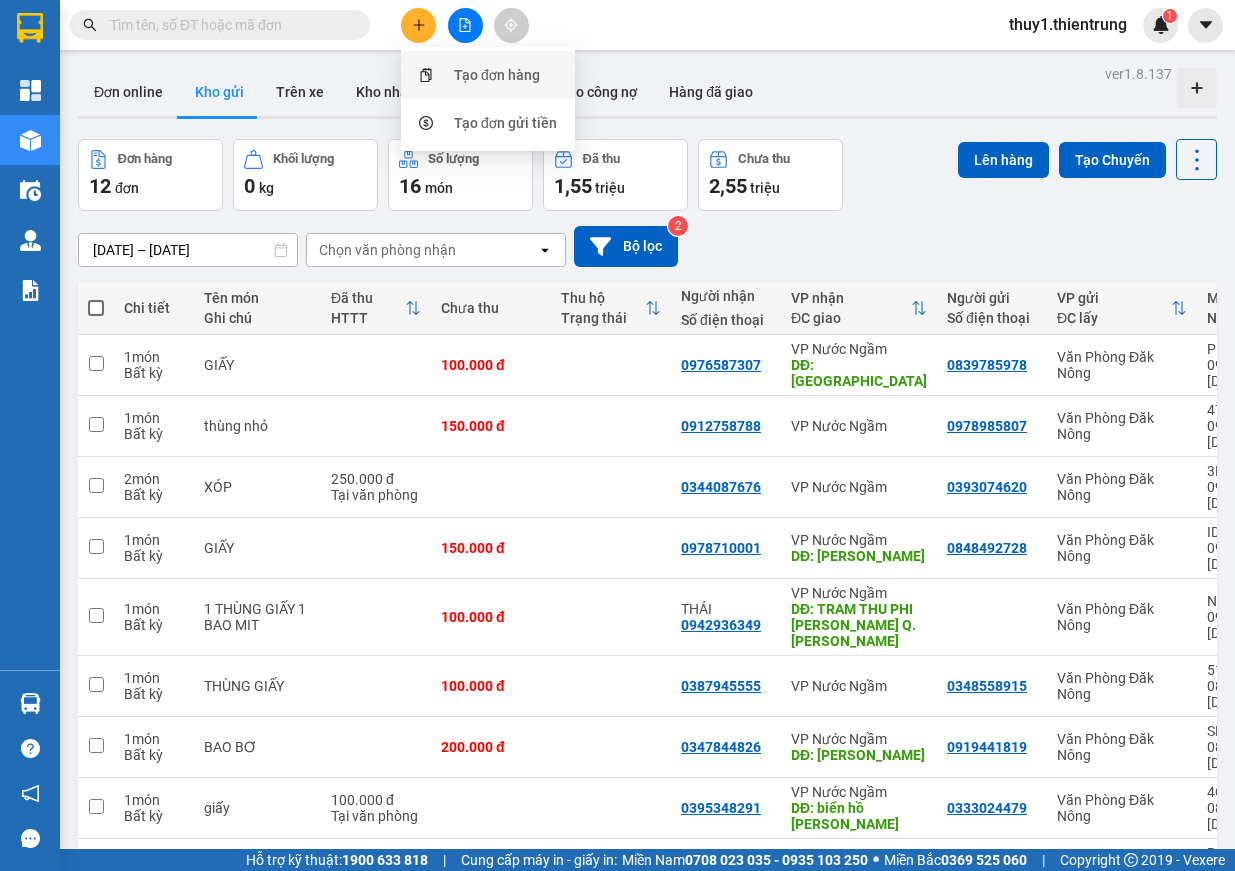 click on "Tạo đơn hàng" at bounding box center [497, 75] 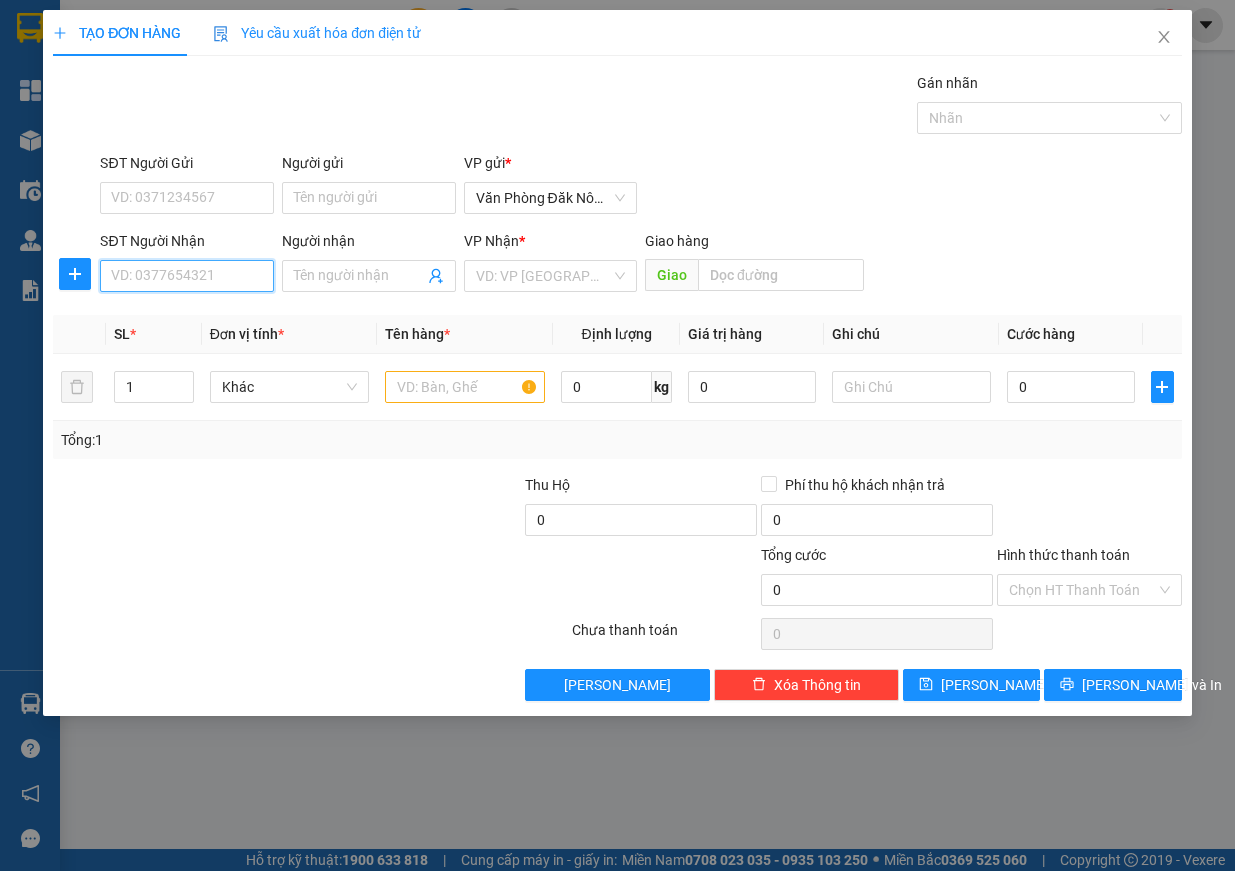 click on "SĐT Người Nhận" at bounding box center (187, 276) 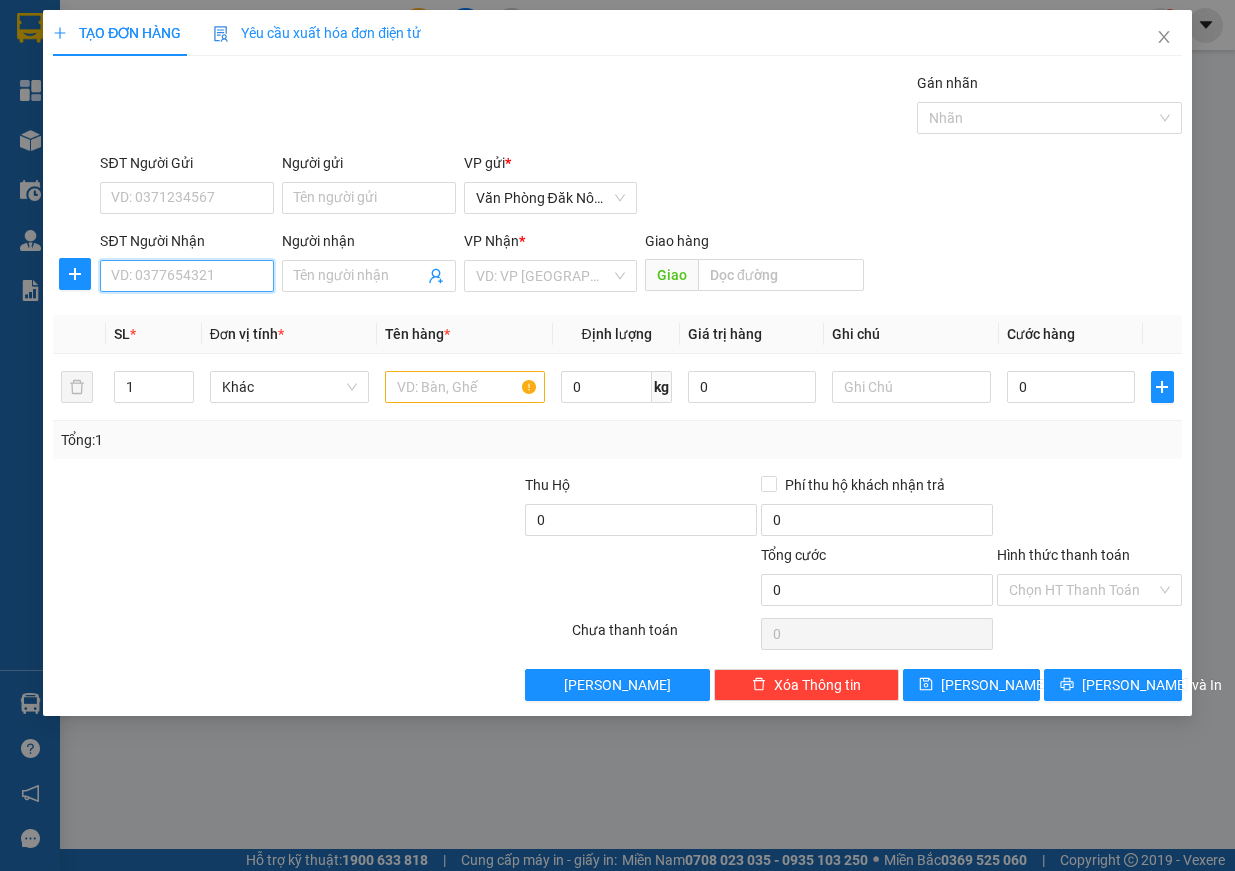 paste on "0983985196" 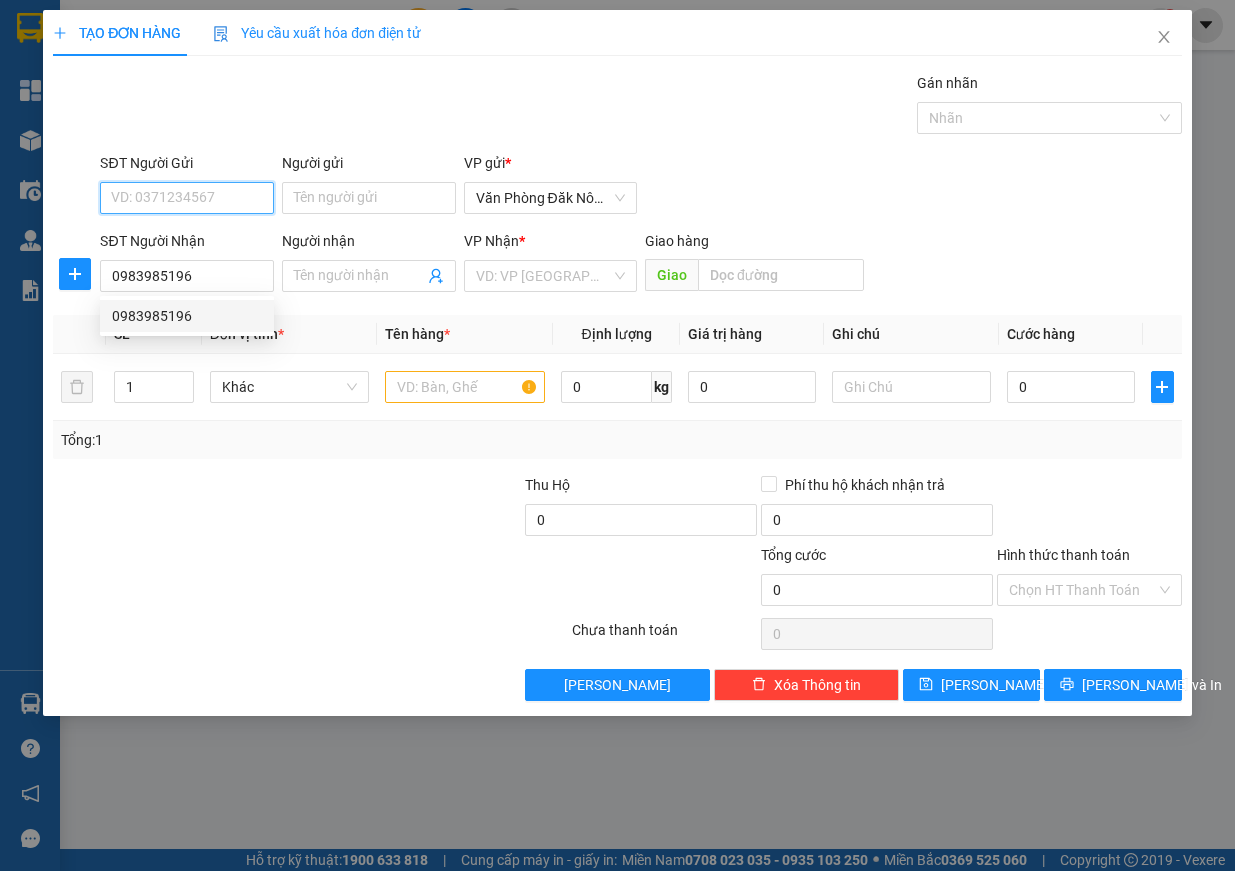 click on "SĐT Người Gửi" at bounding box center [187, 198] 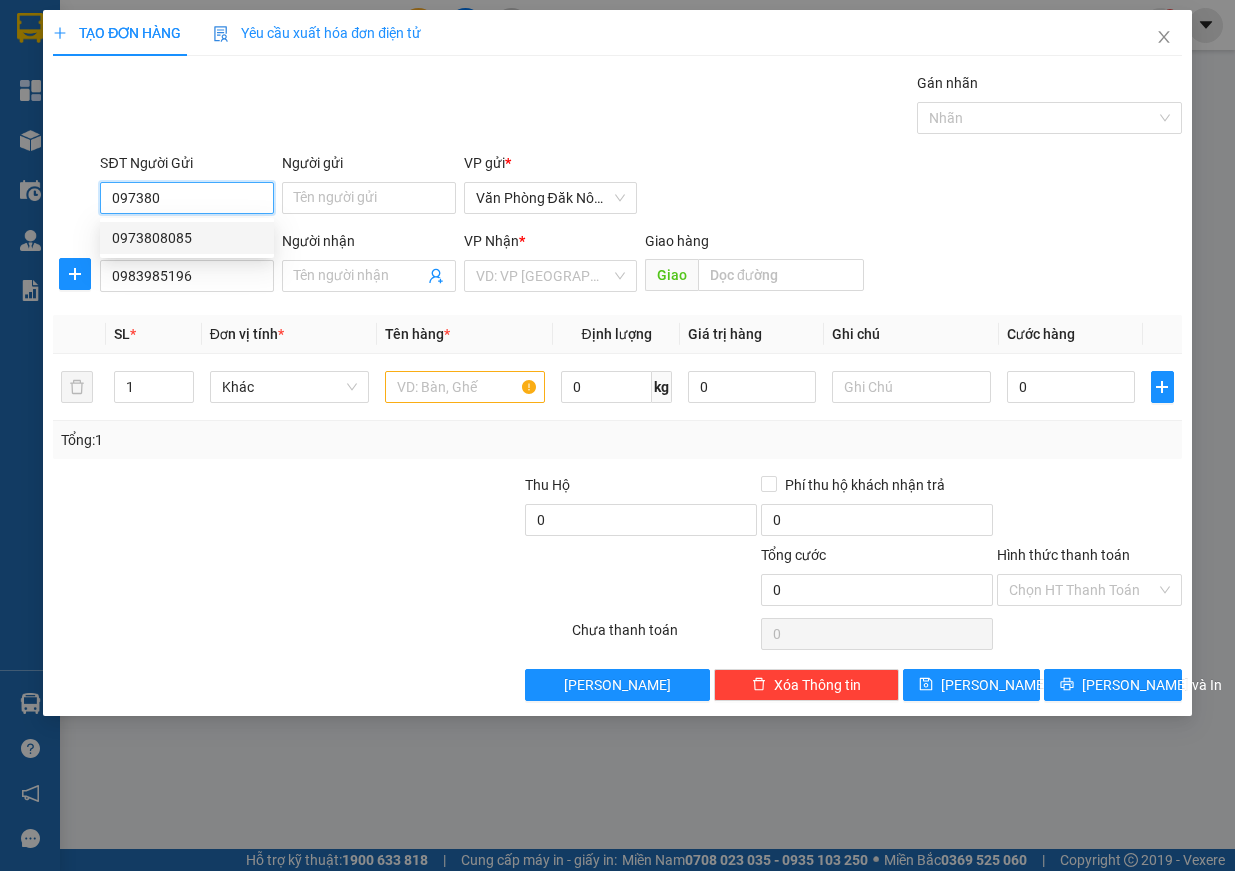 click on "0973808085" at bounding box center [187, 238] 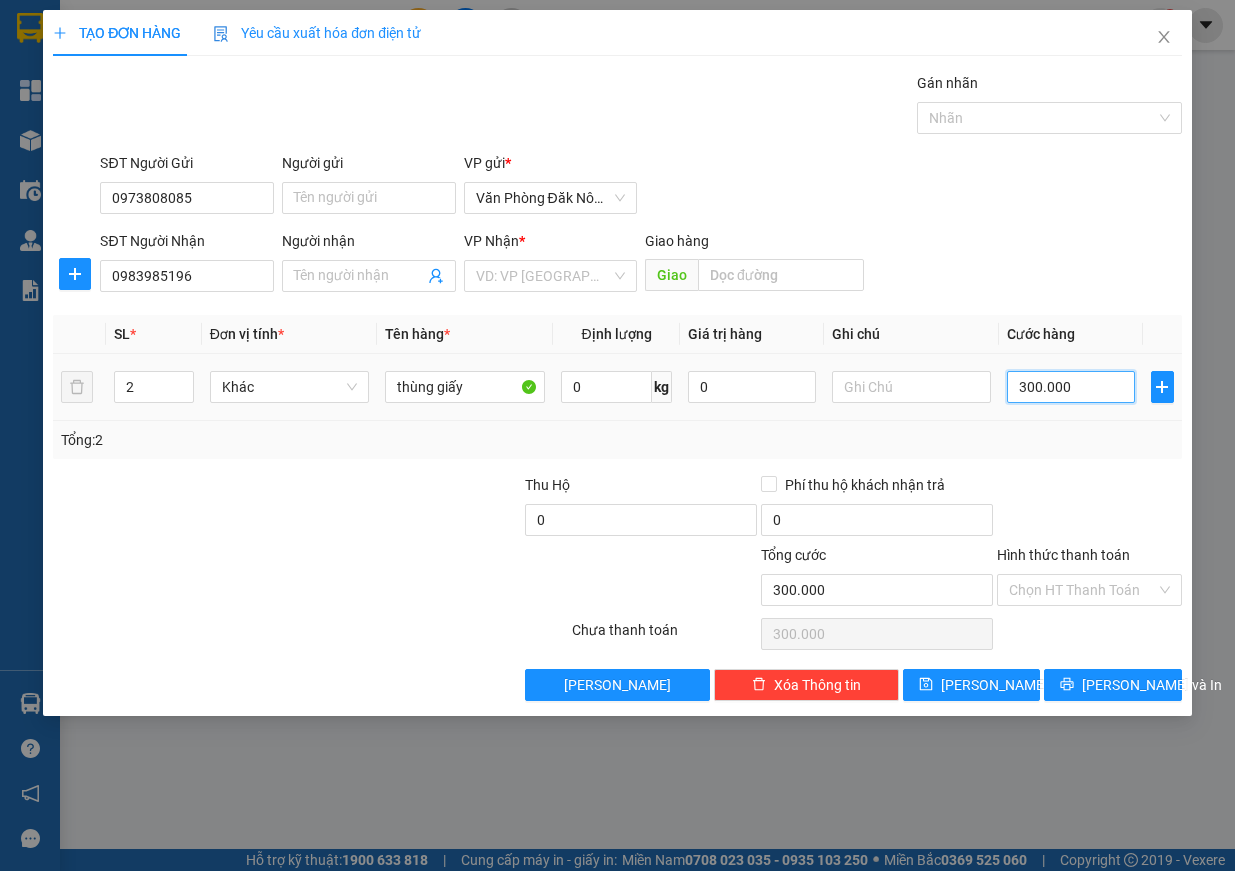click on "300.000" at bounding box center [1071, 387] 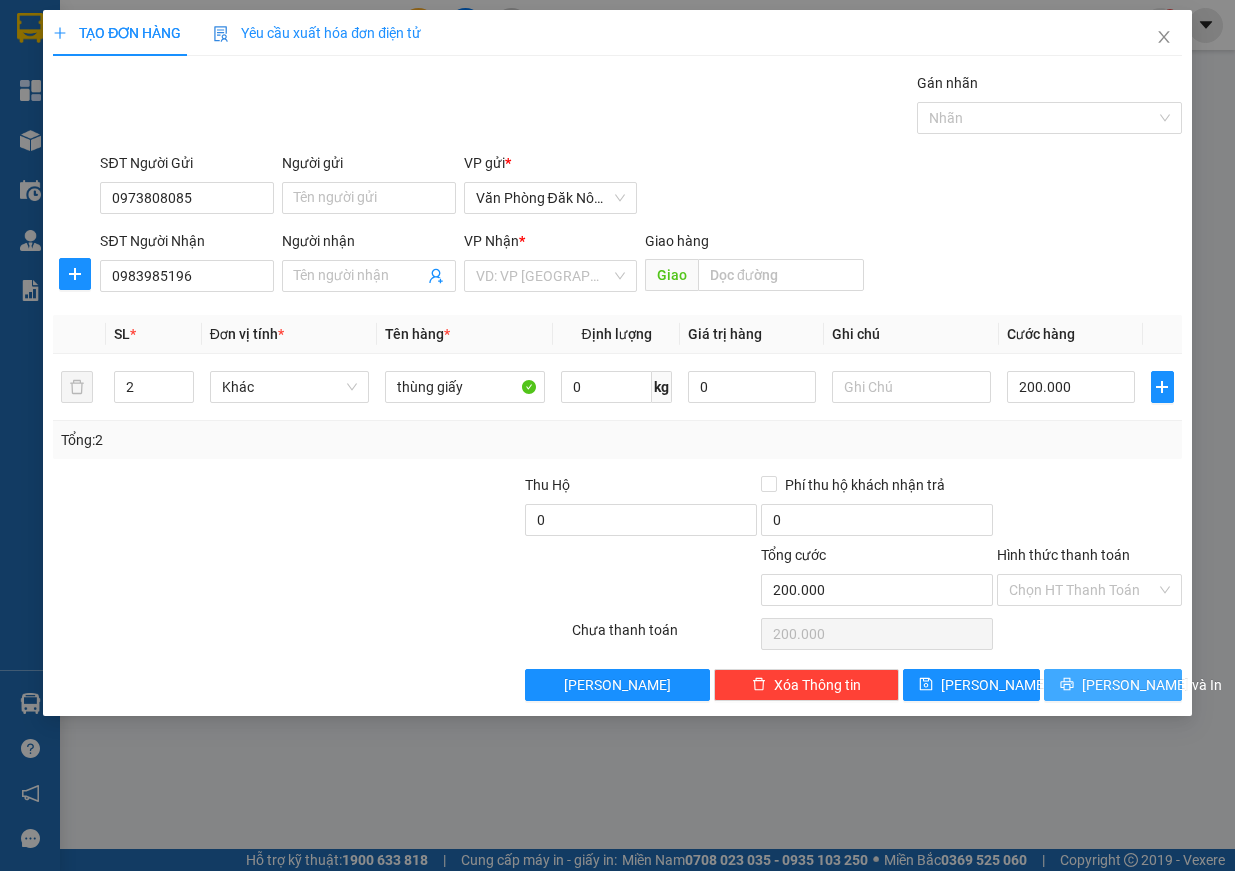 click on "[PERSON_NAME] và In" at bounding box center (1152, 685) 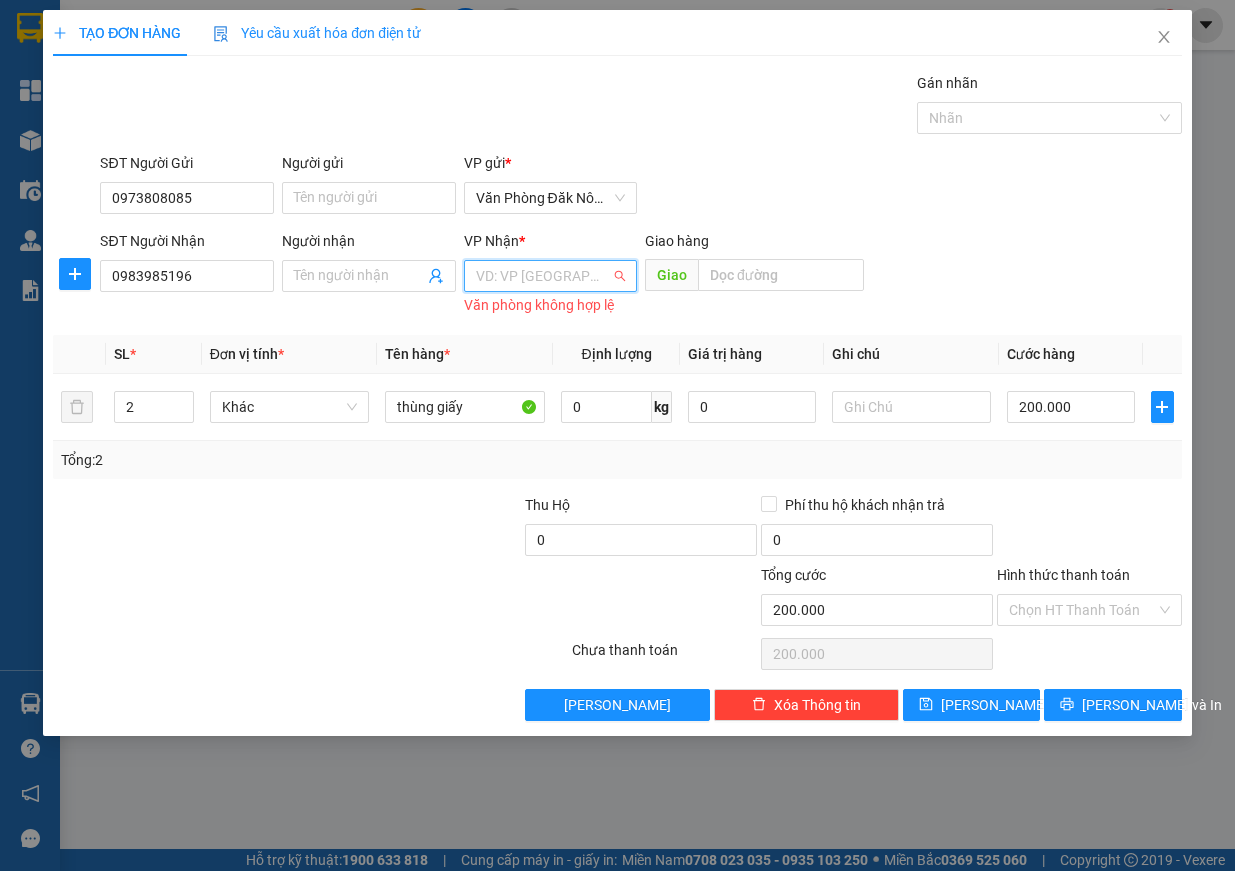 click at bounding box center [544, 276] 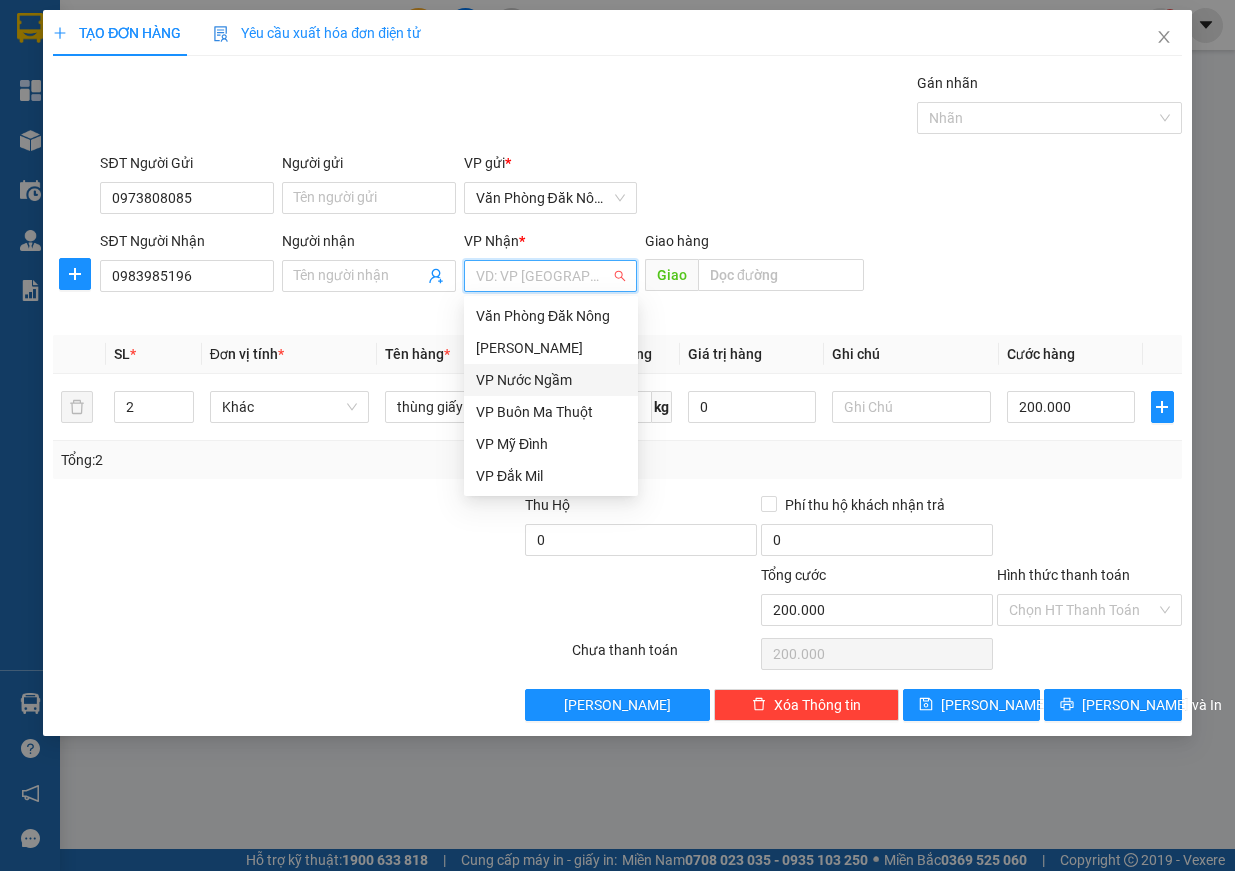 click on "VP Nước Ngầm" at bounding box center [551, 380] 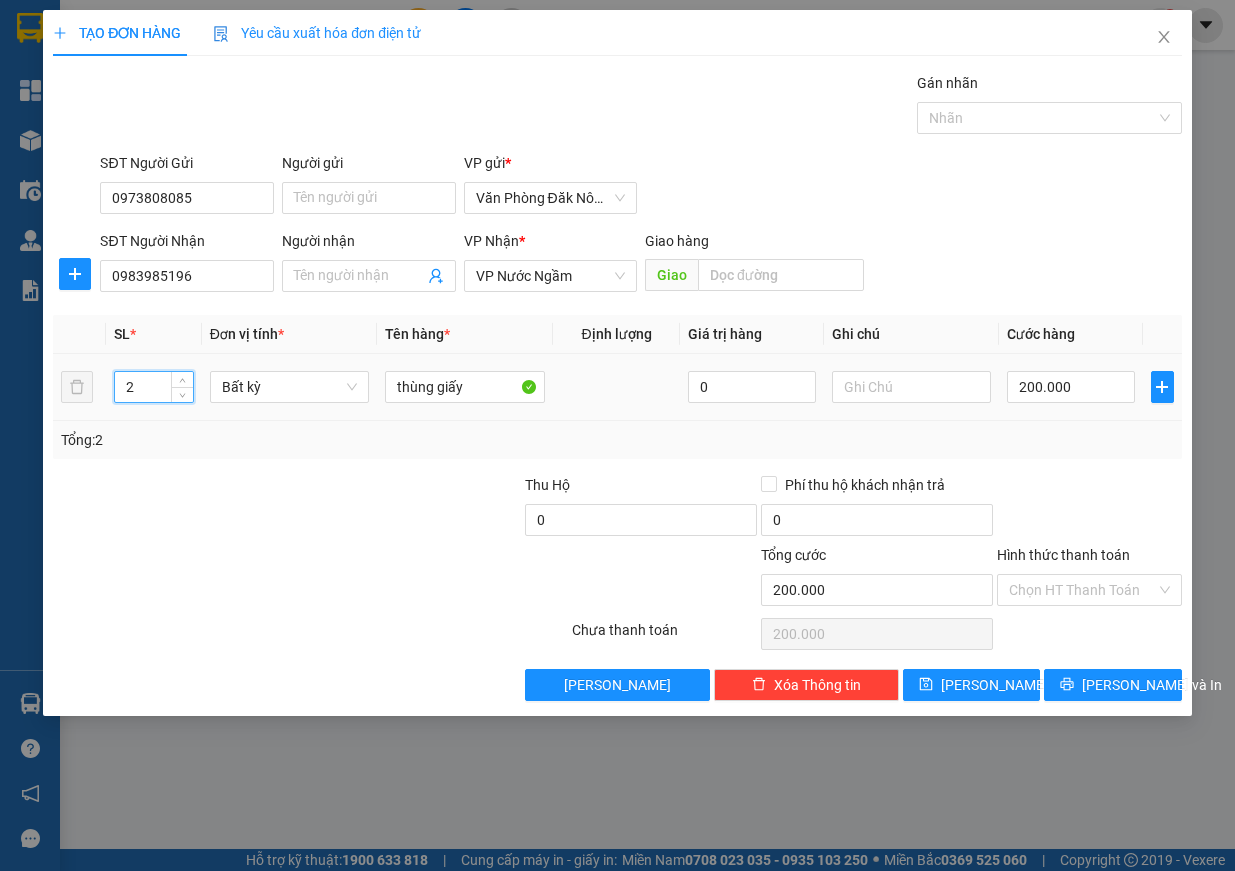 drag, startPoint x: 141, startPoint y: 389, endPoint x: 103, endPoint y: 384, distance: 38.327538 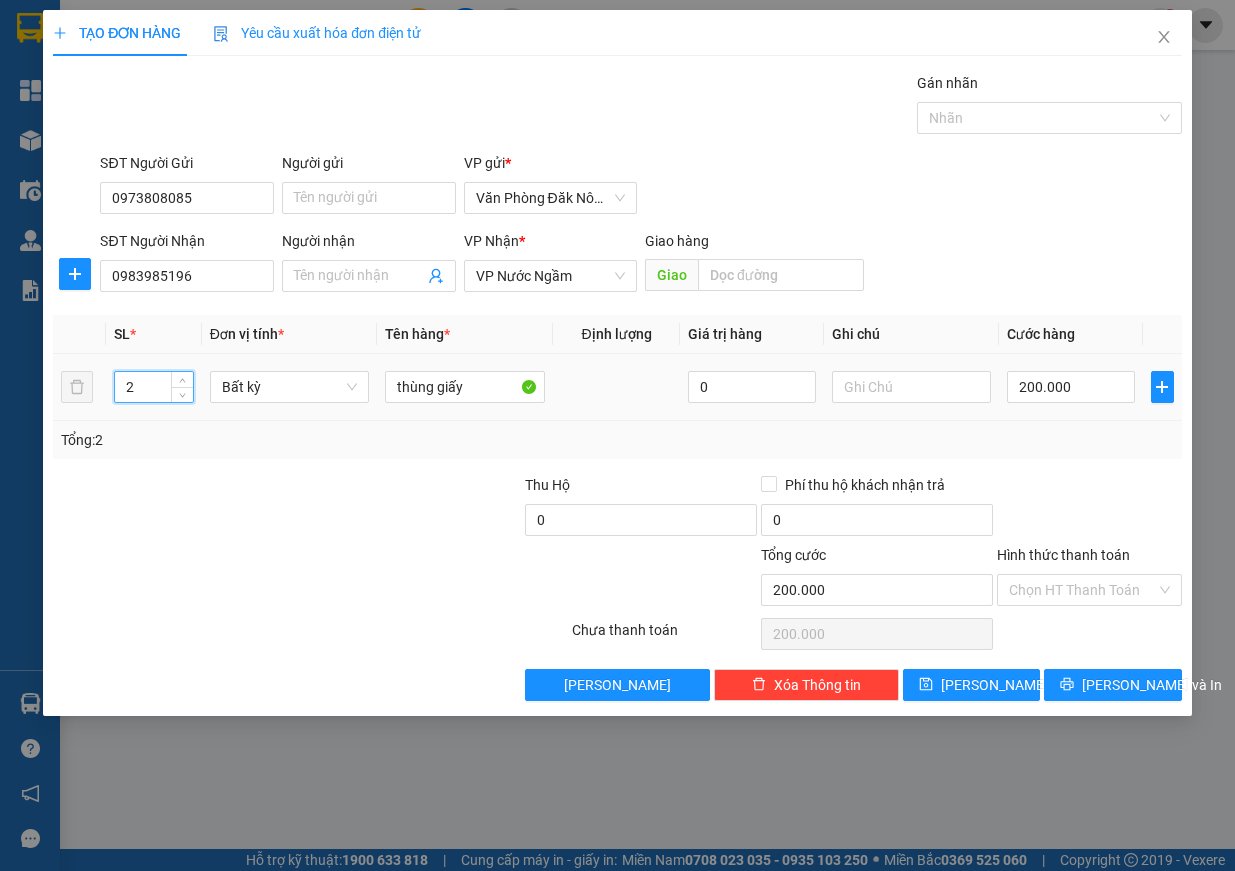 click on "2 Bất kỳ thùng giấy 0 200.000" at bounding box center [617, 387] 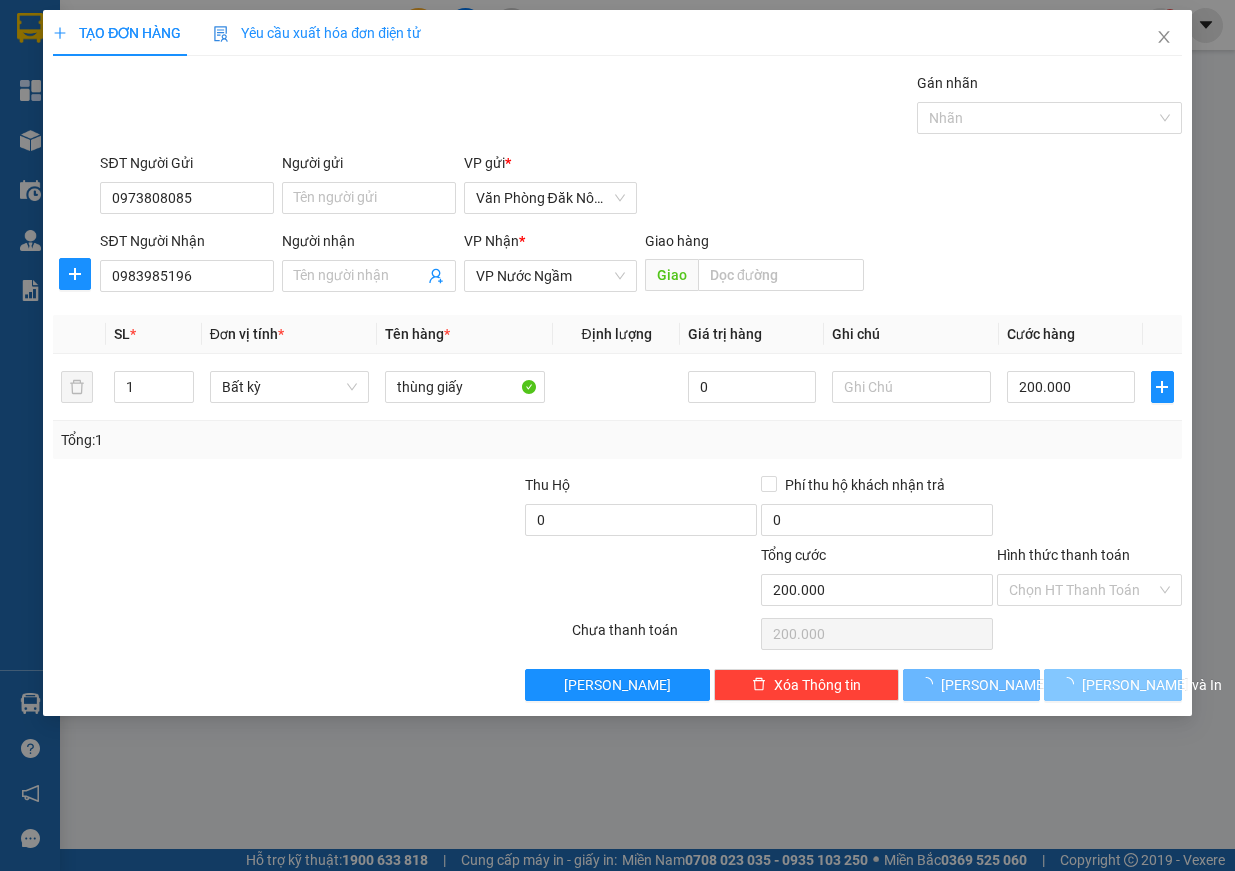 click on "[PERSON_NAME] và In" at bounding box center (1113, 685) 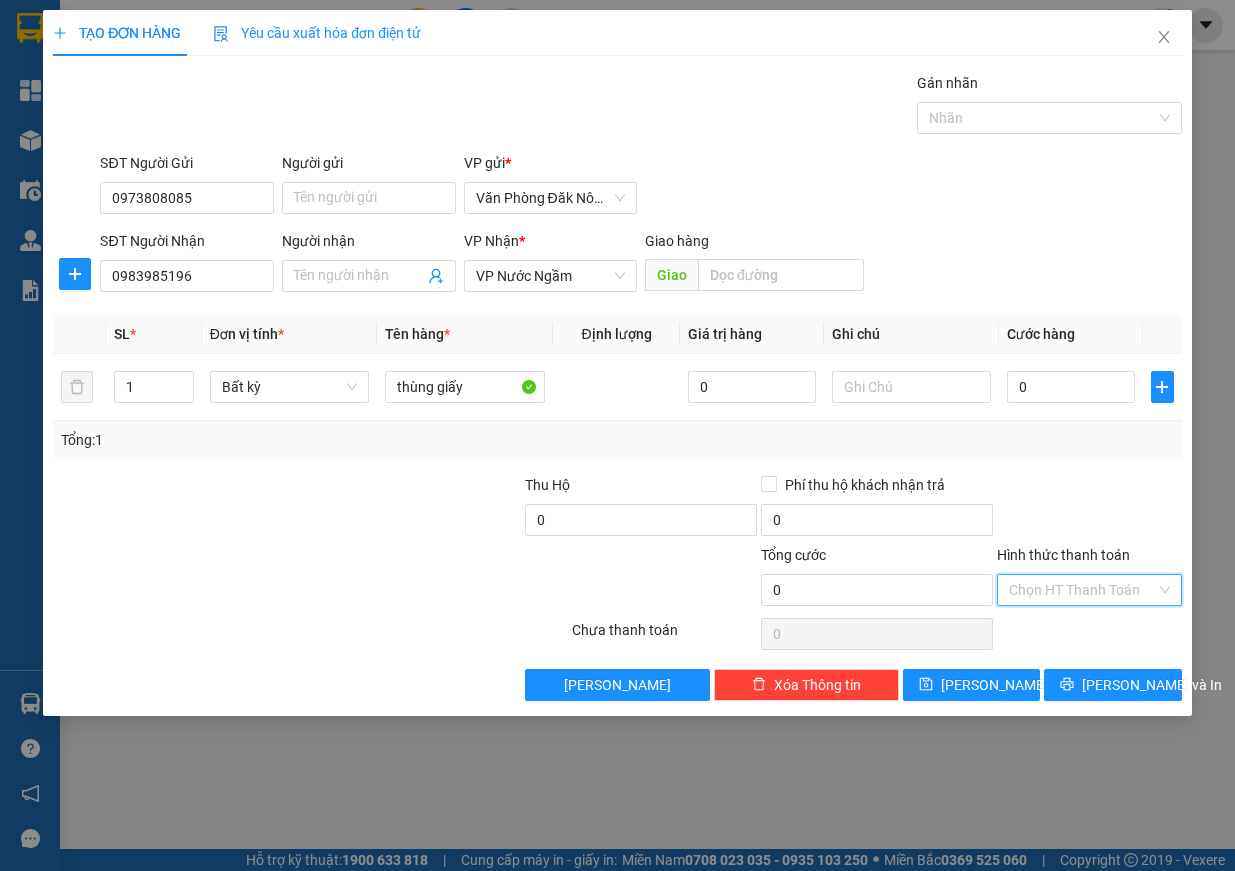 click on "Hình thức thanh toán" at bounding box center [1082, 590] 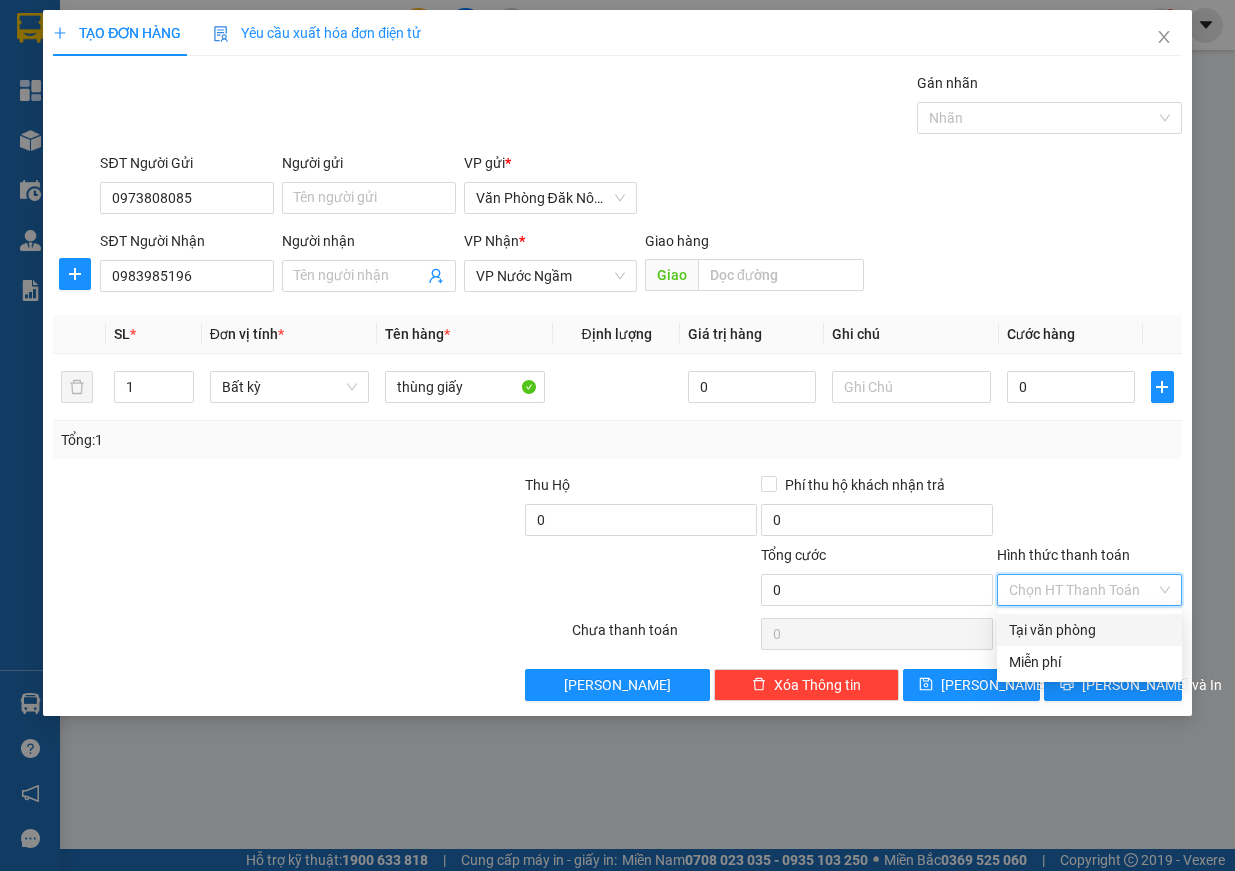 click on "Tại văn phòng" at bounding box center (1089, 630) 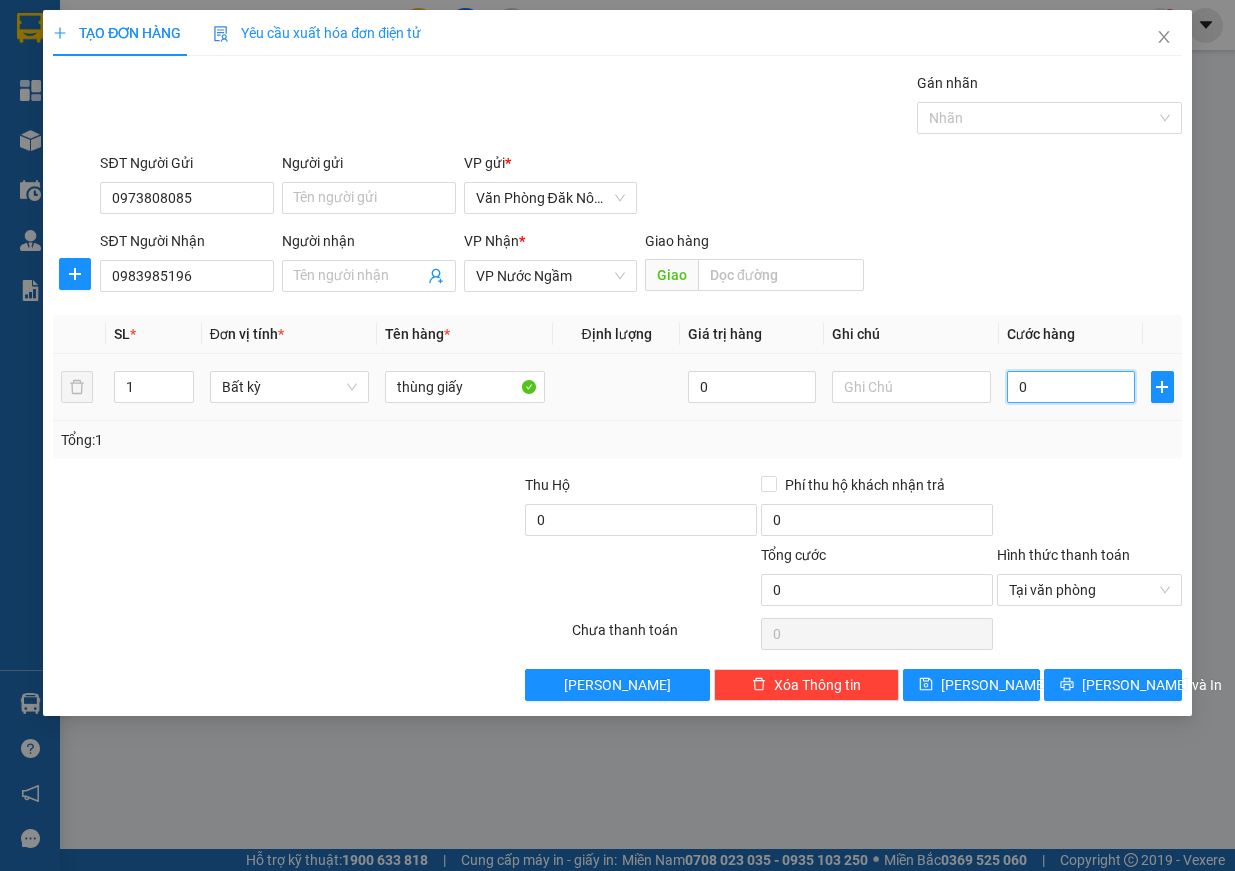 click on "0" at bounding box center (1071, 387) 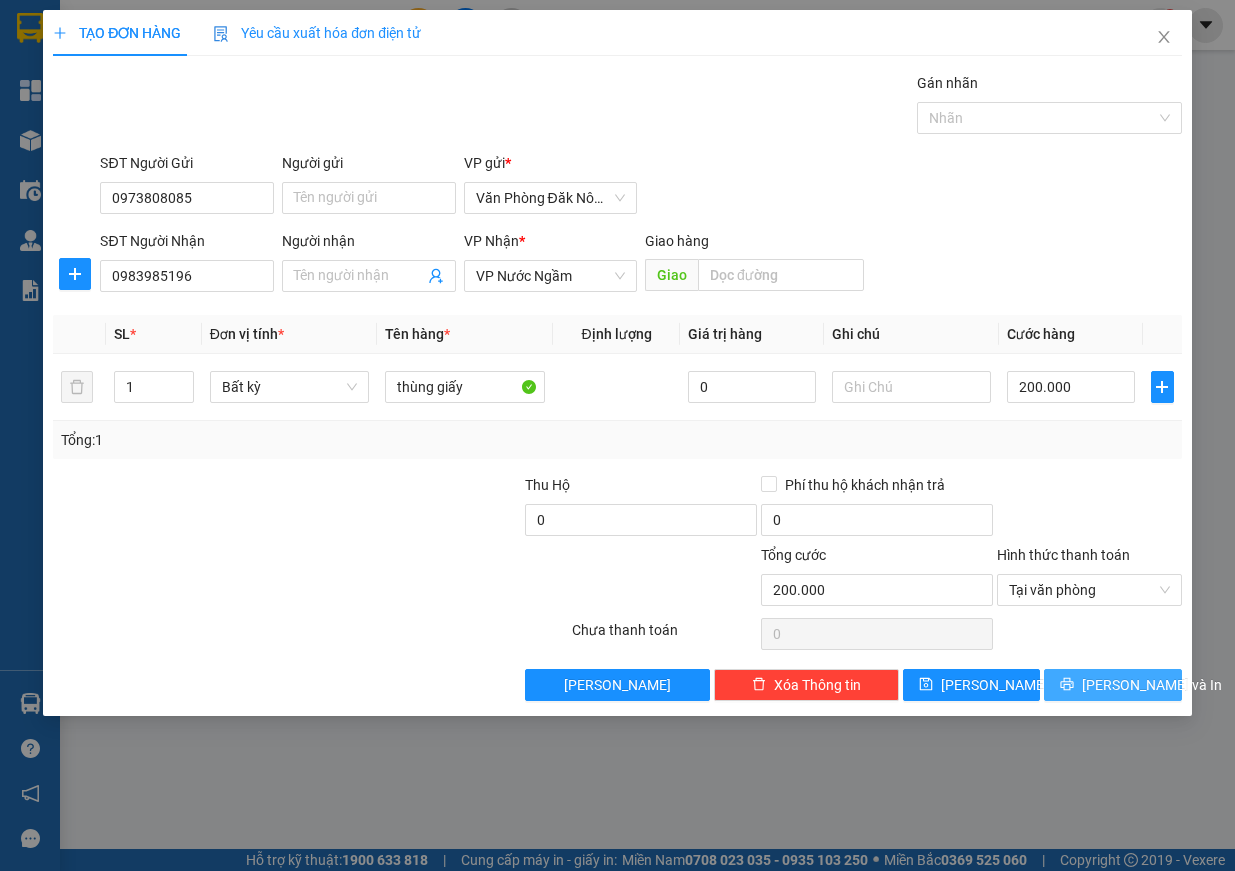 click on "[PERSON_NAME] và In" at bounding box center (1152, 685) 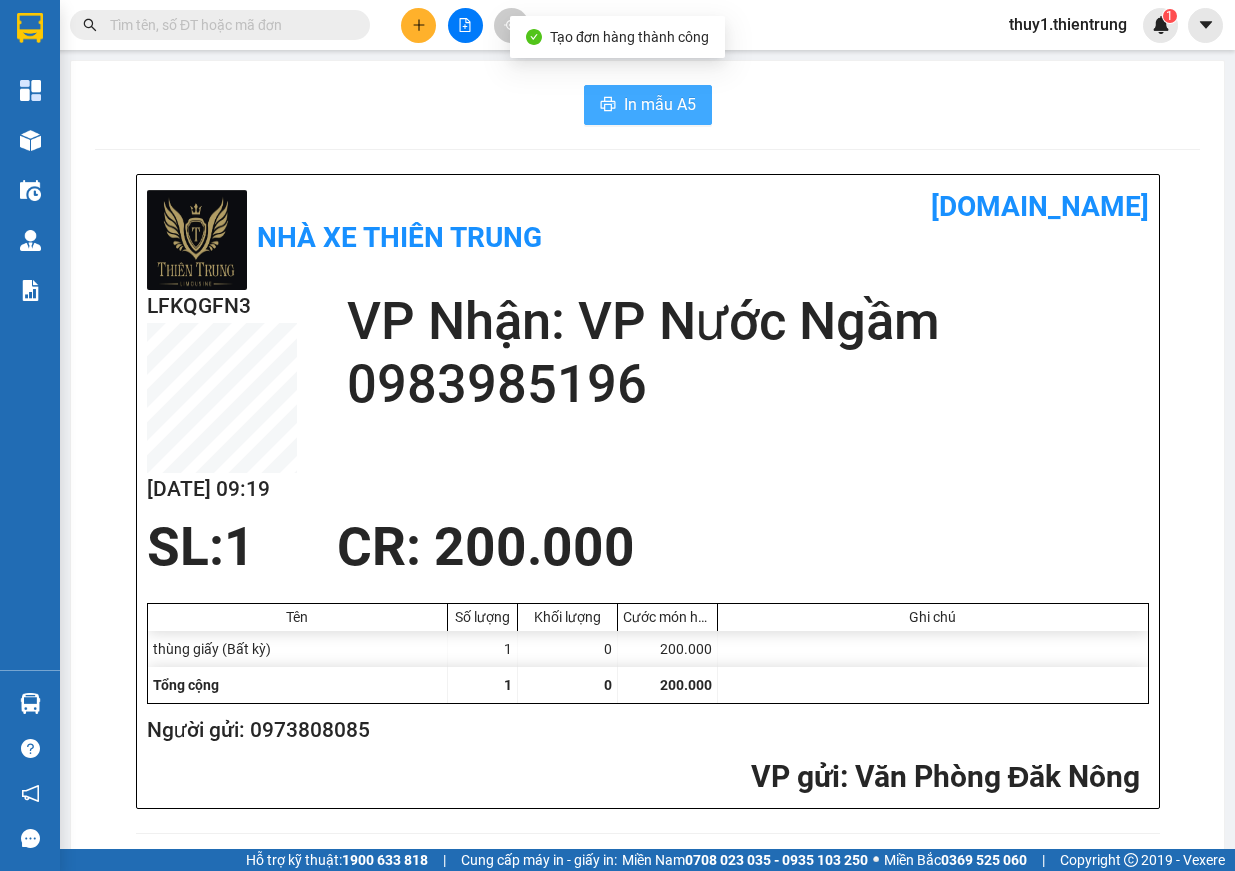click on "In mẫu A5" at bounding box center [660, 104] 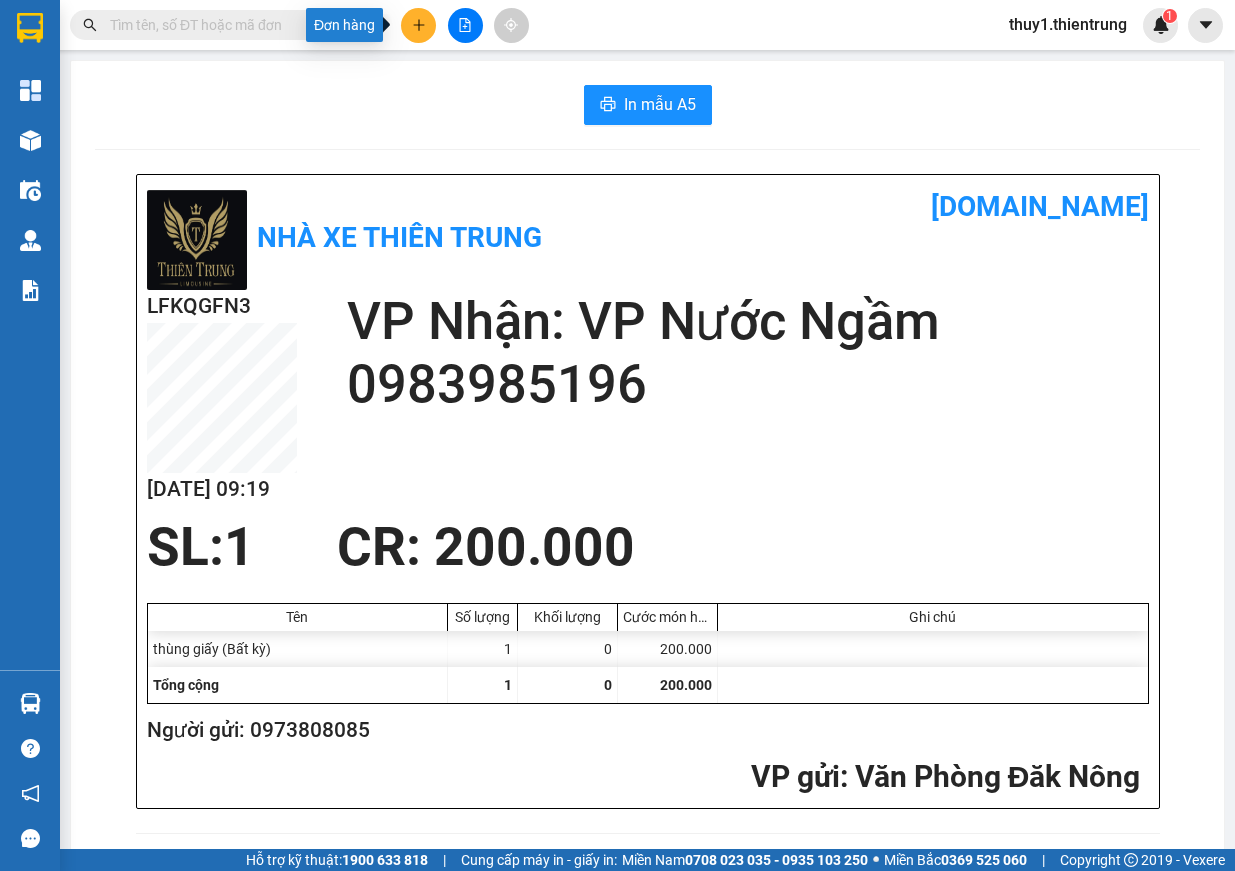 click 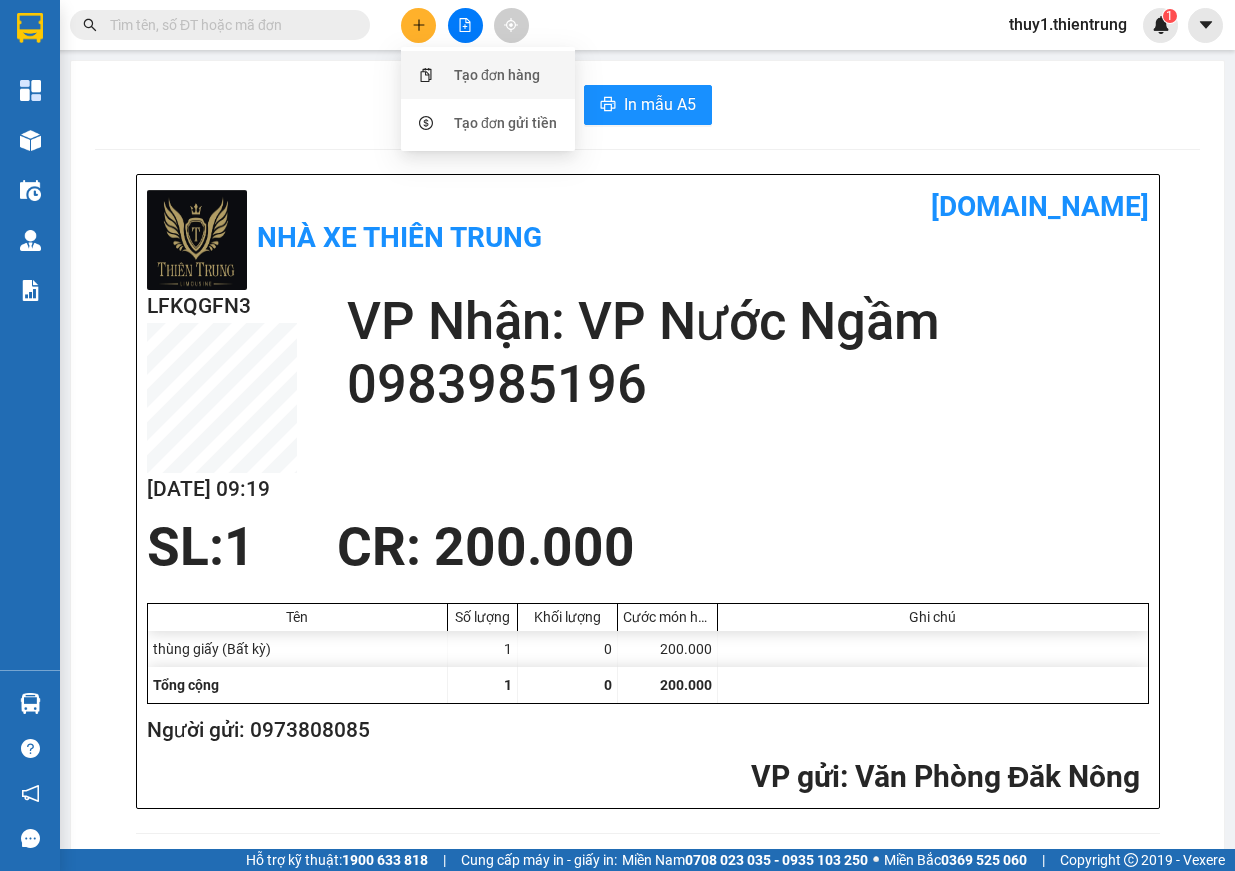 click on "Tạo đơn hàng" at bounding box center [488, 75] 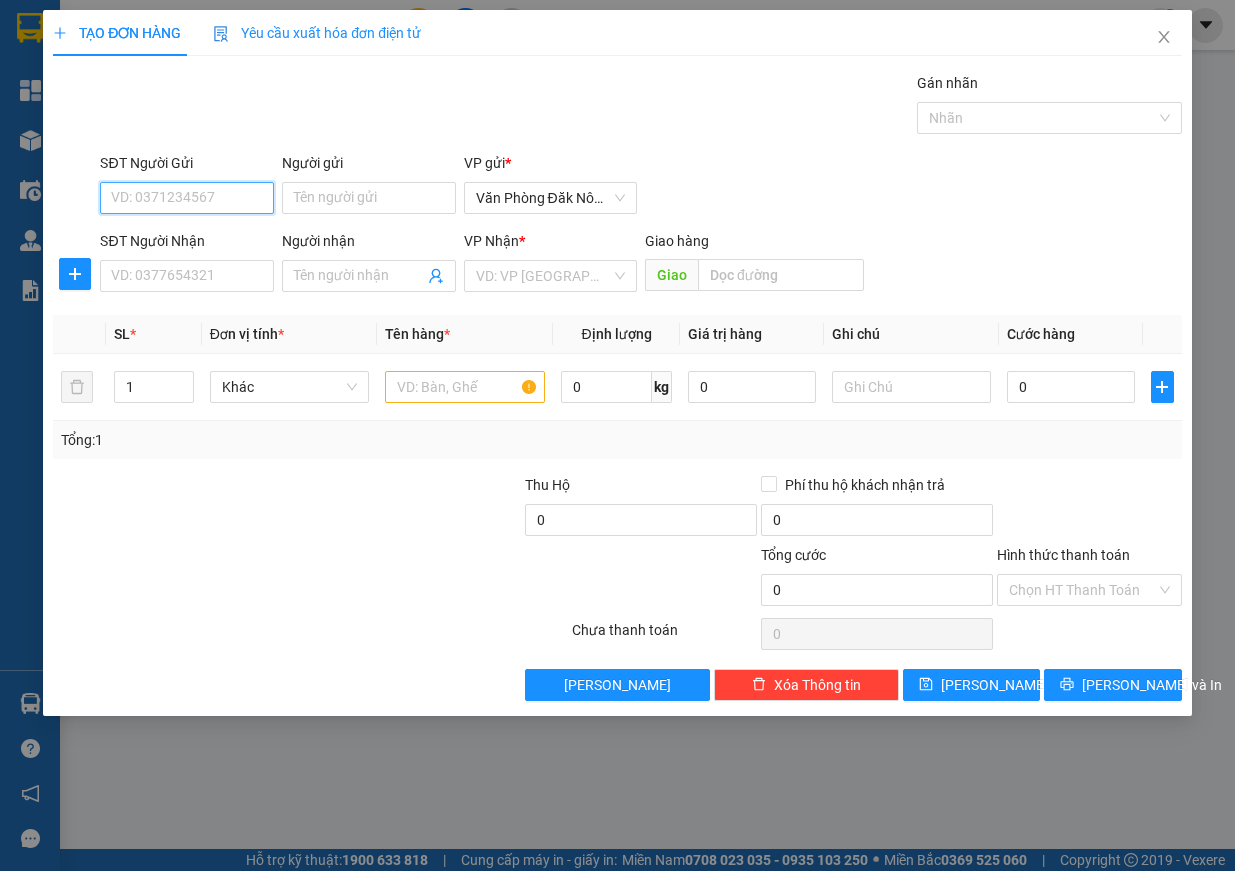 paste on "0983985196" 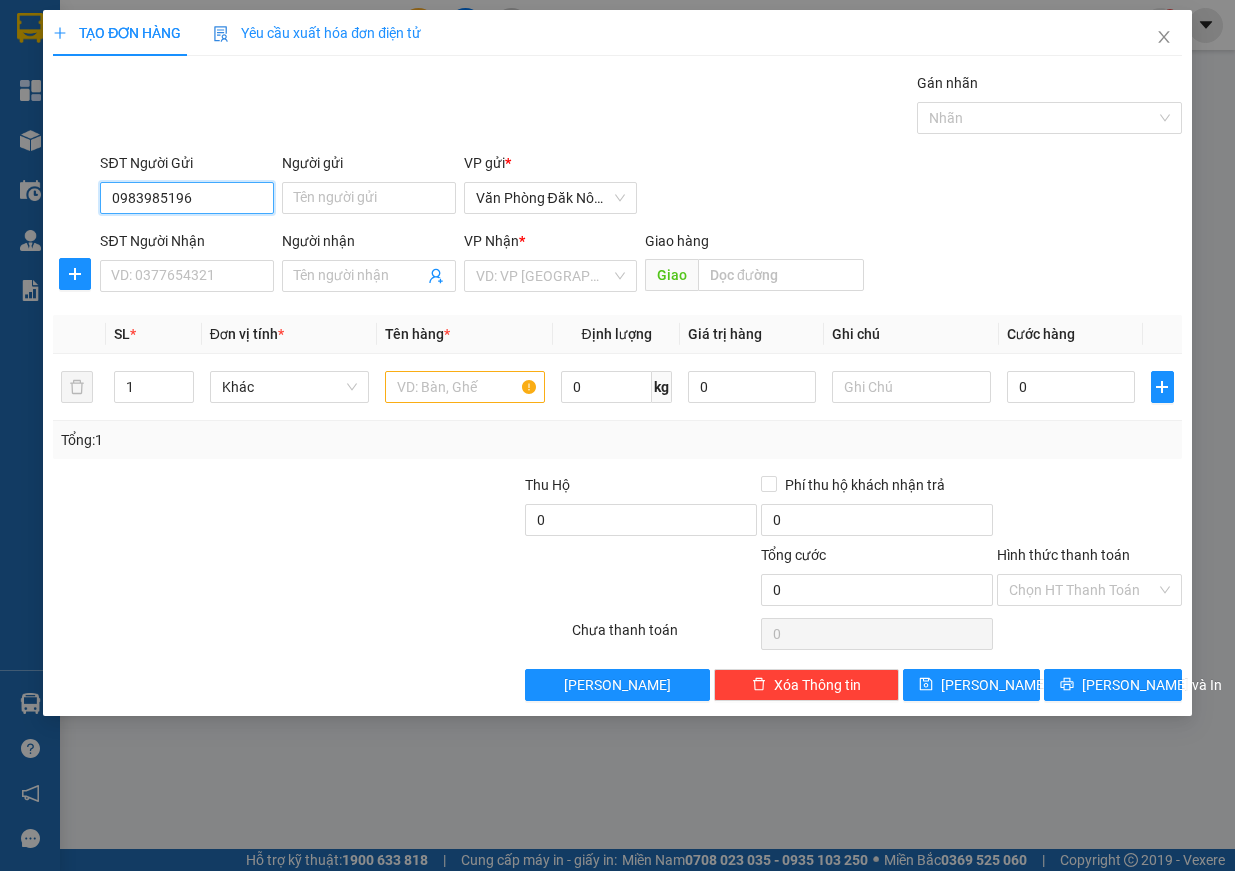 click on "0983985196" at bounding box center (187, 198) 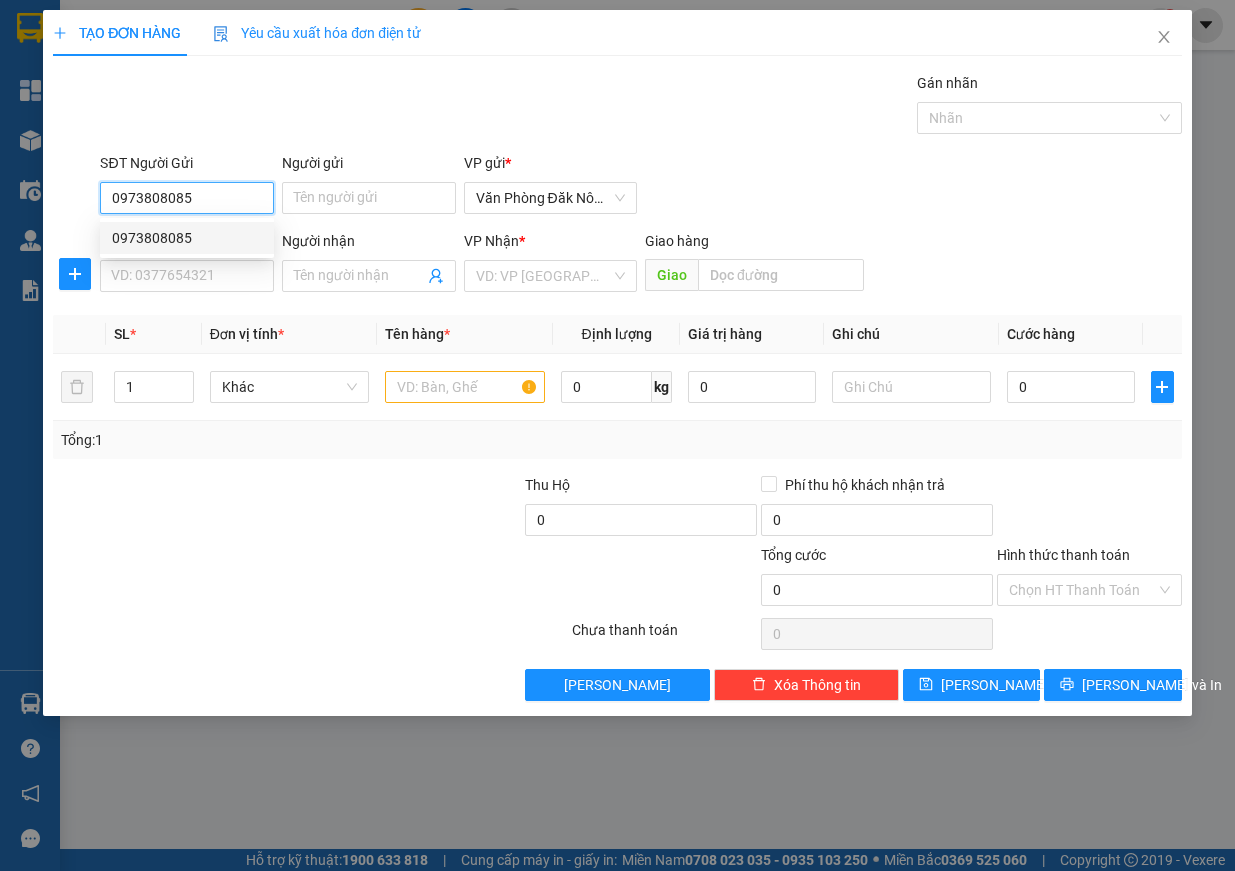 click on "0973808085" at bounding box center (187, 238) 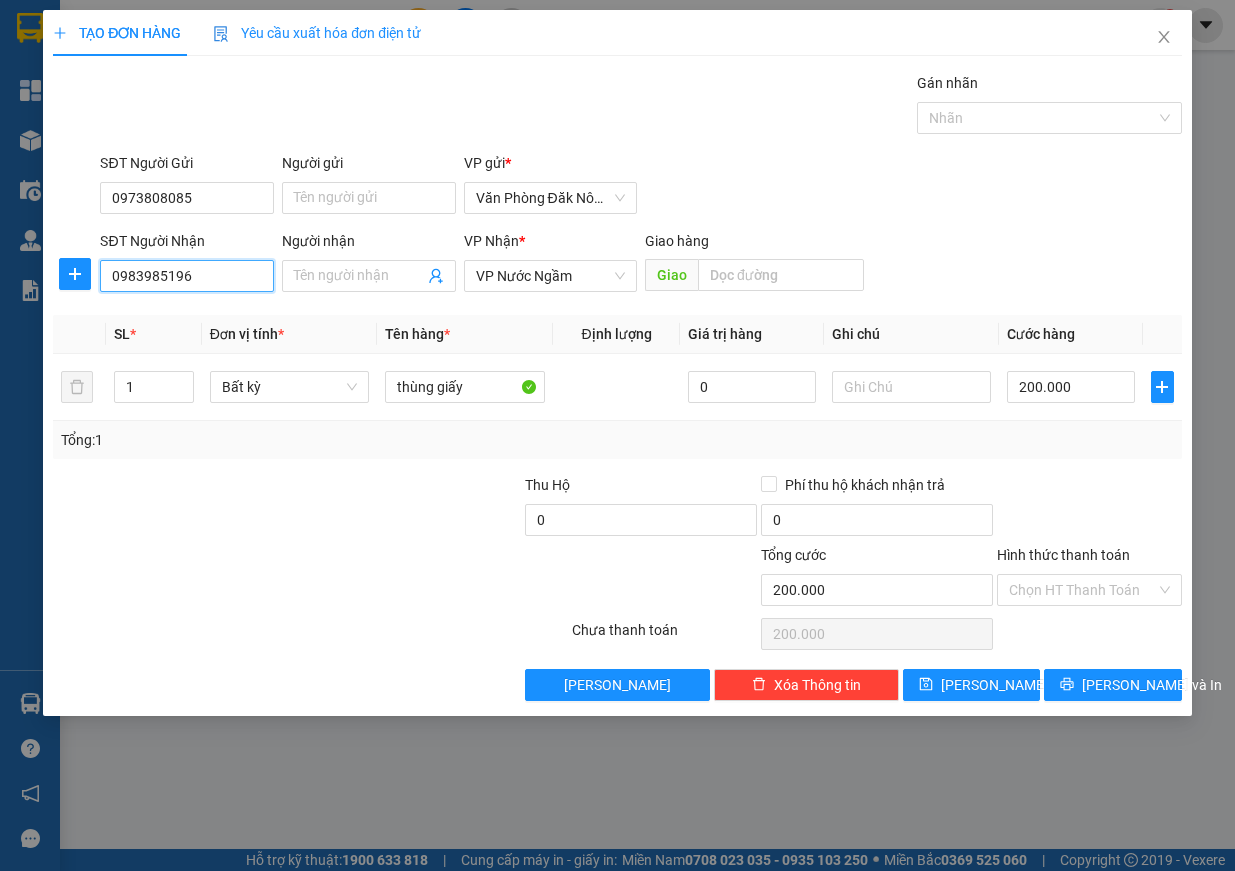 click on "0983985196" at bounding box center (187, 276) 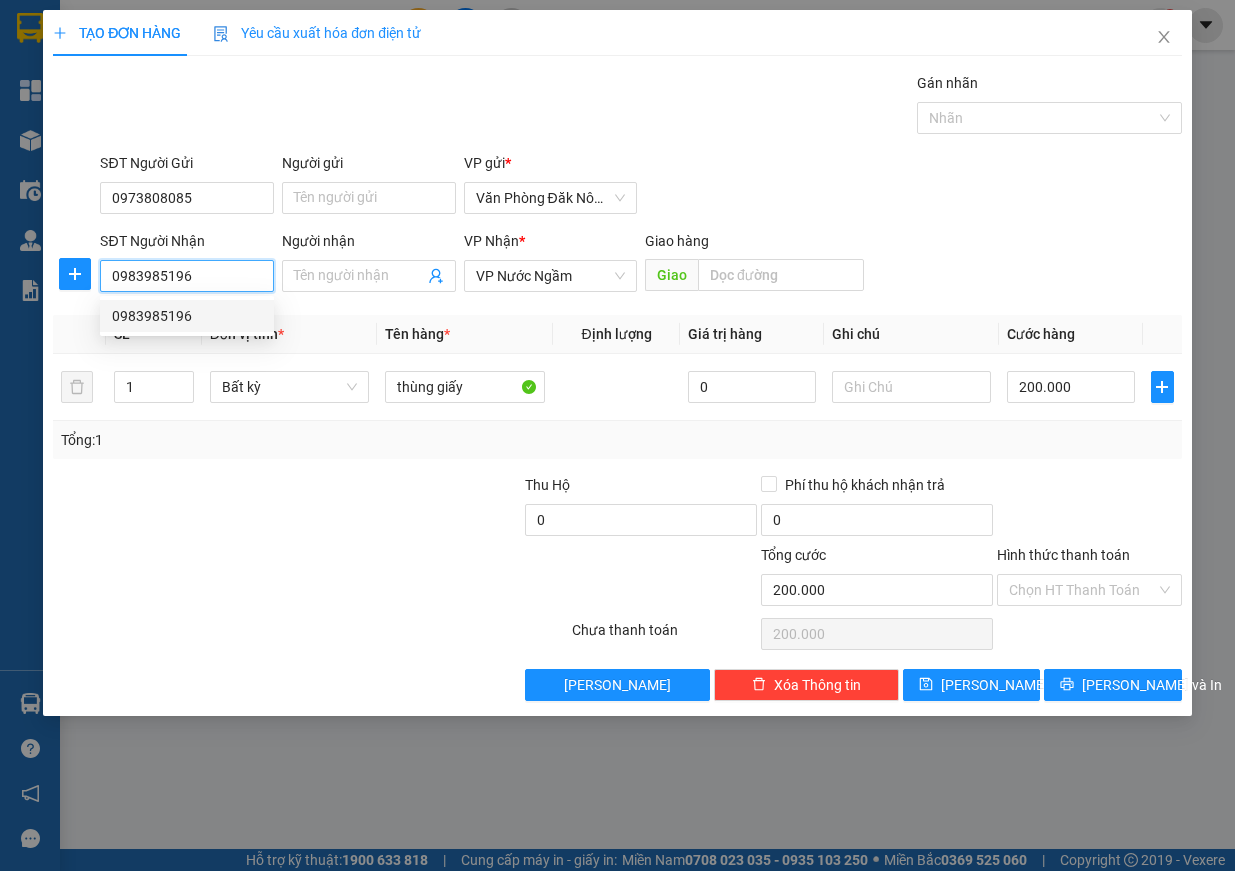 click on "0983985196" at bounding box center (187, 276) 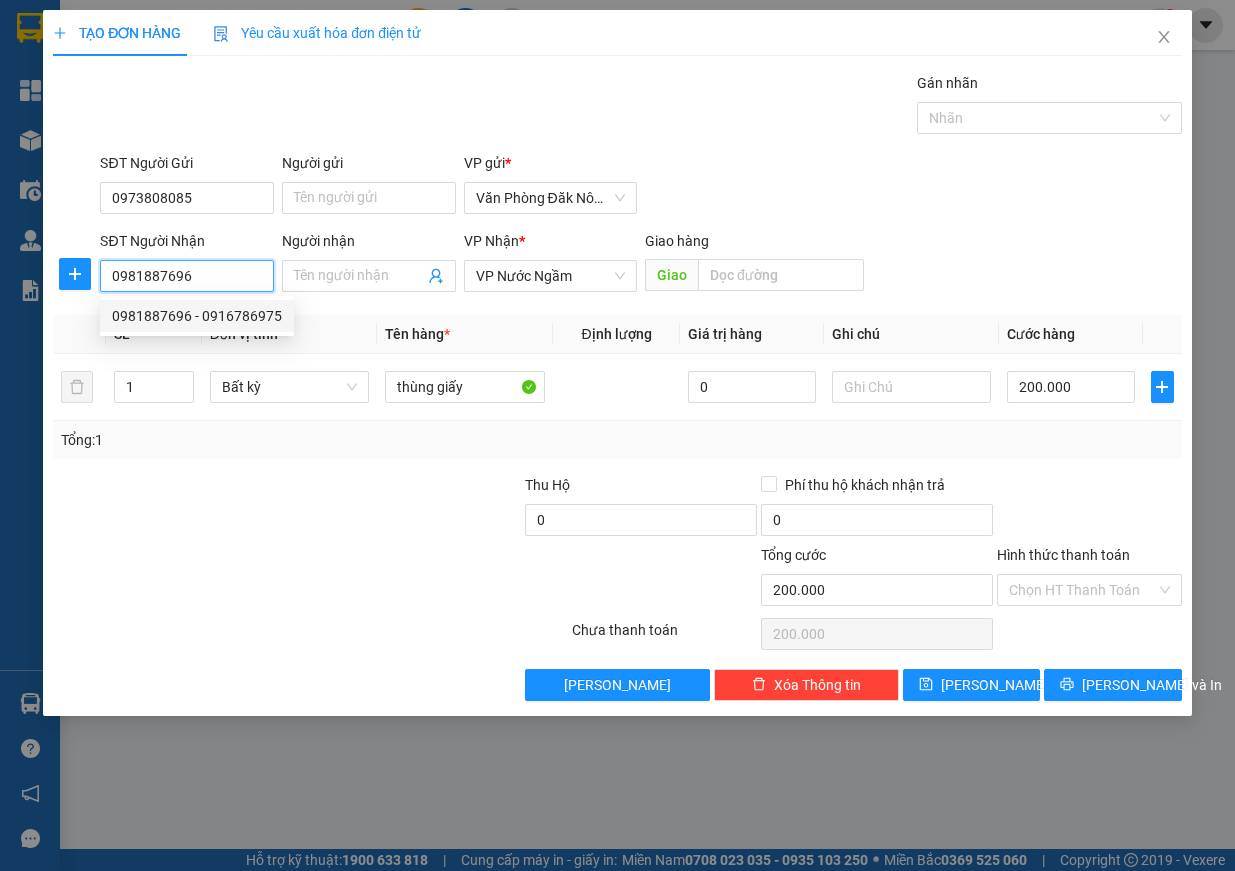 click on "0981887696 - 0916786975" at bounding box center [197, 316] 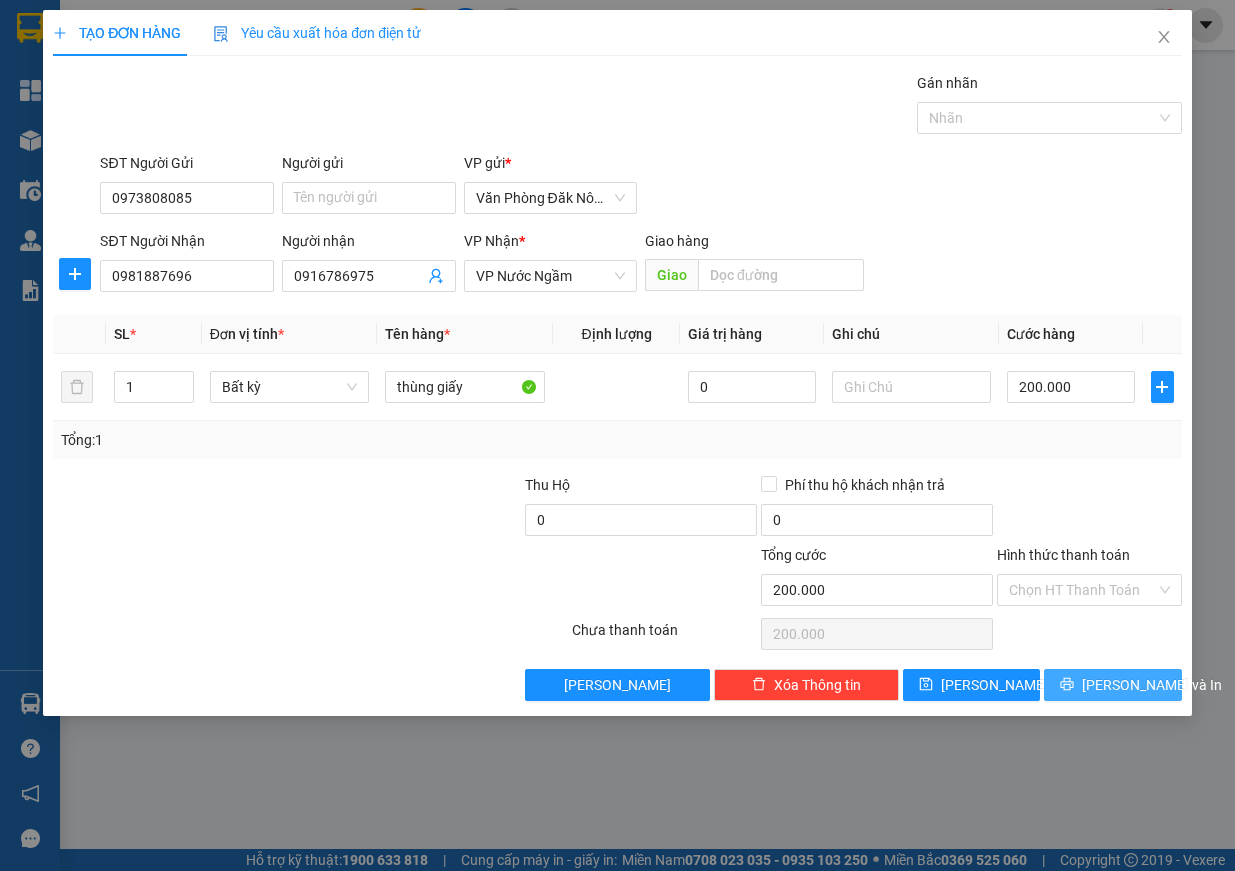 click on "[PERSON_NAME] và In" at bounding box center (1152, 685) 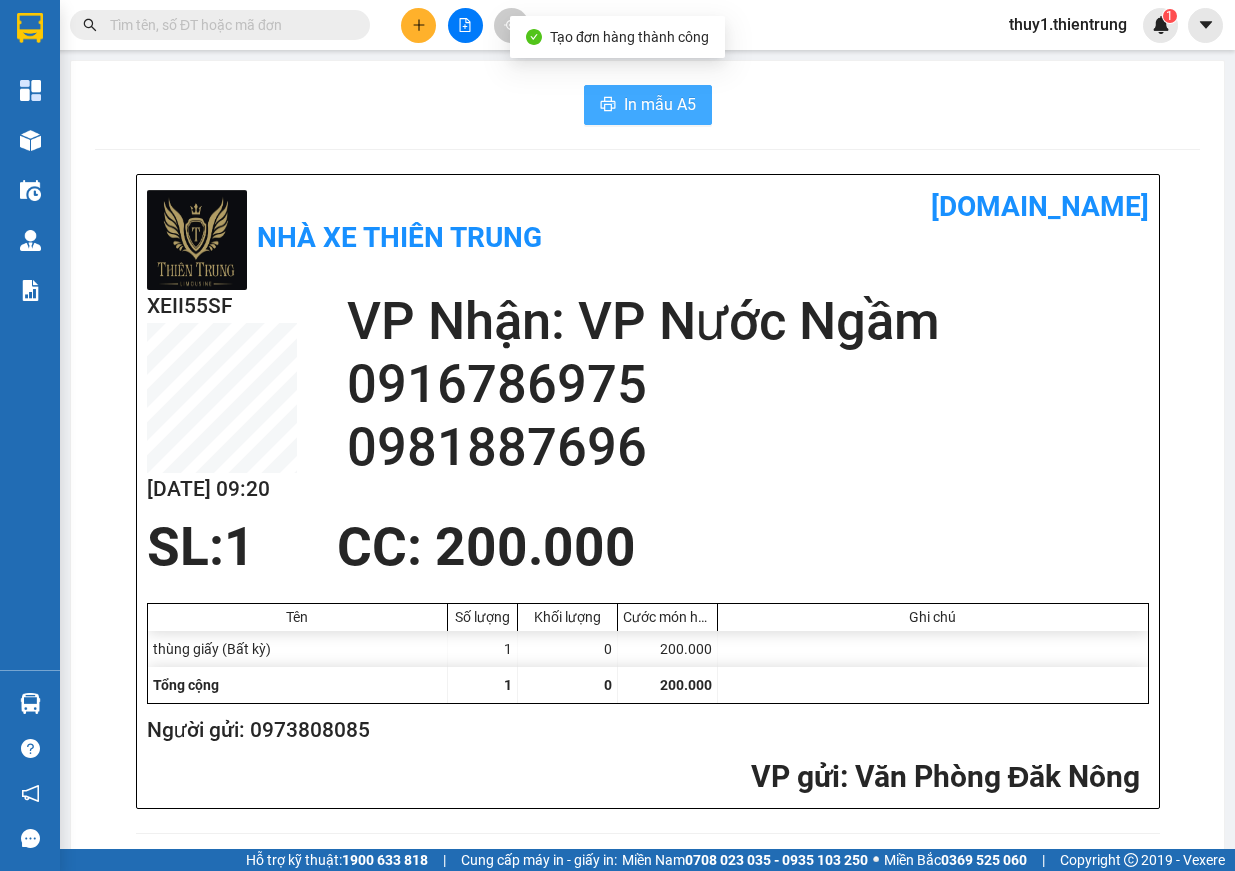 drag, startPoint x: 638, startPoint y: 77, endPoint x: 643, endPoint y: 97, distance: 20.615528 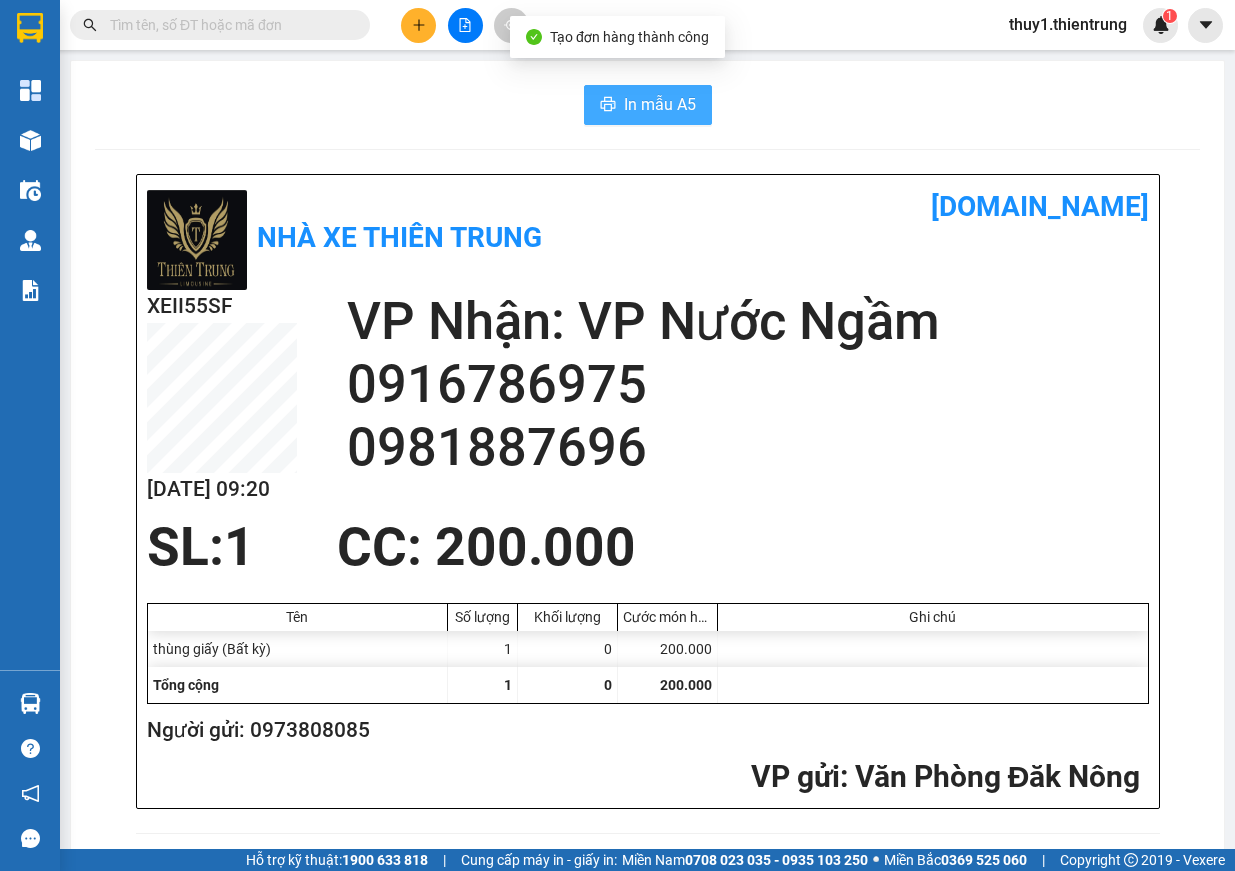 click on "In mẫu A5" at bounding box center (660, 104) 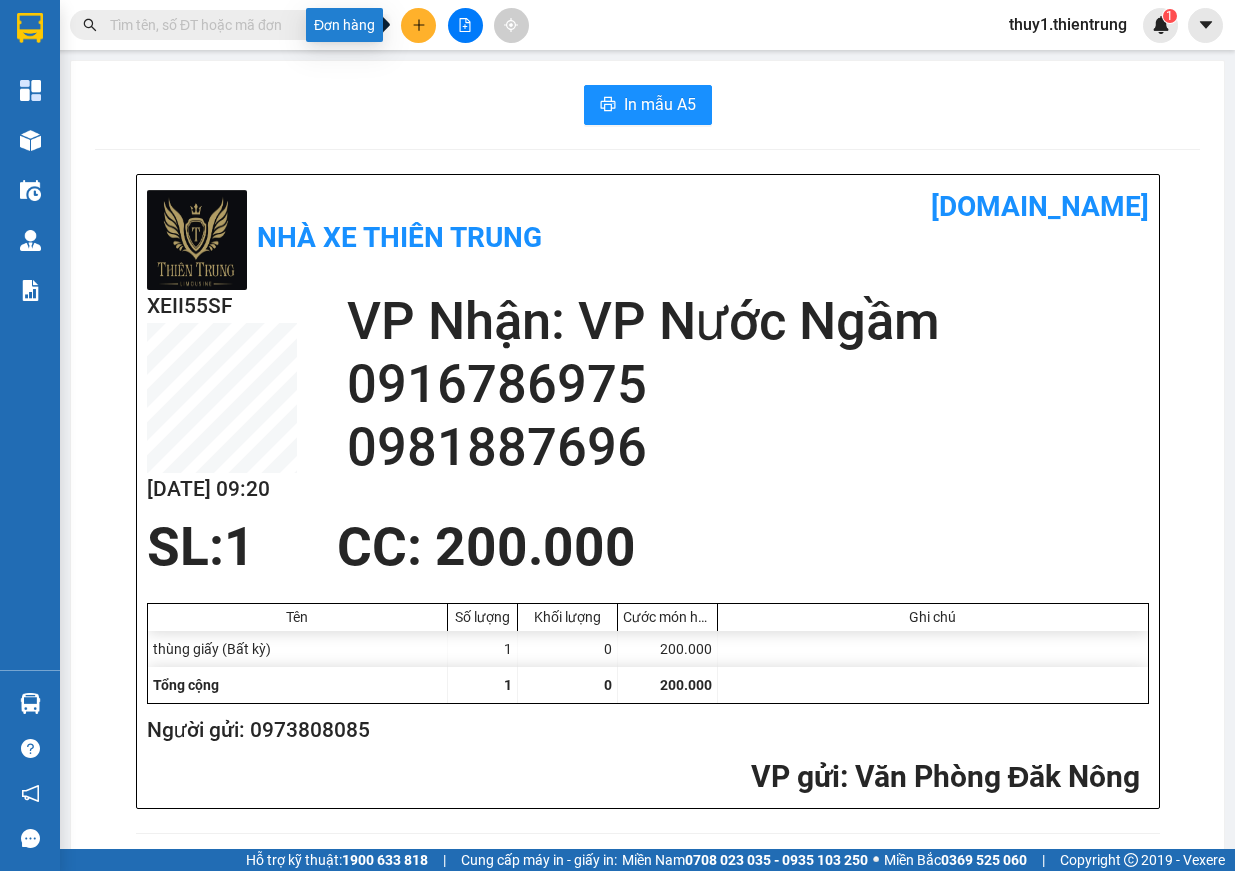 click at bounding box center (418, 25) 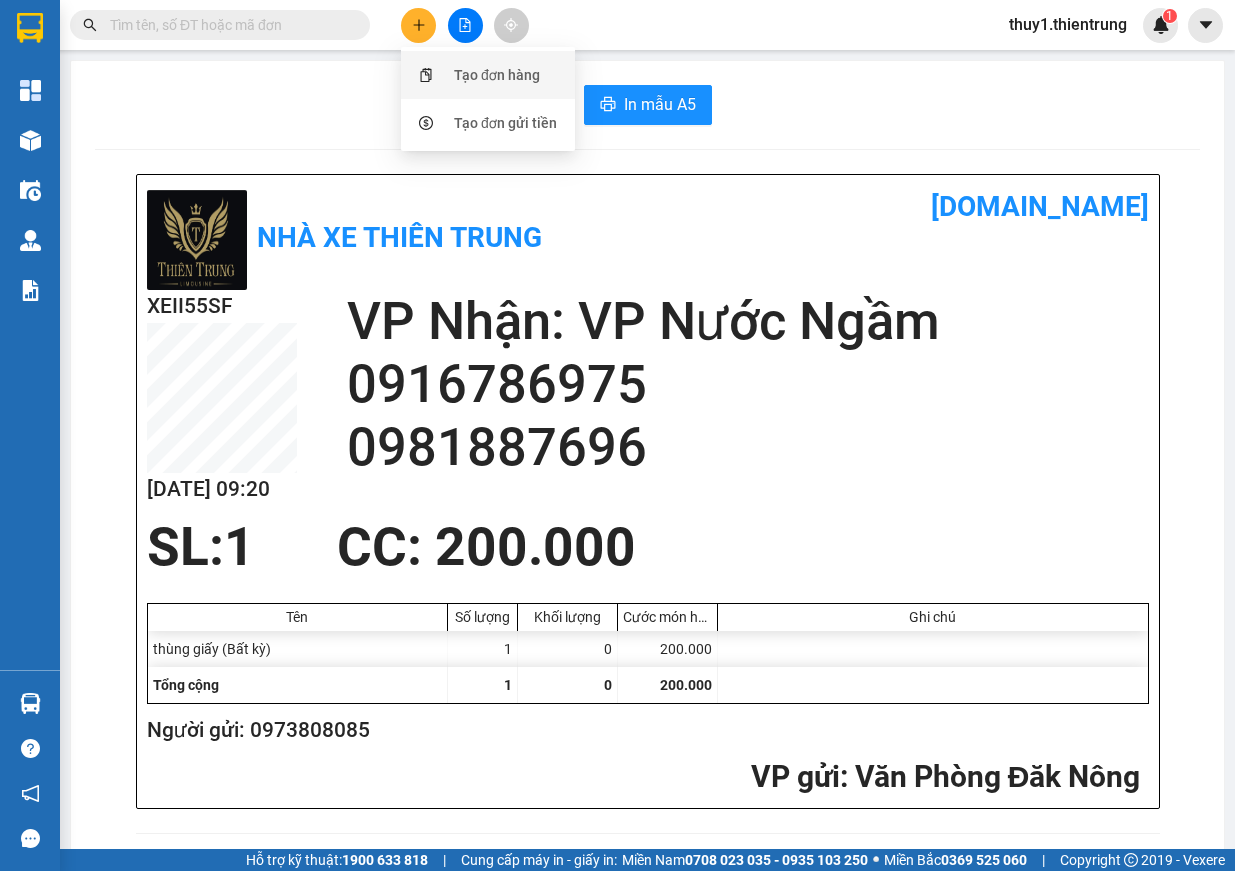 click on "Tạo đơn hàng" at bounding box center [497, 75] 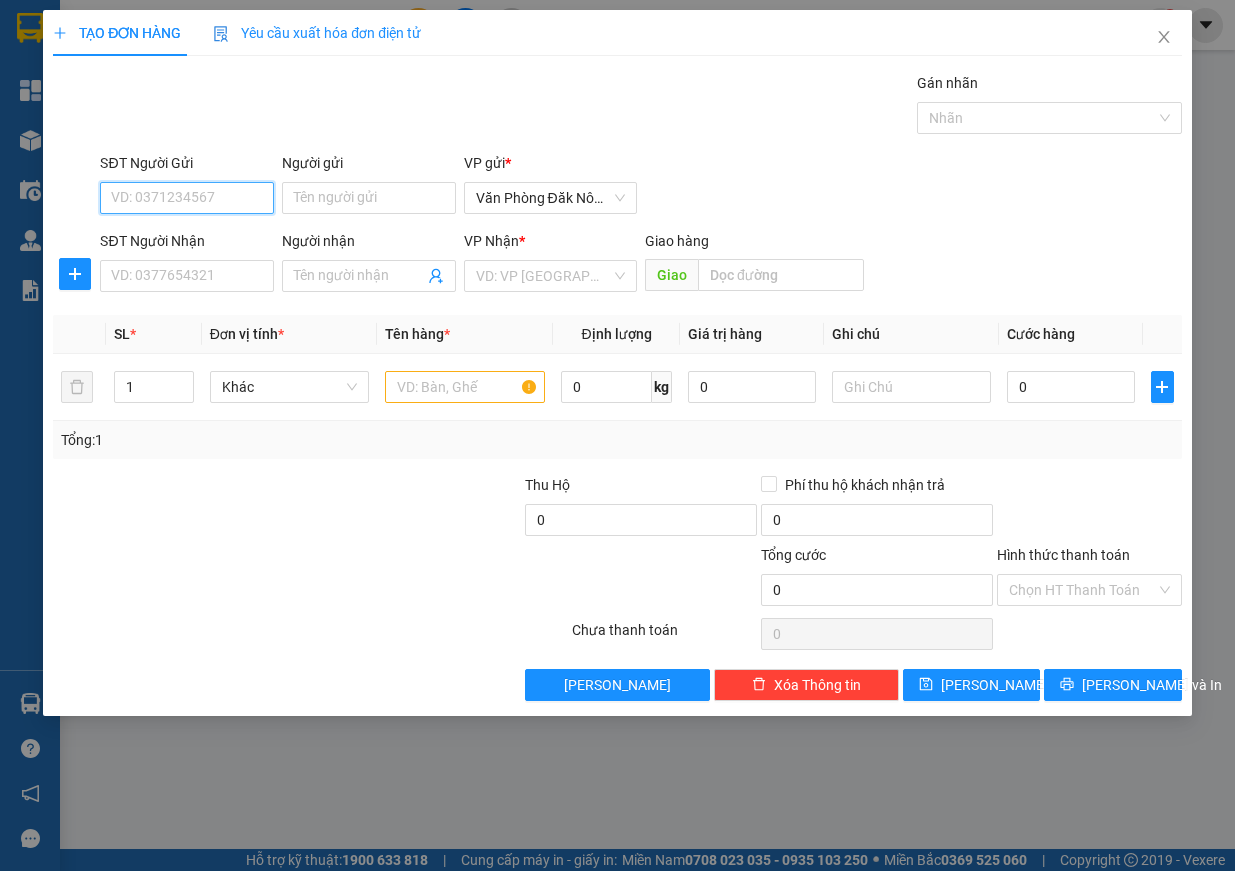 click on "SĐT Người Gửi" at bounding box center (187, 198) 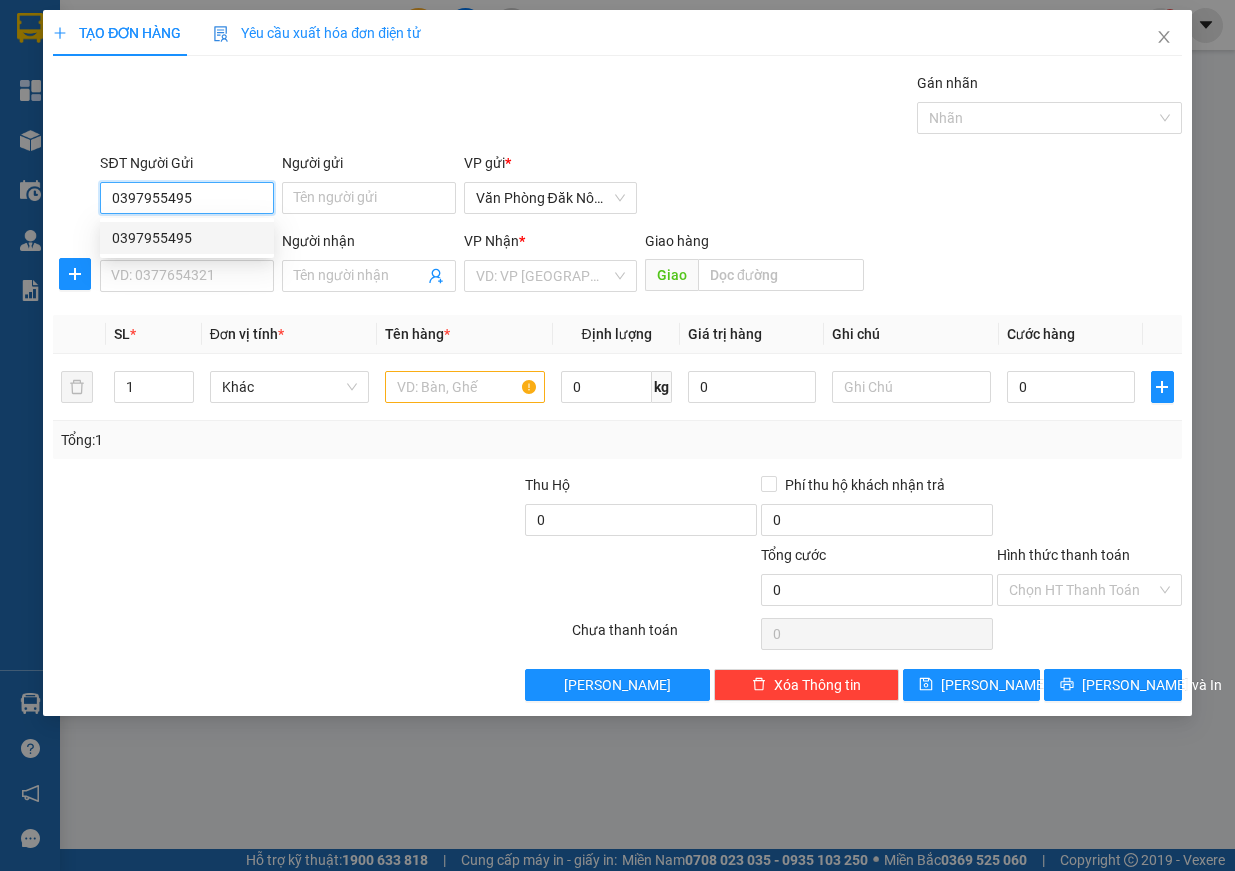 click on "0397955495" at bounding box center [187, 238] 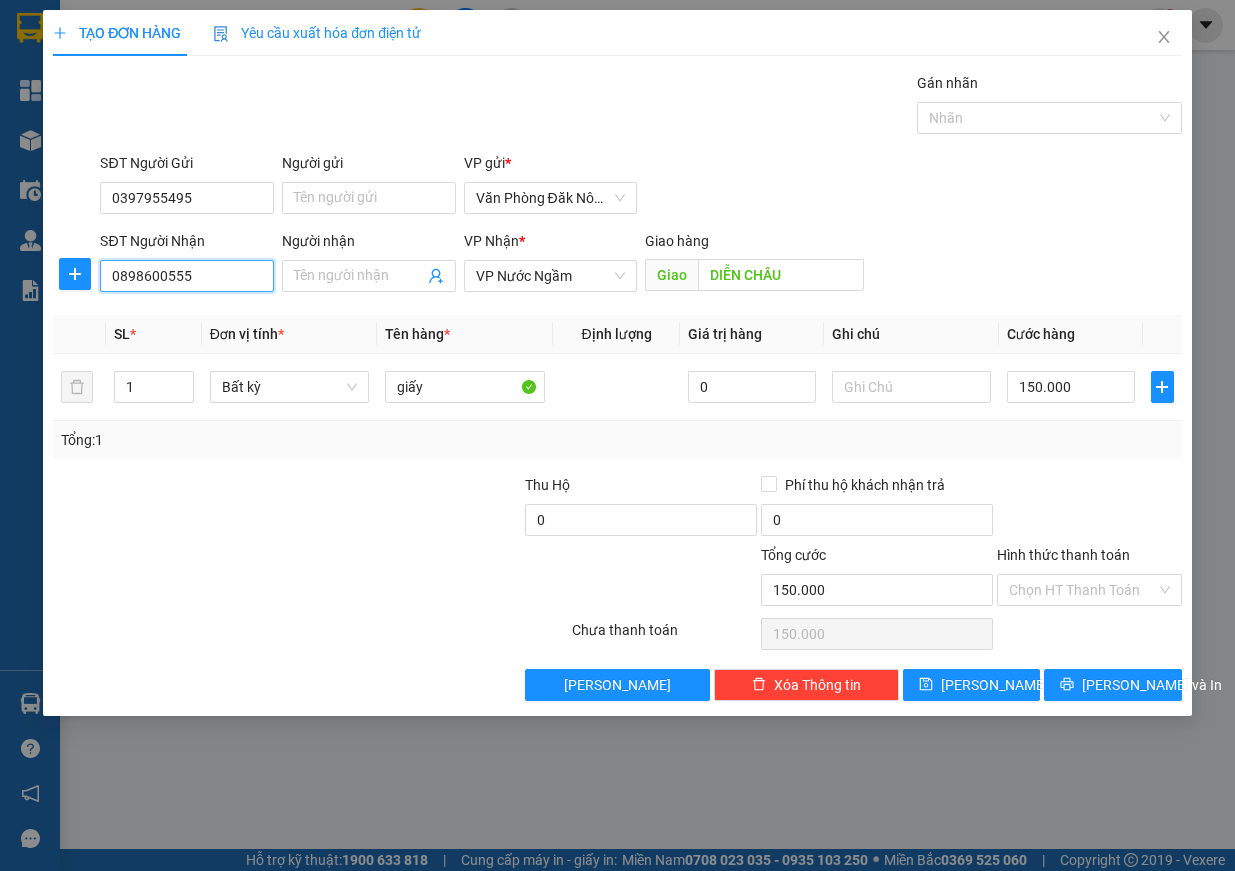 click on "0898600555" at bounding box center (187, 276) 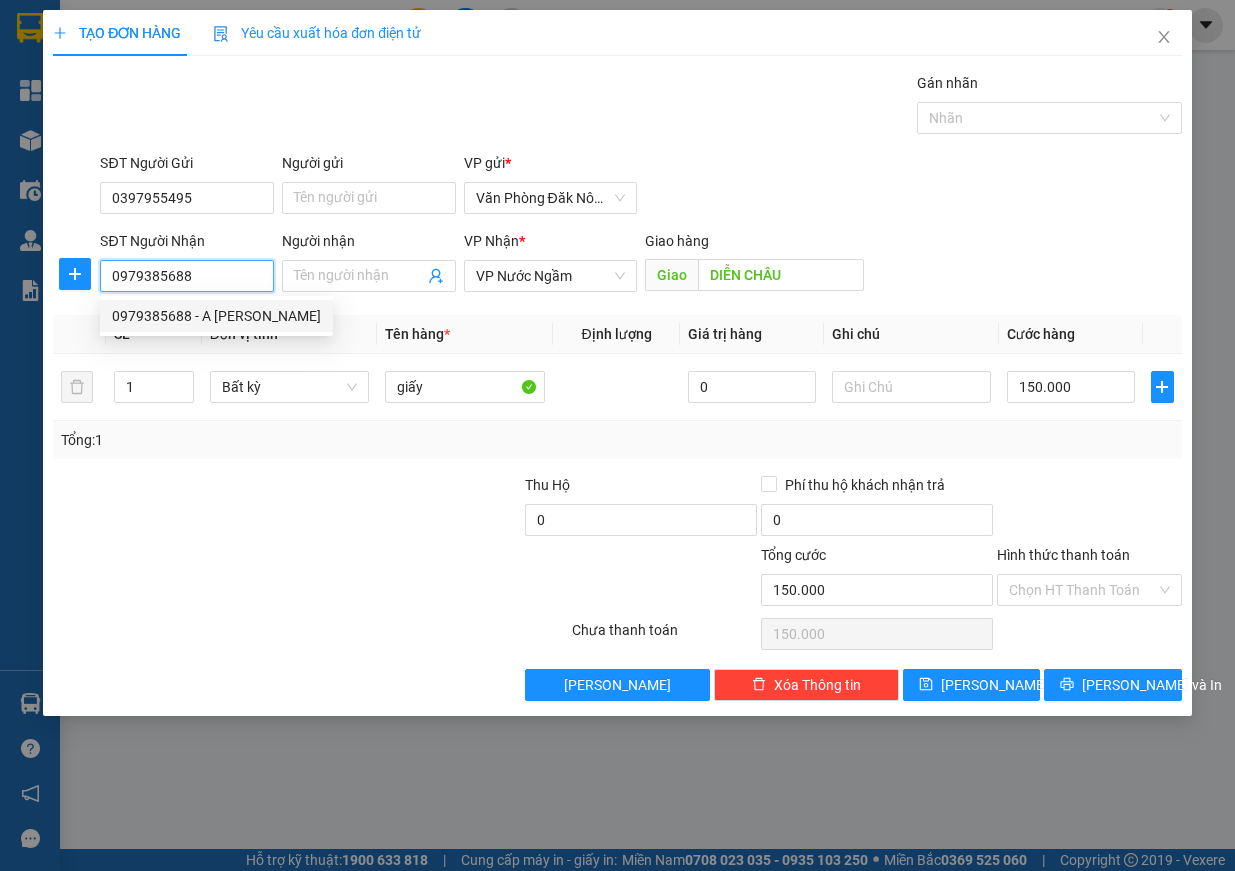 click on "0979385688 - A [PERSON_NAME]" at bounding box center [216, 316] 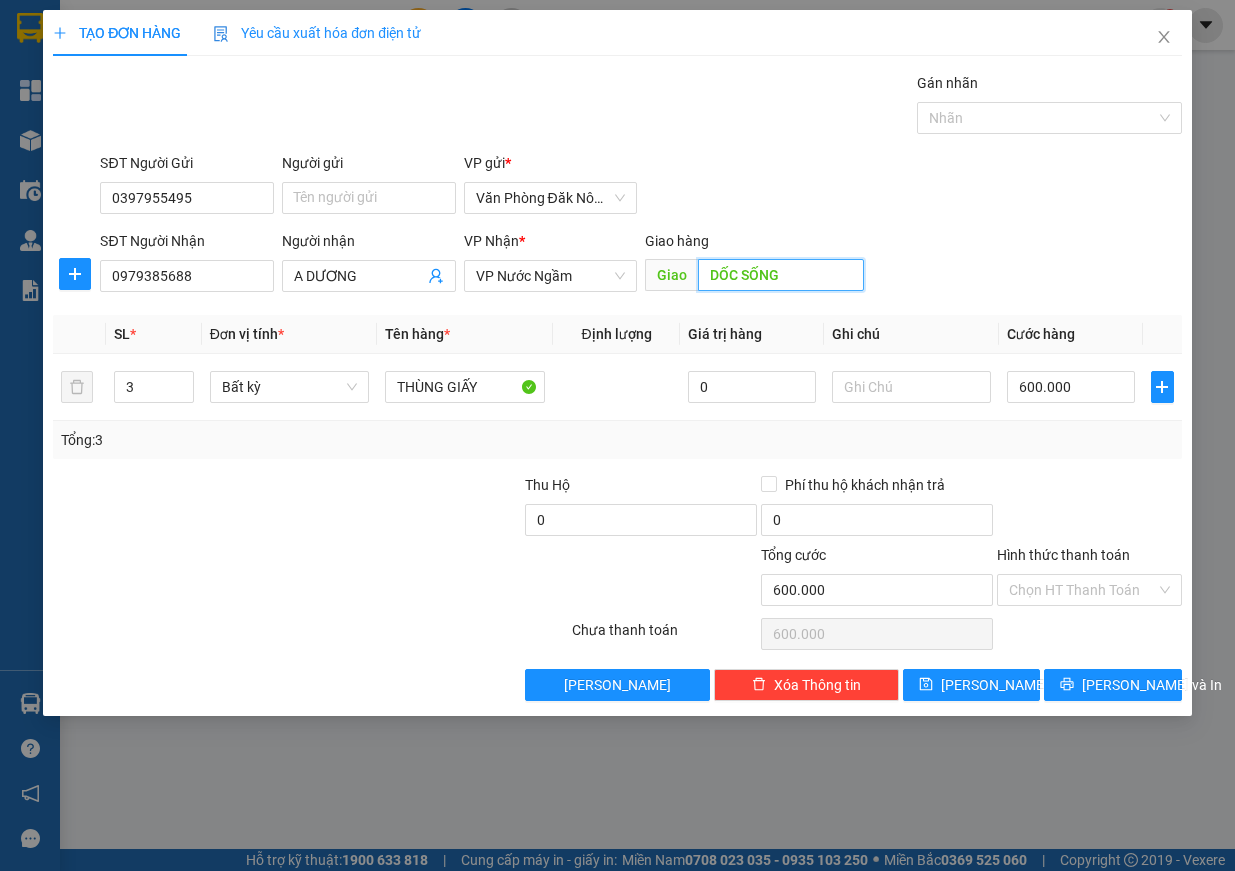 click on "DỐC SỐNG" at bounding box center [781, 275] 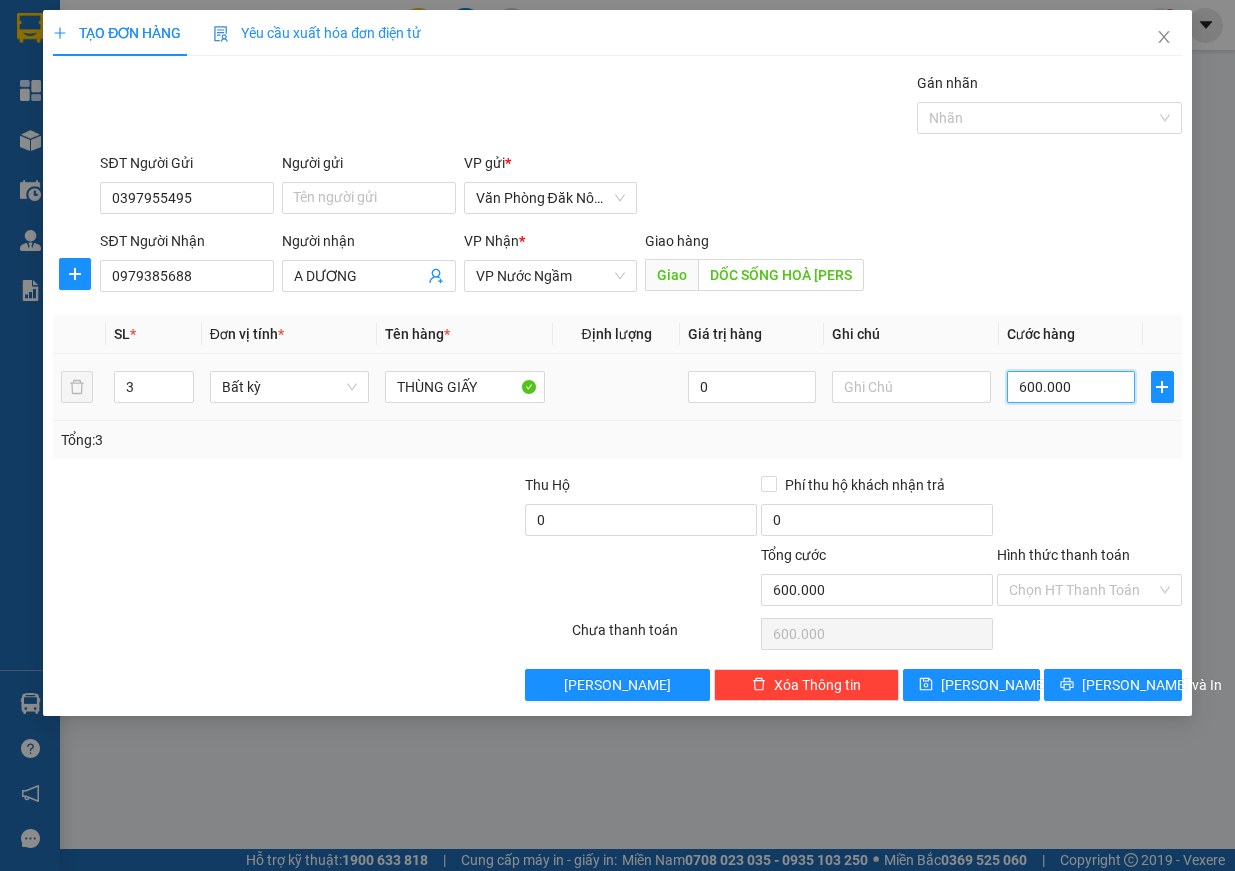 click on "600.000" at bounding box center [1071, 387] 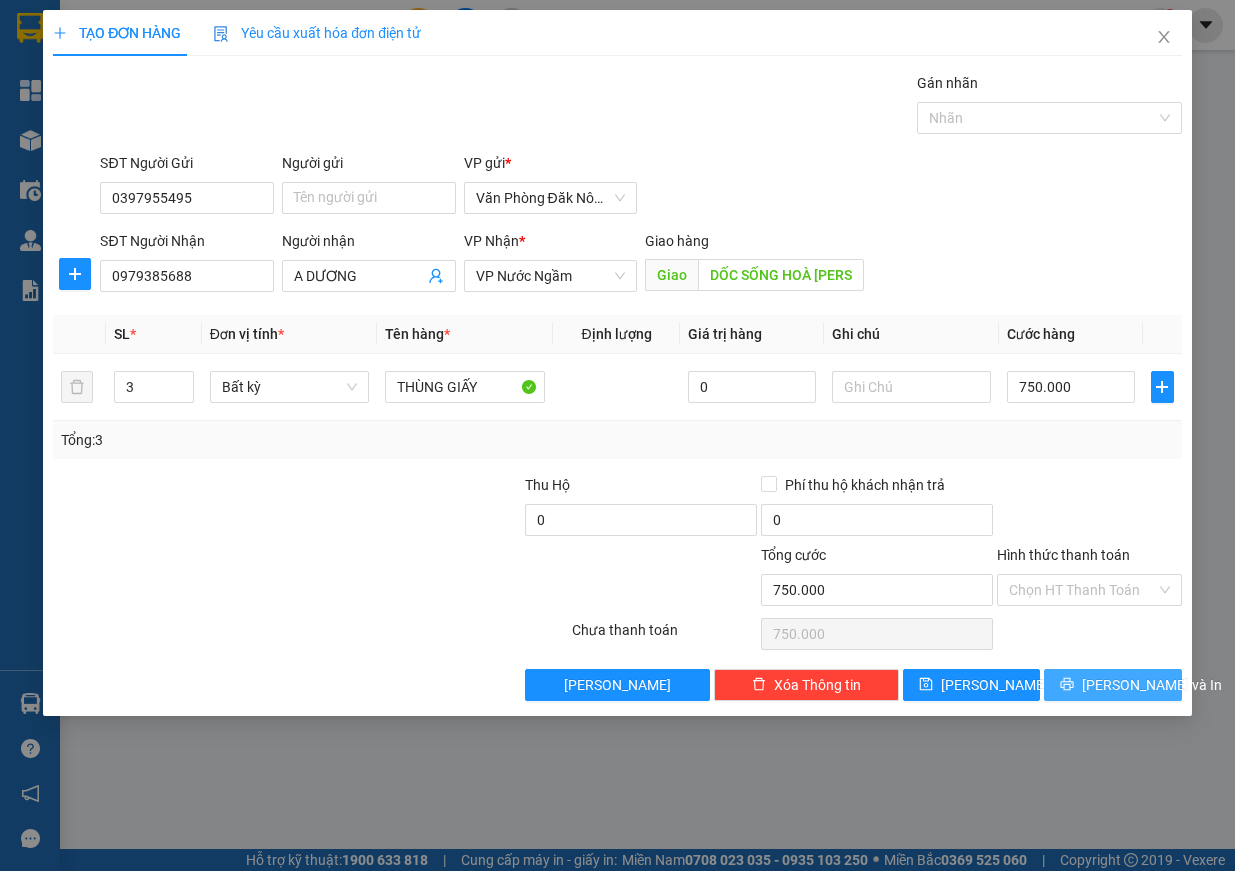 click on "[PERSON_NAME] và In" at bounding box center (1152, 685) 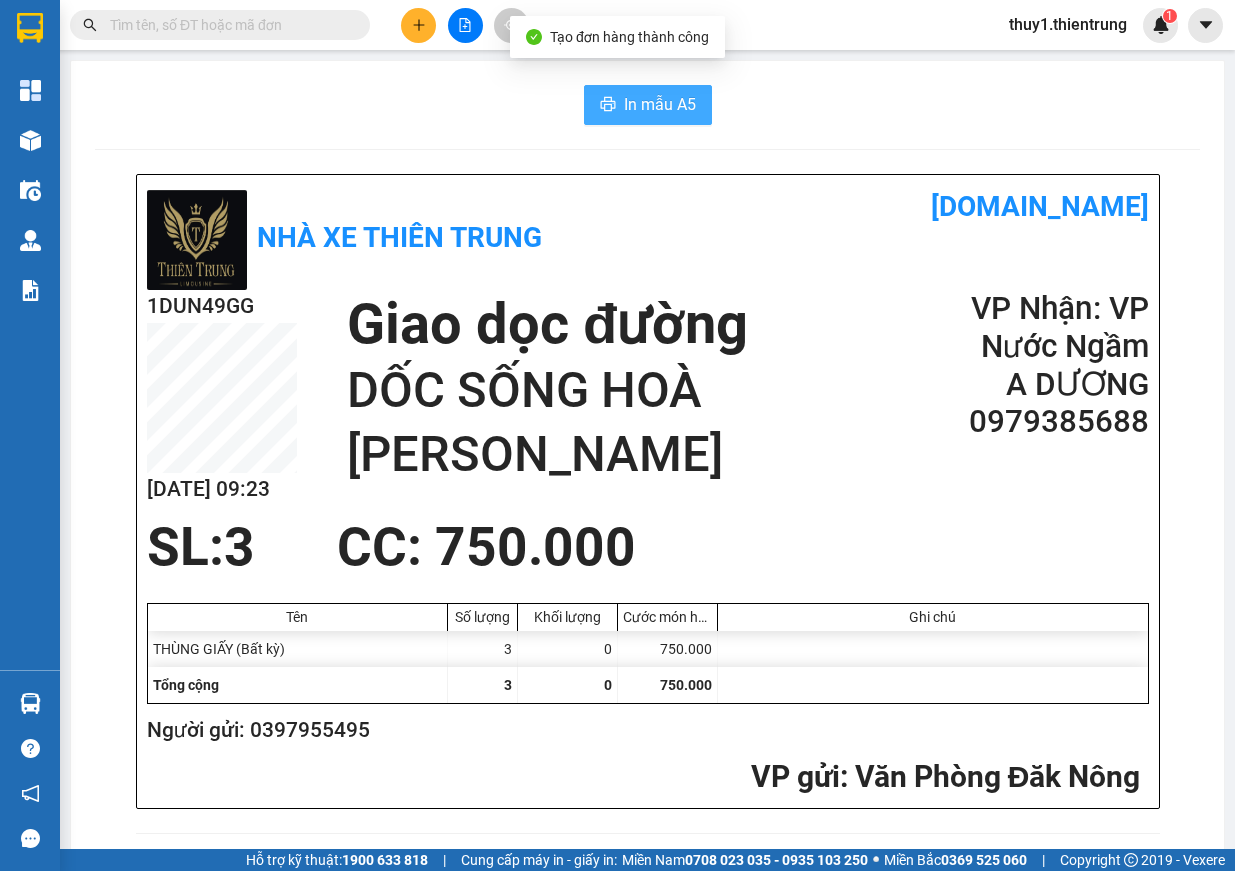 drag, startPoint x: 636, startPoint y: 105, endPoint x: 648, endPoint y: 110, distance: 13 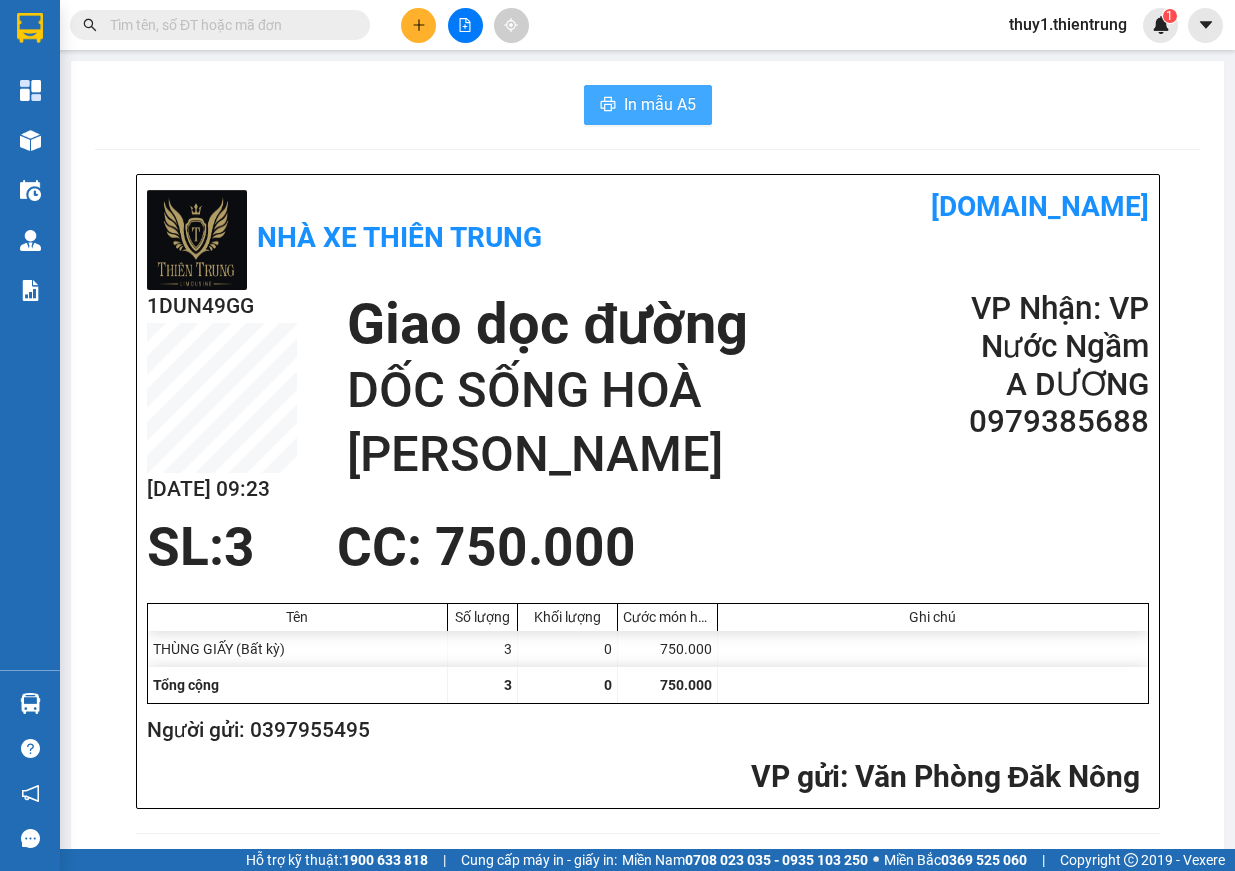 click on "In mẫu A5" at bounding box center (660, 104) 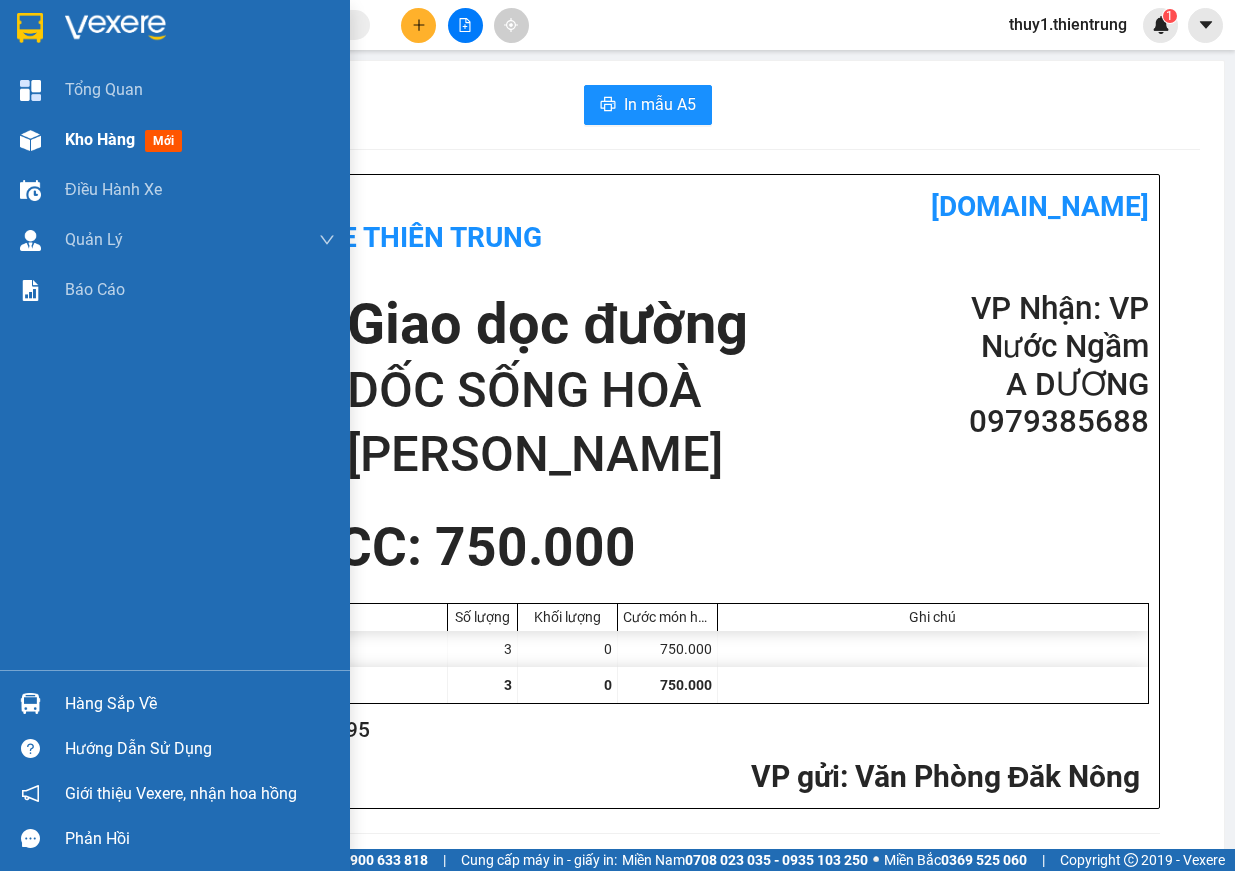 click at bounding box center (30, 140) 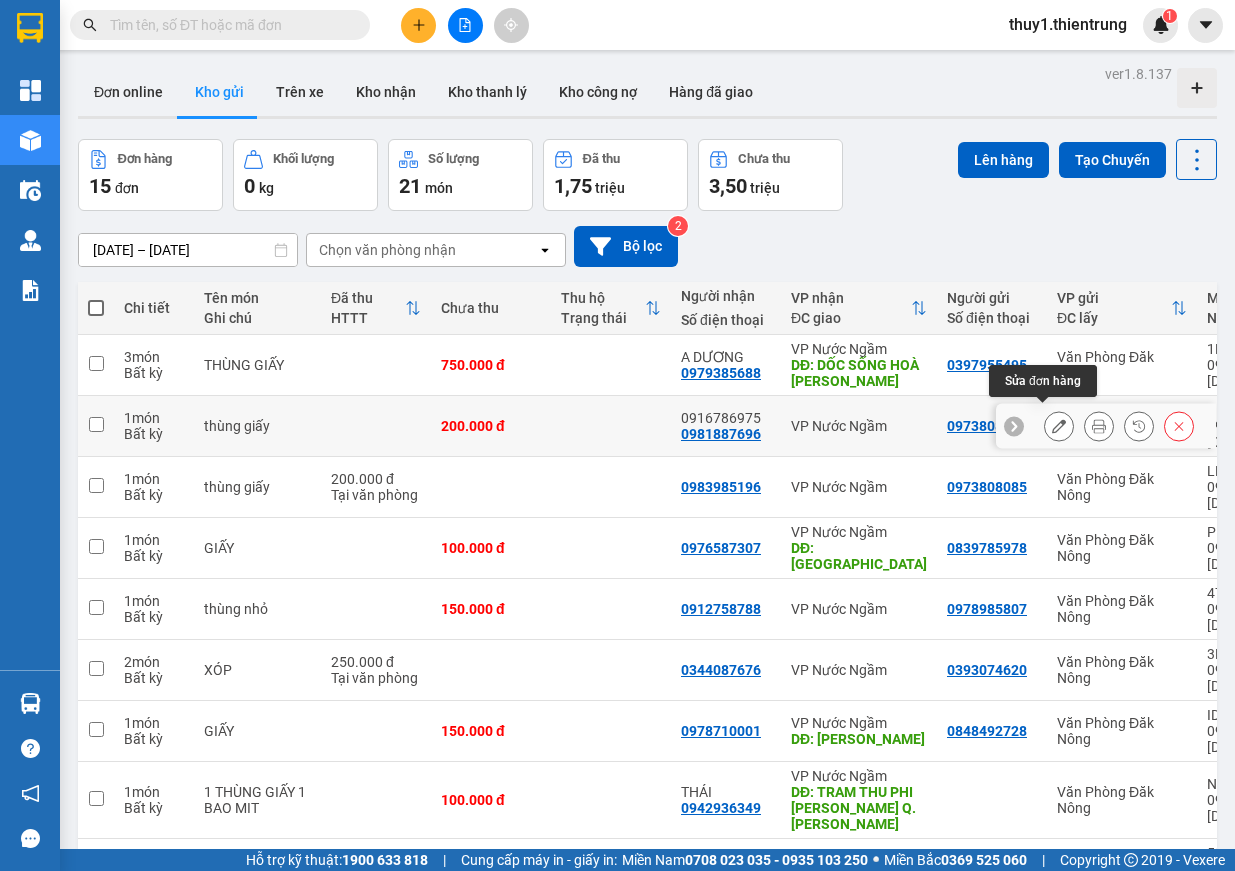 click 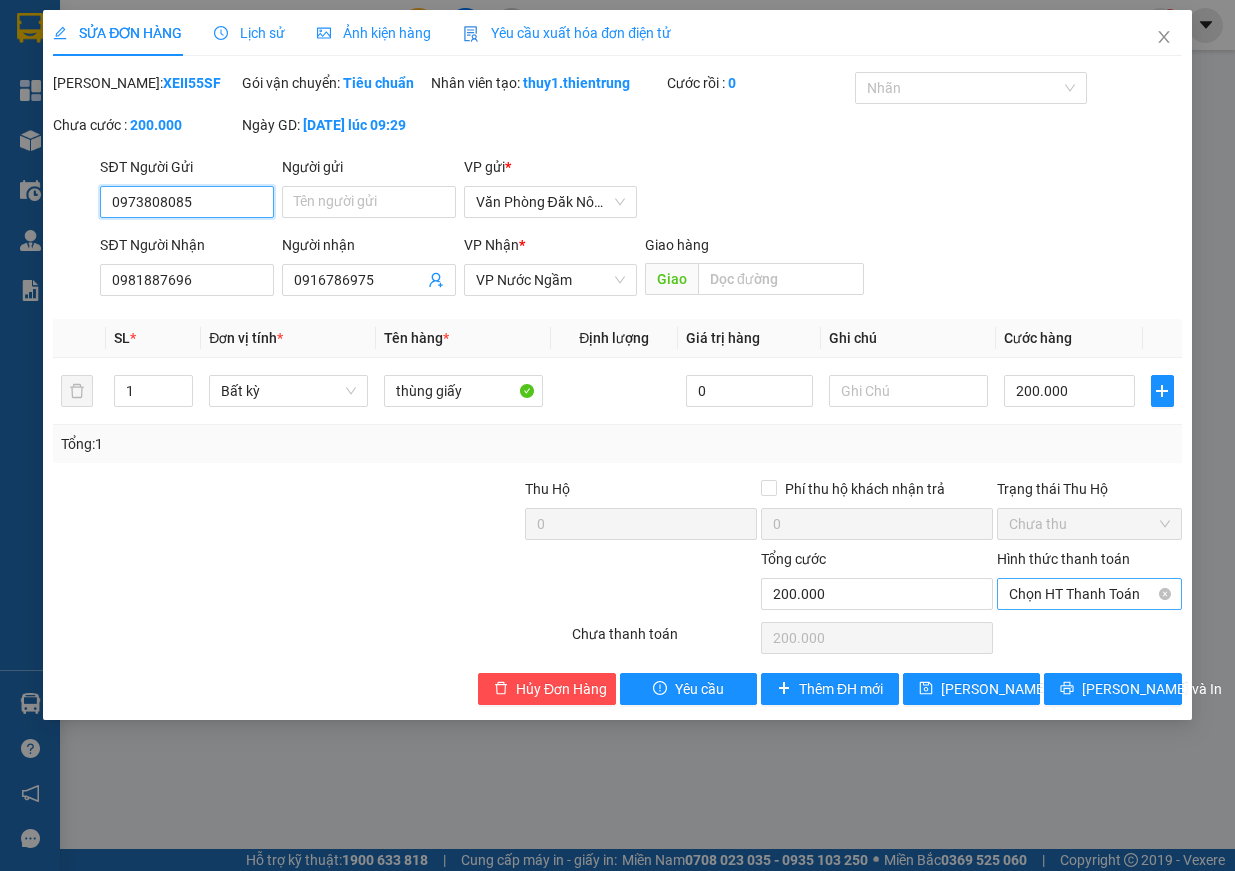 click on "Chọn HT Thanh Toán" at bounding box center [1089, 594] 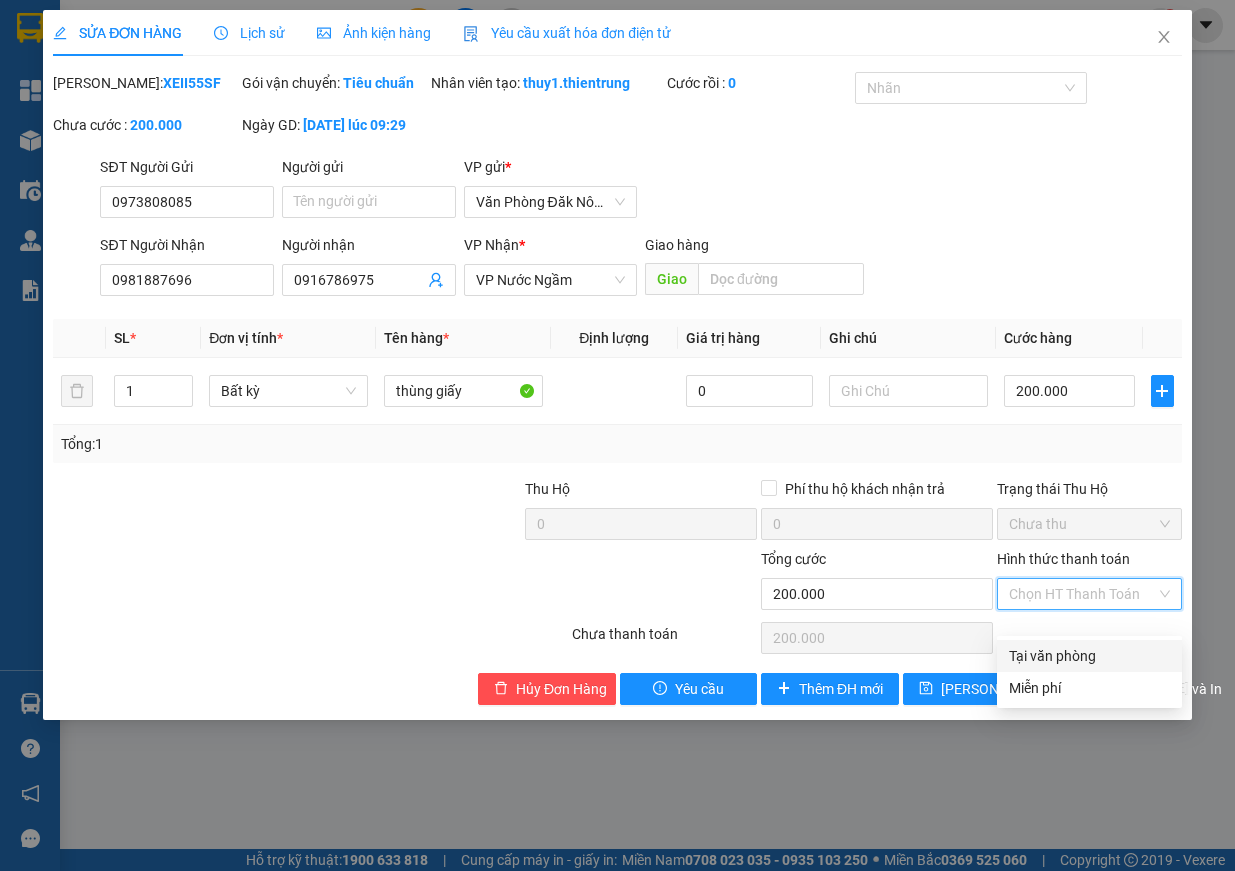 click on "Tại văn phòng" at bounding box center [1089, 656] 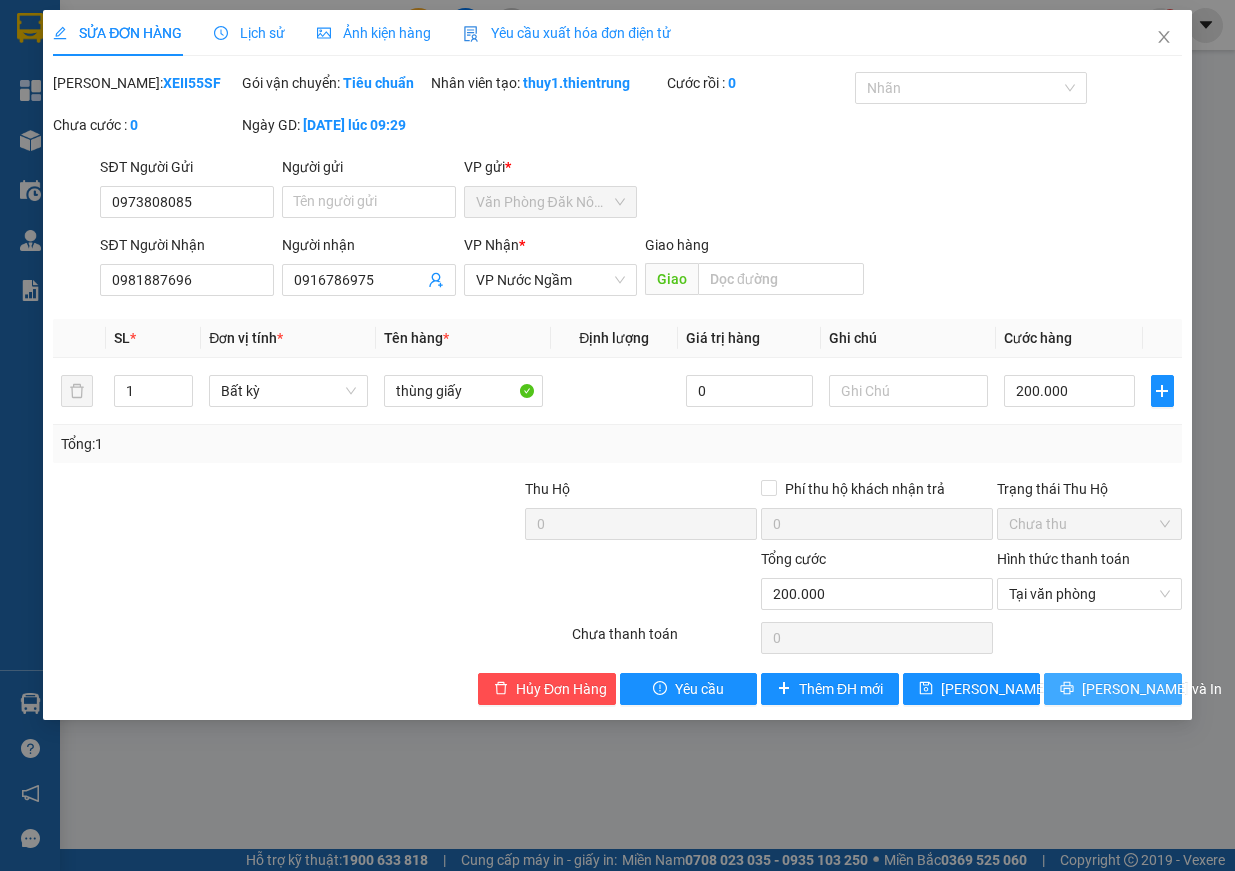 click 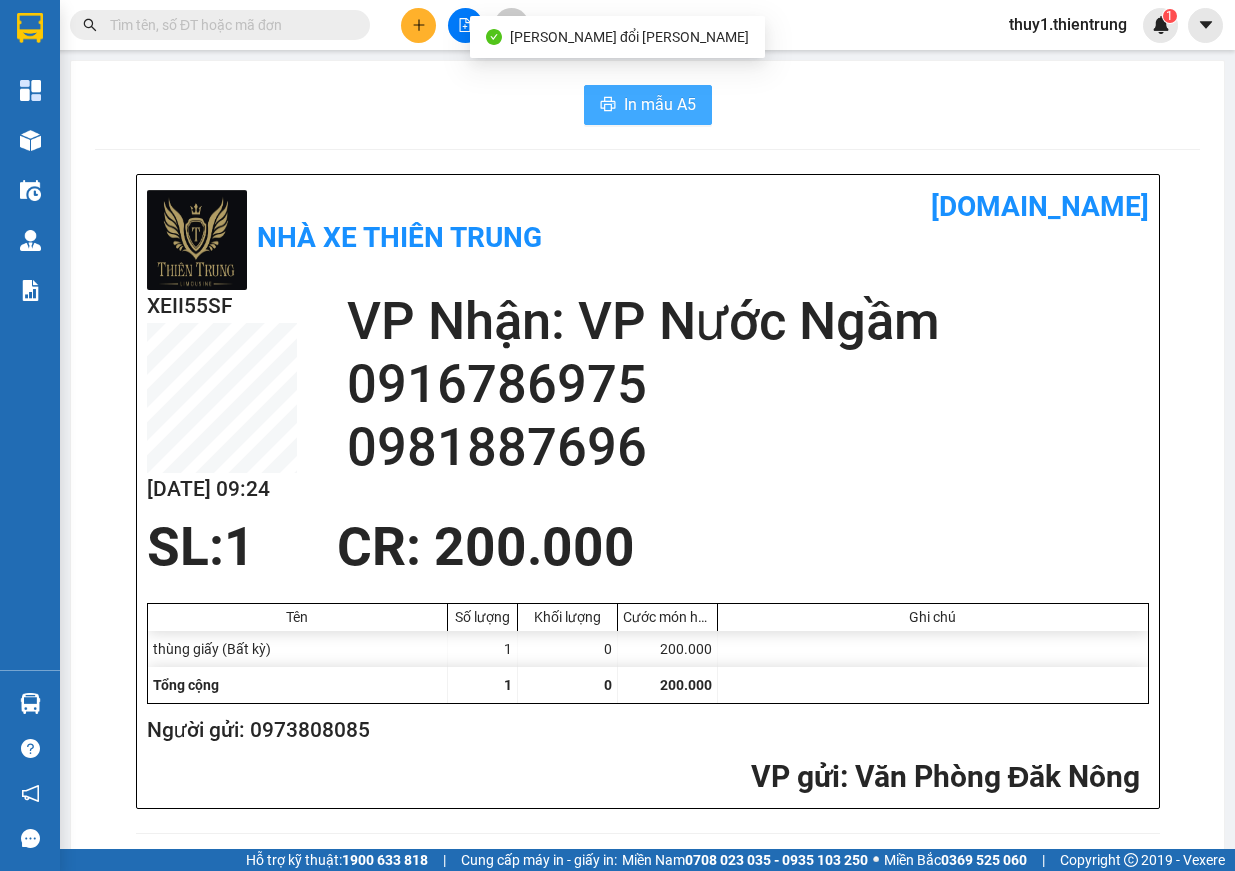 click on "In mẫu A5" at bounding box center [660, 104] 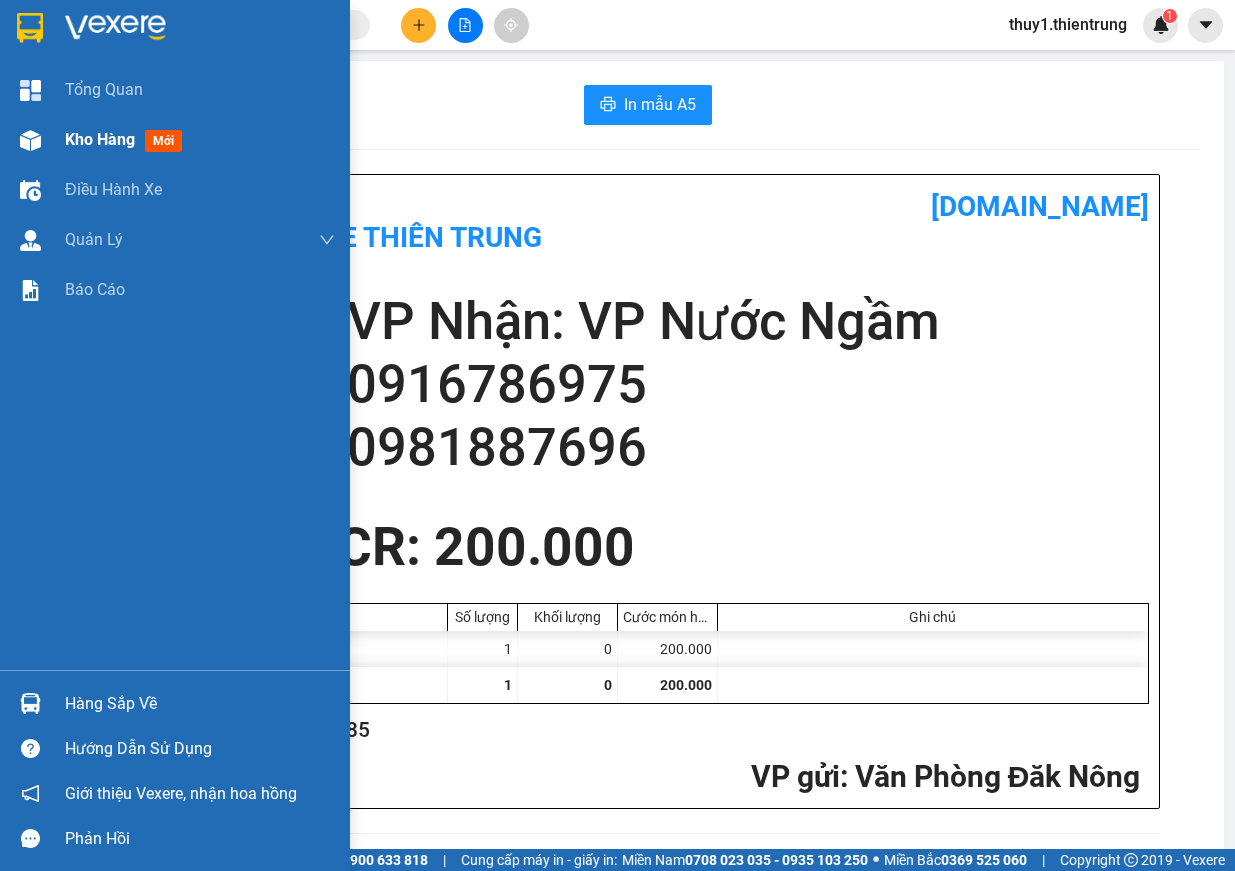 click on "Kho hàng mới" at bounding box center [175, 140] 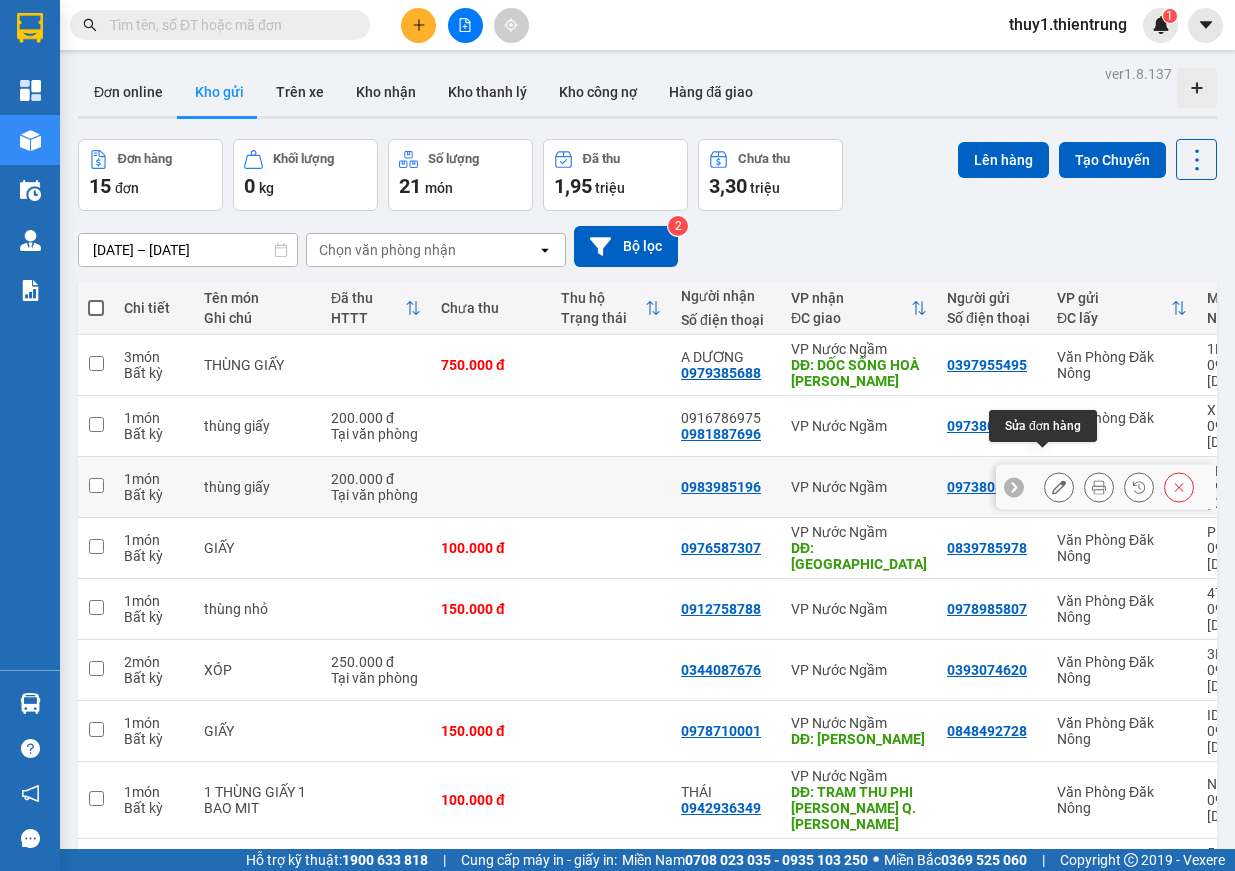 click 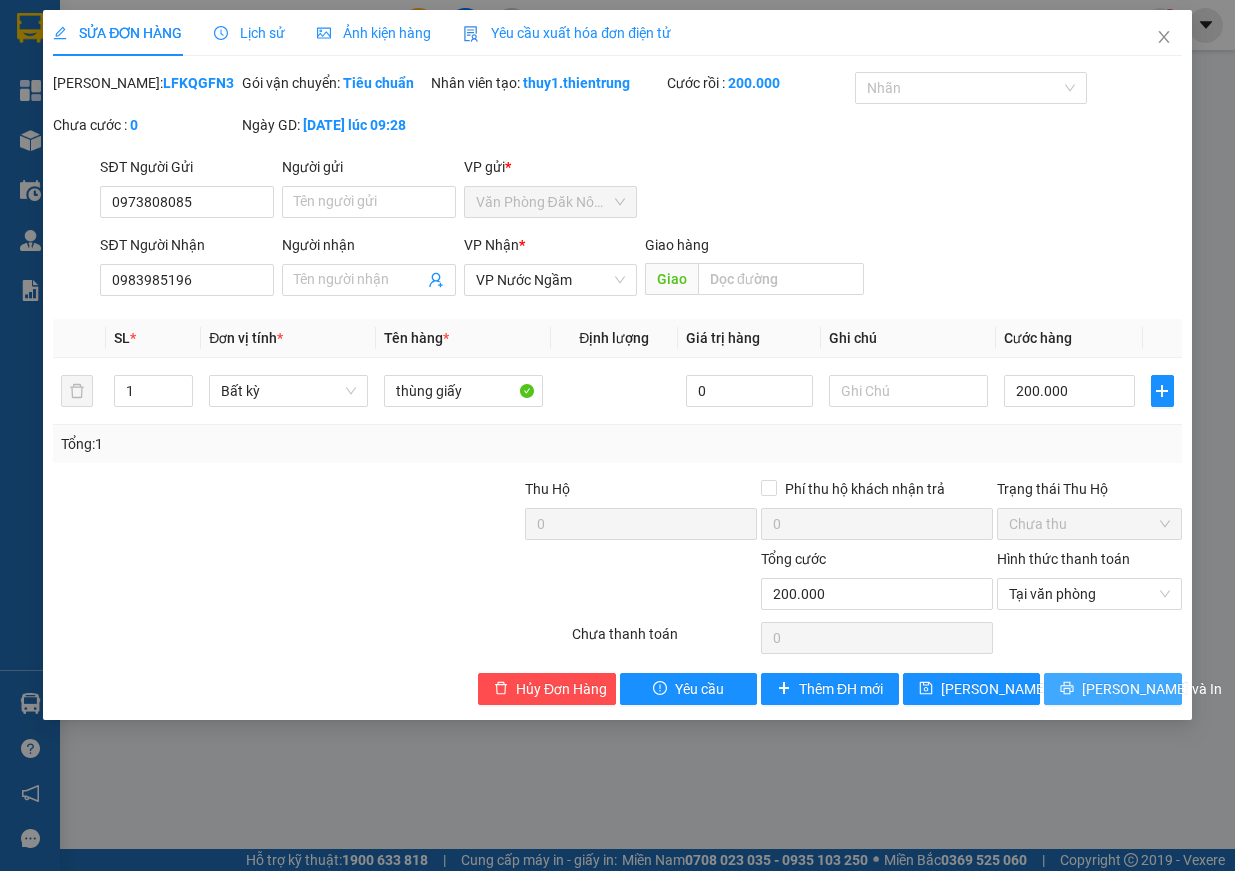 click on "[PERSON_NAME] và In" at bounding box center [1152, 689] 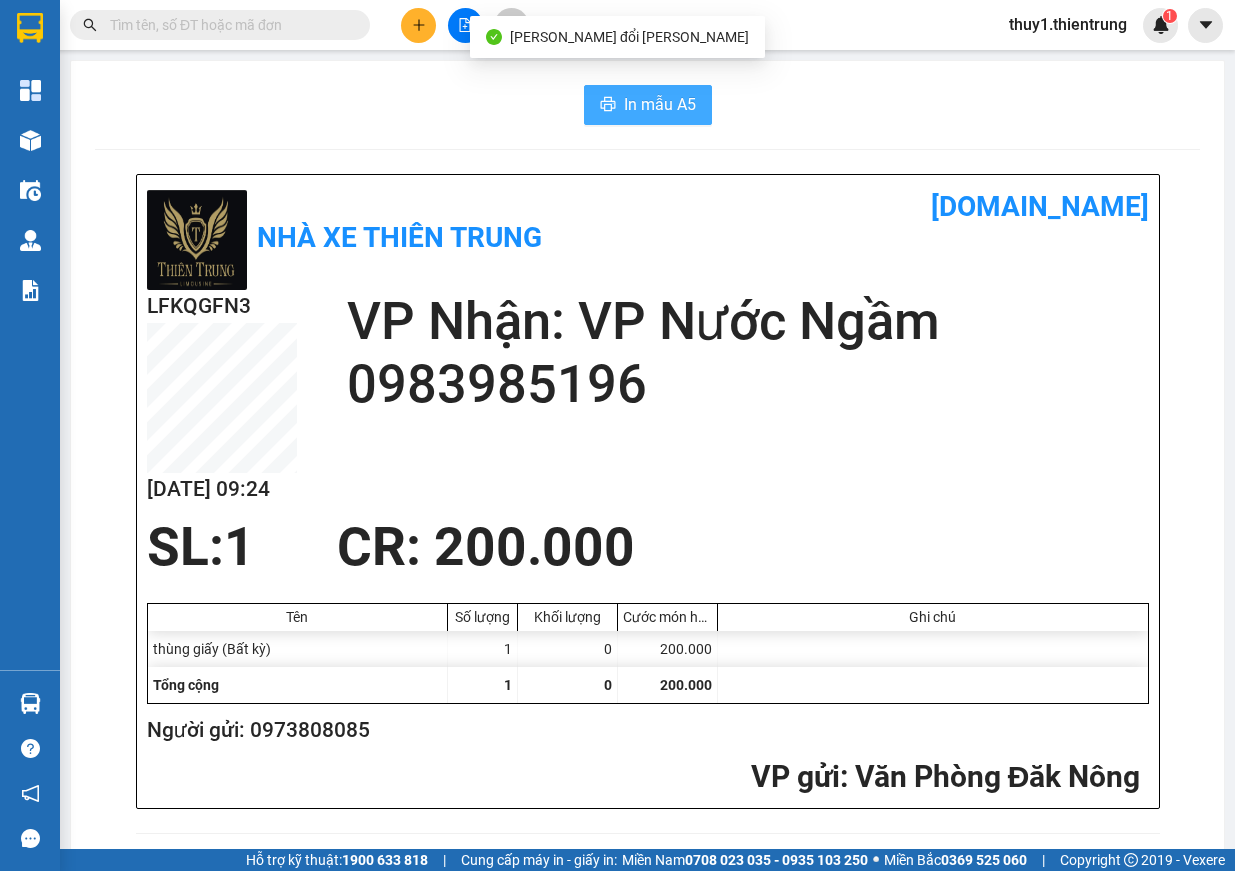 click on "In mẫu A5" at bounding box center [648, 105] 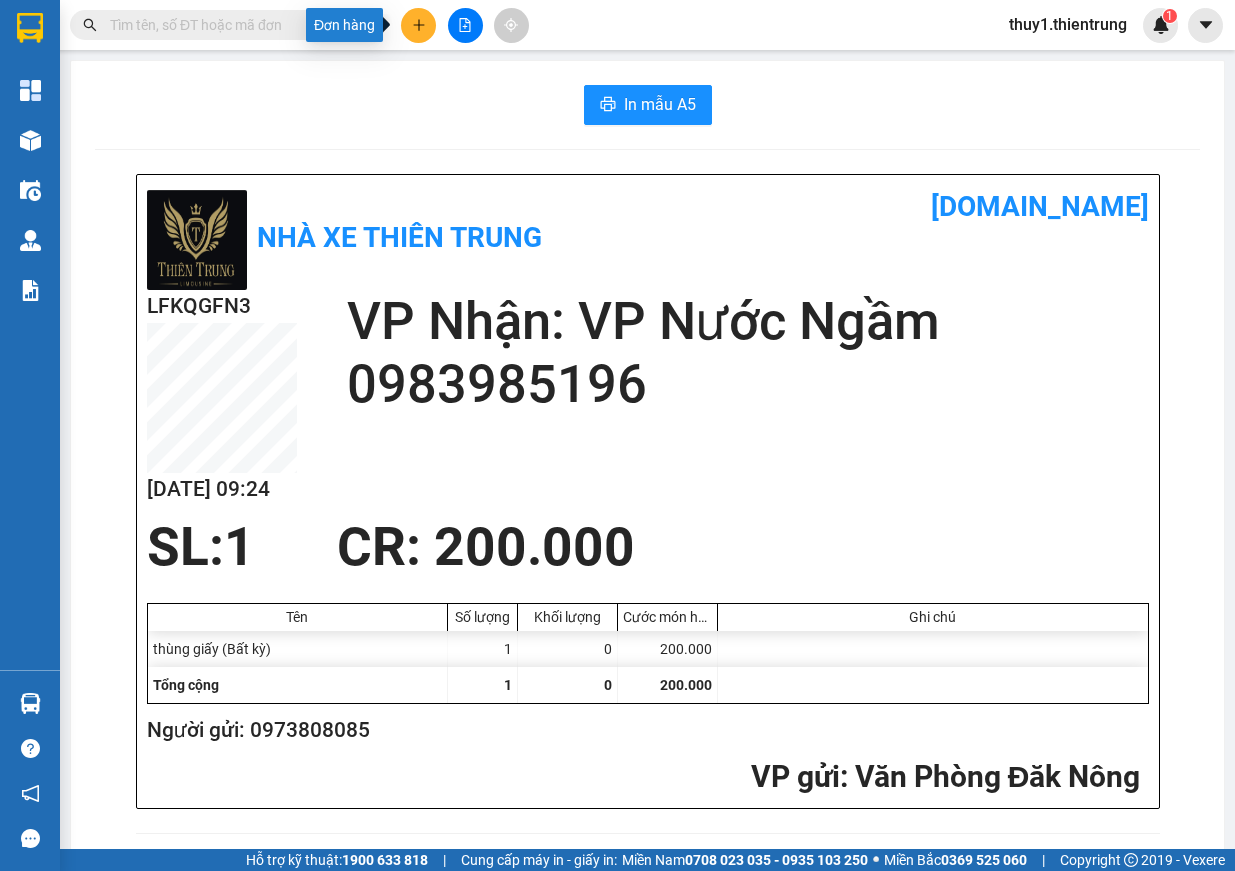 click at bounding box center [418, 25] 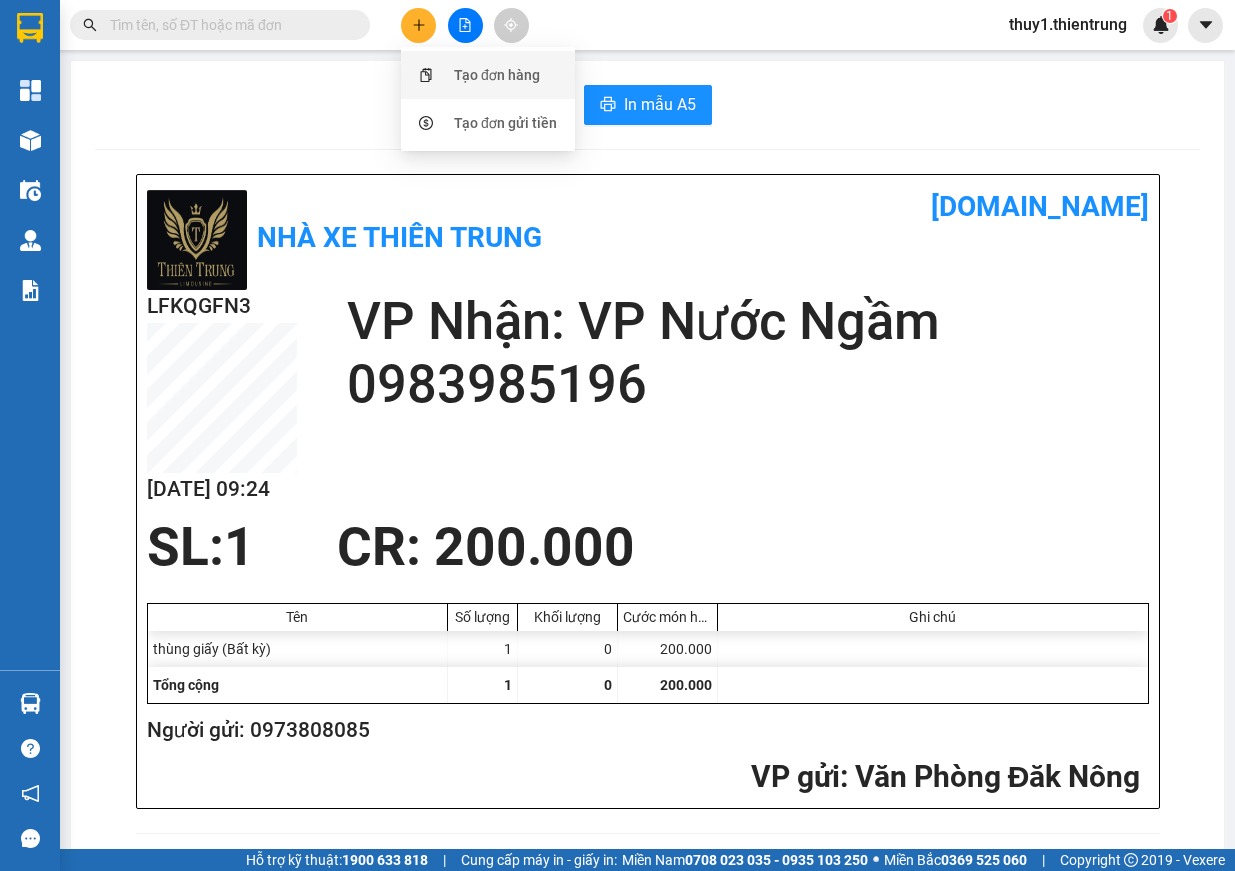 click on "Tạo đơn hàng" at bounding box center (497, 75) 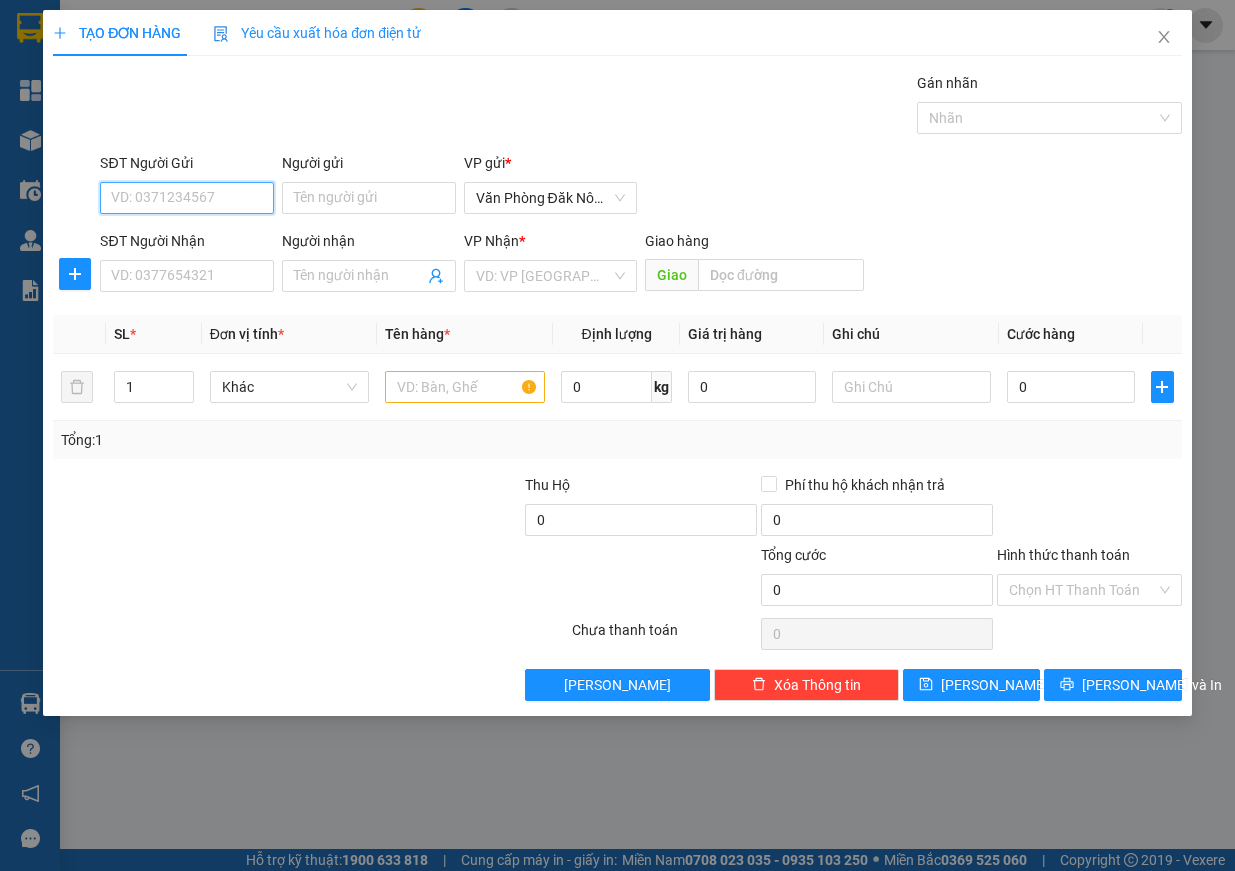 click on "SĐT Người Gửi" at bounding box center (187, 198) 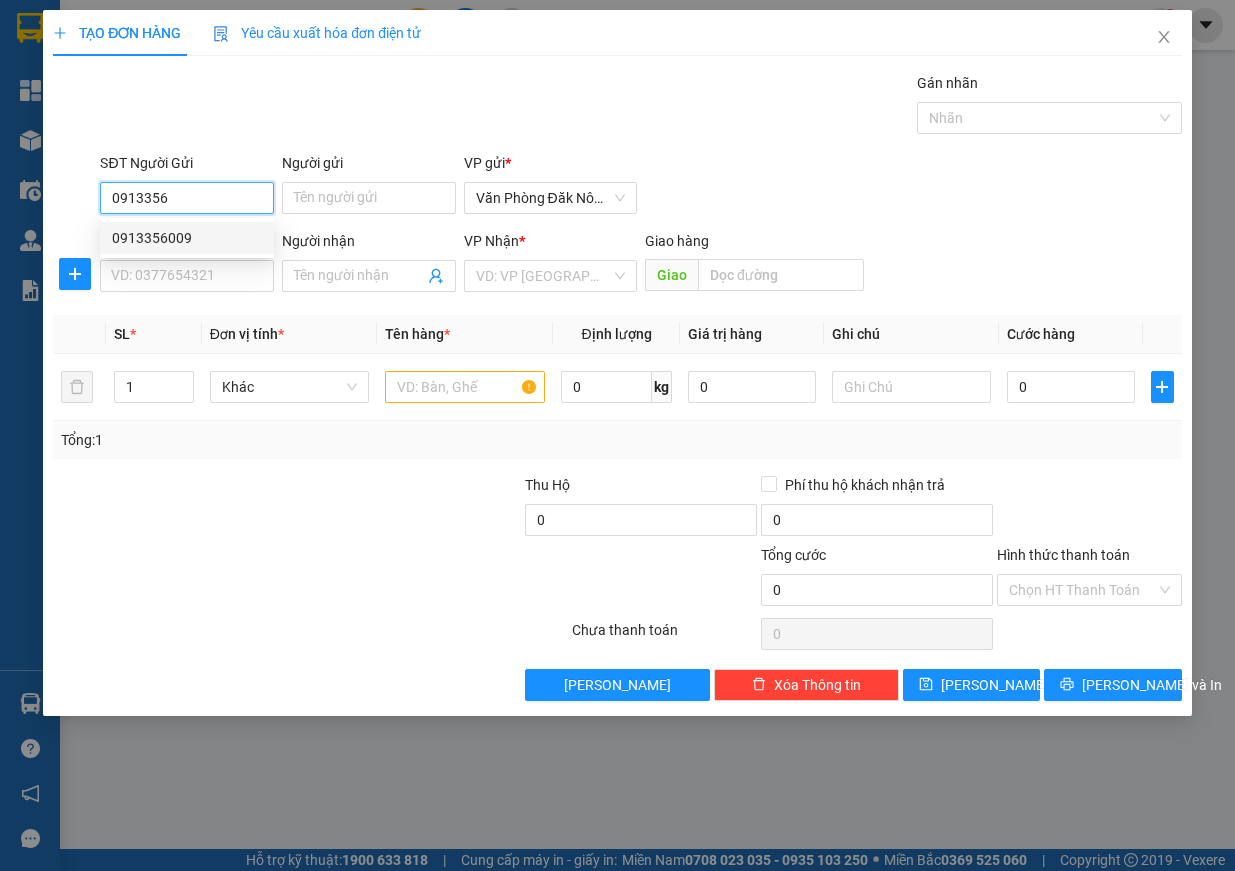 click on "0913356009" at bounding box center [187, 238] 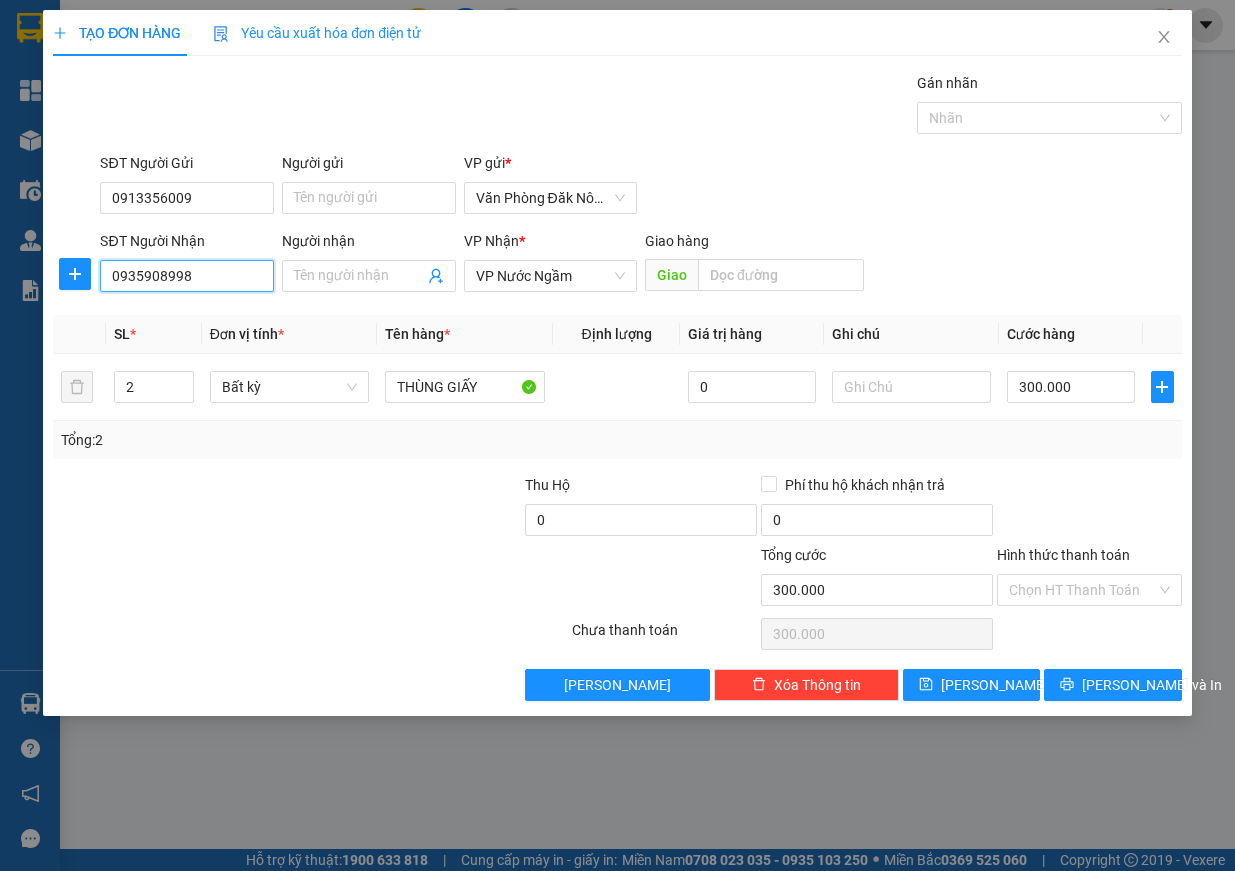 click on "0935908998" at bounding box center (187, 276) 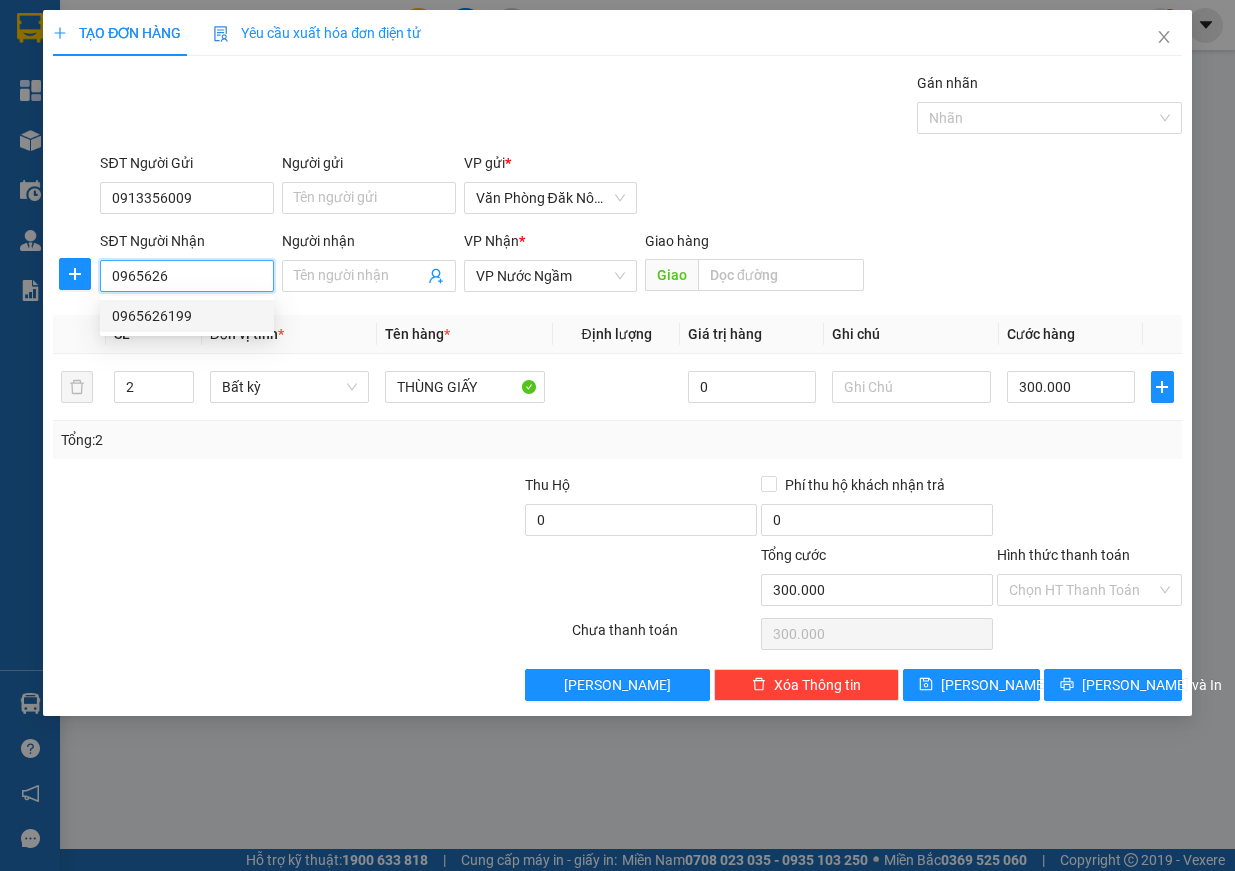 click on "0965626199" at bounding box center (187, 316) 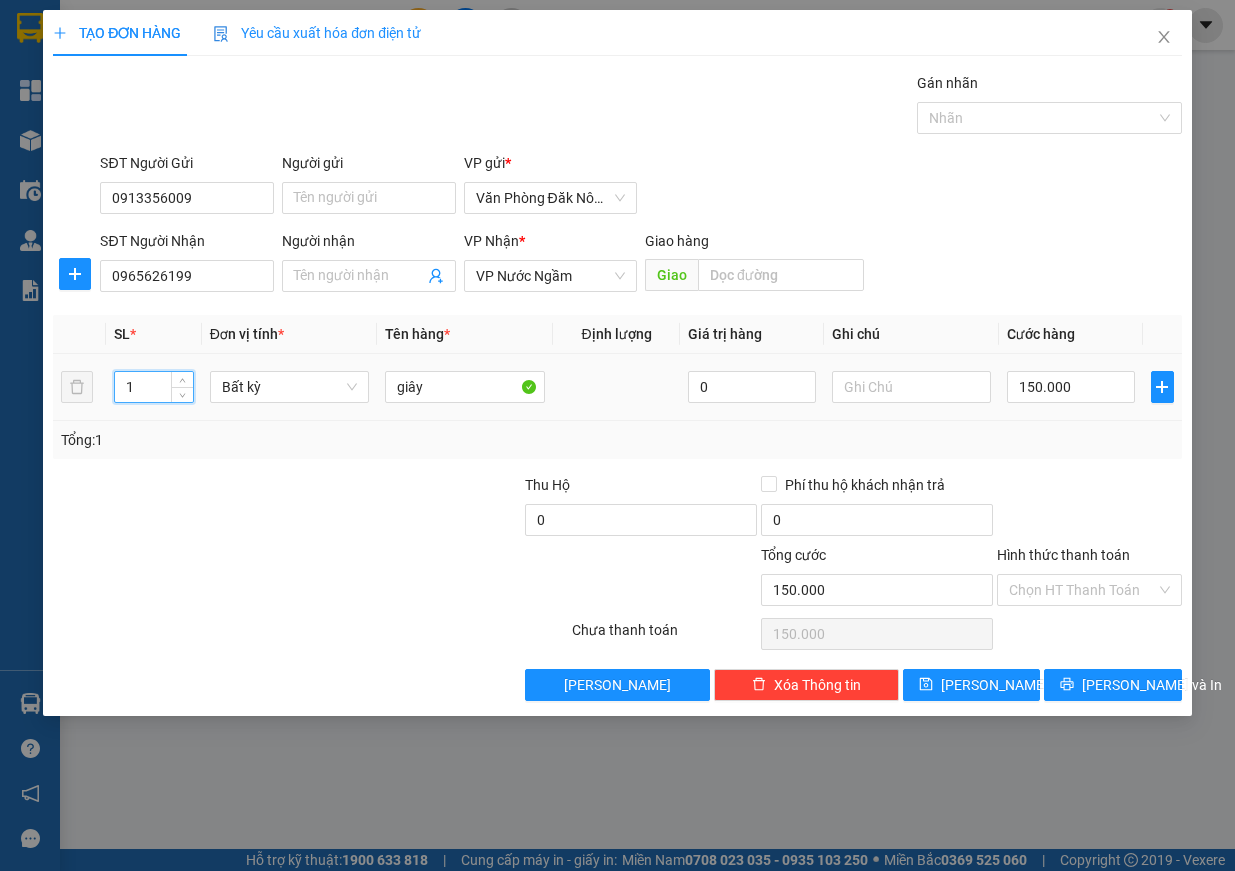 click on "1 Bất kỳ giây 0 150.000" at bounding box center [617, 387] 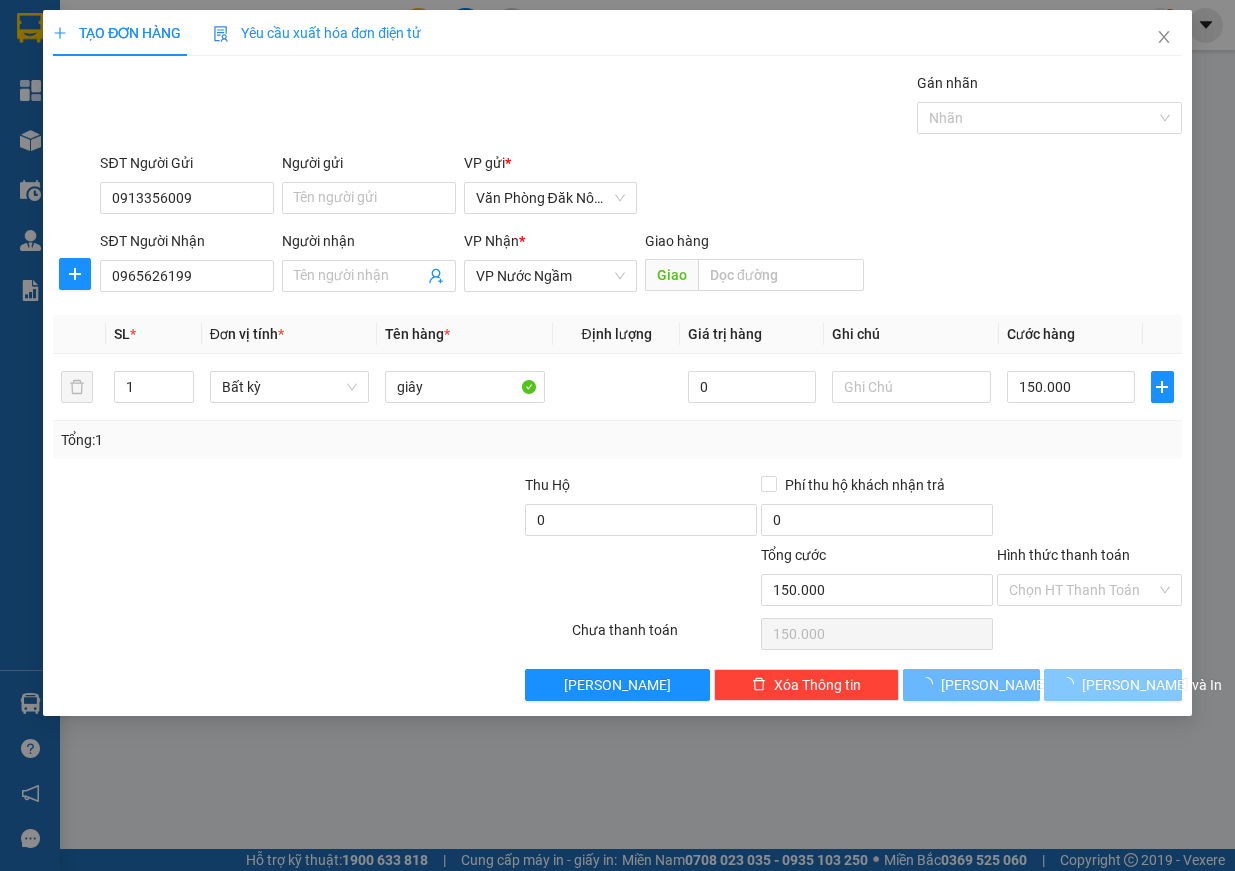 click on "[PERSON_NAME] và In" at bounding box center (1152, 685) 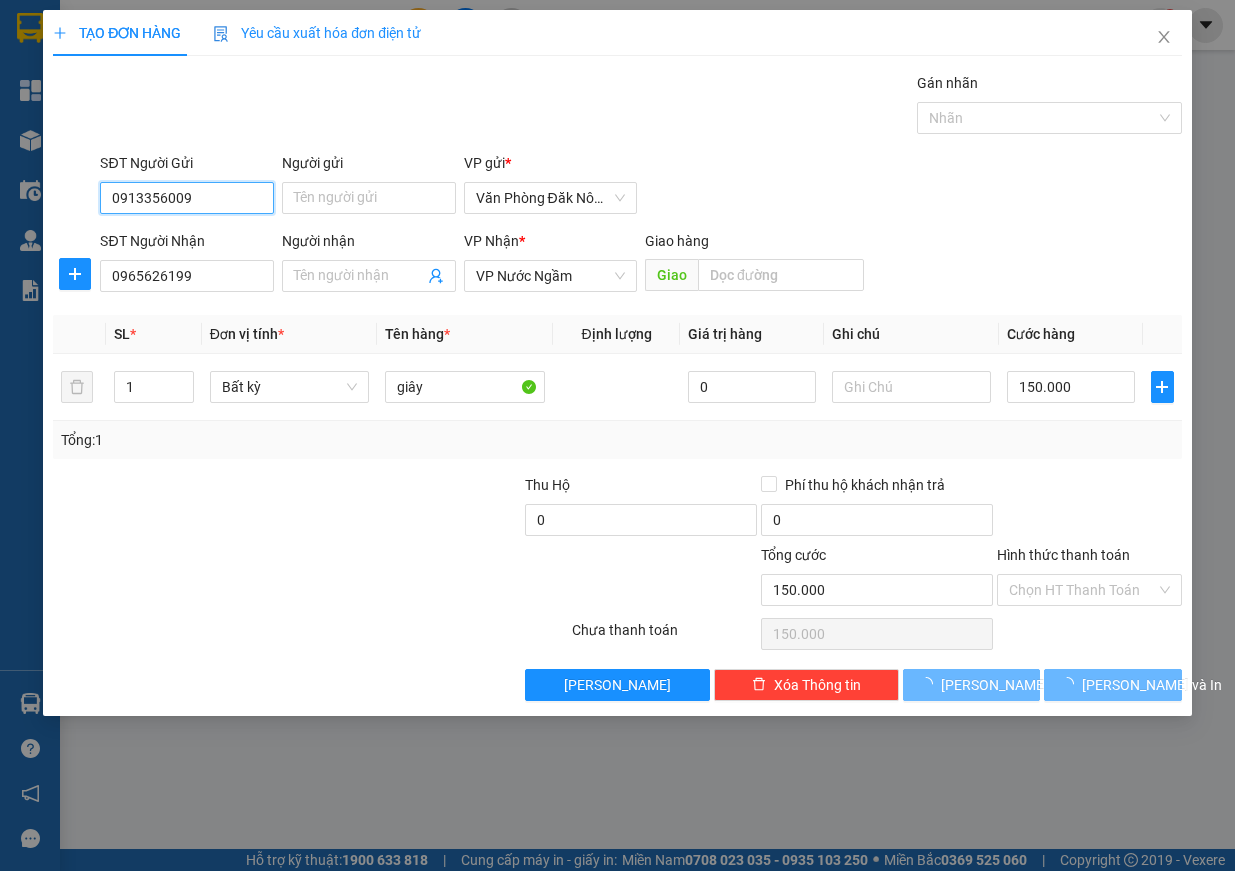 drag, startPoint x: 209, startPoint y: 189, endPoint x: 61, endPoint y: 181, distance: 148.21606 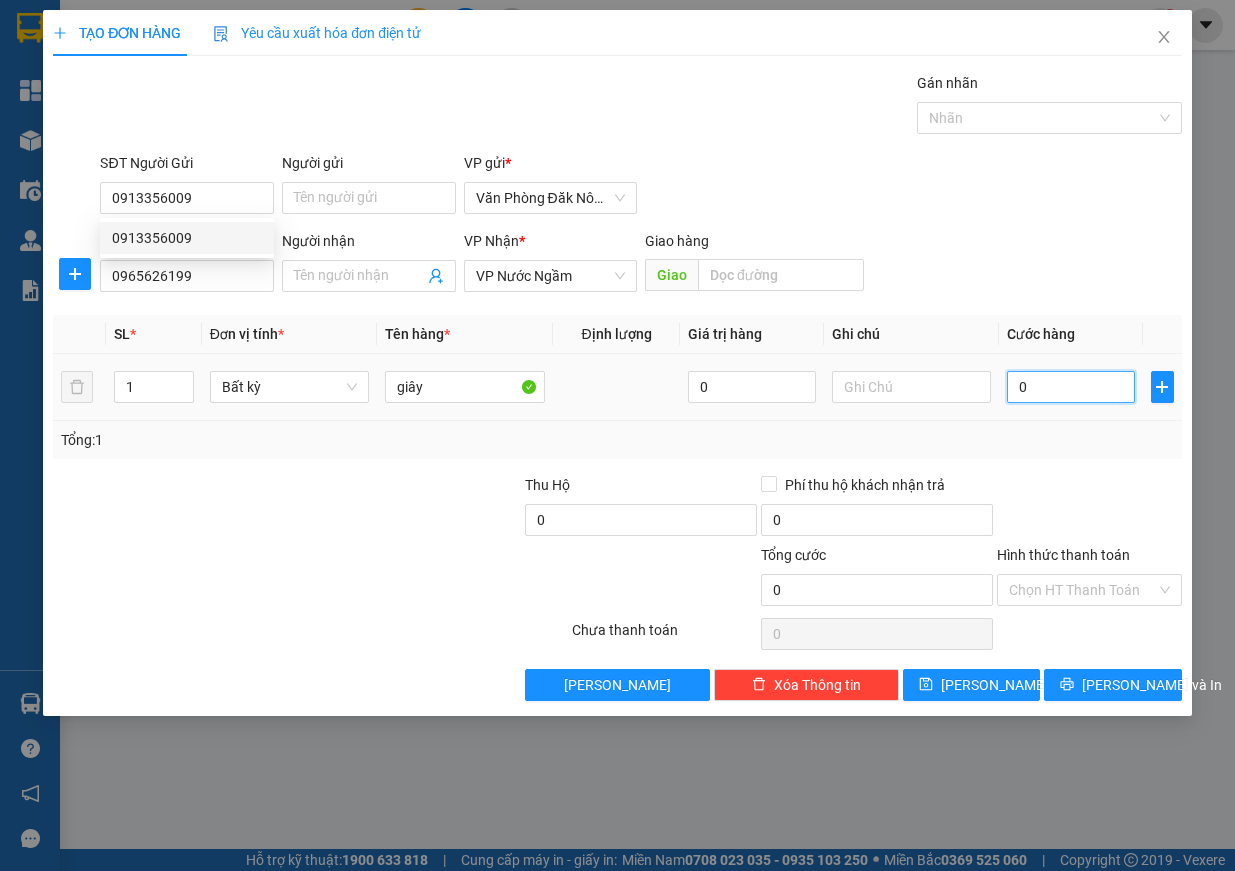 click on "0" at bounding box center [1071, 387] 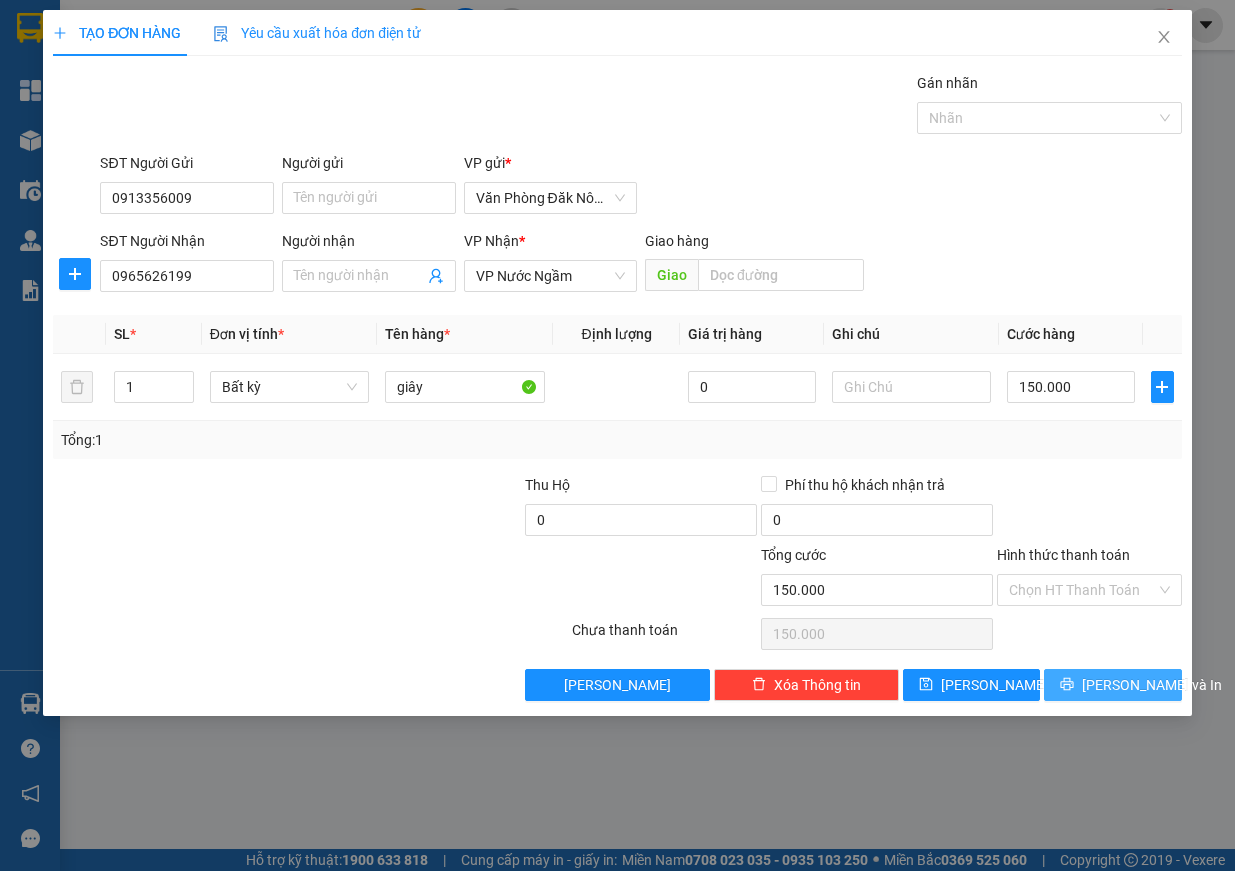 click on "[PERSON_NAME] và In" at bounding box center (1152, 685) 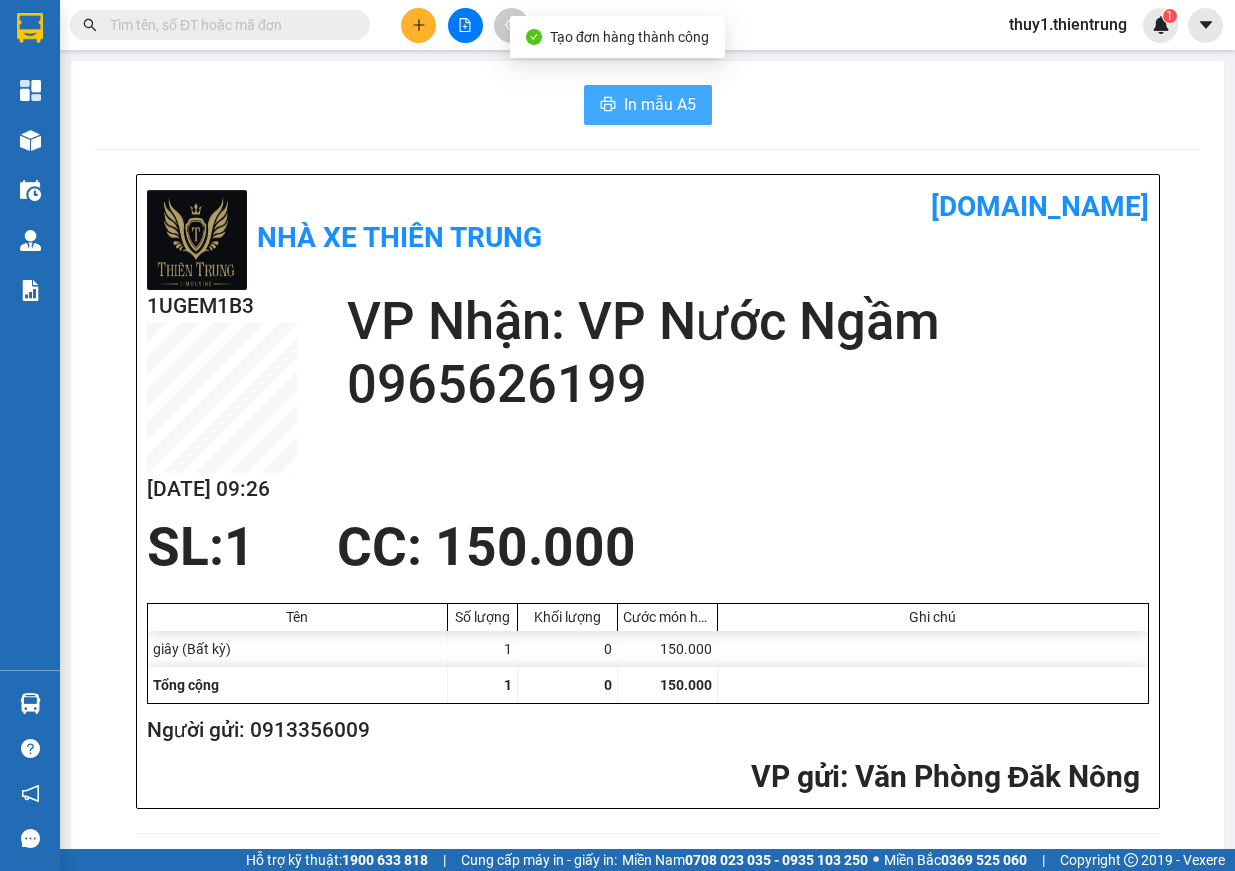 click on "In mẫu A5" at bounding box center (660, 104) 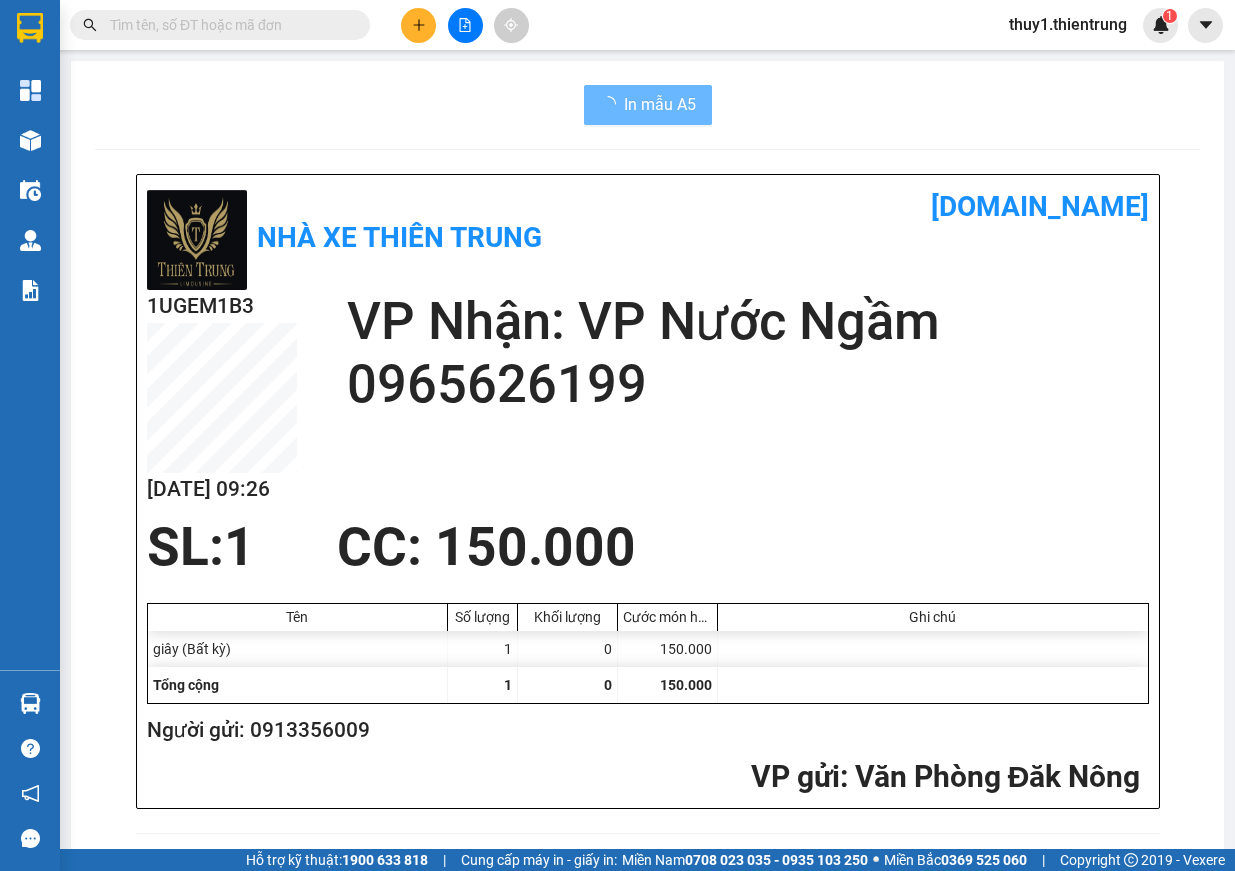 drag, startPoint x: 428, startPoint y: 16, endPoint x: 428, endPoint y: 44, distance: 28 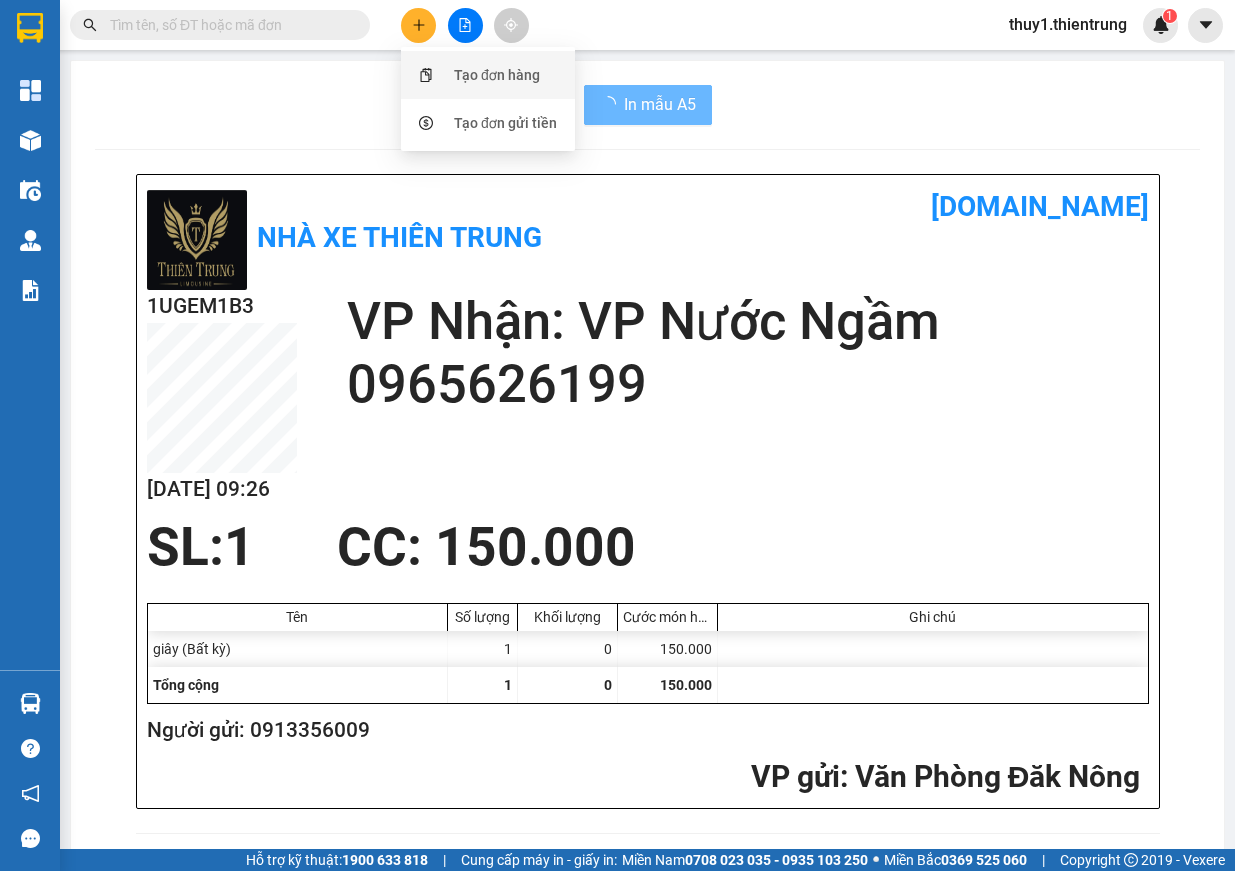 click on "Tạo đơn hàng" at bounding box center [488, 75] 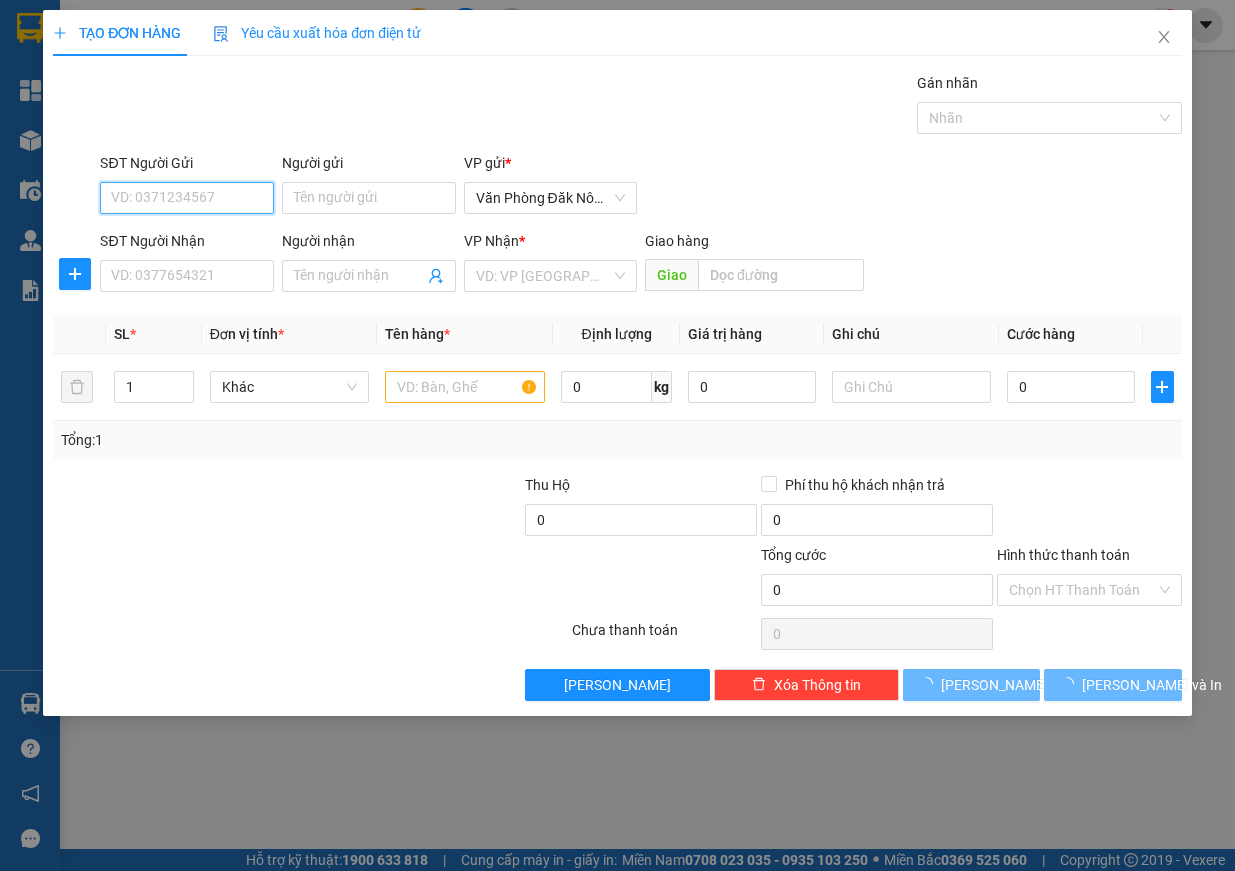 click on "SĐT Người Gửi" at bounding box center (187, 198) 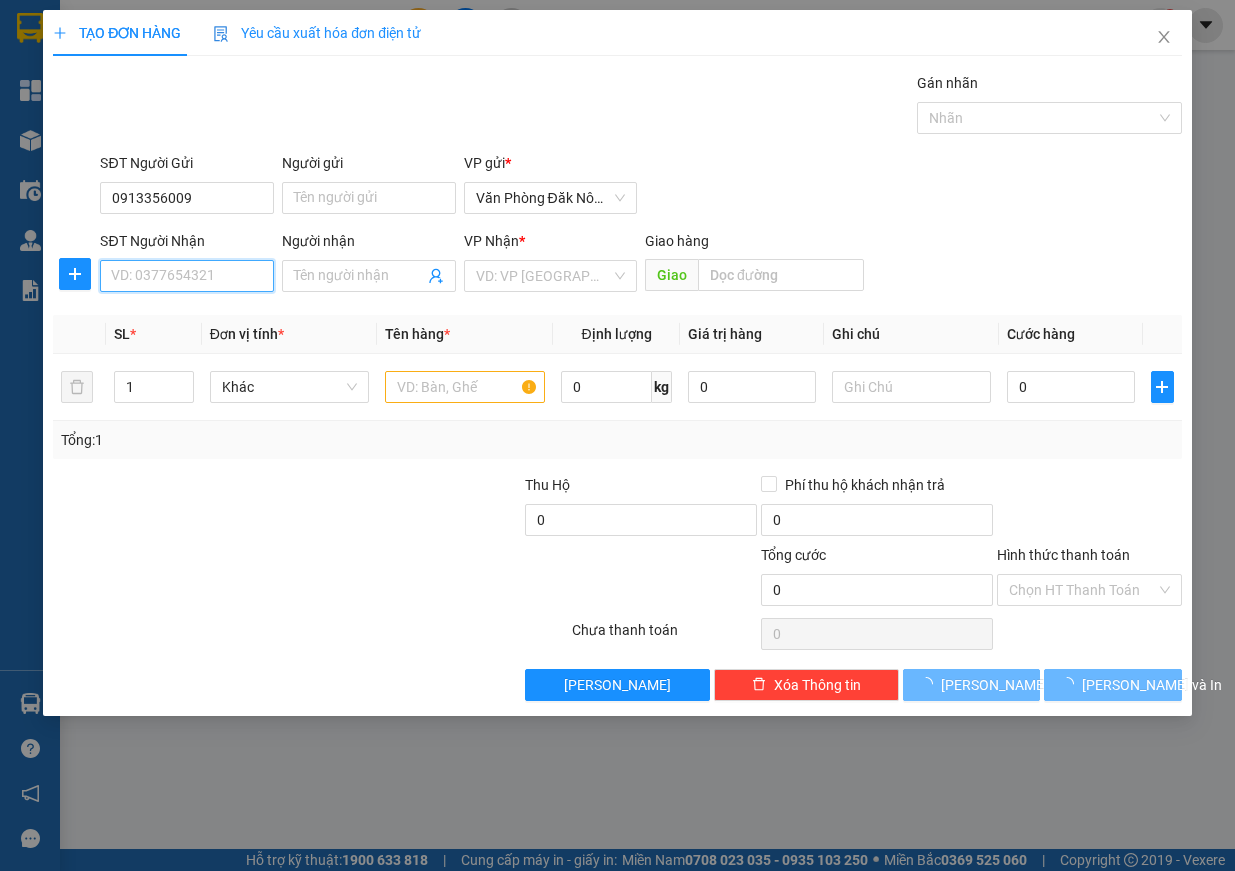 click on "SĐT Người Nhận" at bounding box center (187, 276) 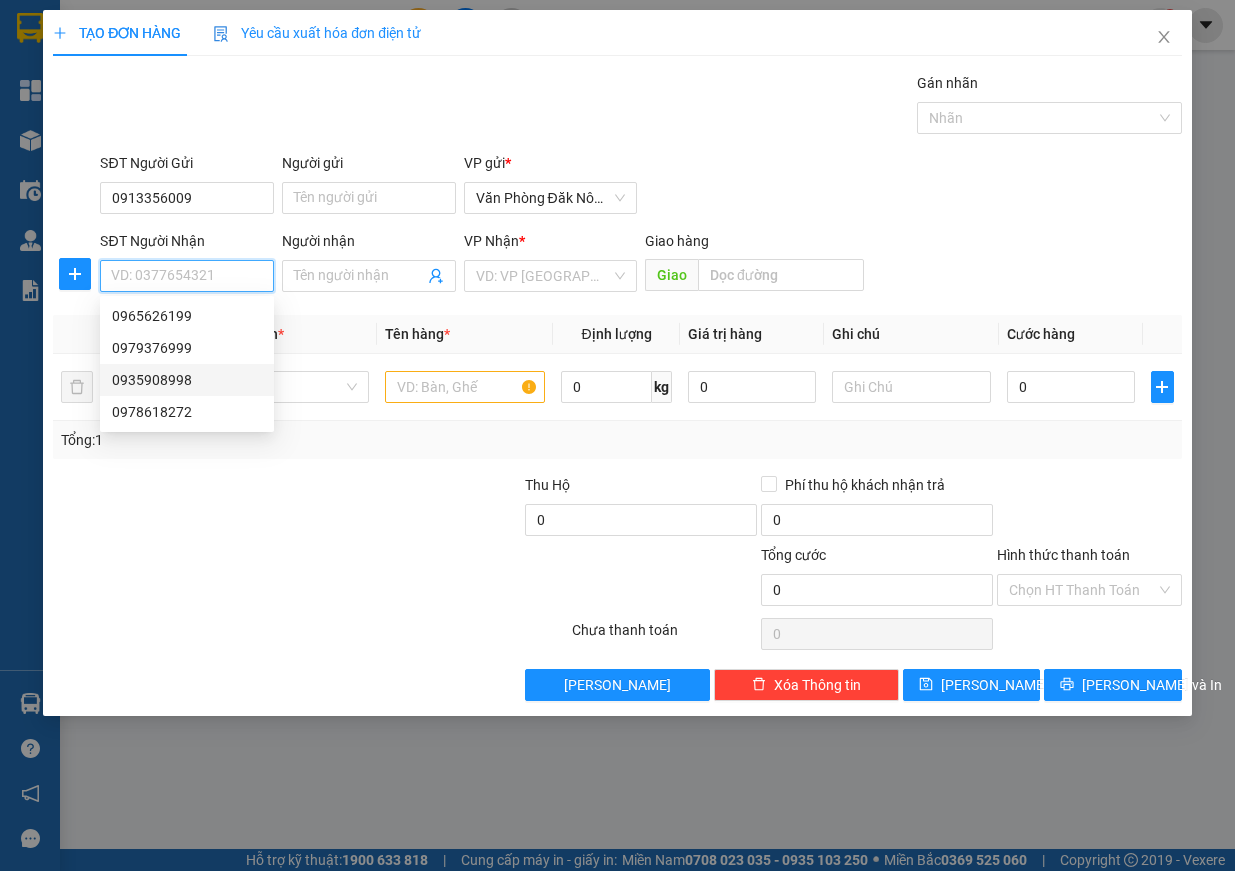 click on "0935908998" at bounding box center (187, 380) 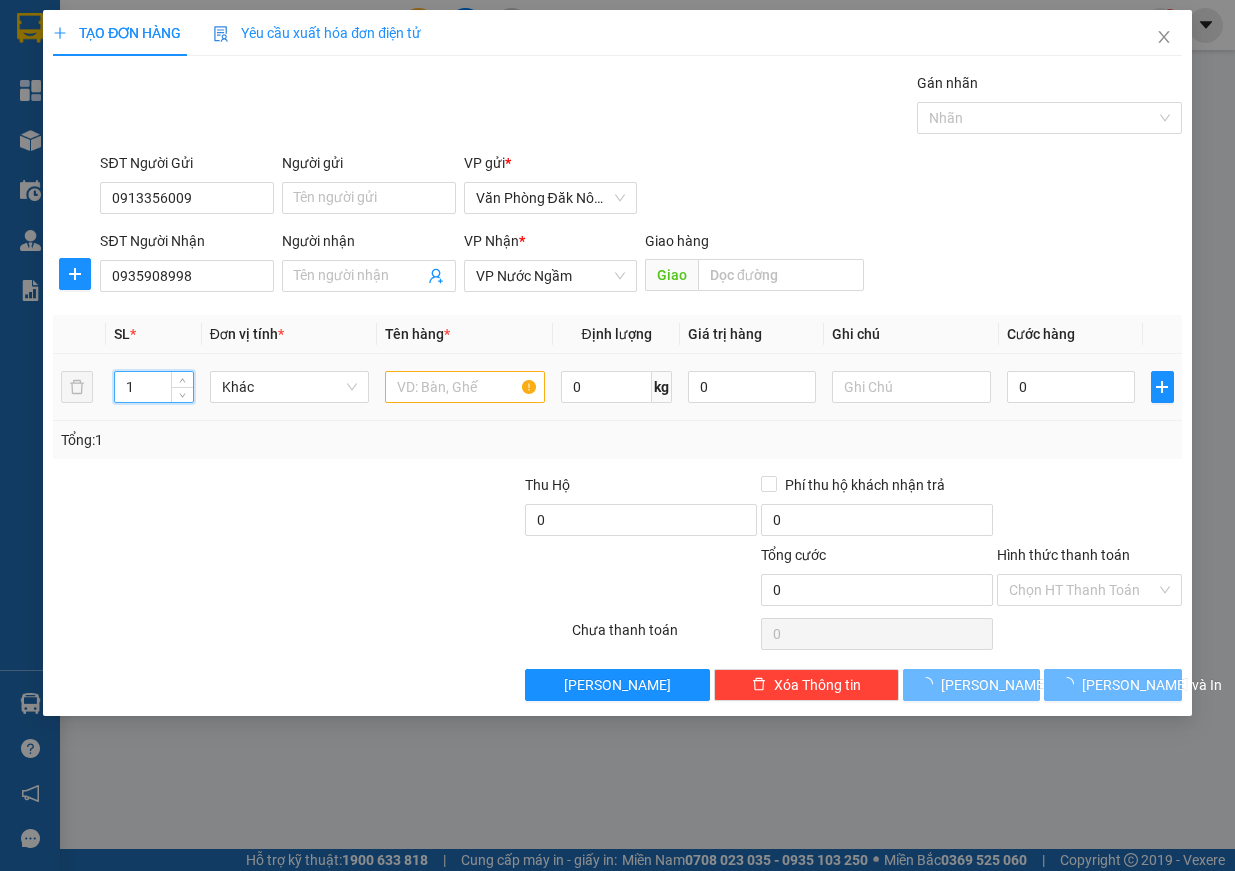 drag, startPoint x: 138, startPoint y: 388, endPoint x: 104, endPoint y: 386, distance: 34.058773 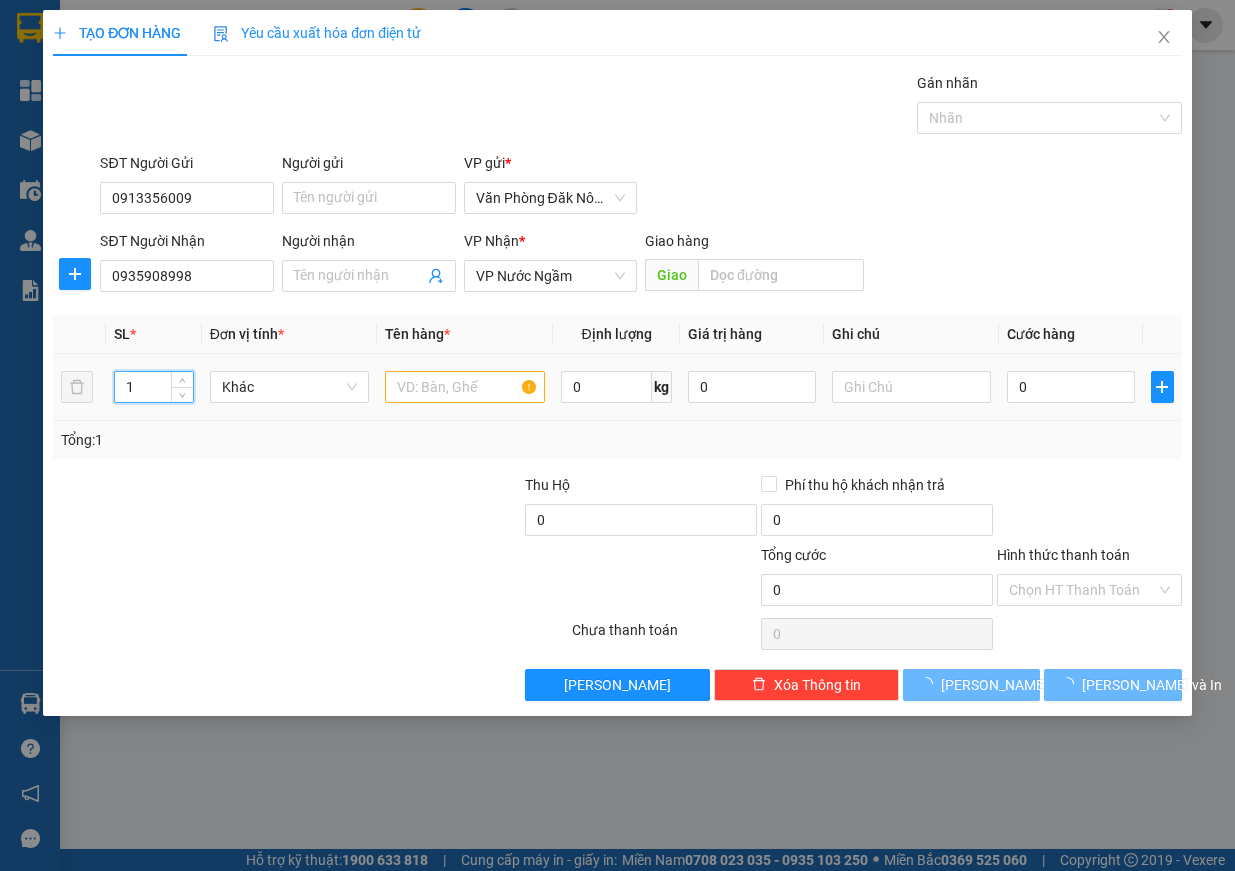 click on "1 Khác 0 kg 0 0" at bounding box center (617, 387) 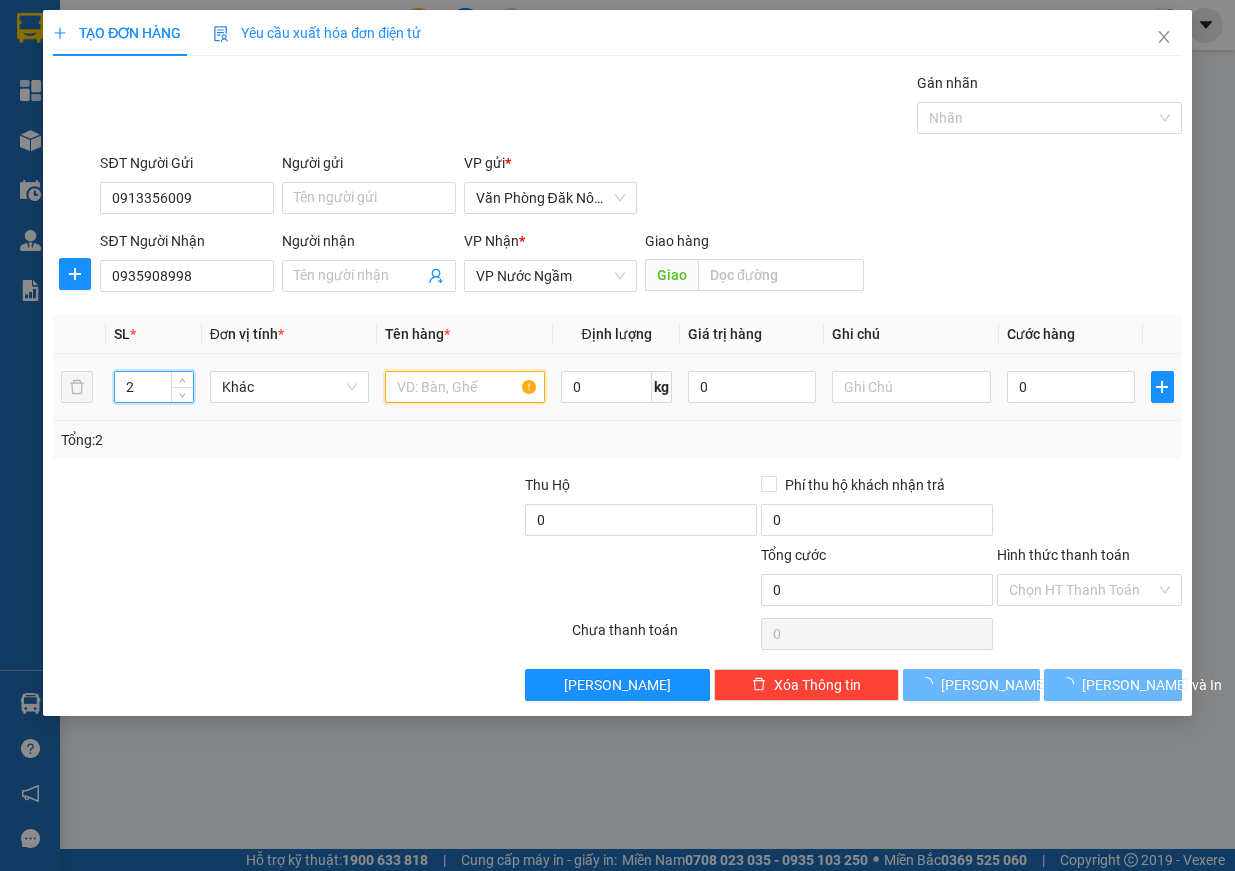 click at bounding box center [465, 387] 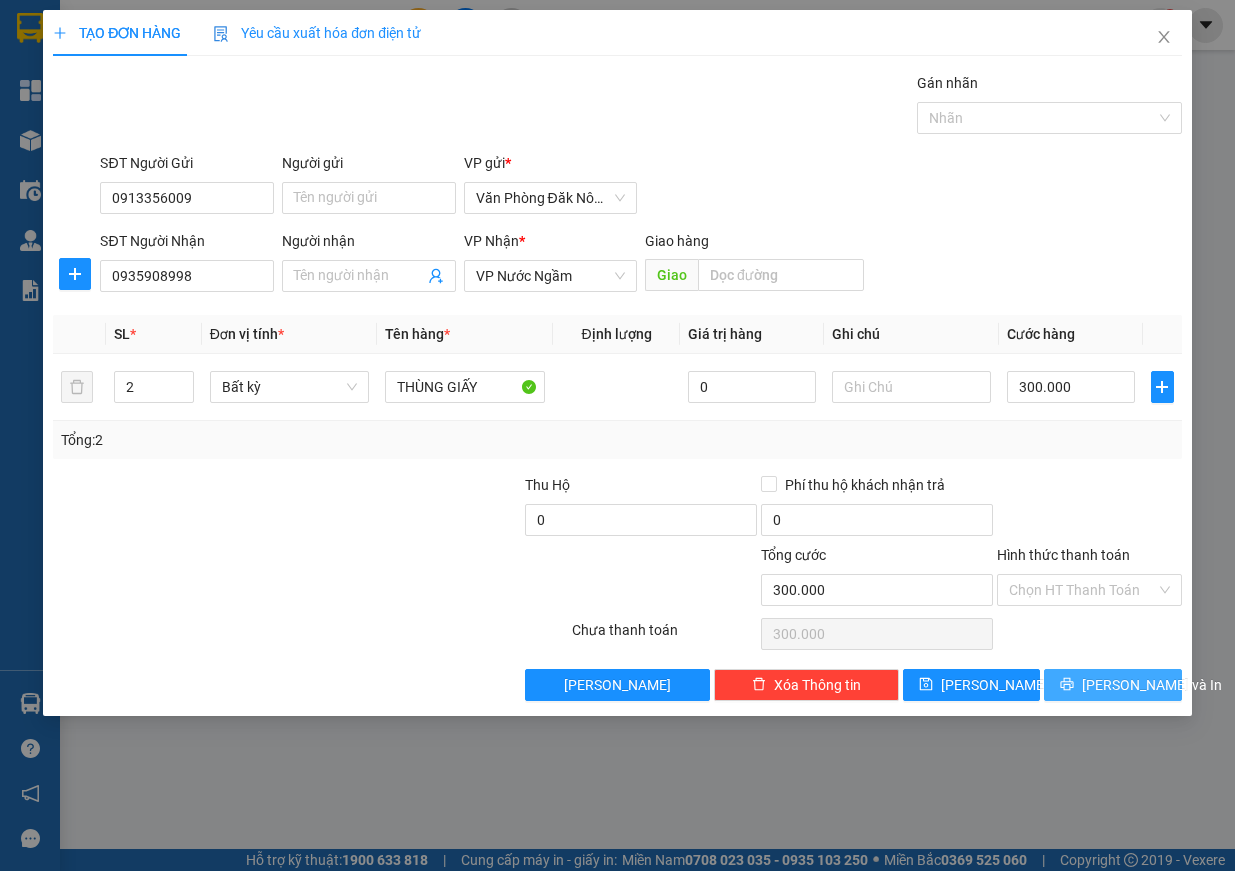 click on "[PERSON_NAME] và In" at bounding box center (1152, 685) 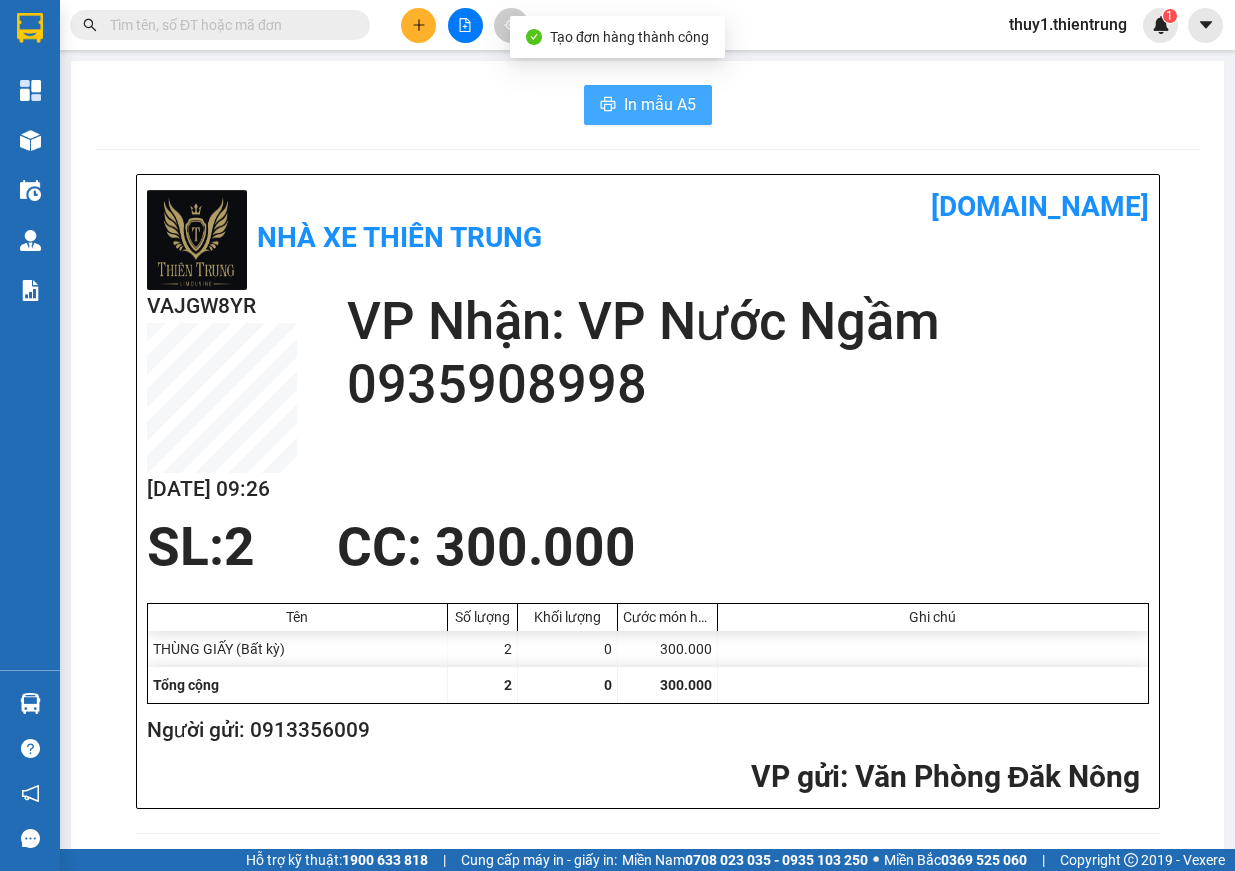 click on "In mẫu A5" at bounding box center (660, 104) 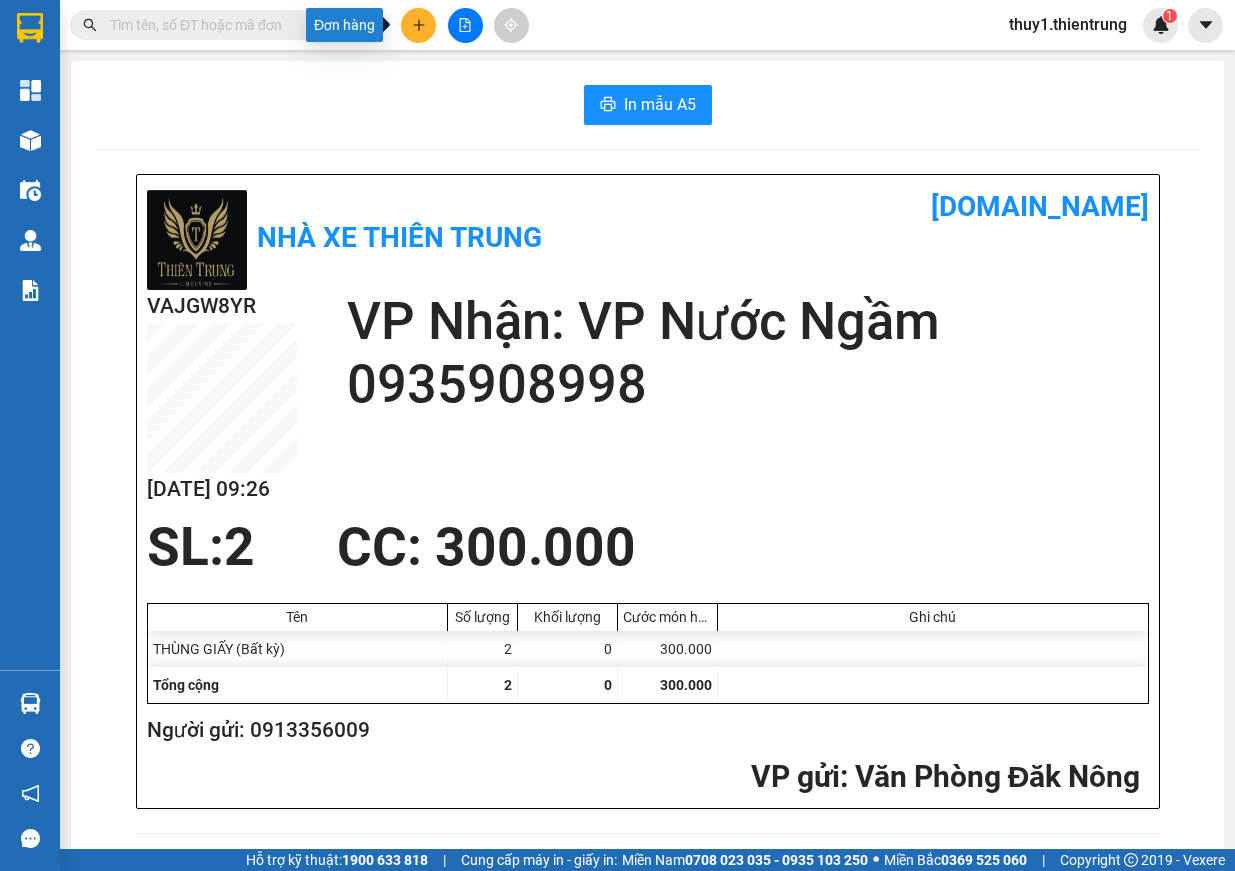 drag, startPoint x: 421, startPoint y: 28, endPoint x: 441, endPoint y: 68, distance: 44.72136 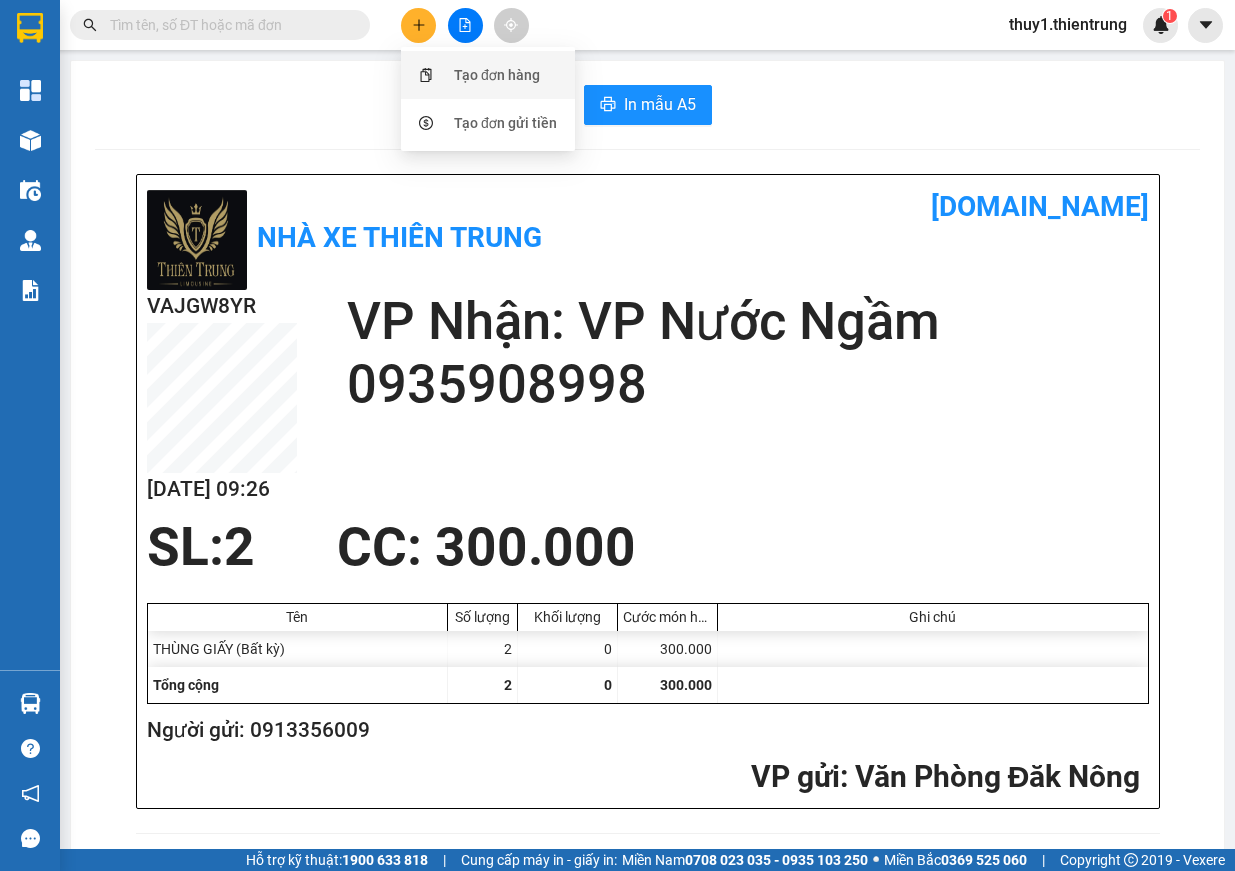 click on "Tạo đơn hàng" at bounding box center (488, 75) 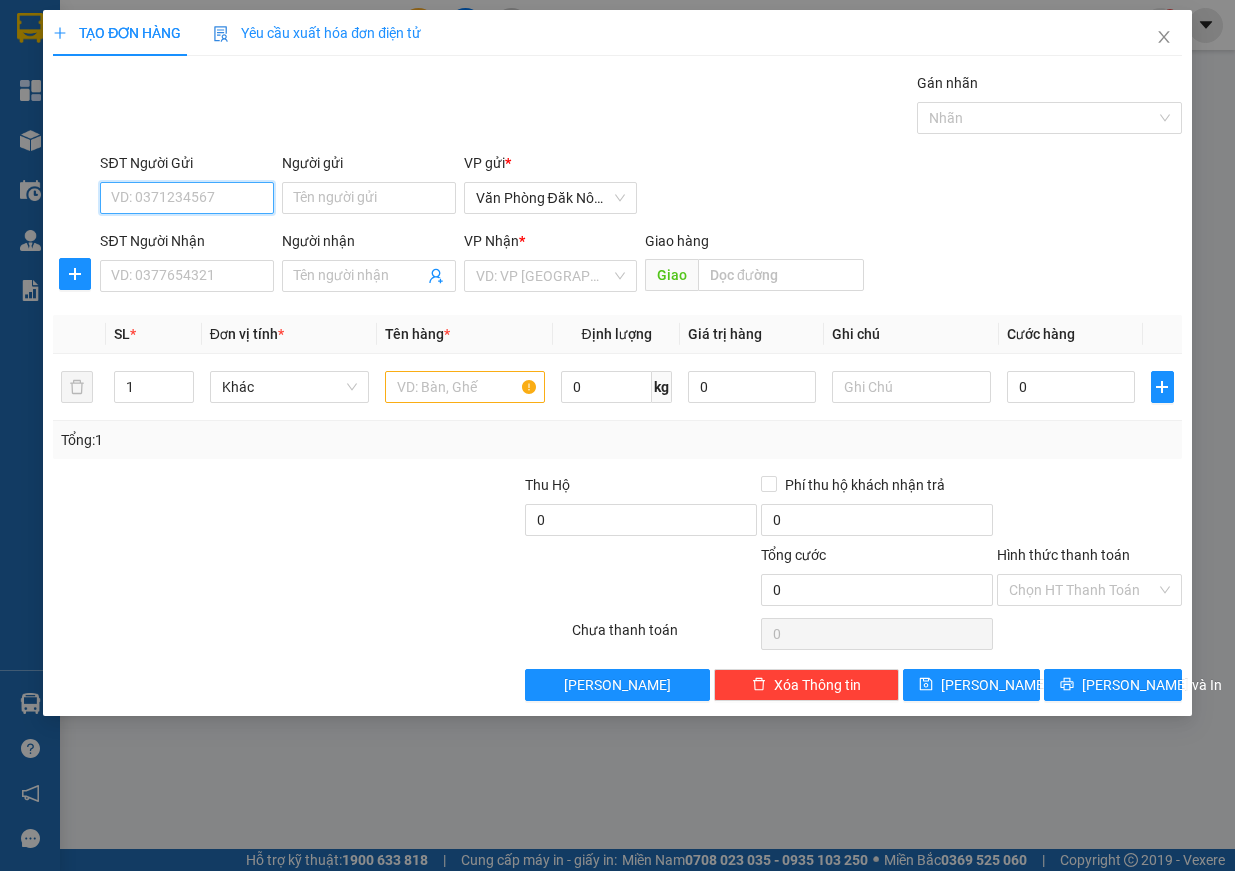 click on "SĐT Người Gửi" at bounding box center [187, 198] 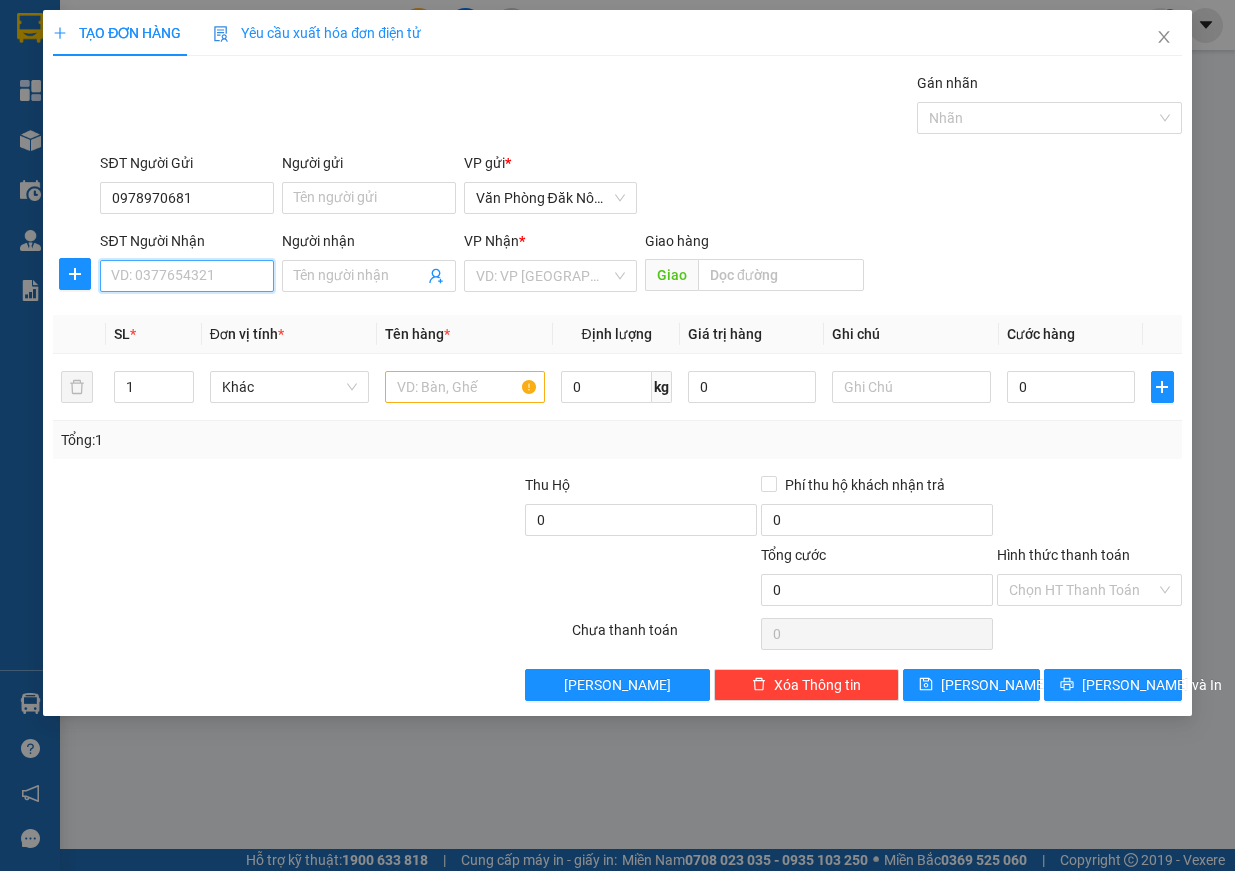 click on "SĐT Người Nhận" at bounding box center [187, 276] 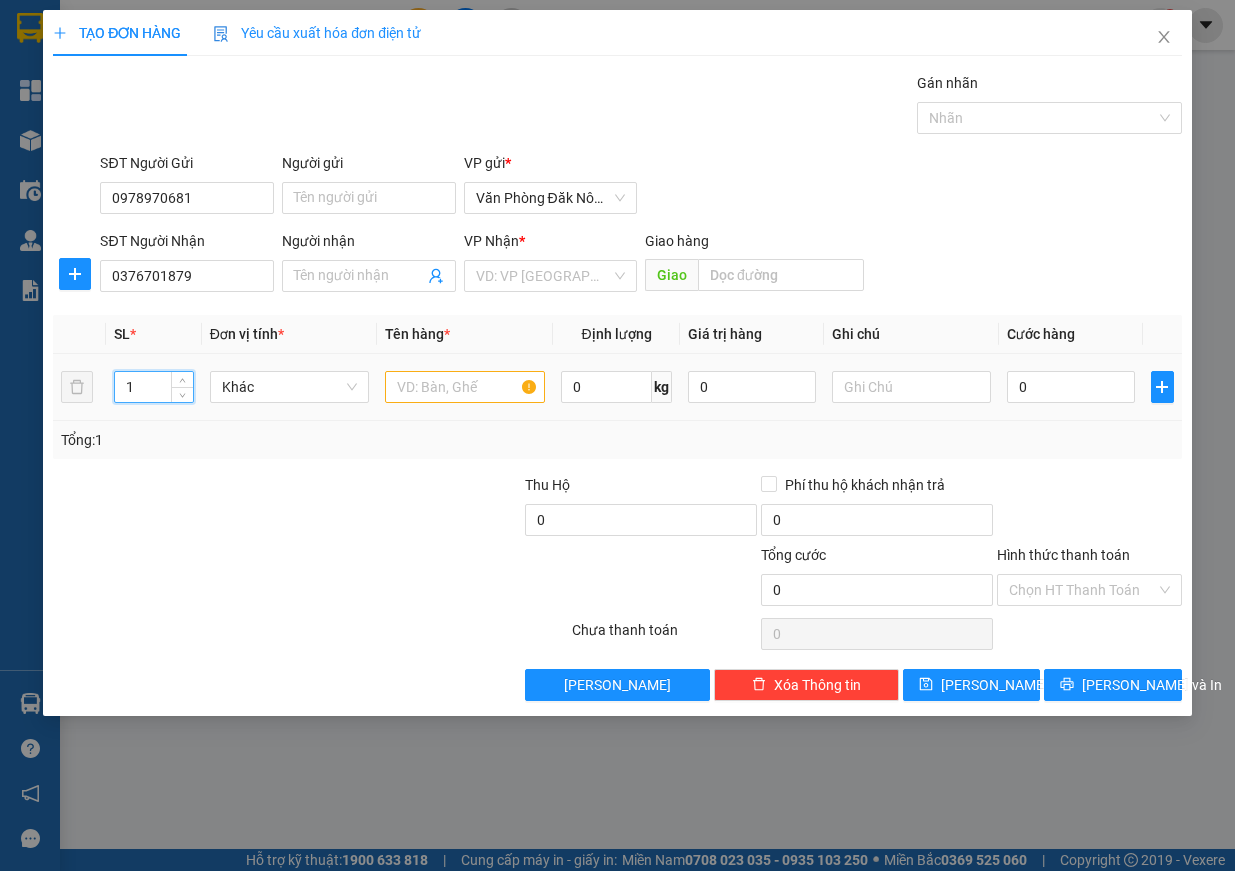 drag, startPoint x: 135, startPoint y: 394, endPoint x: 99, endPoint y: 389, distance: 36.345562 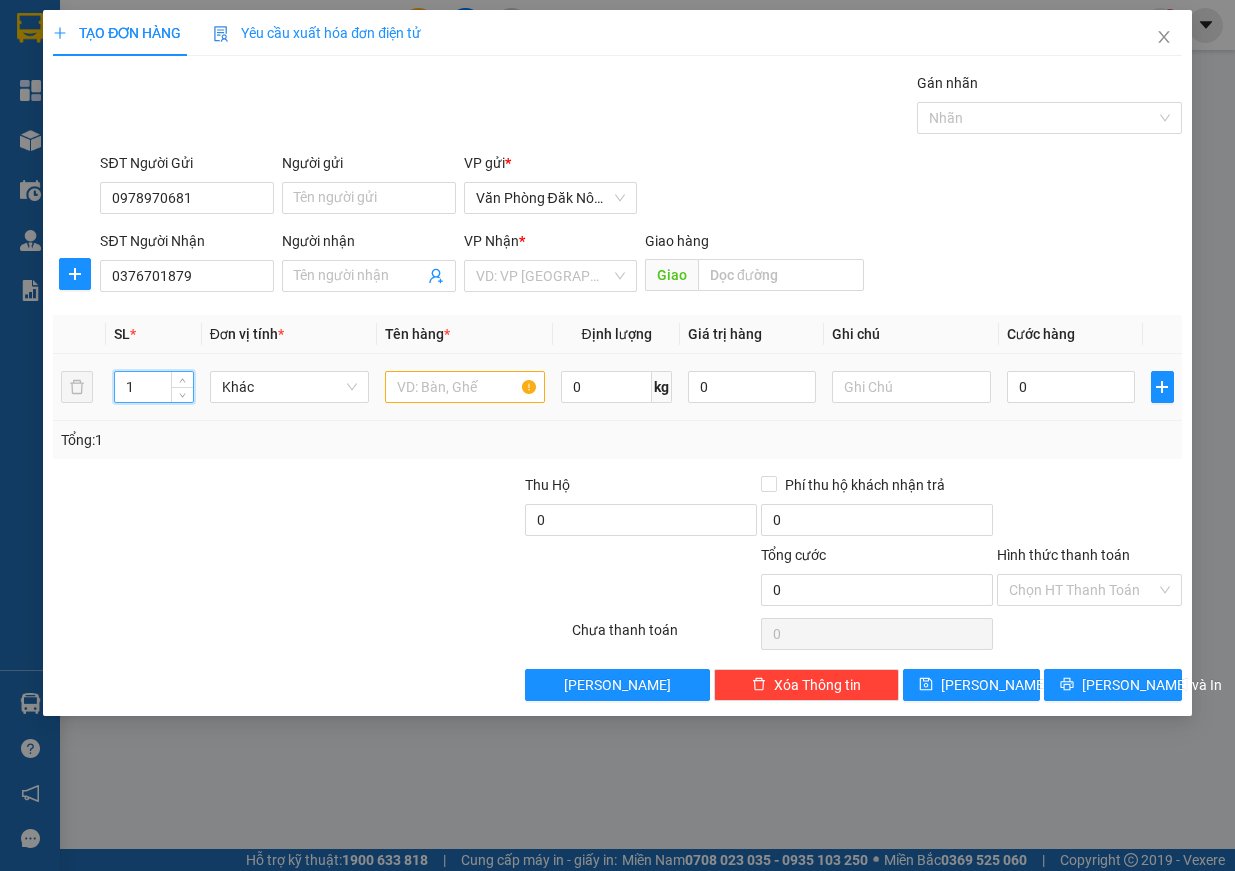 click on "1 Khác 0 kg 0 0" at bounding box center (617, 387) 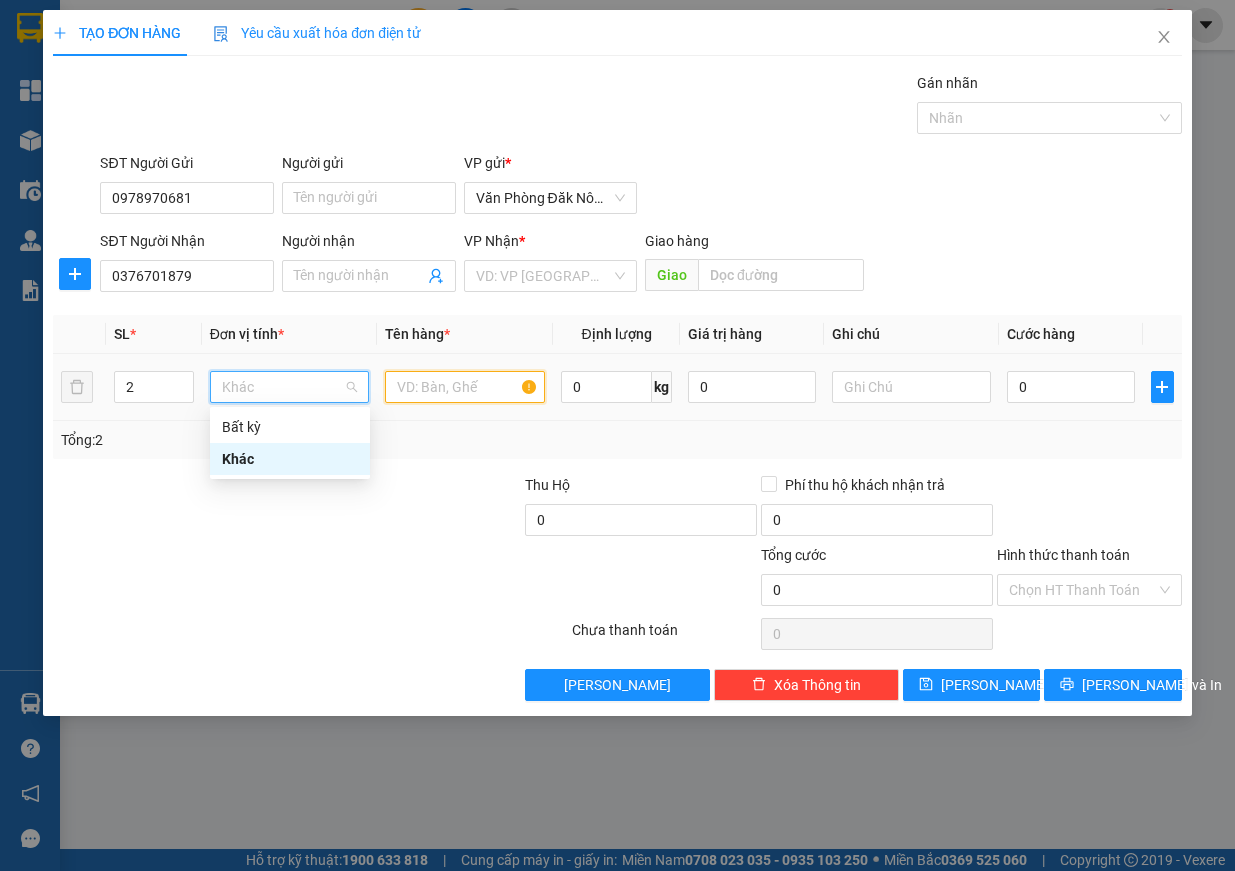click at bounding box center (465, 387) 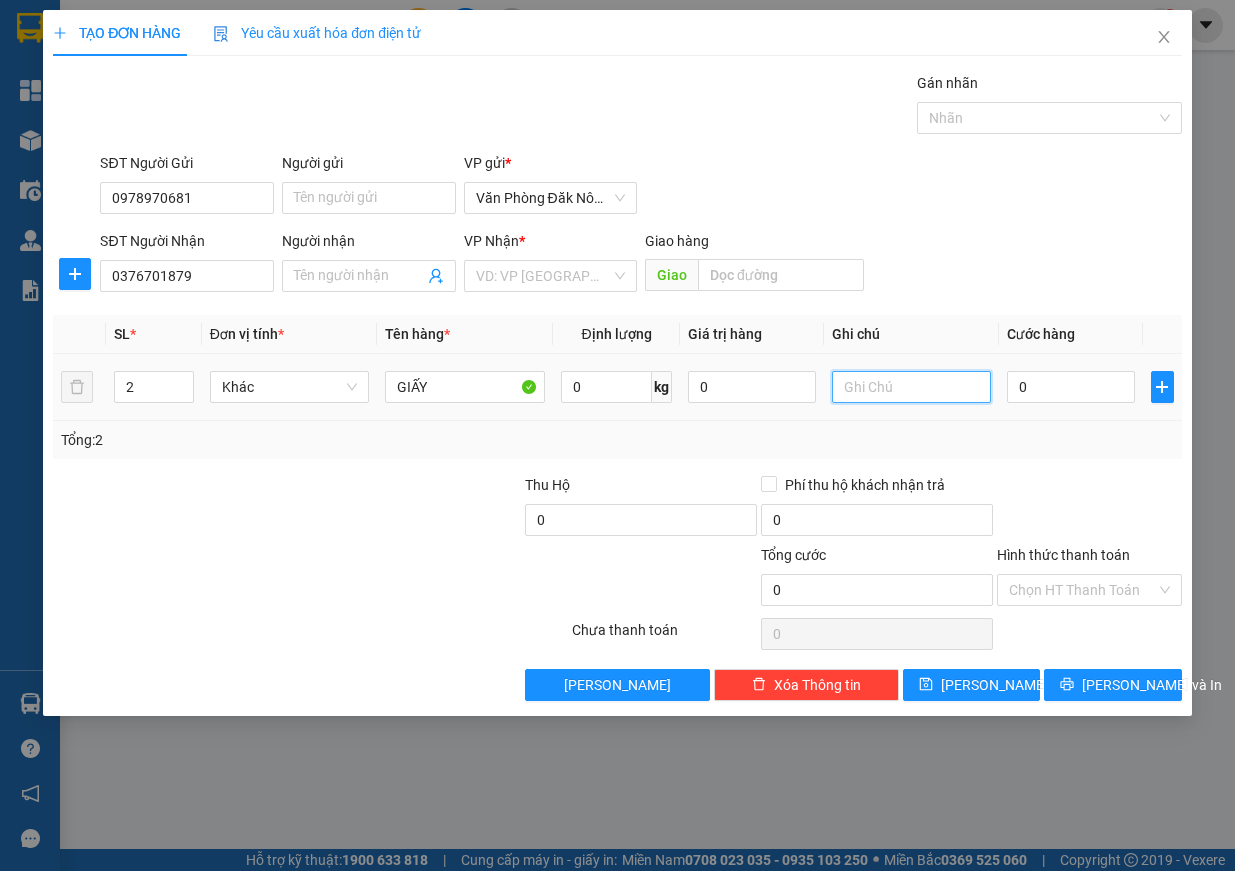 click at bounding box center [912, 387] 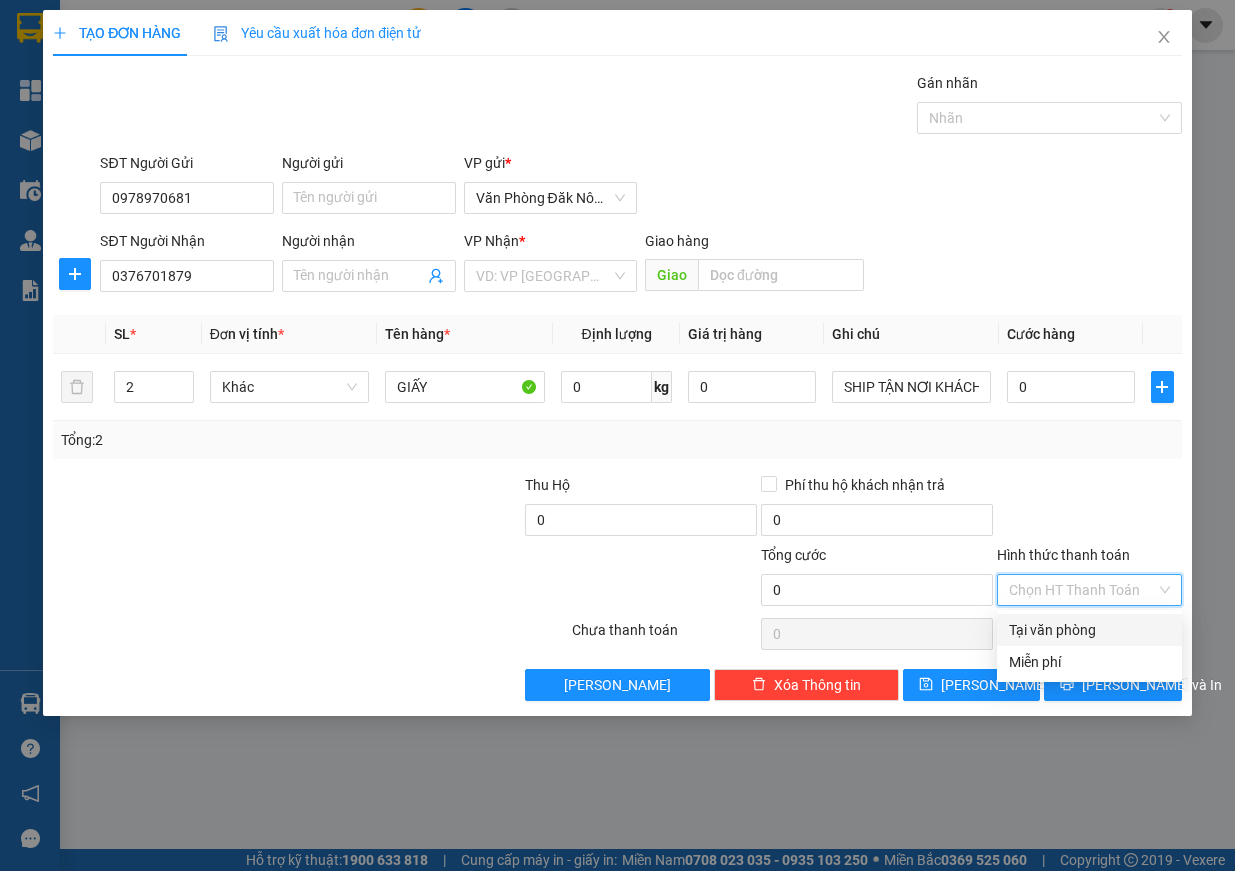 click on "Hình thức thanh toán" at bounding box center (1082, 590) 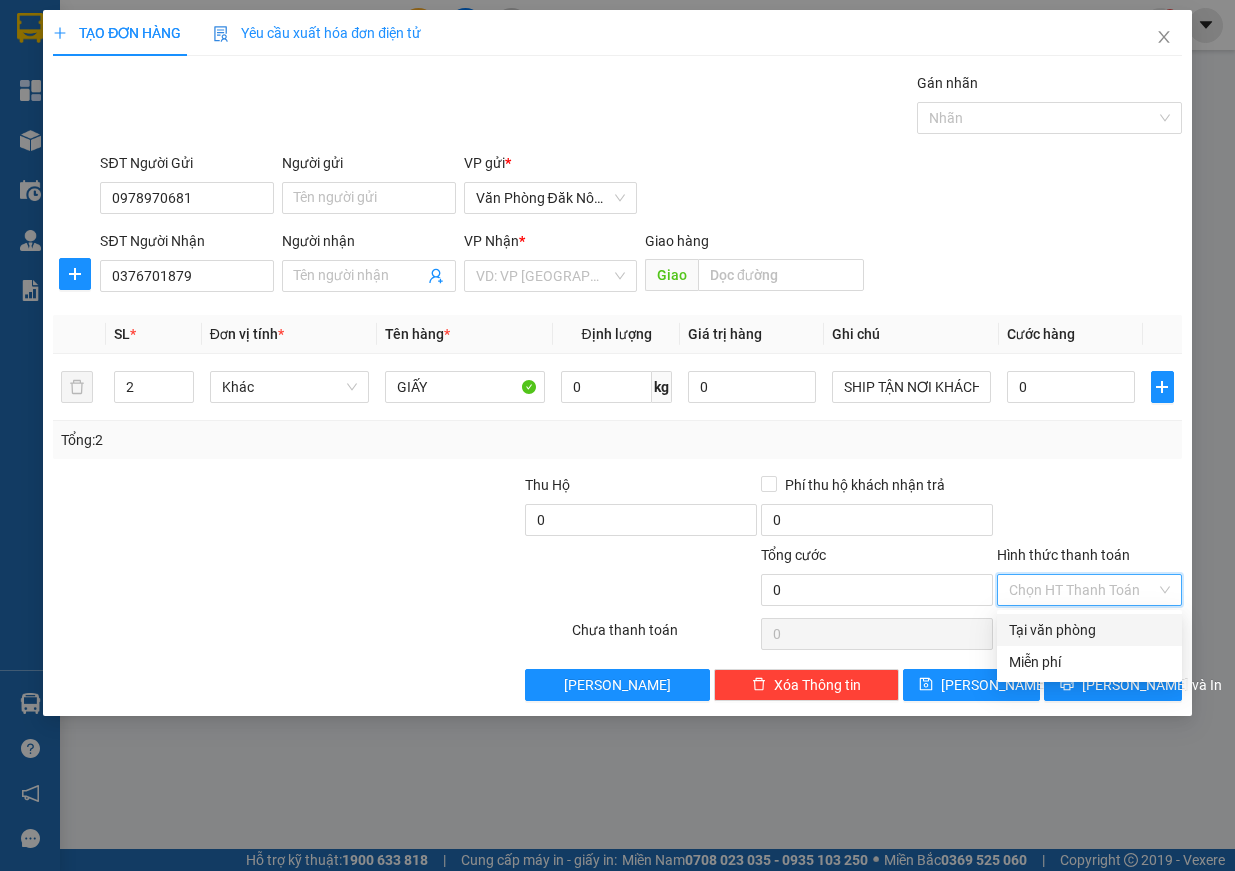 click on "Tại văn phòng" at bounding box center [1089, 630] 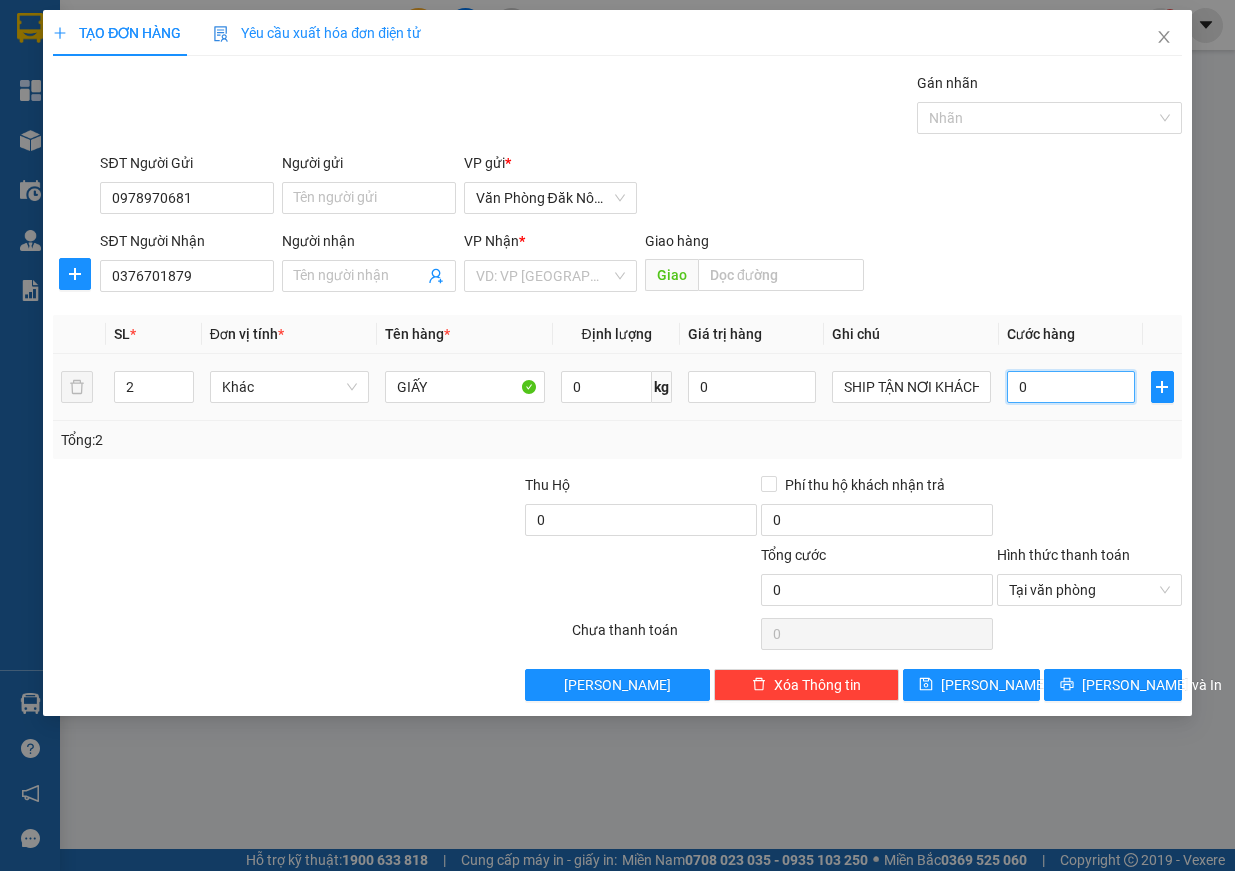 click on "0" at bounding box center (1071, 387) 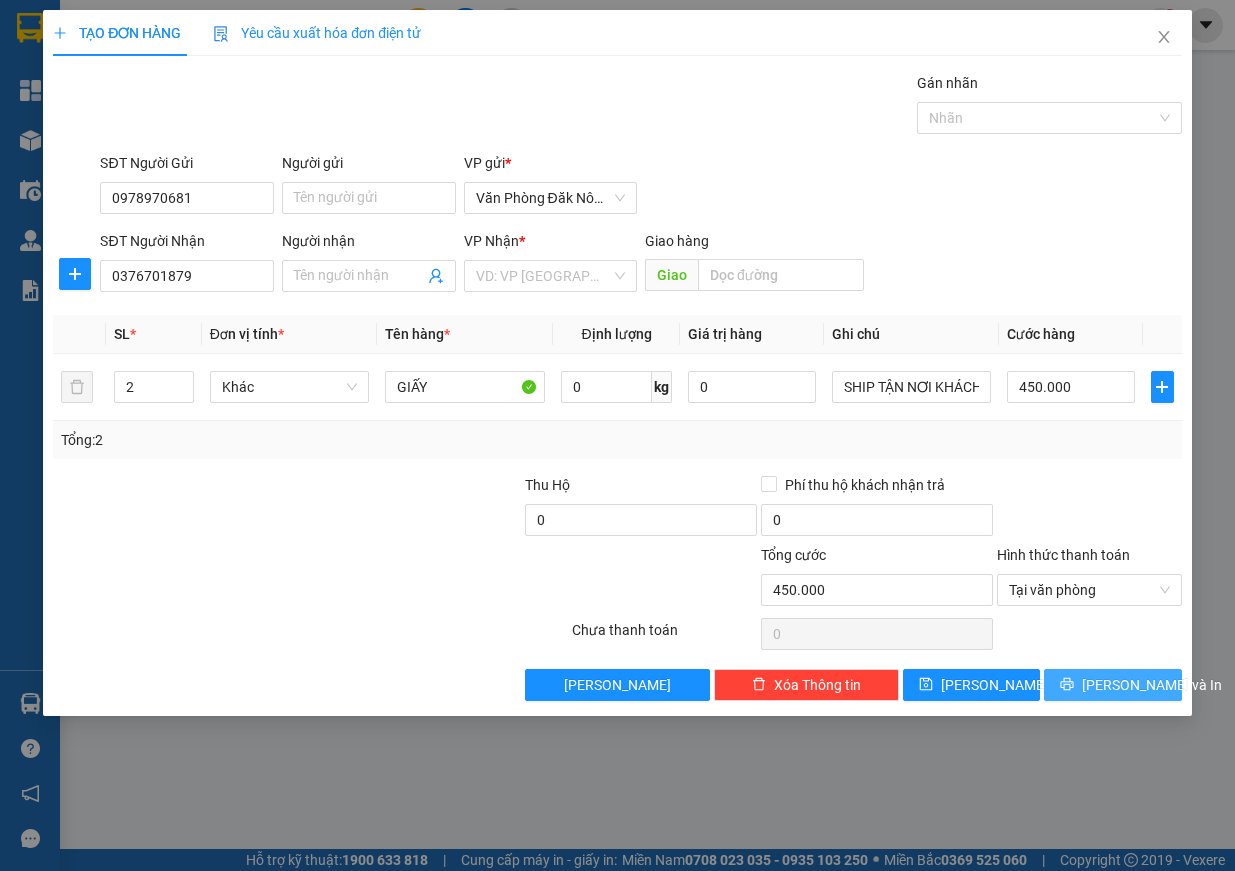 click on "[PERSON_NAME] và In" at bounding box center [1152, 685] 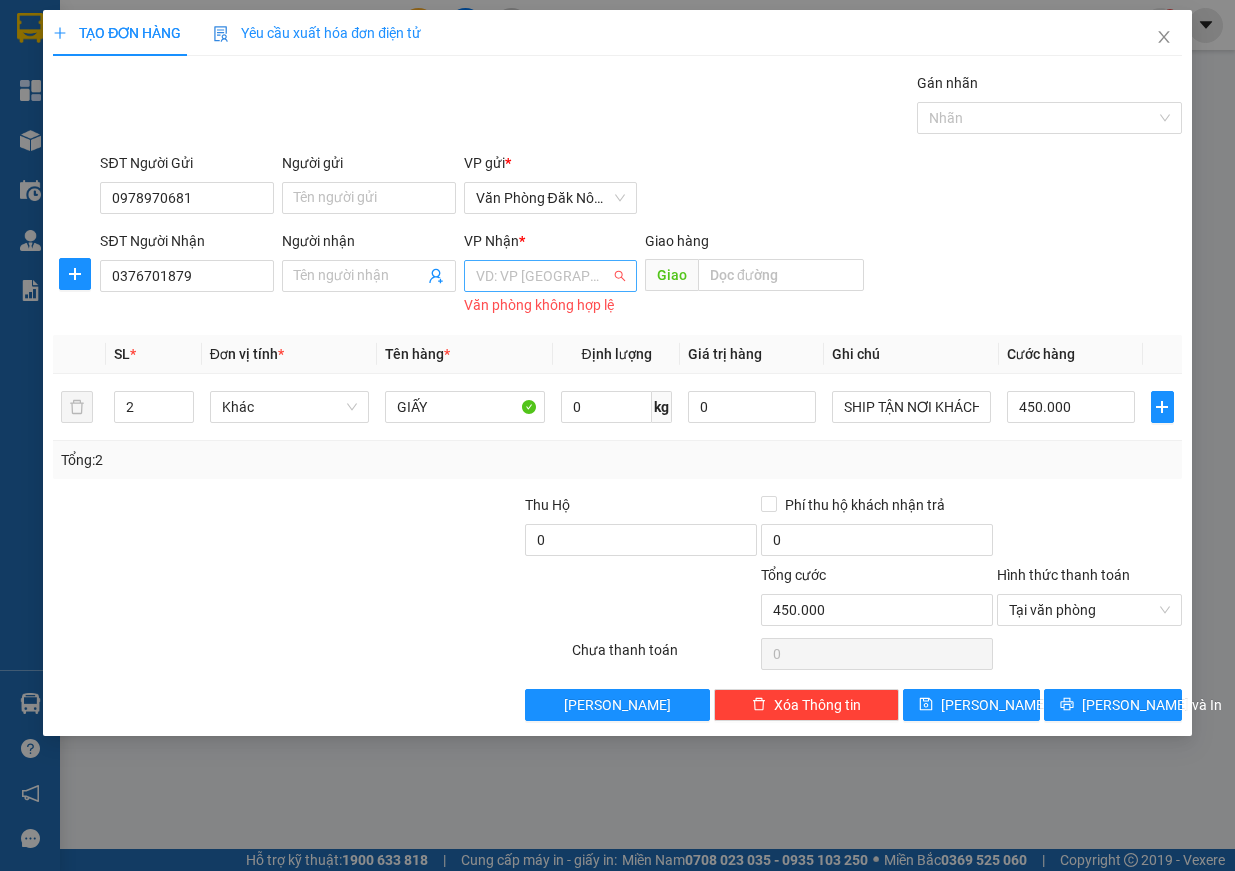 click at bounding box center (544, 276) 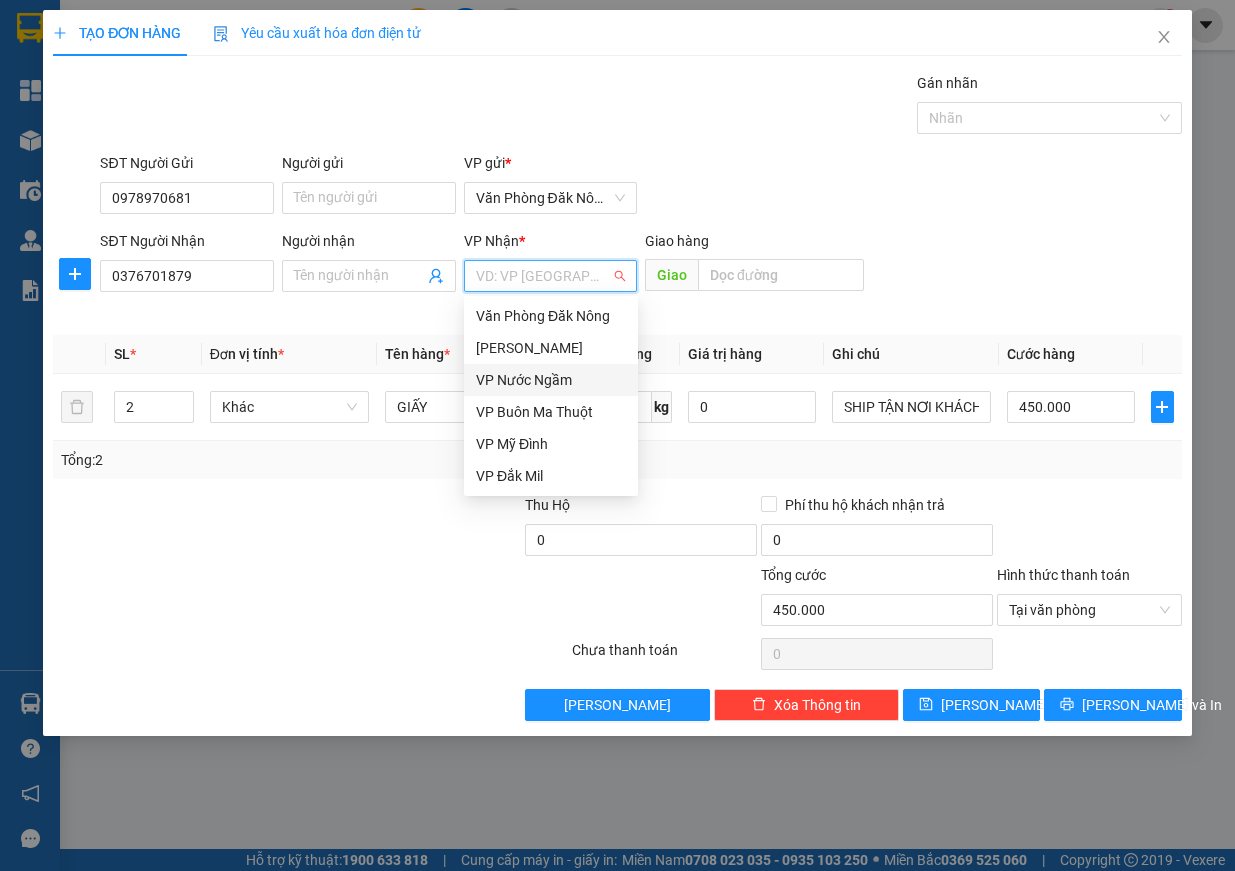click on "VP Nước Ngầm" at bounding box center (551, 380) 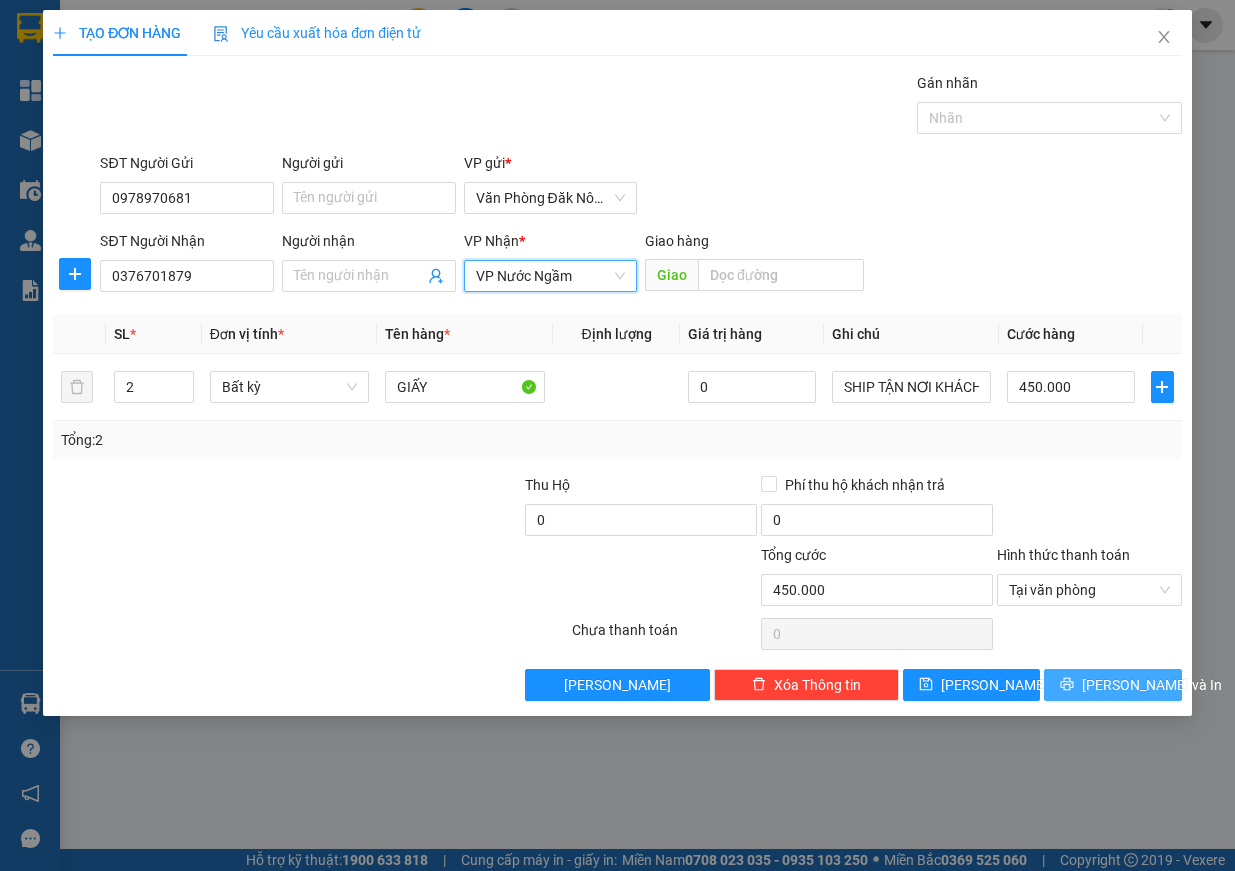 click on "[PERSON_NAME] và In" at bounding box center [1152, 685] 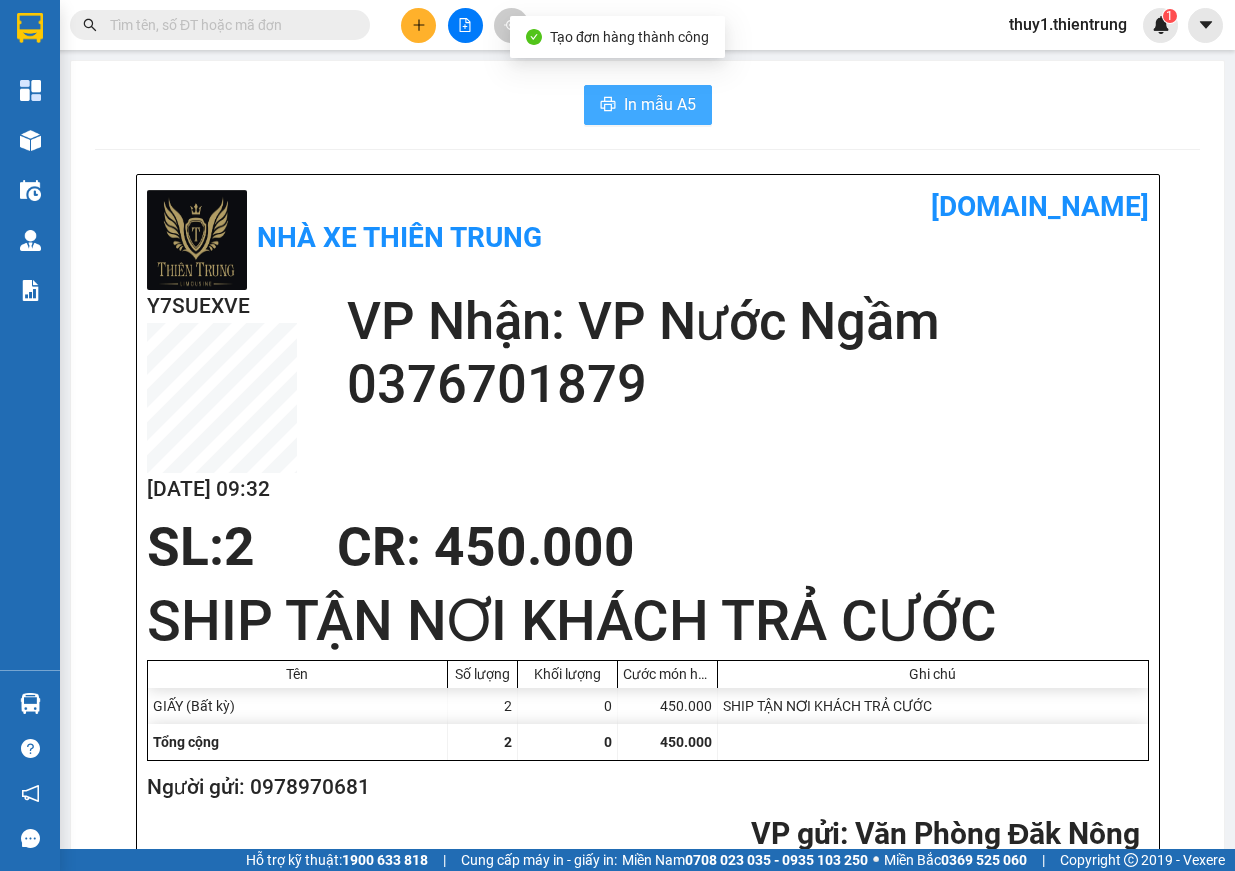 click on "In mẫu A5" at bounding box center [660, 104] 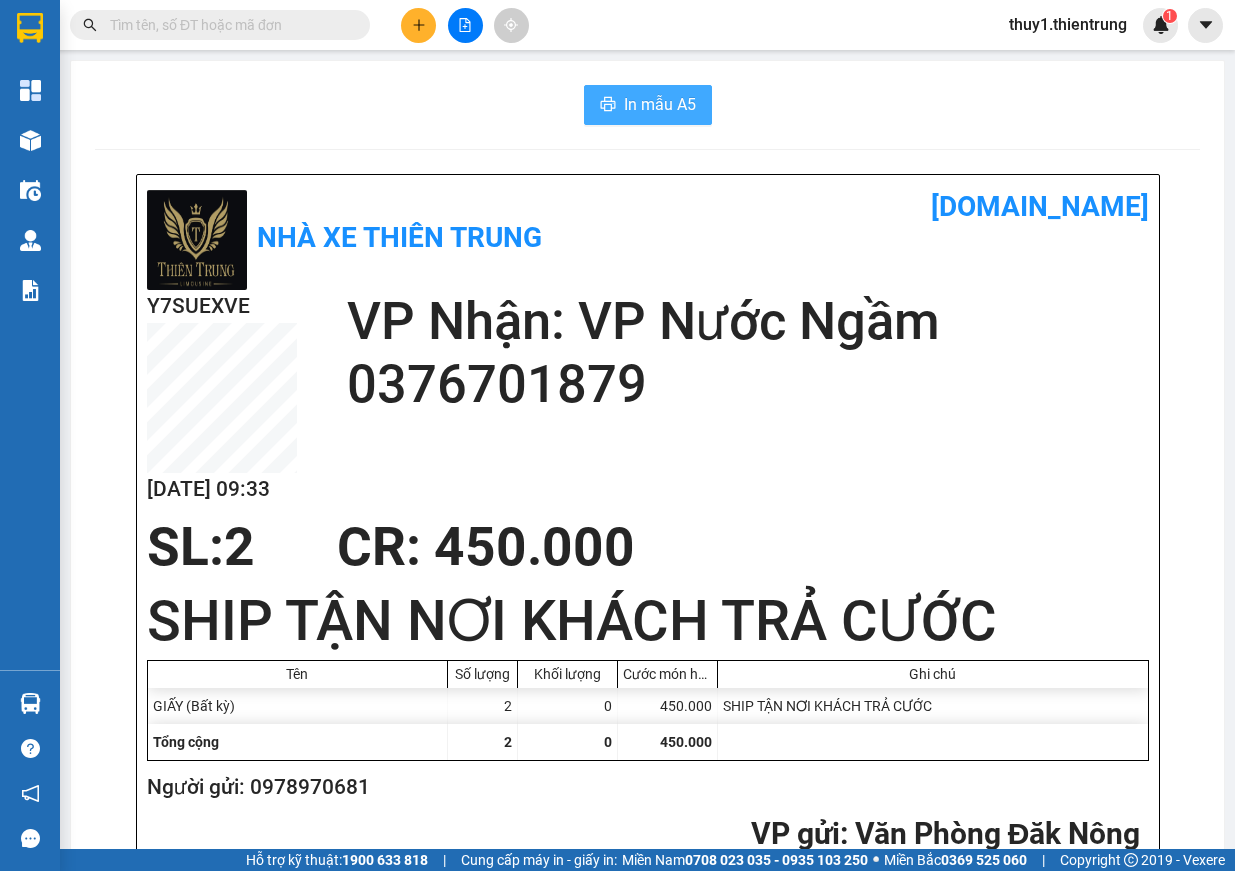 drag, startPoint x: 648, startPoint y: 110, endPoint x: 655, endPoint y: 134, distance: 25 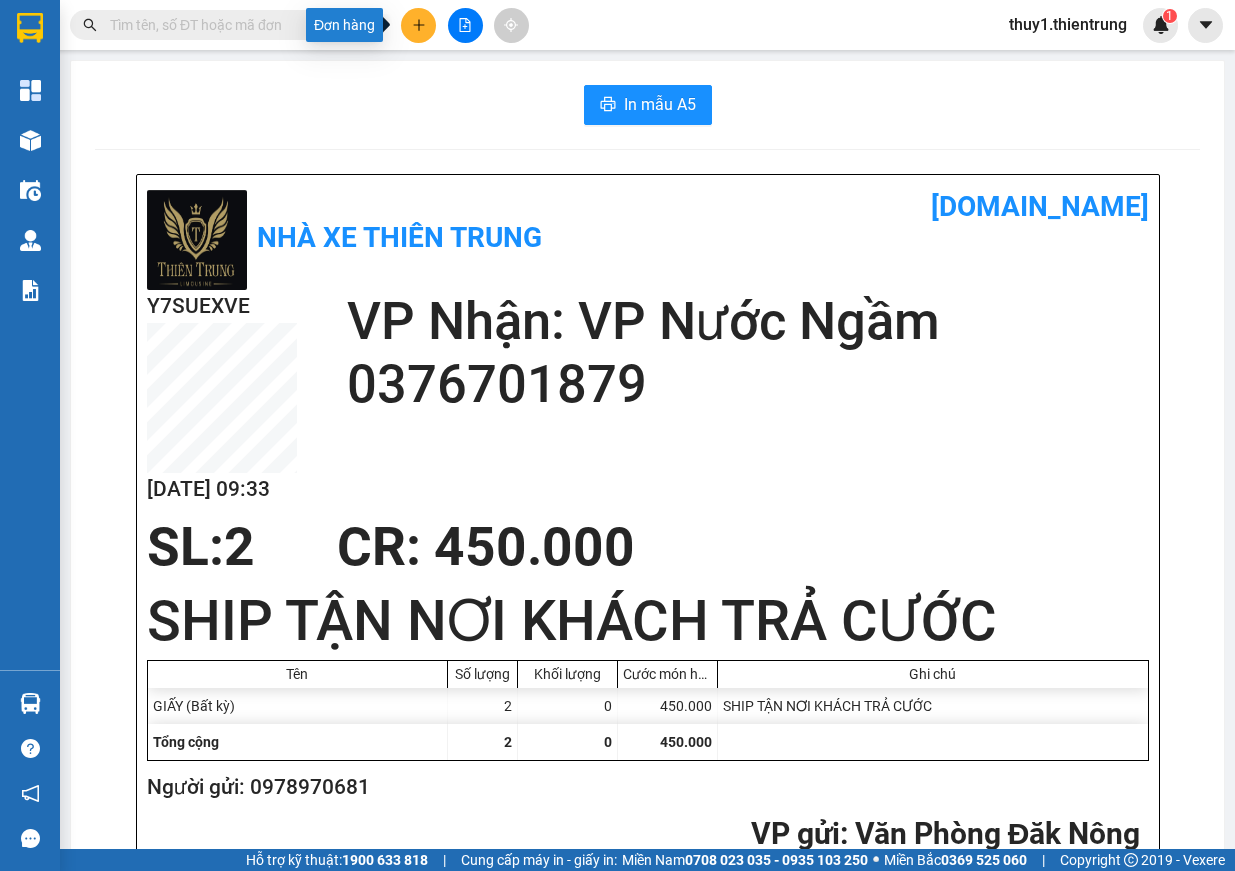 click at bounding box center [418, 25] 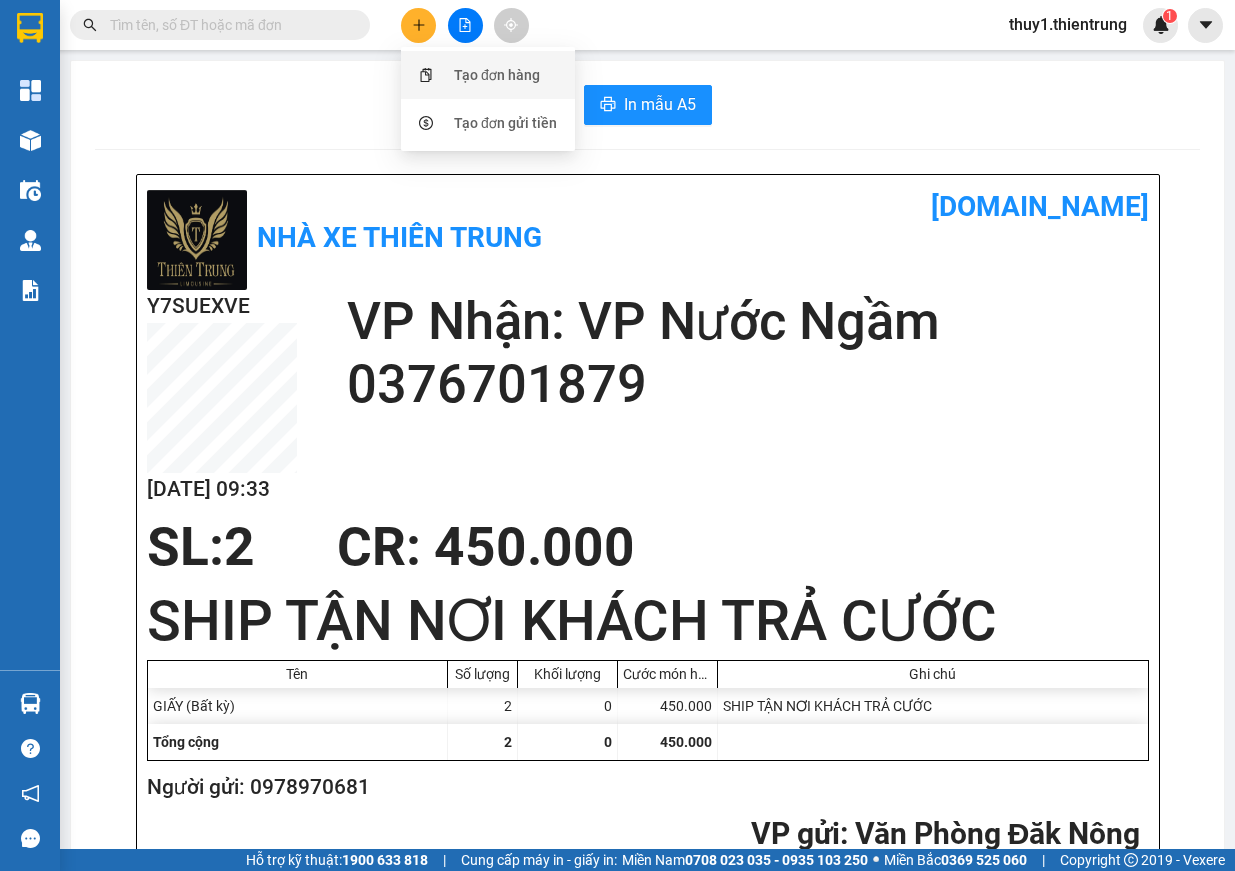 click on "Tạo đơn hàng" at bounding box center (497, 75) 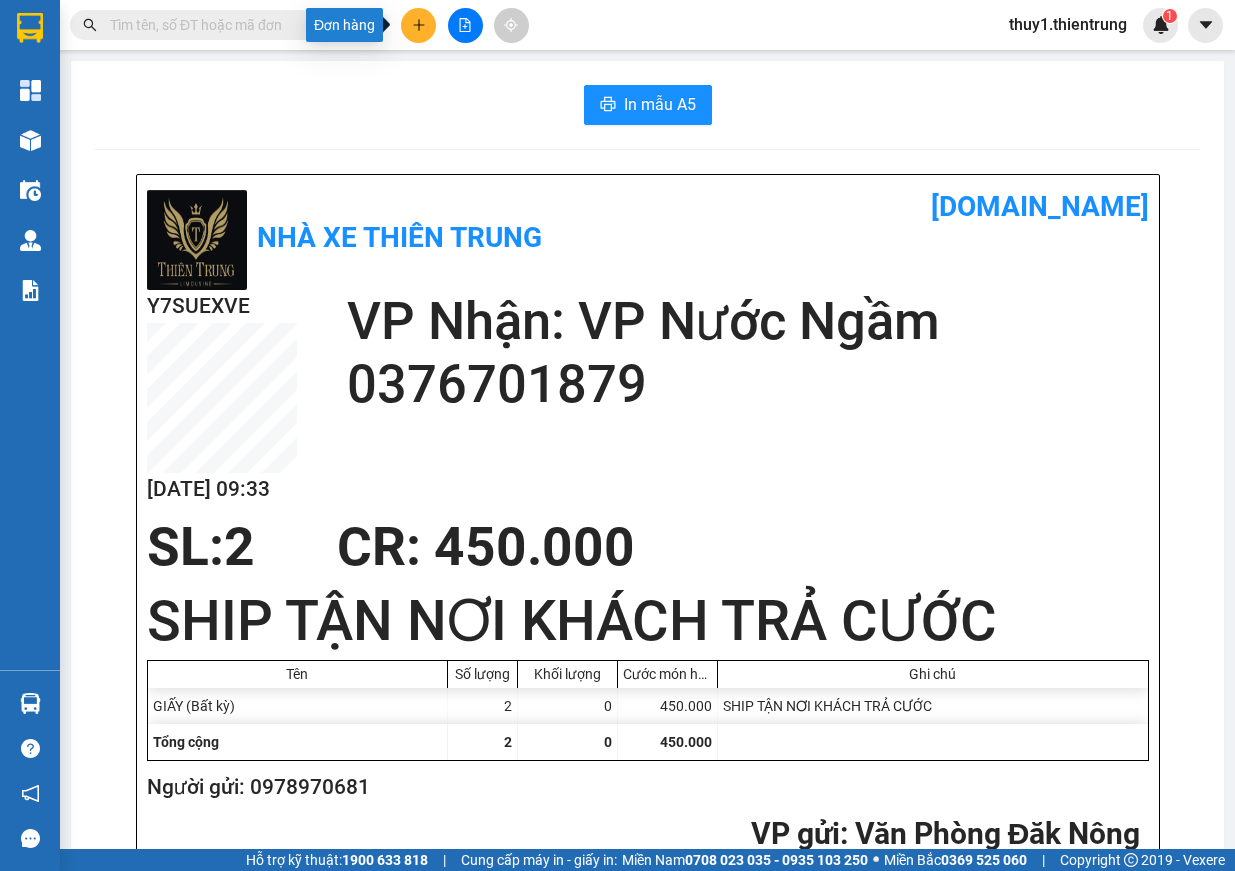 click at bounding box center [418, 25] 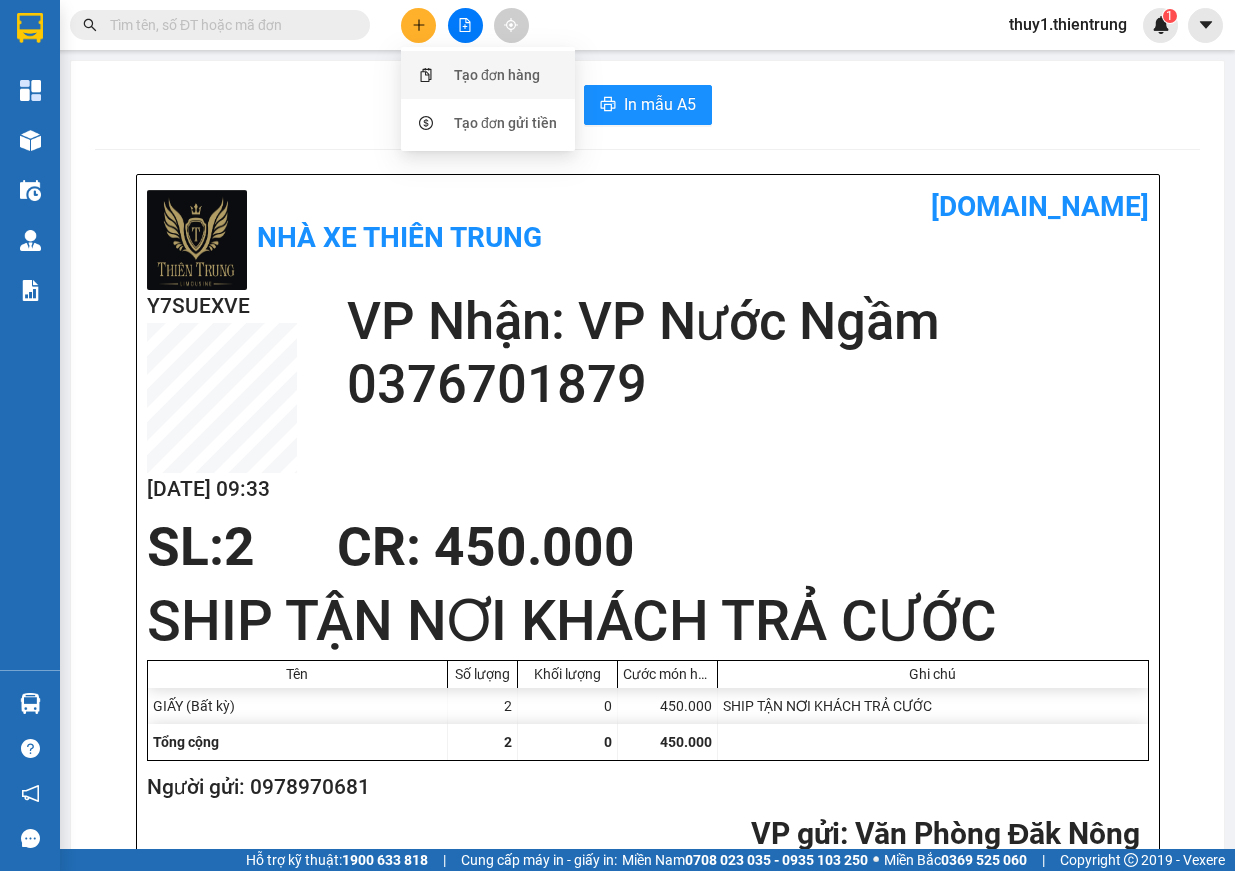 click on "Tạo đơn hàng" at bounding box center (497, 75) 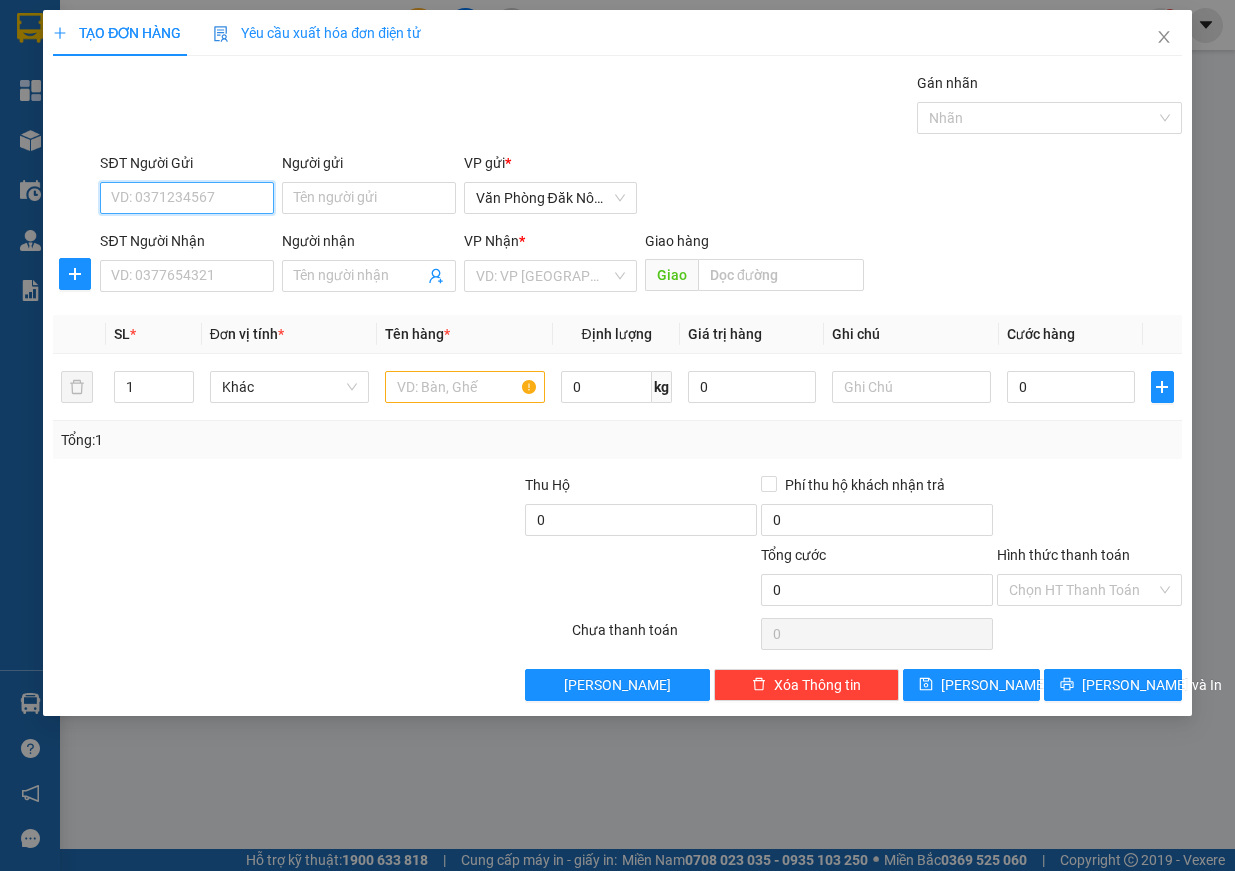 click on "SĐT Người Gửi" at bounding box center (187, 198) 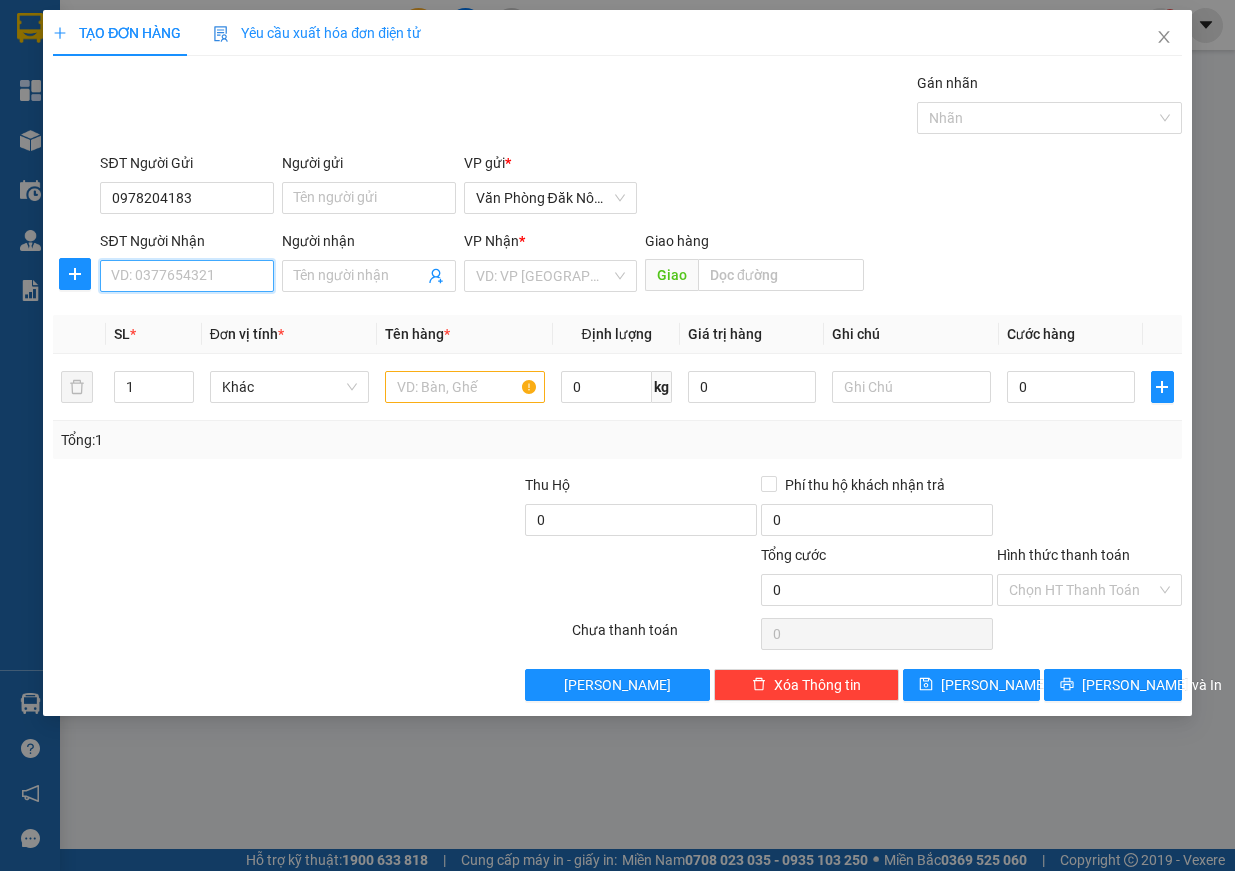 click on "SĐT Người Nhận" at bounding box center (187, 276) 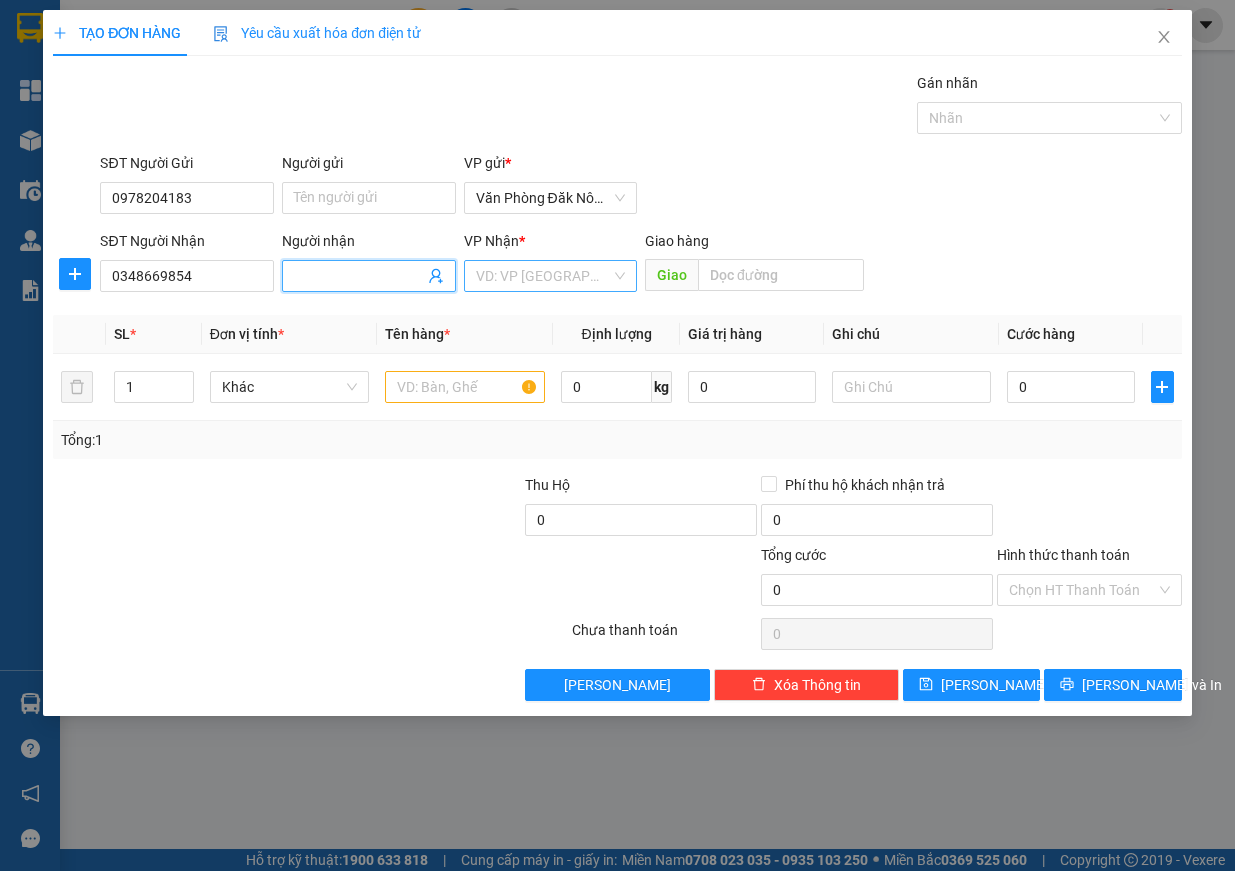 click at bounding box center (544, 276) 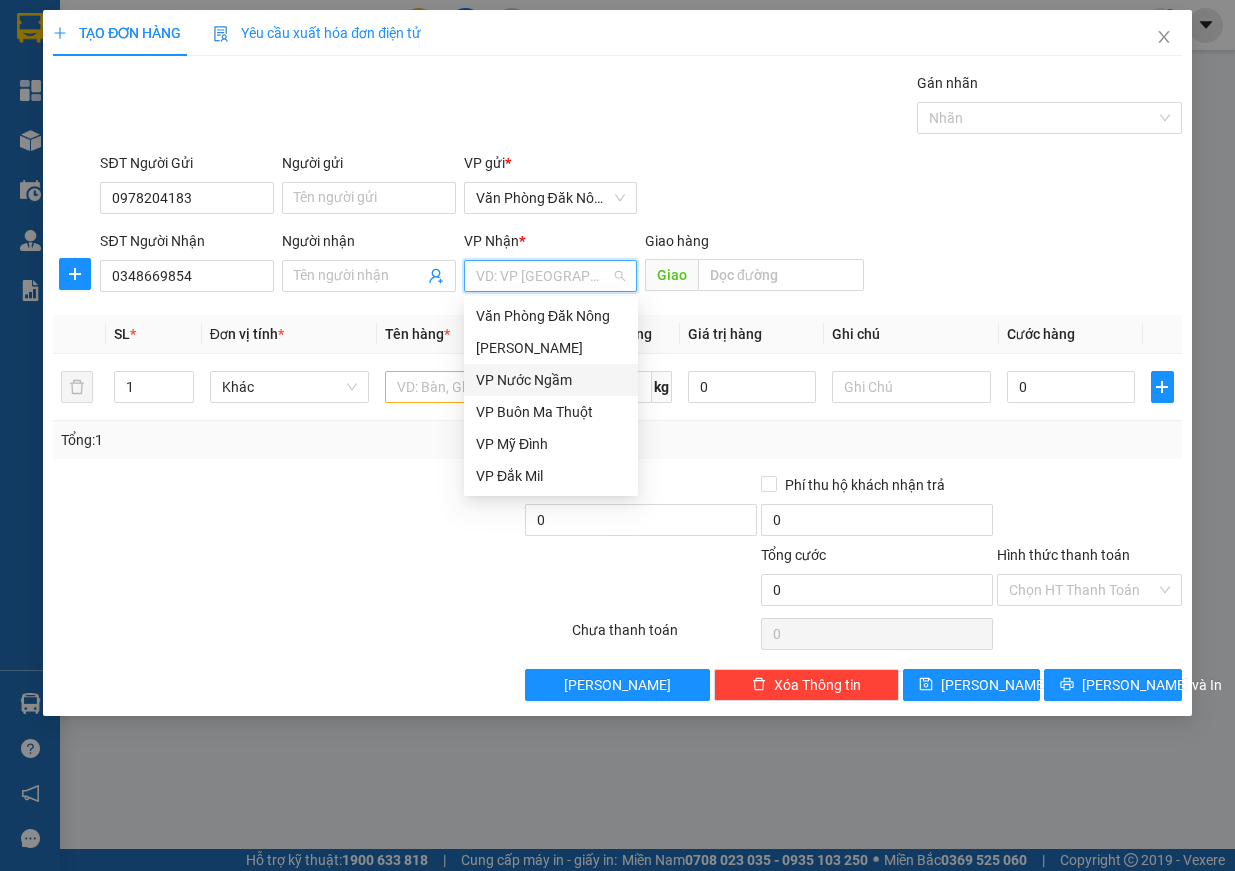 click on "VP Nước Ngầm" at bounding box center (551, 380) 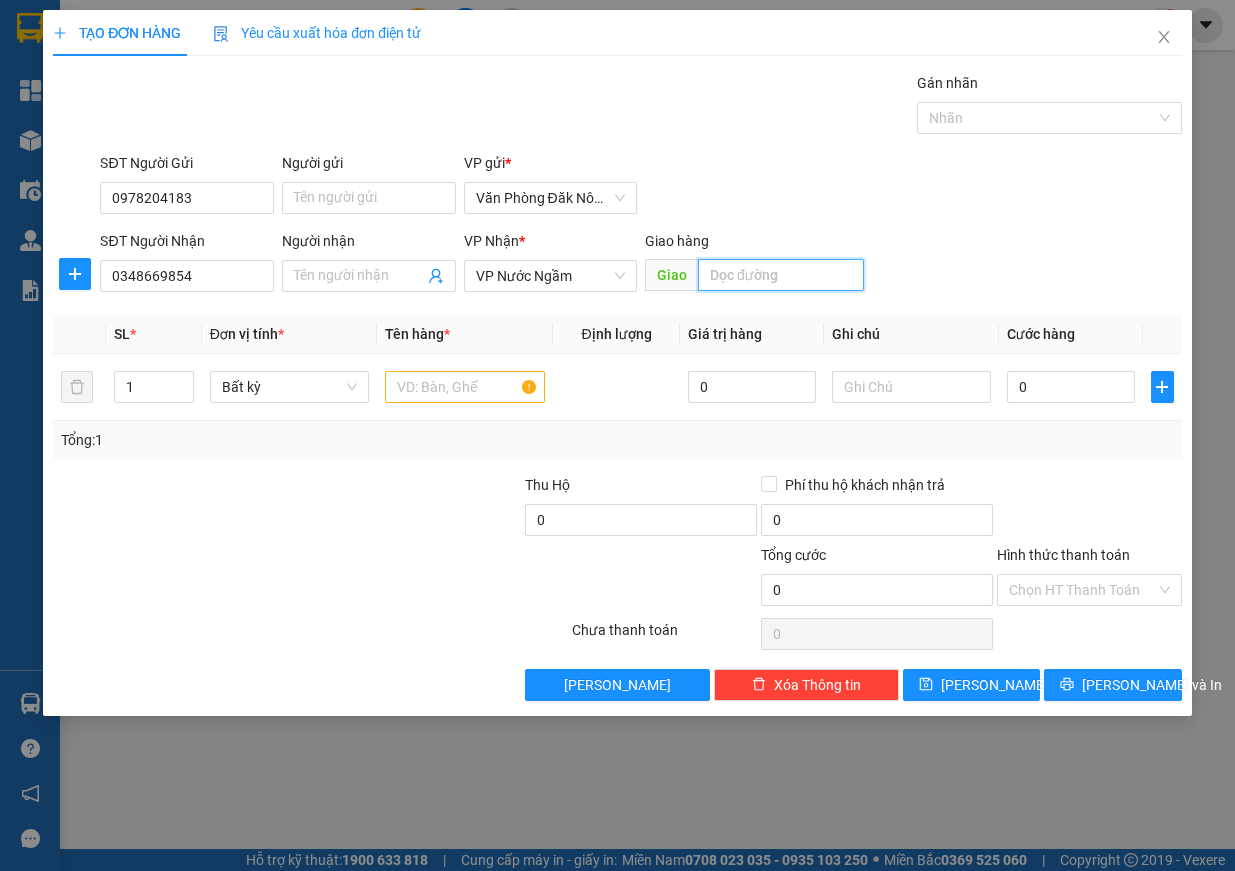 click at bounding box center (781, 275) 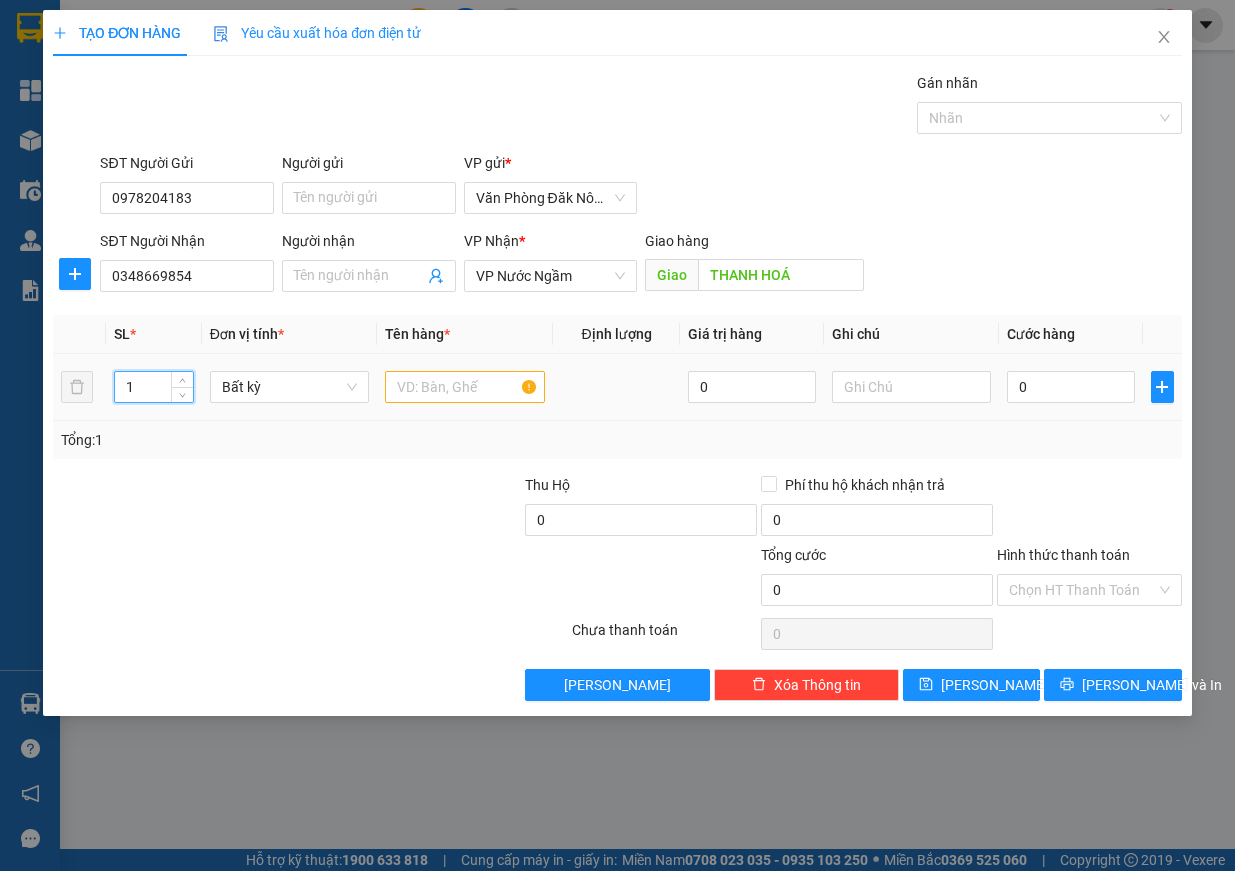 drag, startPoint x: 143, startPoint y: 391, endPoint x: 121, endPoint y: 391, distance: 22 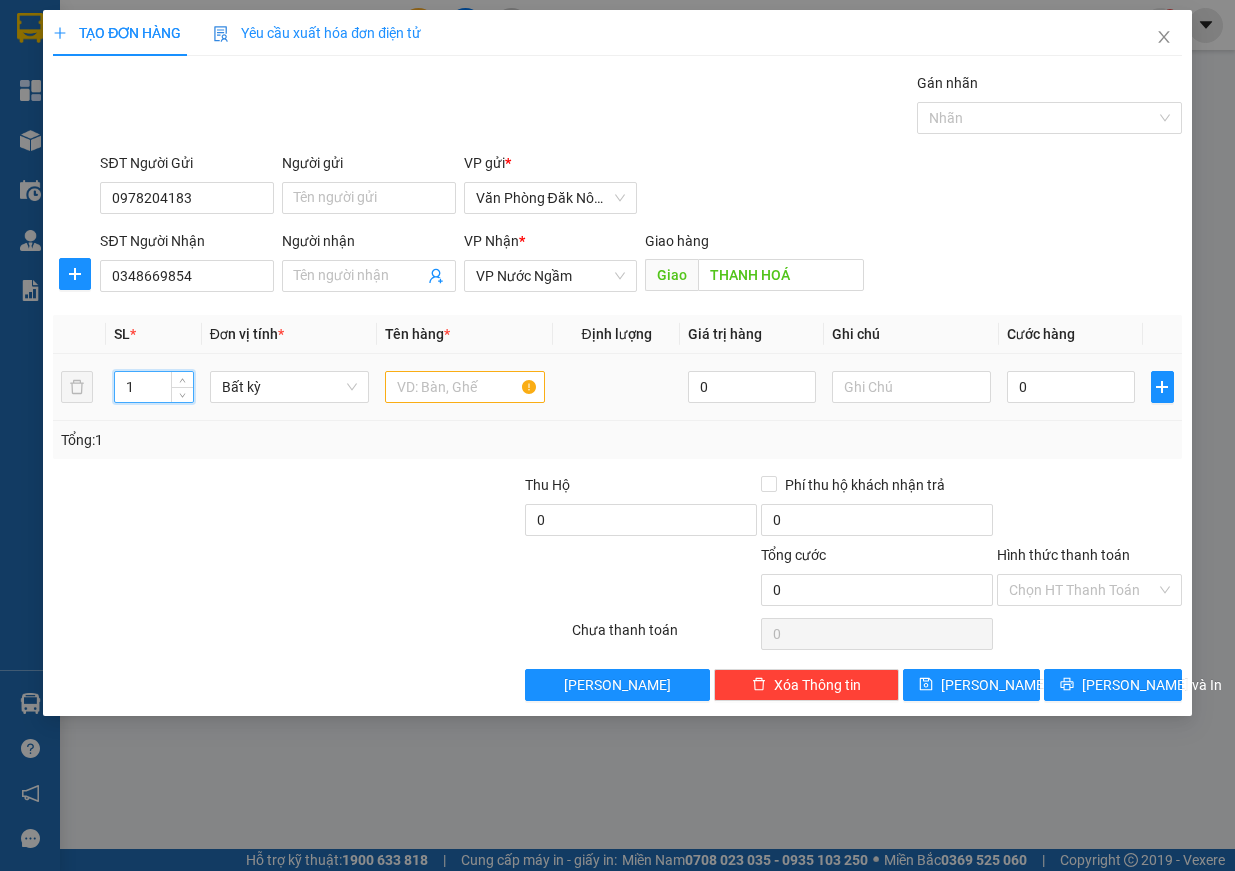 click on "1" at bounding box center [154, 387] 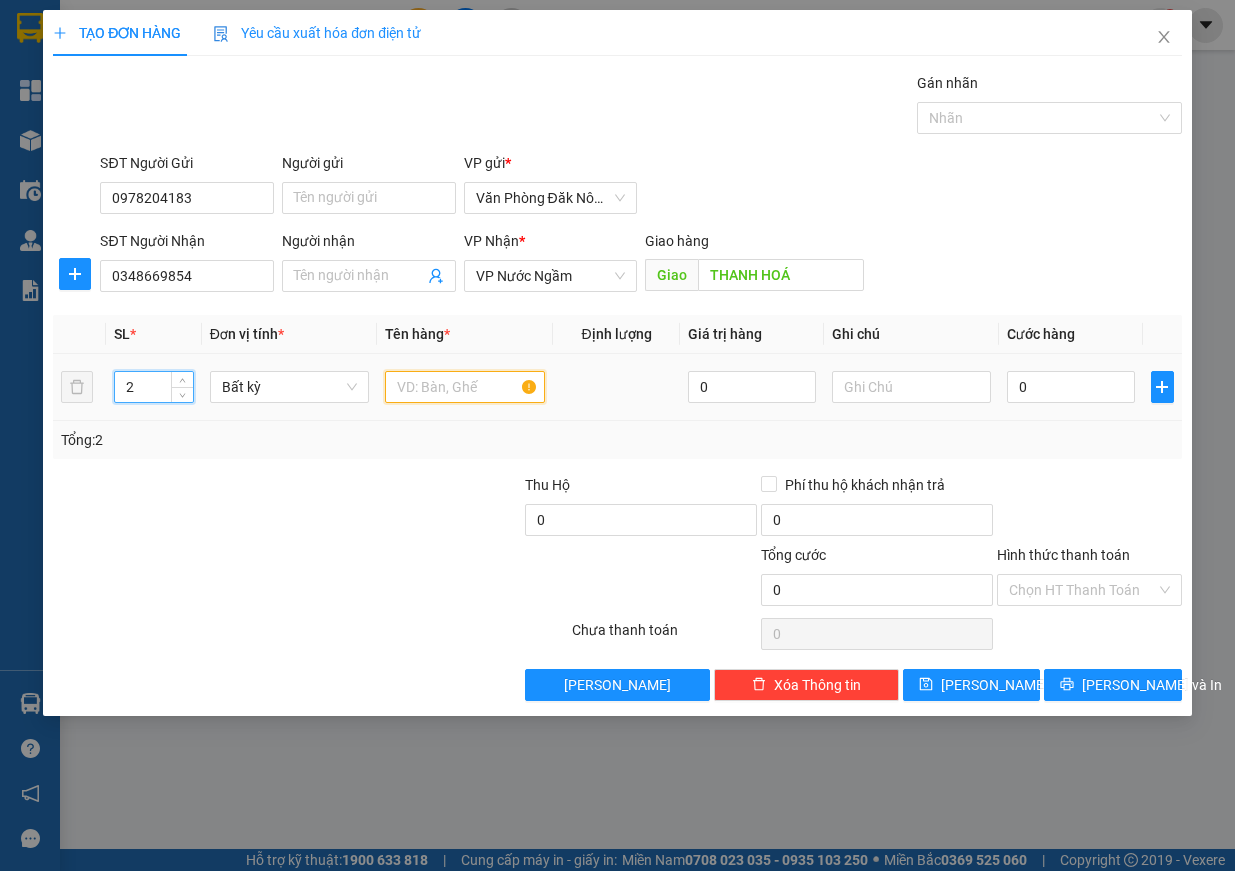 click at bounding box center (465, 387) 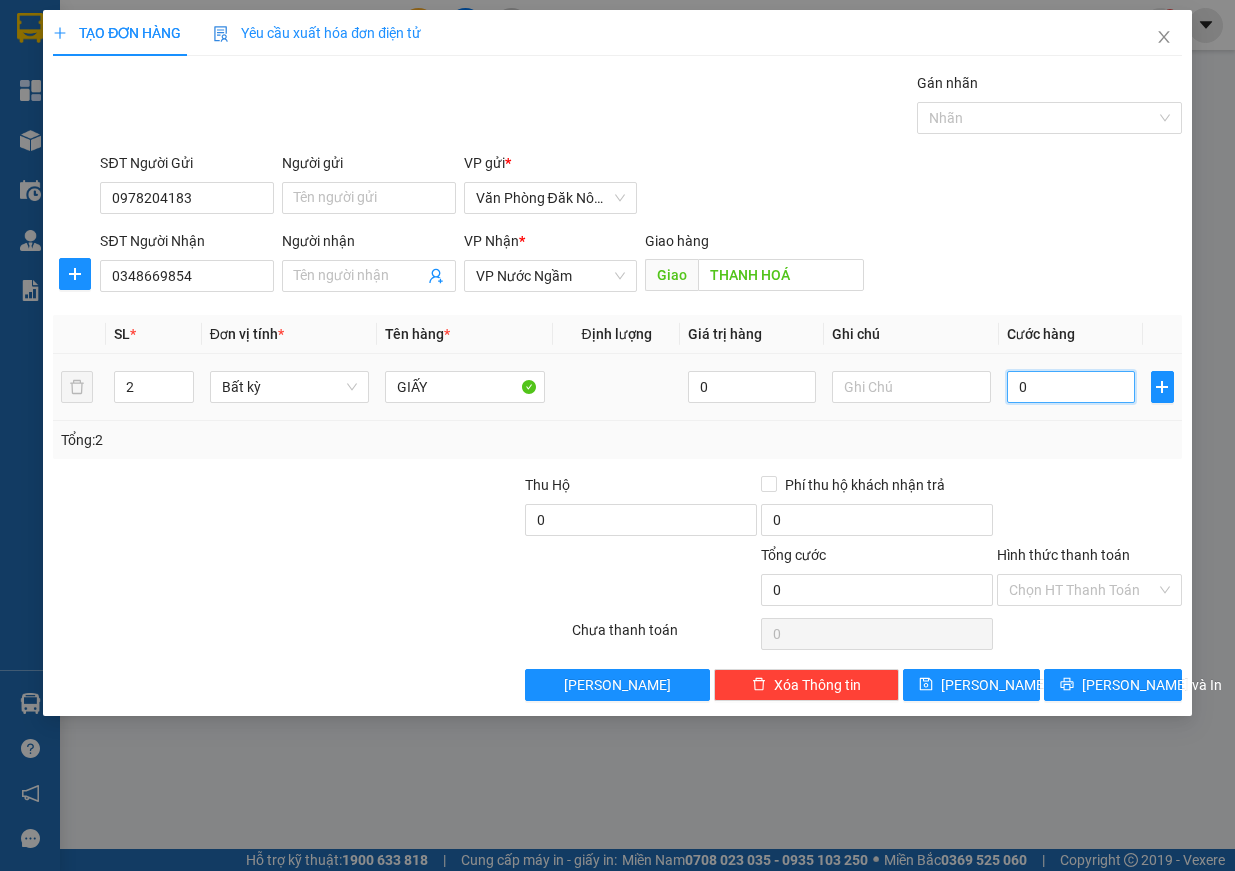 click on "0" at bounding box center [1071, 387] 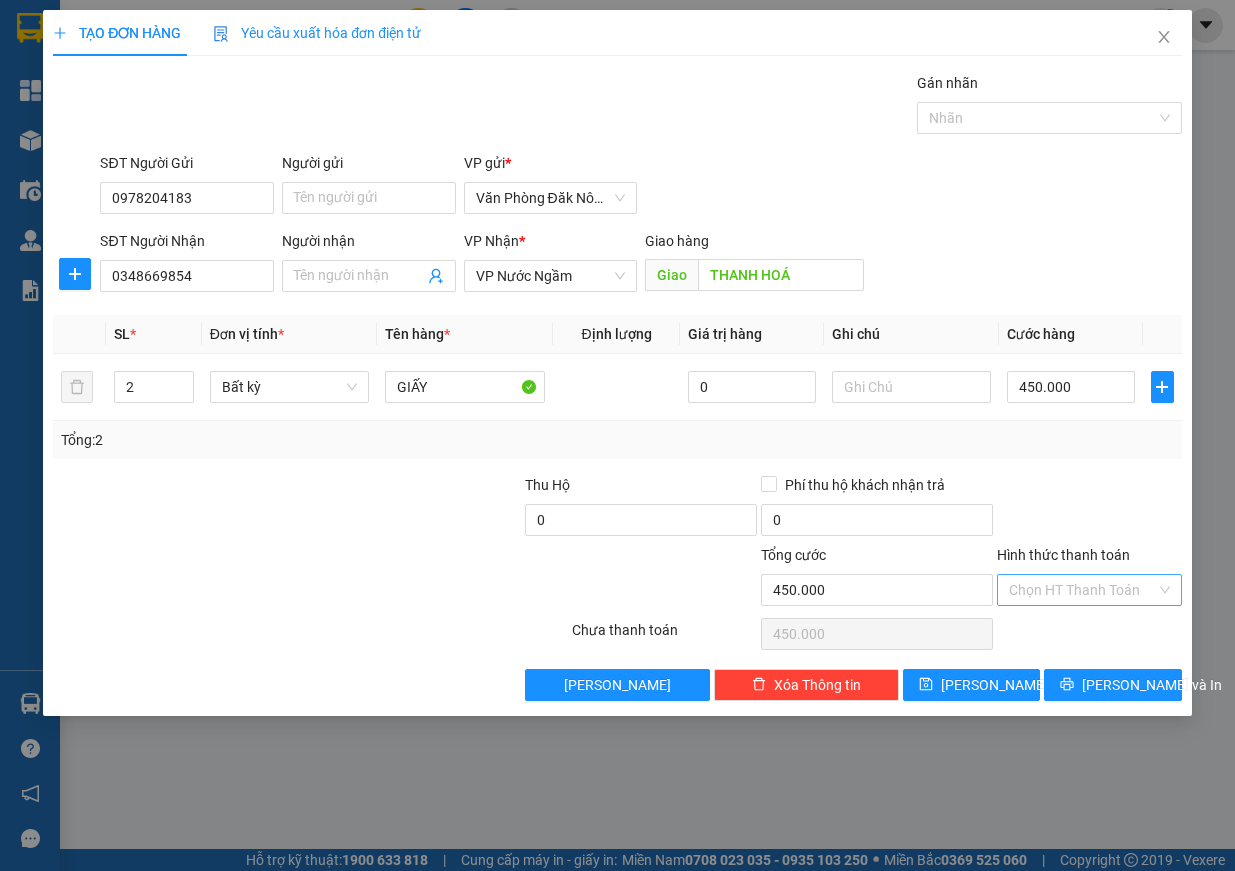 click on "Hình thức thanh toán" at bounding box center (1082, 590) 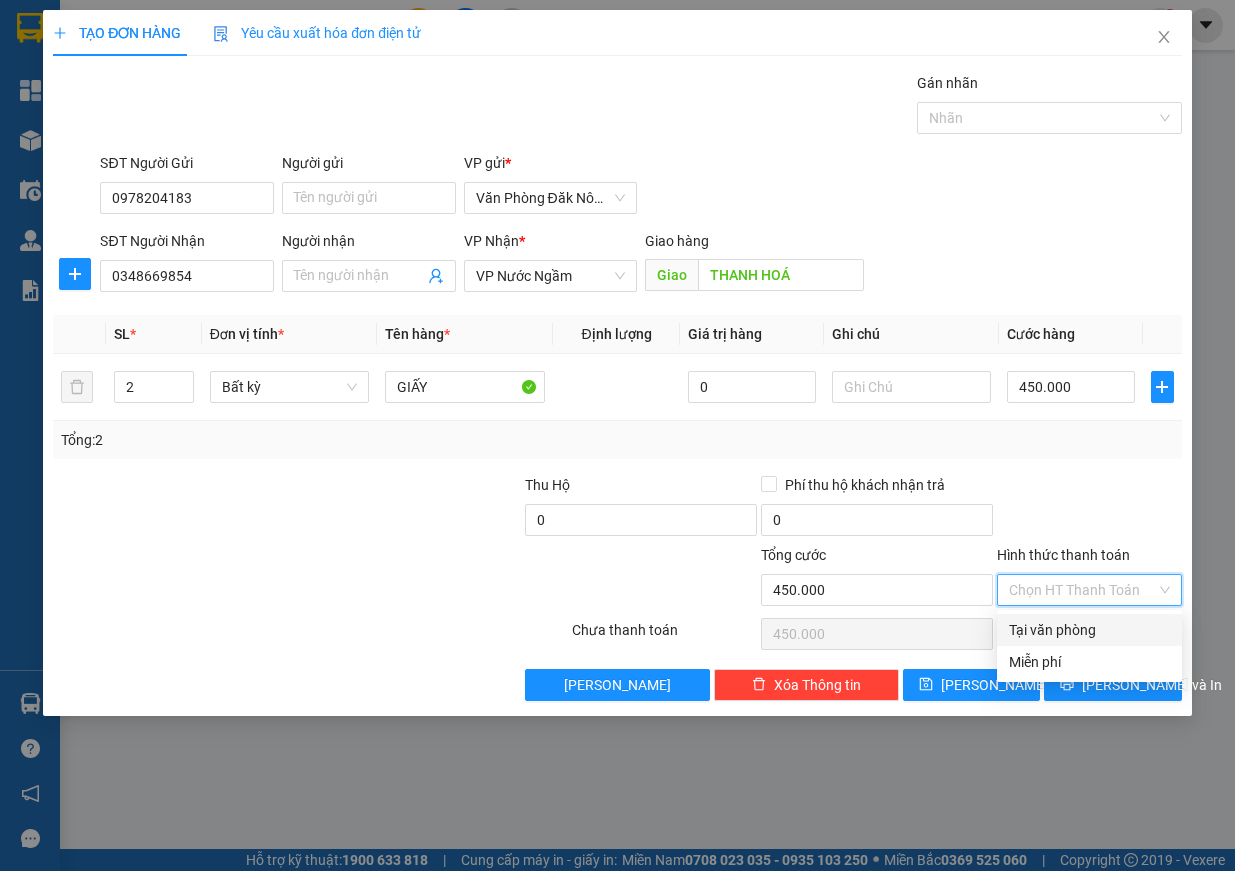 click at bounding box center [1089, 509] 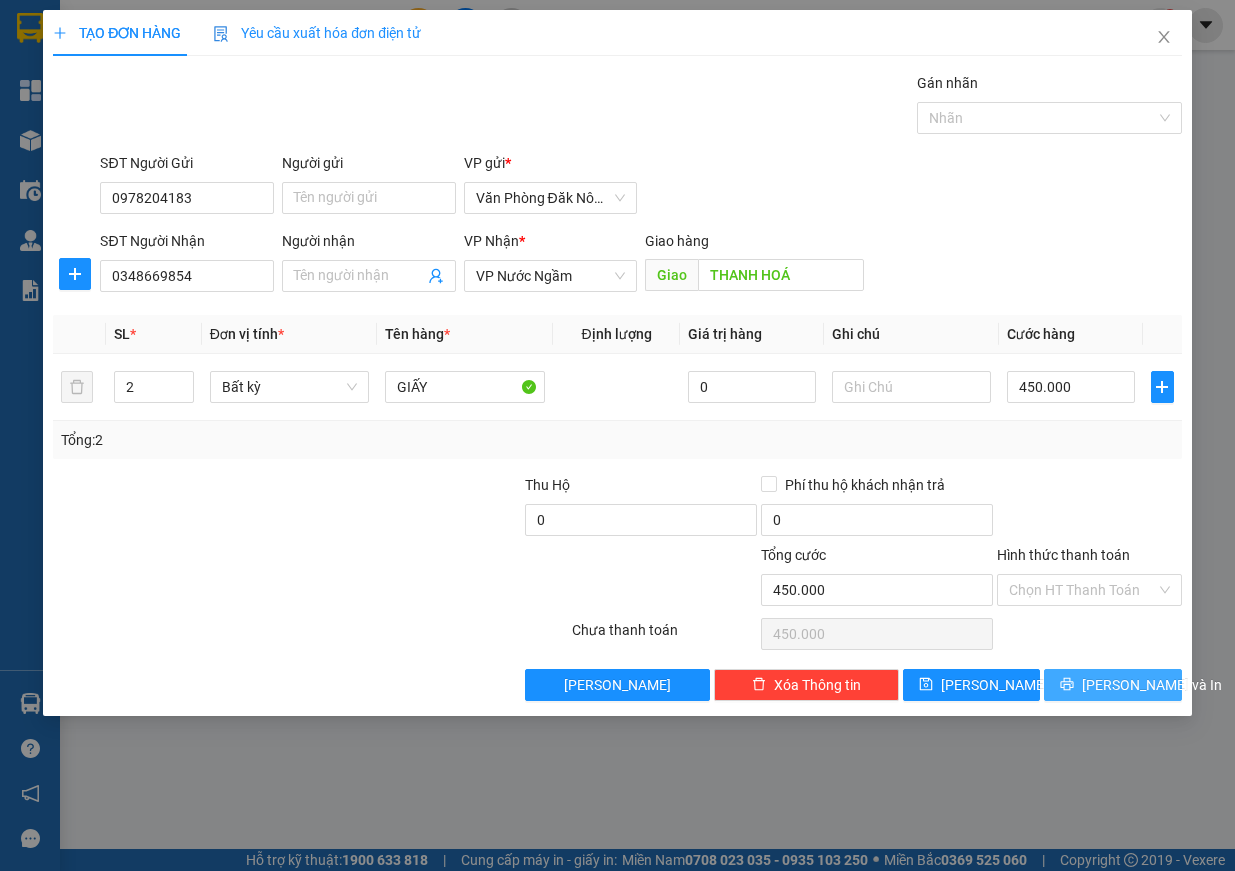 click on "[PERSON_NAME] và In" at bounding box center (1152, 685) 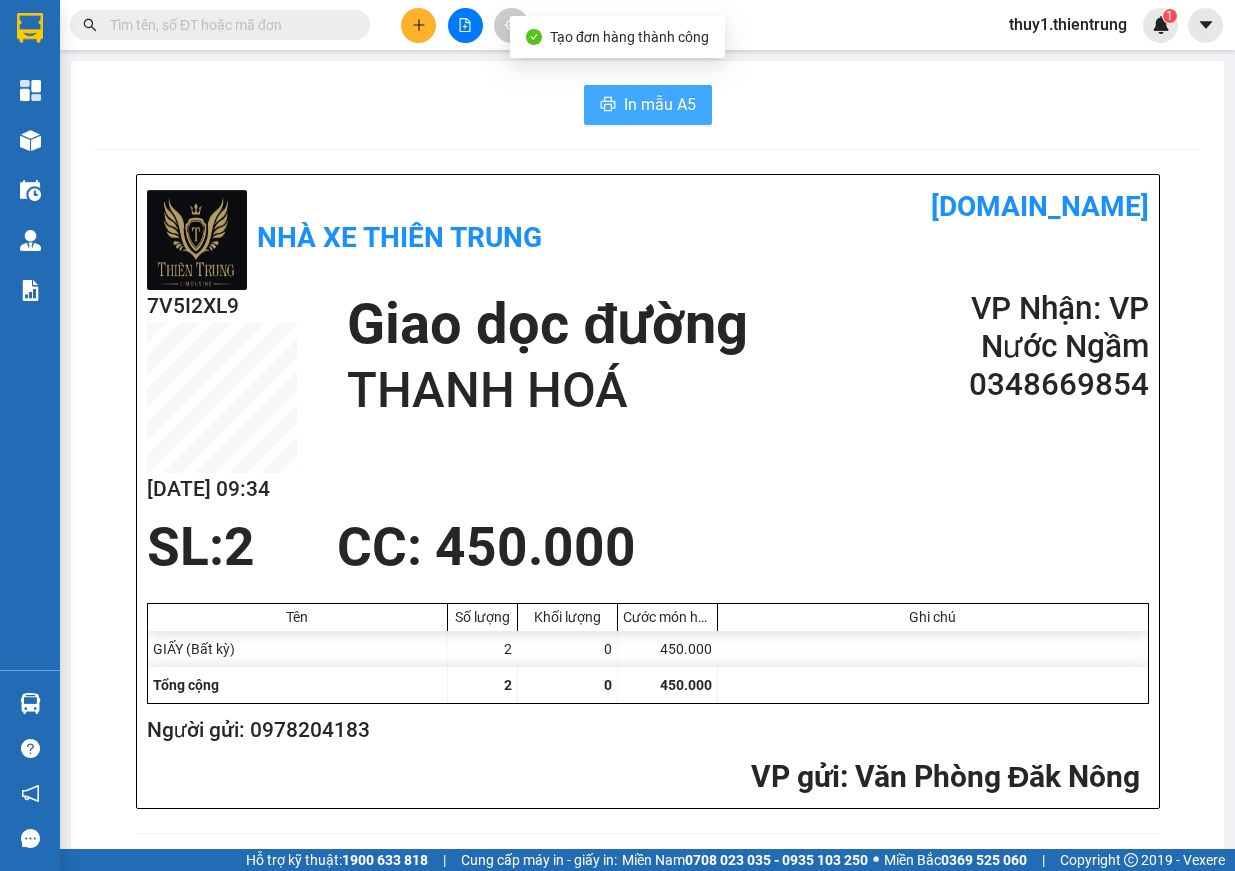 click on "In mẫu A5" at bounding box center (660, 104) 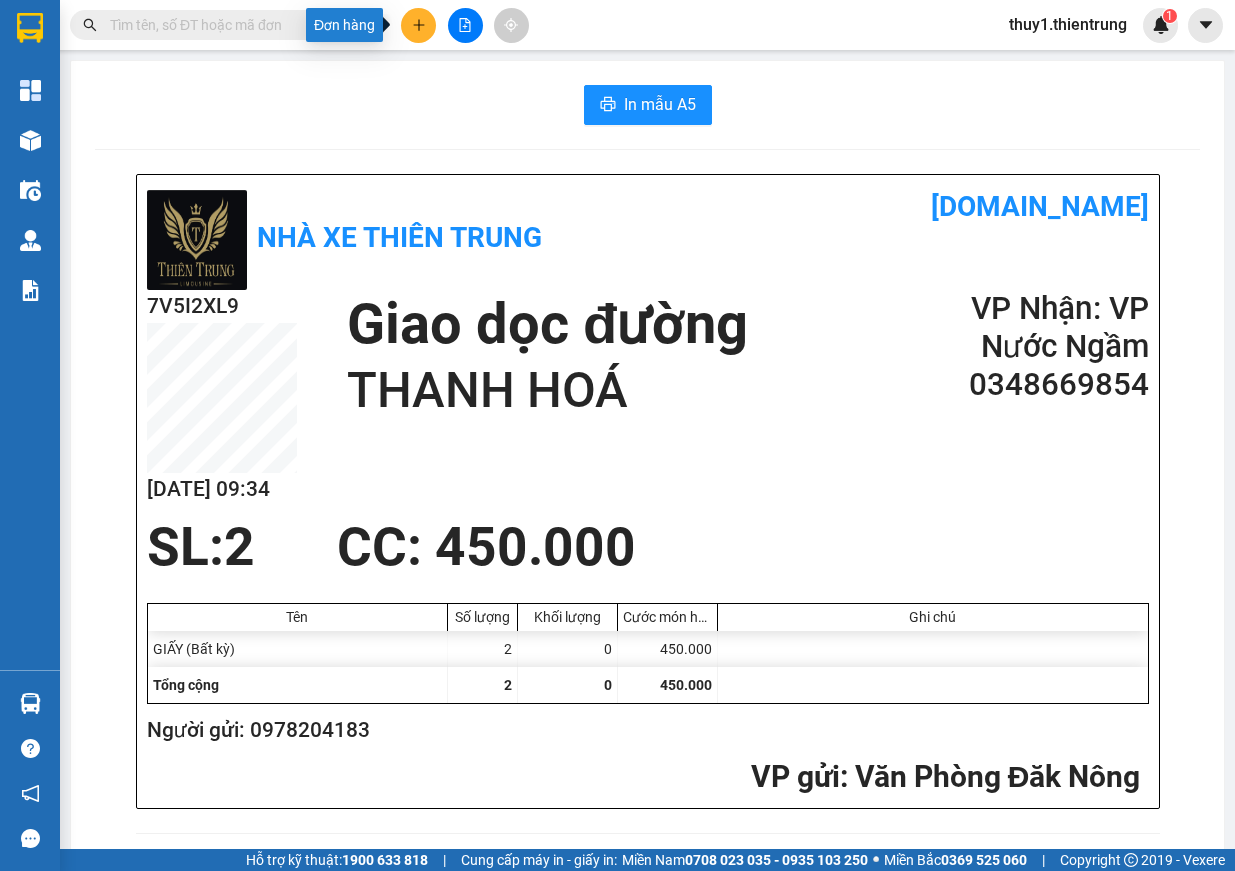 click 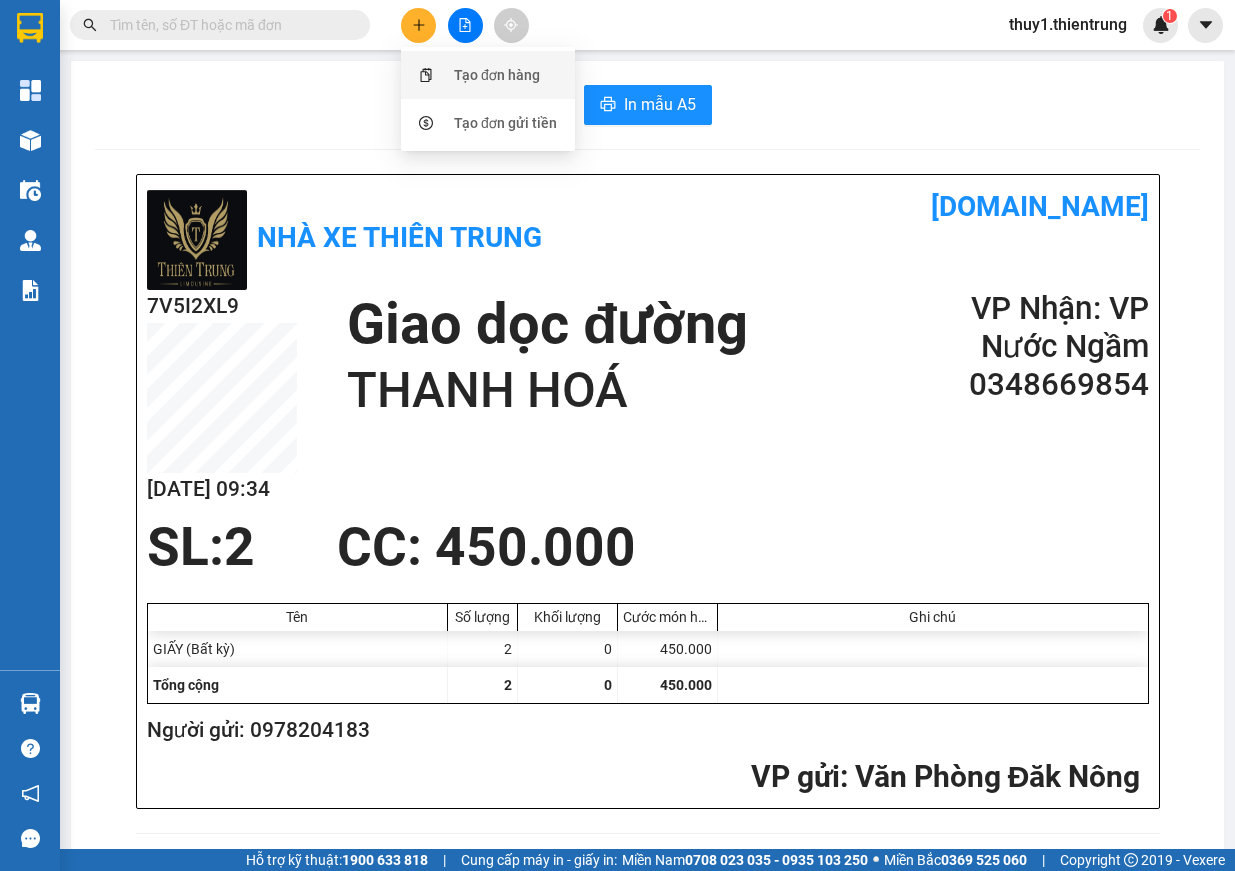 click on "Tạo đơn hàng" at bounding box center (497, 75) 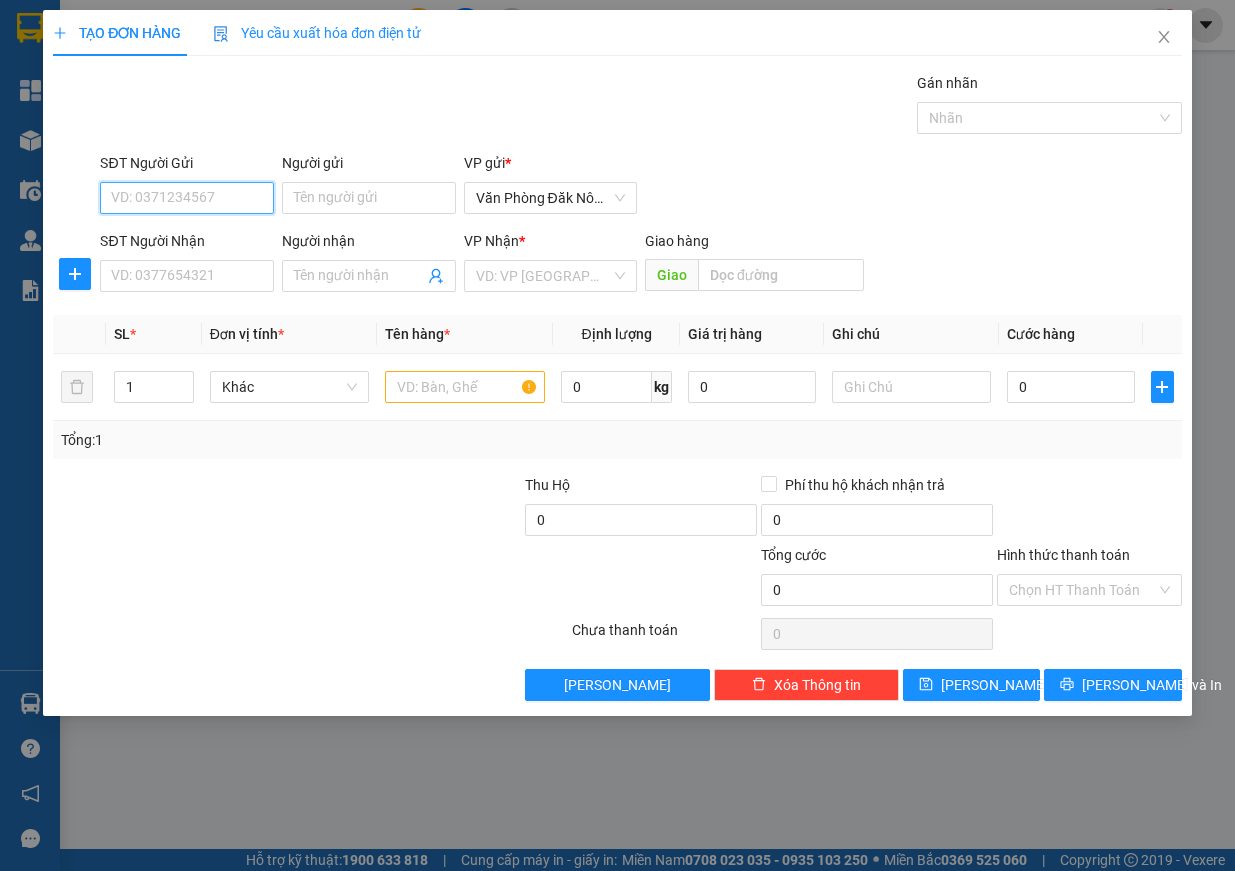 click on "SĐT Người Gửi" at bounding box center [187, 198] 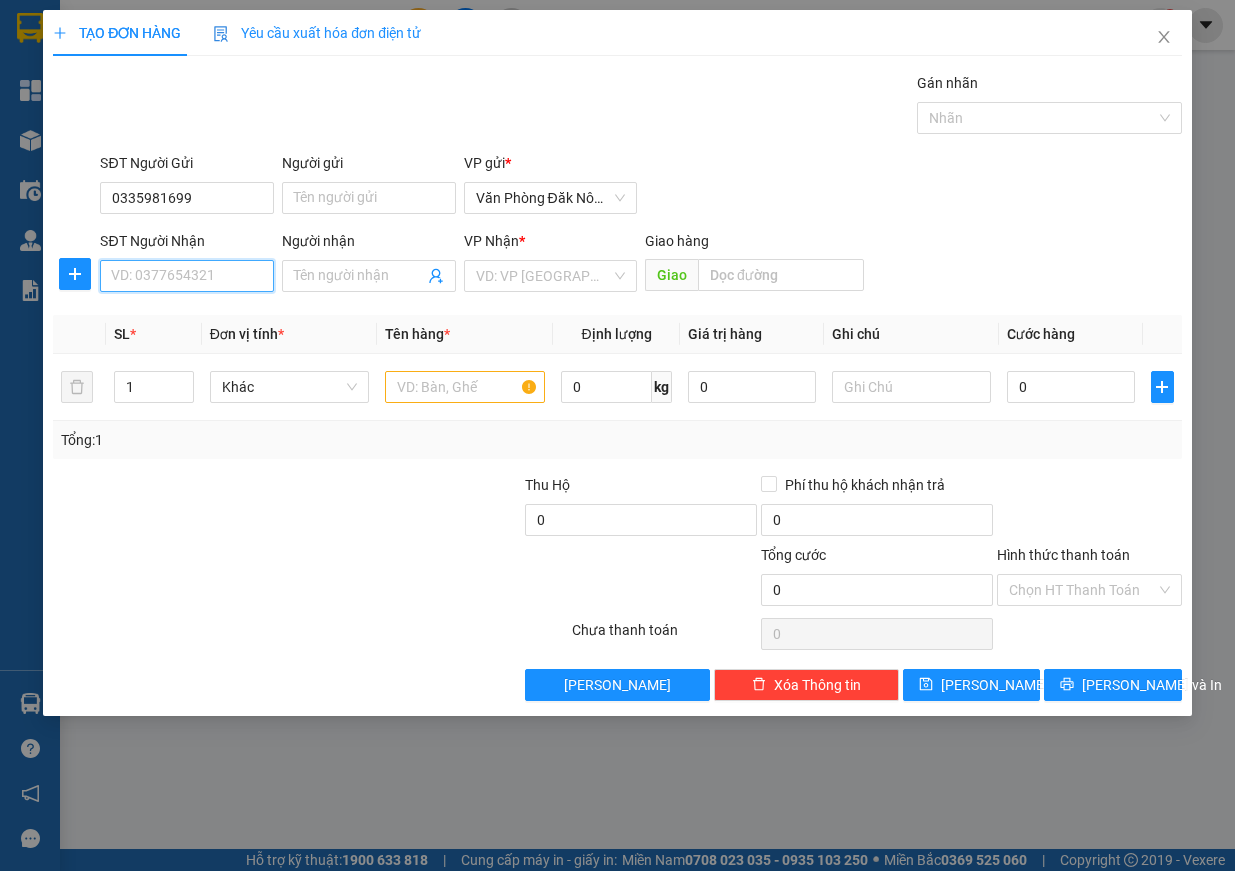 click on "SĐT Người Nhận" at bounding box center (187, 276) 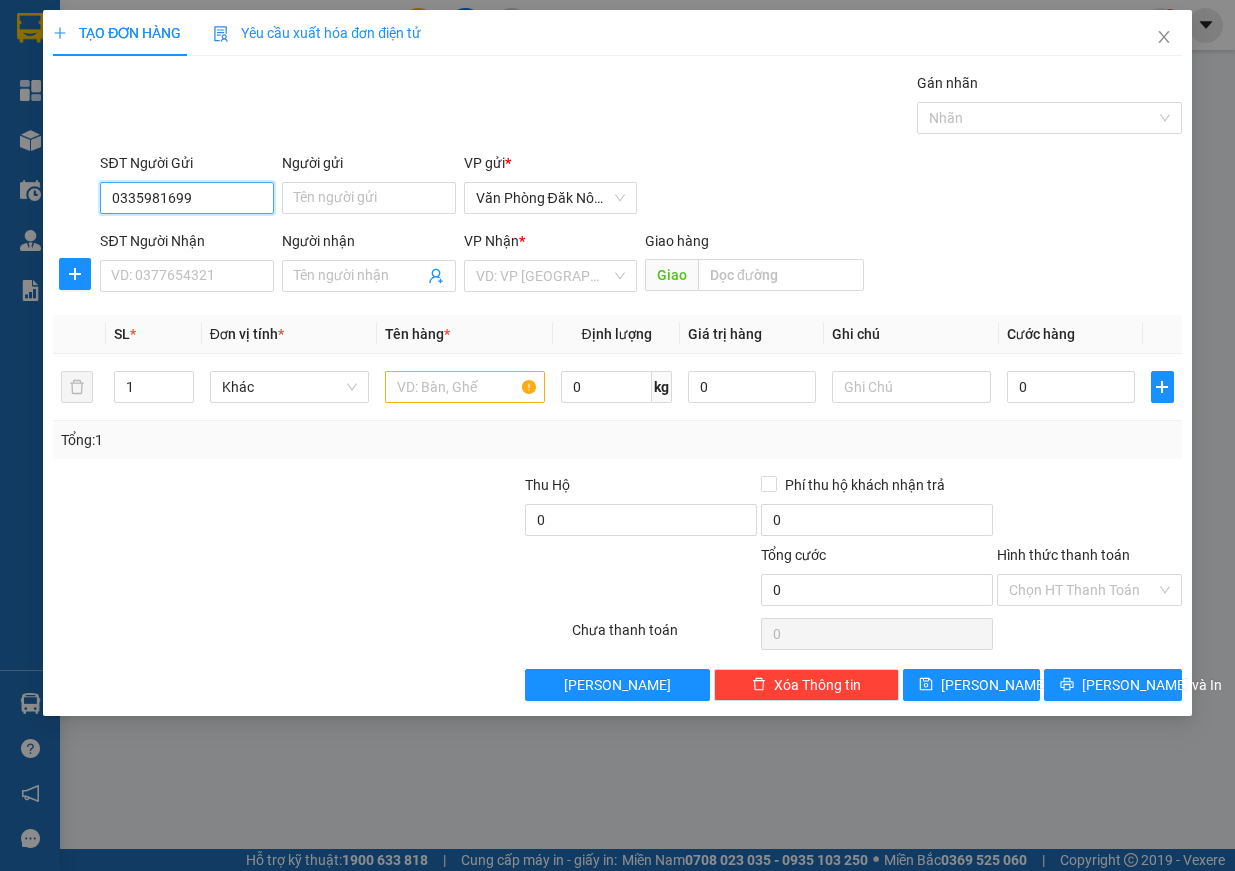 drag, startPoint x: 220, startPoint y: 194, endPoint x: 29, endPoint y: 188, distance: 191.09422 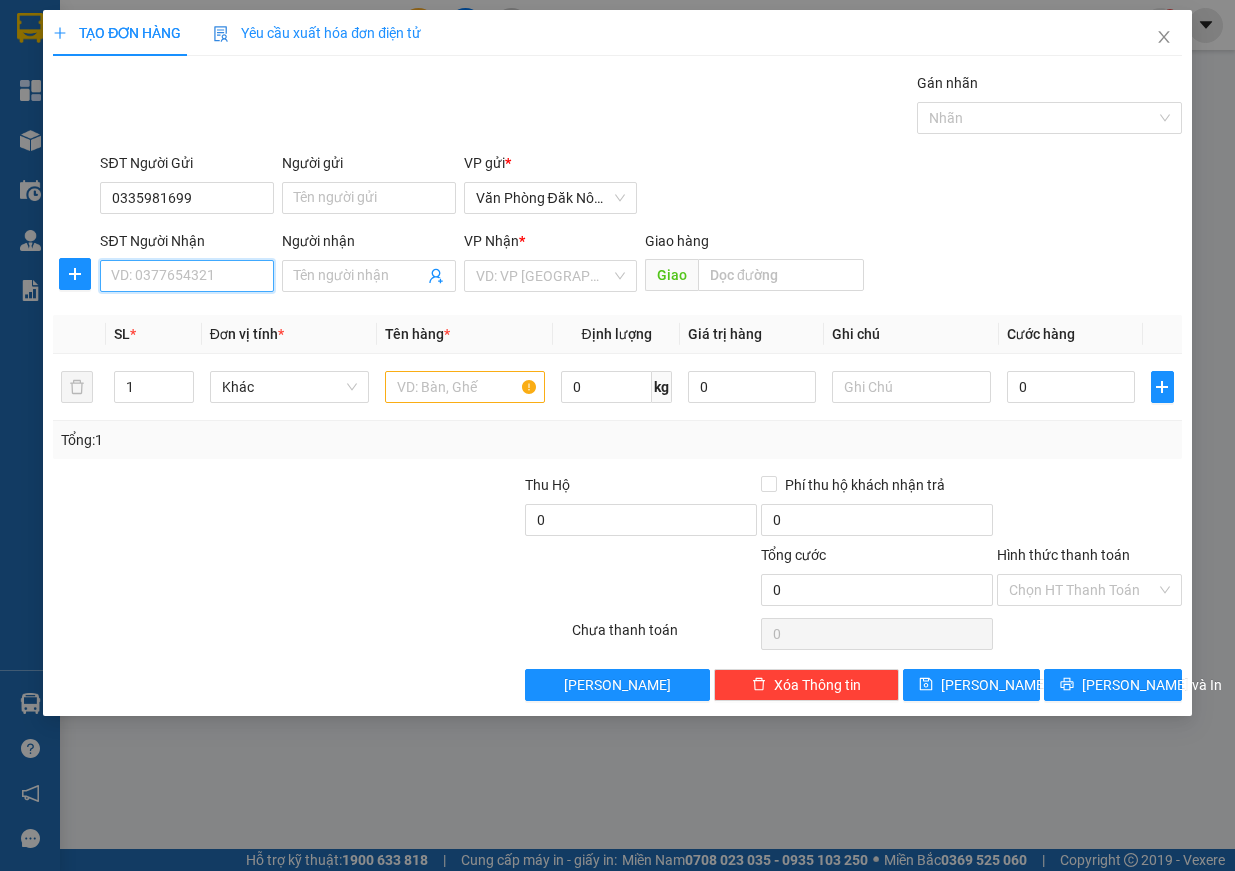 click on "SĐT Người Nhận" at bounding box center (187, 276) 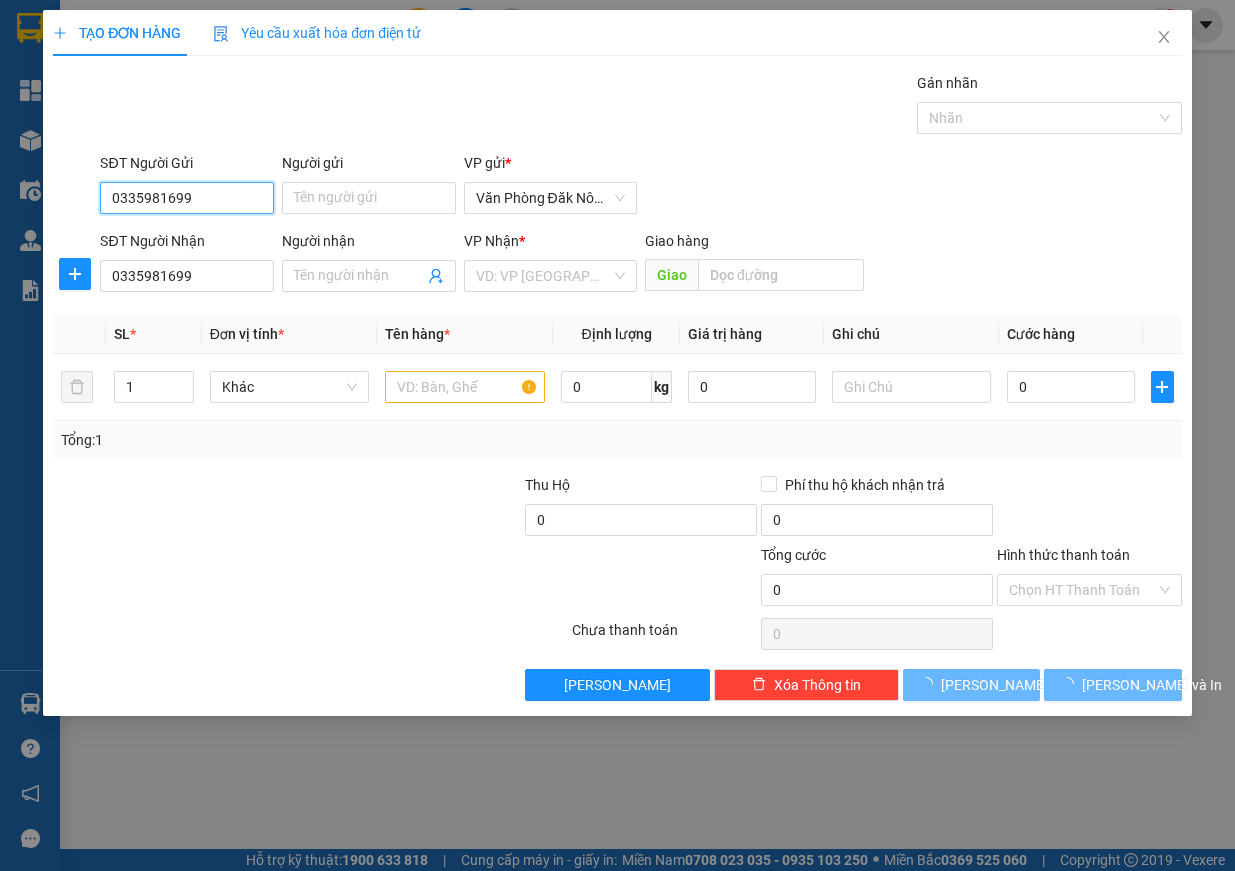 drag, startPoint x: 189, startPoint y: 192, endPoint x: 64, endPoint y: 195, distance: 125.035995 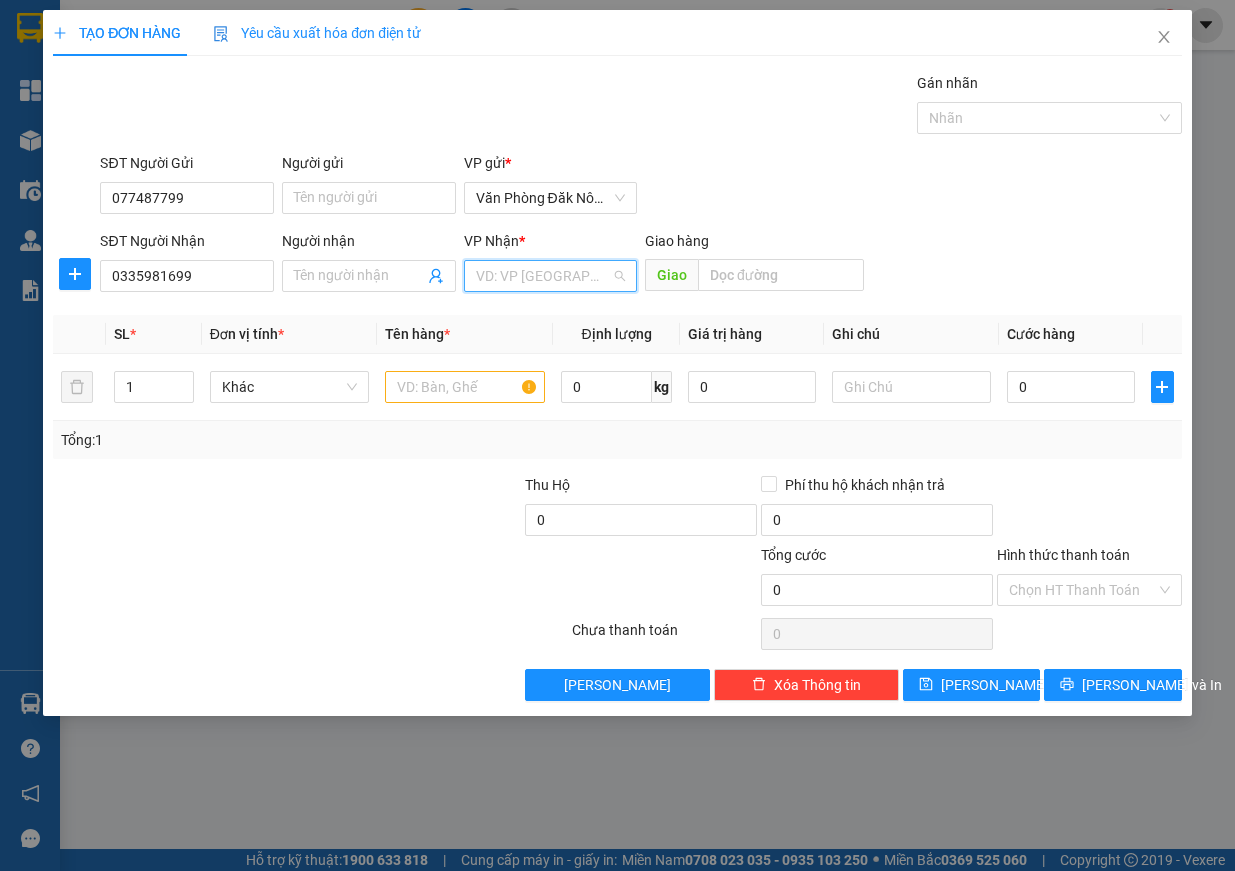 click at bounding box center [544, 276] 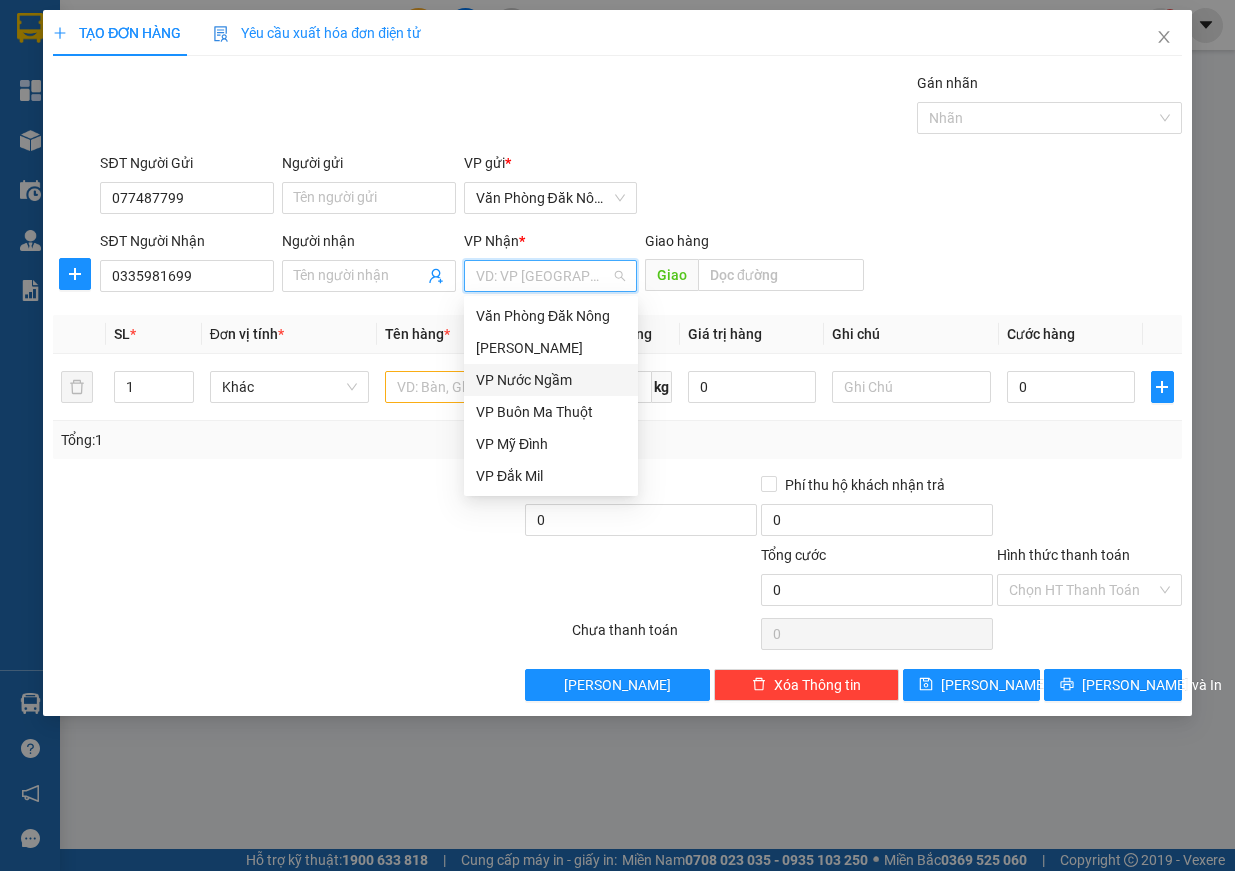 drag, startPoint x: 529, startPoint y: 373, endPoint x: 792, endPoint y: 271, distance: 282.08685 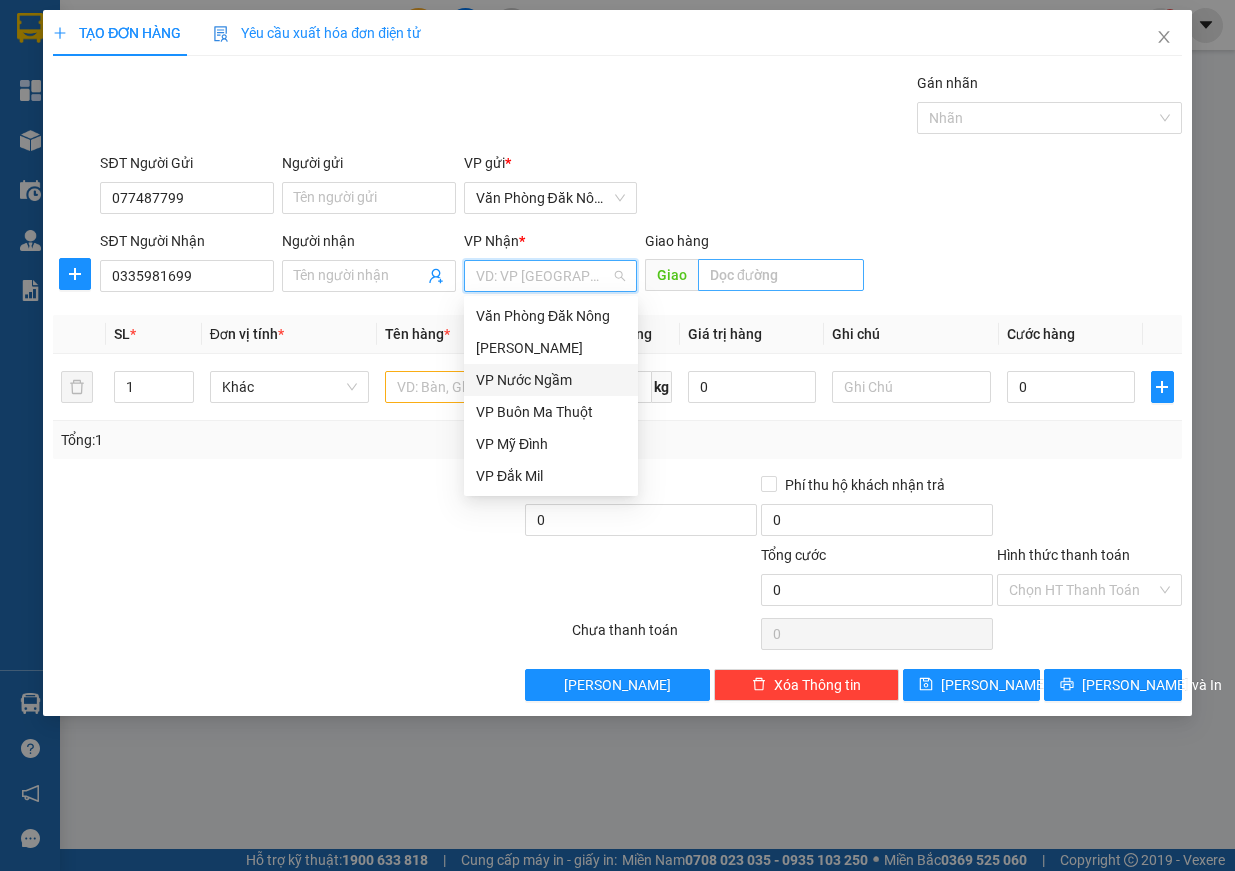 click on "VP Nước Ngầm" at bounding box center (551, 380) 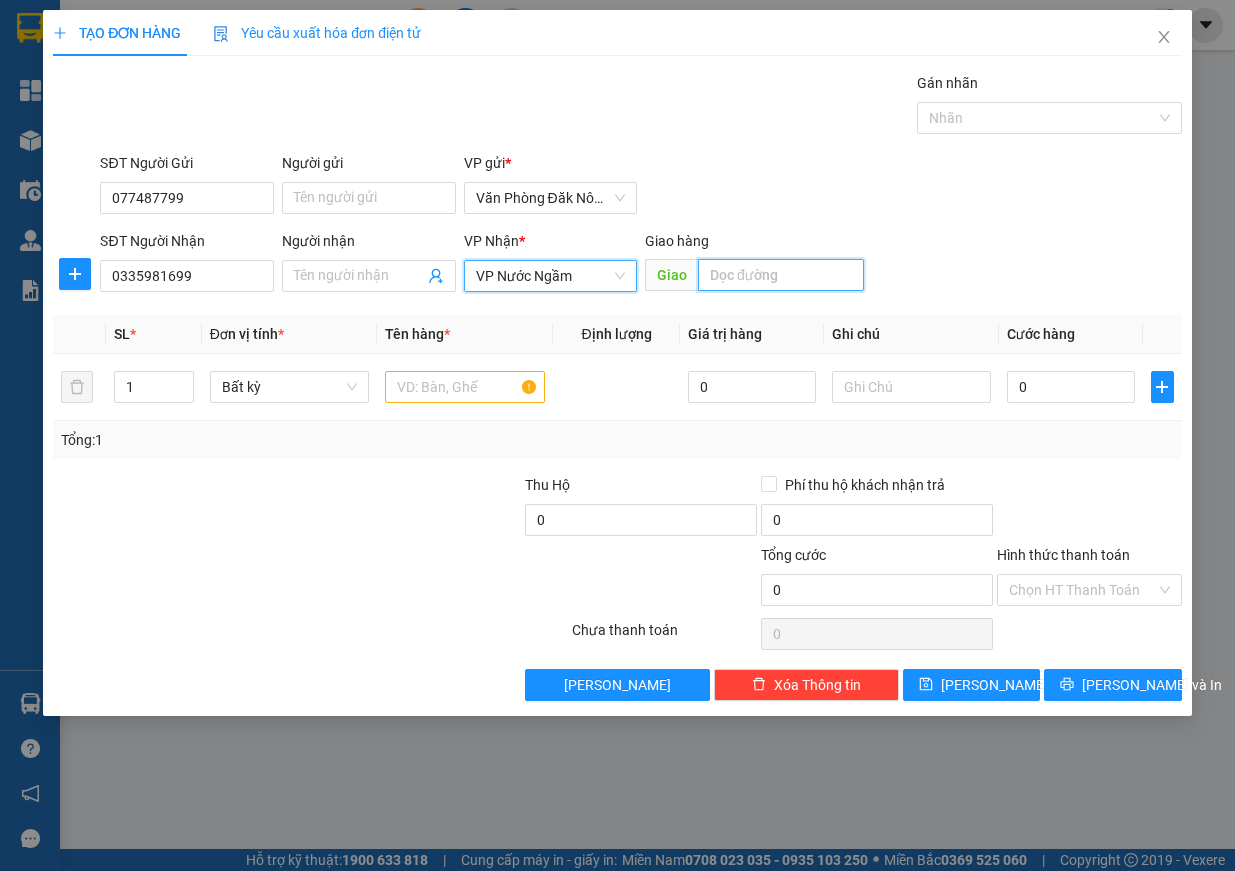 click at bounding box center (781, 275) 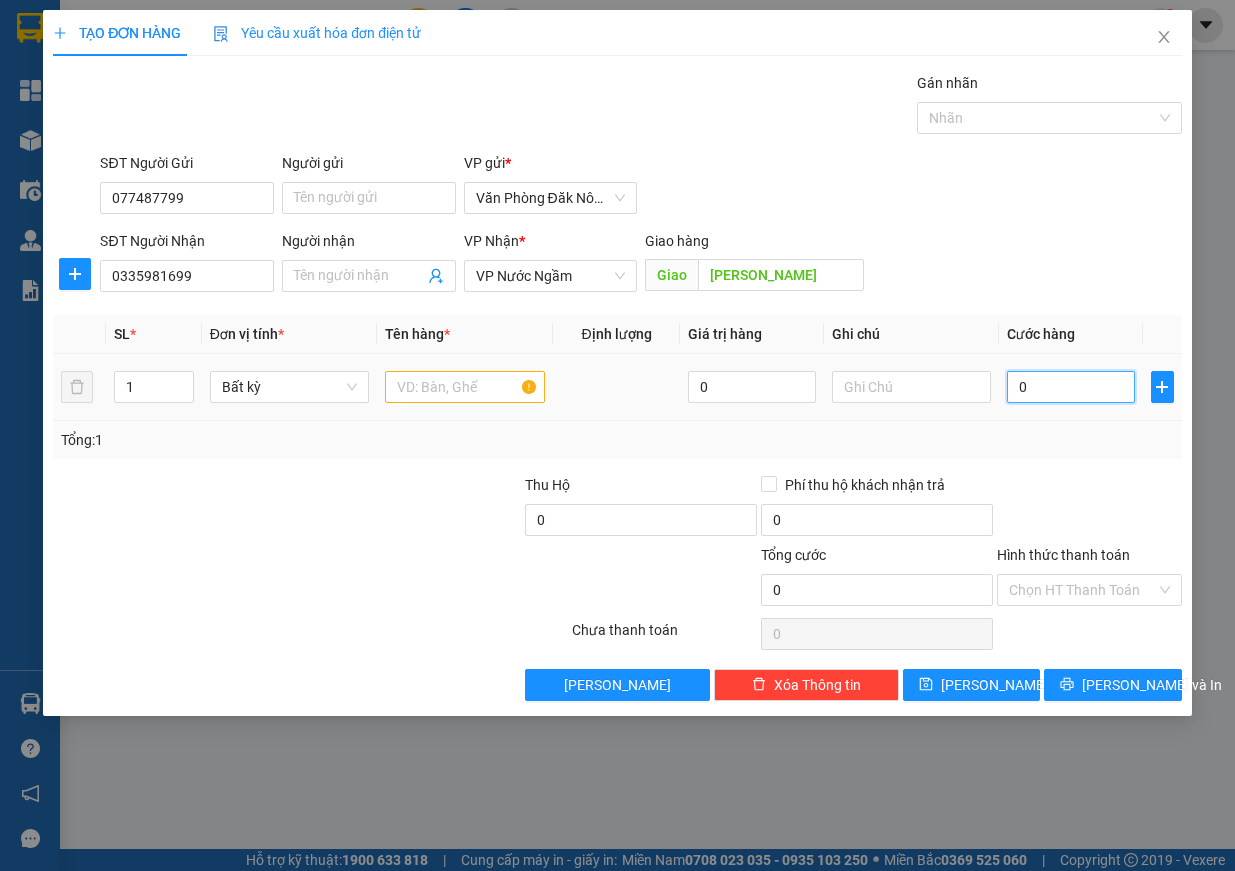 click on "0" at bounding box center [1071, 387] 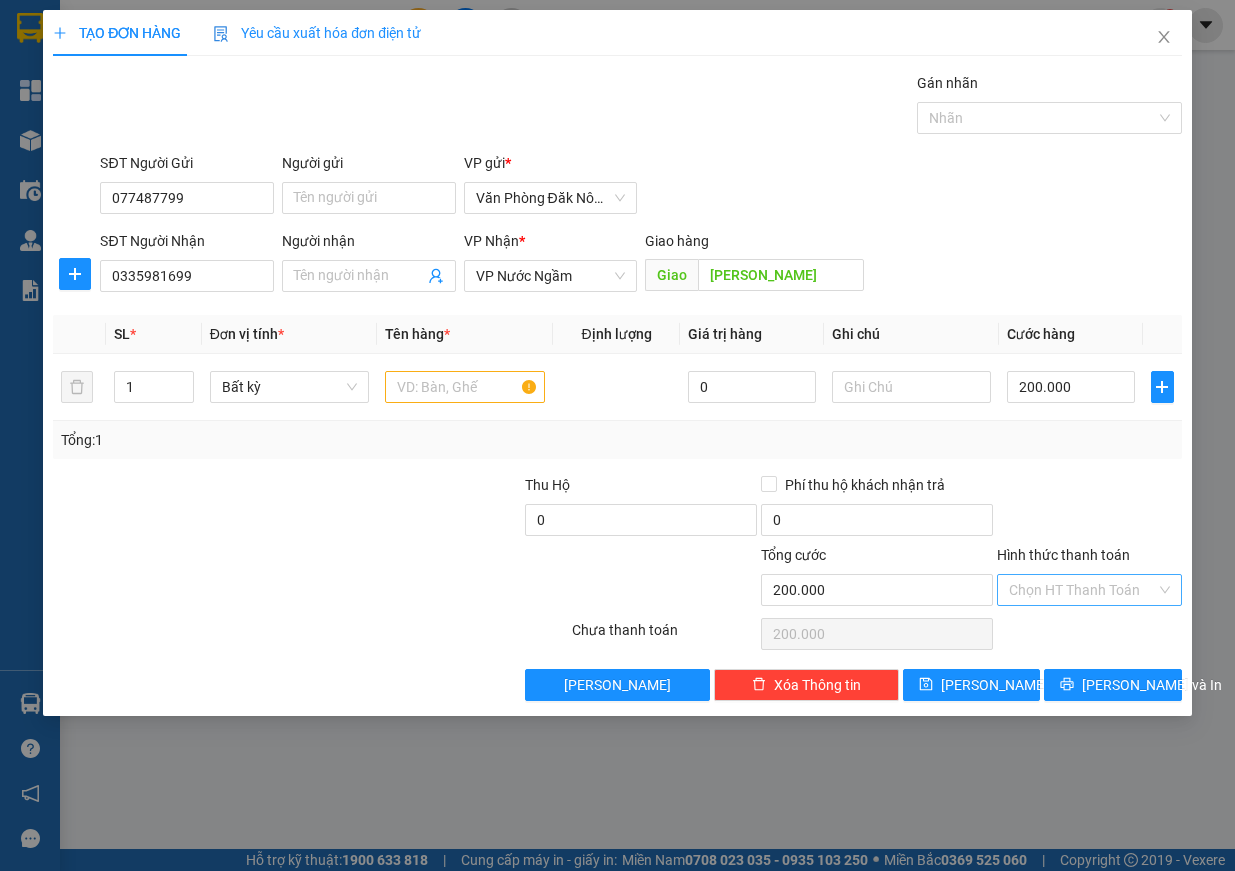 click on "Hình thức thanh toán" at bounding box center (1082, 590) 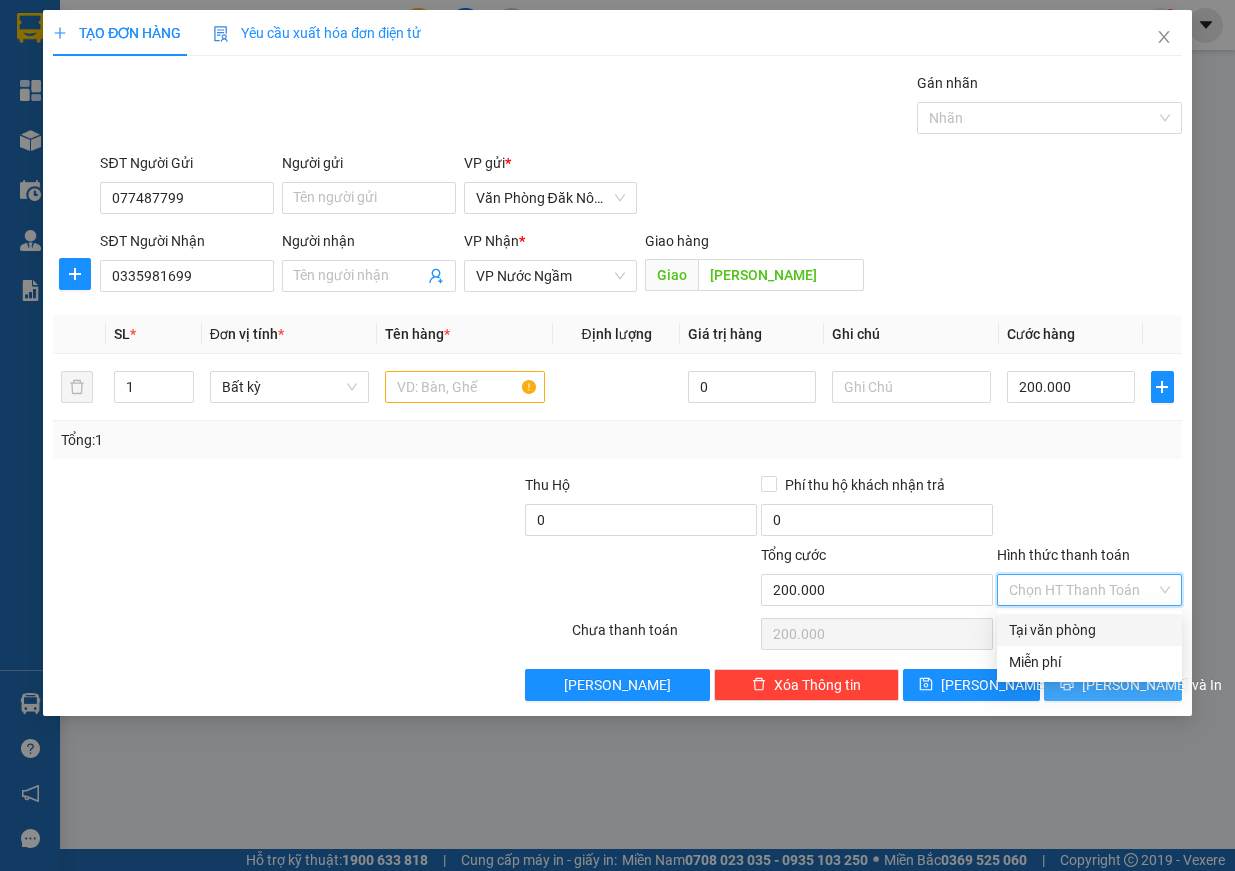 drag, startPoint x: 1063, startPoint y: 626, endPoint x: 1104, endPoint y: 682, distance: 69.40461 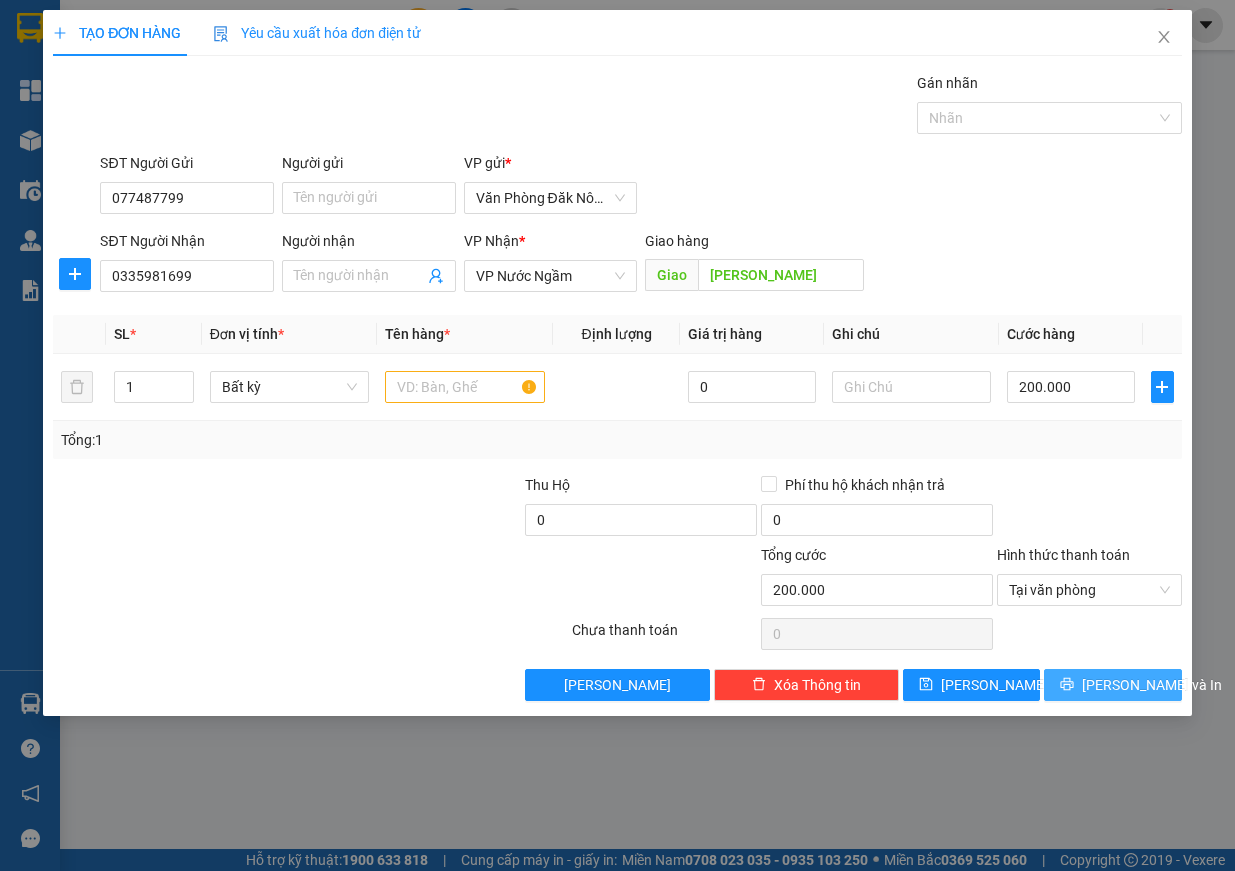 click on "[PERSON_NAME] và In" at bounding box center [1152, 685] 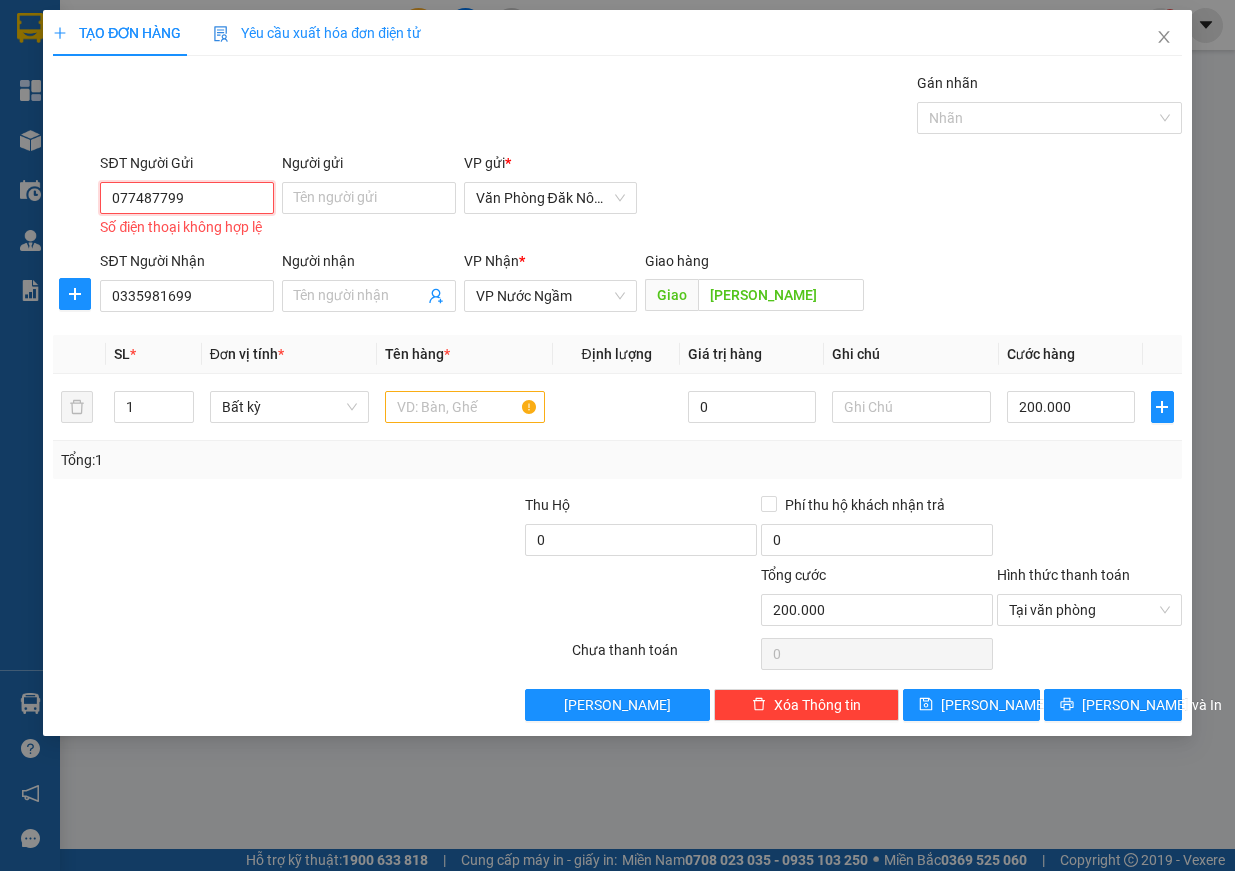 drag, startPoint x: 189, startPoint y: 199, endPoint x: 168, endPoint y: 198, distance: 21.023796 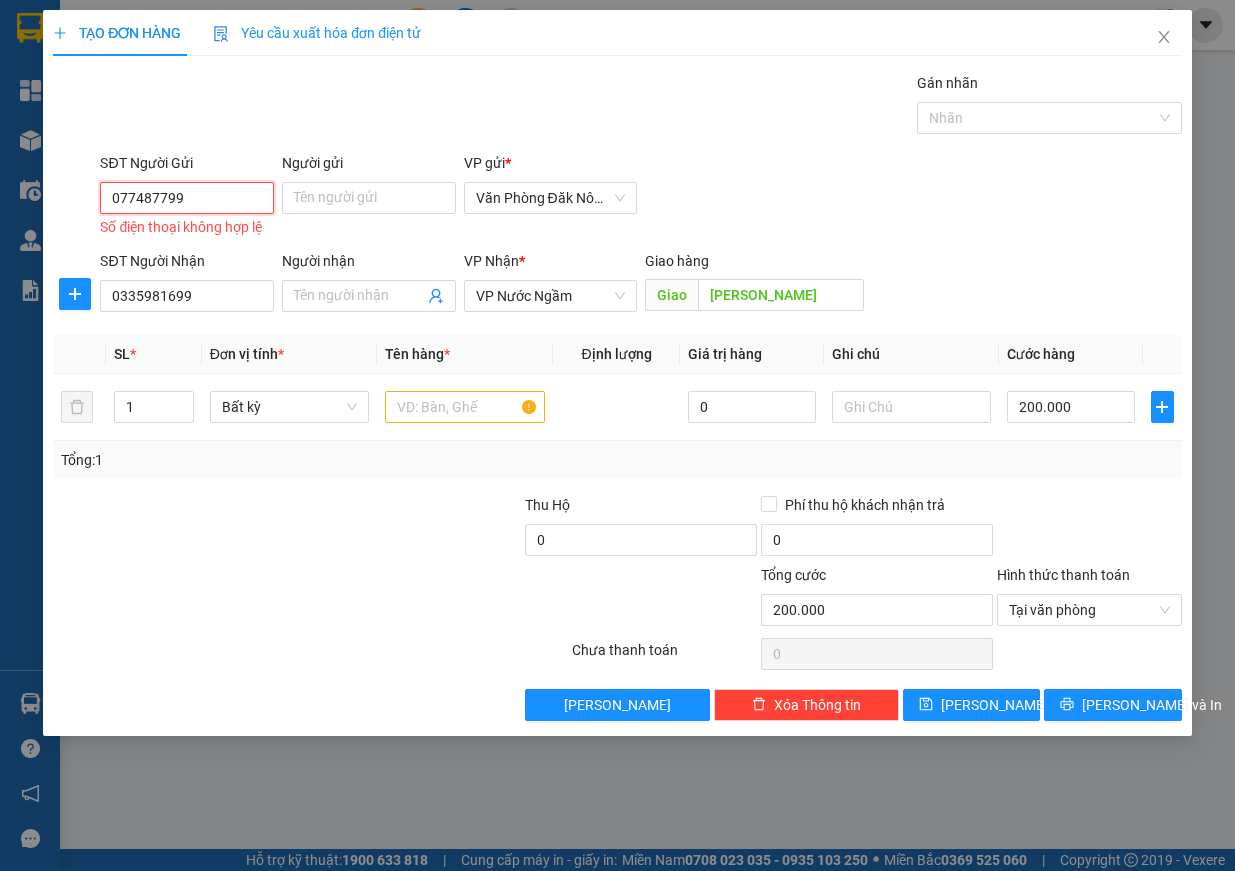 click on "077487799" at bounding box center [187, 198] 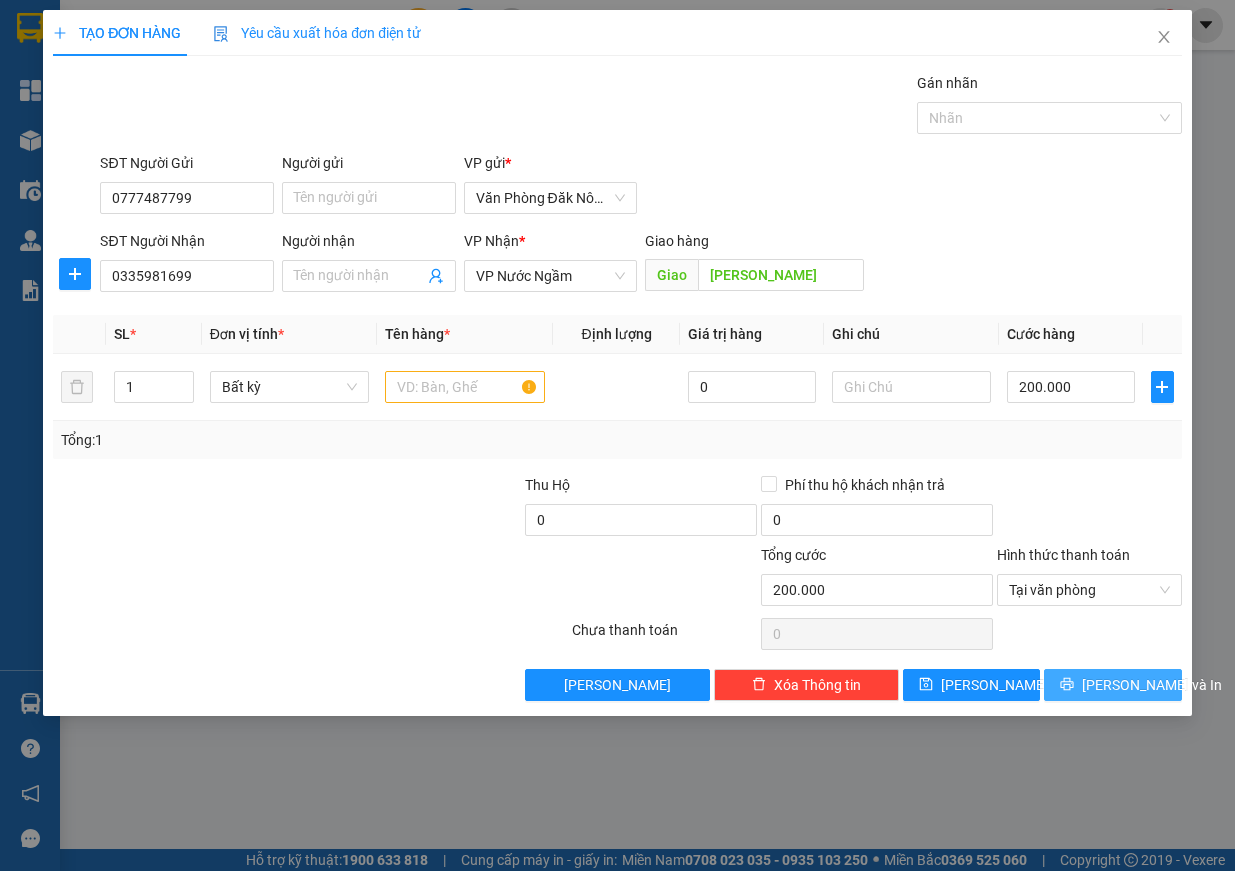 click on "[PERSON_NAME] và In" at bounding box center [1113, 685] 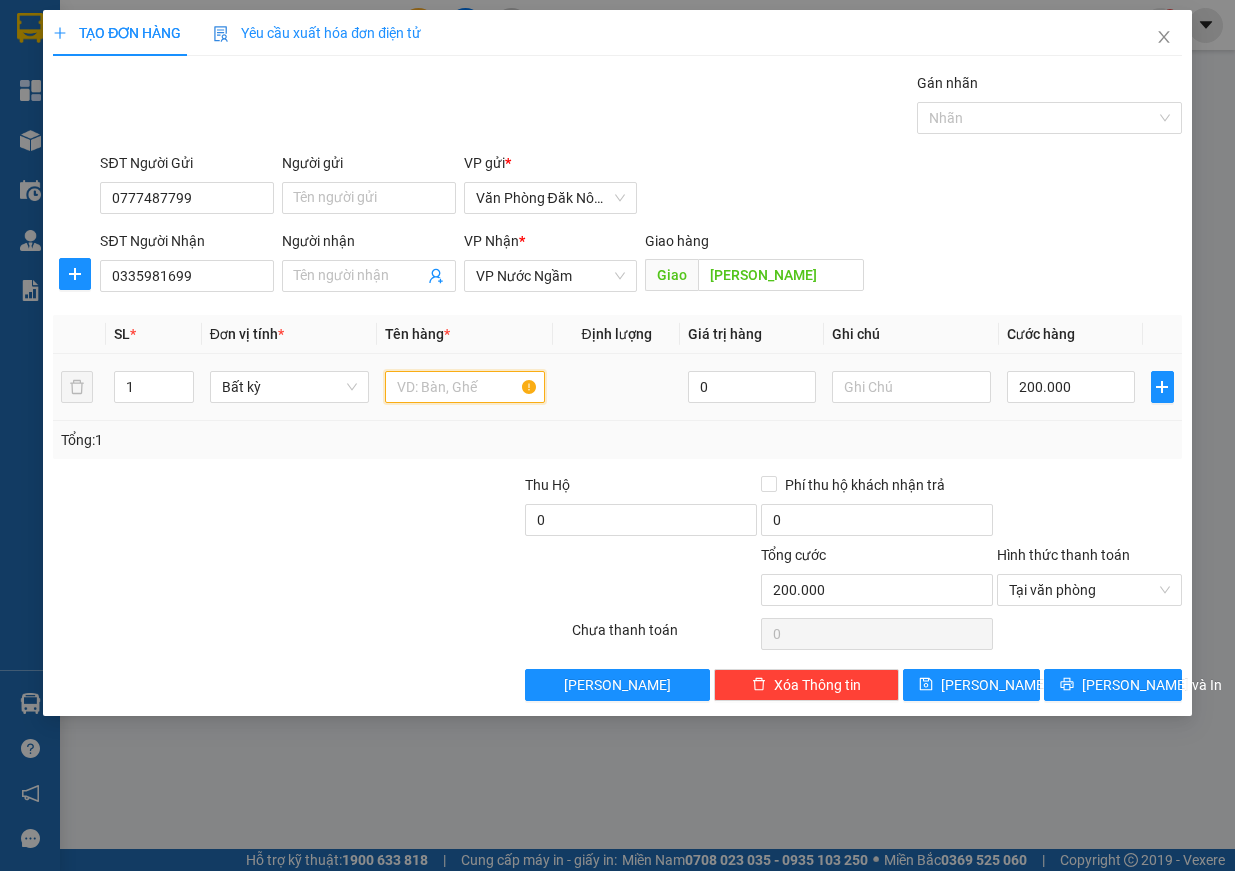click at bounding box center [465, 387] 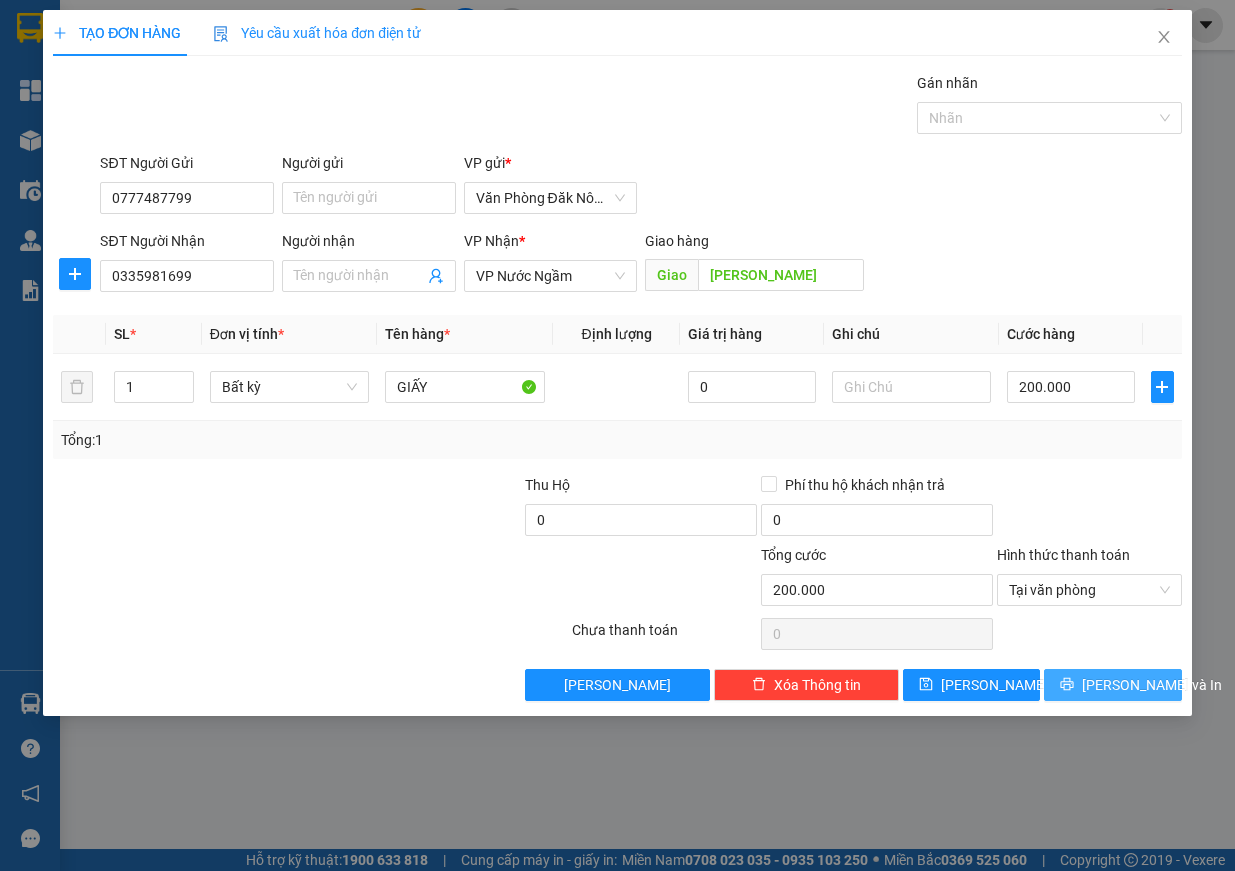 click on "[PERSON_NAME] và In" at bounding box center (1152, 685) 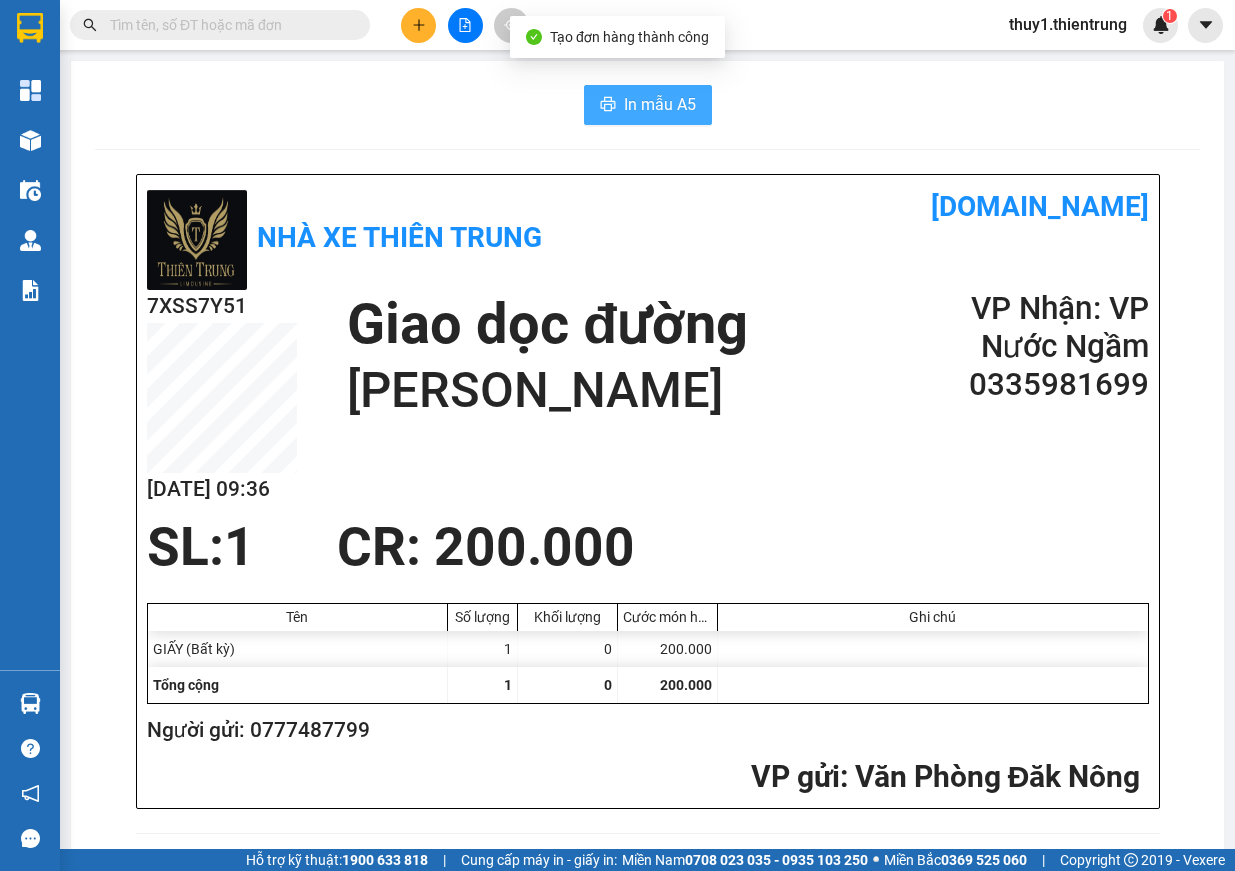 click on "In mẫu A5" at bounding box center (660, 104) 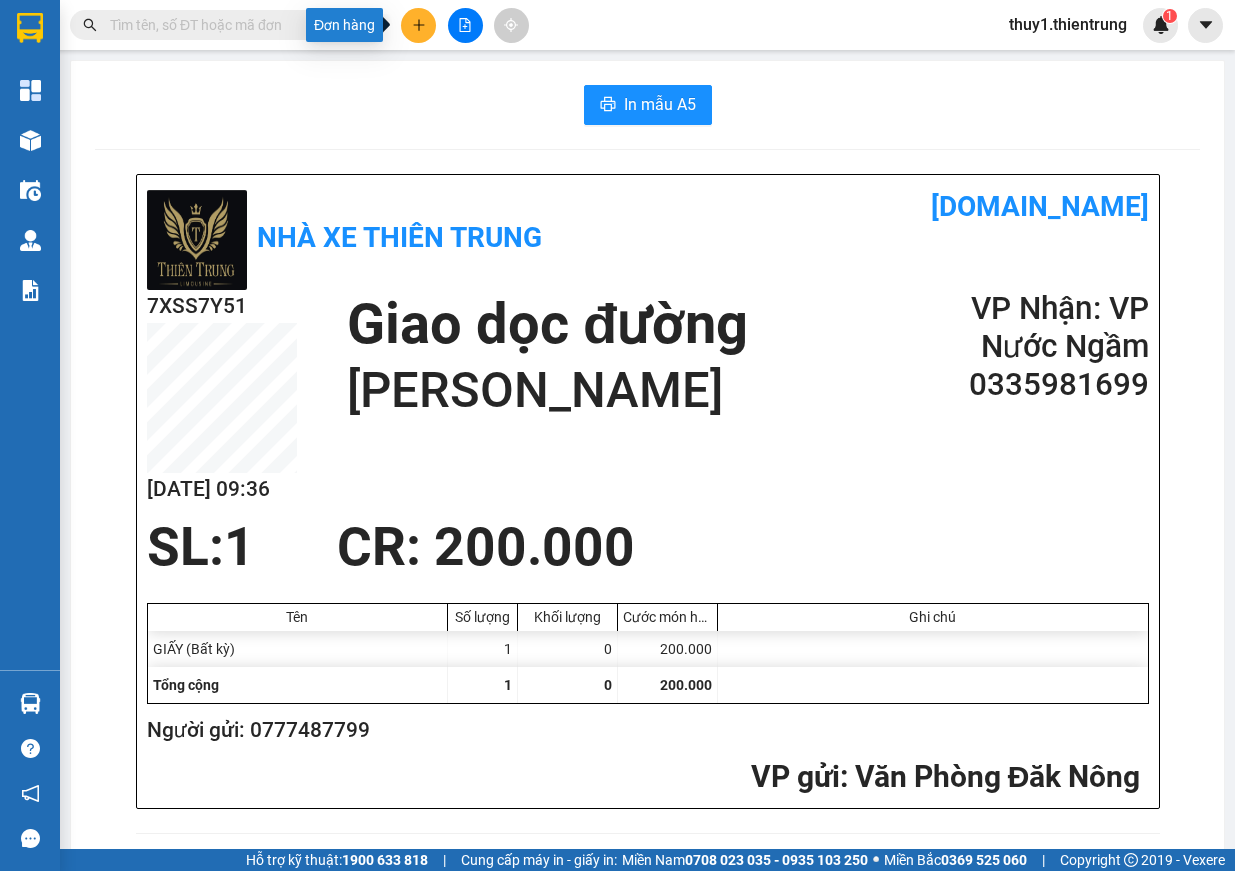 click at bounding box center (418, 25) 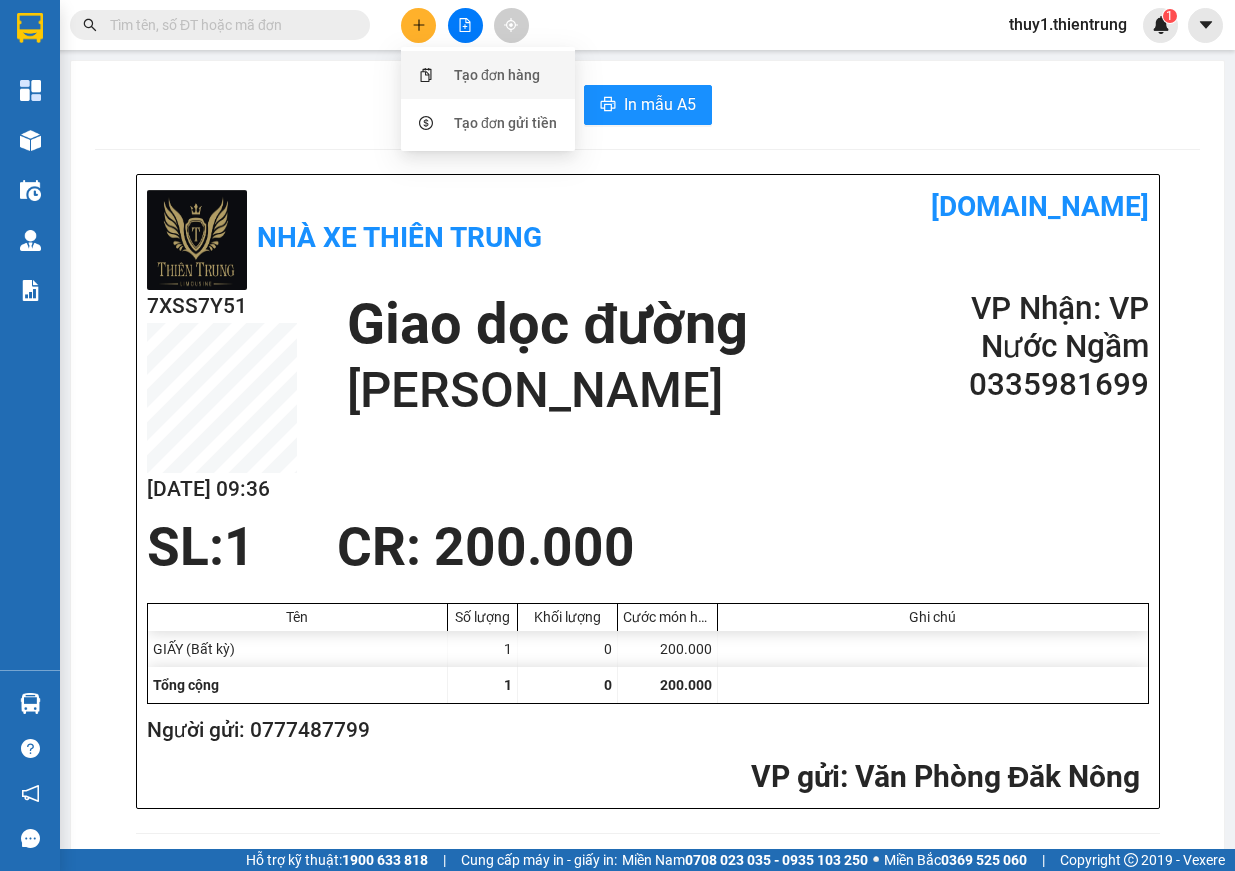 click on "Tạo đơn hàng" at bounding box center [497, 75] 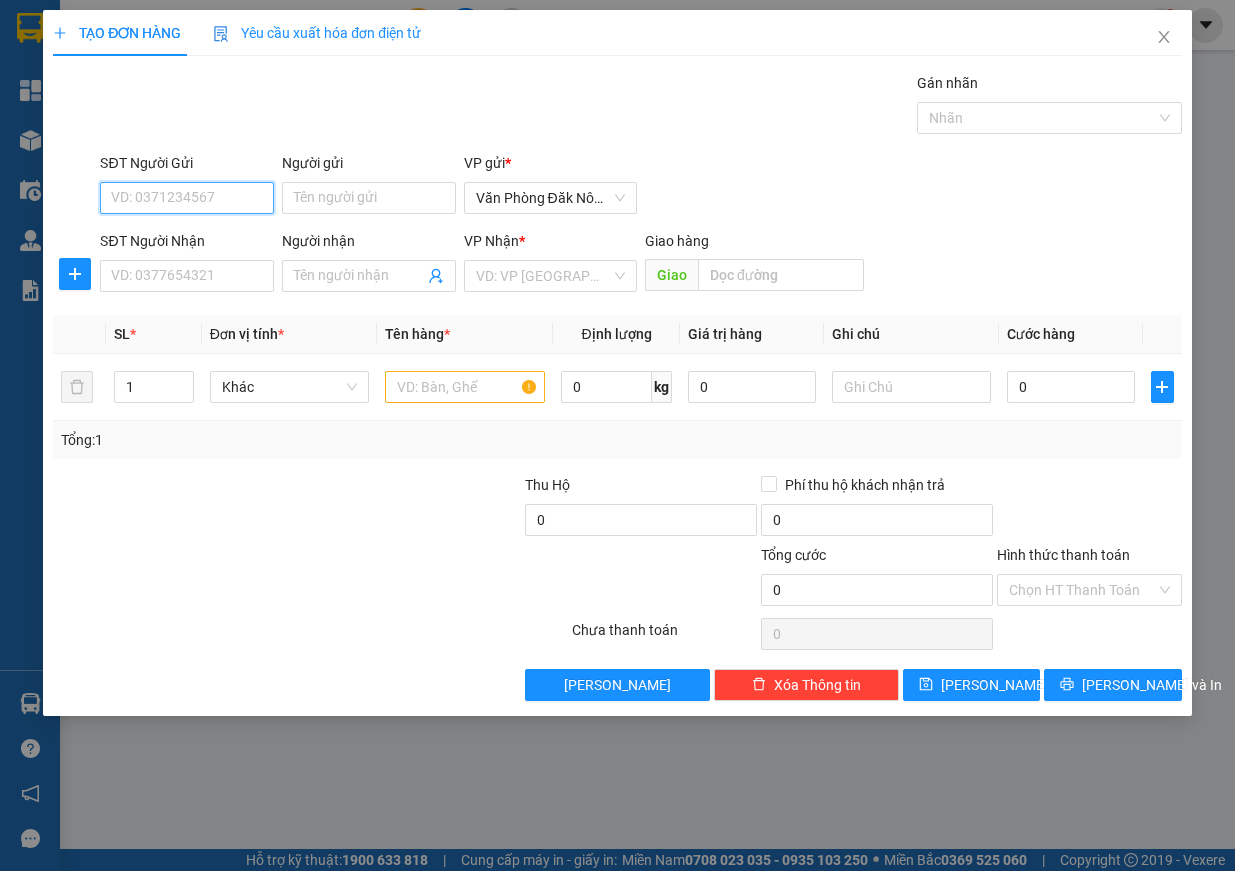 click on "SĐT Người Gửi" at bounding box center [187, 198] 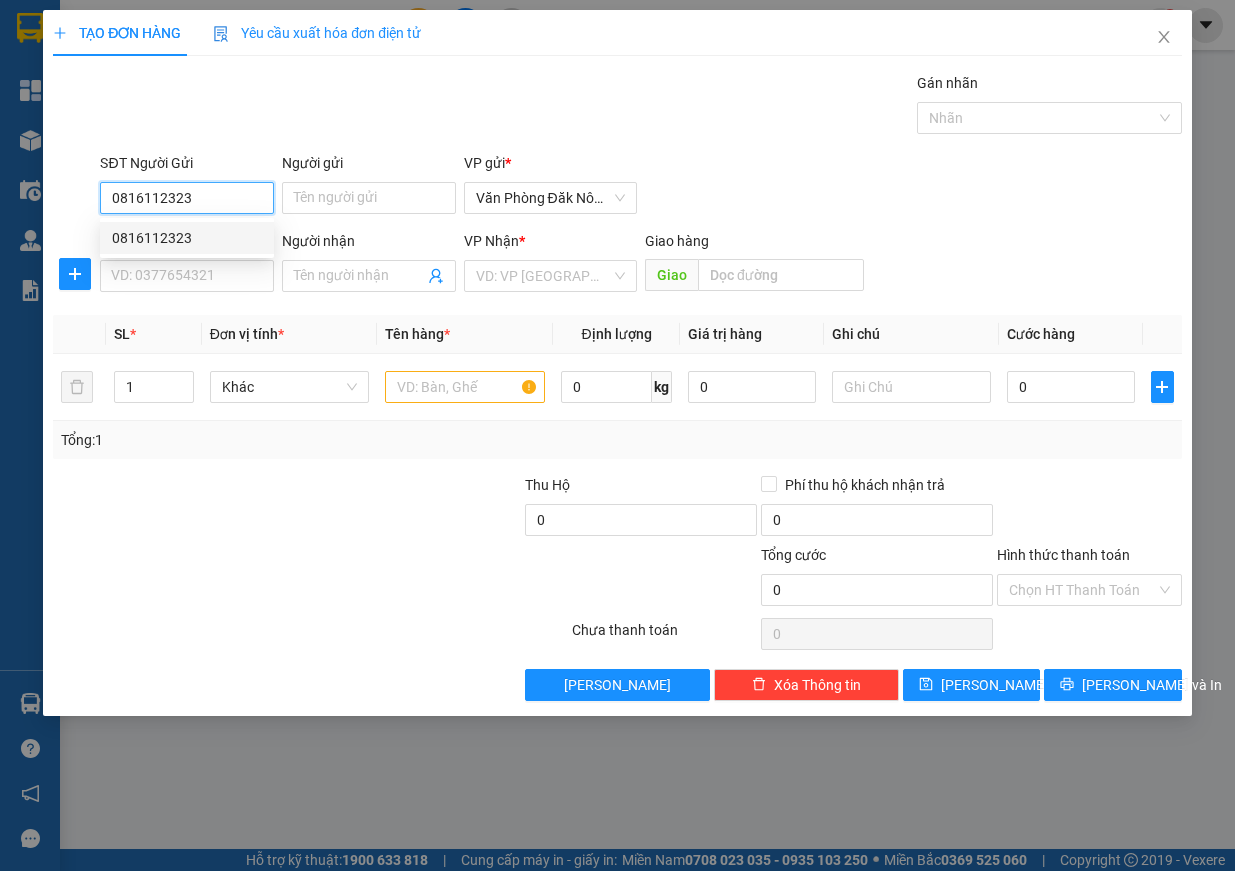 click on "0816112323" at bounding box center [187, 238] 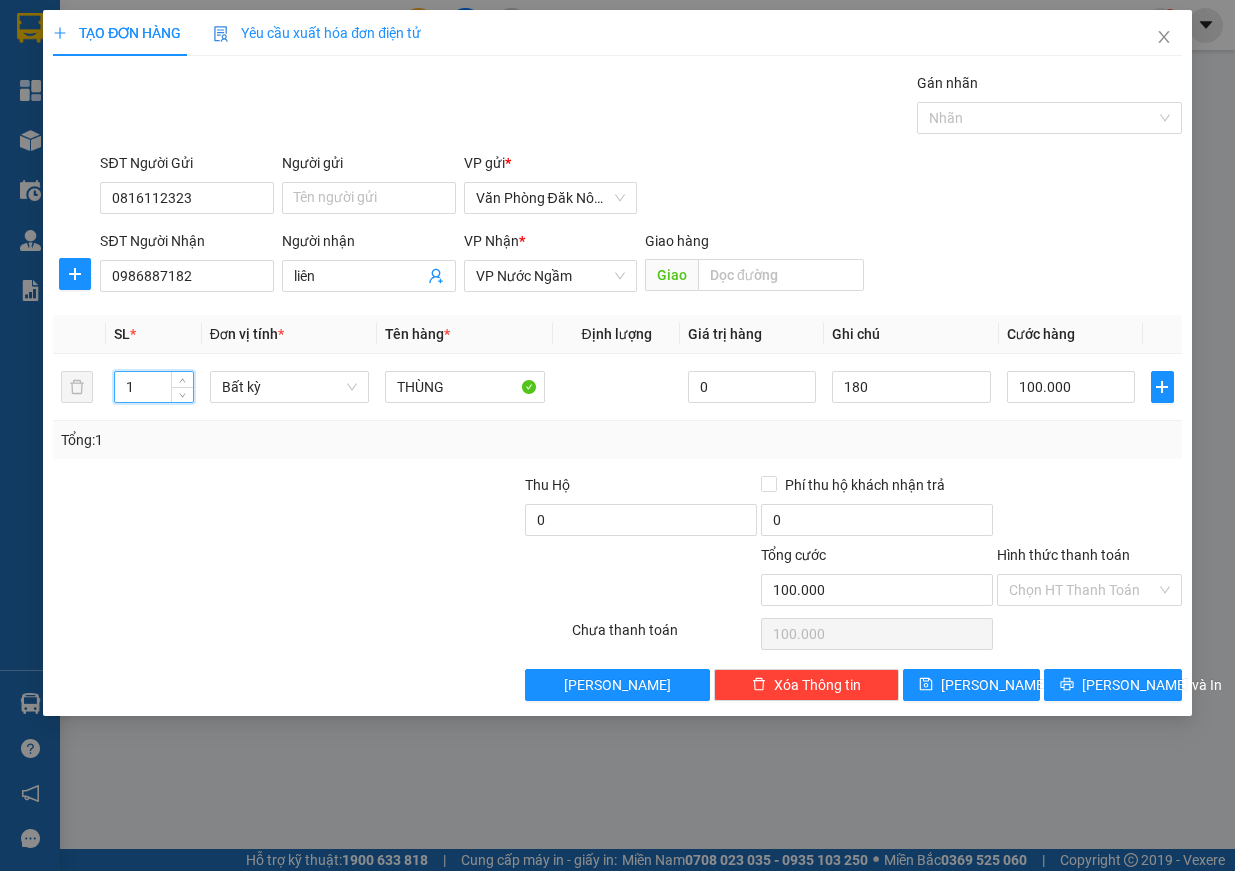 drag, startPoint x: 148, startPoint y: 387, endPoint x: 0, endPoint y: 378, distance: 148.27339 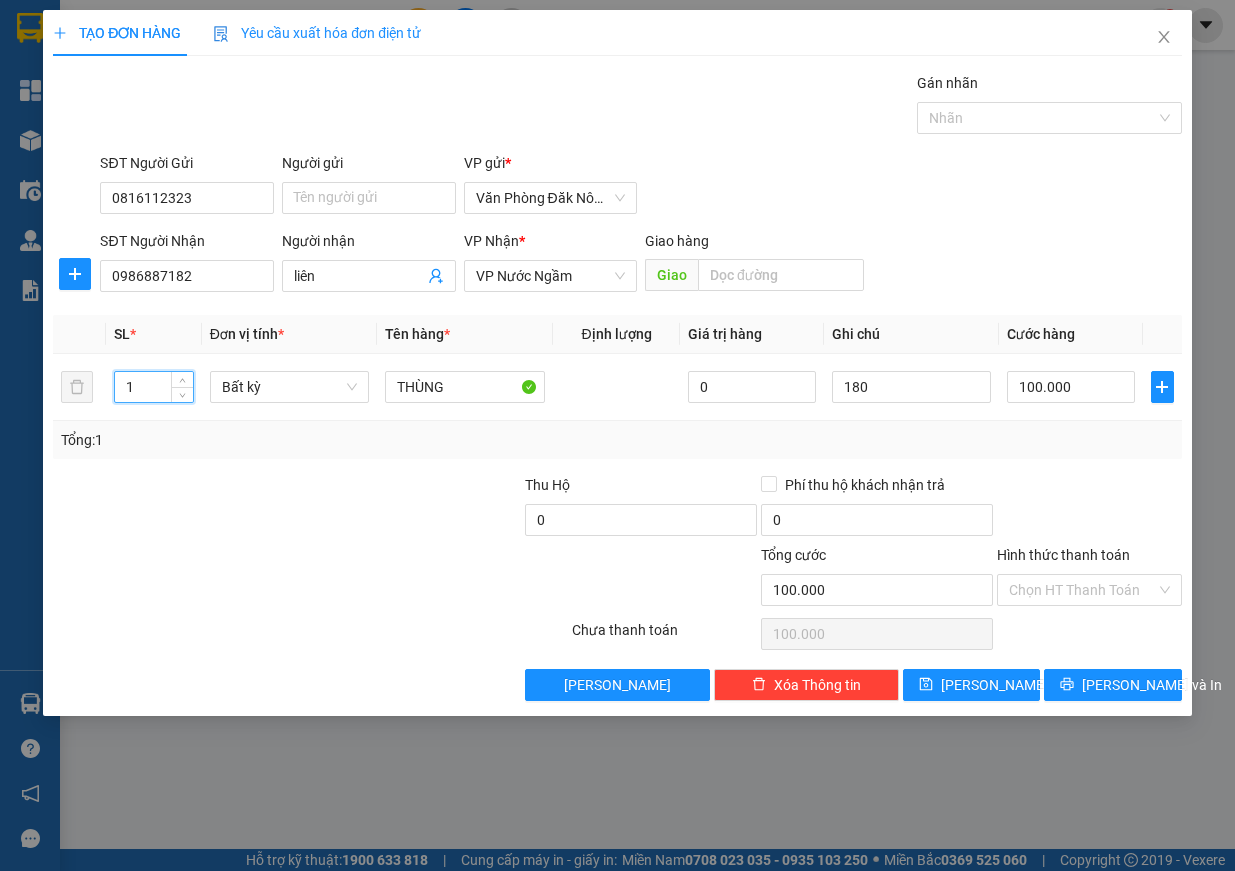 click on "TẠO ĐƠN HÀNG Yêu cầu xuất [PERSON_NAME] điện tử Transit Pickup Surcharge Ids Transit Deliver Surcharge Ids Transit Deliver Surcharge Transit Deliver Surcharge Gói vận chuyển  * [PERSON_NAME] Gán [PERSON_NAME] SĐT Người Gửi 0816112323 Người gửi Tên người gửi VP gửi  * Văn [PERSON_NAME] Nông SĐT Người [PERSON_NAME] 0986887182 Người [PERSON_NAME] [PERSON_NAME]  * VP Nước Ngầm Giao hàng Giao SL  * Đơn vị tính  * Tên hàng  * Định [PERSON_NAME] trị hàng Ghi [PERSON_NAME] hàng                   1 Bất kỳ THÙNG 0 180 100.000 Tổng:  1 Thu Hộ 0 Phí thu hộ [PERSON_NAME] trả 0 [PERSON_NAME] 100.000 [PERSON_NAME] [PERSON_NAME] HT [PERSON_NAME] Số [PERSON_NAME] thu trước 0 Chưa [PERSON_NAME] 100.000 [PERSON_NAME] [PERSON_NAME] nháp Xóa Thông tin [PERSON_NAME] và In" at bounding box center (617, 435) 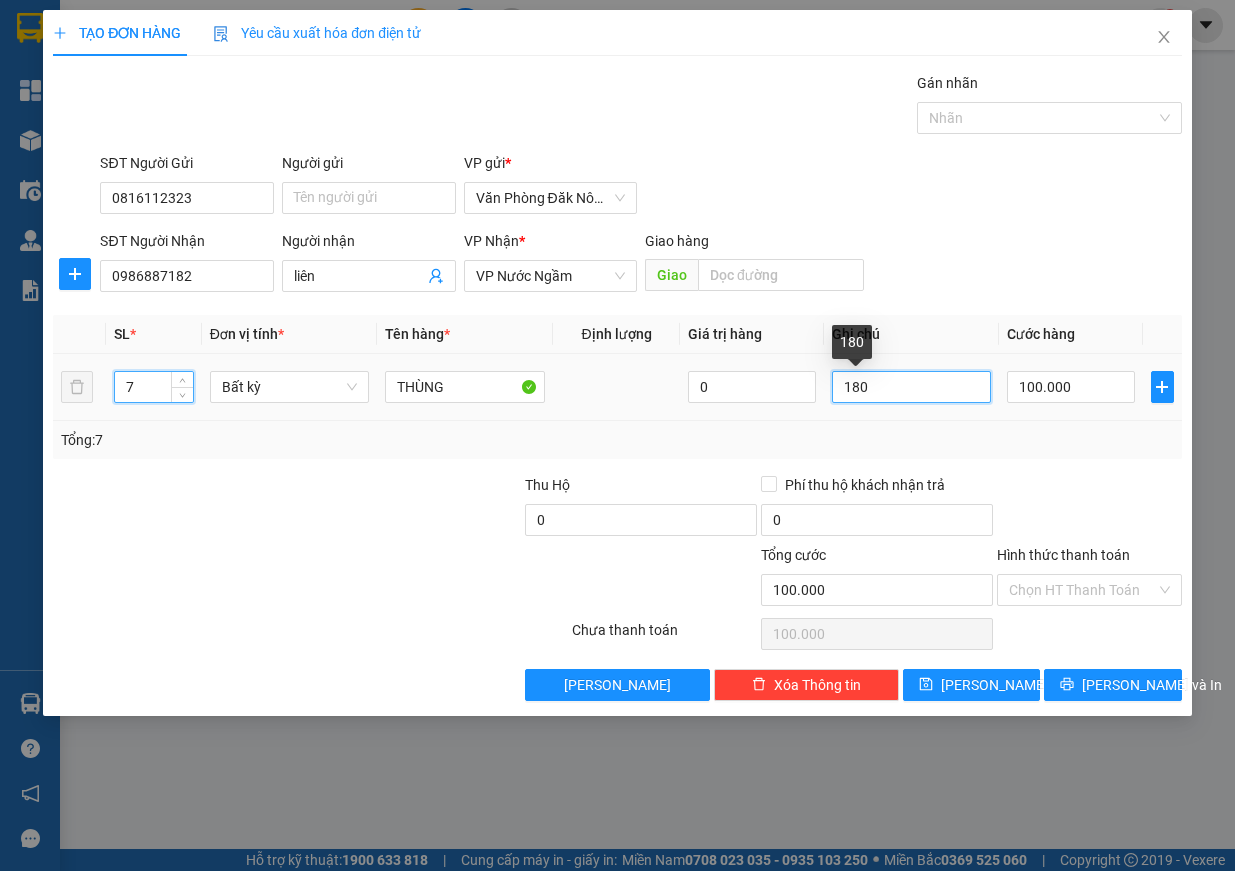 click on "180" at bounding box center (912, 387) 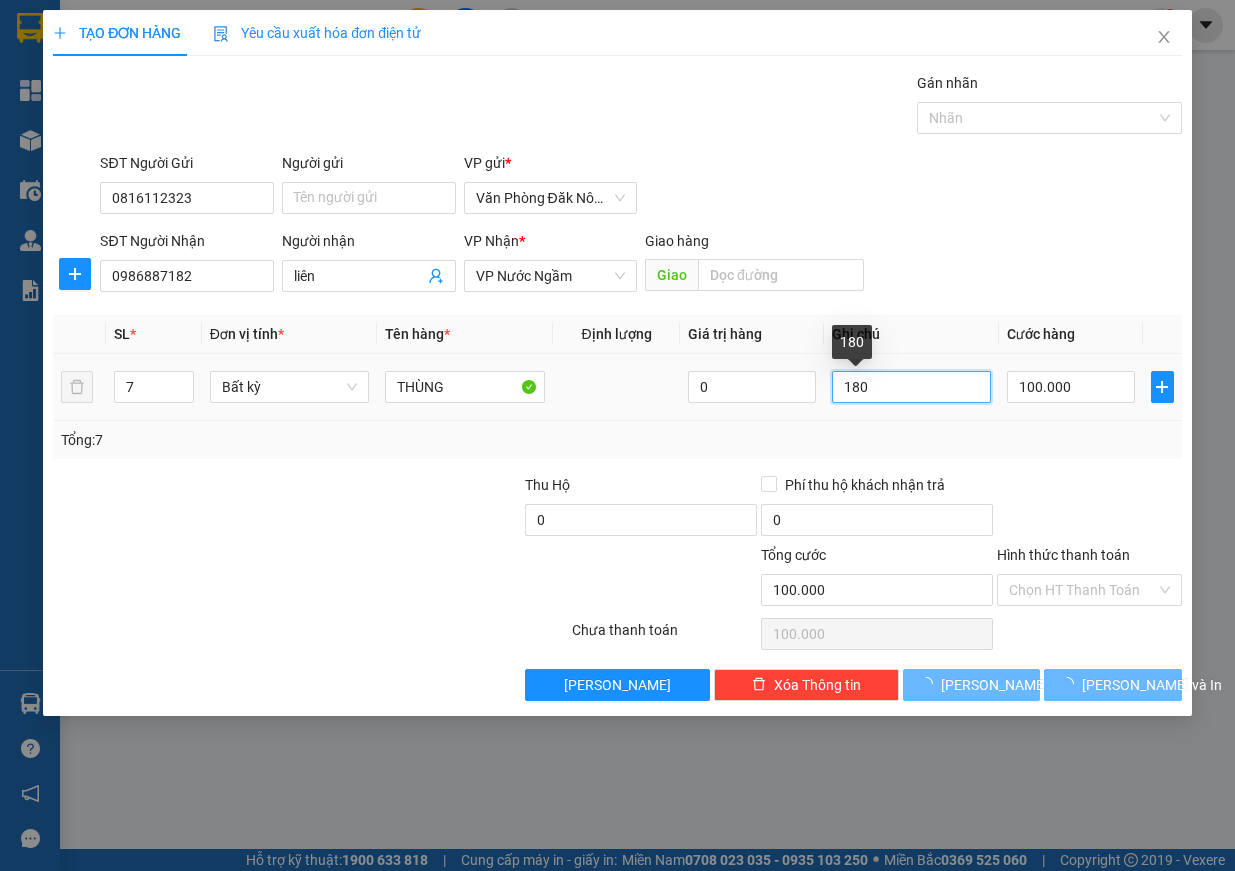 click on "180" at bounding box center (912, 387) 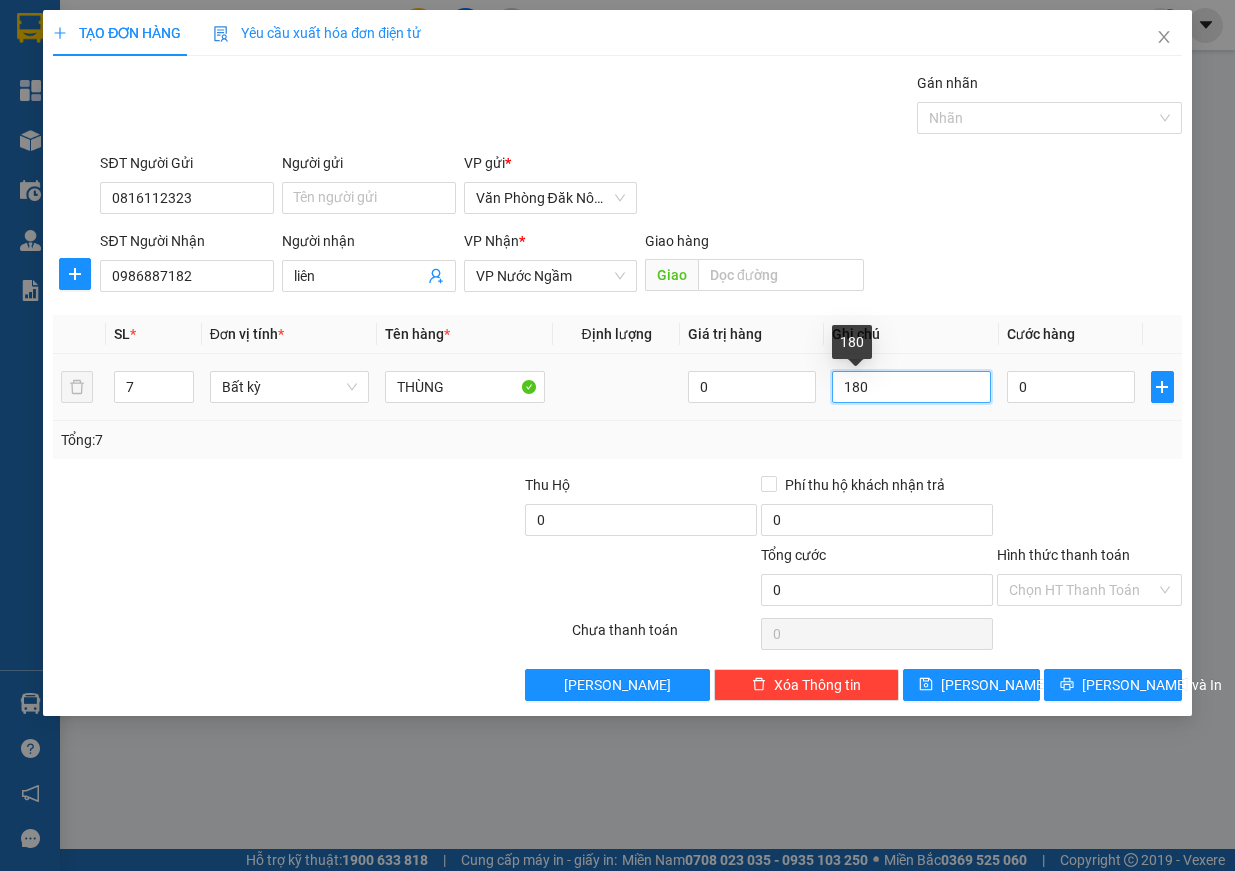 click on "180" at bounding box center [912, 387] 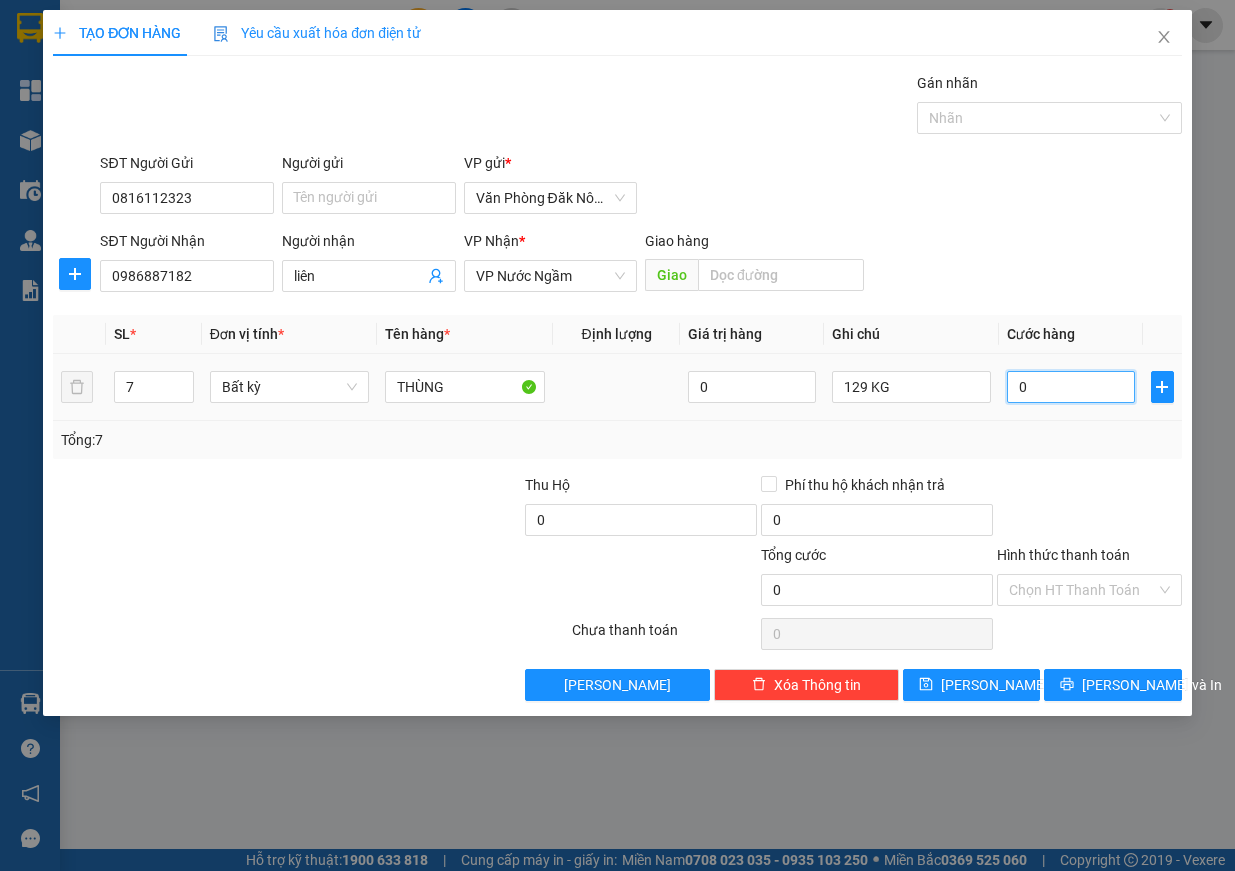 click on "0" at bounding box center [1071, 387] 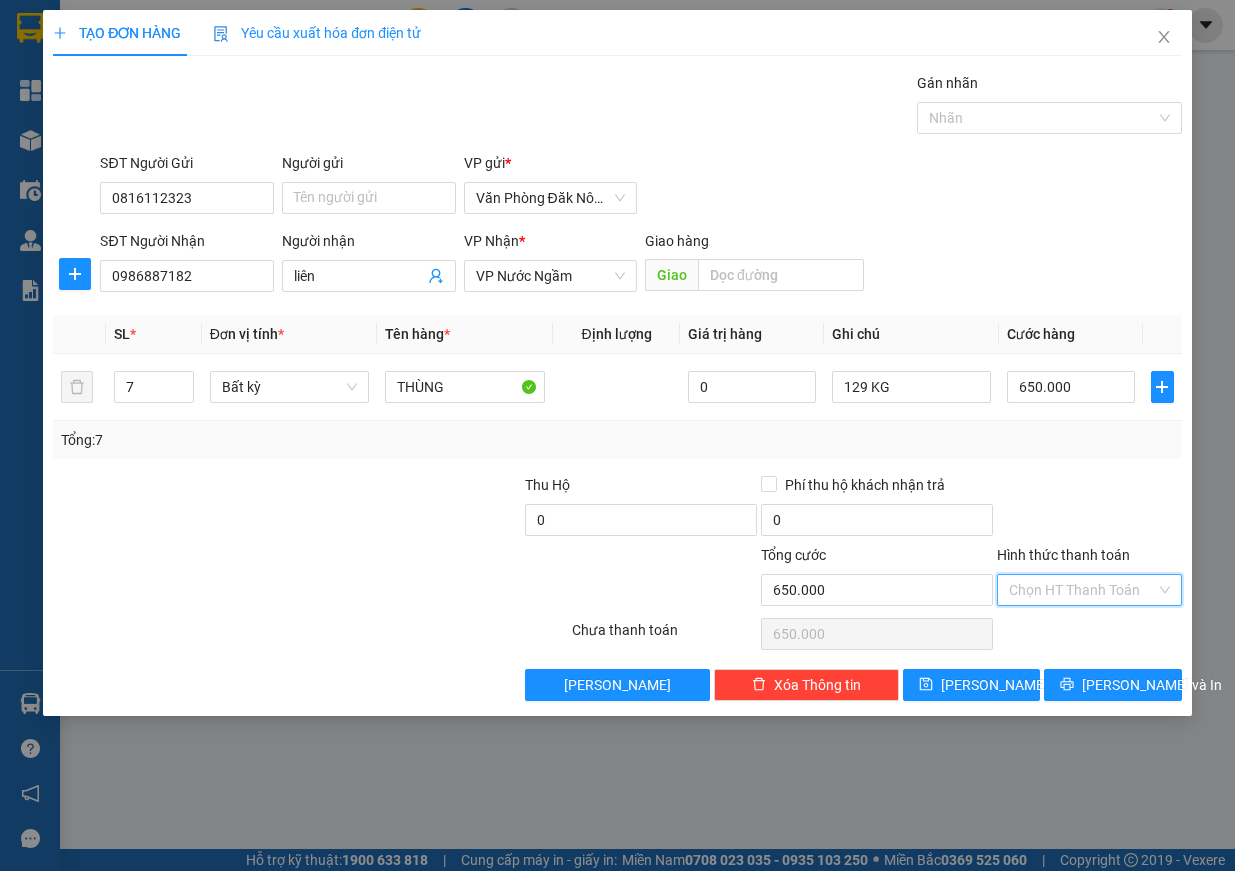click on "Hình thức thanh toán" at bounding box center [1082, 590] 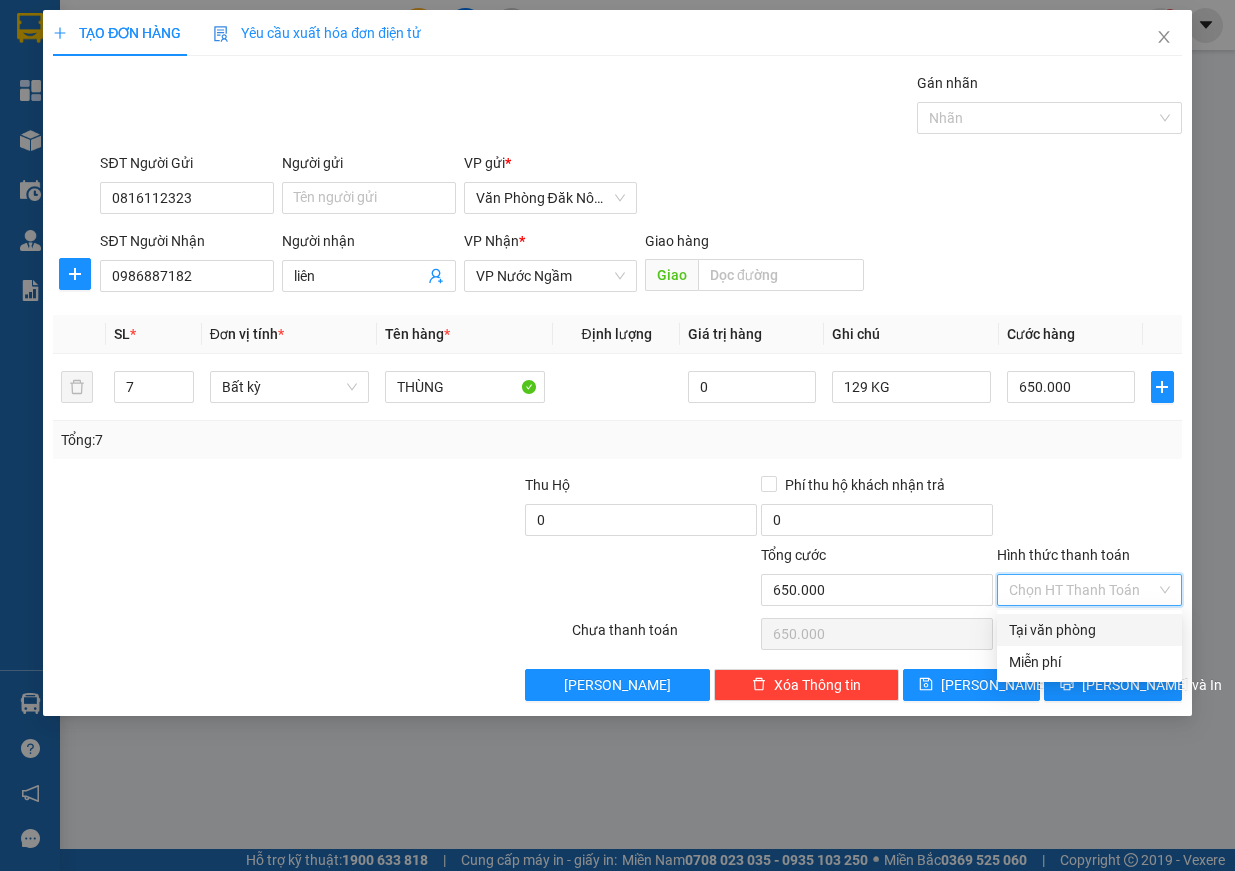 click on "Transit Pickup Surcharge Ids Transit Deliver Surcharge Ids Transit Deliver Surcharge Transit Deliver Surcharge Gói vận chuyển  * [PERSON_NAME] Gán [PERSON_NAME] SĐT Người Gửi 0816112323 Người gửi Tên người gửi VP gửi  * Văn [PERSON_NAME] Nông SĐT Người [PERSON_NAME] 0986887182 Người [PERSON_NAME] [PERSON_NAME]  * VP Nước Ngầm Giao hàng Giao SL  * Đơn vị tính  * Tên hàng  * Định [PERSON_NAME] trị hàng Ghi [PERSON_NAME] hàng                   7 Bất kỳ THÙNG 0 129 KG 650.000 Tổng:  7 Thu Hộ 0 Phí thu hộ [PERSON_NAME] trả 0 [PERSON_NAME] 650.000 [PERSON_NAME] [PERSON_NAME] HT [PERSON_NAME] Số [PERSON_NAME] thu trước 0 Chưa [PERSON_NAME] 650.000 [PERSON_NAME] [PERSON_NAME] nháp Xóa Thông tin [PERSON_NAME] và In 129 KG [PERSON_NAME] Miễn phí [PERSON_NAME] Miễn phí" at bounding box center [617, 386] 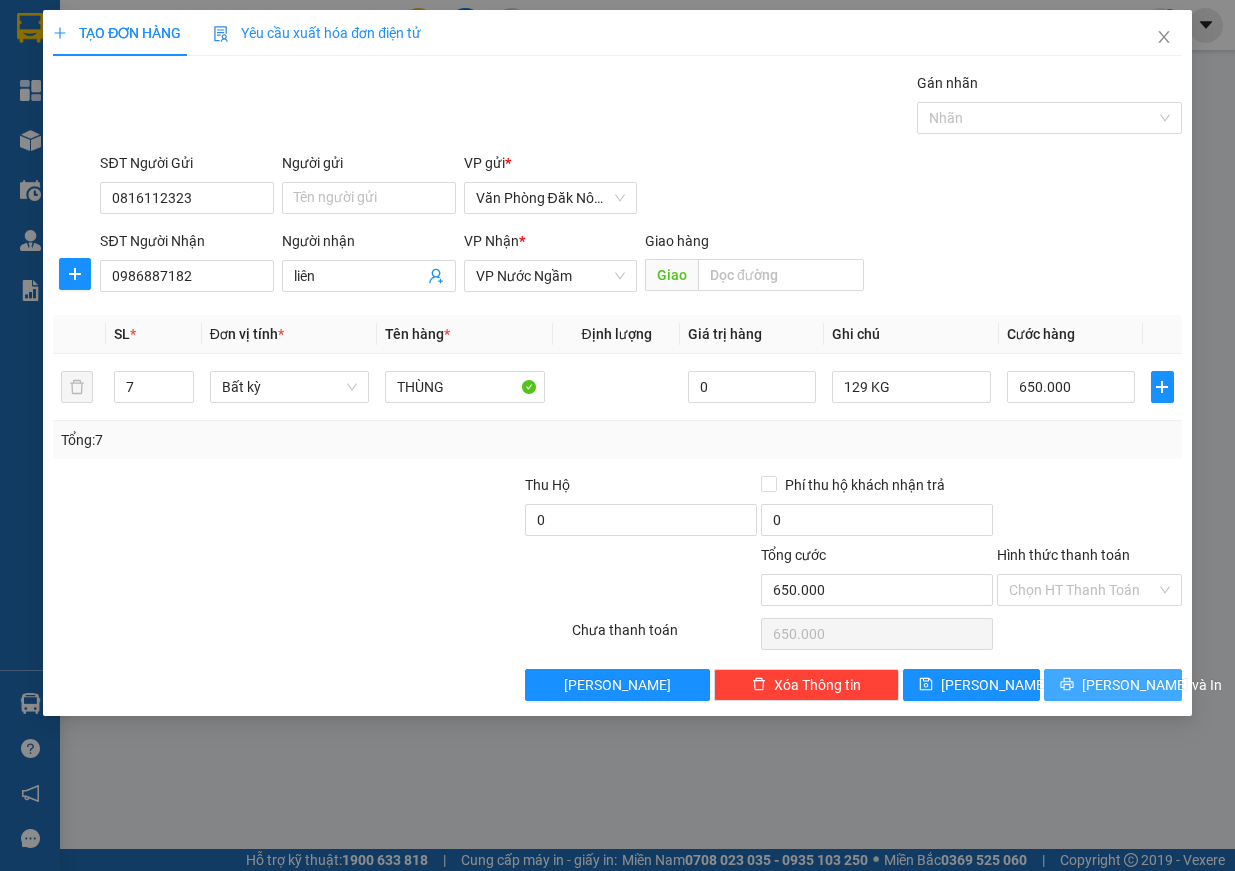 click on "[PERSON_NAME] và In" at bounding box center (1152, 685) 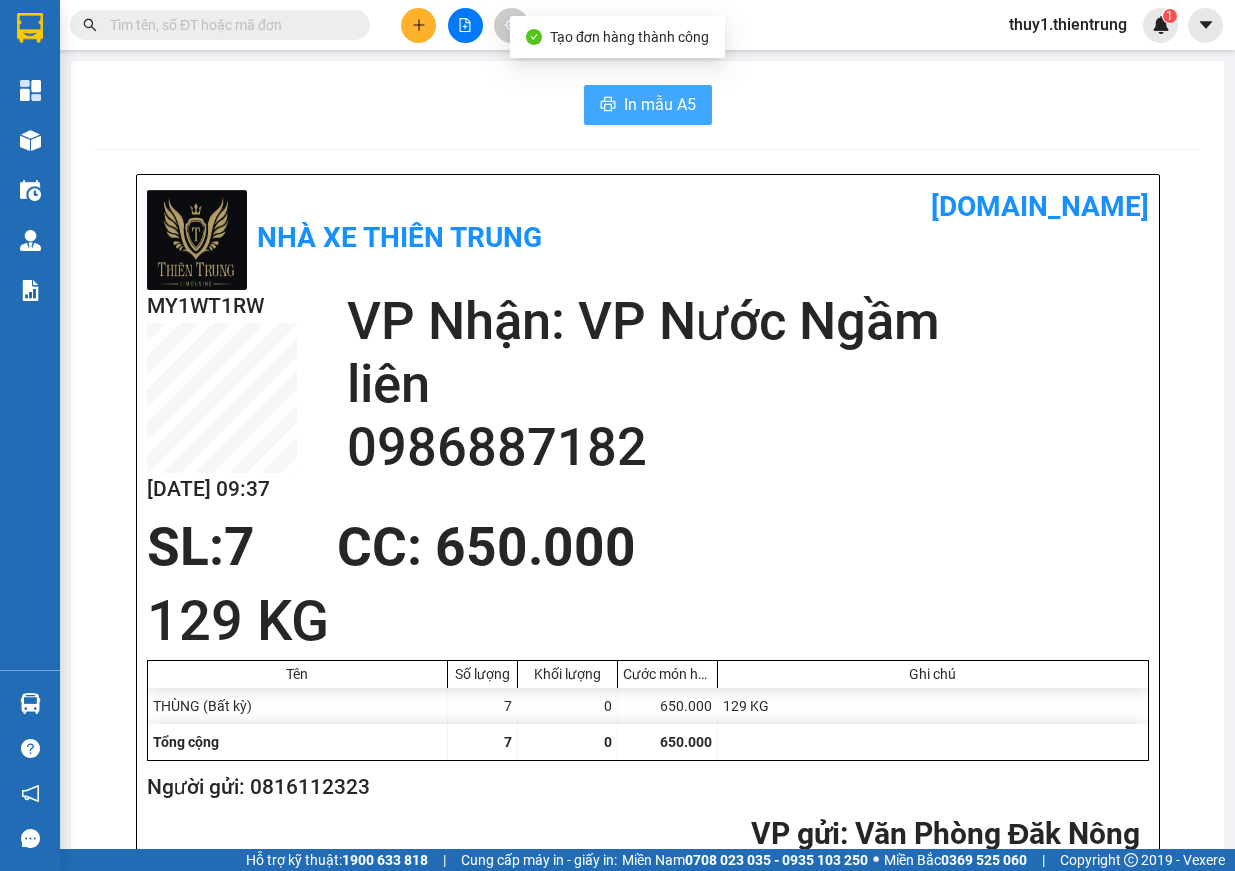 click on "In mẫu A5" at bounding box center [660, 104] 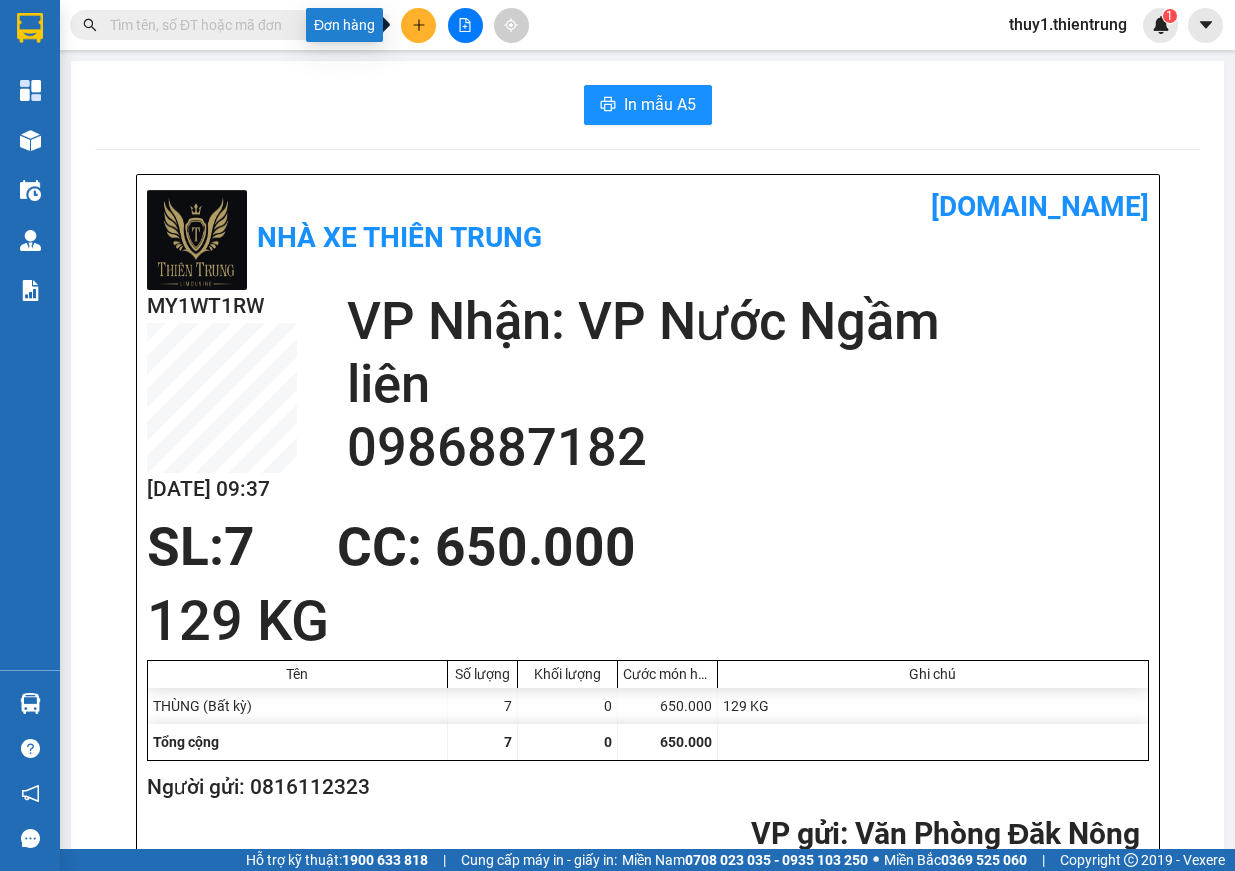 drag, startPoint x: 410, startPoint y: 19, endPoint x: 457, endPoint y: 100, distance: 93.64828 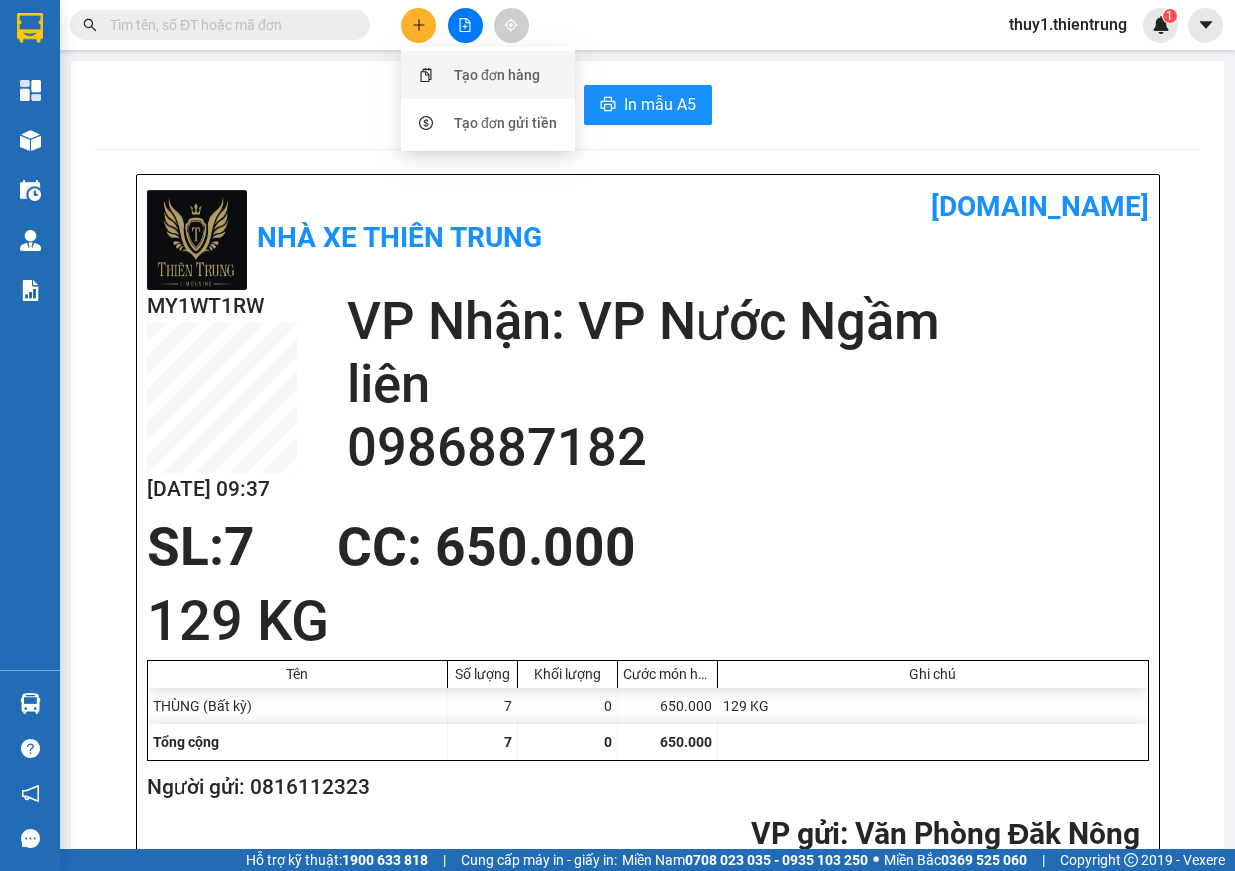 click on "Tạo đơn hàng" at bounding box center [497, 75] 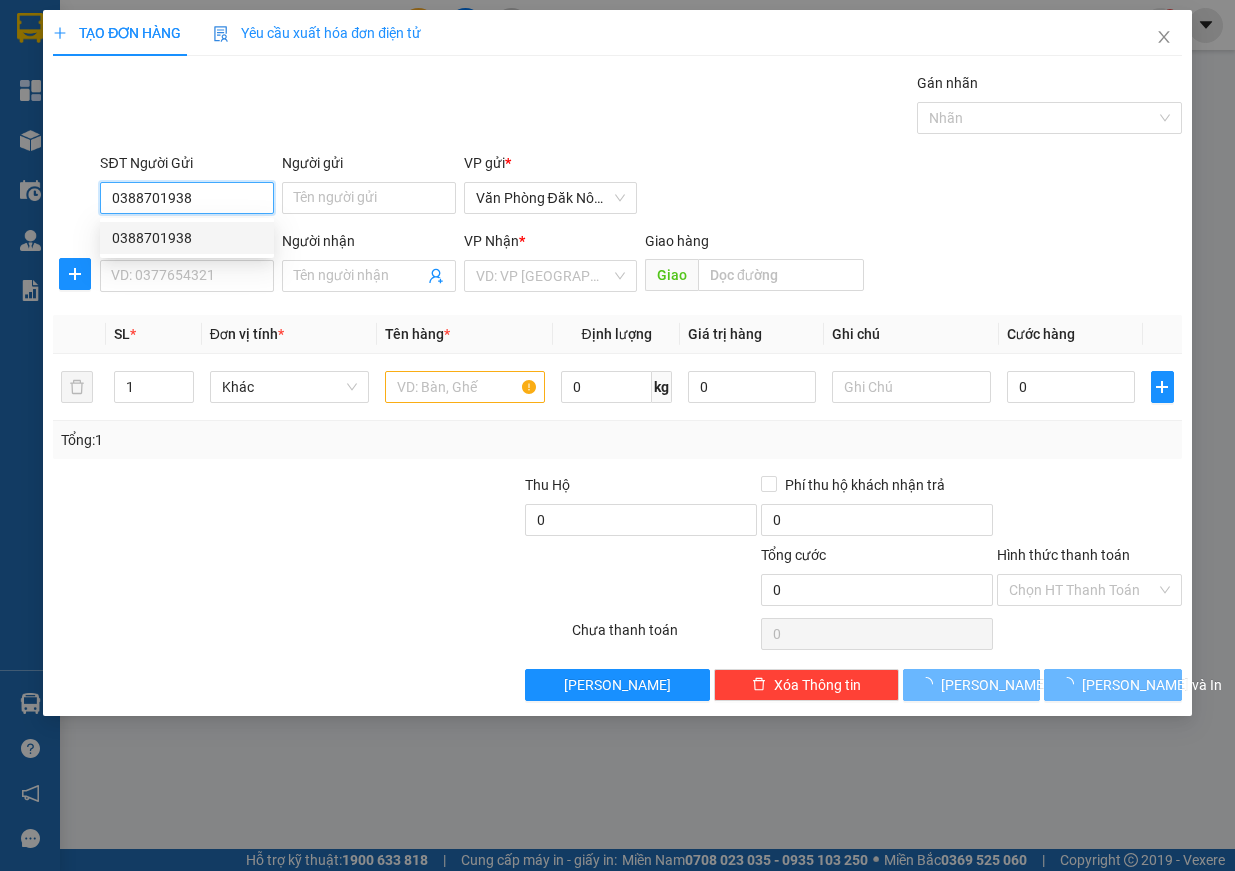 click on "0388701938" at bounding box center (187, 238) 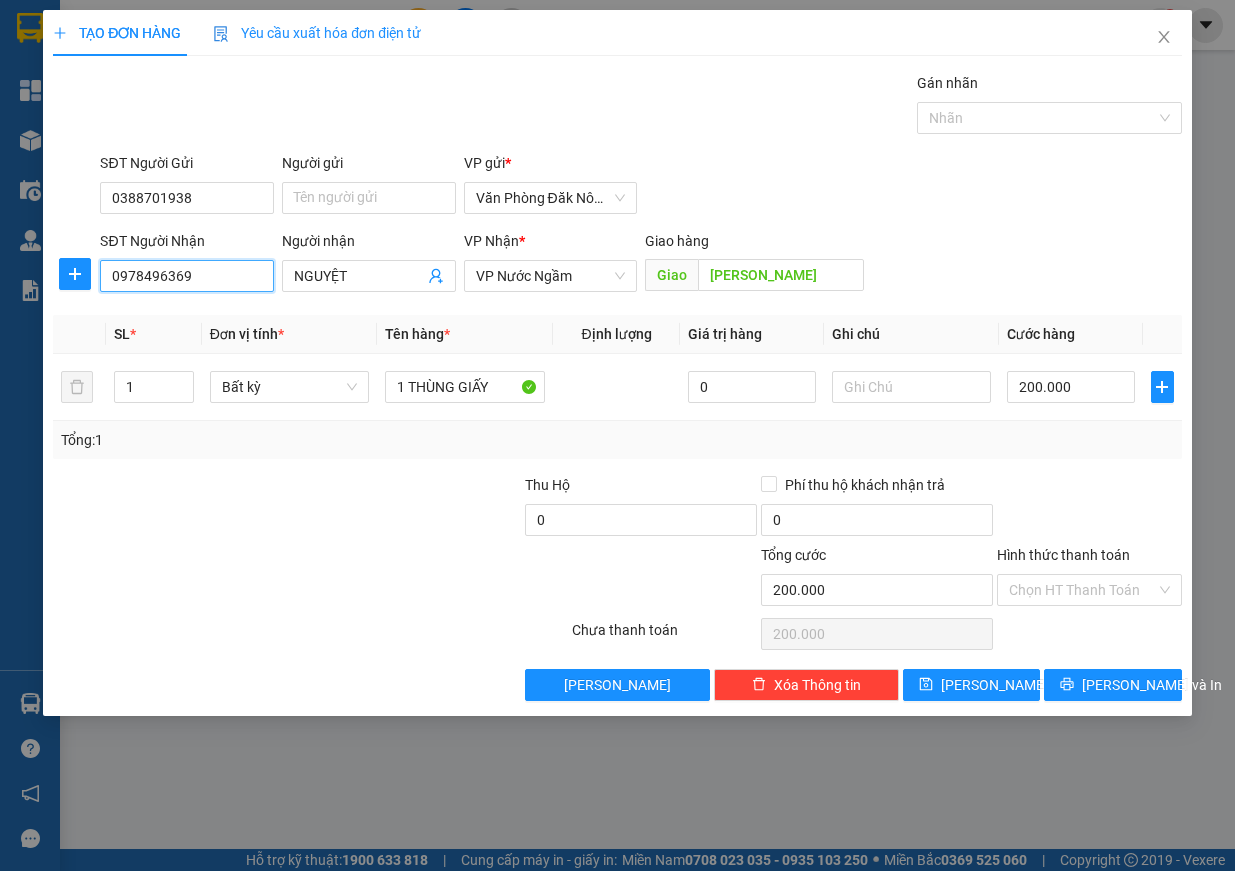 click on "0978496369" at bounding box center [187, 276] 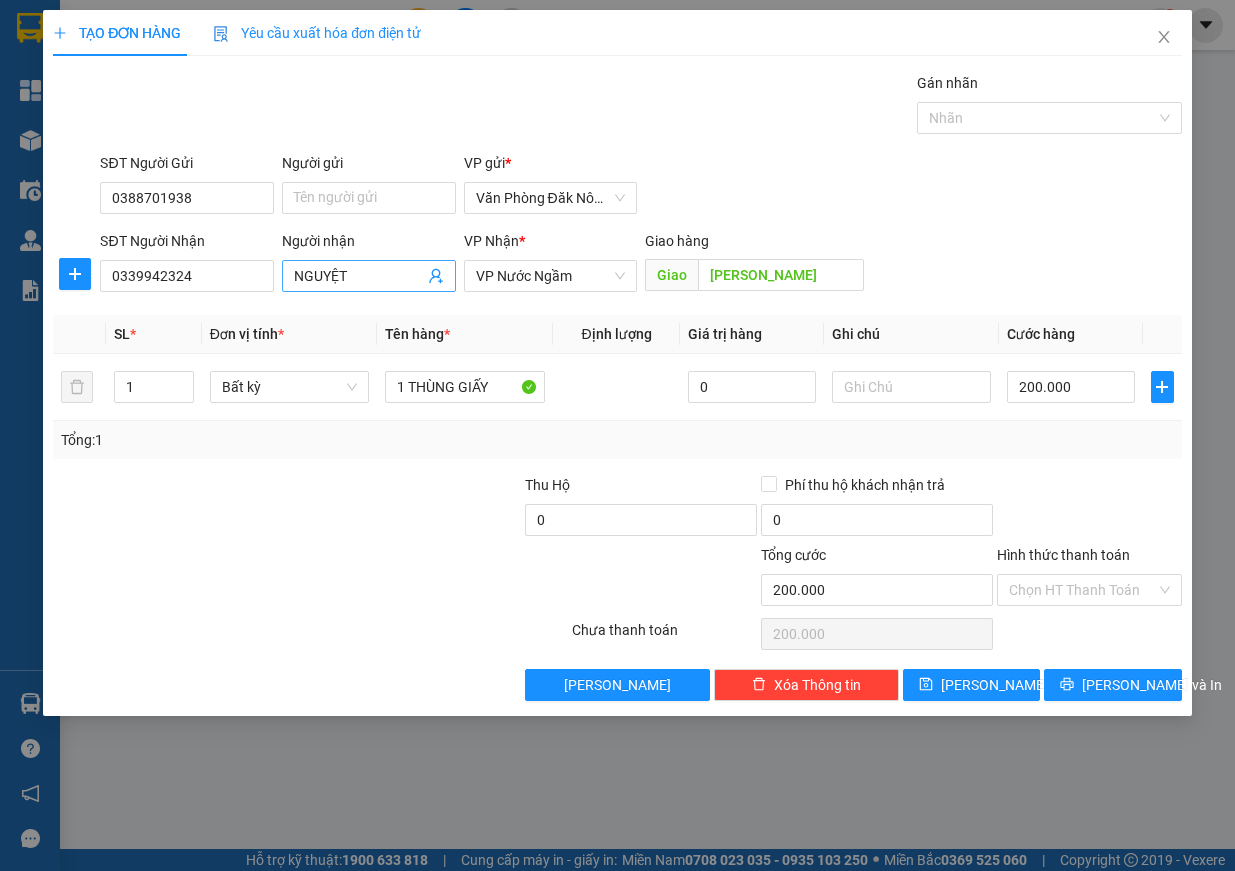 click on "NGUYỆT" at bounding box center (359, 276) 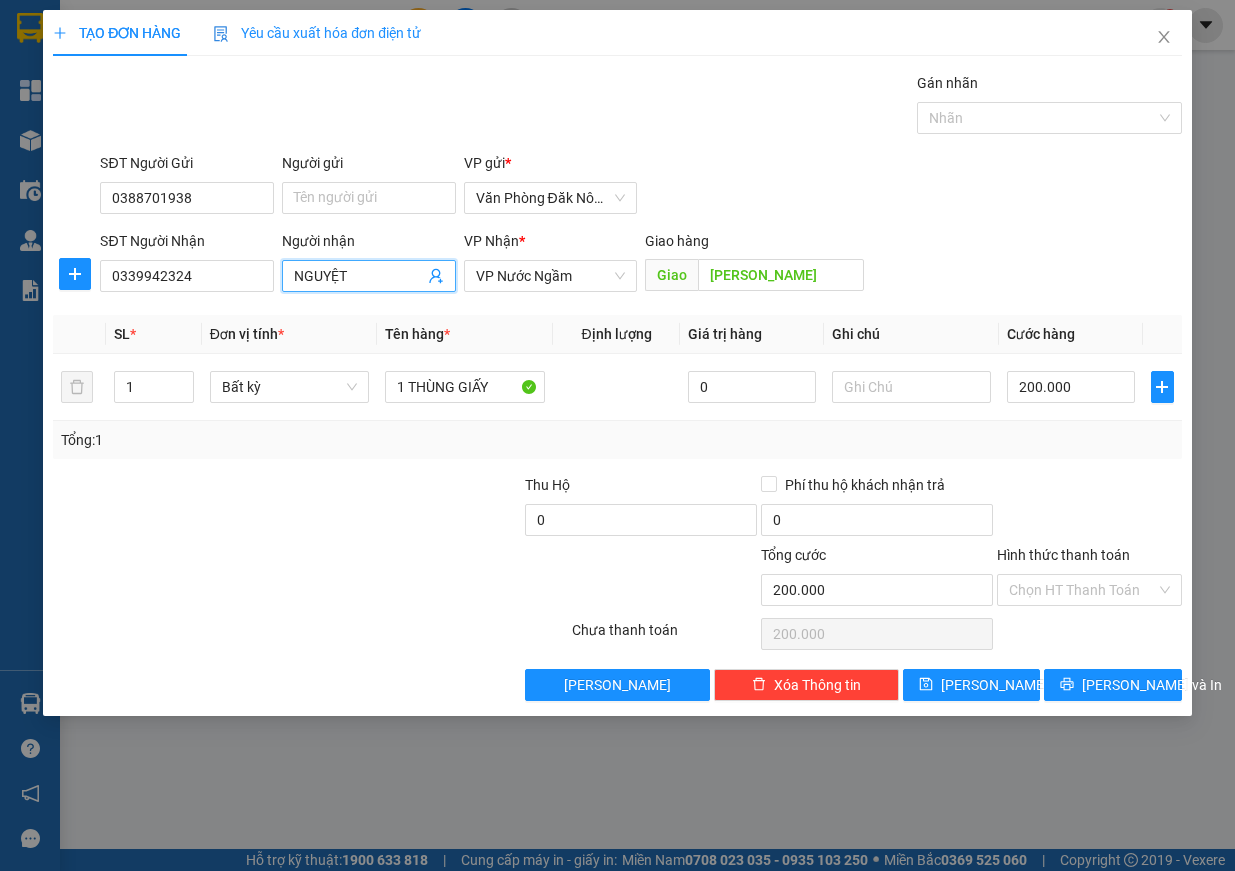 click on "NGUYỆT" at bounding box center [359, 276] 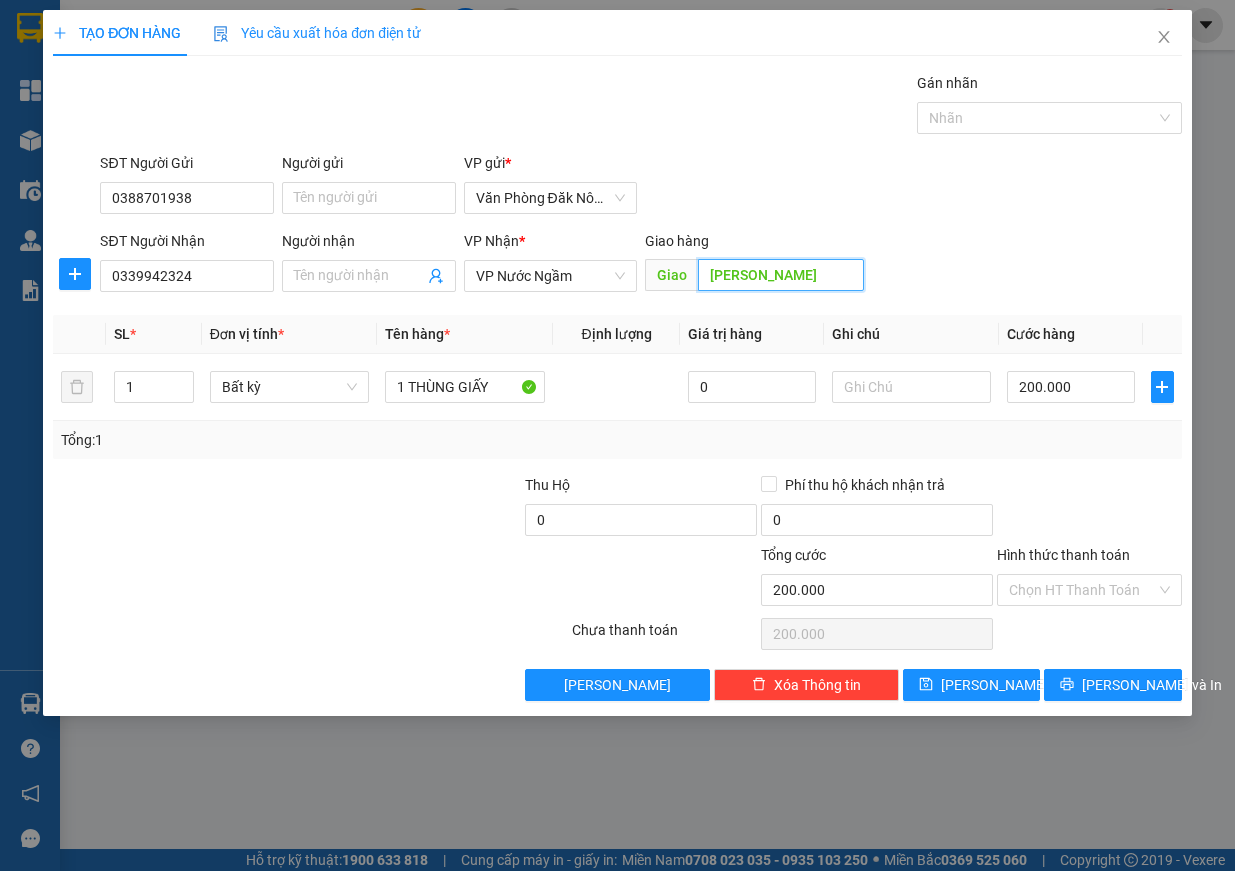 click on "[PERSON_NAME]" at bounding box center [781, 275] 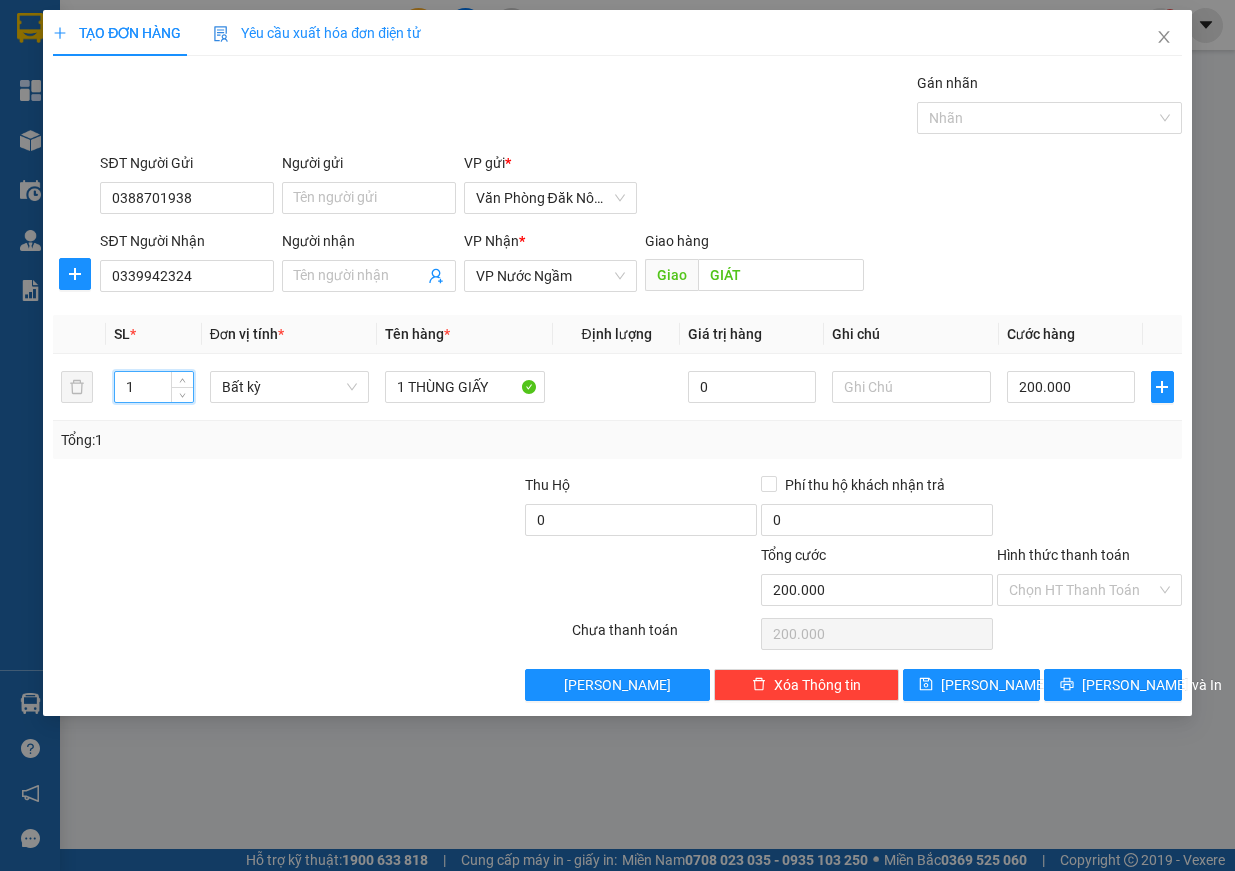 drag, startPoint x: 151, startPoint y: 387, endPoint x: 0, endPoint y: 374, distance: 151.55856 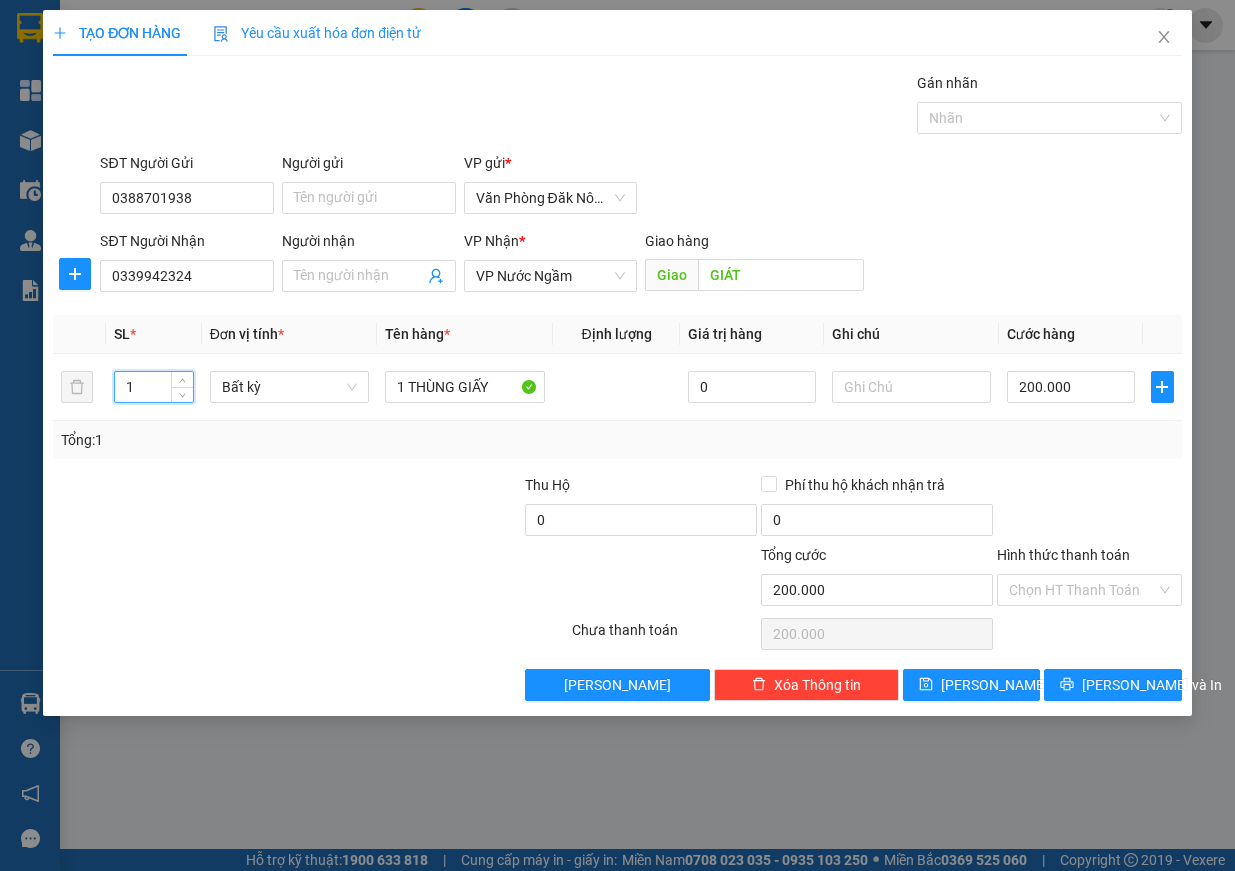 click on "TẠO ĐƠN HÀNG Yêu cầu xuất [PERSON_NAME] điện tử Transit Pickup Surcharge Ids Transit Deliver Surcharge Ids Transit Deliver Surcharge Transit Deliver Surcharge Gói vận chuyển  * [PERSON_NAME] Gán [PERSON_NAME] SĐT Người Gửi 0388701938 Người gửi Tên người gửi VP gửi  * Văn [PERSON_NAME] Nông SĐT Người [PERSON_NAME] 0339942324 Người [PERSON_NAME] Tên người [PERSON_NAME] [PERSON_NAME]  * VP Nước Ngầm Giao hàng [PERSON_NAME] SL  * Đơn vị tính  * Tên hàng  * Định [PERSON_NAME] trị hàng Ghi [PERSON_NAME] hàng                   1 Bất kỳ 1 THÙNG GIẤY 0 200.000 Tổng:  1 Thu Hộ 0 Phí thu hộ [PERSON_NAME] trả 0 [PERSON_NAME] 200.000 [PERSON_NAME] [PERSON_NAME] HT [PERSON_NAME] Số [PERSON_NAME] thu trước 0 Chưa [PERSON_NAME] 200.000 [PERSON_NAME] [PERSON_NAME] nháp Xóa Thông tin [PERSON_NAME] và In Tổng định [PERSON_NAME] tất cả kiện hàng 1 THÙNG GIẤY" at bounding box center (617, 435) 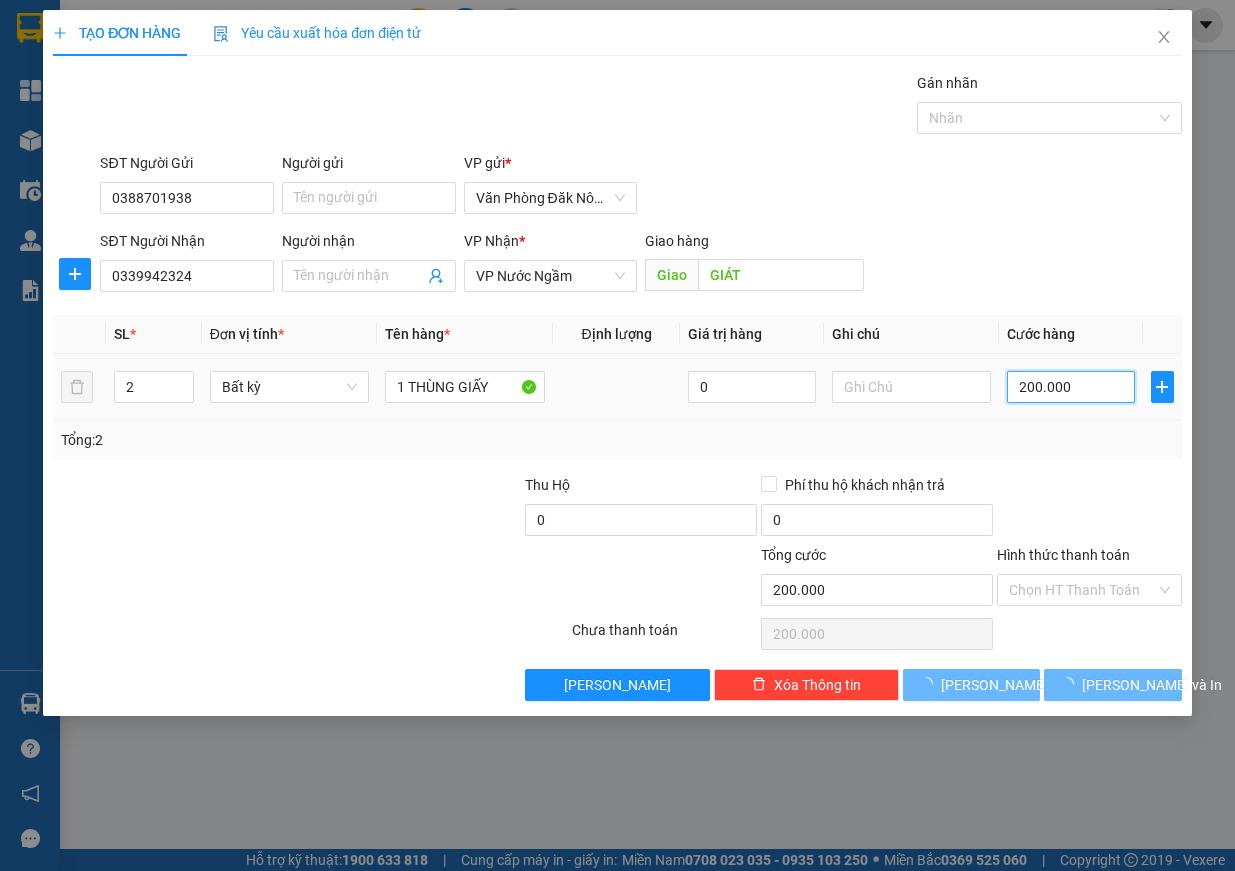 click on "200.000" at bounding box center (1071, 387) 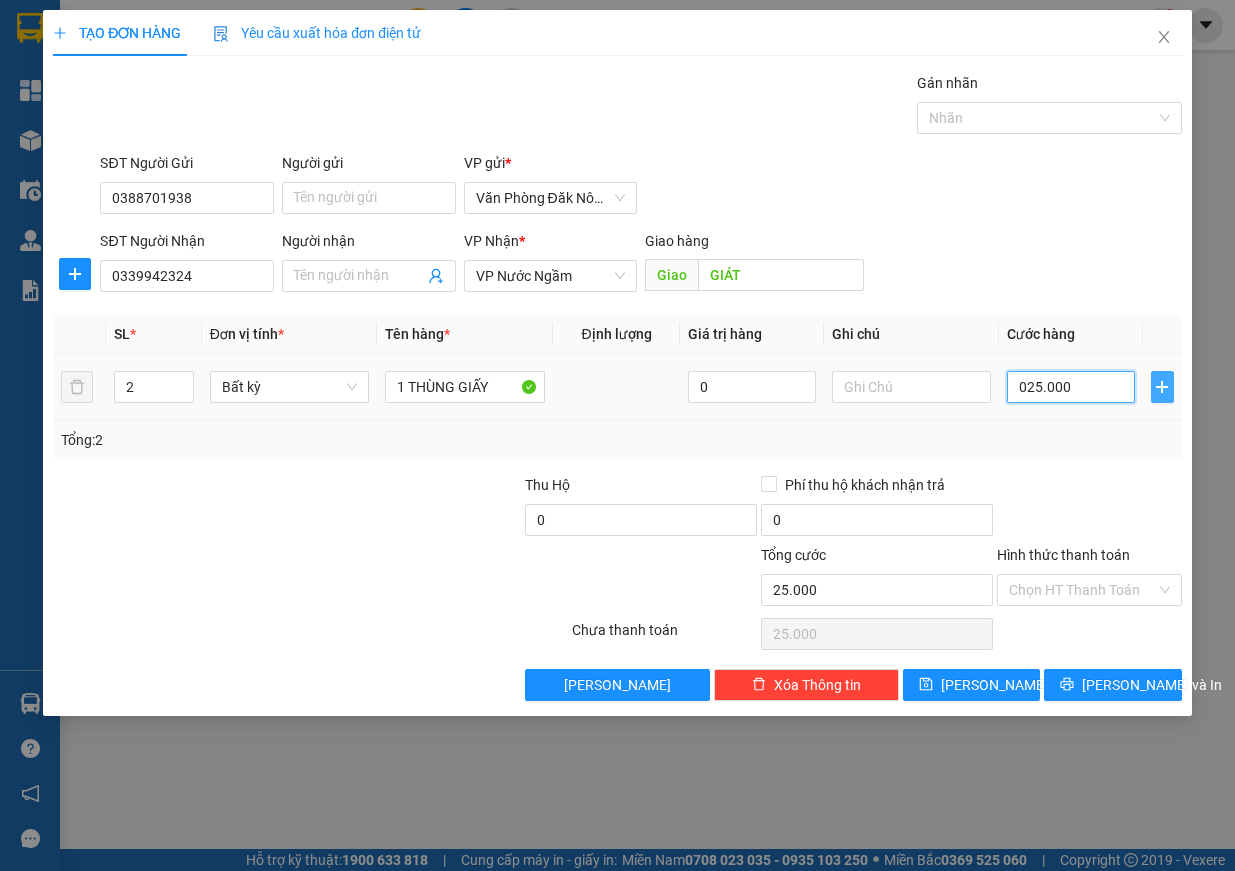 drag, startPoint x: 1016, startPoint y: 390, endPoint x: 1157, endPoint y: 386, distance: 141.05673 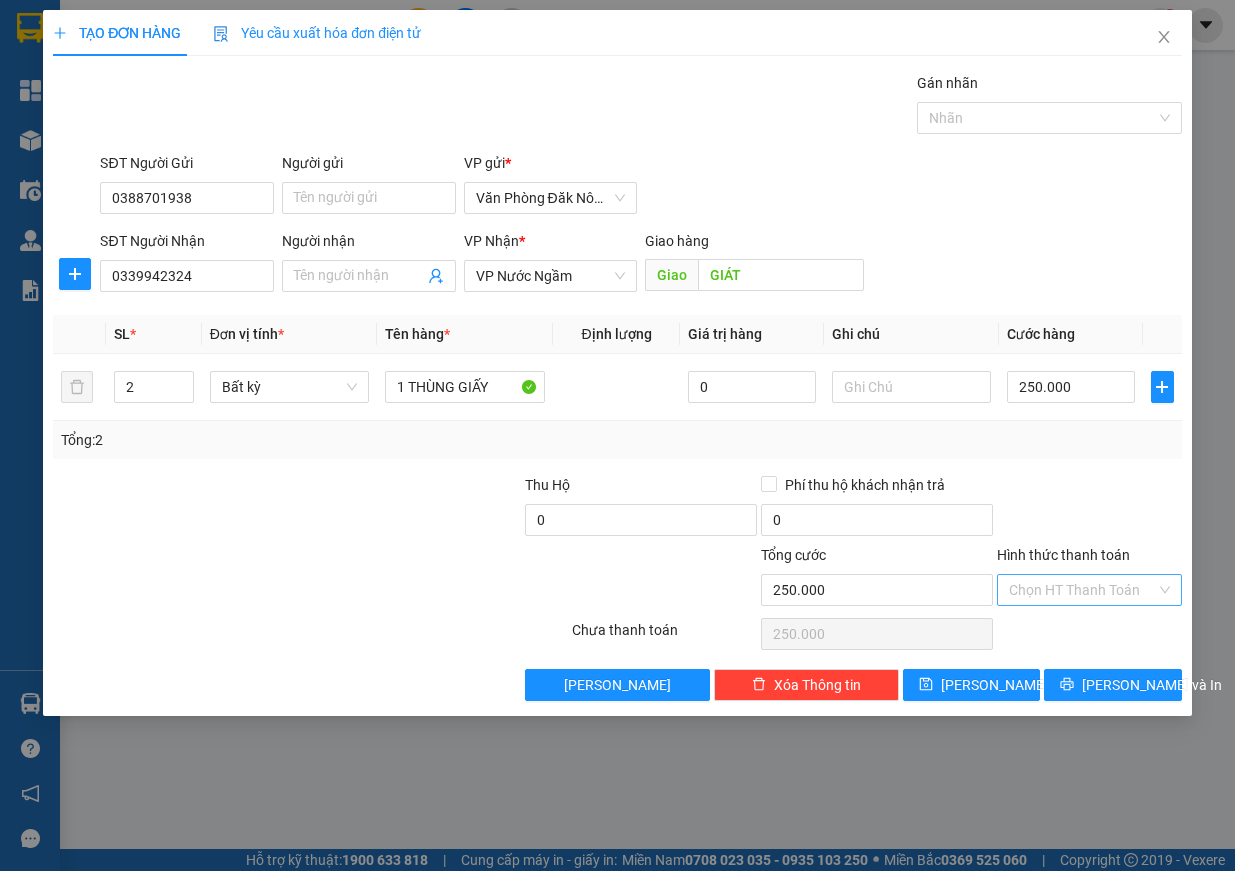 click on "Hình thức thanh toán" at bounding box center [1082, 590] 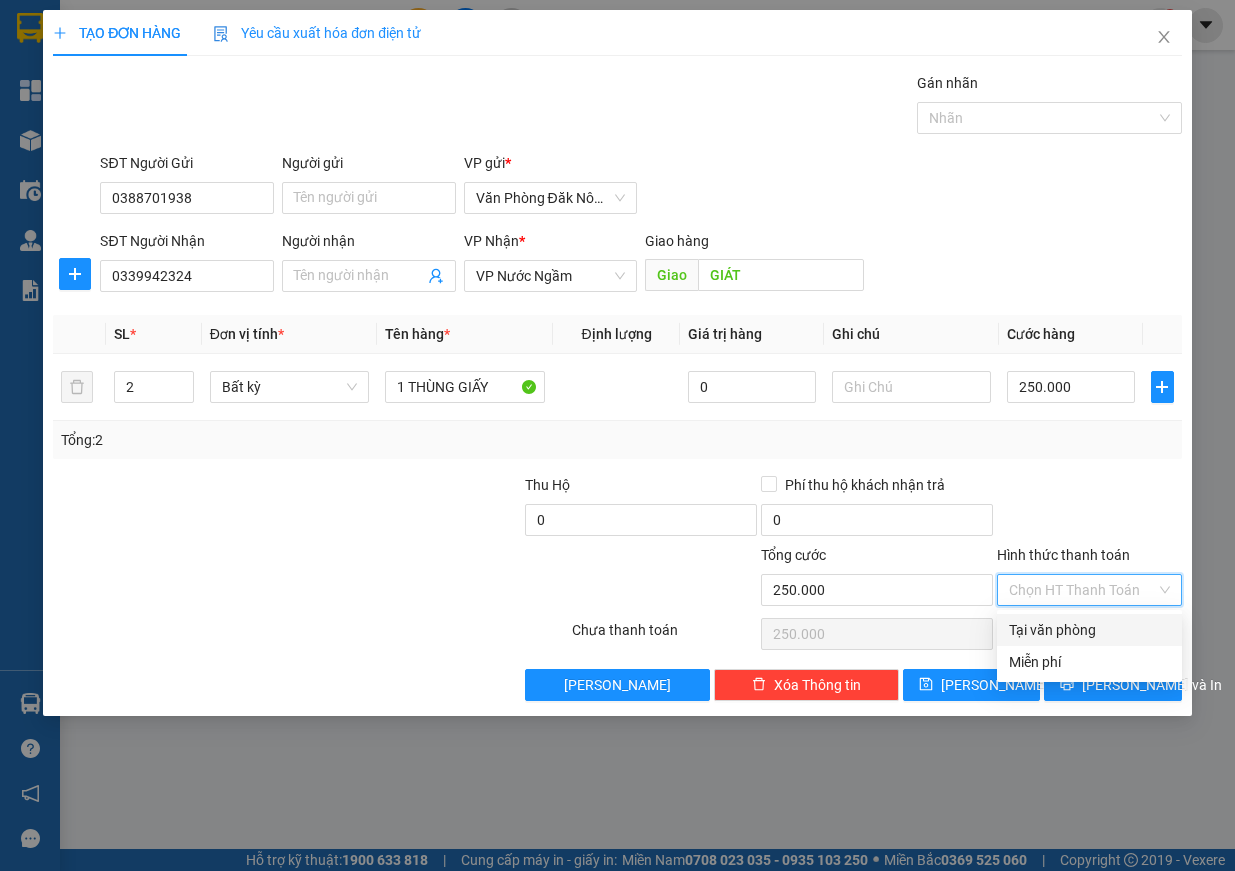 click on "Tại văn phòng" at bounding box center (1089, 630) 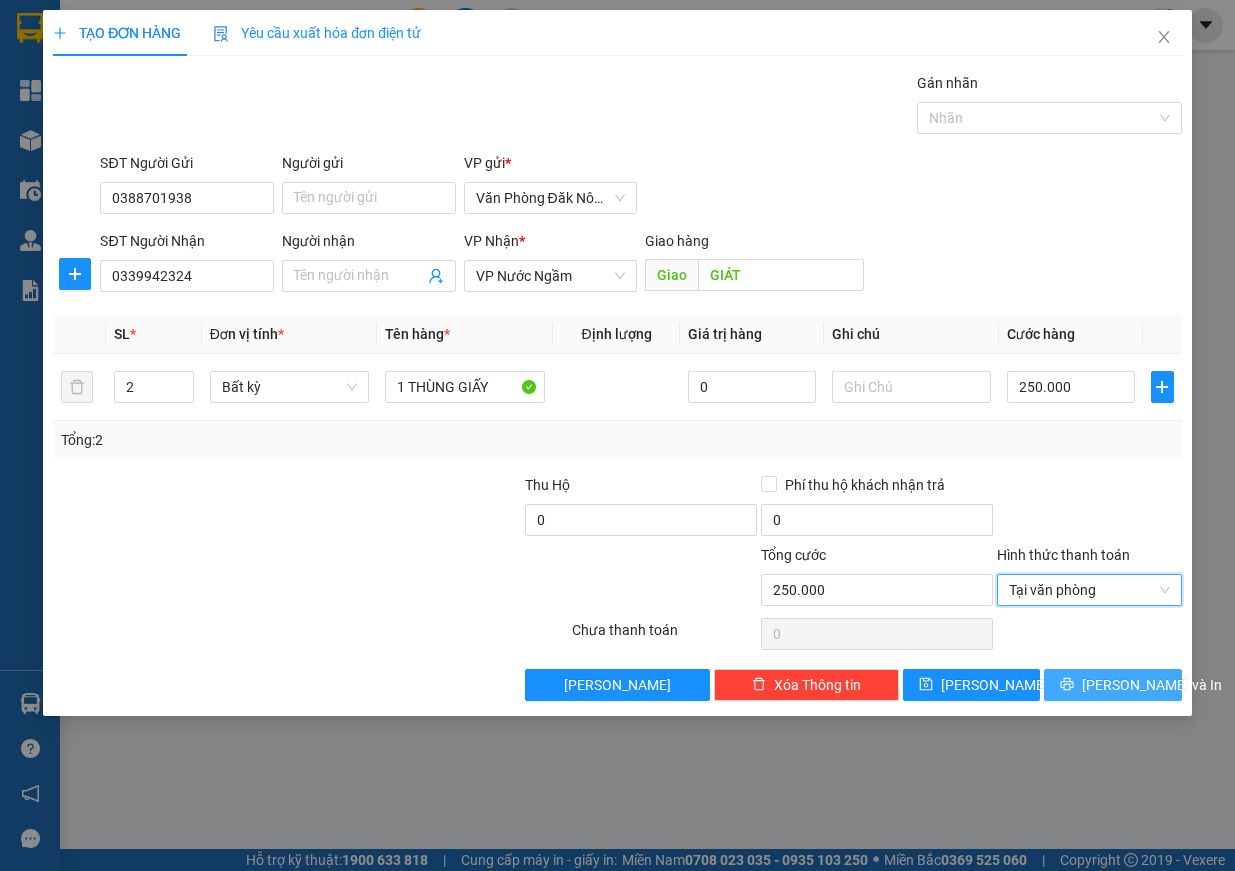 click on "[PERSON_NAME] và In" at bounding box center (1152, 685) 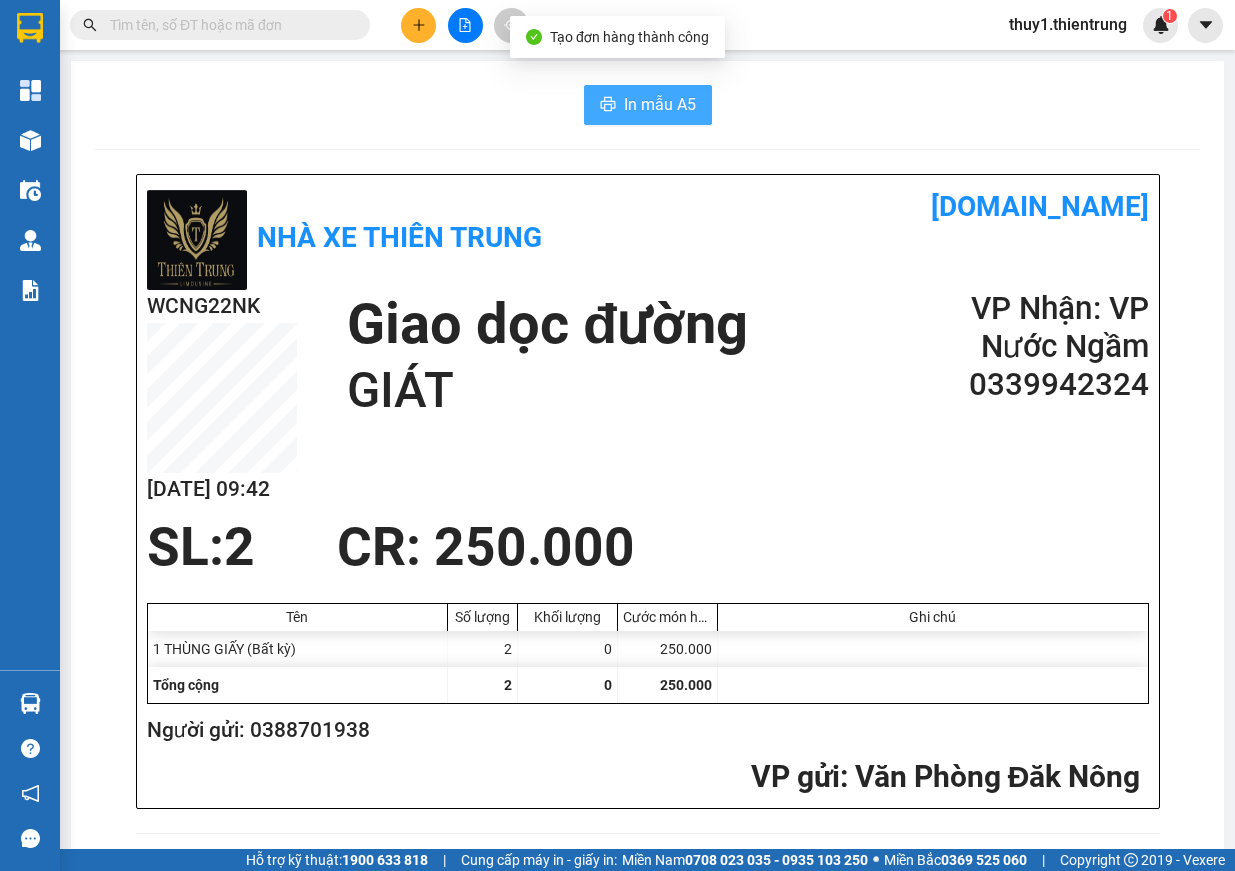 click on "In mẫu A5" at bounding box center [660, 104] 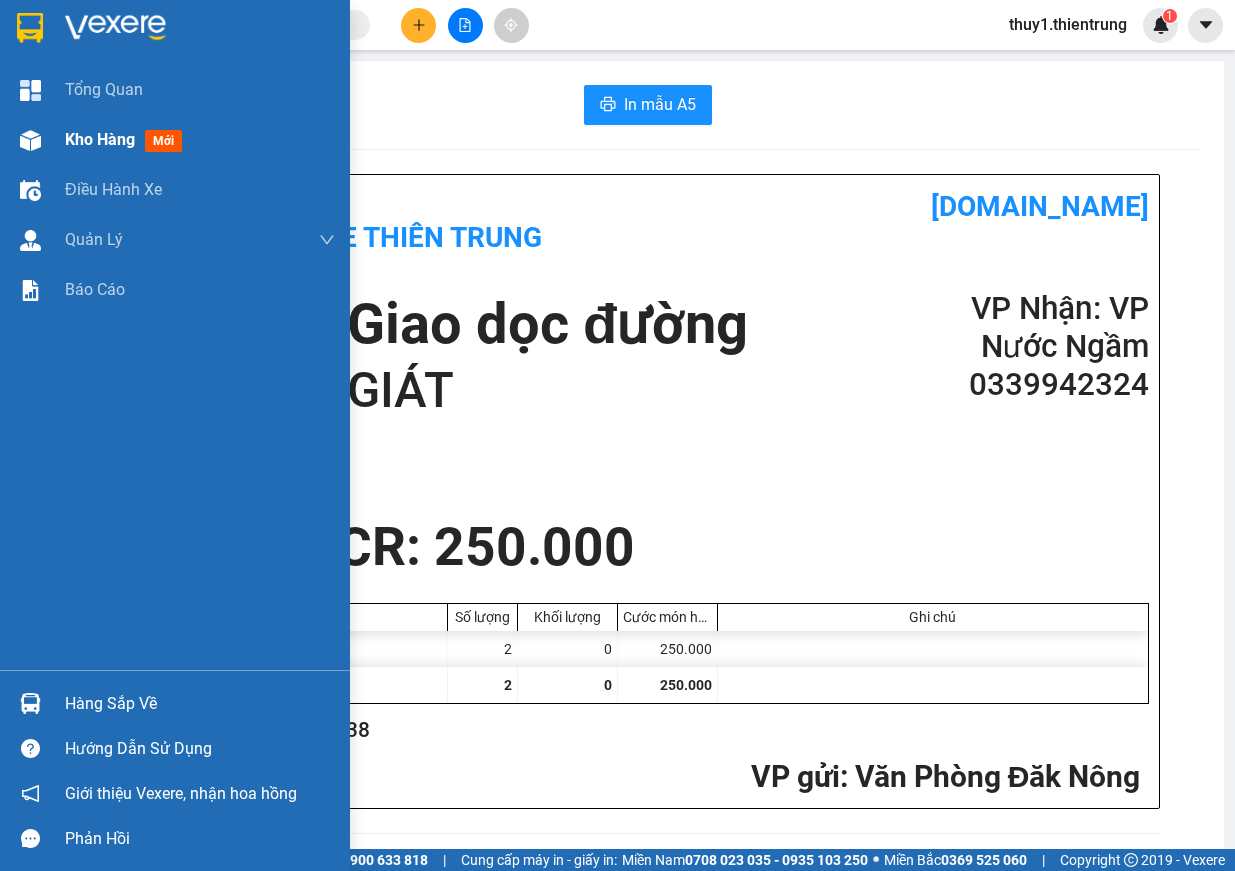 click at bounding box center (30, 140) 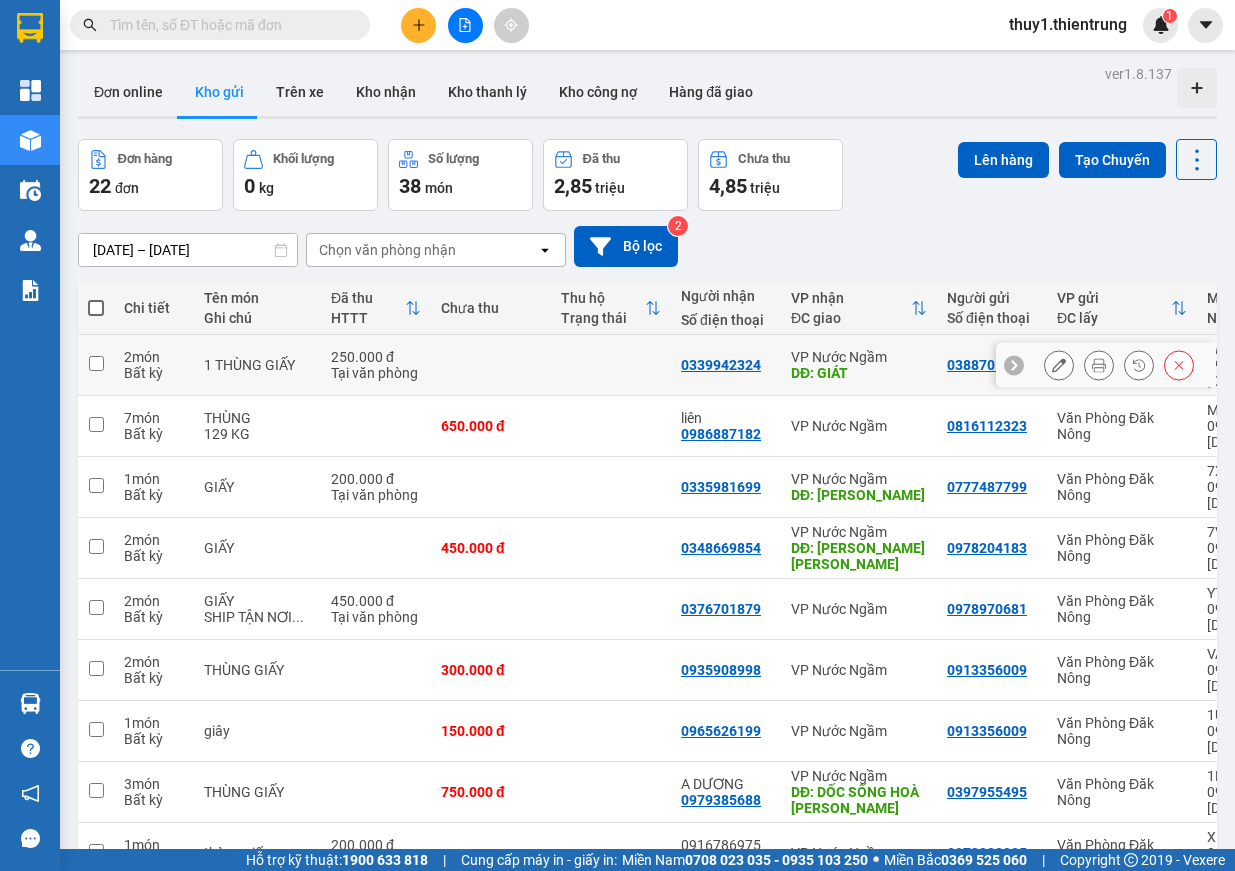 click at bounding box center (96, 363) 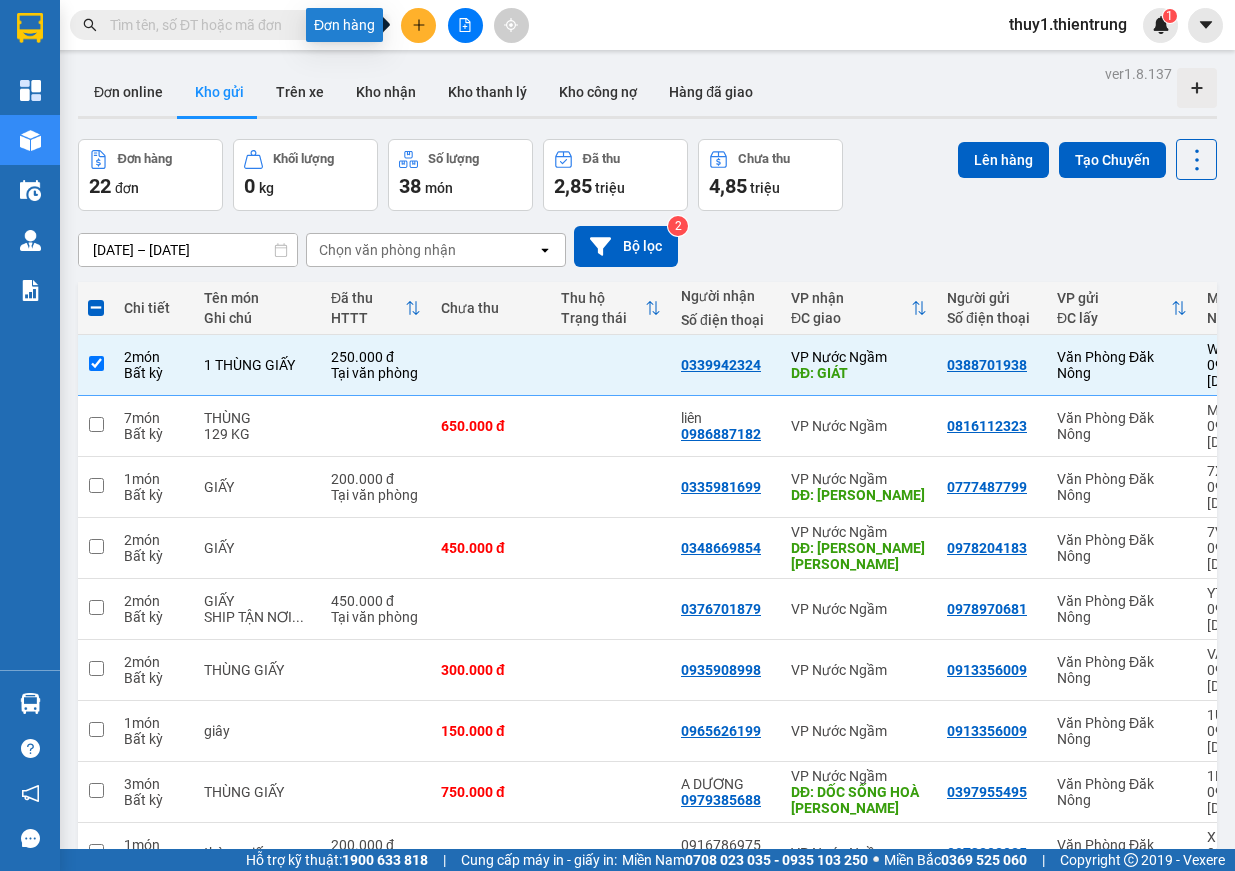click at bounding box center [418, 25] 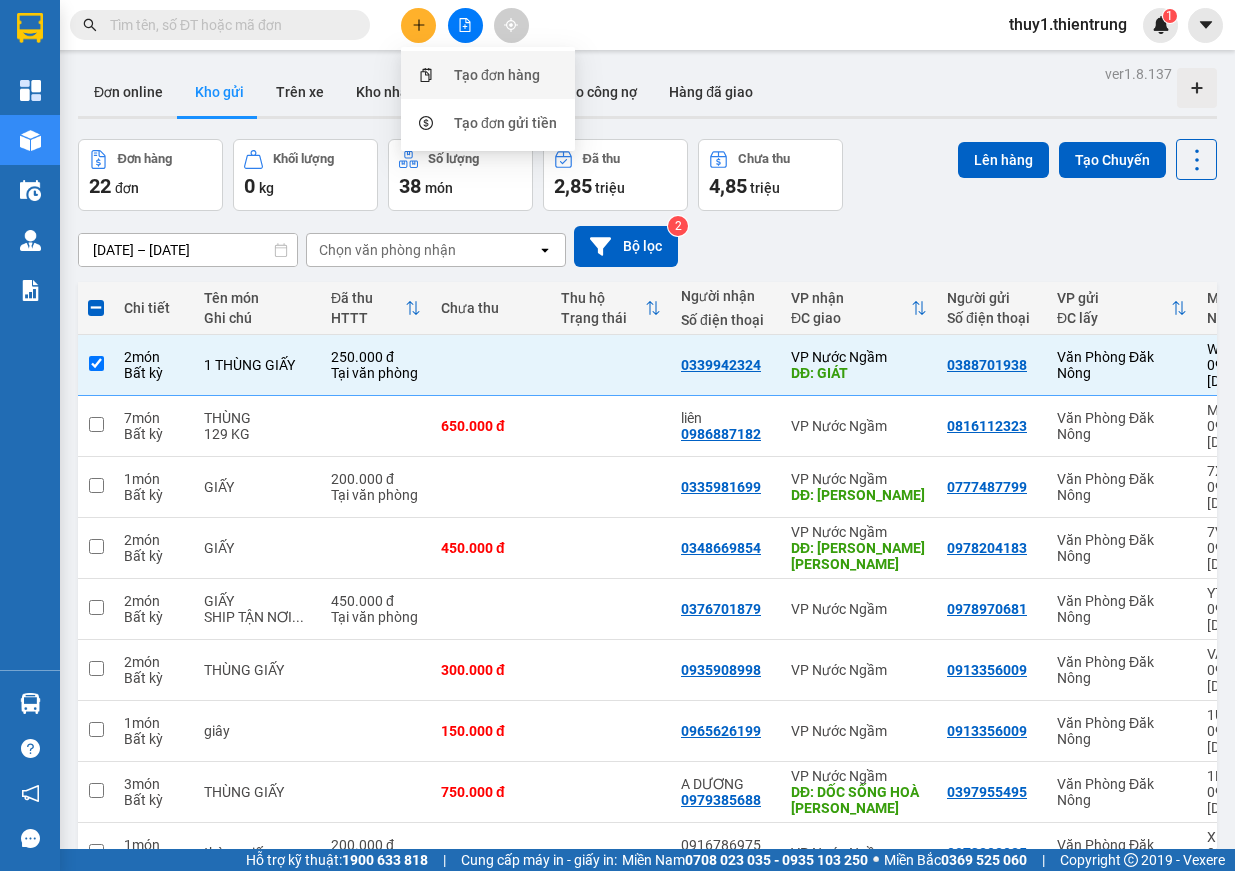 click on "Tạo đơn hàng" at bounding box center [488, 75] 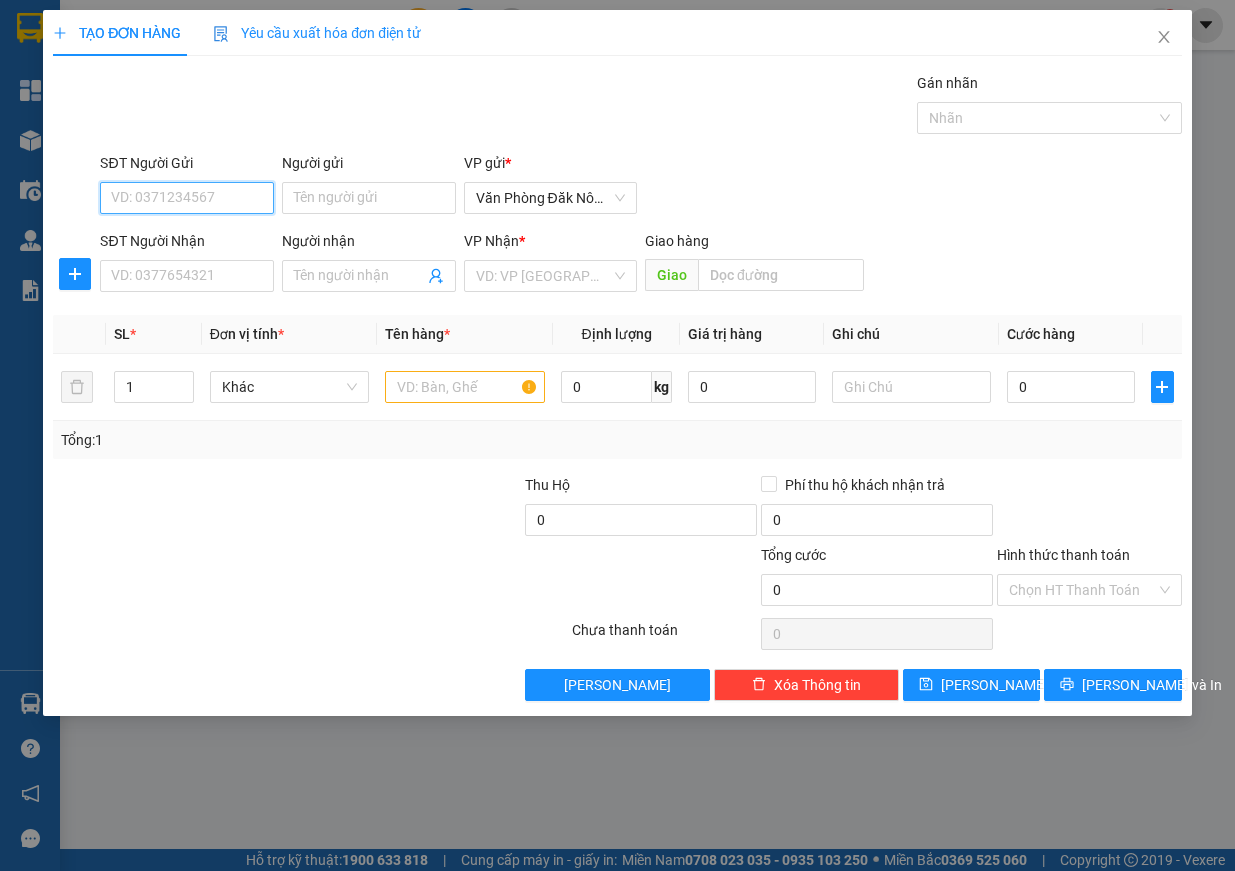 click on "SĐT Người Gửi" at bounding box center (187, 198) 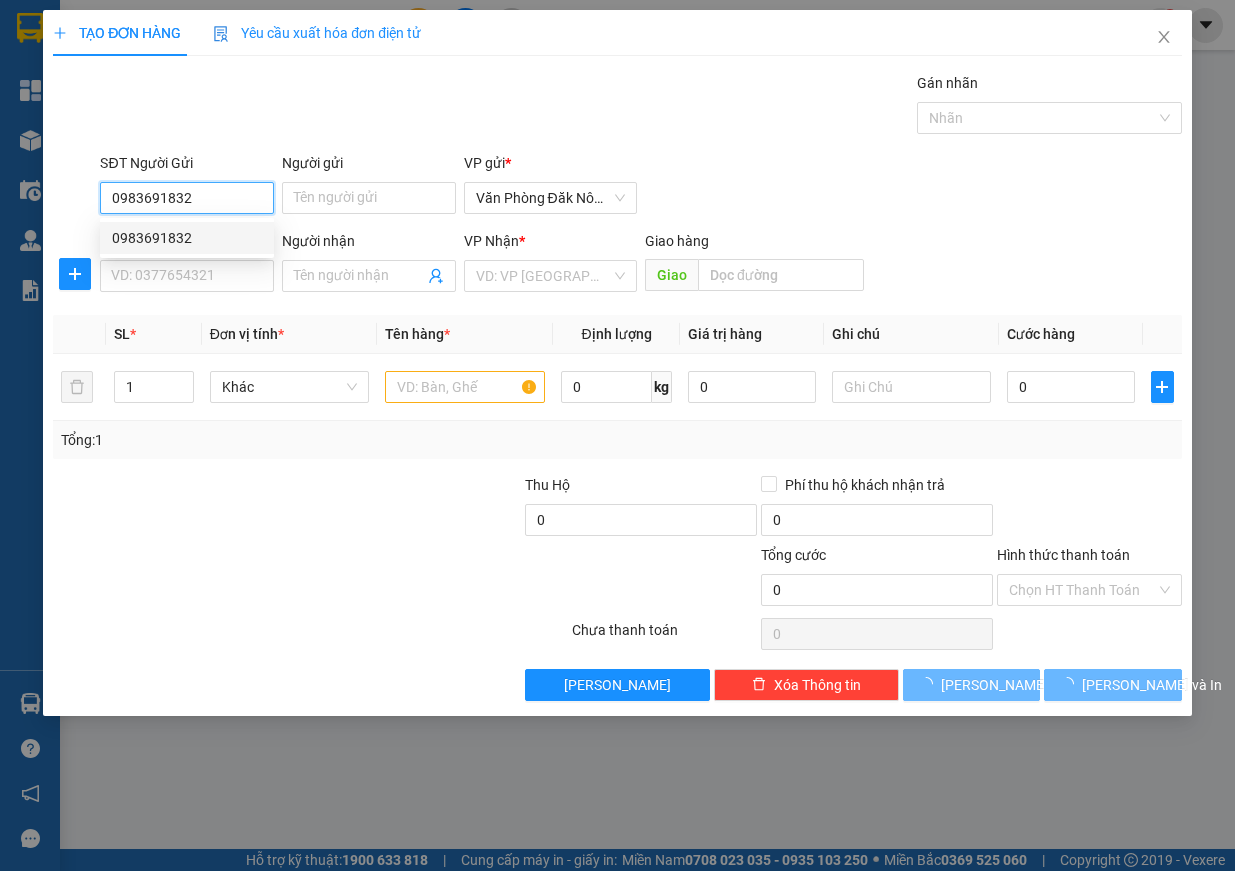 click on "0983691832" at bounding box center (187, 238) 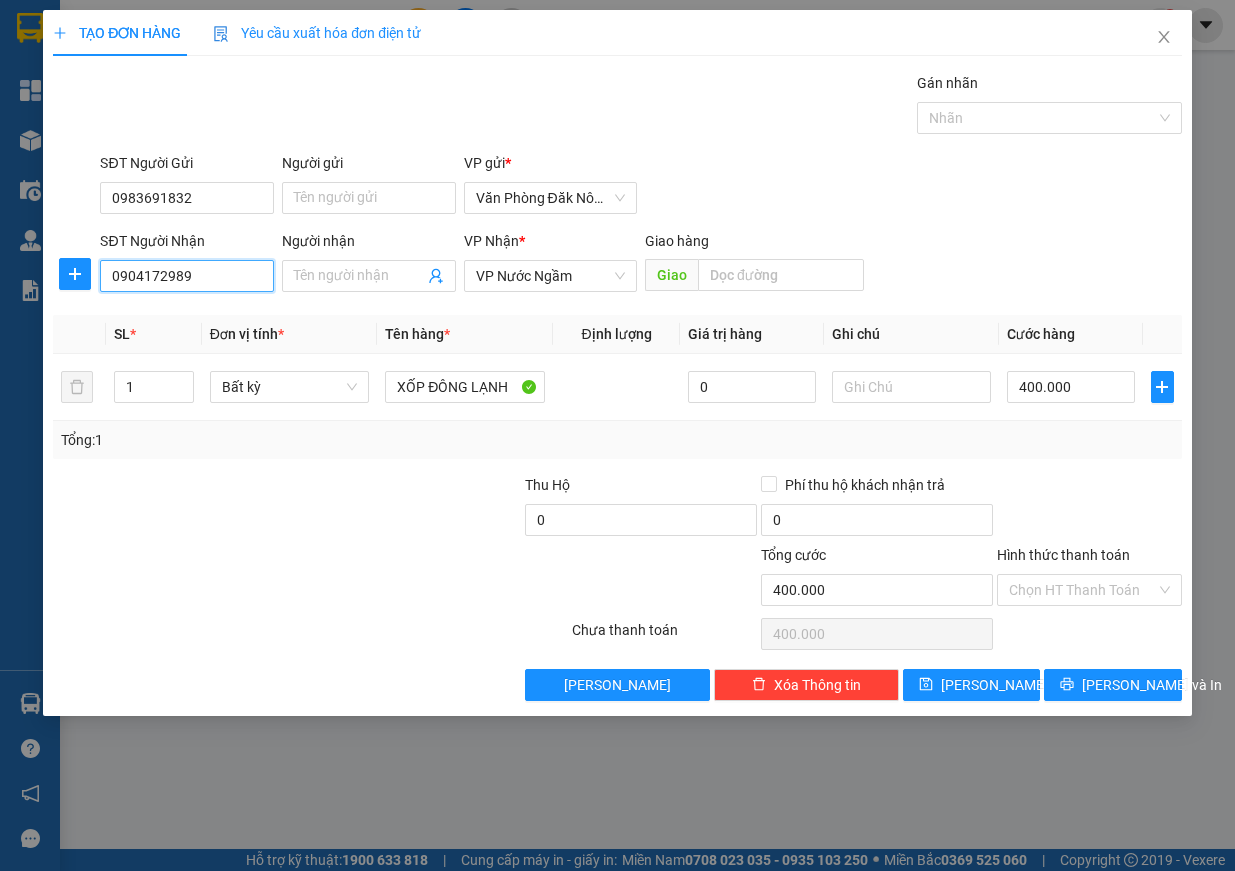 click on "0904172989" at bounding box center [187, 276] 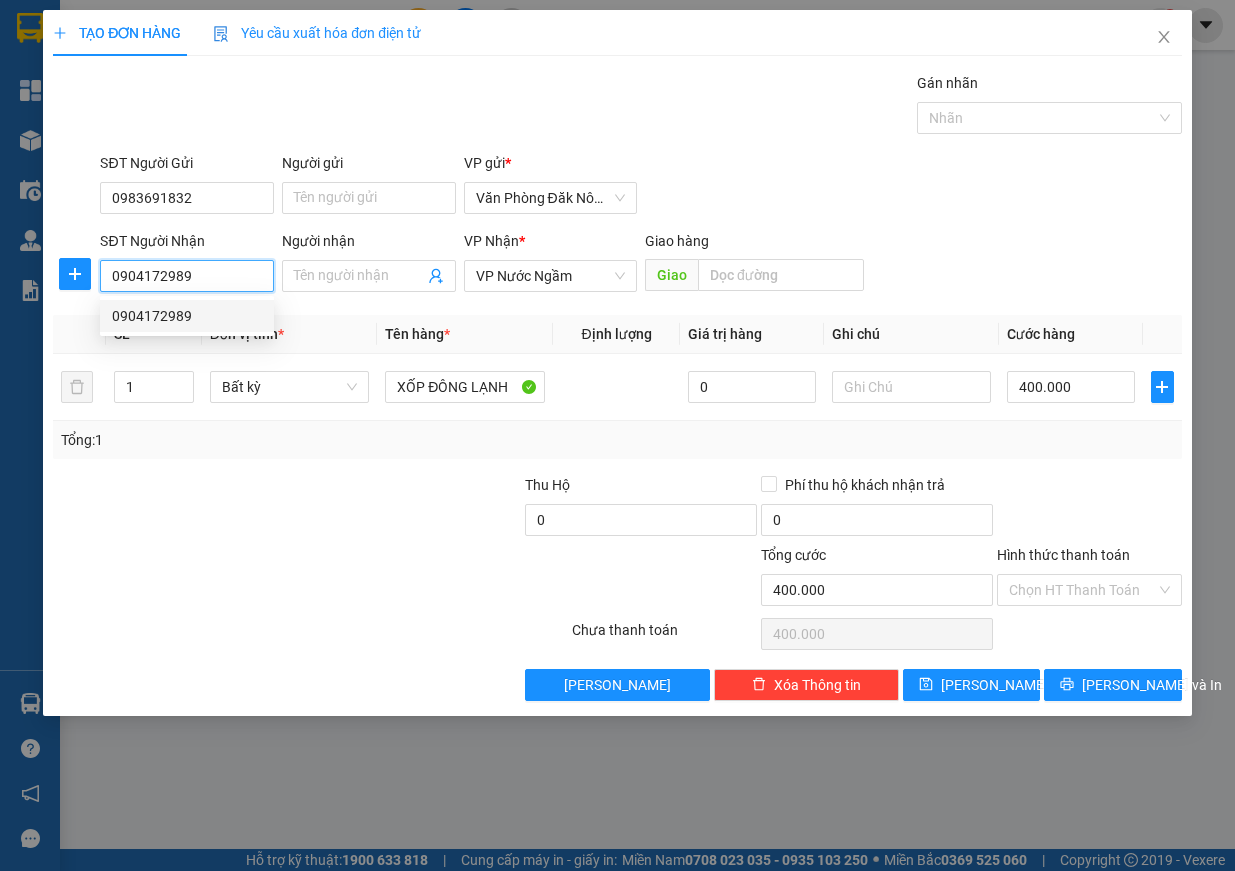 drag, startPoint x: 186, startPoint y: 285, endPoint x: 10, endPoint y: 273, distance: 176.40862 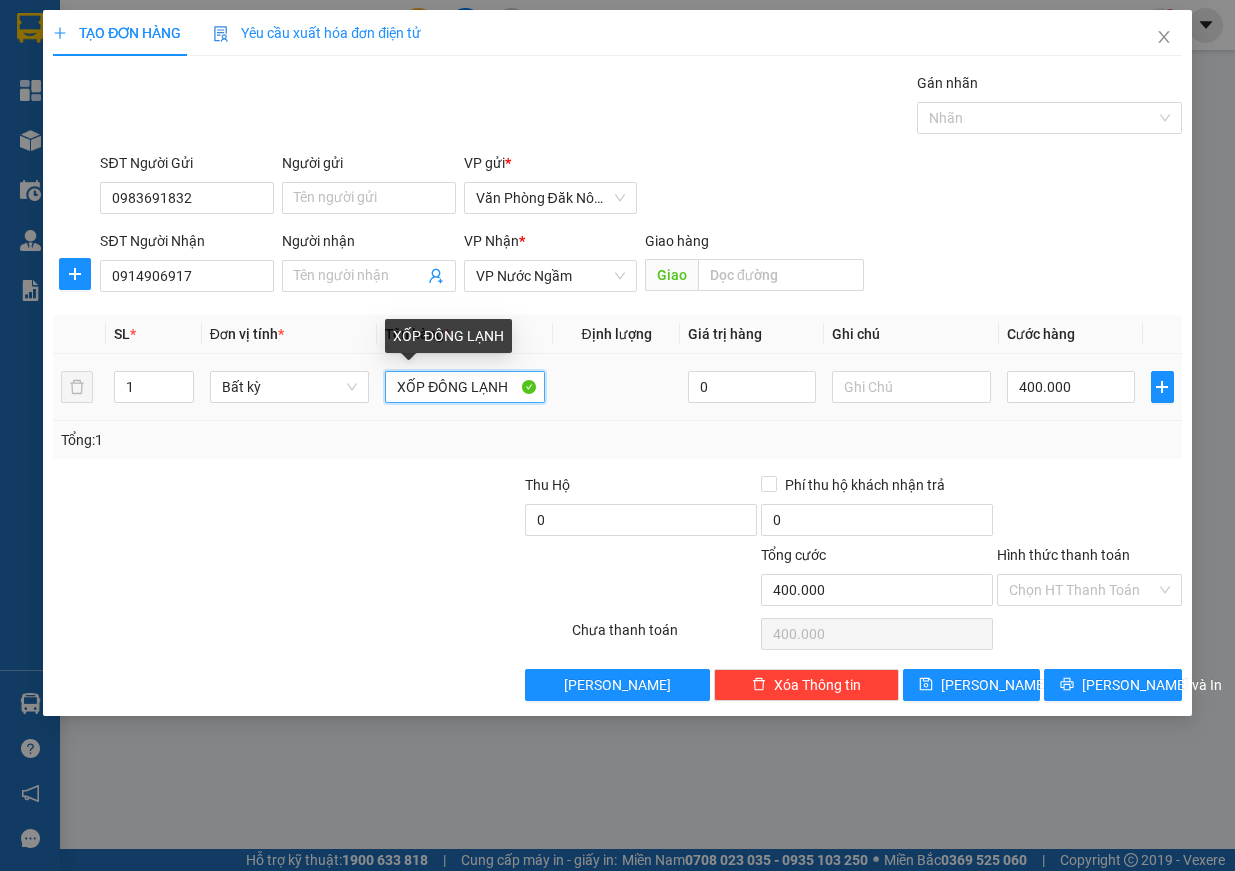 click on "XỐP ĐÔNG LẠNH" at bounding box center [465, 387] 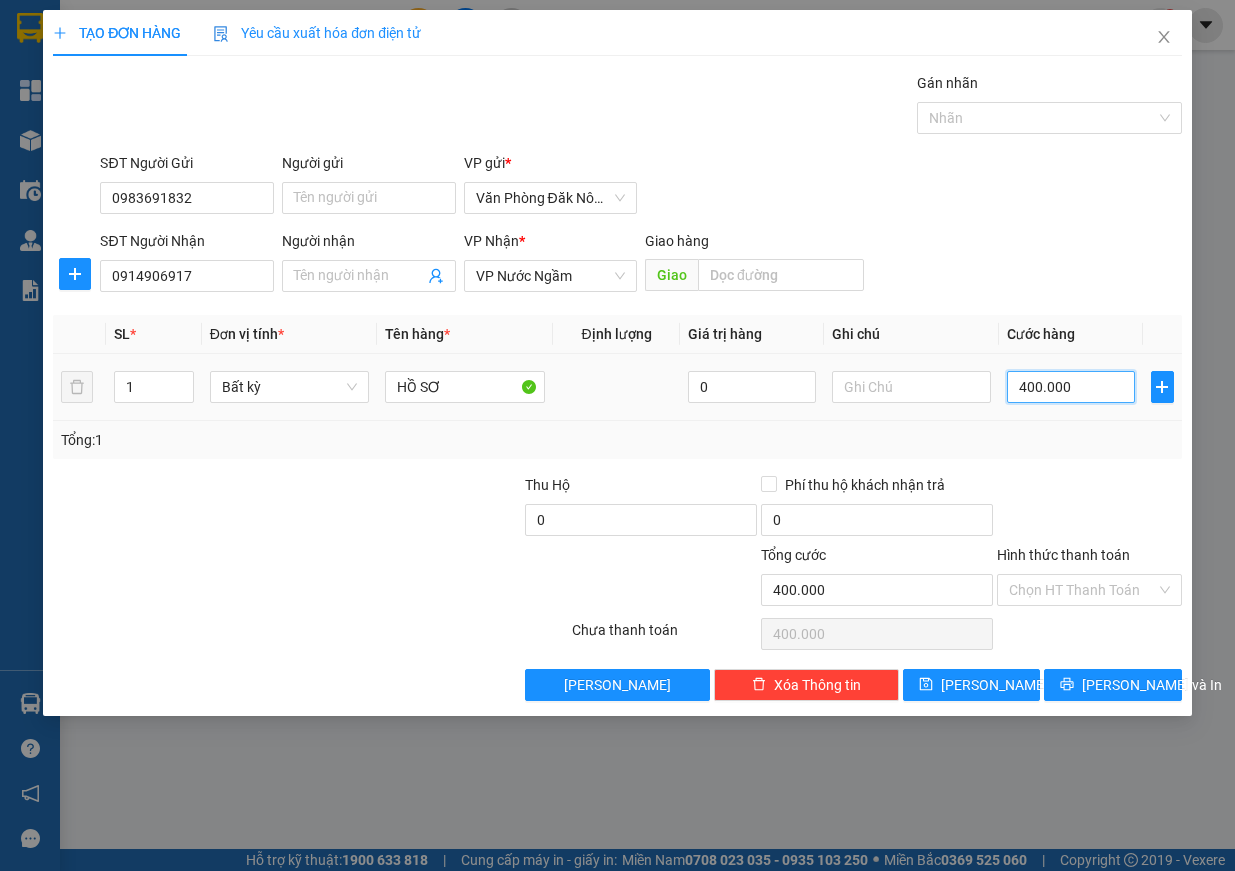 click on "400.000" at bounding box center (1071, 387) 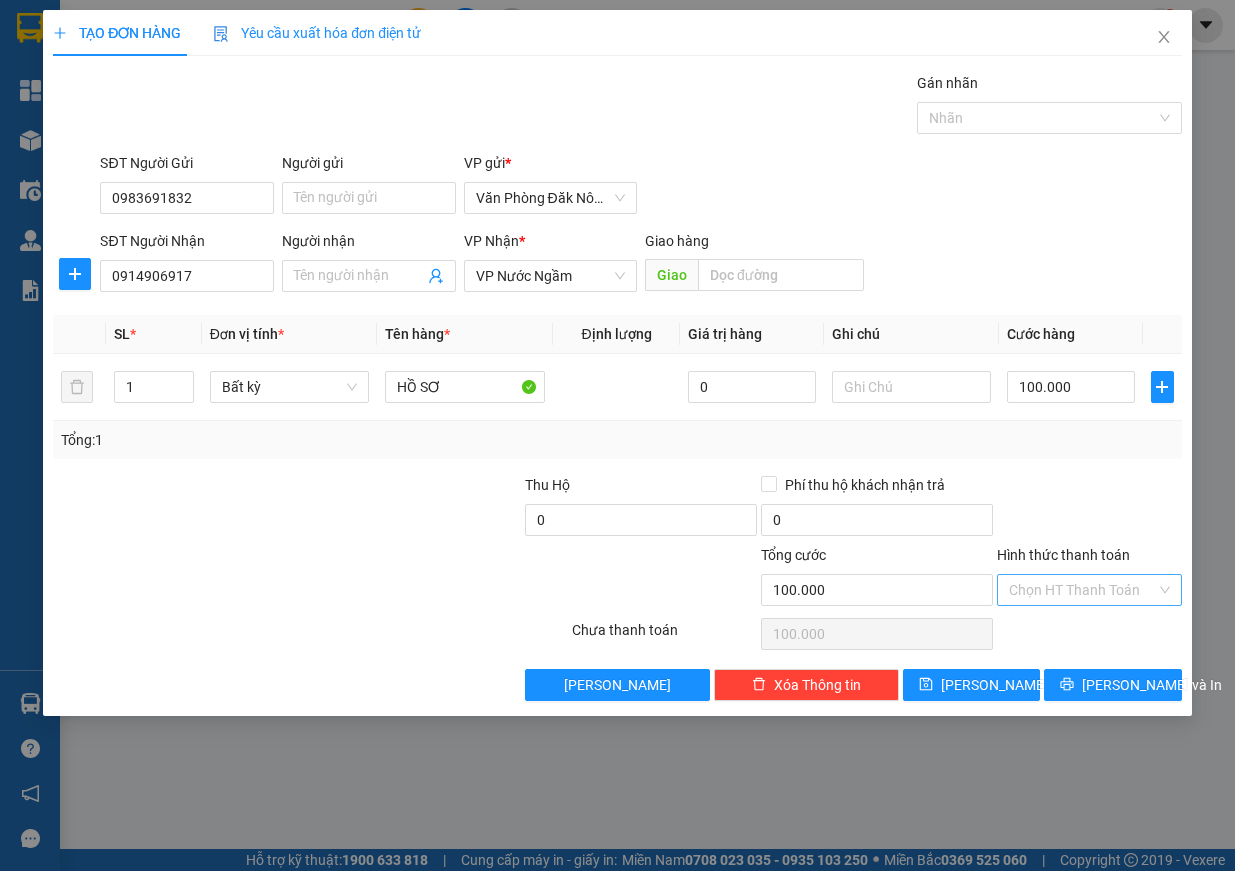 click on "Hình thức thanh toán" at bounding box center [1082, 590] 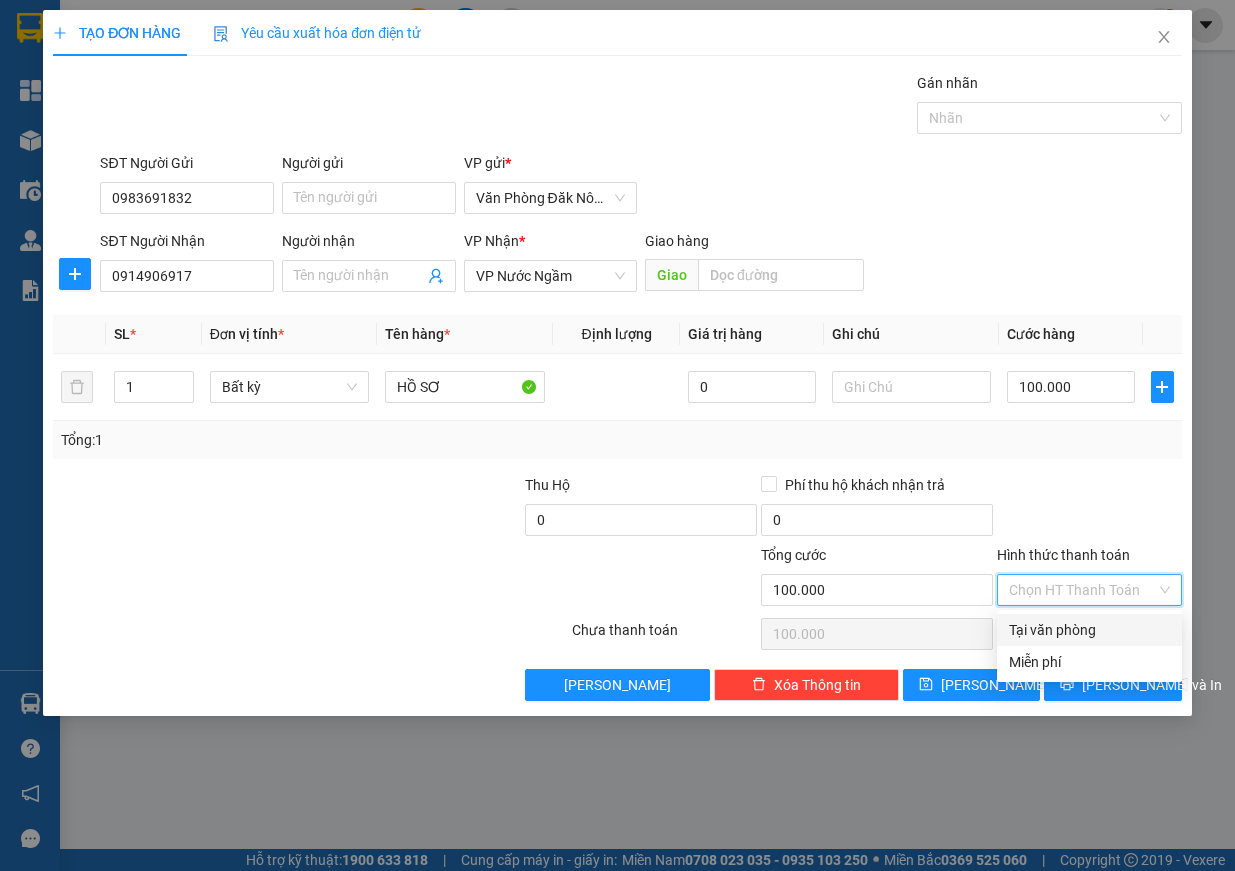 click on "Tại văn phòng" at bounding box center (1089, 630) 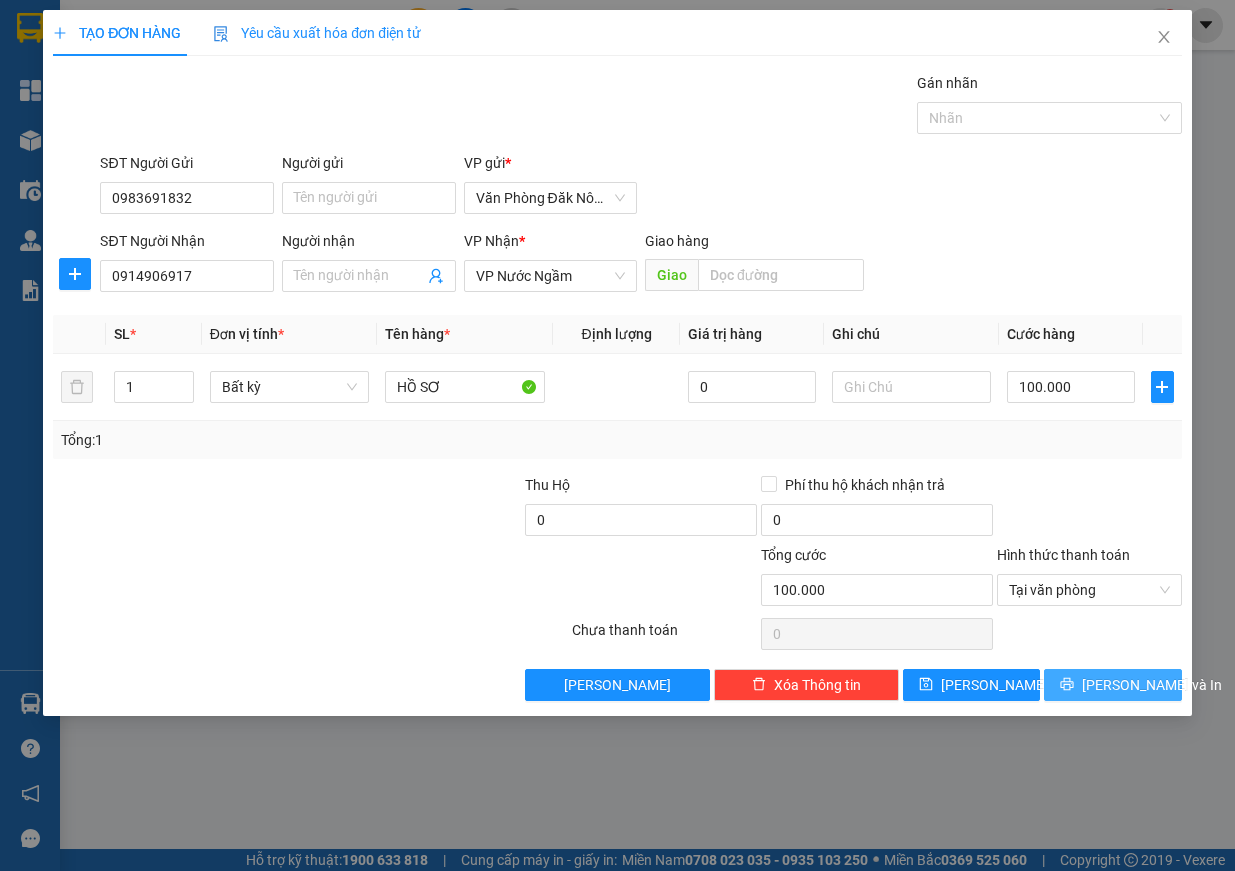 click on "[PERSON_NAME] và In" at bounding box center [1152, 685] 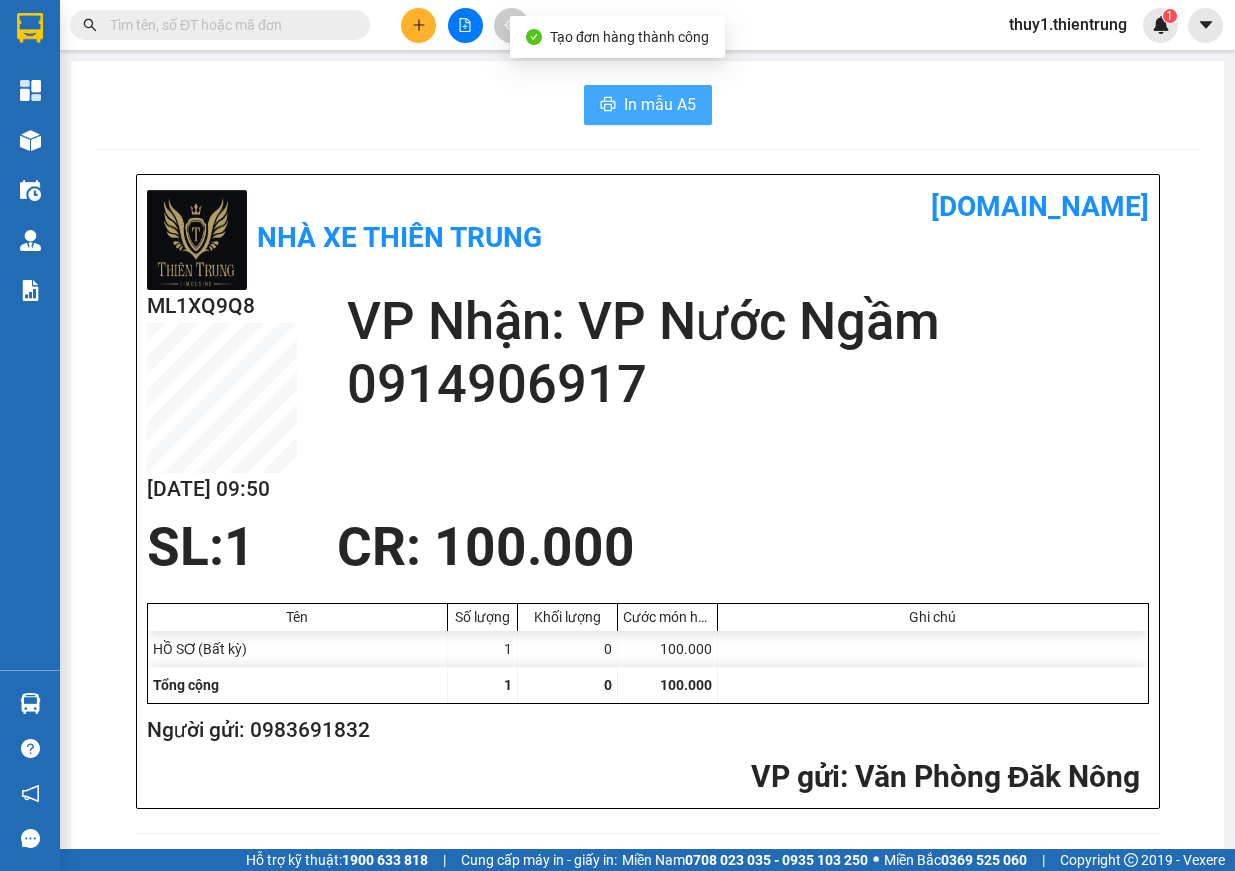 click on "In mẫu A5" at bounding box center (660, 104) 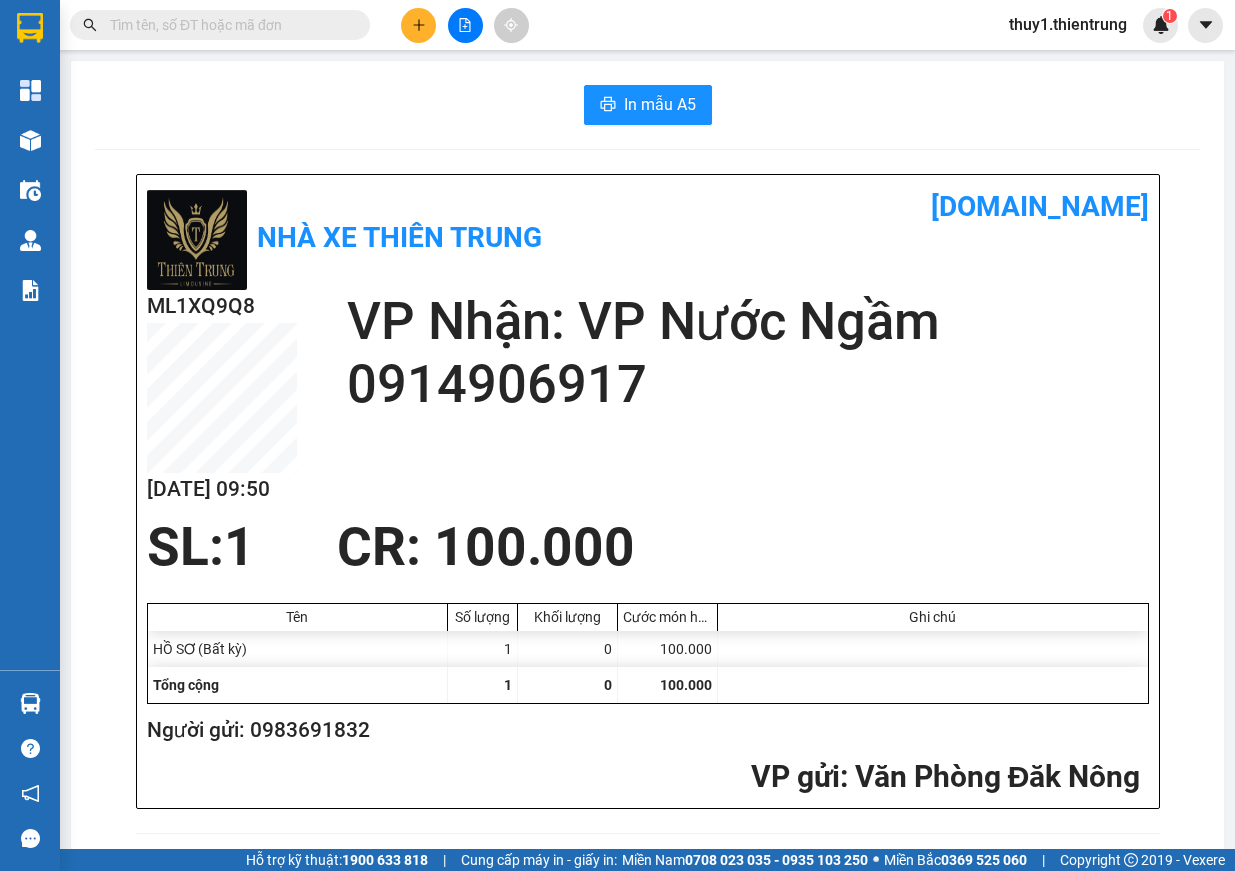 click on "In mẫu A5" at bounding box center (647, 105) 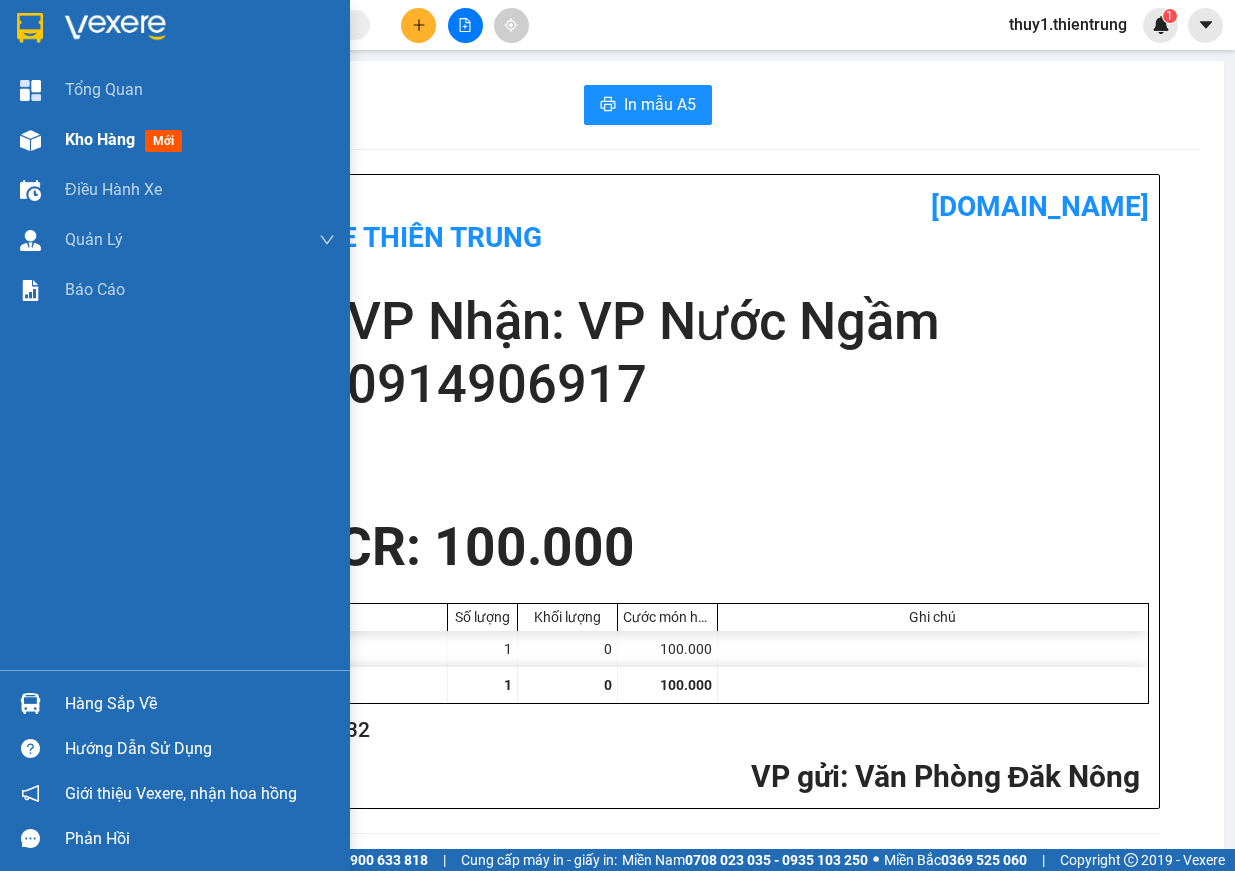 click at bounding box center (30, 140) 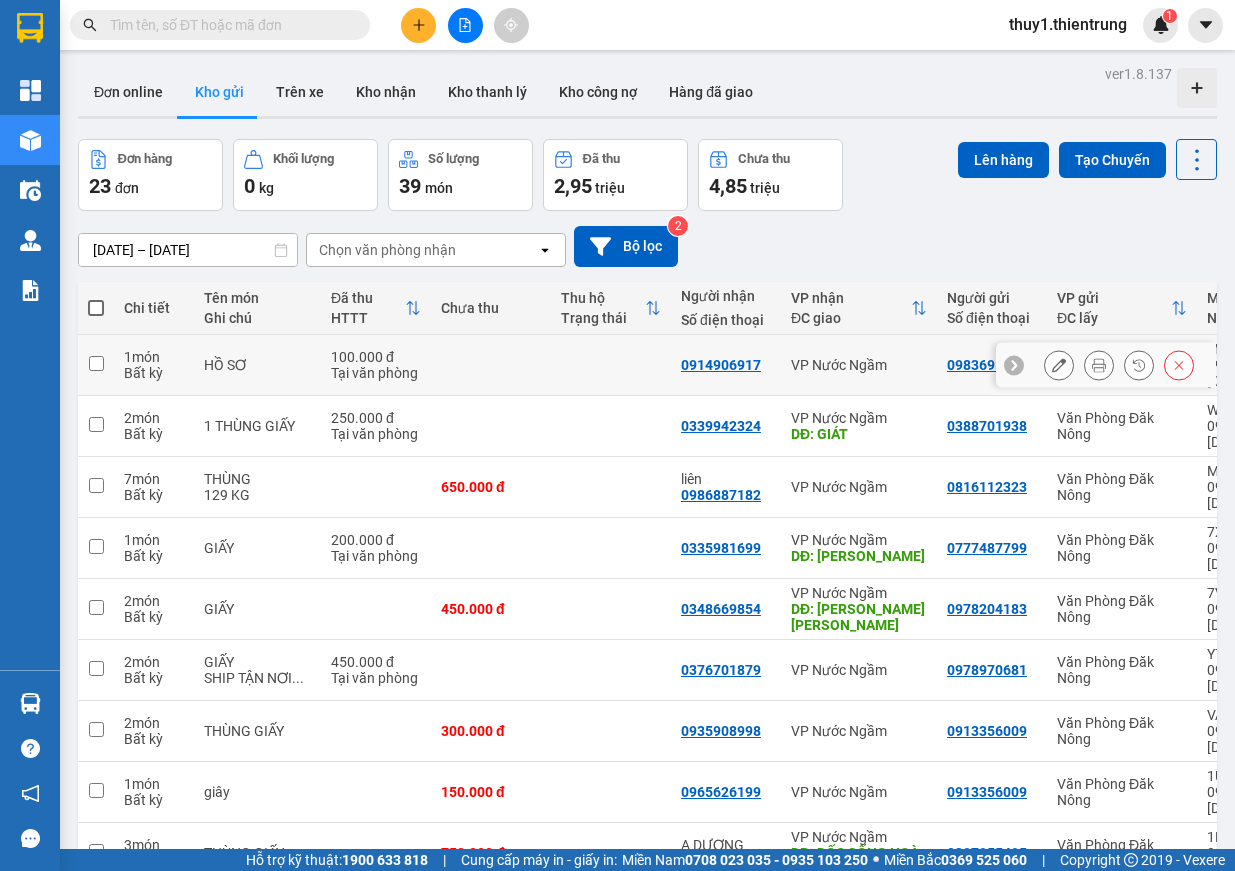 drag, startPoint x: 102, startPoint y: 350, endPoint x: 97, endPoint y: 366, distance: 16.763054 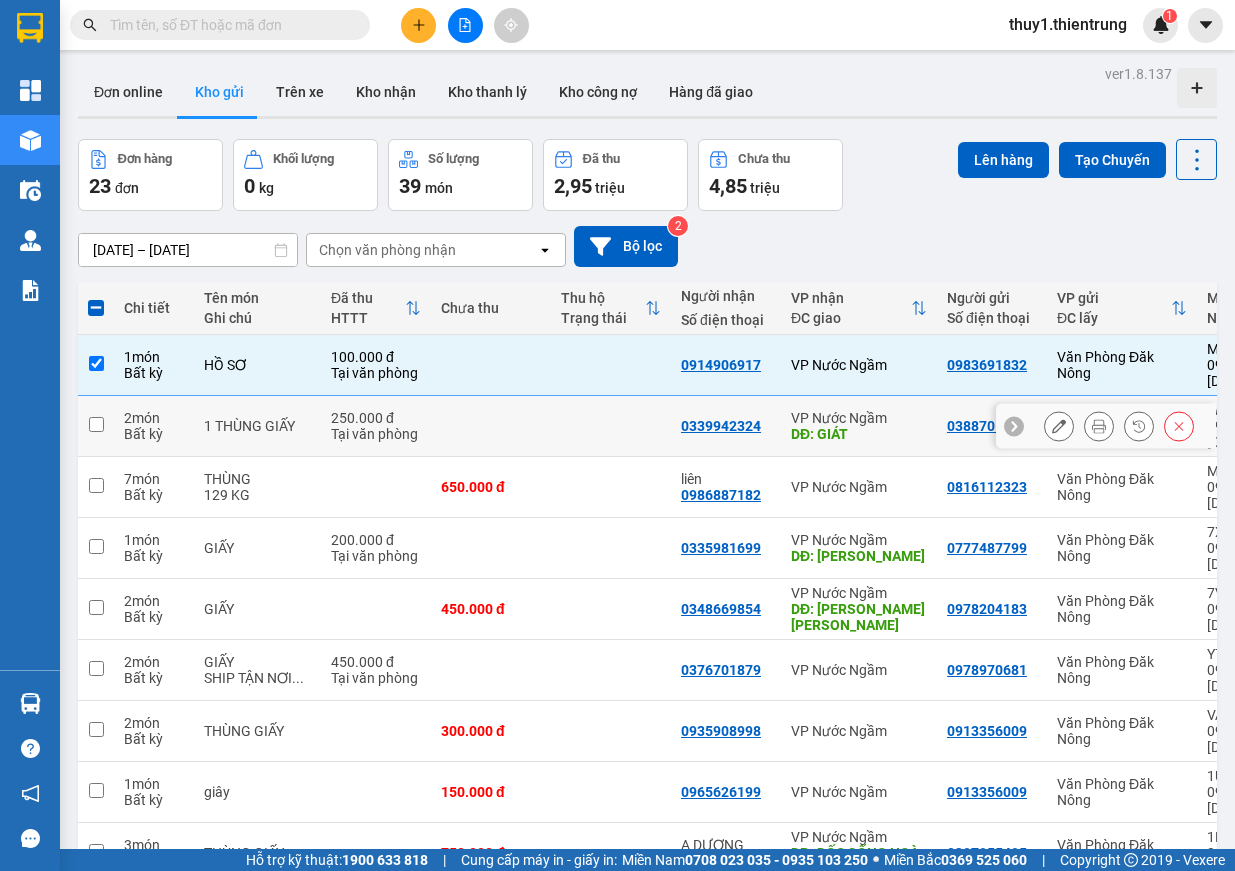 drag, startPoint x: 93, startPoint y: 391, endPoint x: 490, endPoint y: 524, distance: 418.68604 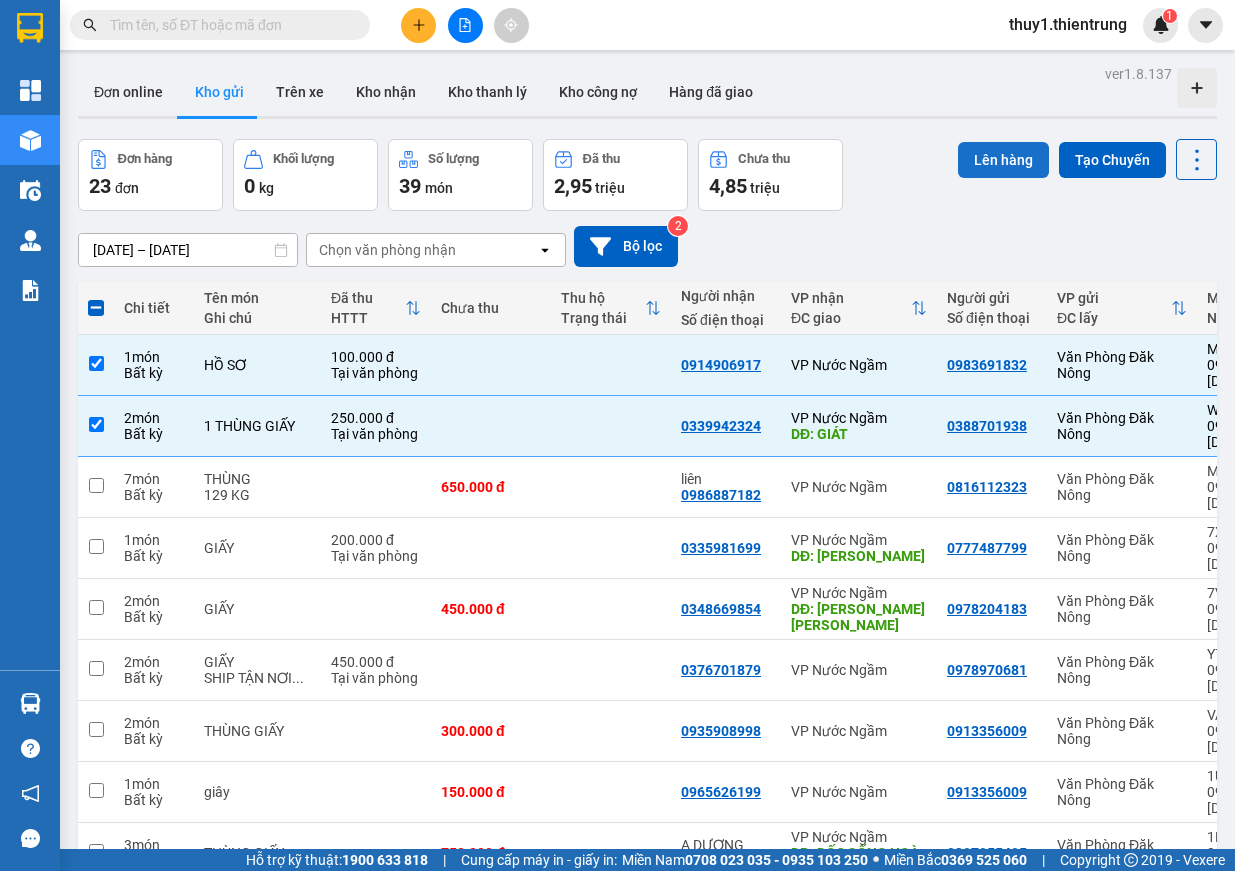 click on "Lên hàng" at bounding box center [1003, 160] 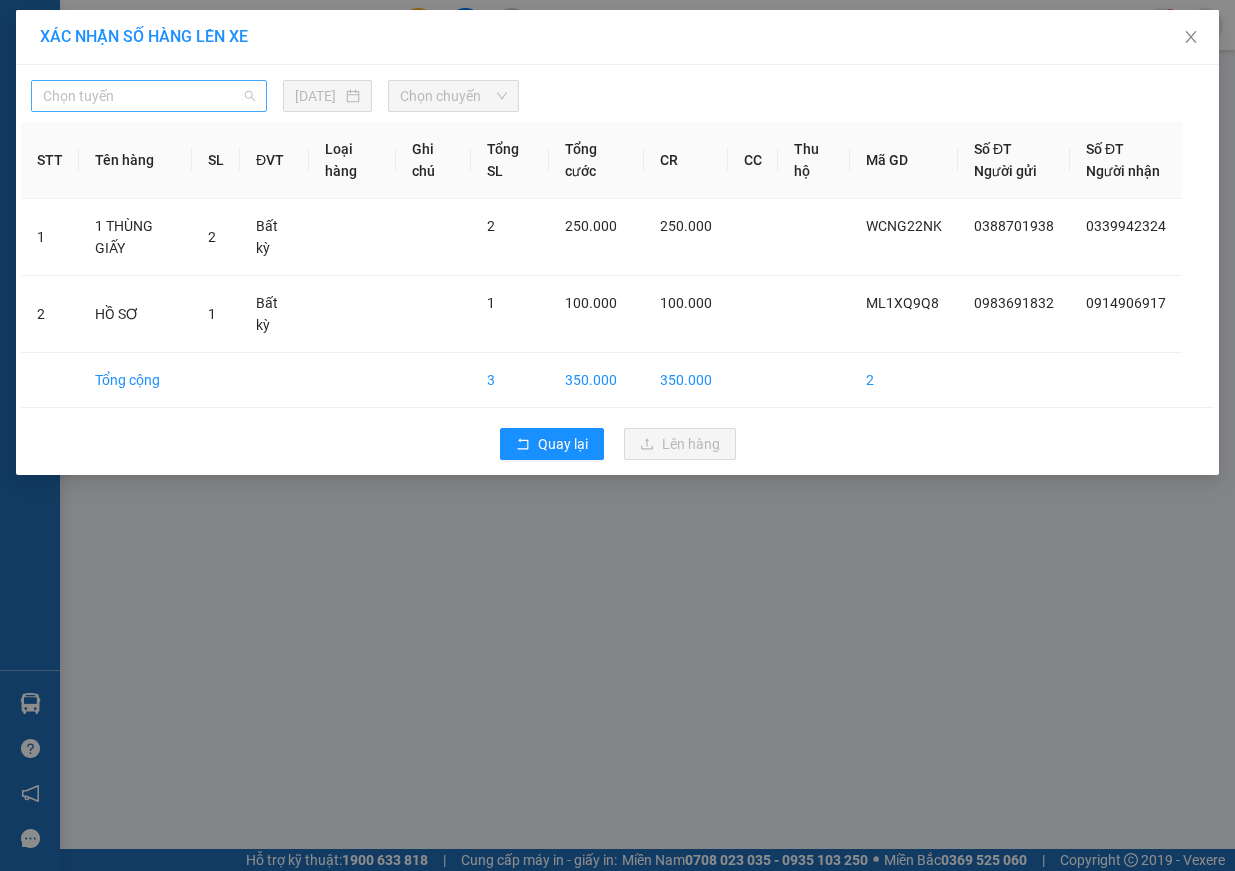 drag, startPoint x: 236, startPoint y: 98, endPoint x: 184, endPoint y: 296, distance: 204.71443 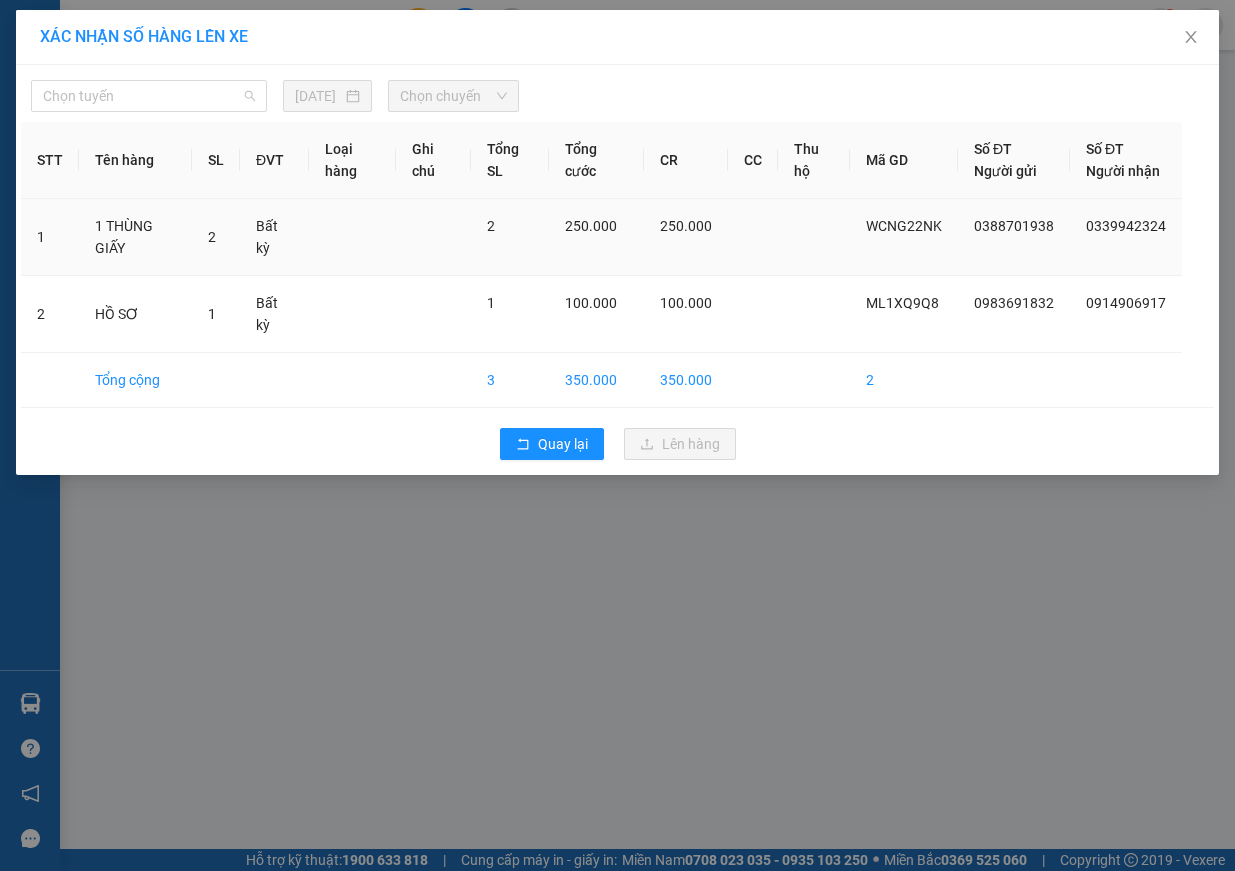 click on "Chọn tuyến" at bounding box center (149, 96) 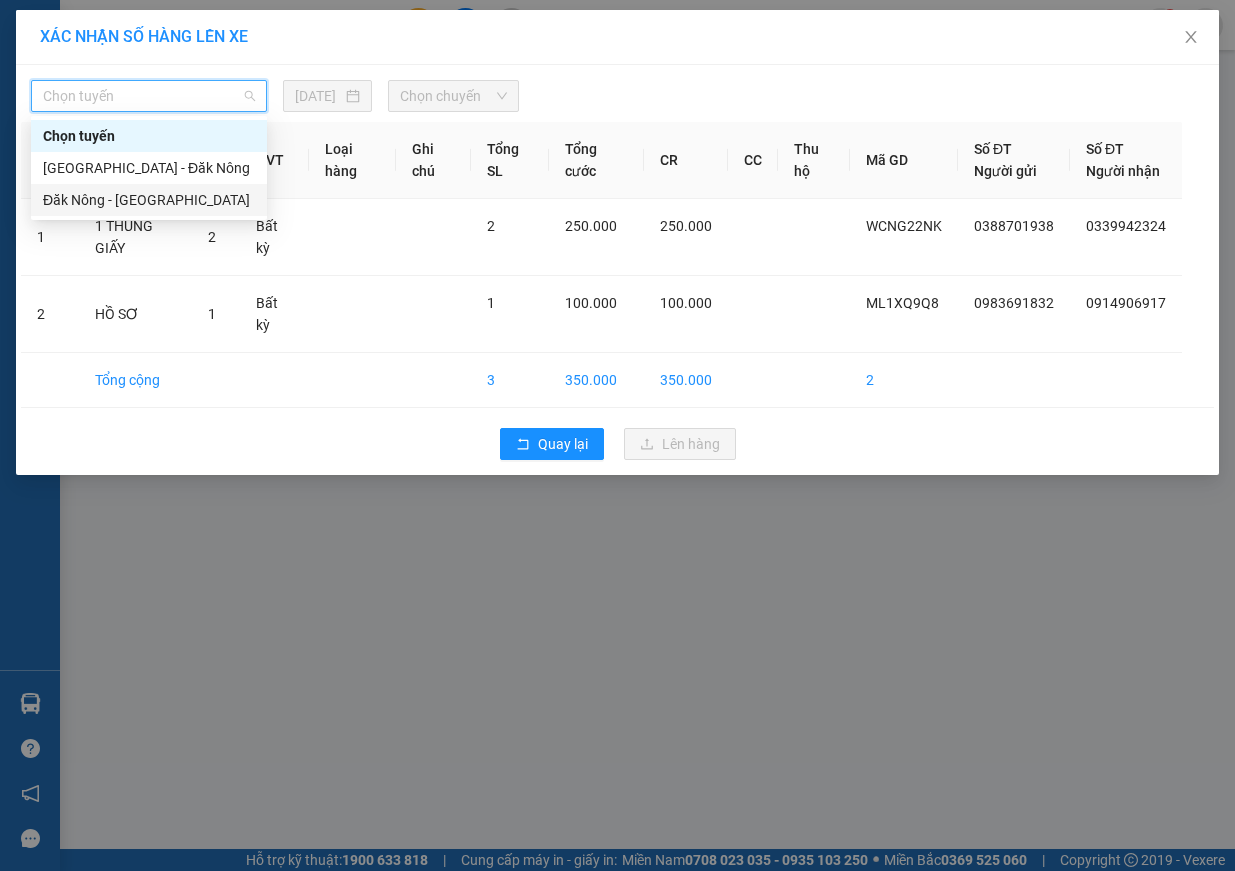 click on "Đăk Nông - [GEOGRAPHIC_DATA]" at bounding box center [149, 200] 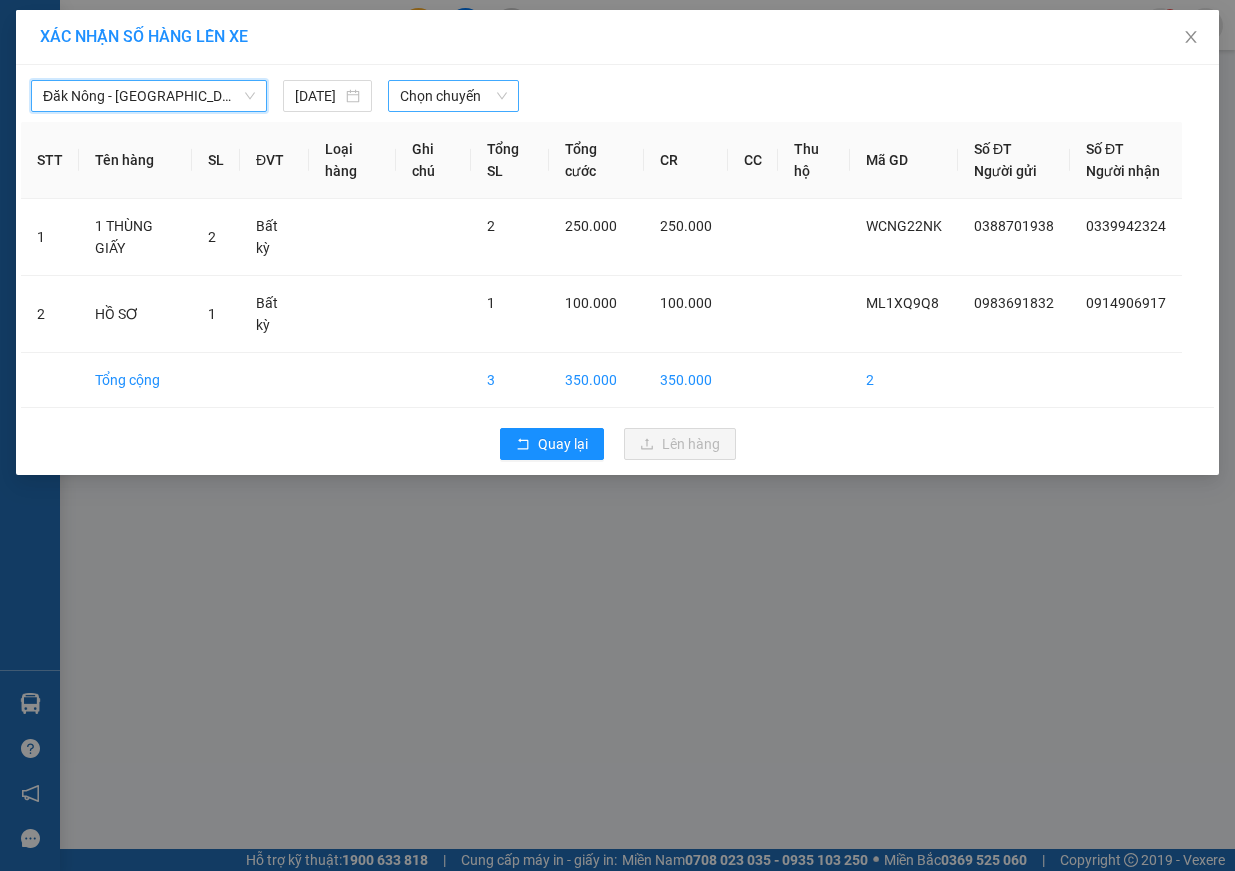 drag, startPoint x: 478, startPoint y: 90, endPoint x: 478, endPoint y: 111, distance: 21 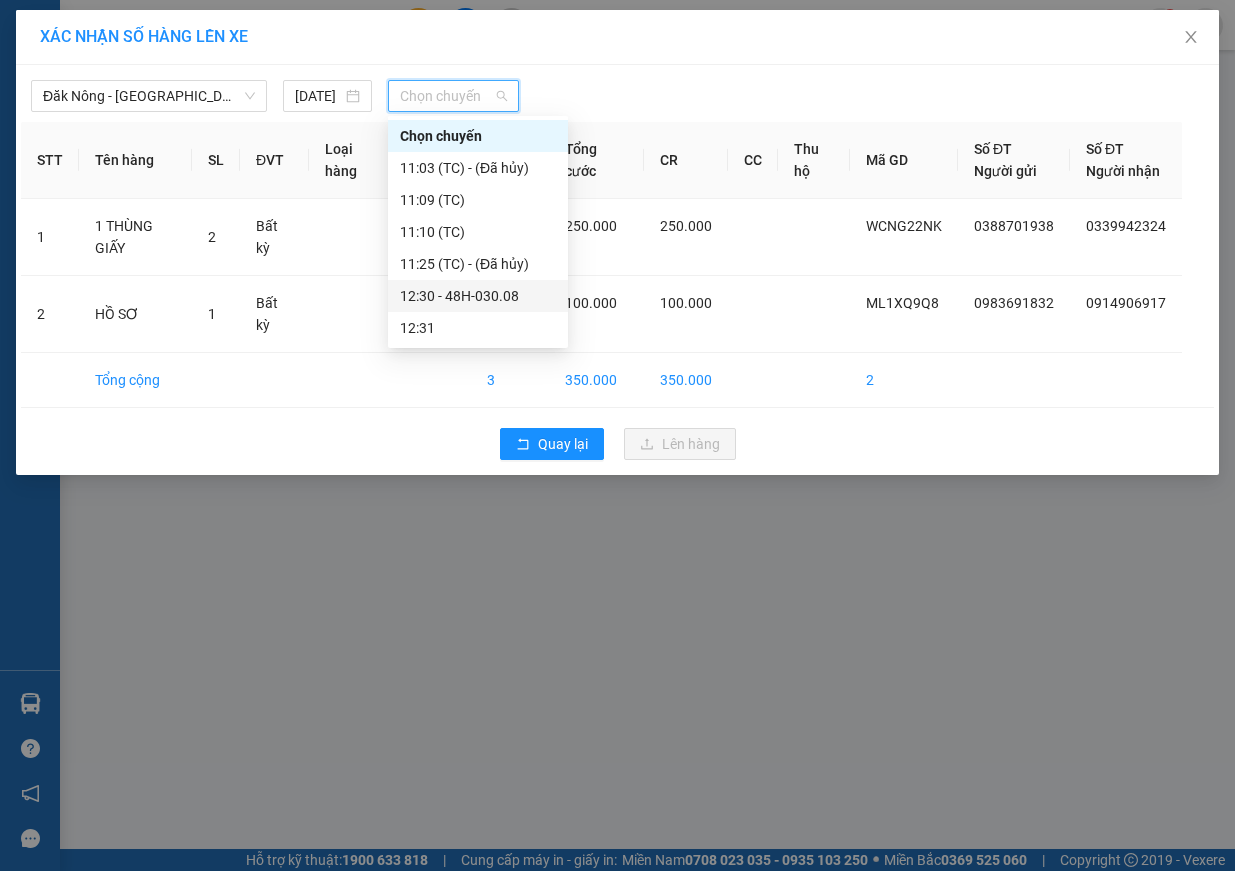 click on "12:30     - 48H-030.08" at bounding box center [478, 296] 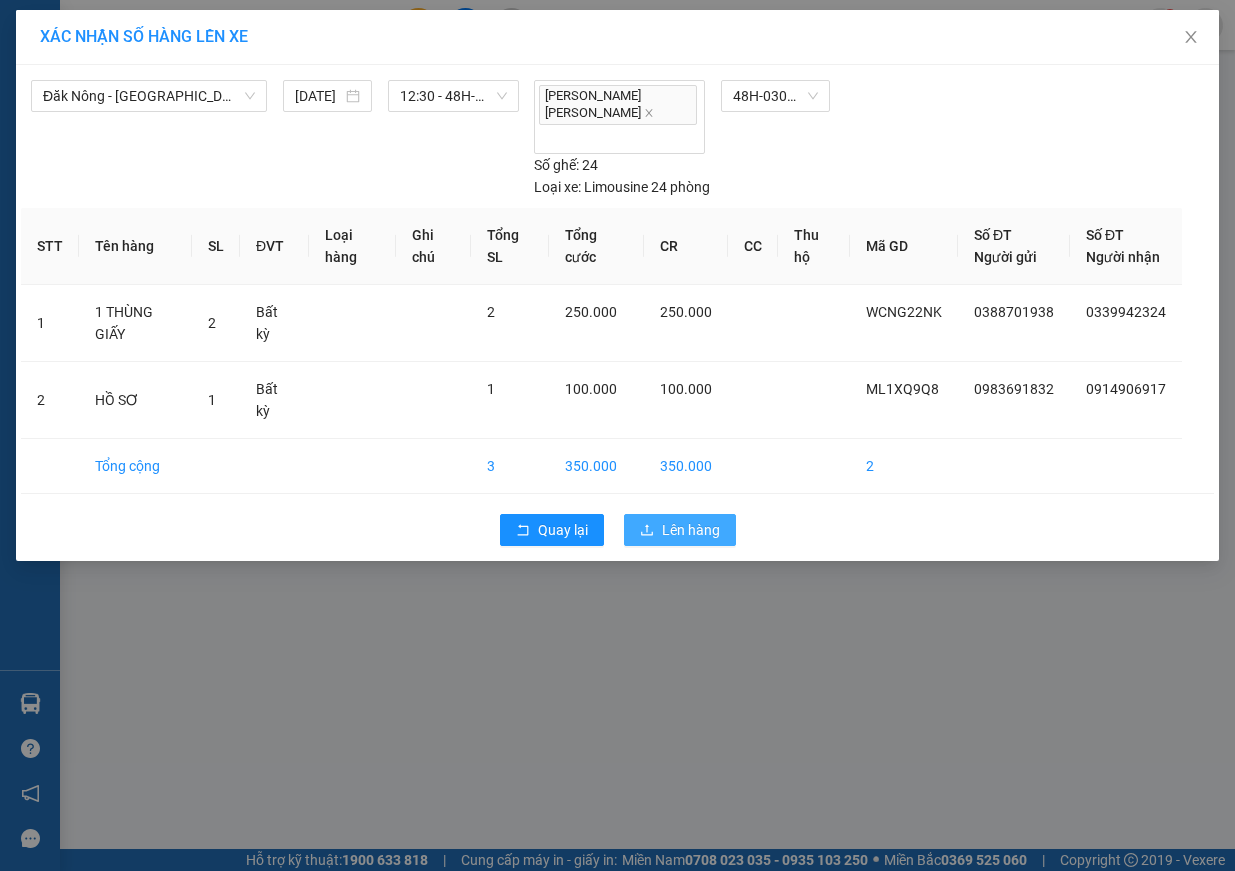 click on "Lên hàng" at bounding box center [691, 530] 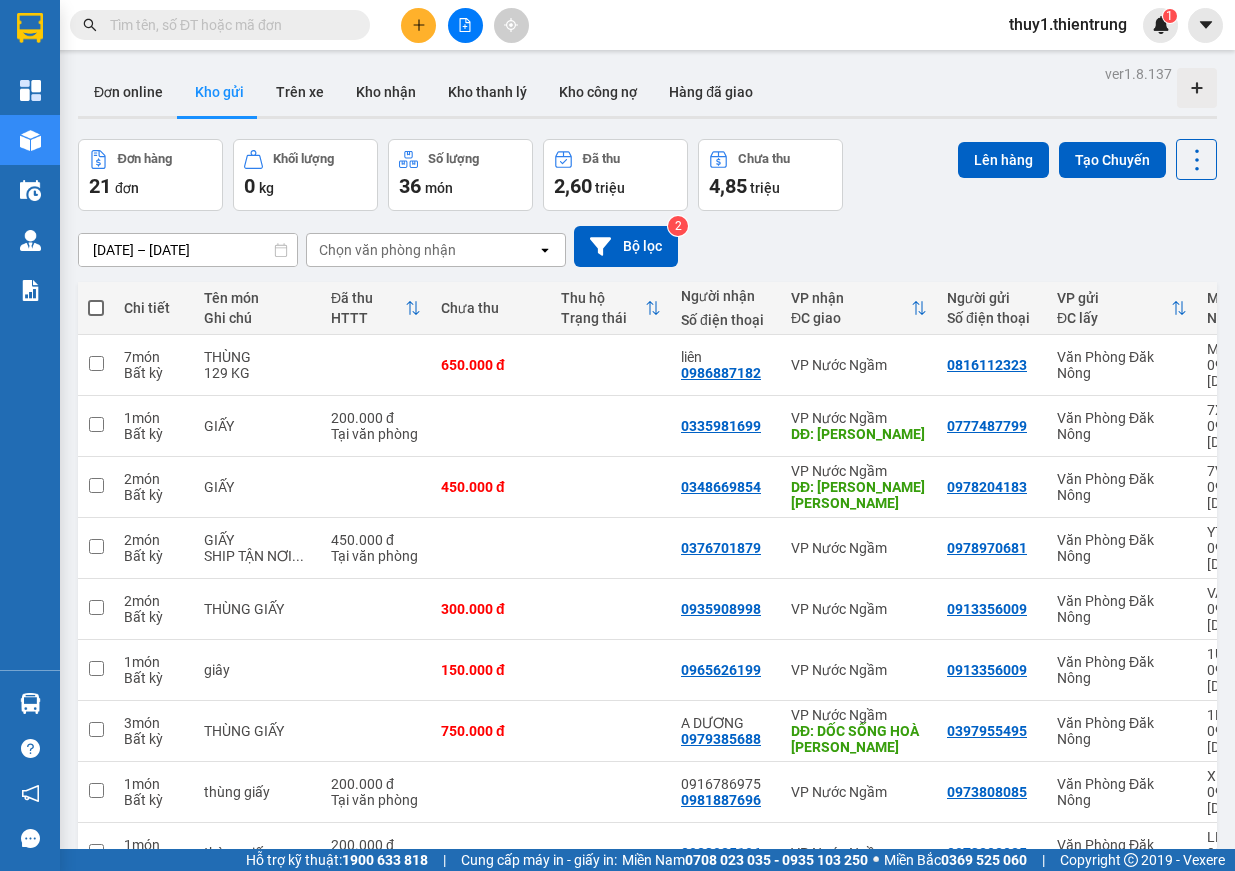 click at bounding box center [465, 25] 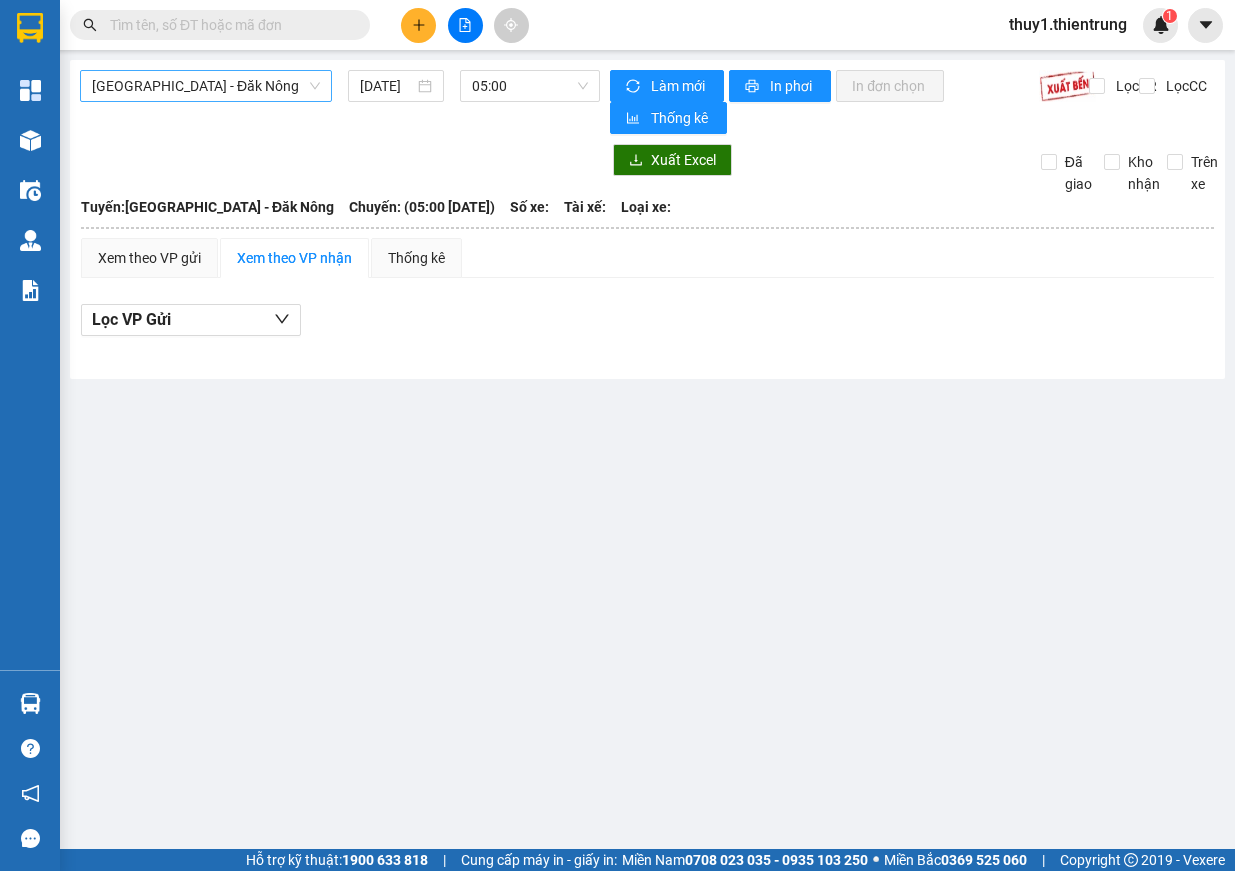 click on "[GEOGRAPHIC_DATA] - Đăk Nông" at bounding box center [206, 86] 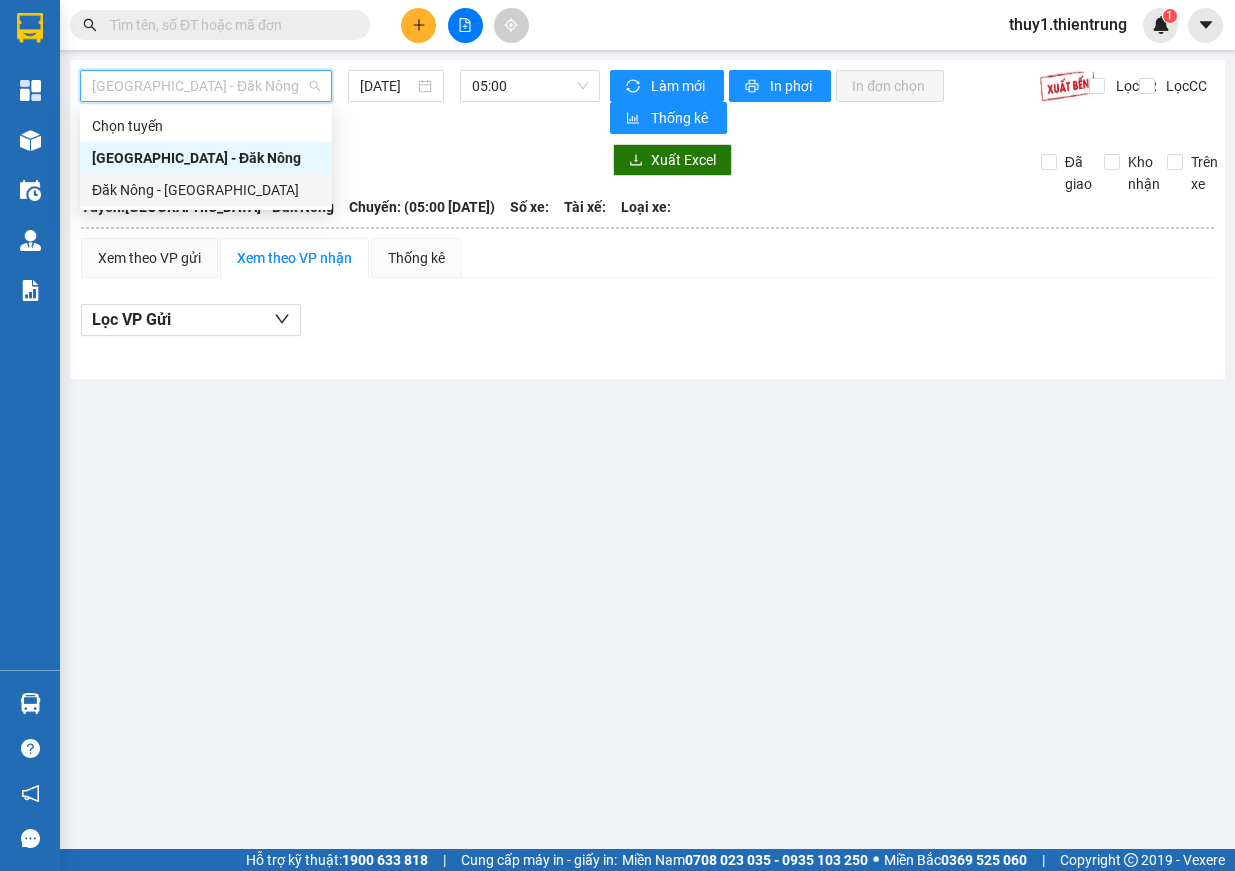 click on "Đăk Nông - [GEOGRAPHIC_DATA]" at bounding box center [206, 190] 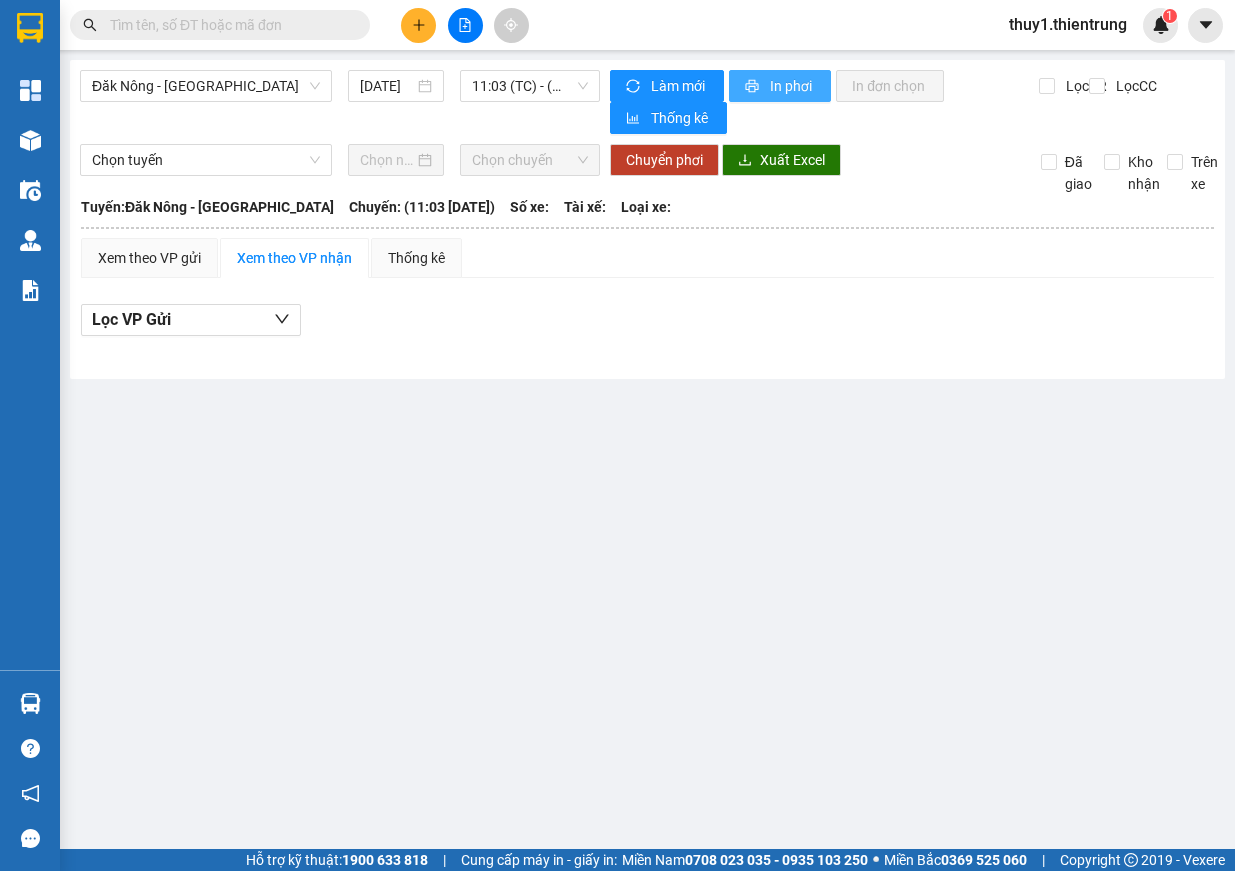click on "In phơi" at bounding box center (792, 86) 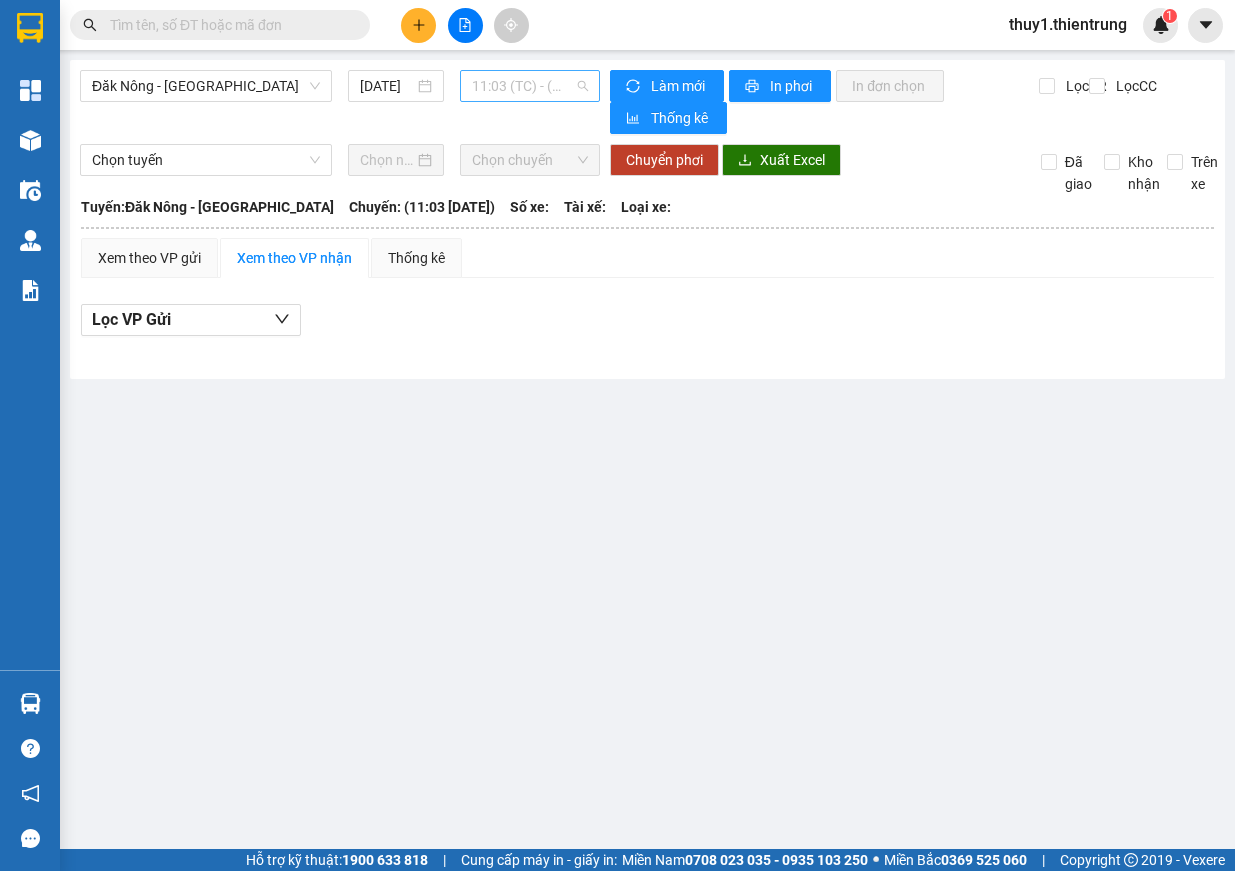 click on "11:03   (TC)   - (Đã [PERSON_NAME])" at bounding box center [530, 86] 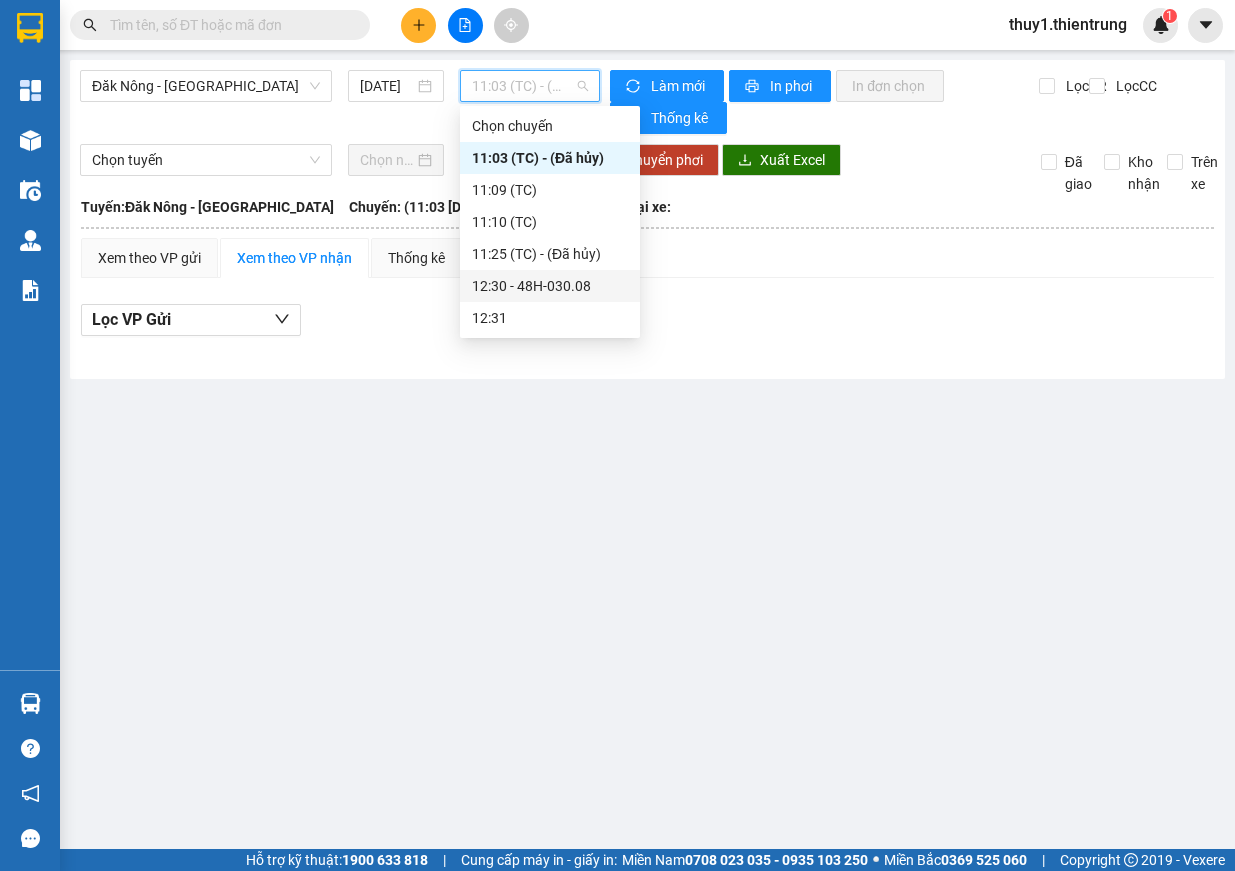 click on "12:30     - 48H-030.08" at bounding box center [550, 286] 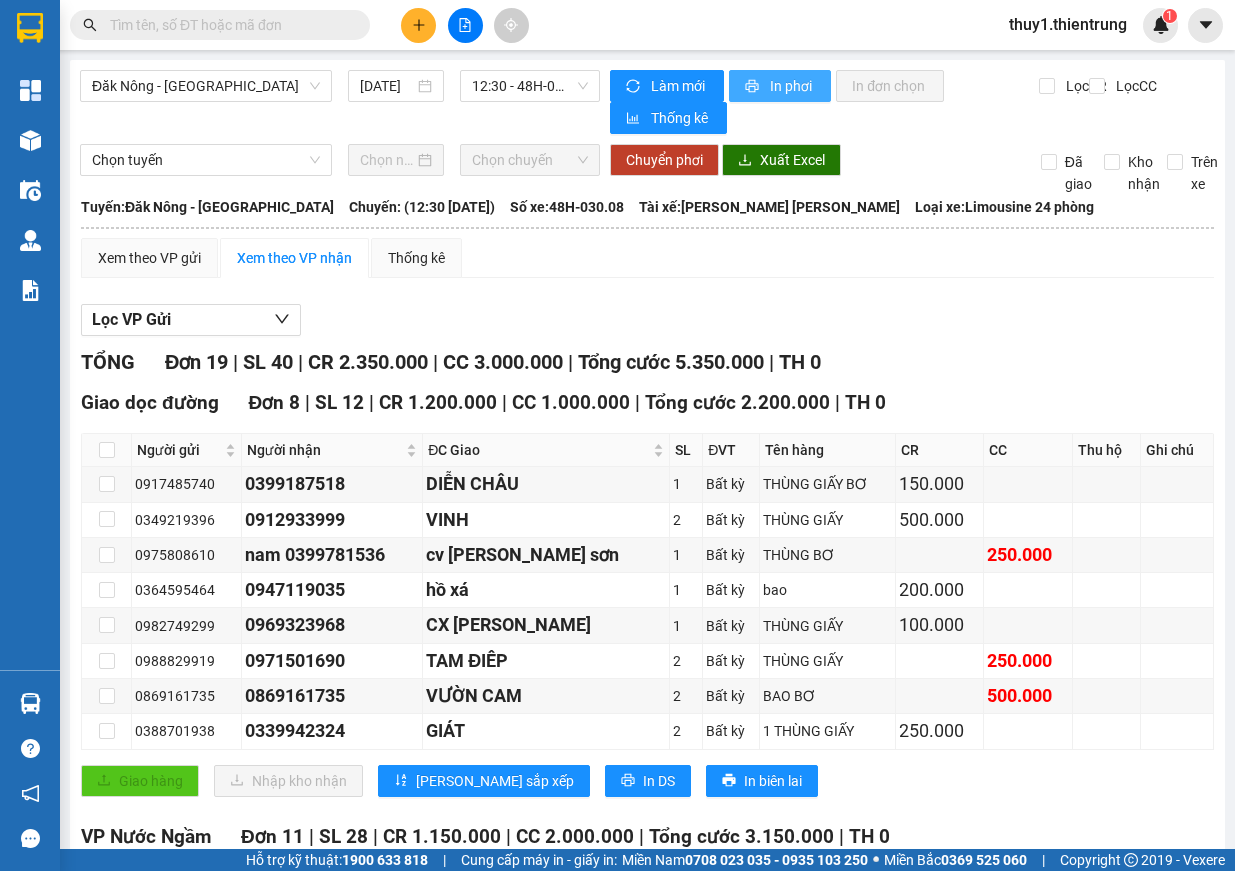 click on "In phơi" at bounding box center [792, 86] 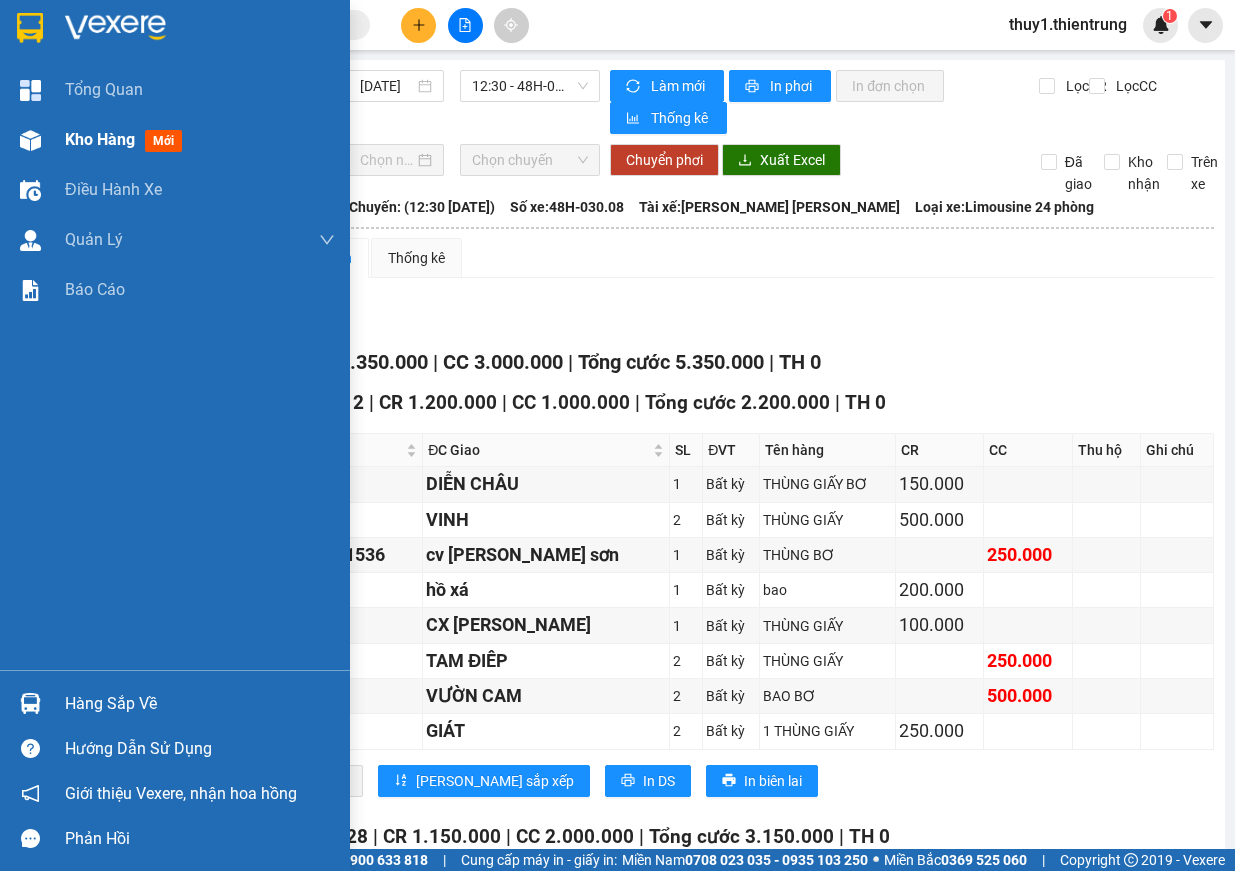 drag, startPoint x: 22, startPoint y: 131, endPoint x: 64, endPoint y: 142, distance: 43.416588 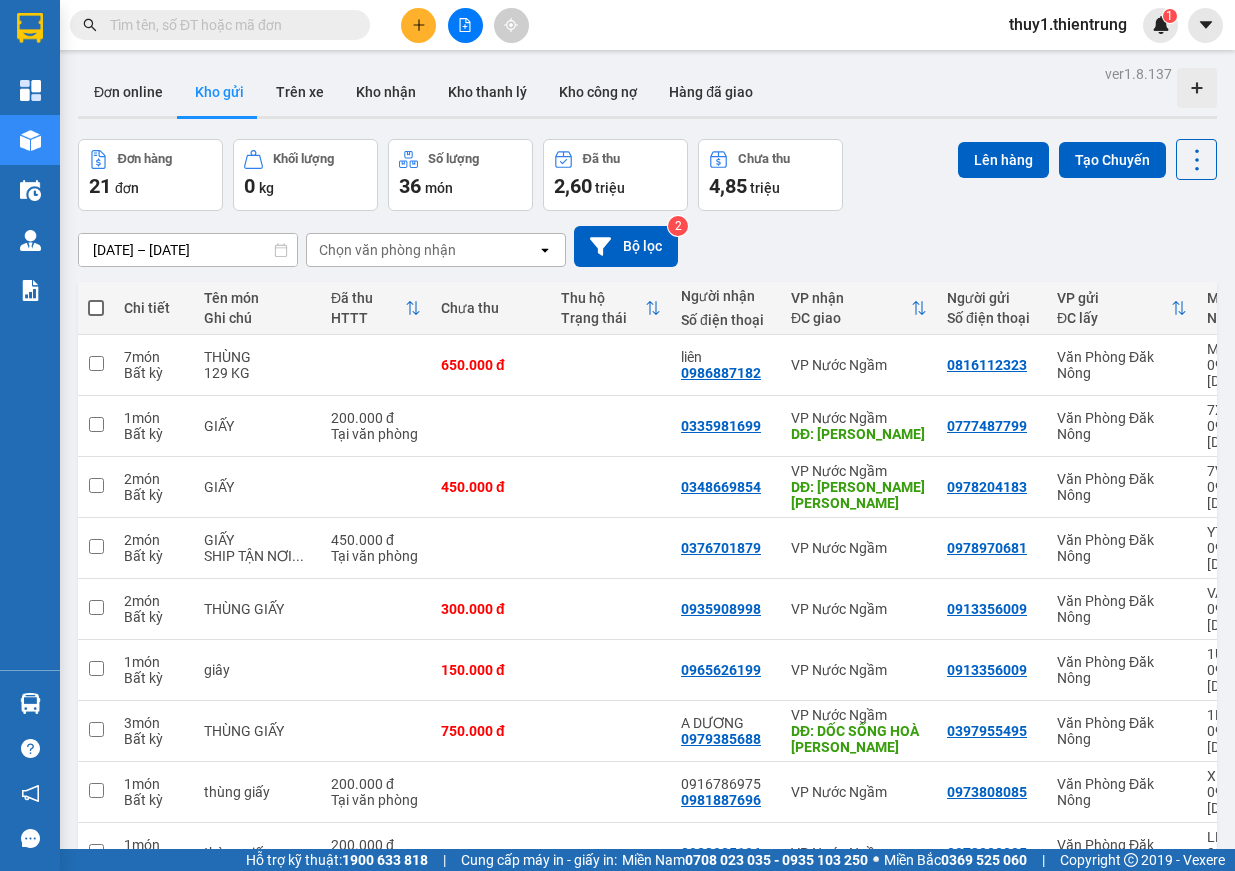 click on "DĐ: biển hồ  [PERSON_NAME]" at bounding box center (859, 1365) 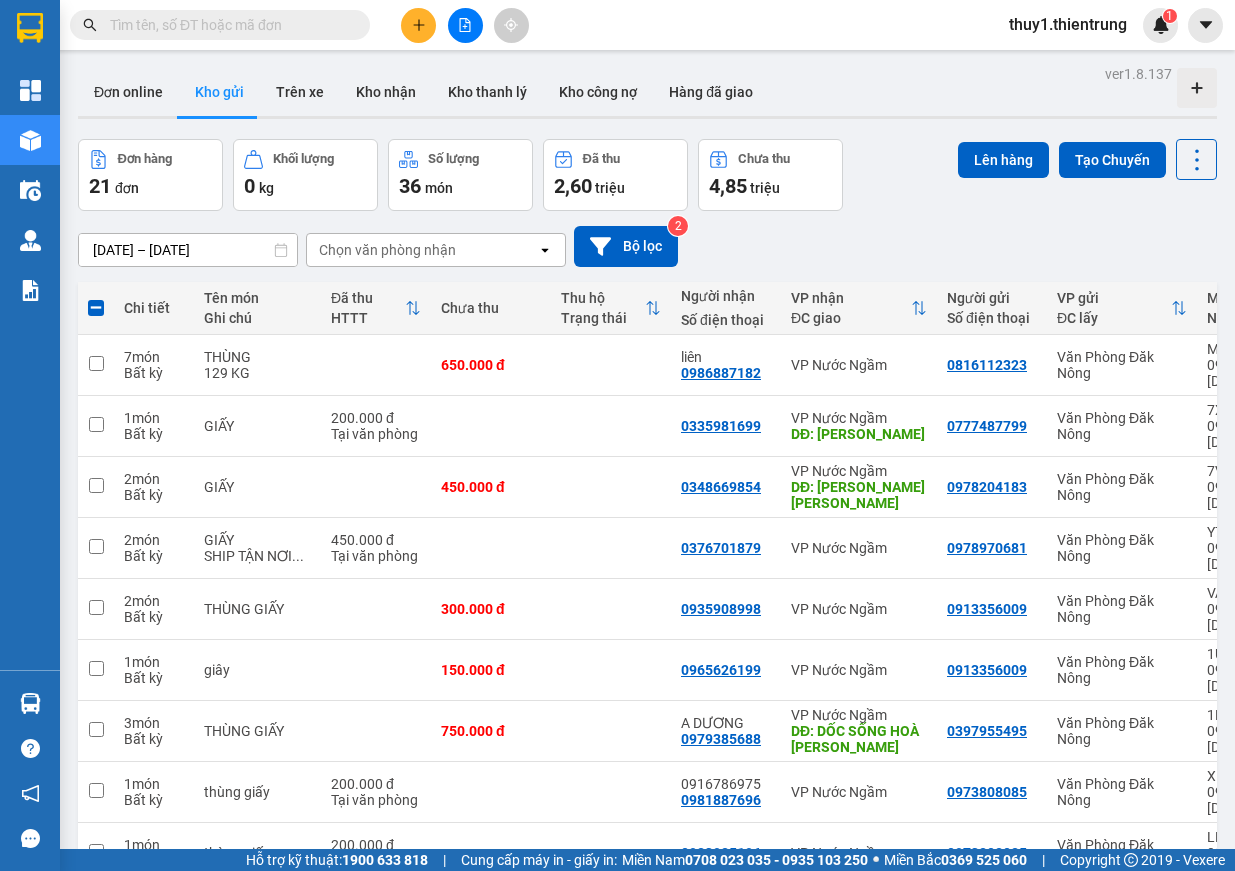 click on "0347844826" at bounding box center (721, 1296) 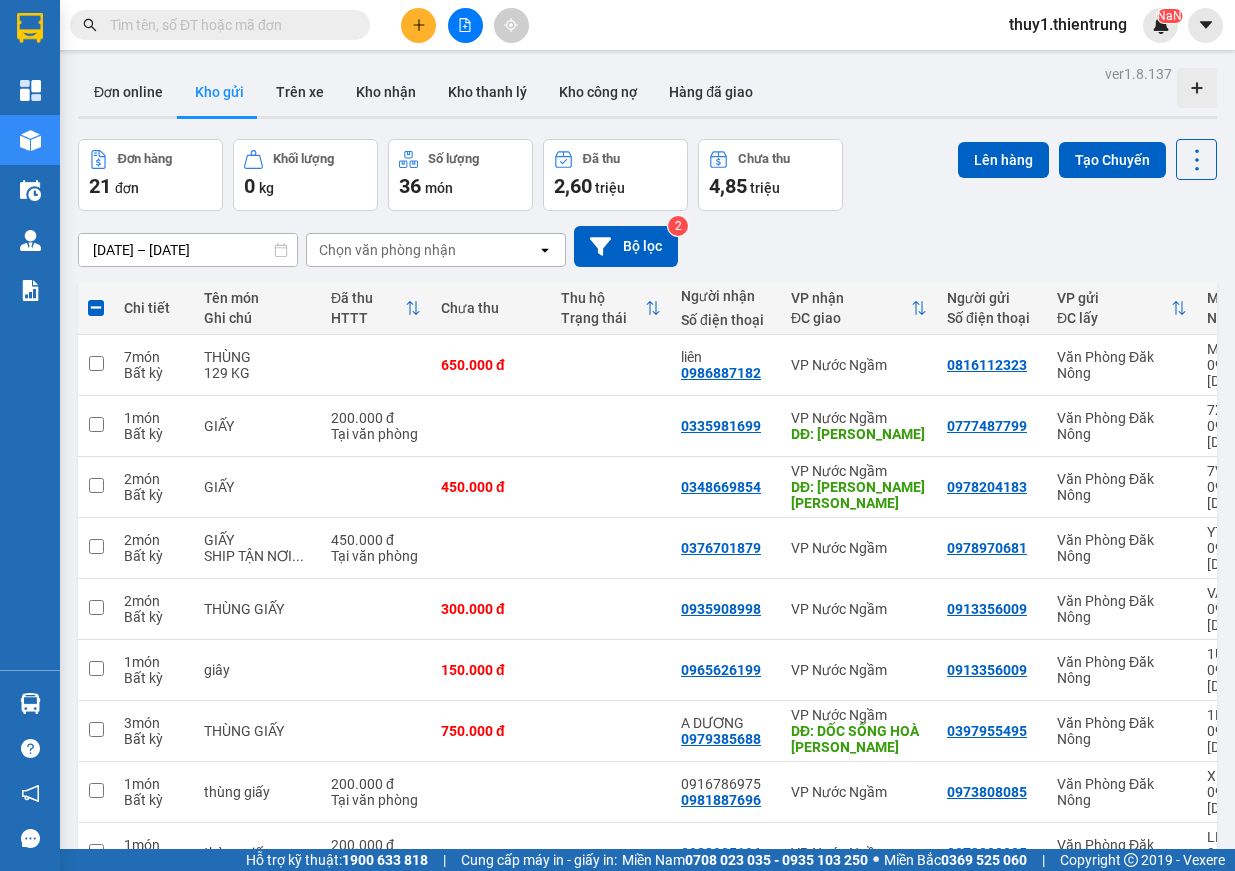 click on "VP Nước Ngầm" at bounding box center [859, 1142] 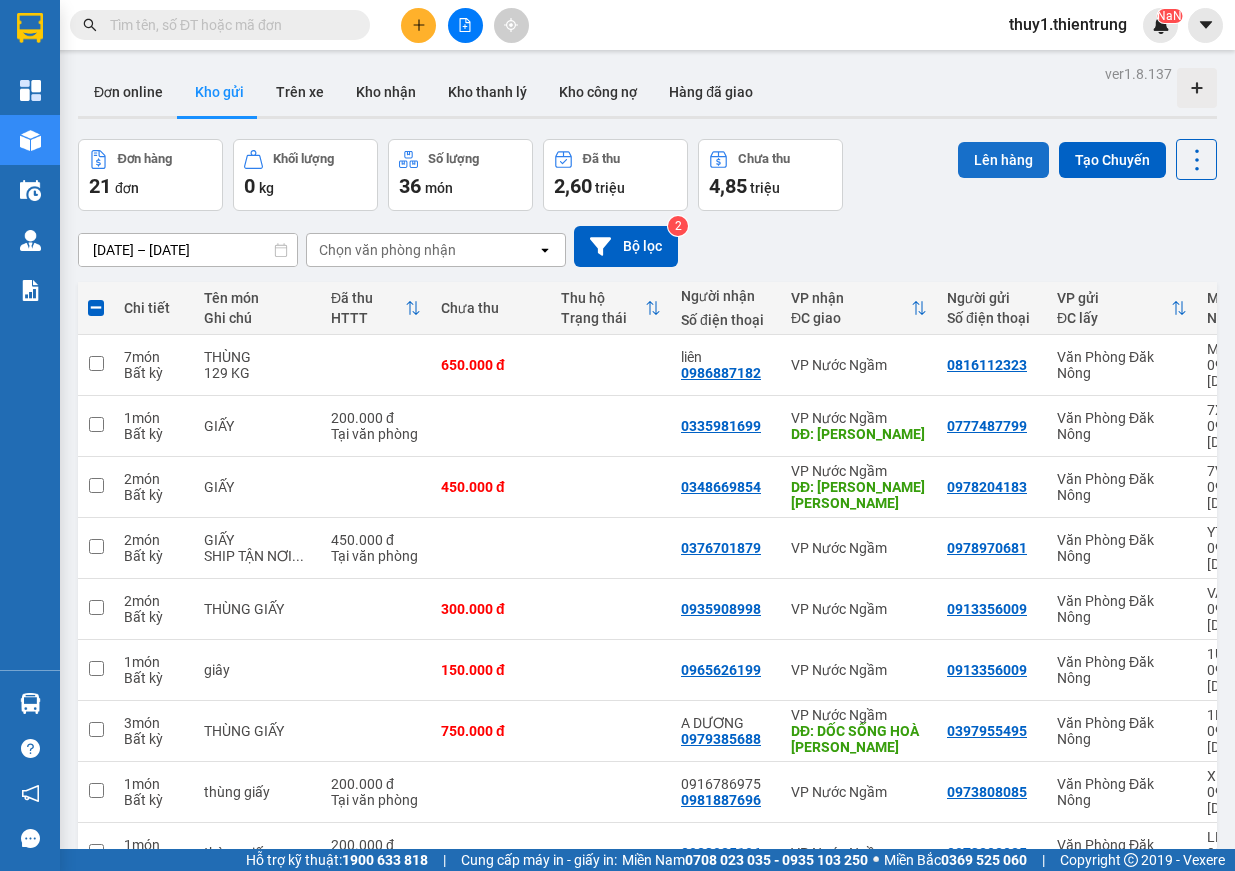 click on "Lên hàng" at bounding box center (1003, 160) 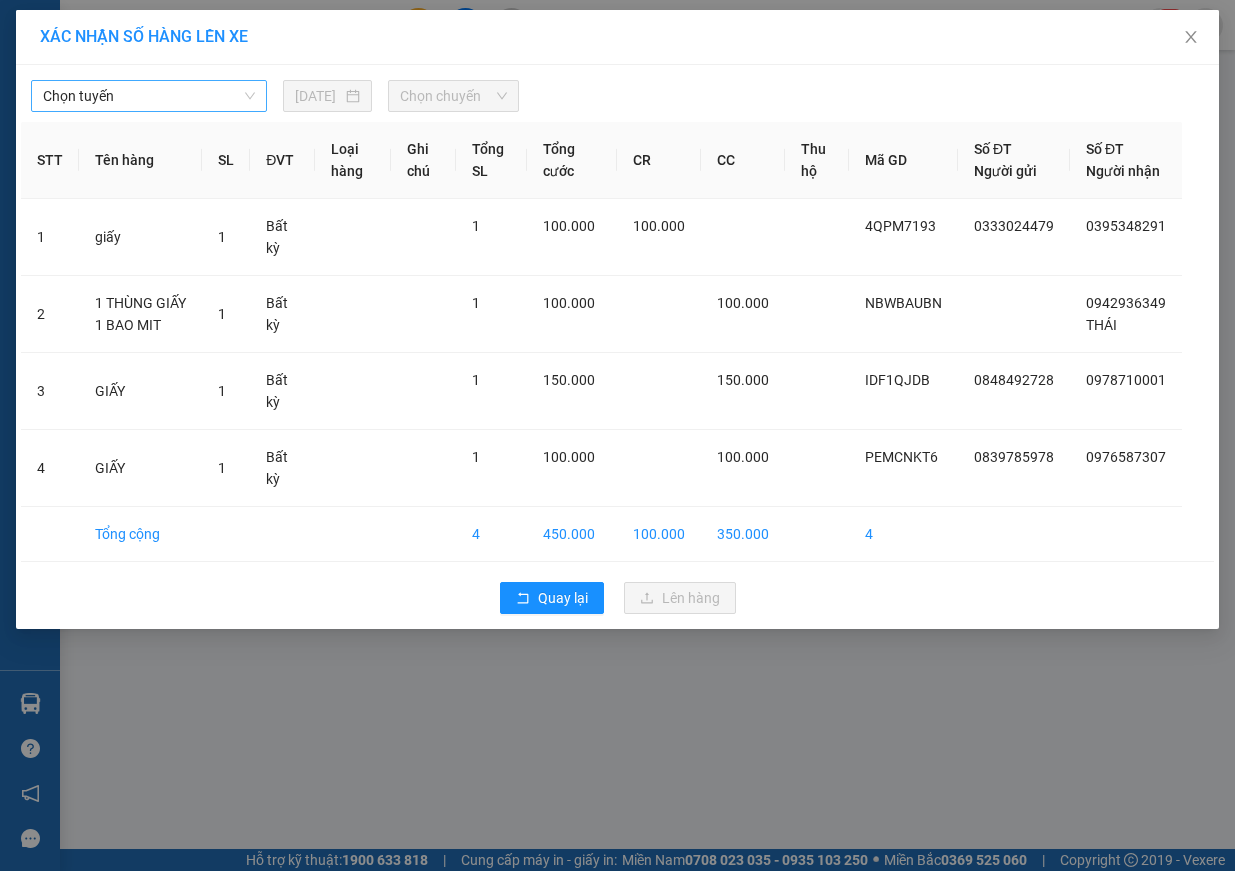 click on "Chọn tuyến" at bounding box center [149, 96] 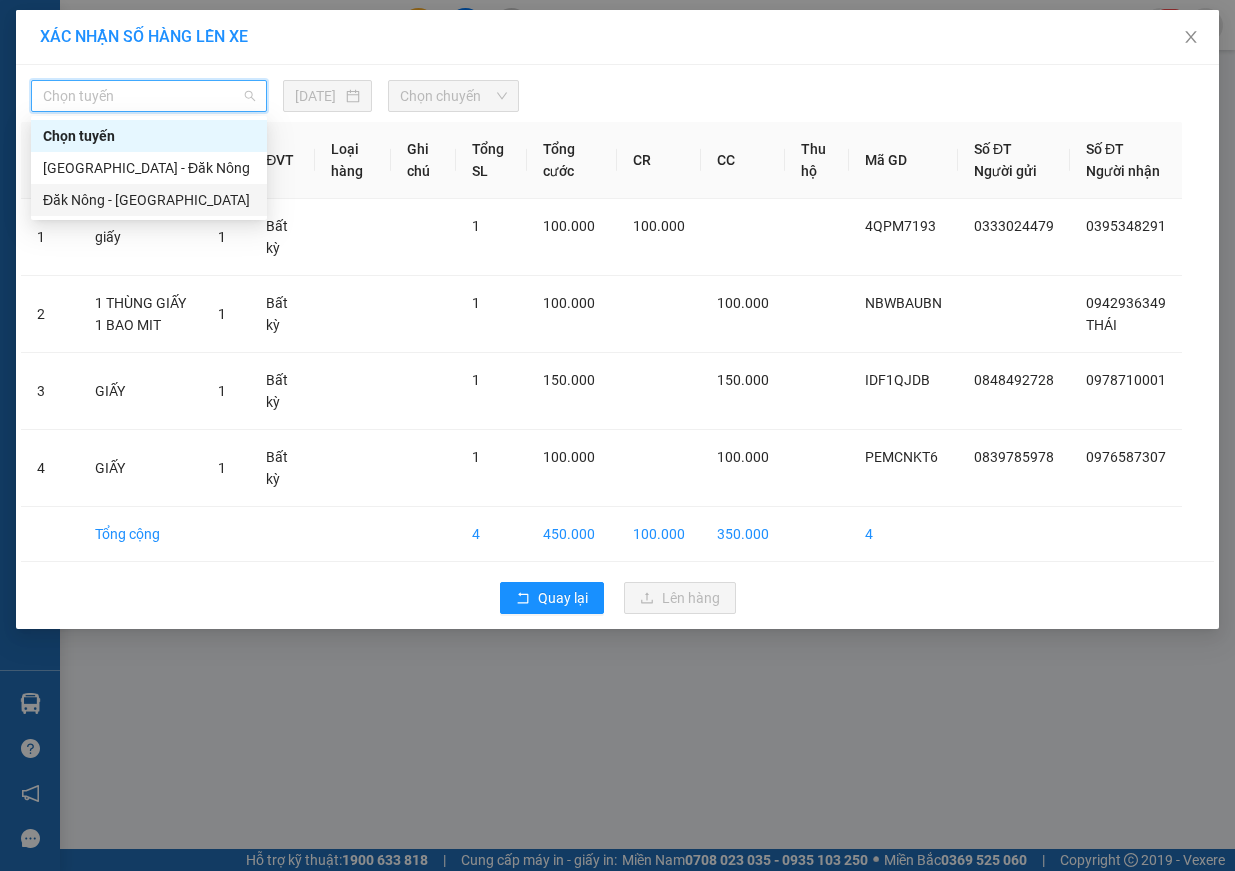 click on "Đăk Nông - [GEOGRAPHIC_DATA]" at bounding box center (149, 200) 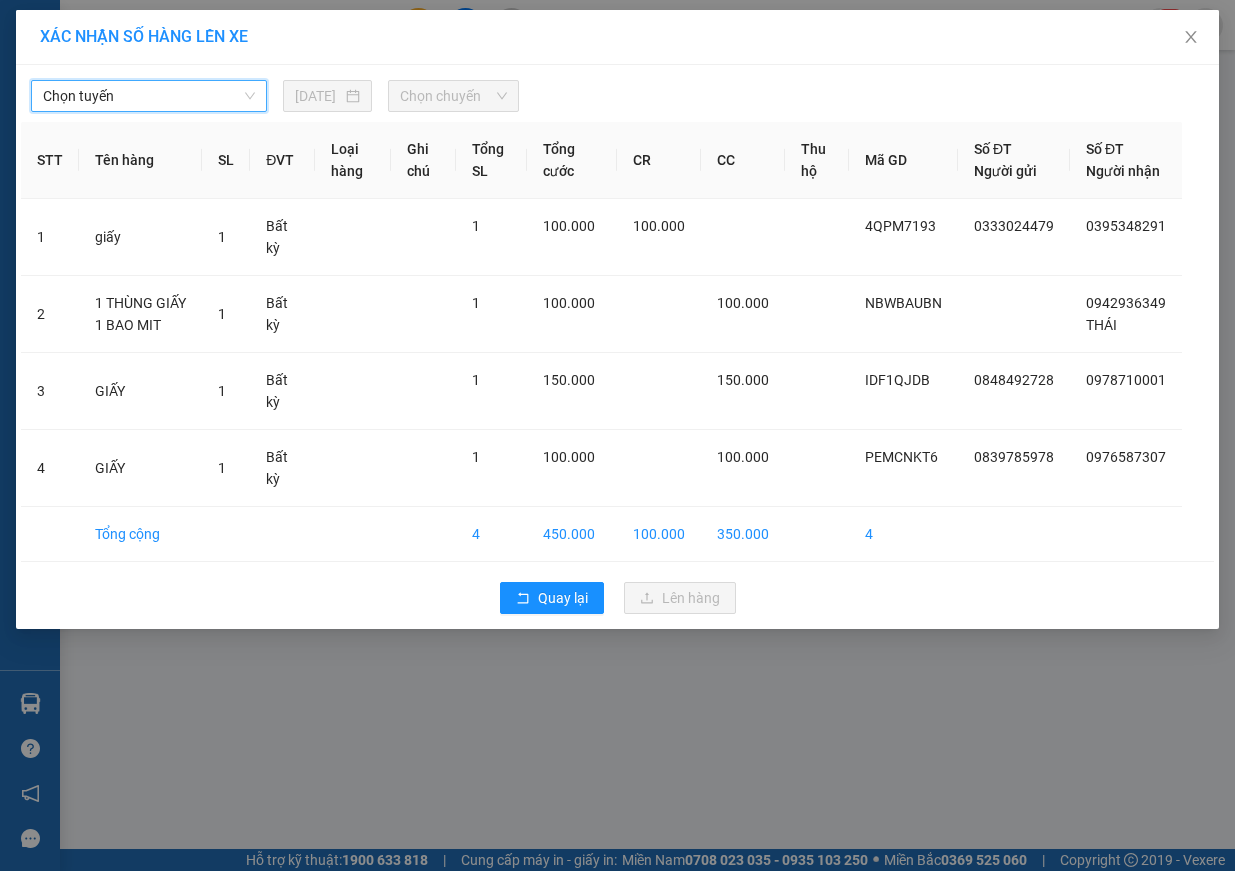 click on "Chọn tuyến" at bounding box center [149, 96] 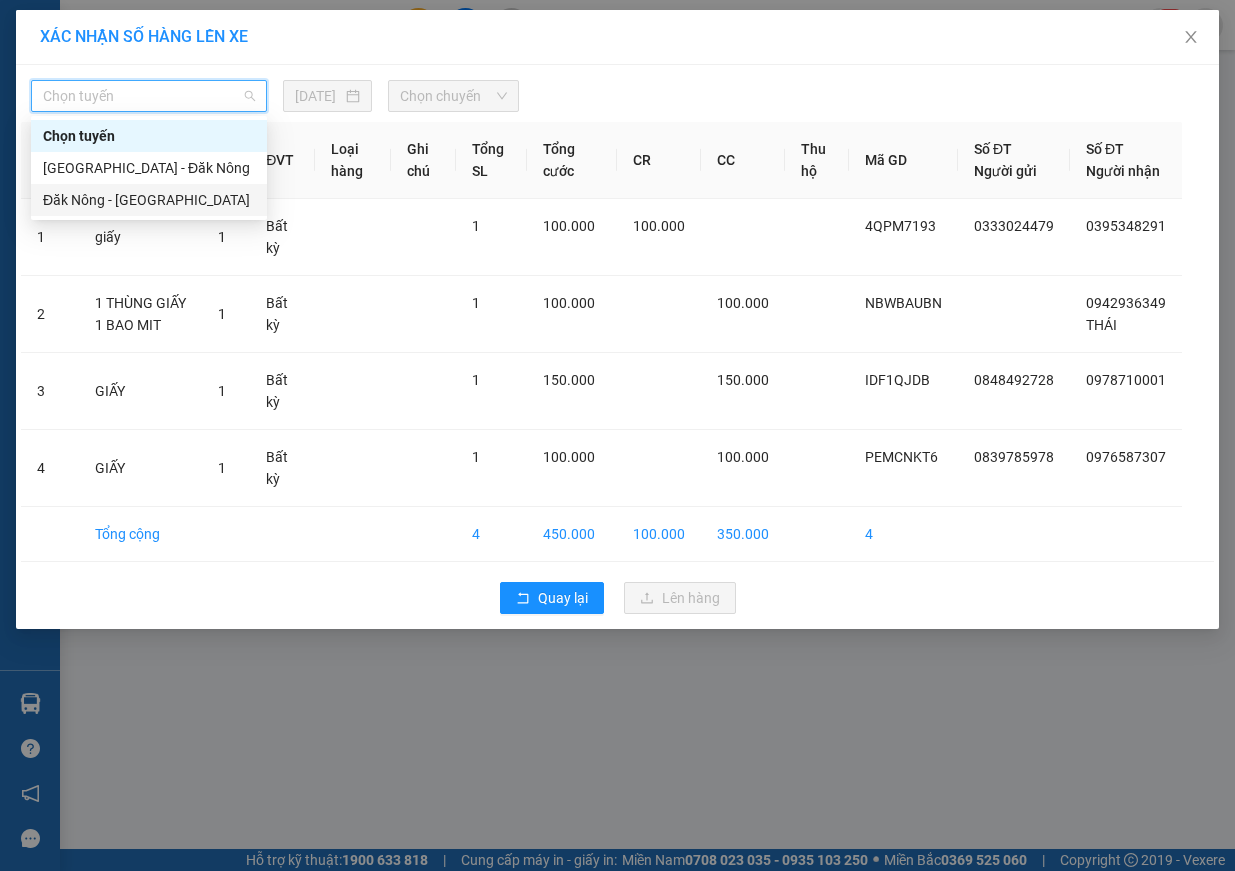 click on "Đăk Nông - [GEOGRAPHIC_DATA]" at bounding box center [149, 200] 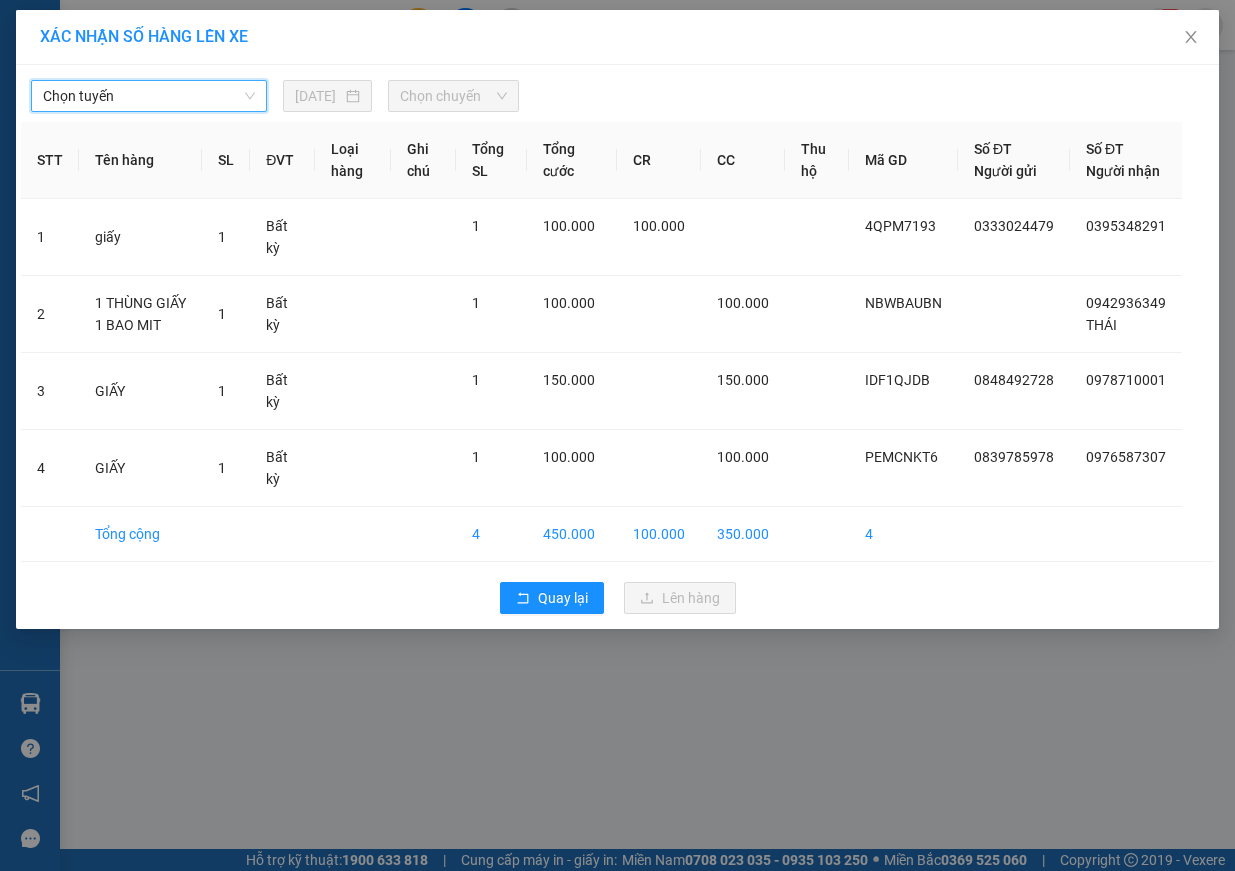 click on "Chọn tuyến" at bounding box center (149, 96) 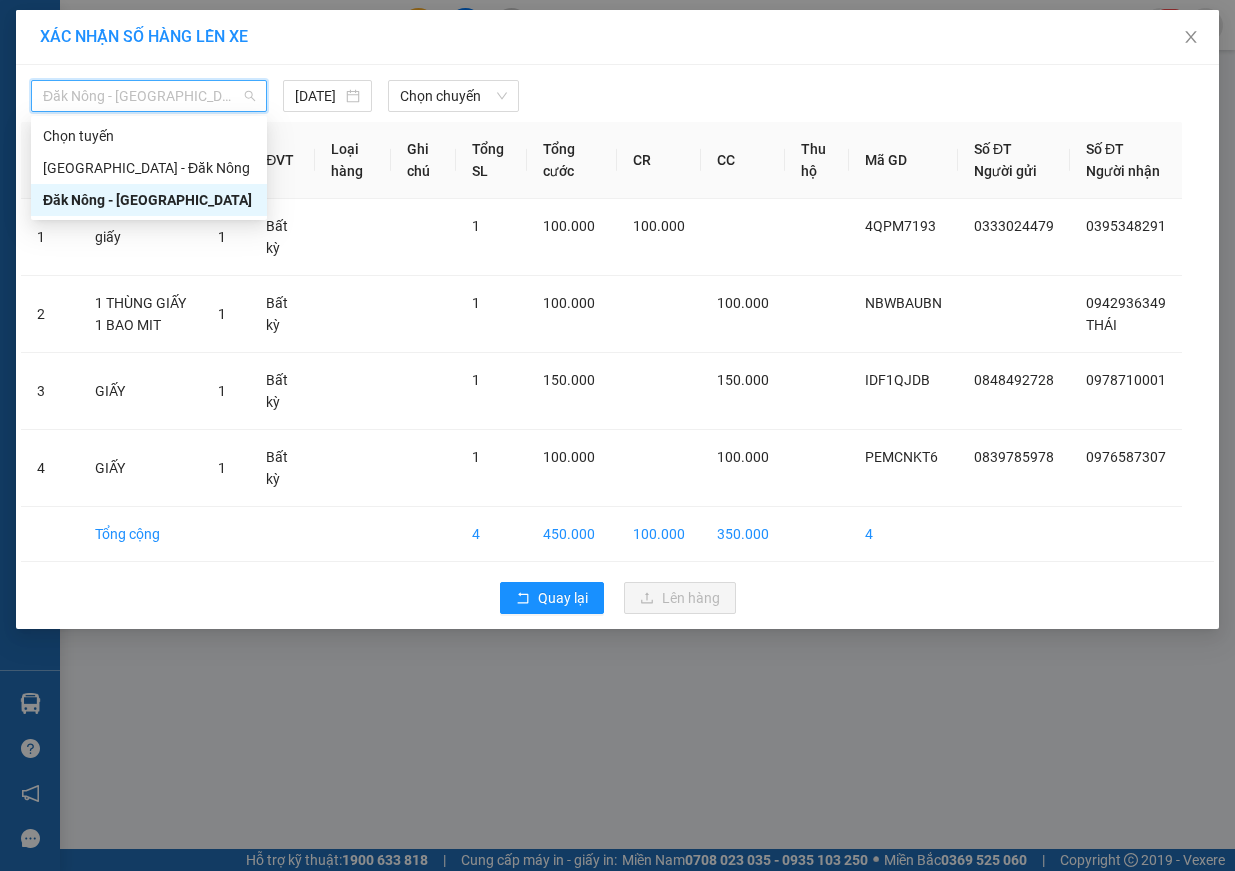 click on "Đăk Nông - [GEOGRAPHIC_DATA]" at bounding box center [149, 200] 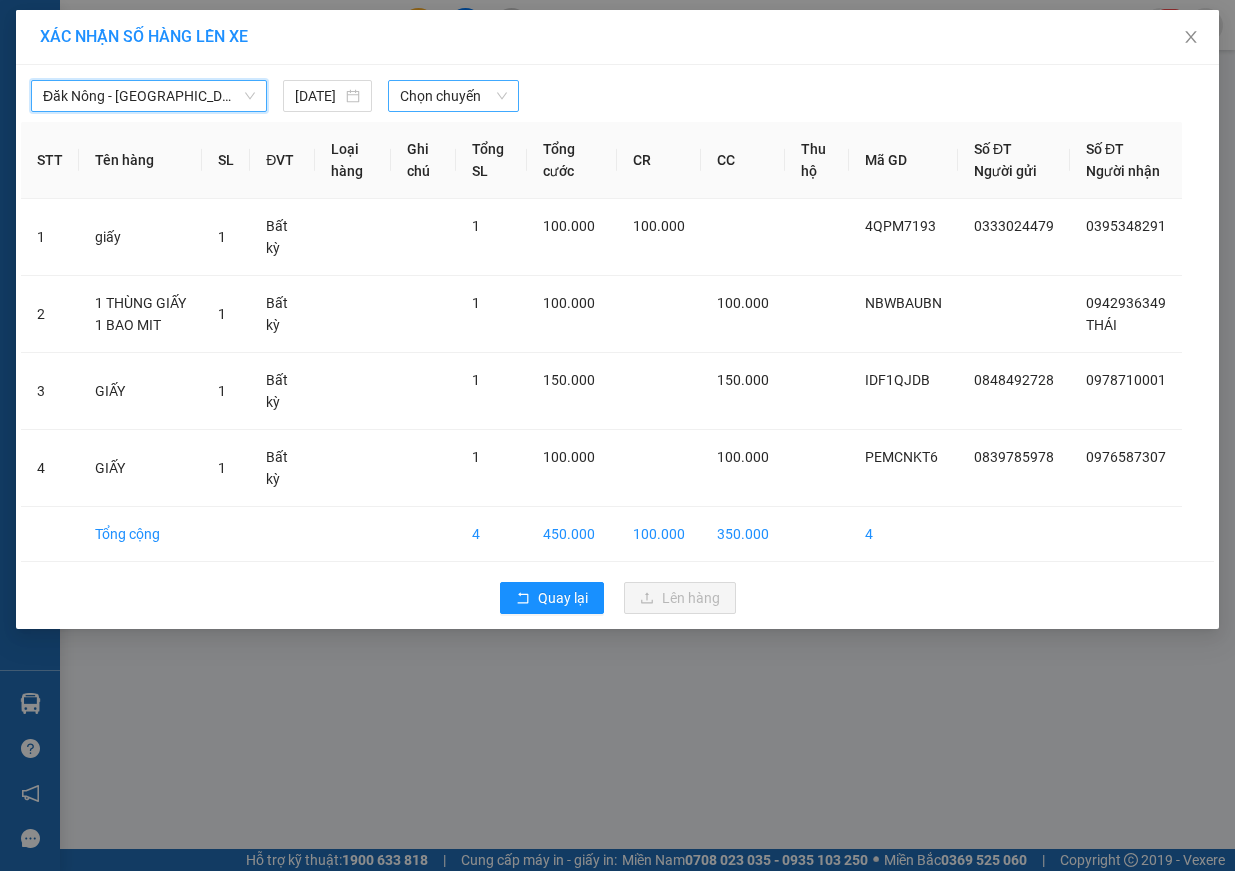 click on "Chọn chuyến" at bounding box center [453, 96] 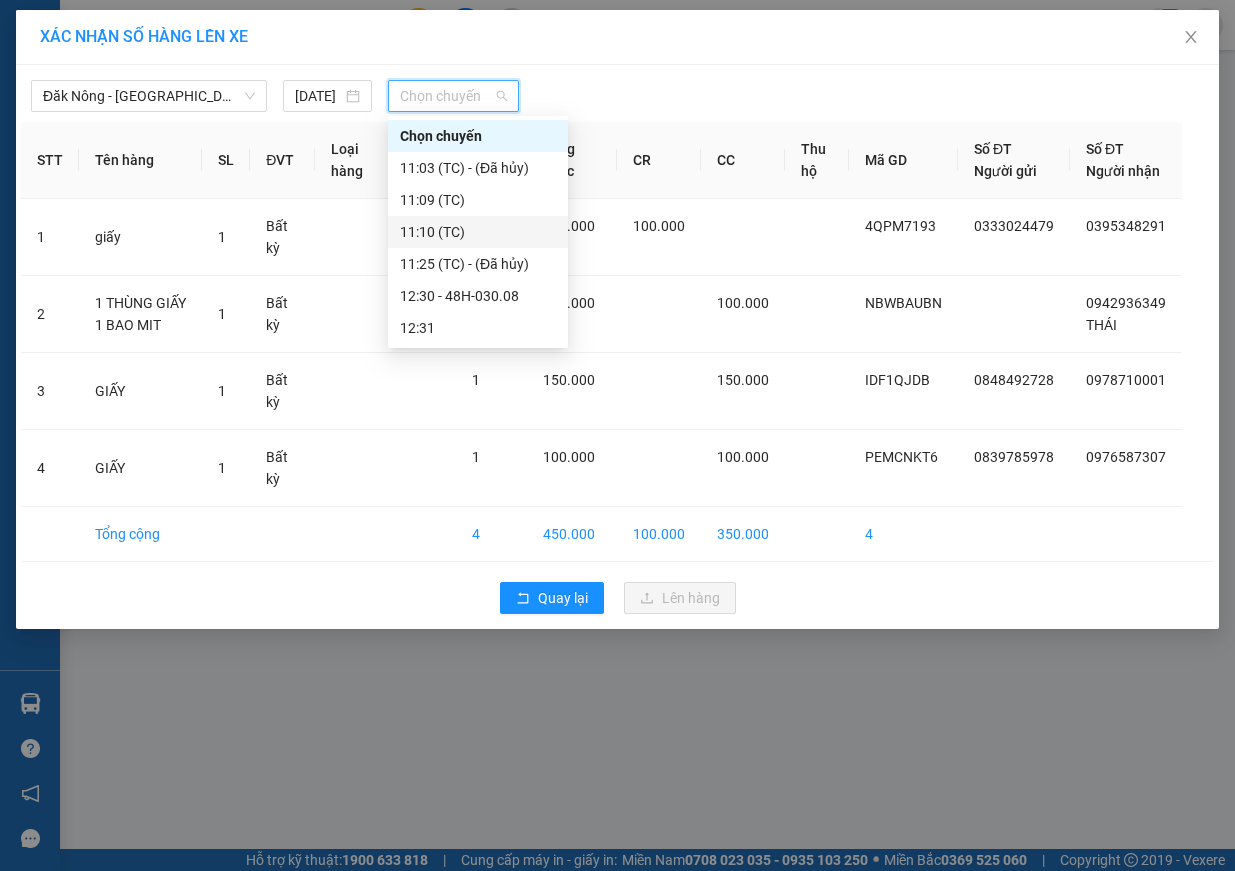 click on "11:10   (TC)" at bounding box center [478, 232] 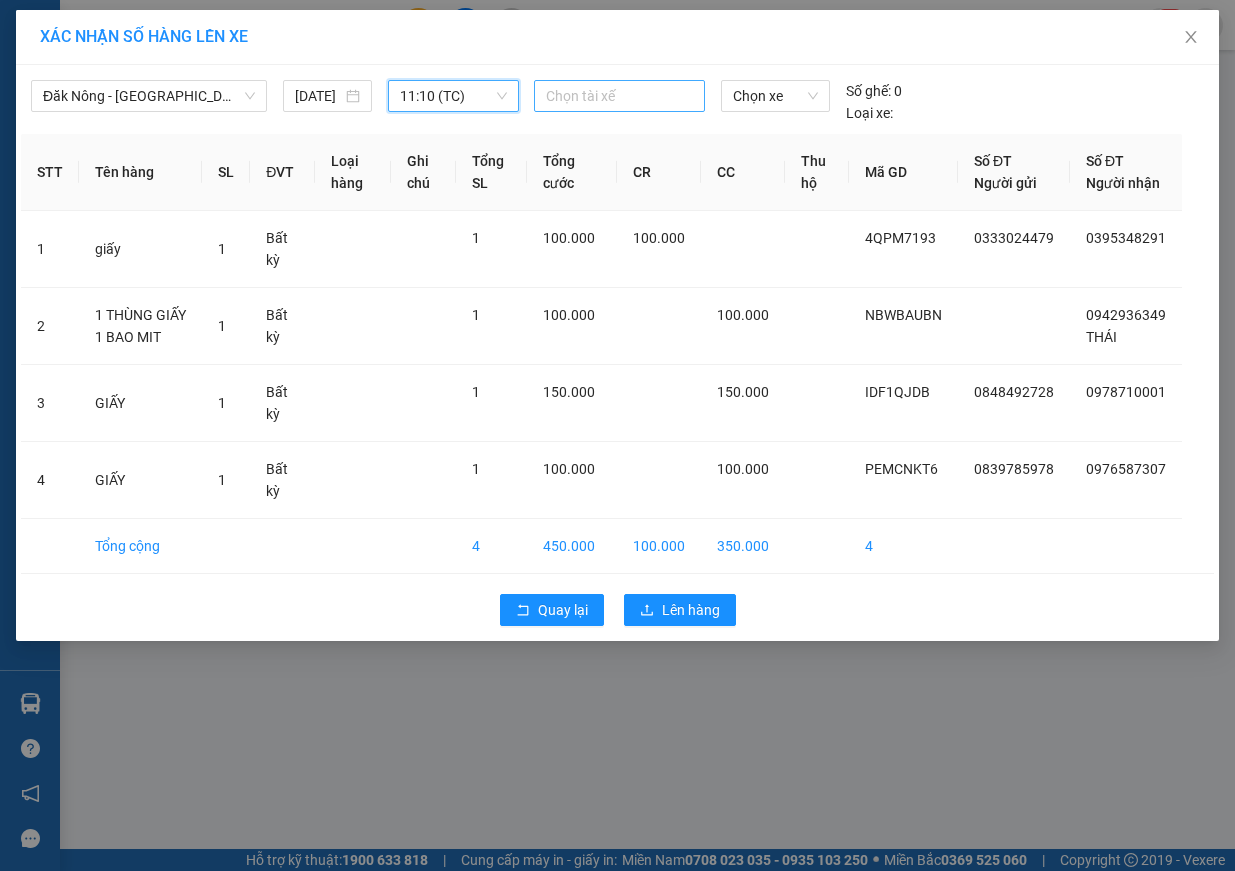 click at bounding box center [619, 96] 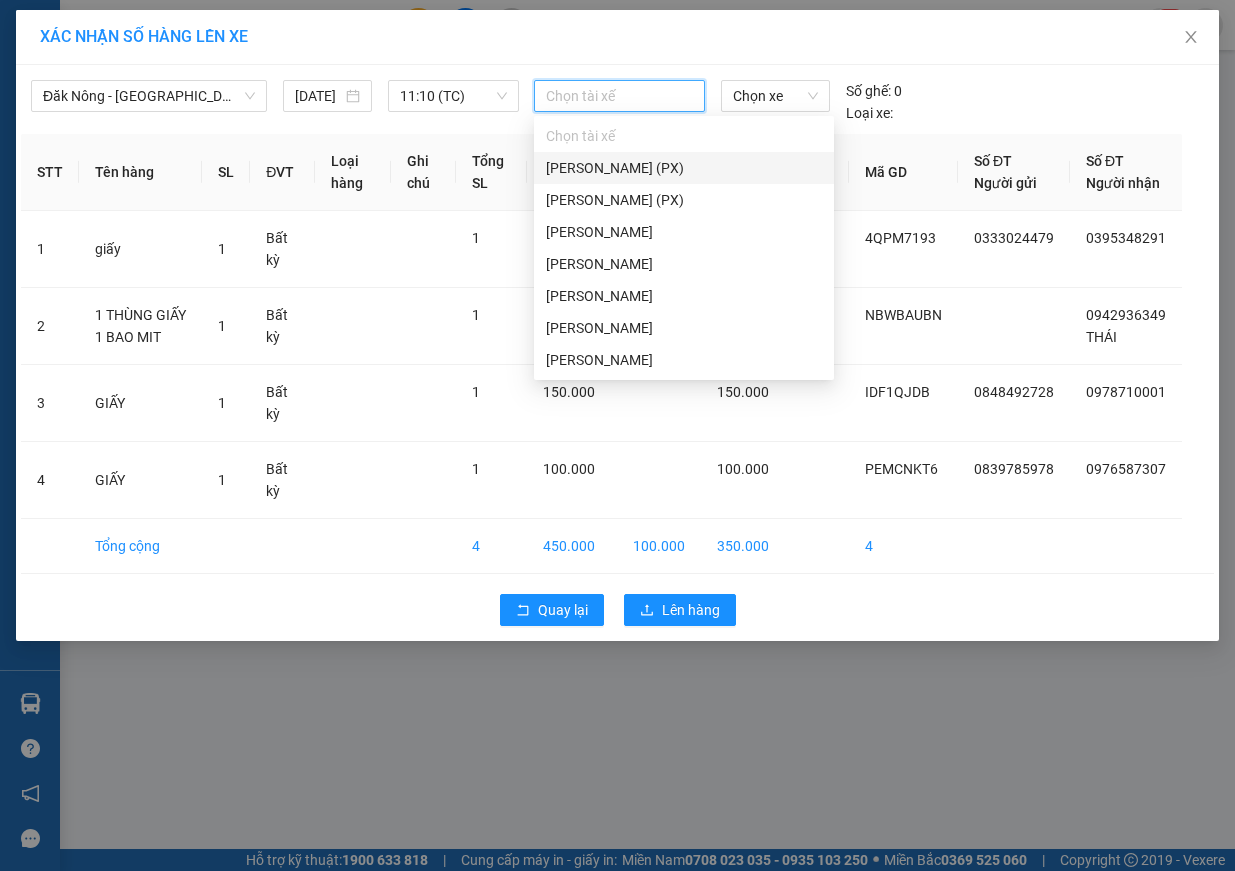 click on "[PERSON_NAME] (PX)" at bounding box center (684, 168) 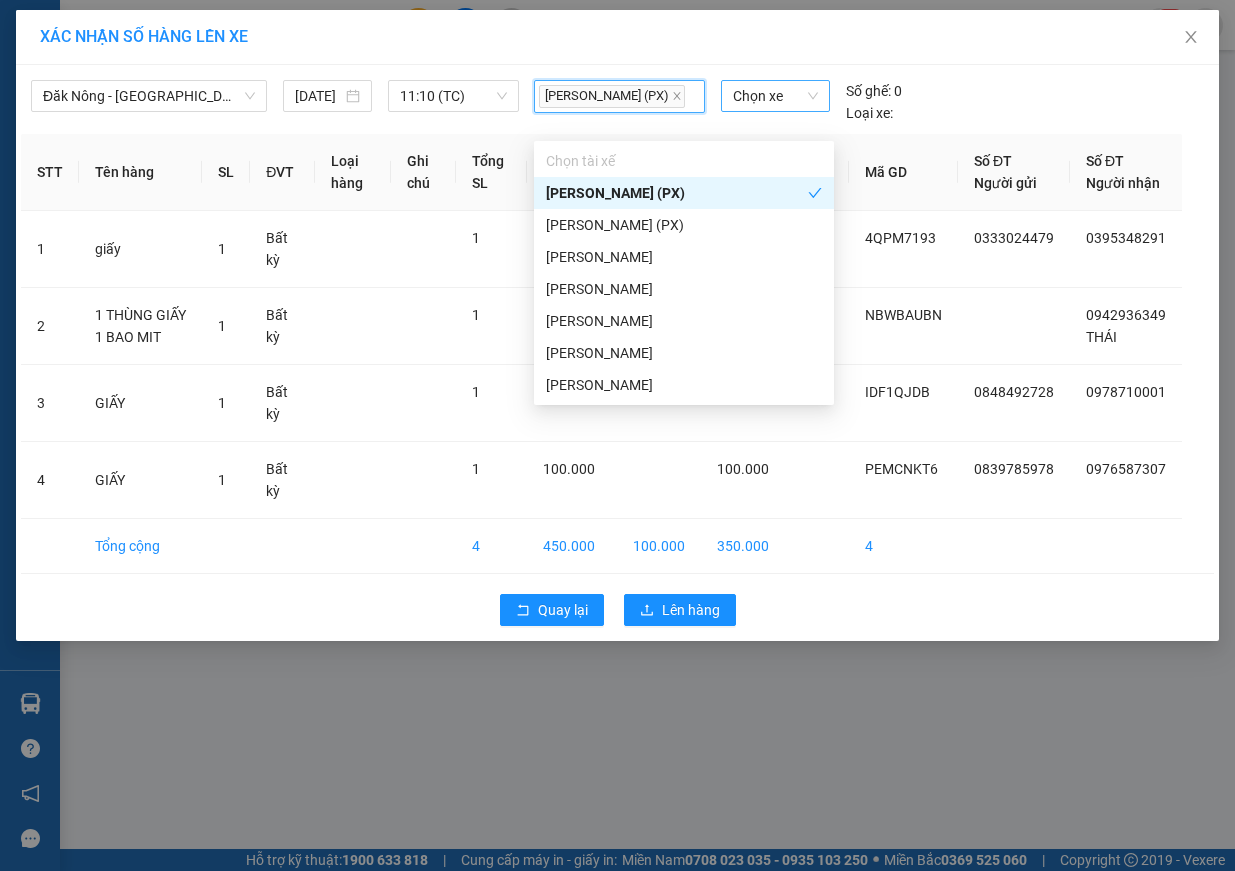 click on "Chọn xe" at bounding box center [775, 96] 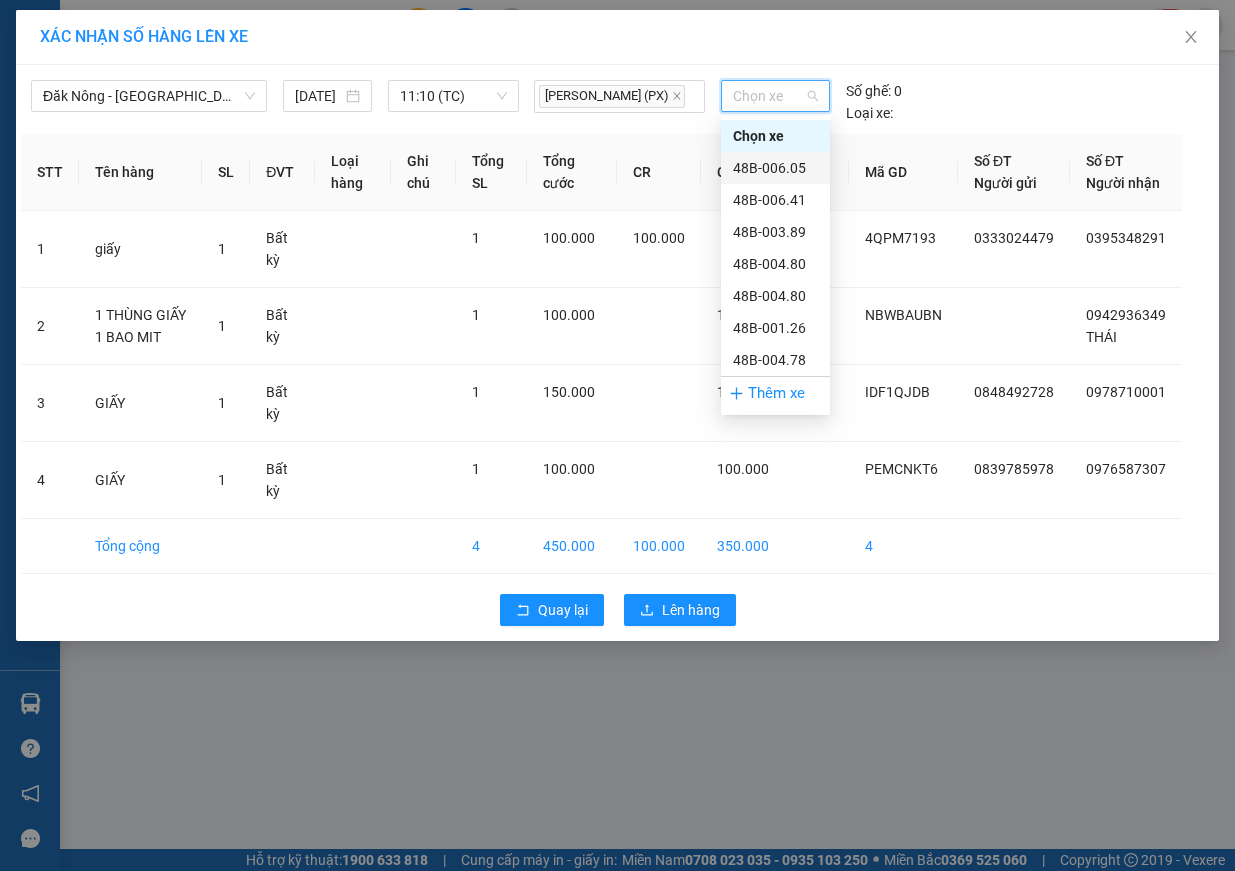 click on "48B-006.05" at bounding box center [775, 168] 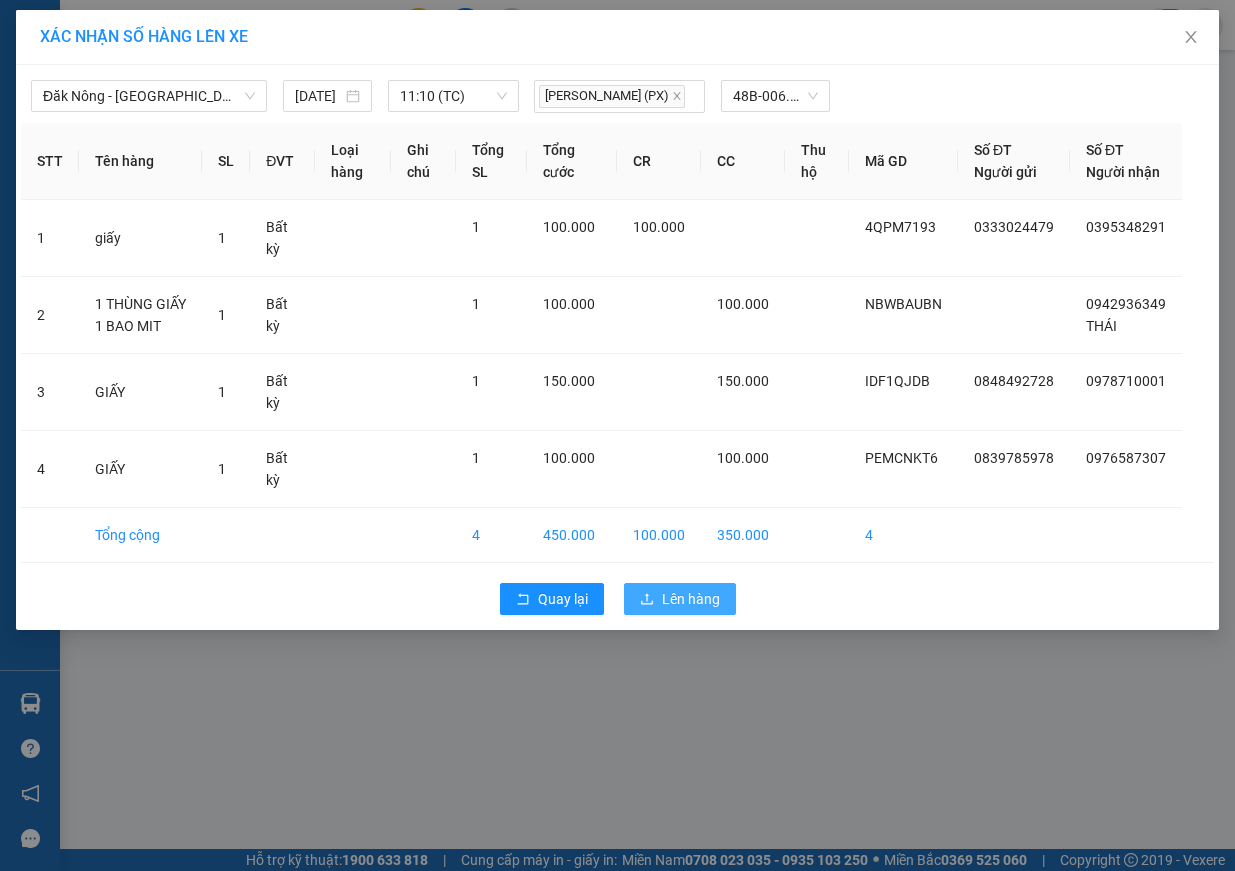 click on "Lên hàng" at bounding box center [691, 599] 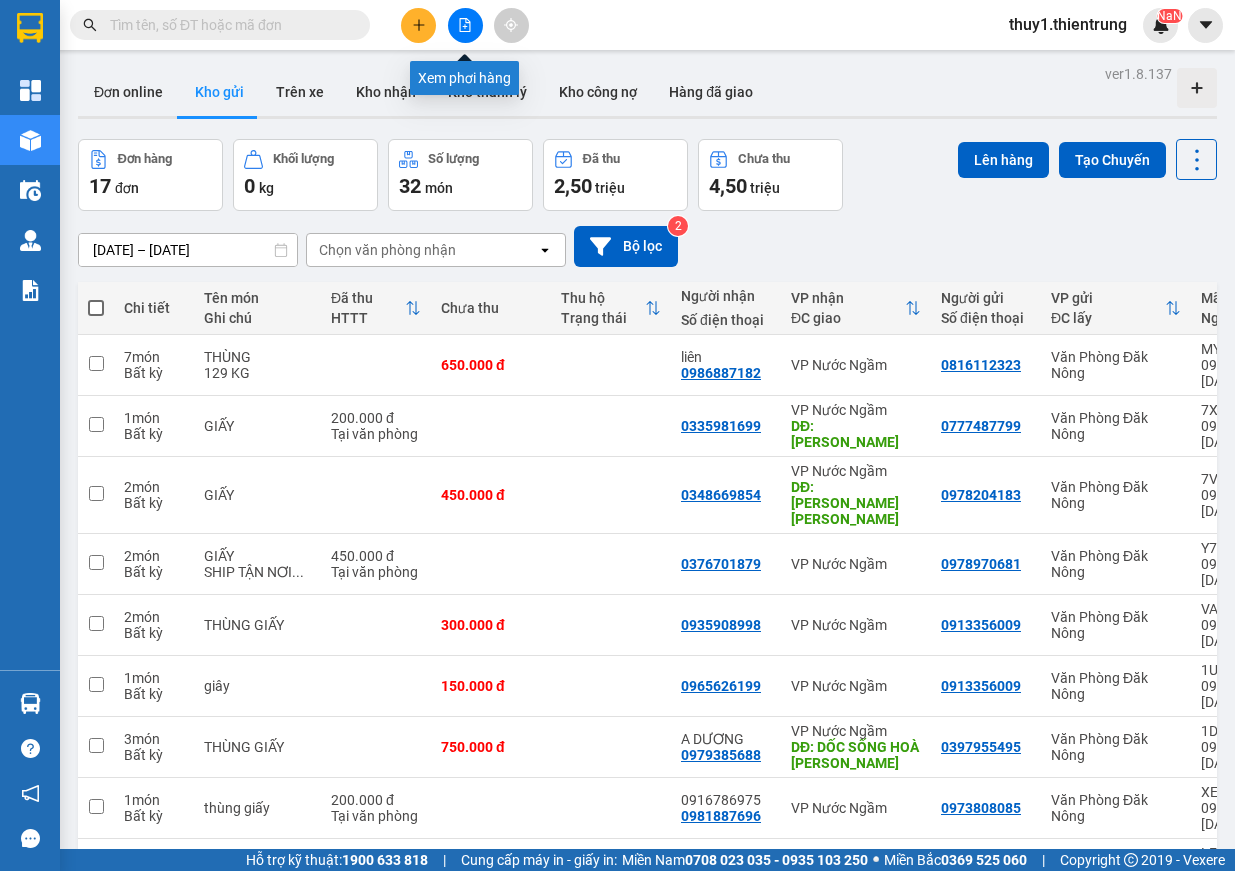 click 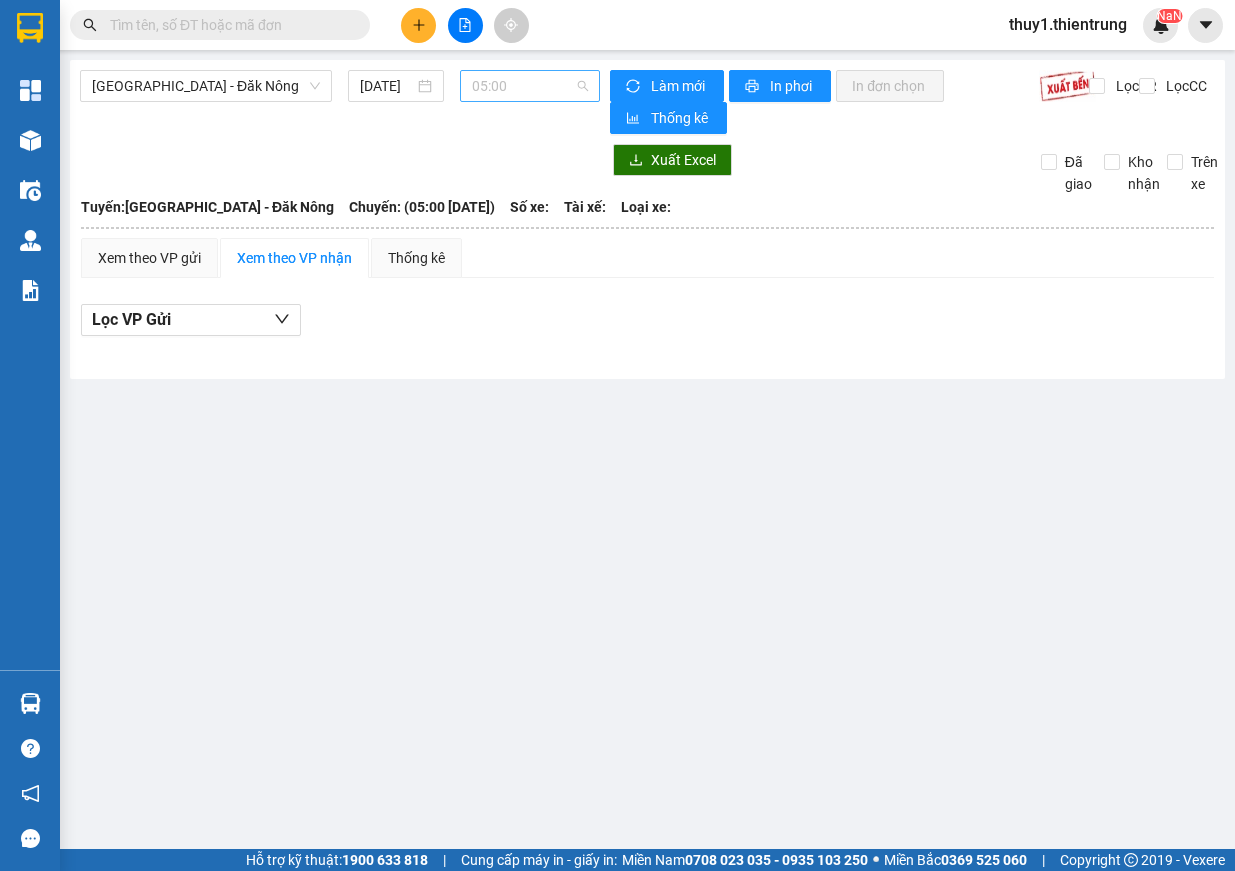 click on "05:00" at bounding box center (530, 86) 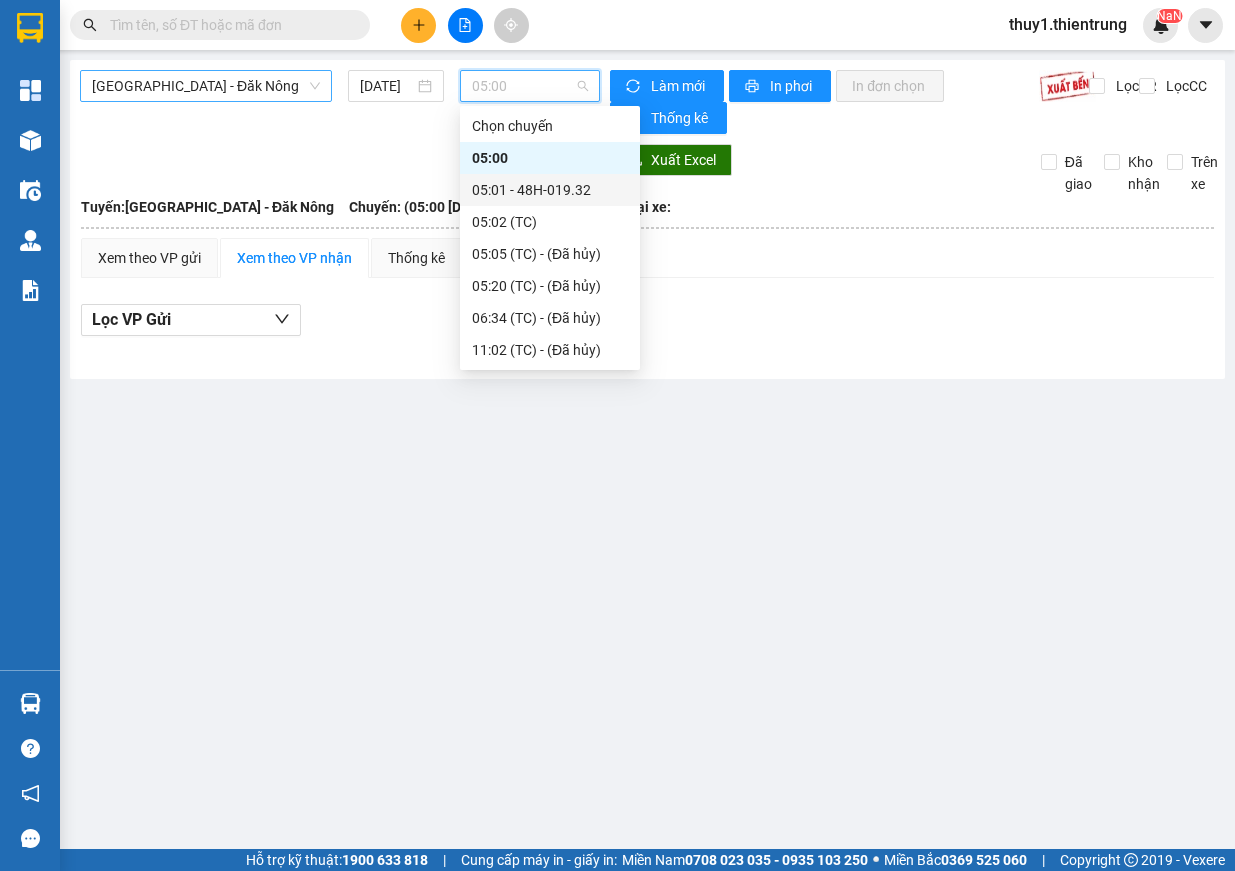 click on "[GEOGRAPHIC_DATA] - Đăk Nông" at bounding box center [206, 86] 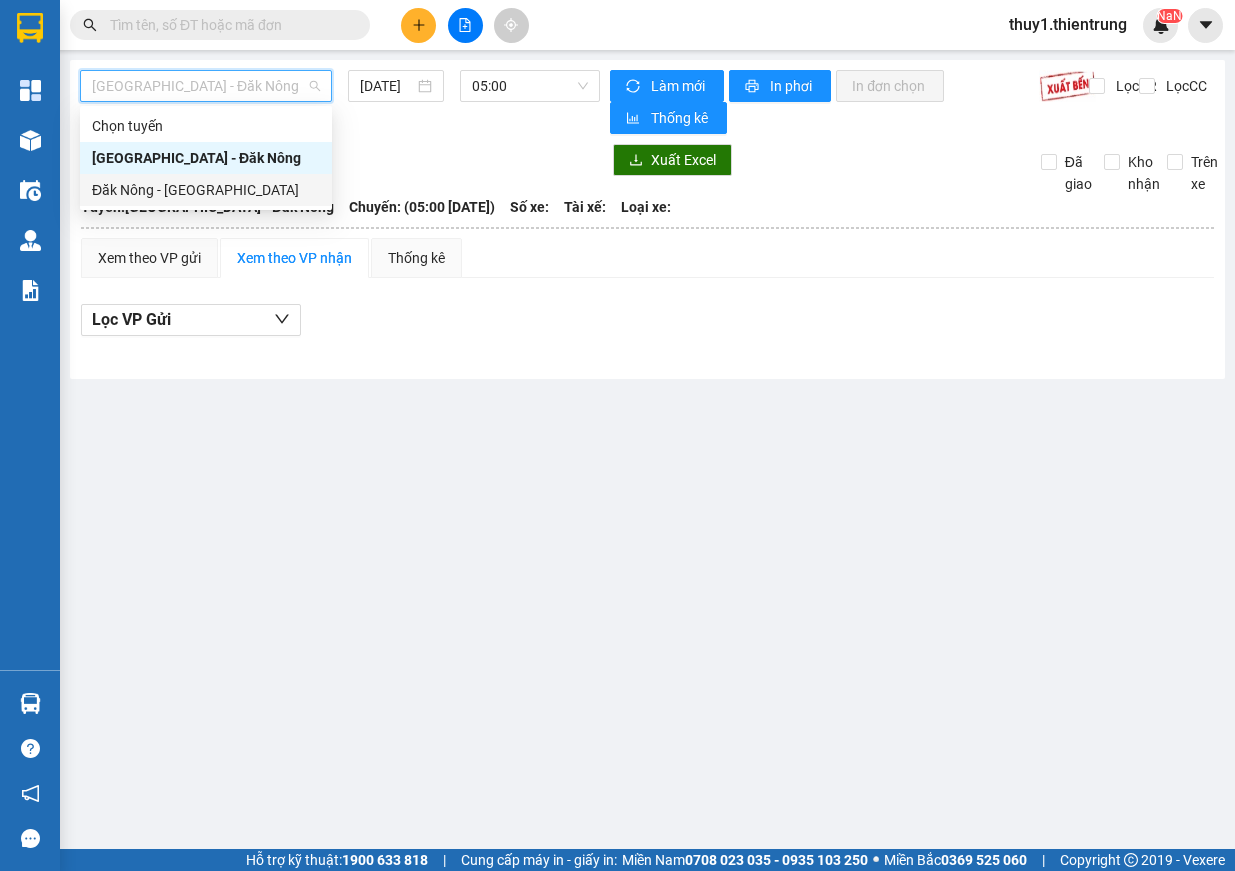 click on "Đăk Nông - [GEOGRAPHIC_DATA]" at bounding box center (206, 190) 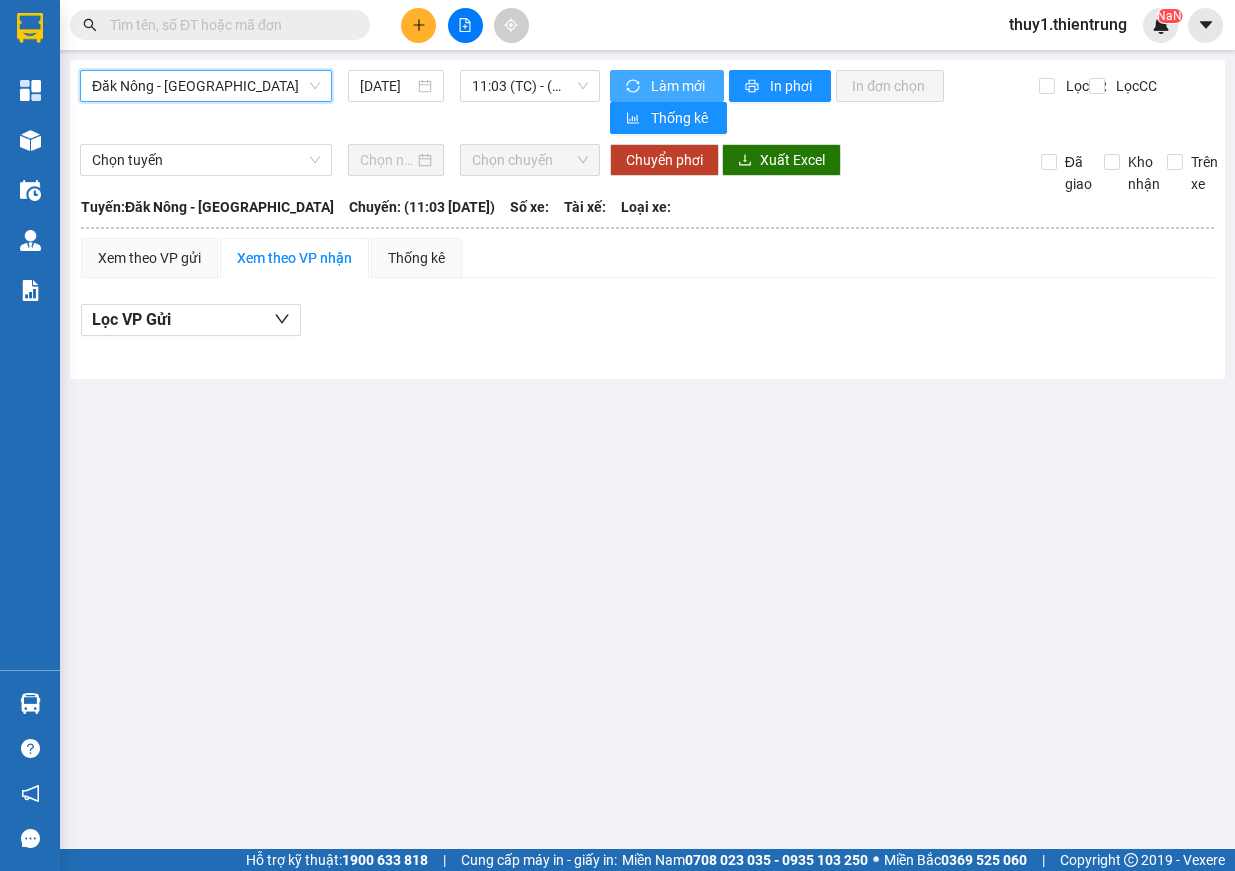 scroll, scrollTop: 0, scrollLeft: 0, axis: both 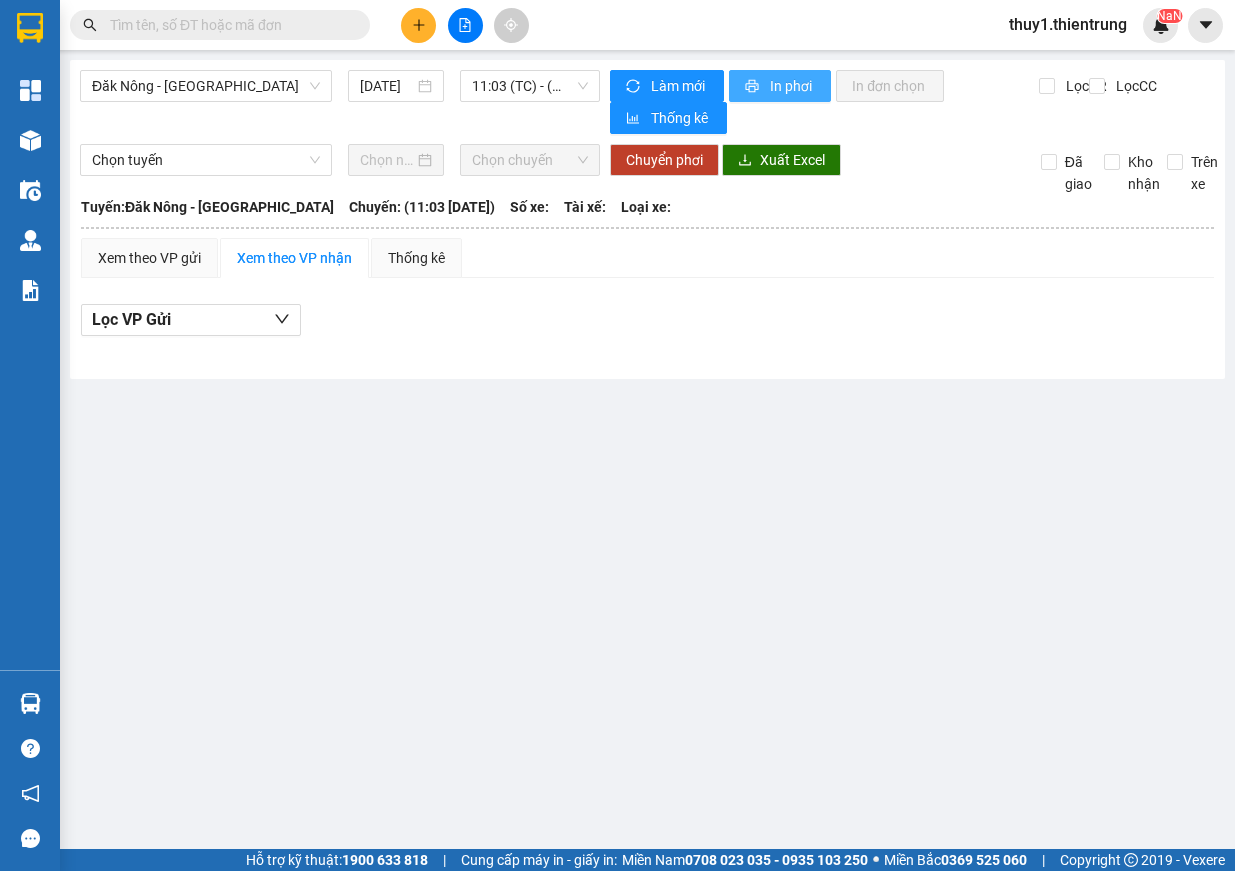 click on "In phơi" at bounding box center (792, 86) 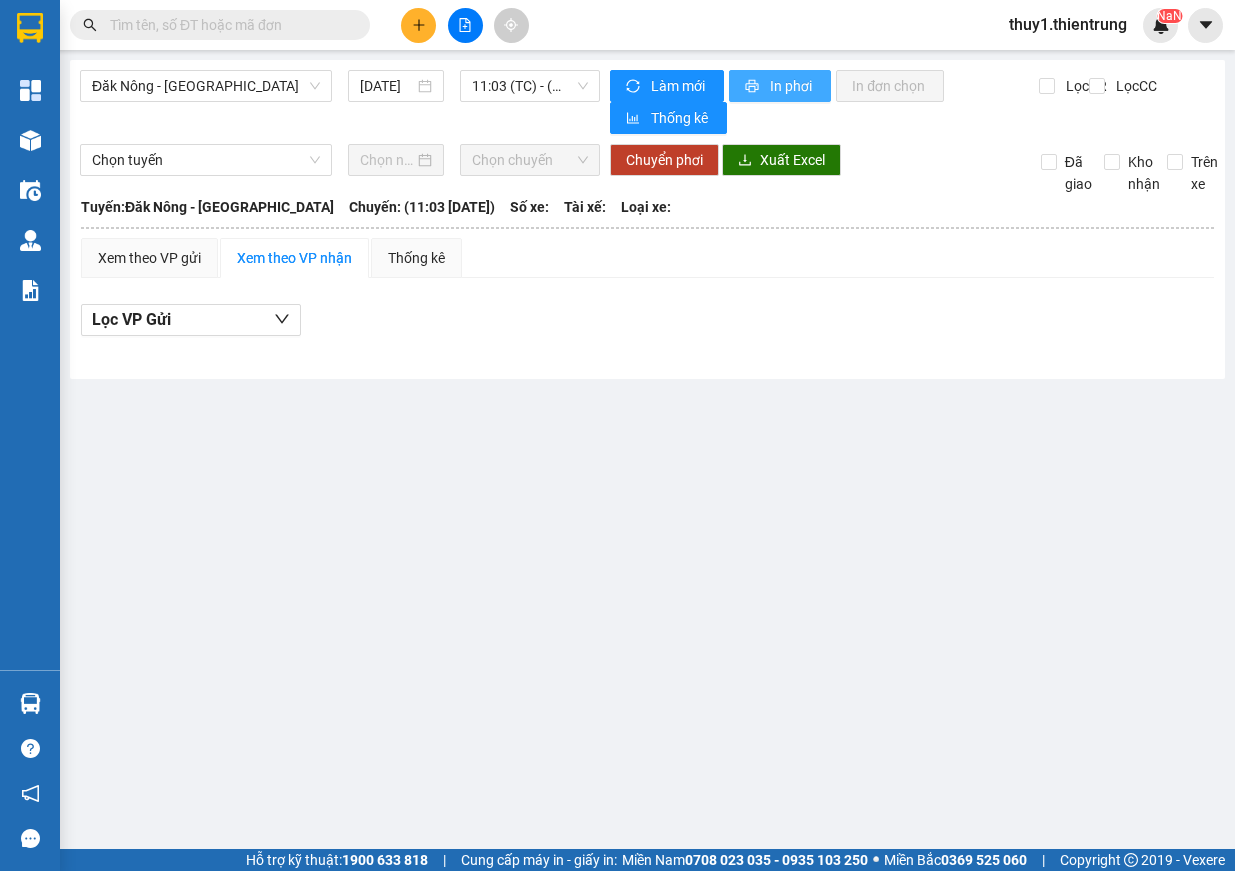 scroll, scrollTop: 0, scrollLeft: 0, axis: both 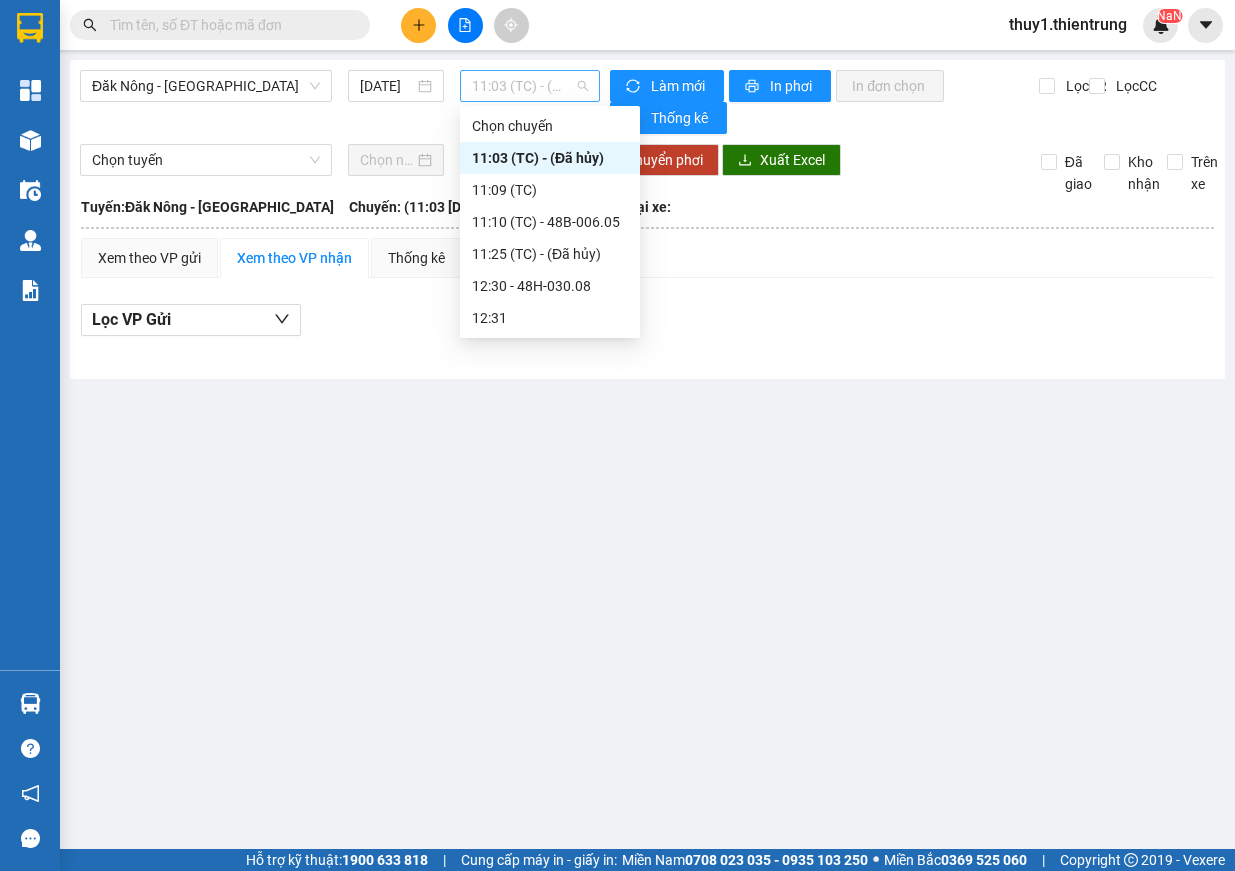 click on "11:03   (TC)   - (Đã [PERSON_NAME])" at bounding box center (530, 86) 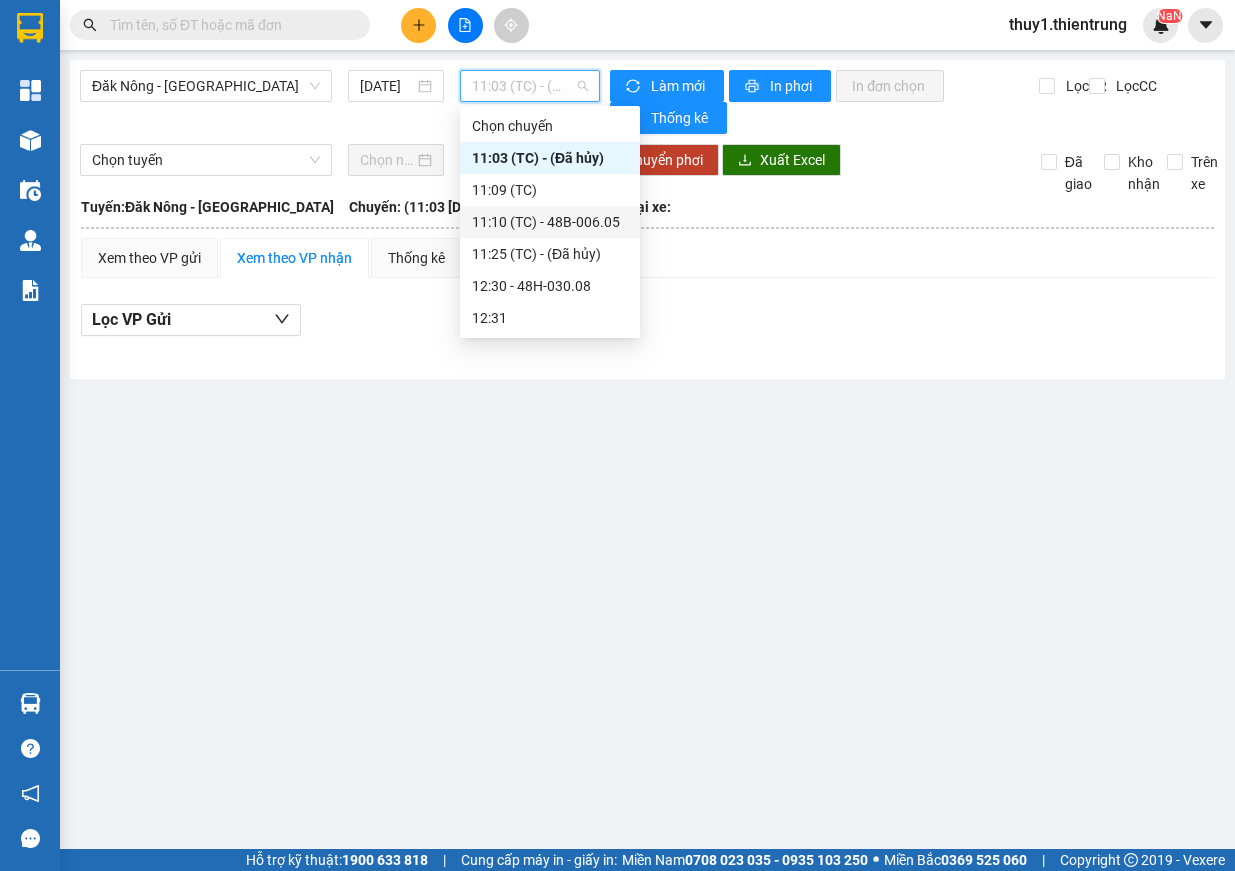 click on "11:10   (TC)   - 48B-006.05" at bounding box center [550, 222] 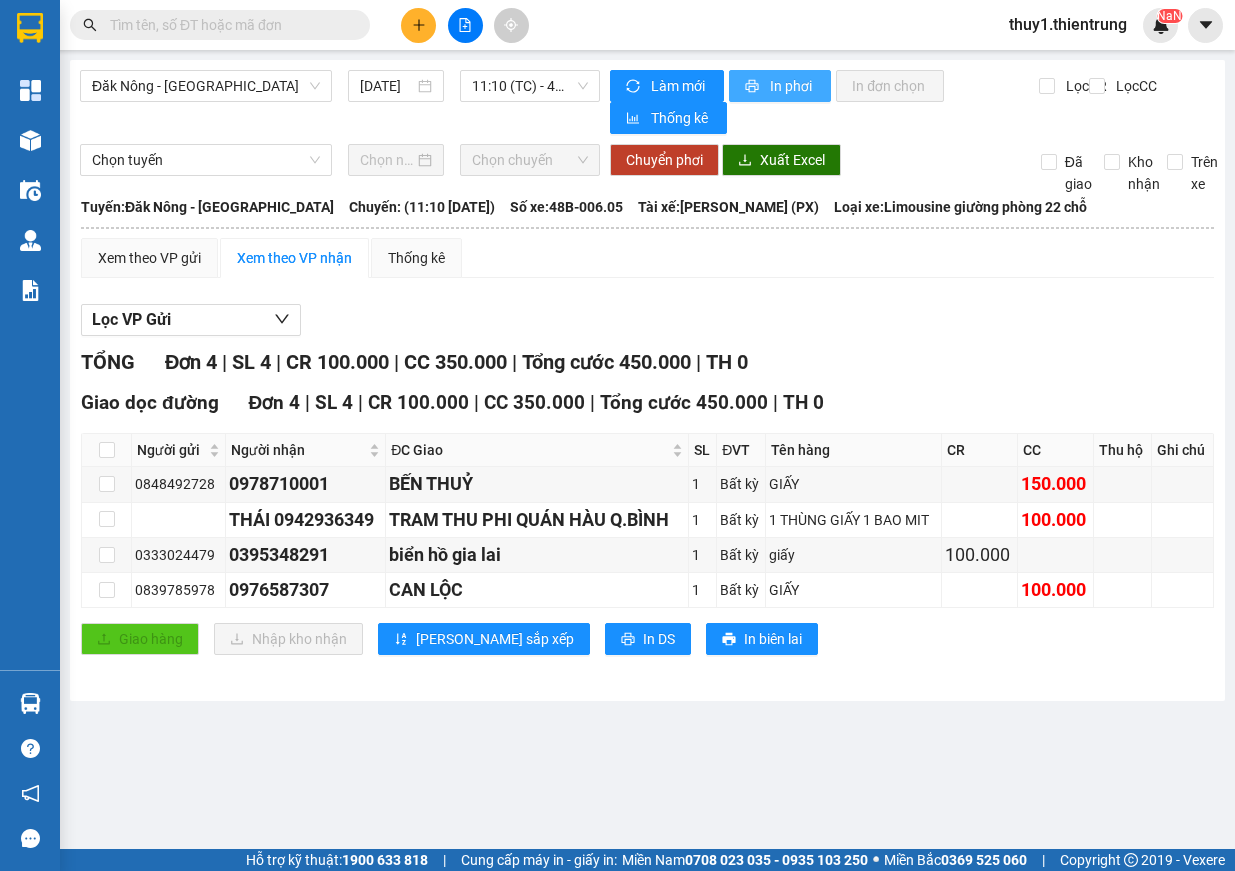 click on "In phơi" at bounding box center [792, 86] 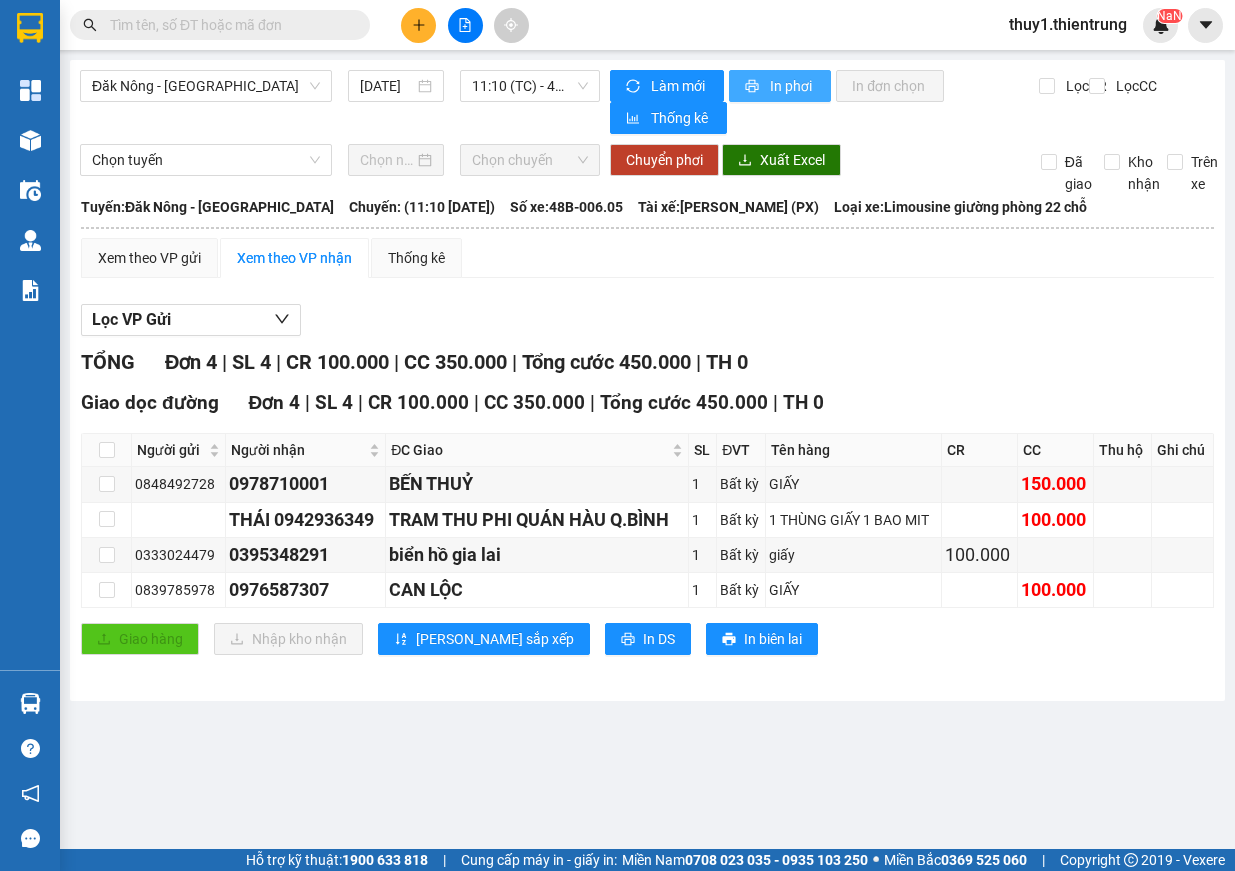 scroll, scrollTop: 0, scrollLeft: 0, axis: both 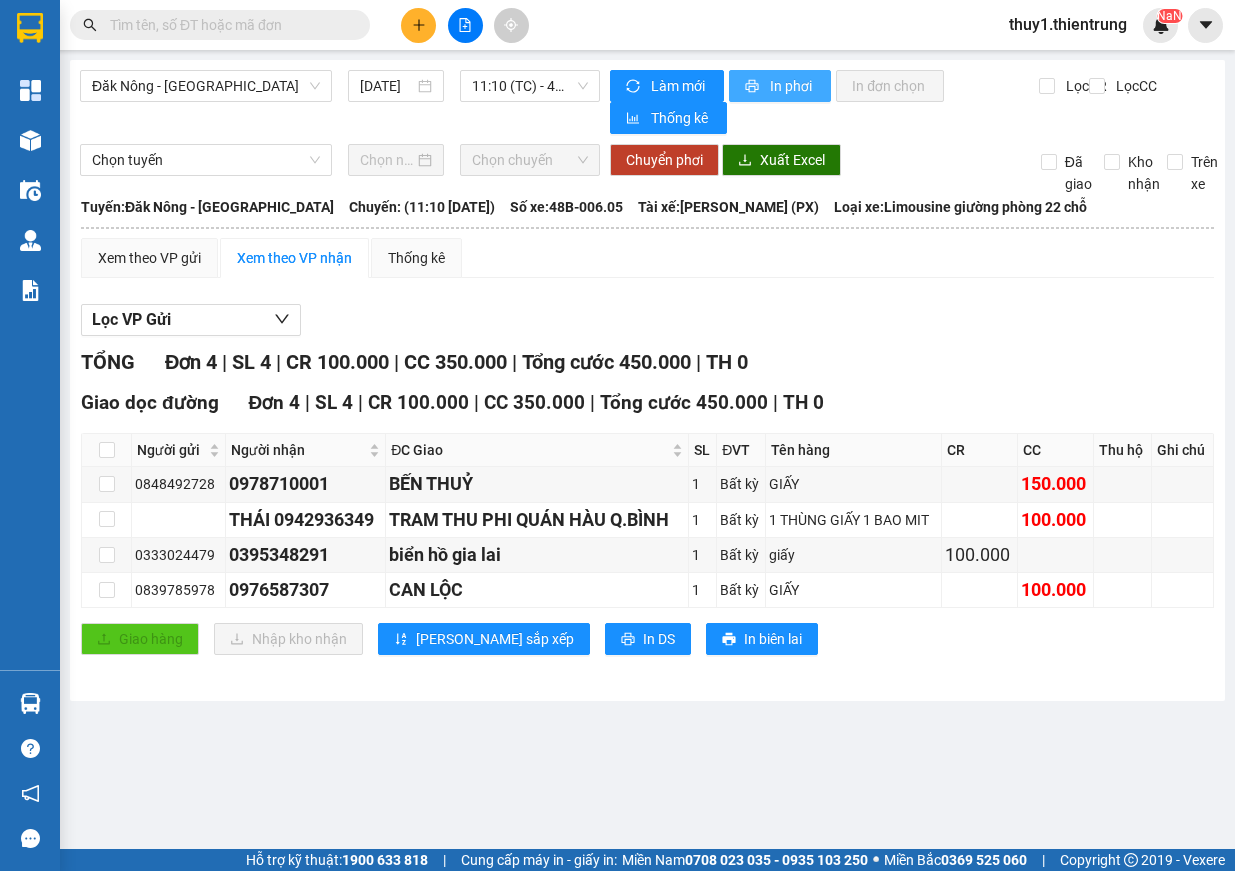 click on "In phơi" at bounding box center (792, 86) 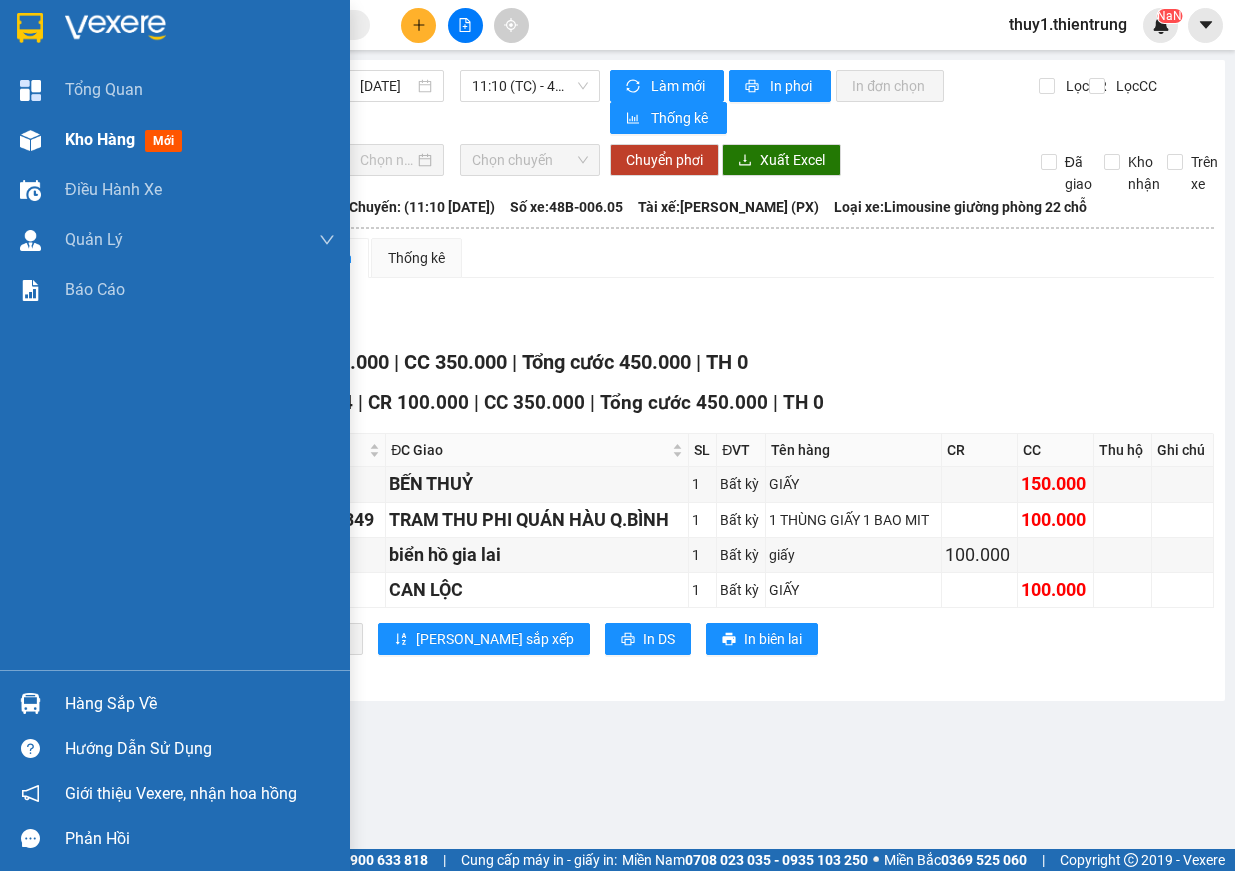 click at bounding box center (30, 140) 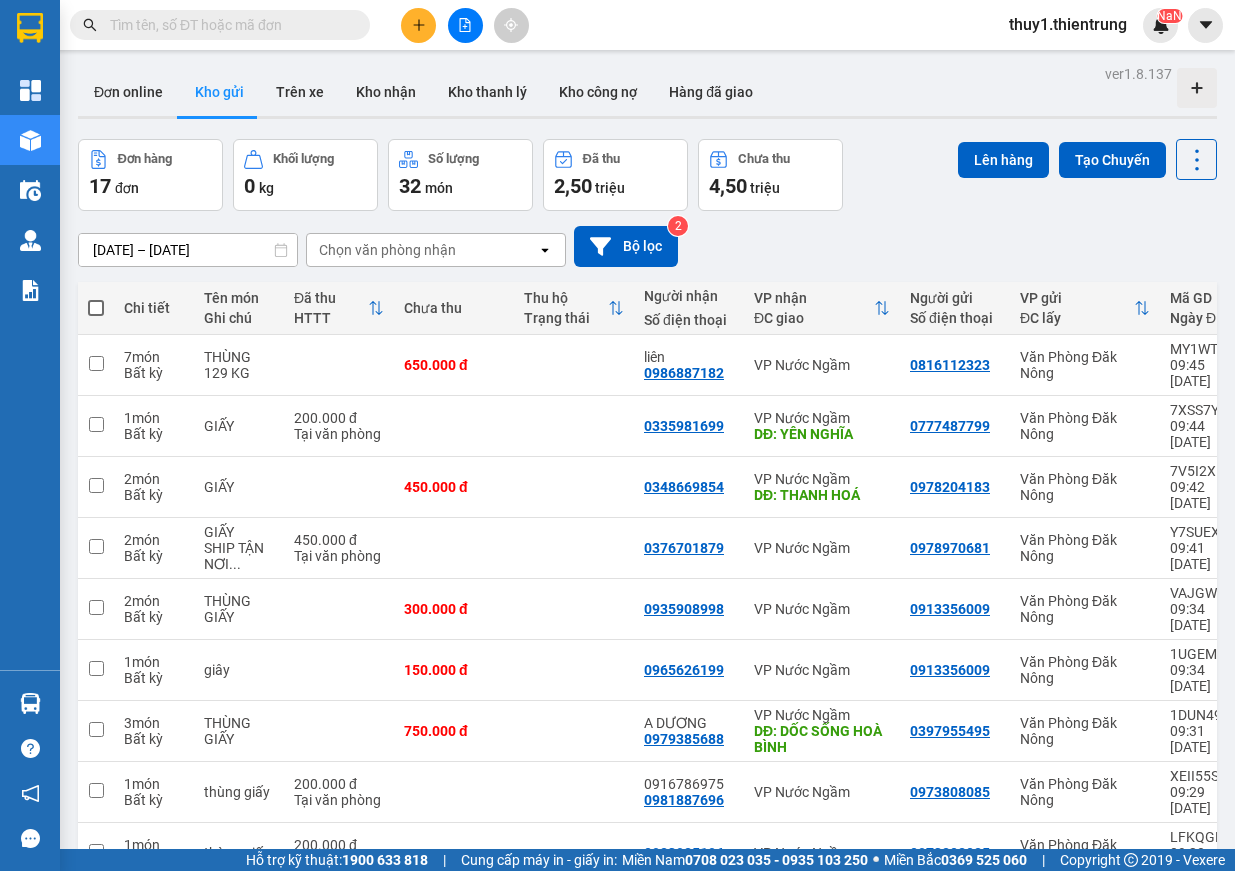 click 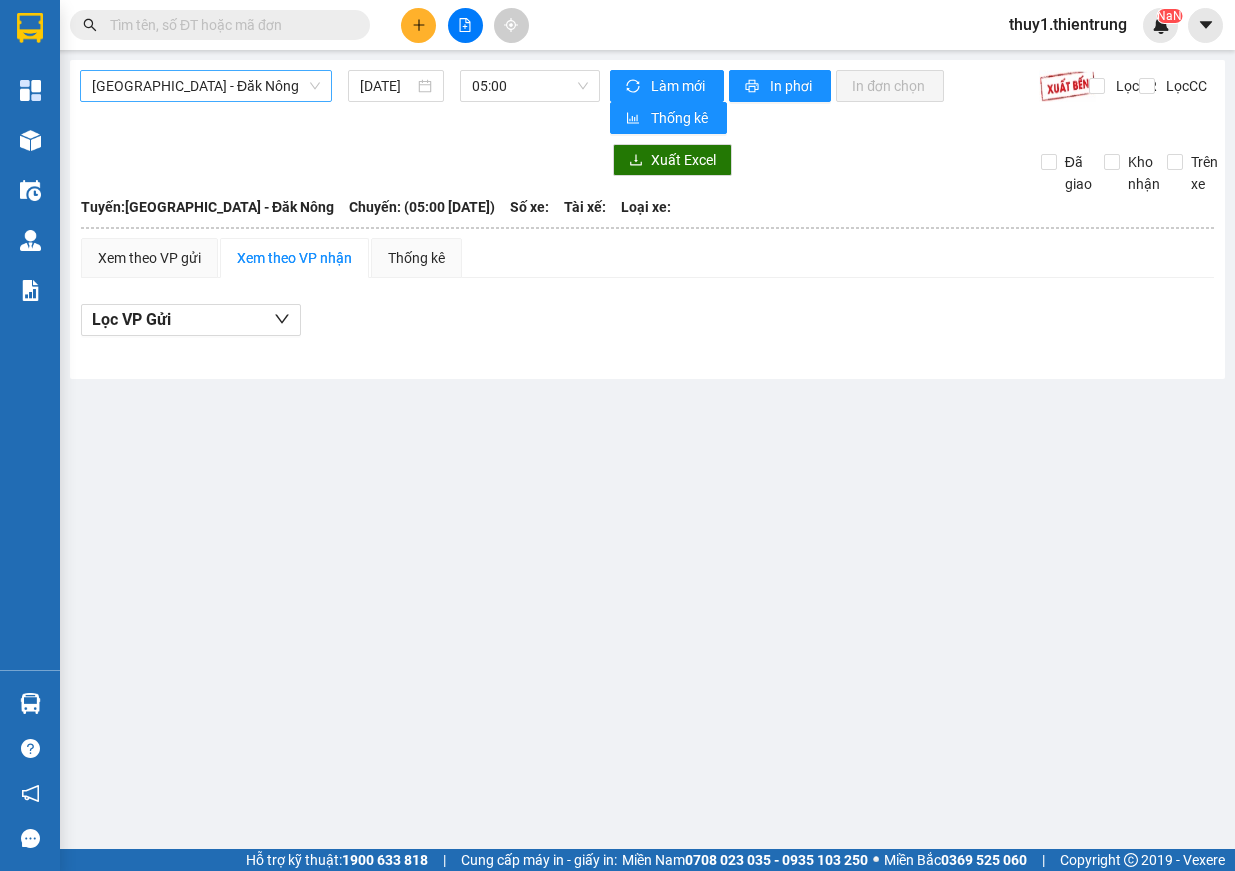 click on "[GEOGRAPHIC_DATA] - Đăk Nông" at bounding box center [206, 86] 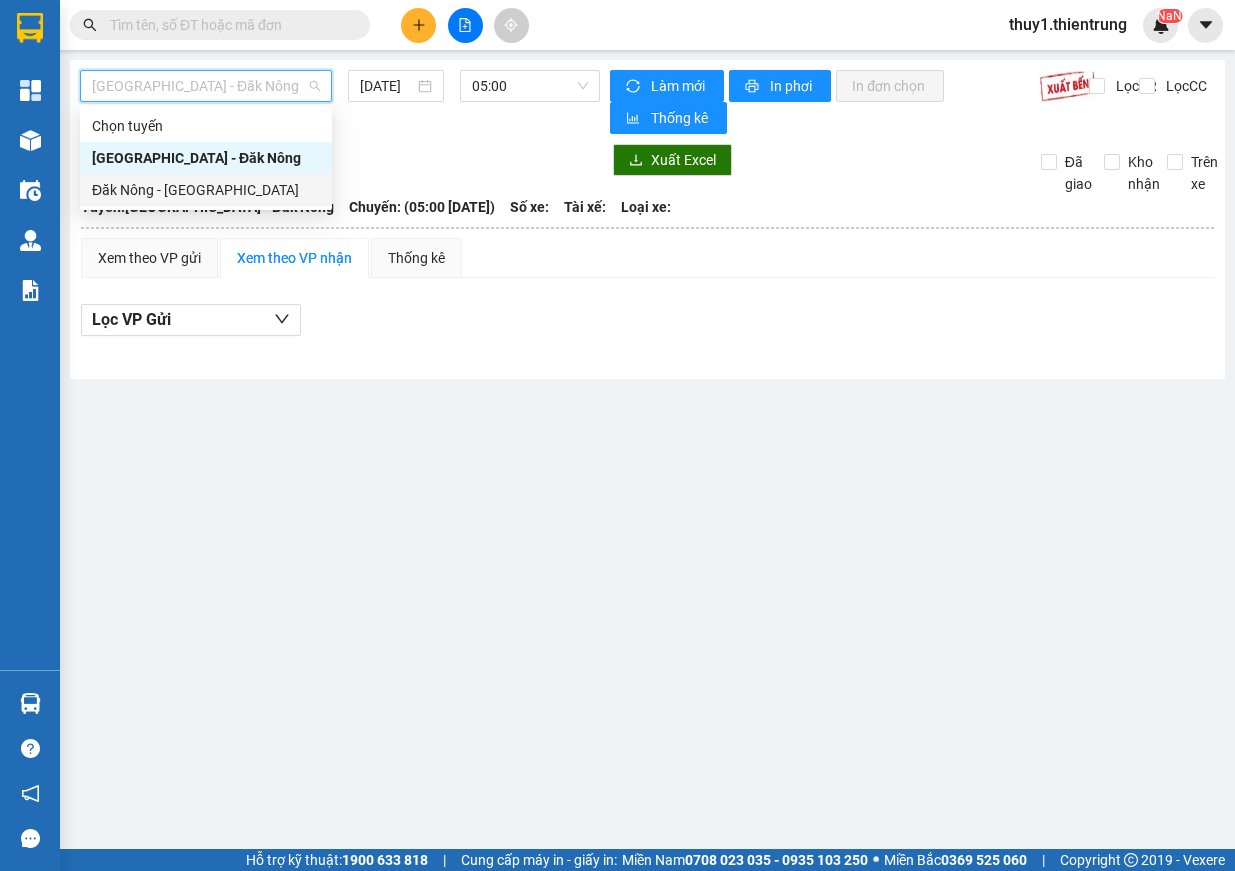 click on "Đăk Nông - [GEOGRAPHIC_DATA]" at bounding box center [206, 190] 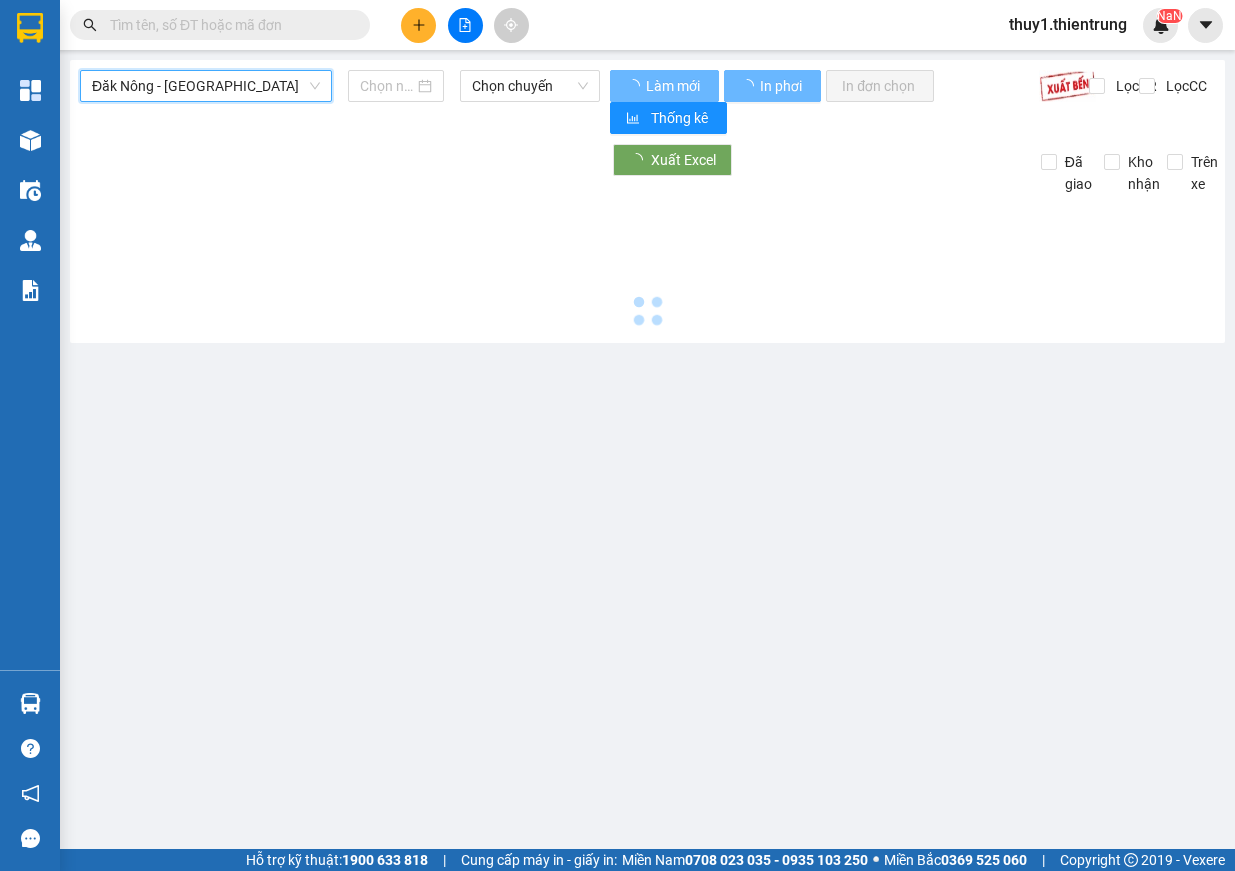 type on "[DATE]" 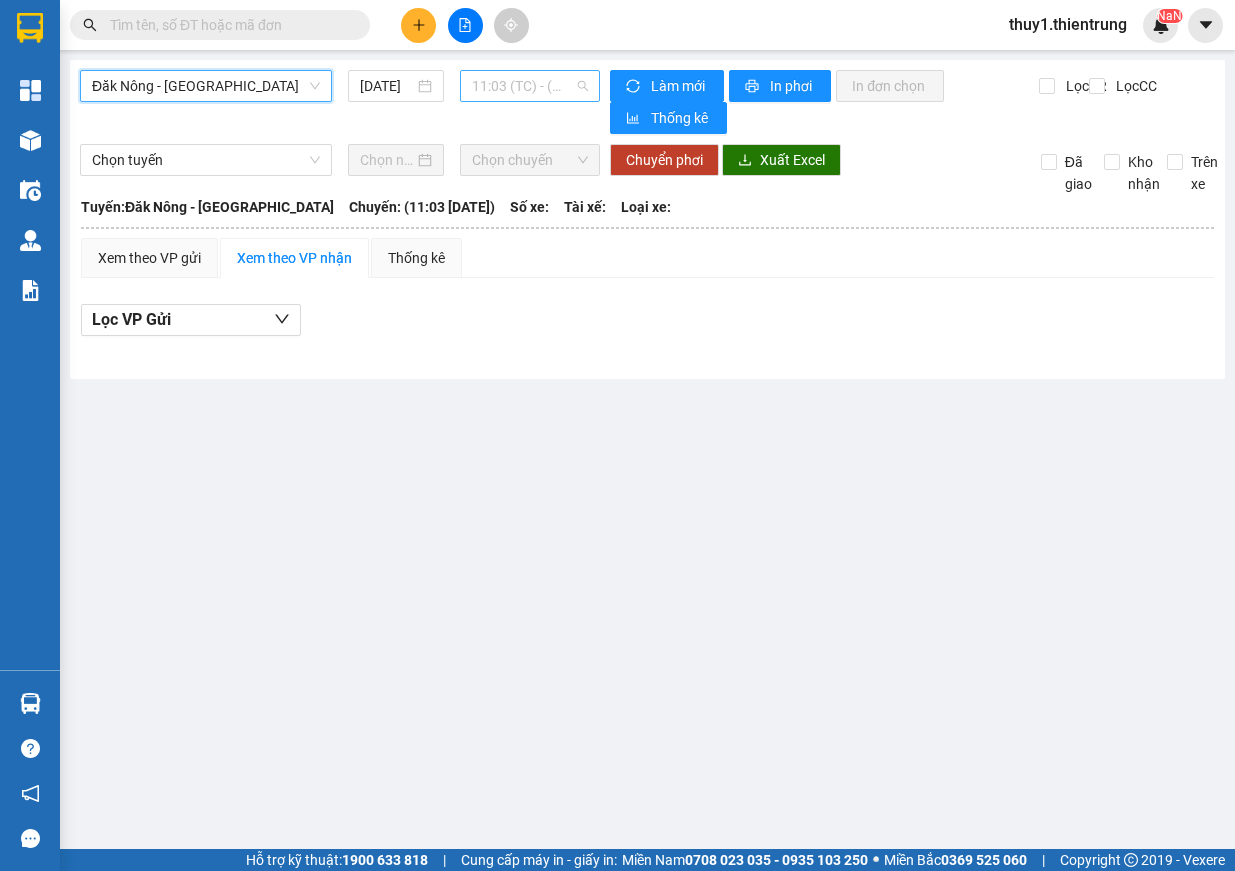 click on "11:03   (TC)   - (Đã [PERSON_NAME])" at bounding box center [530, 86] 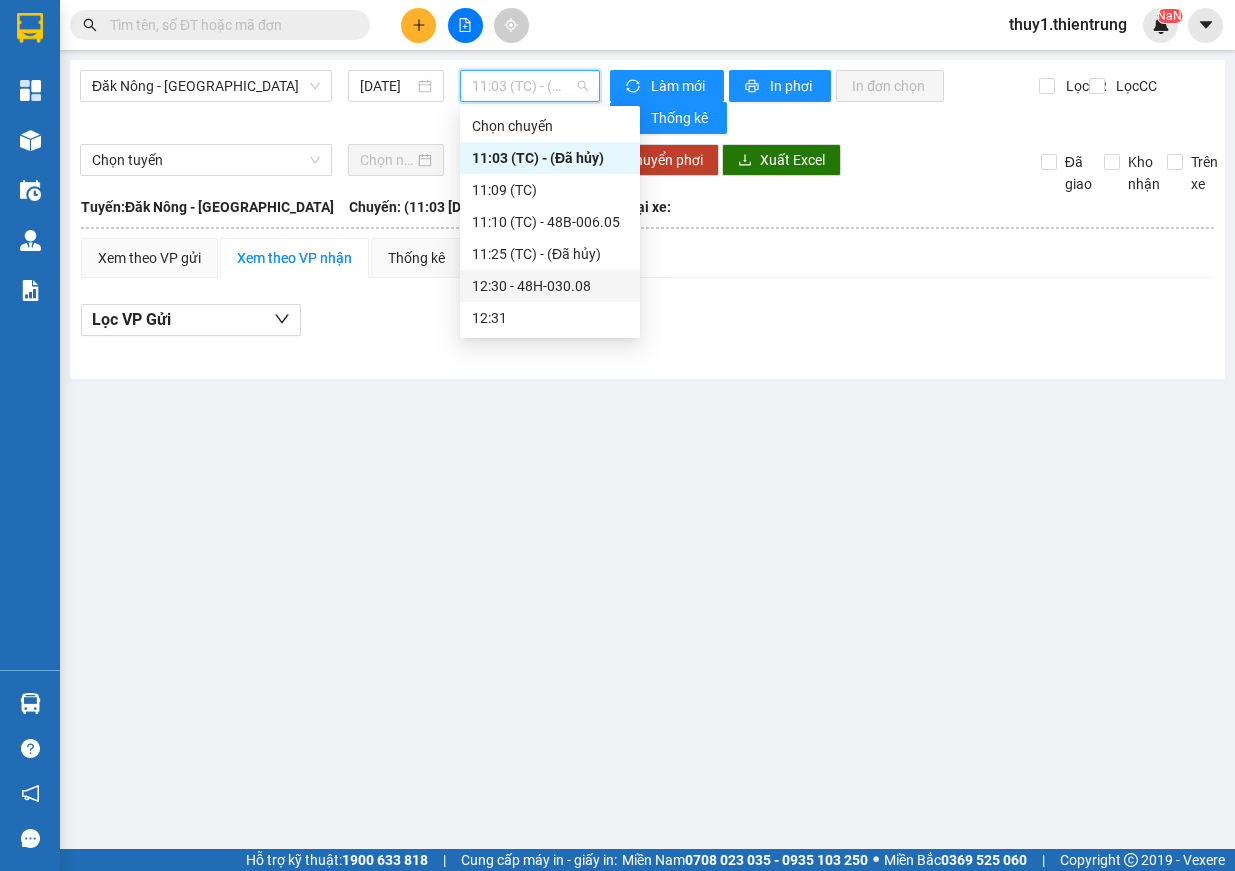 click on "12:30     - 48H-030.08" at bounding box center (550, 286) 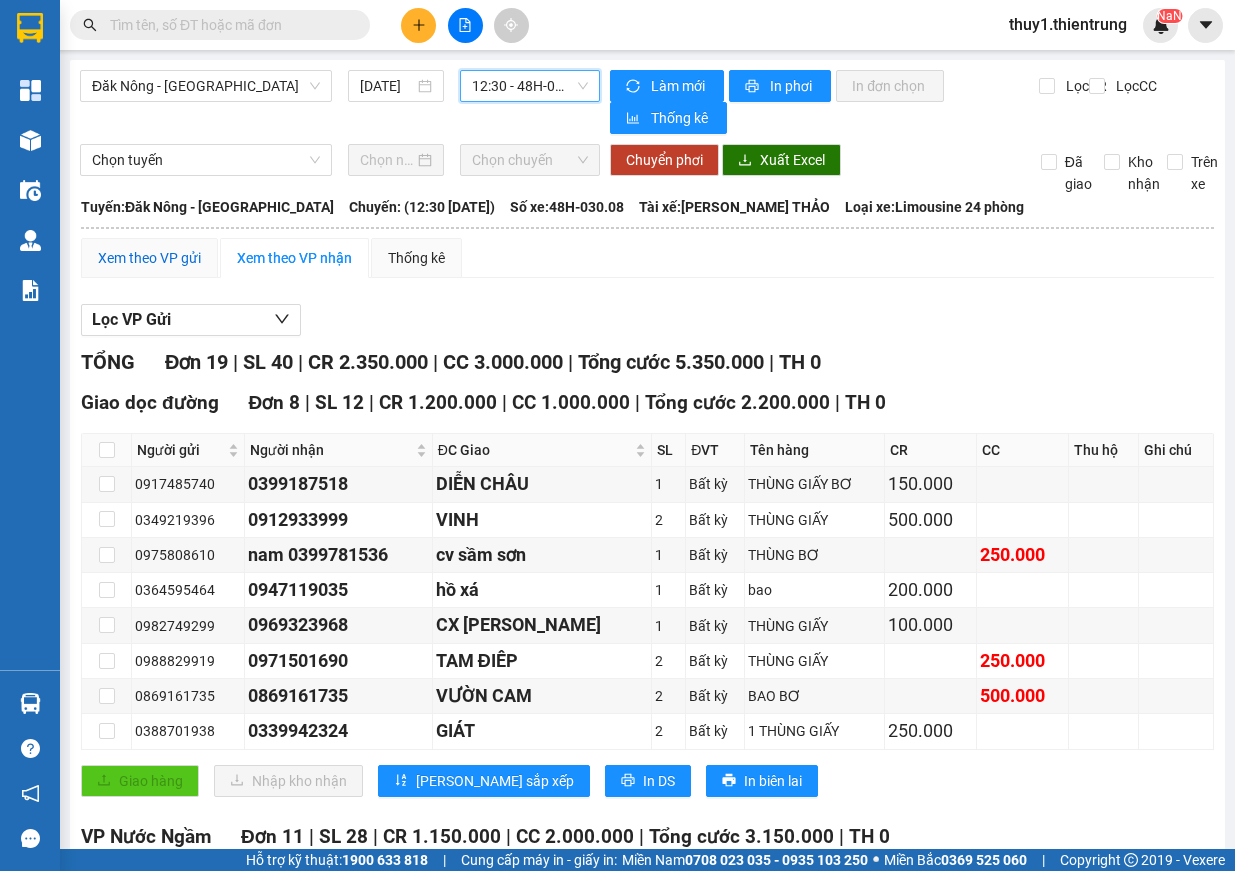 click on "Xem theo VP gửi" at bounding box center (149, 258) 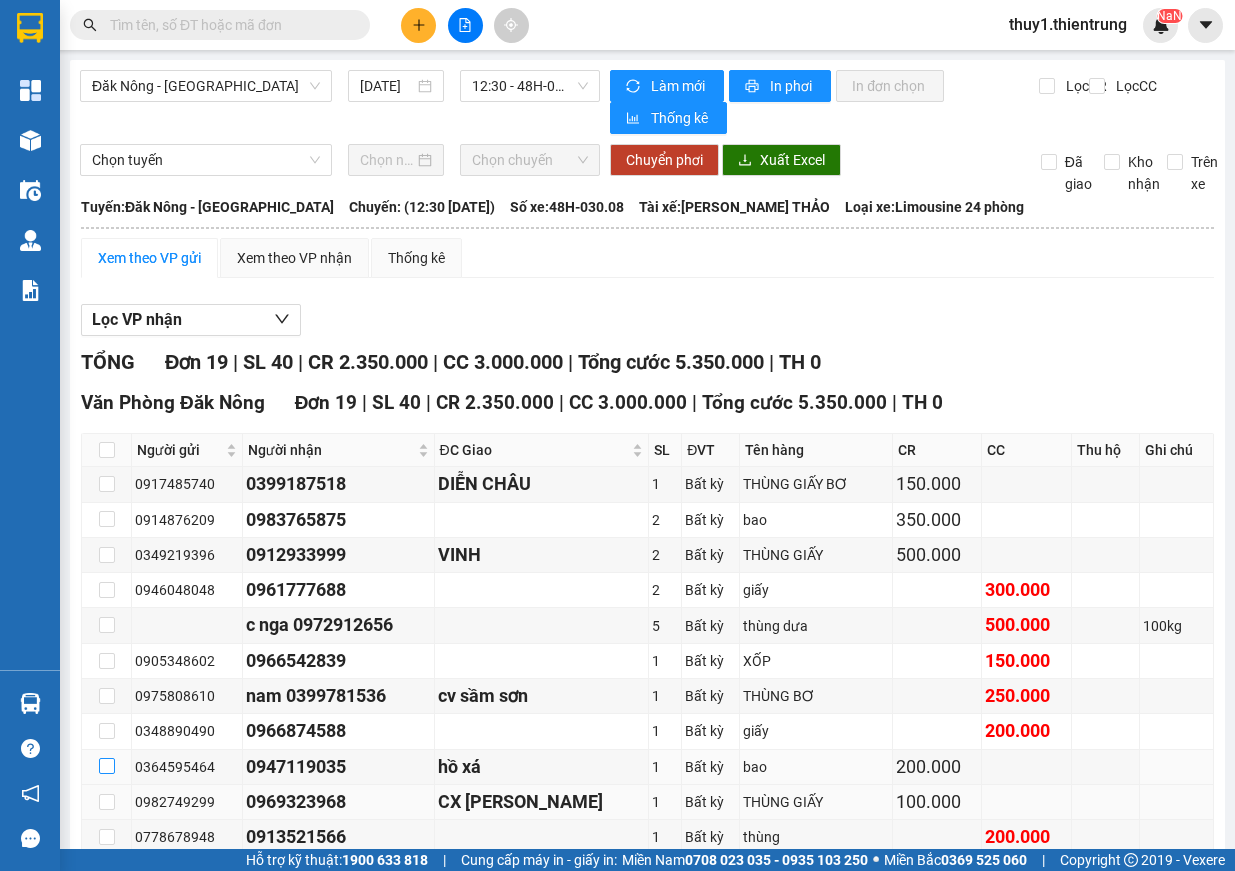 drag, startPoint x: 108, startPoint y: 378, endPoint x: 155, endPoint y: 416, distance: 60.440052 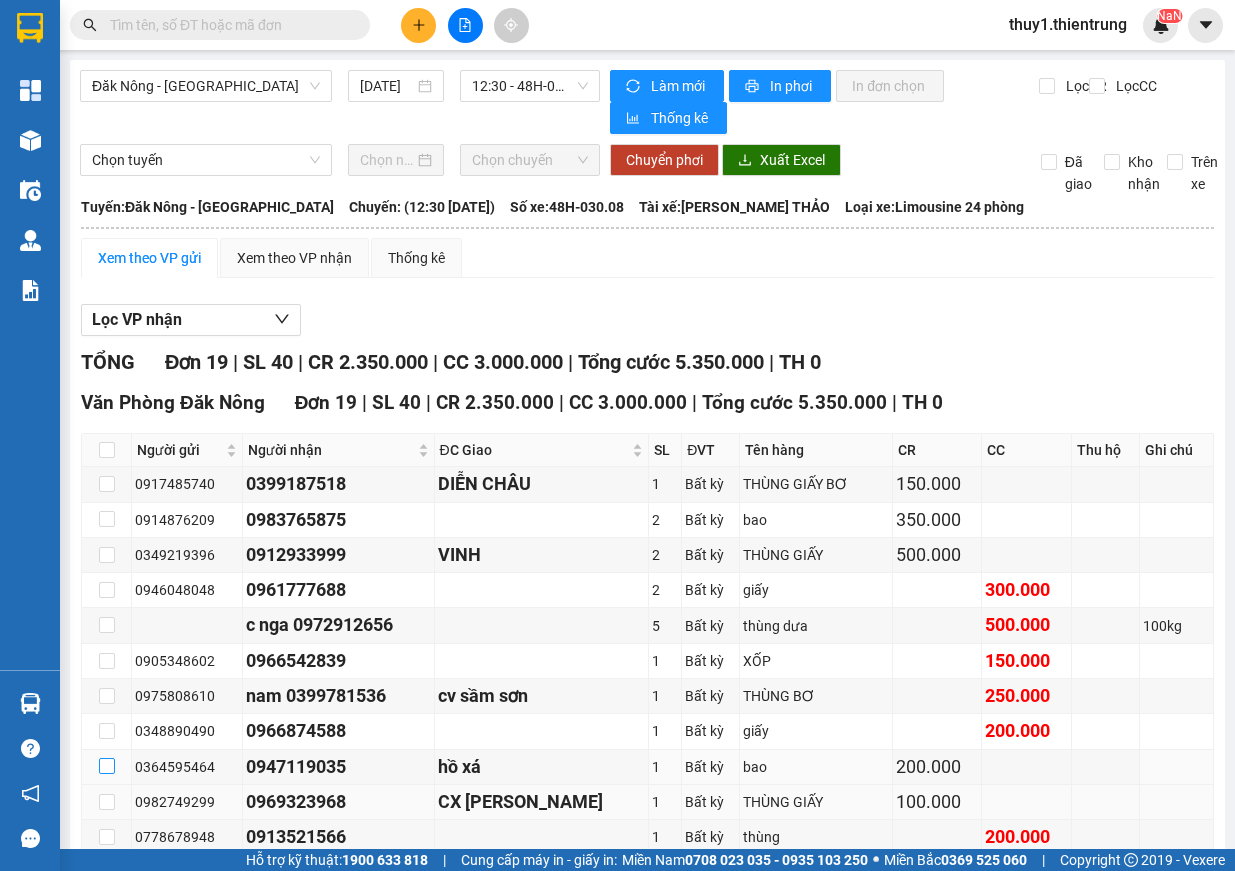 click at bounding box center [107, 766] 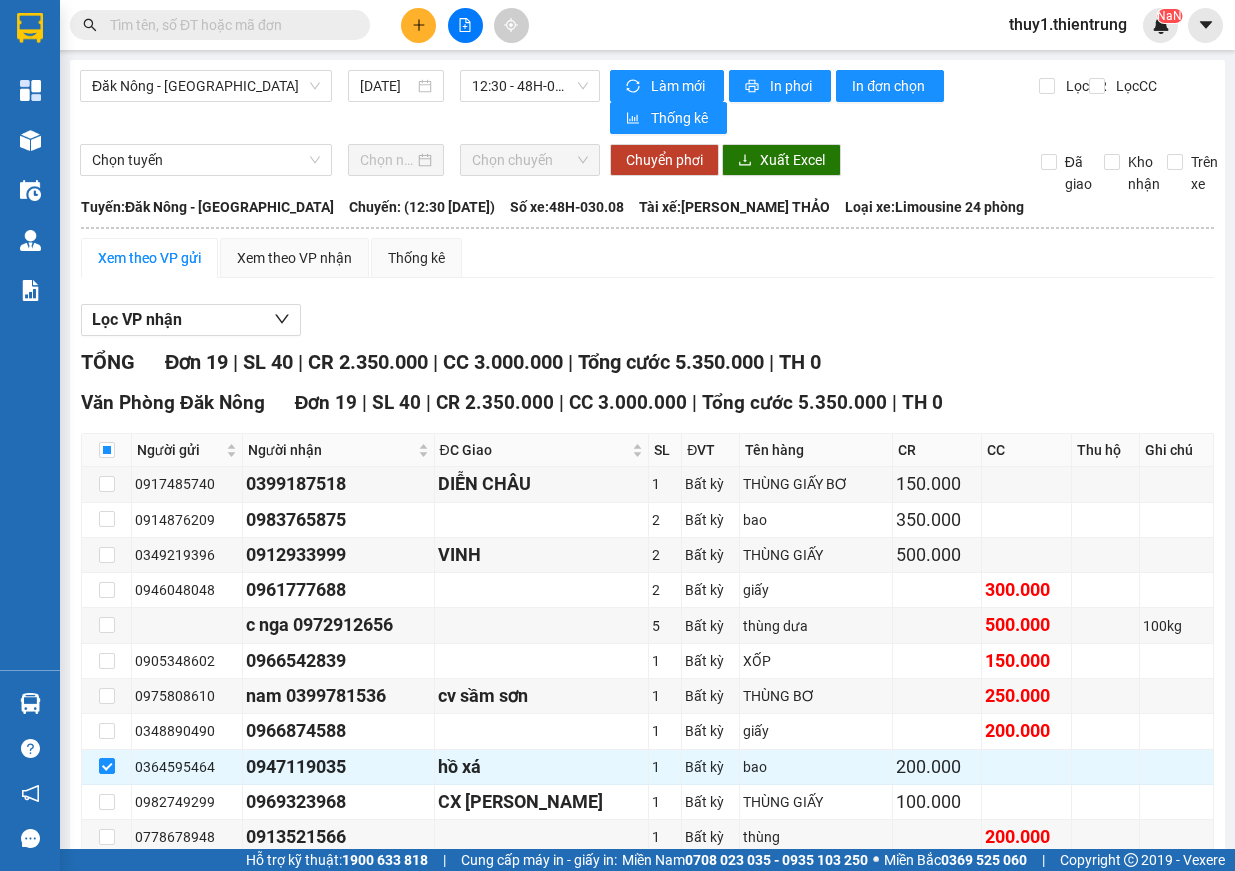 click on "Xuống kho gửi" at bounding box center [391, 1169] 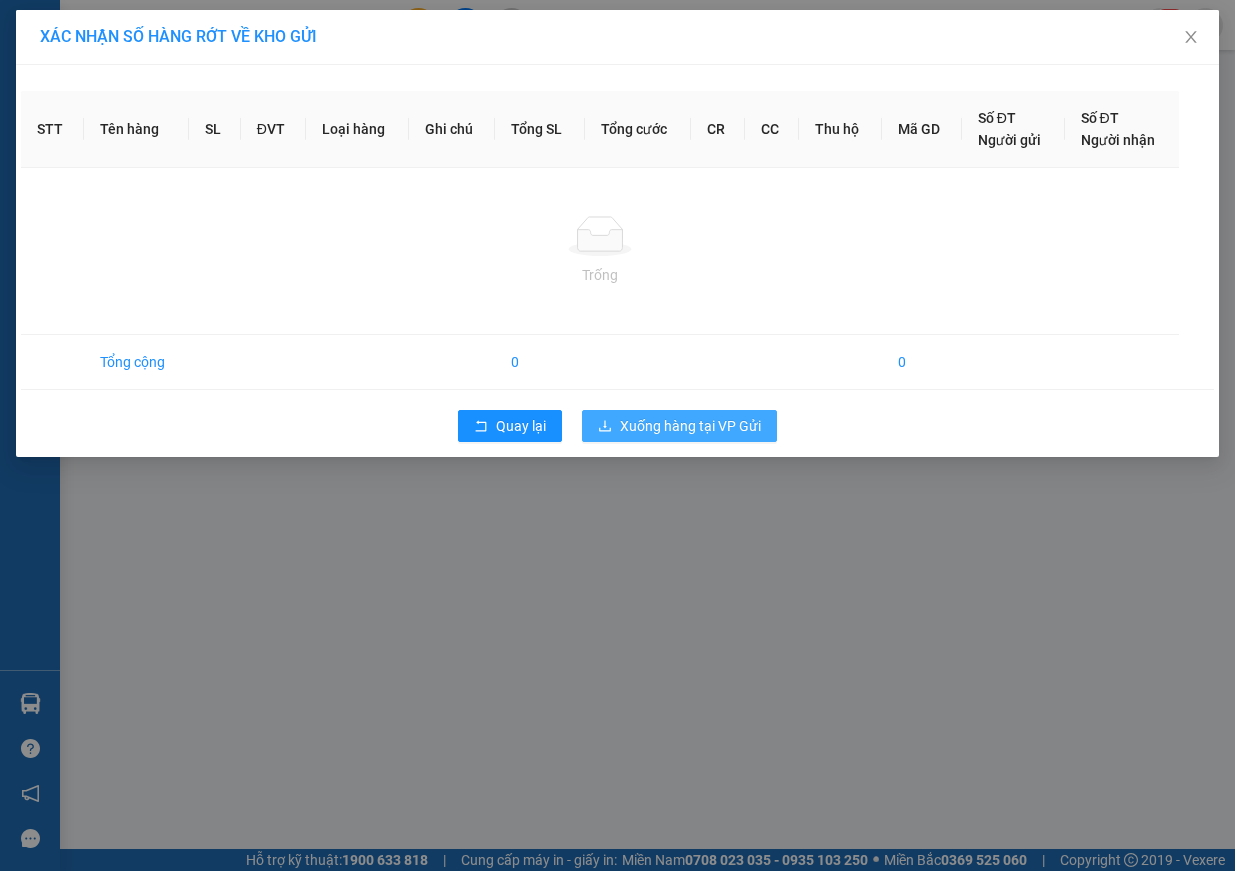 click on "Xuống hàng tại VP Gửi" at bounding box center (690, 426) 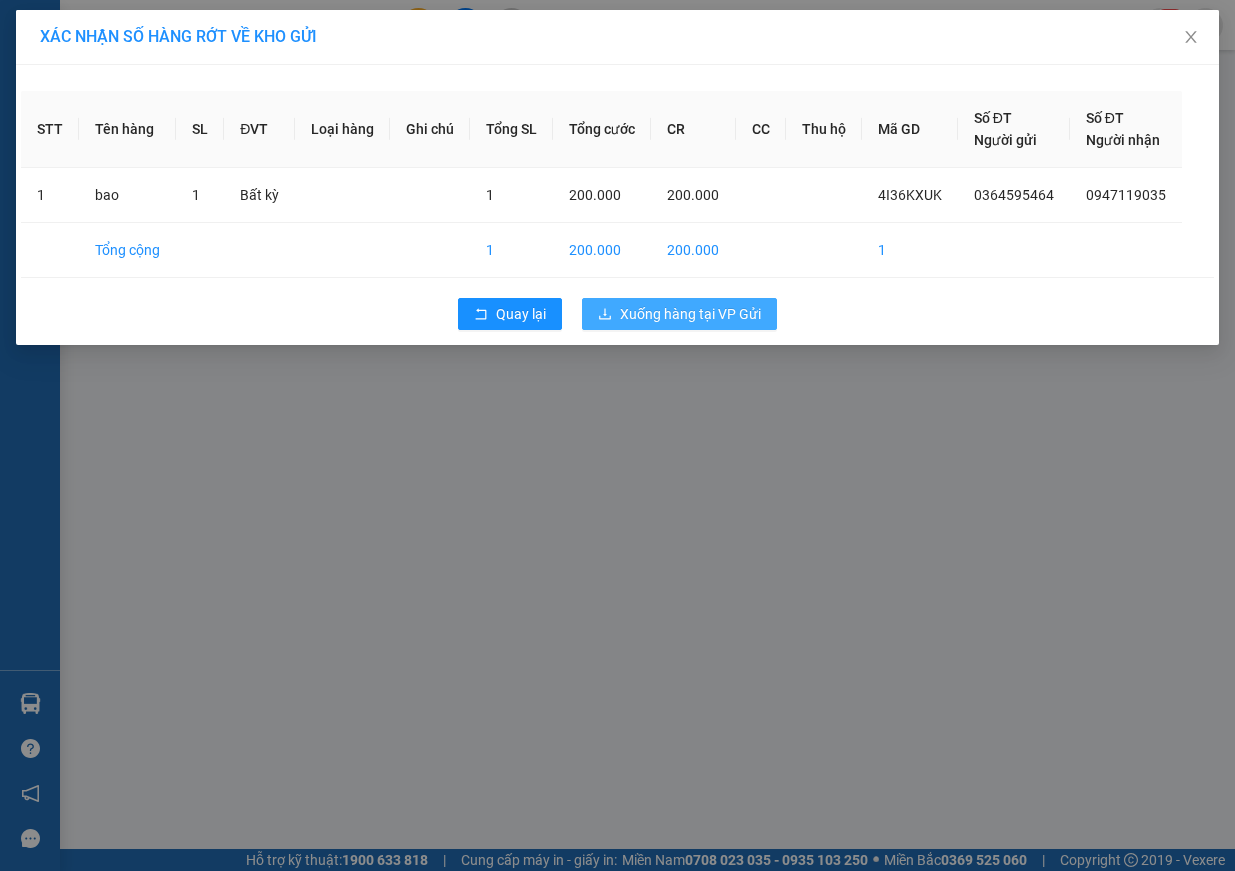 click on "Xuống hàng tại VP Gửi" at bounding box center [690, 314] 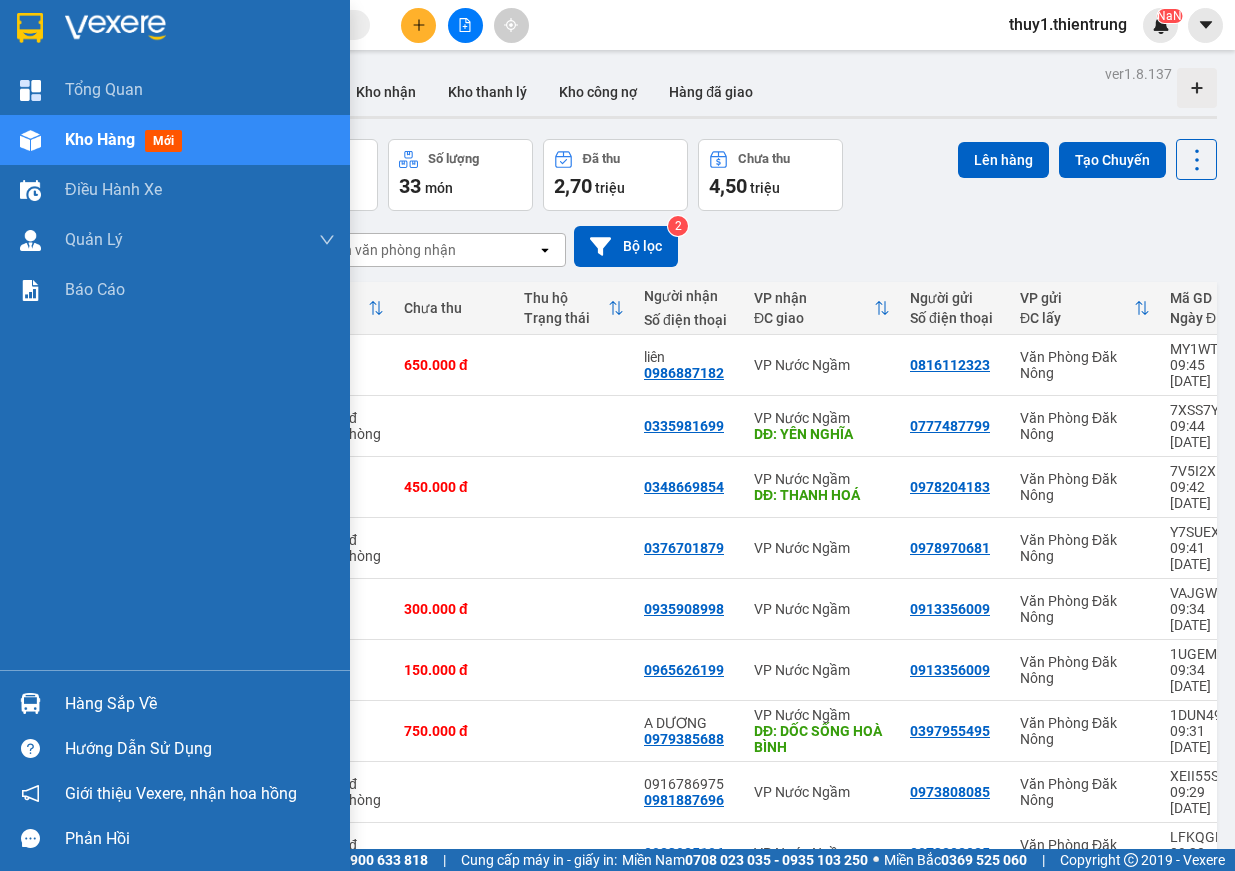 click at bounding box center (30, 140) 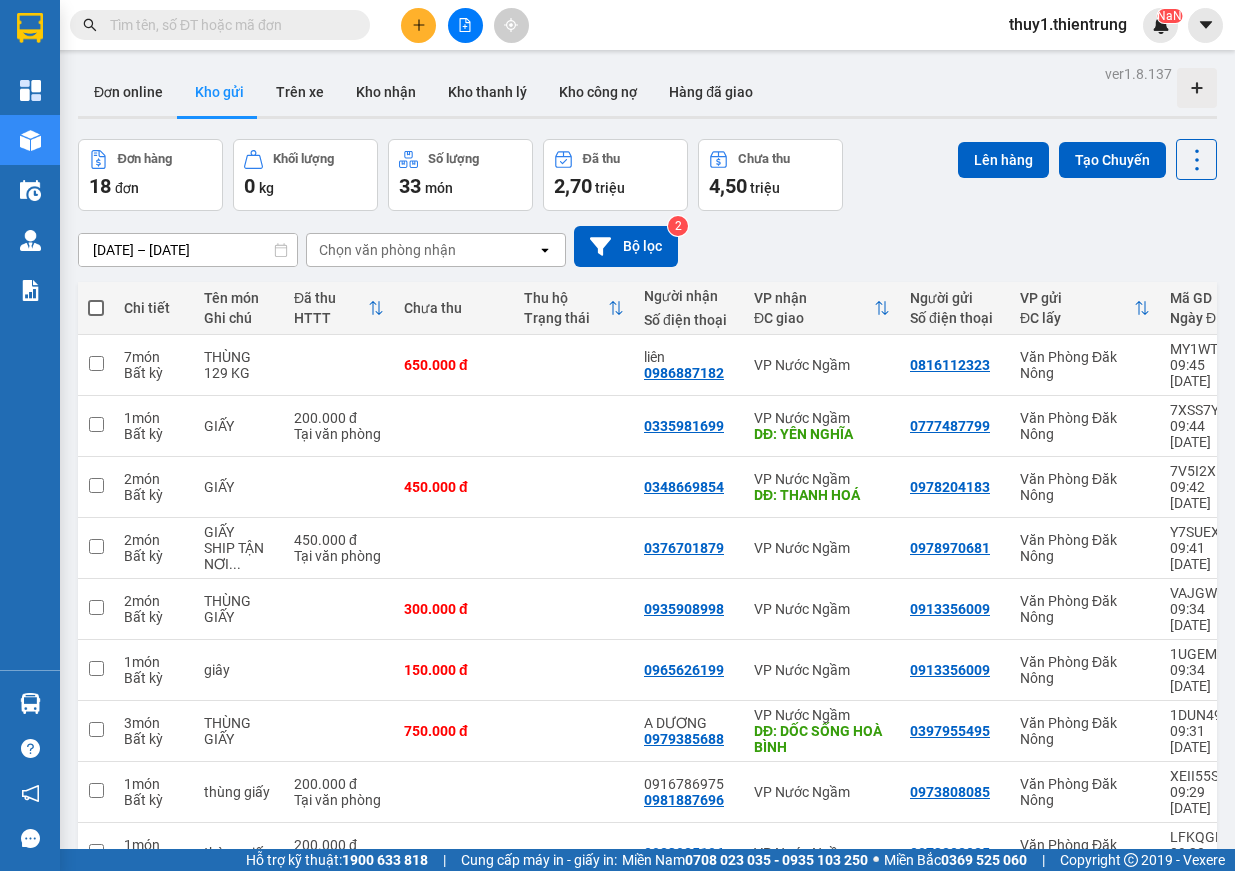 click at bounding box center [96, 1280] 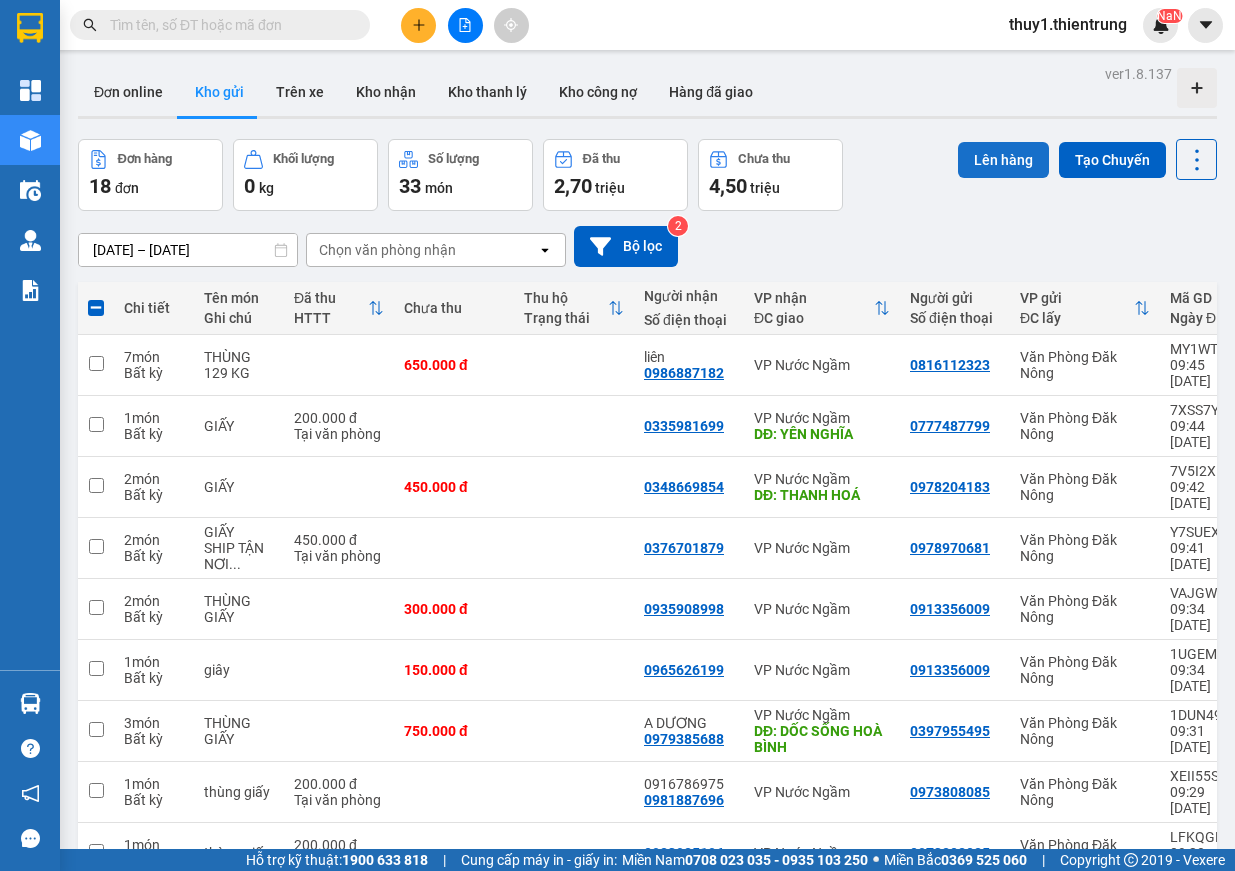 click on "Lên hàng" at bounding box center [1003, 160] 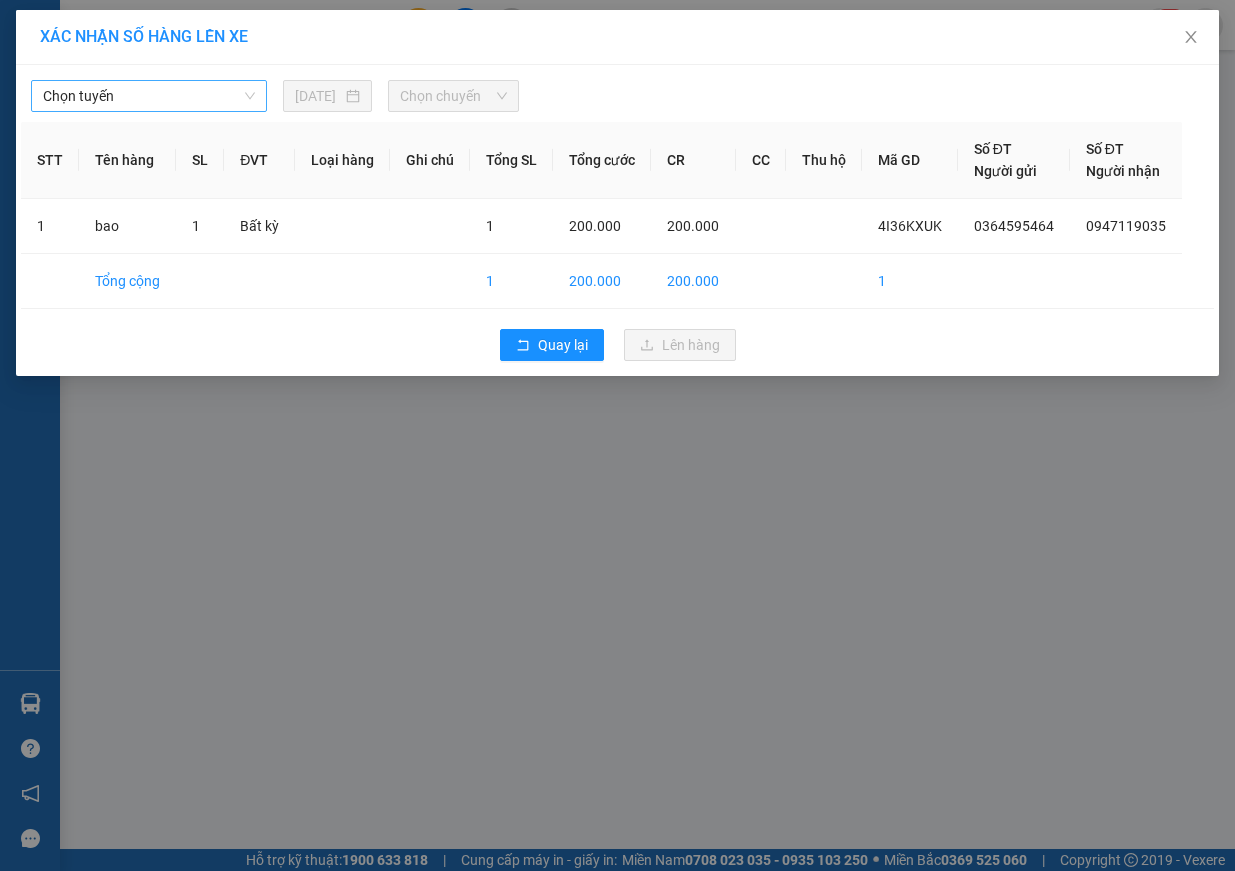 click on "Chọn tuyến" at bounding box center (149, 96) 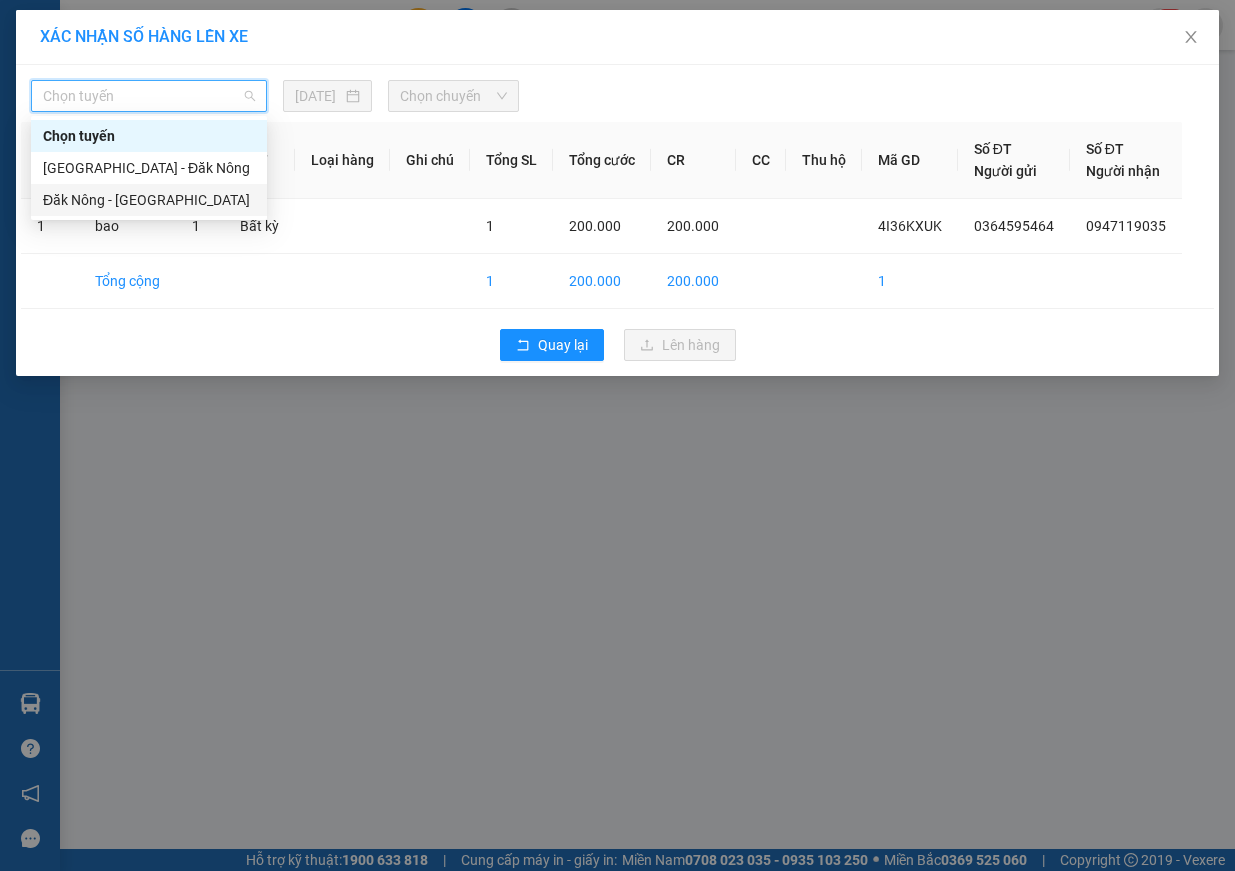 click on "Đăk Nông - [GEOGRAPHIC_DATA]" at bounding box center (149, 200) 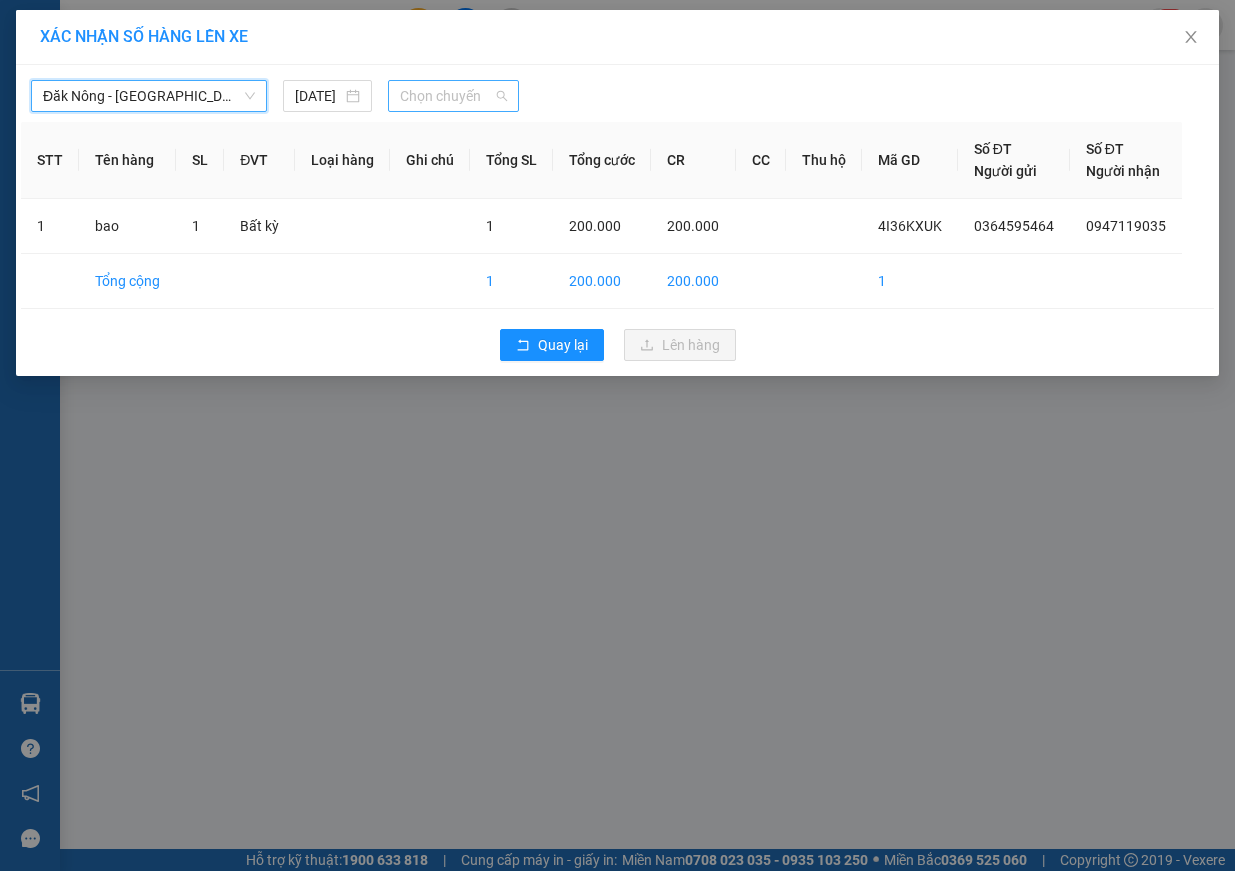 click on "Chọn chuyến" at bounding box center [453, 96] 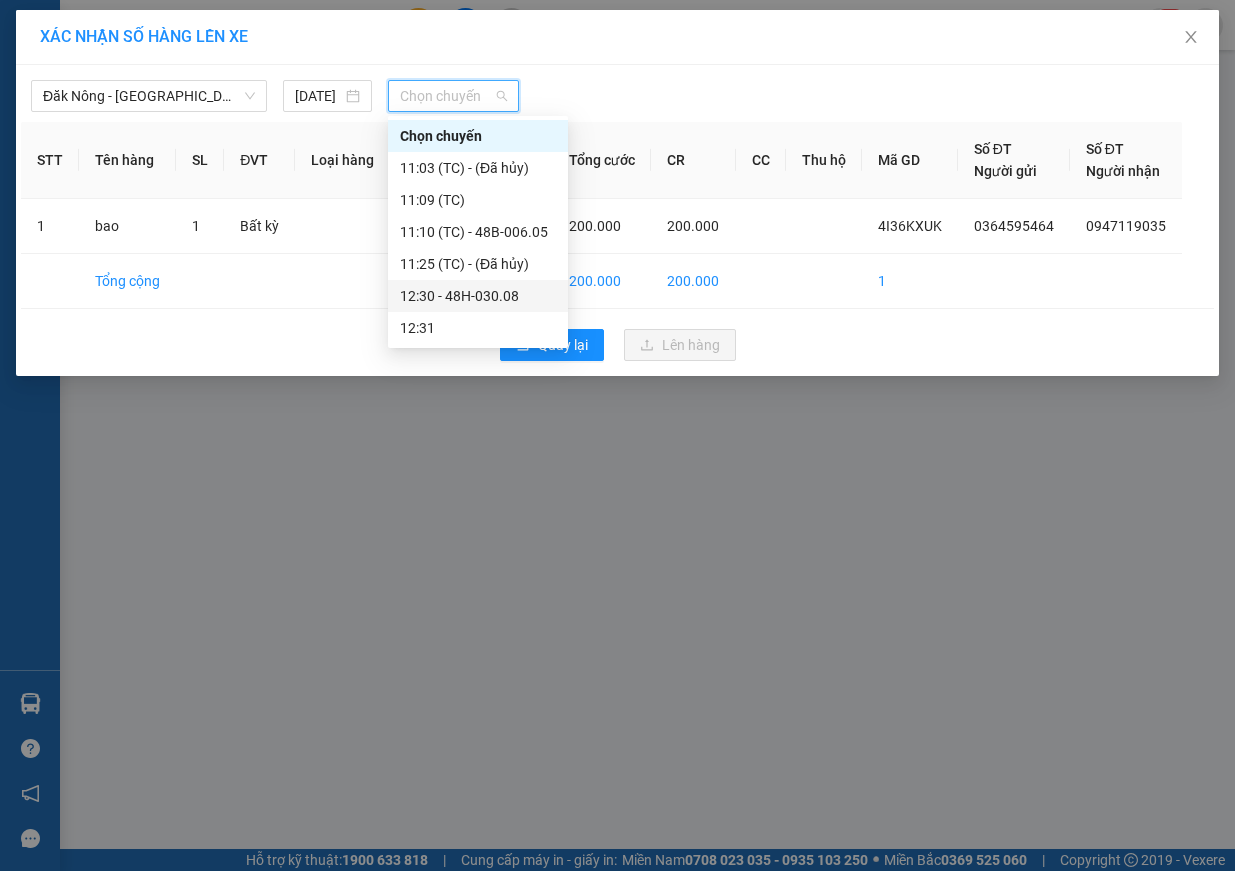 click on "12:30     - 48H-030.08" at bounding box center [478, 296] 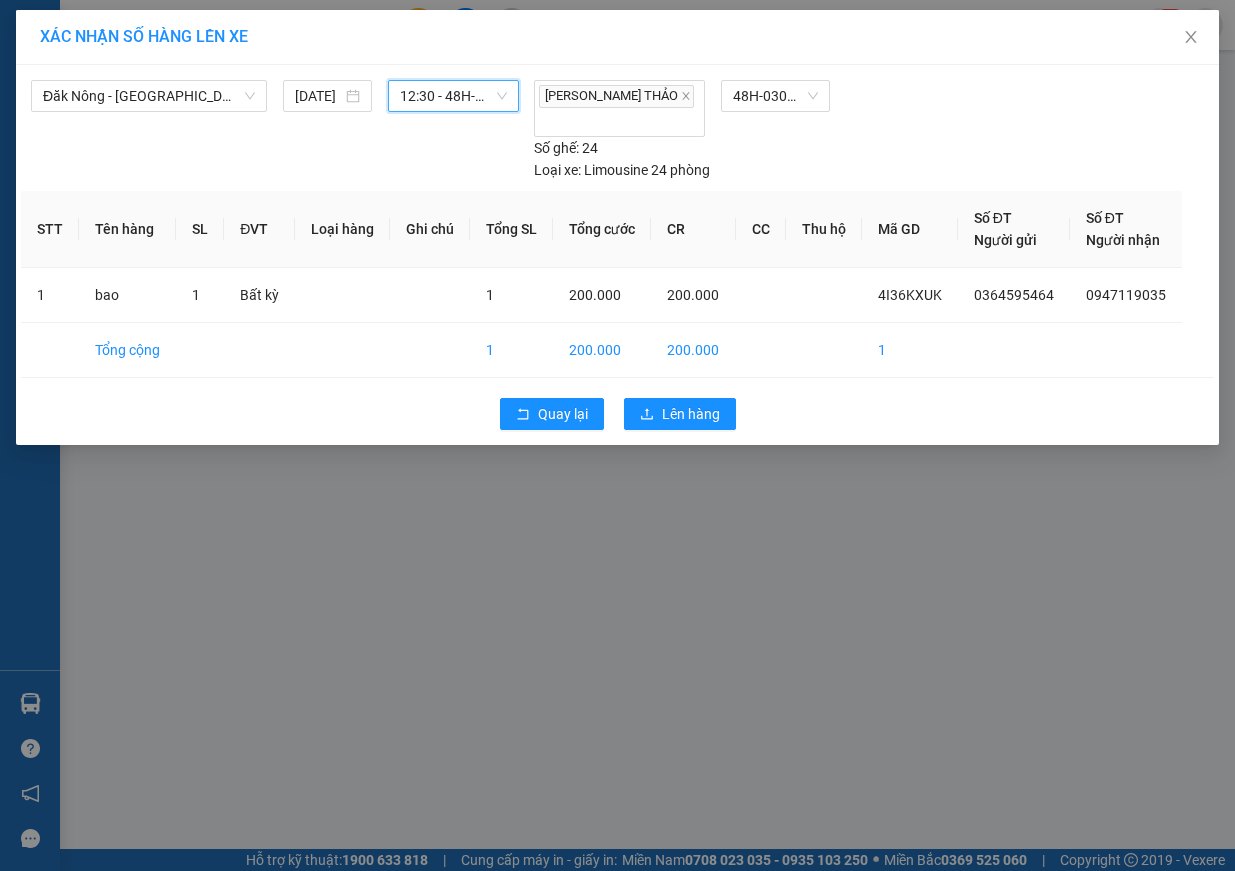 click on "12:30     - 48H-030.08" at bounding box center [453, 96] 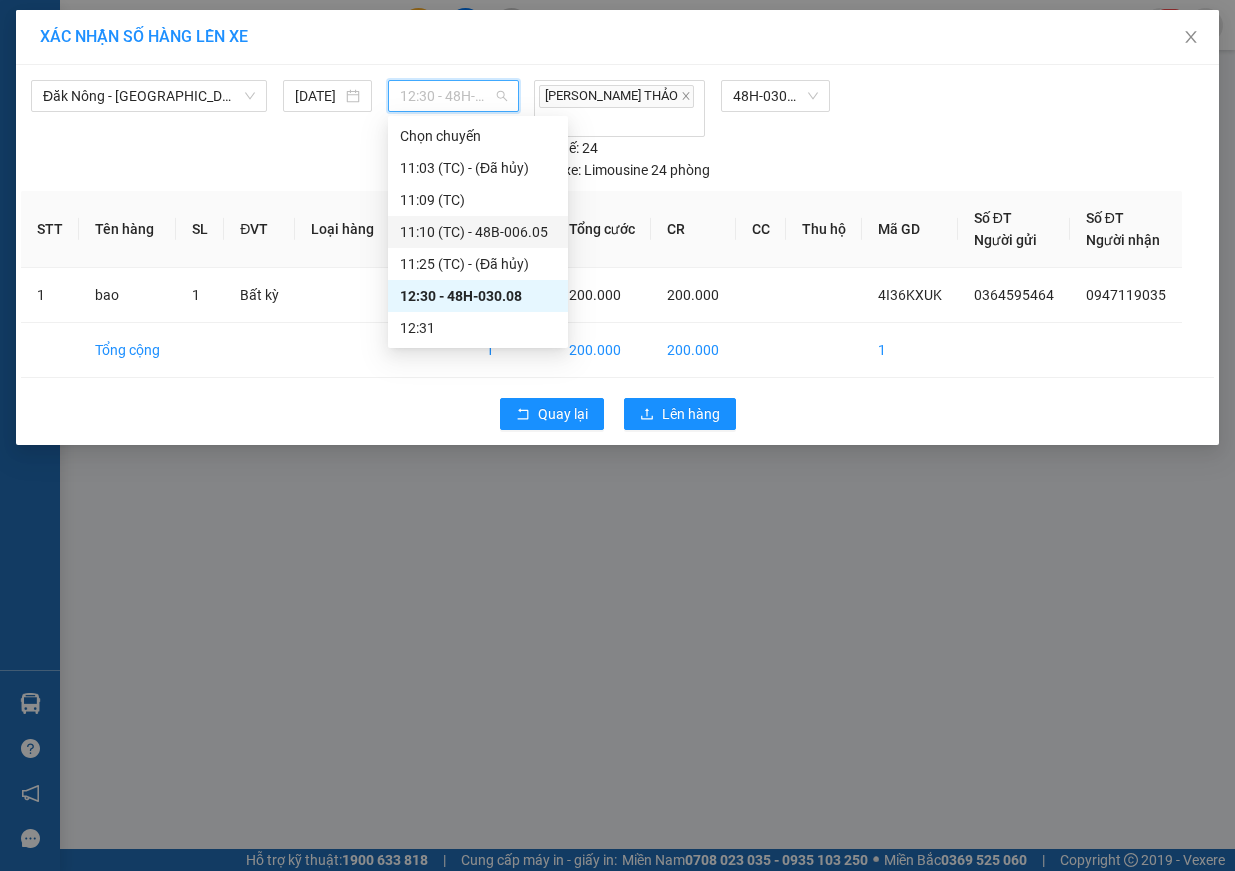 click on "11:10   (TC)   - 48B-006.05" at bounding box center [478, 232] 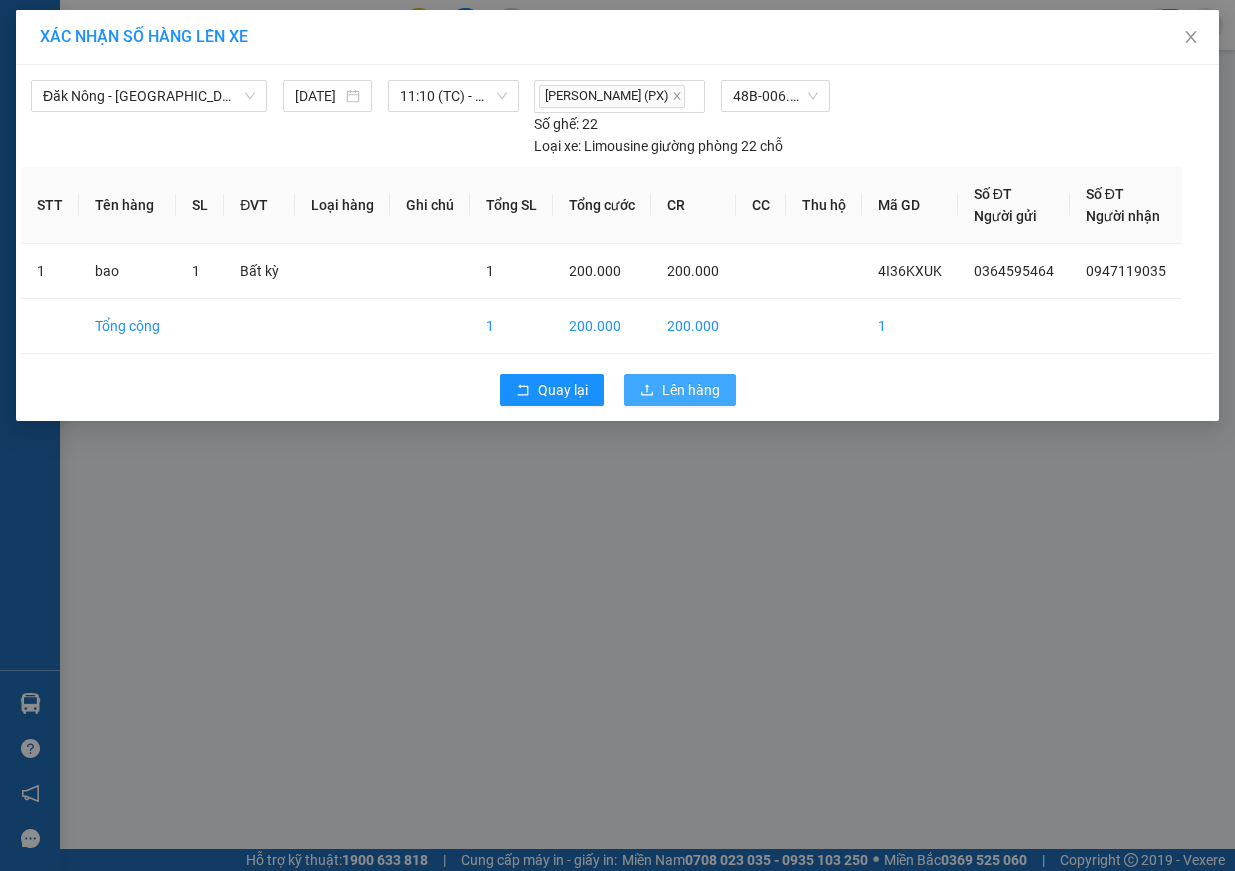 click on "Lên hàng" at bounding box center [691, 390] 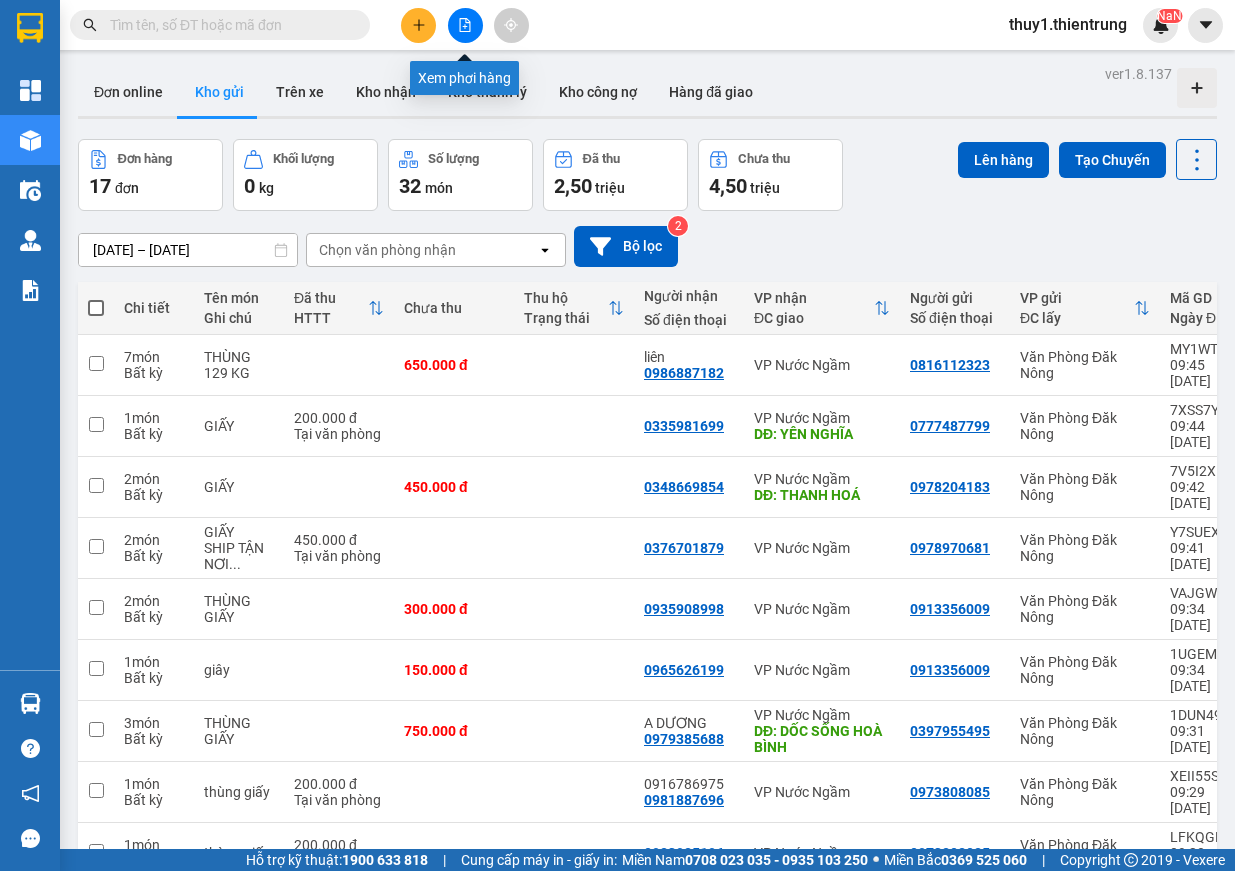 click at bounding box center [465, 25] 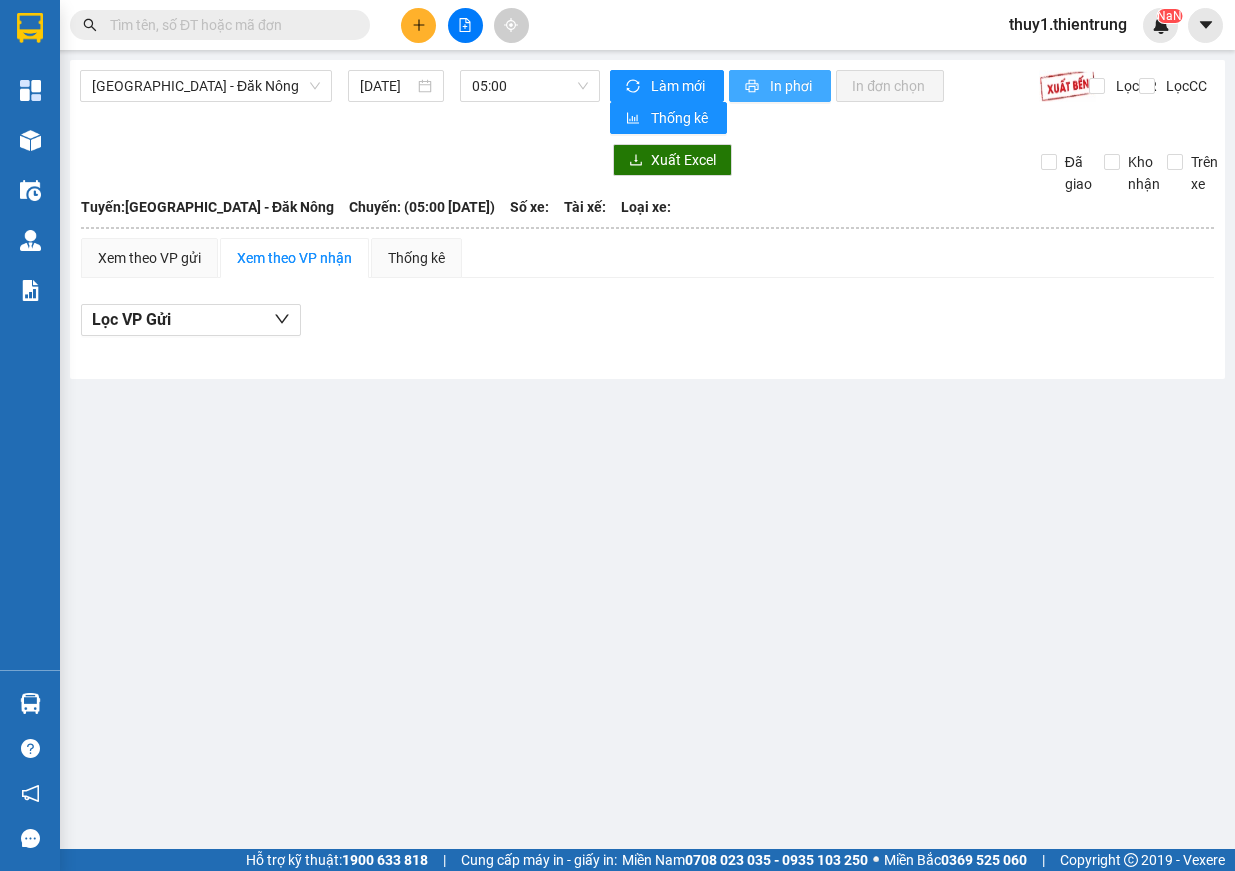 drag, startPoint x: 776, startPoint y: 77, endPoint x: 755, endPoint y: 129, distance: 56.0803 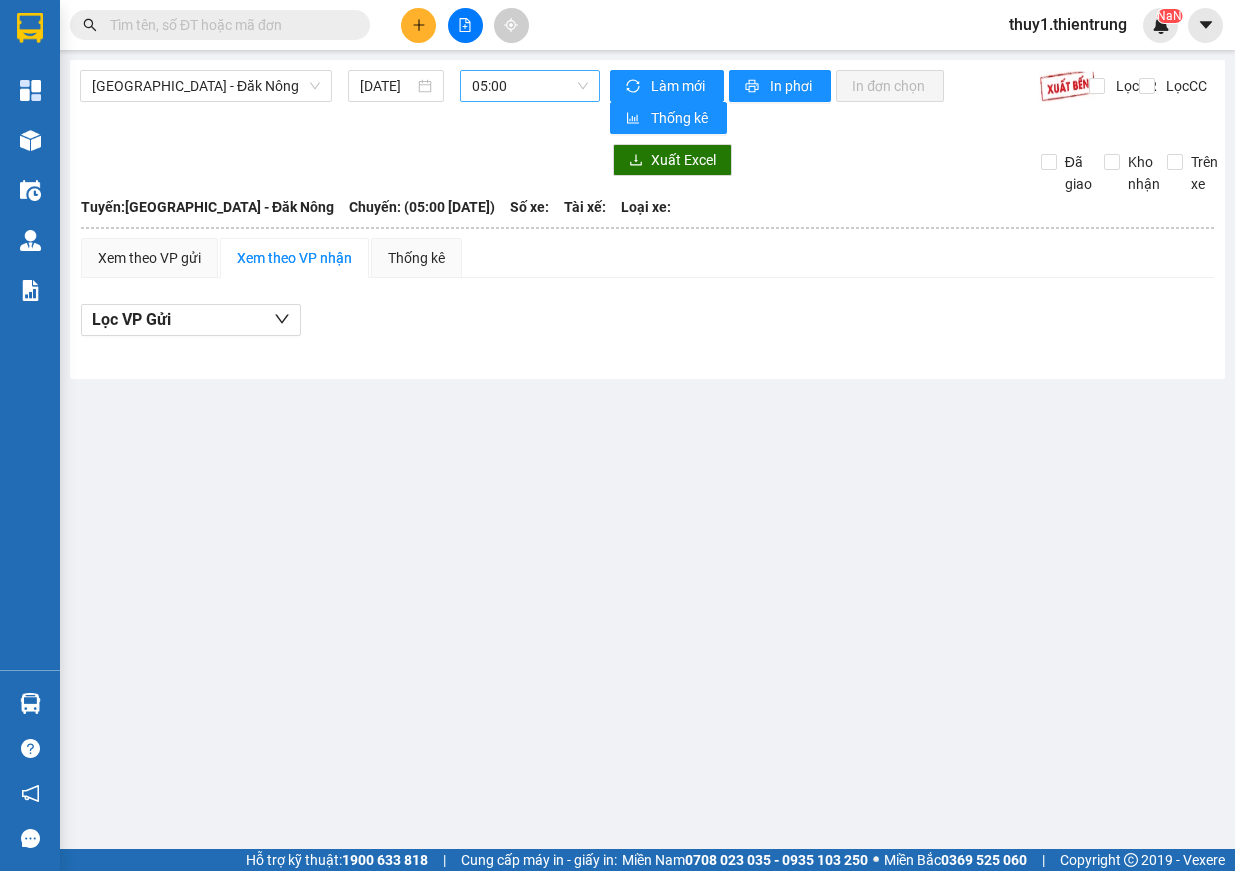 click on "05:00" at bounding box center [530, 86] 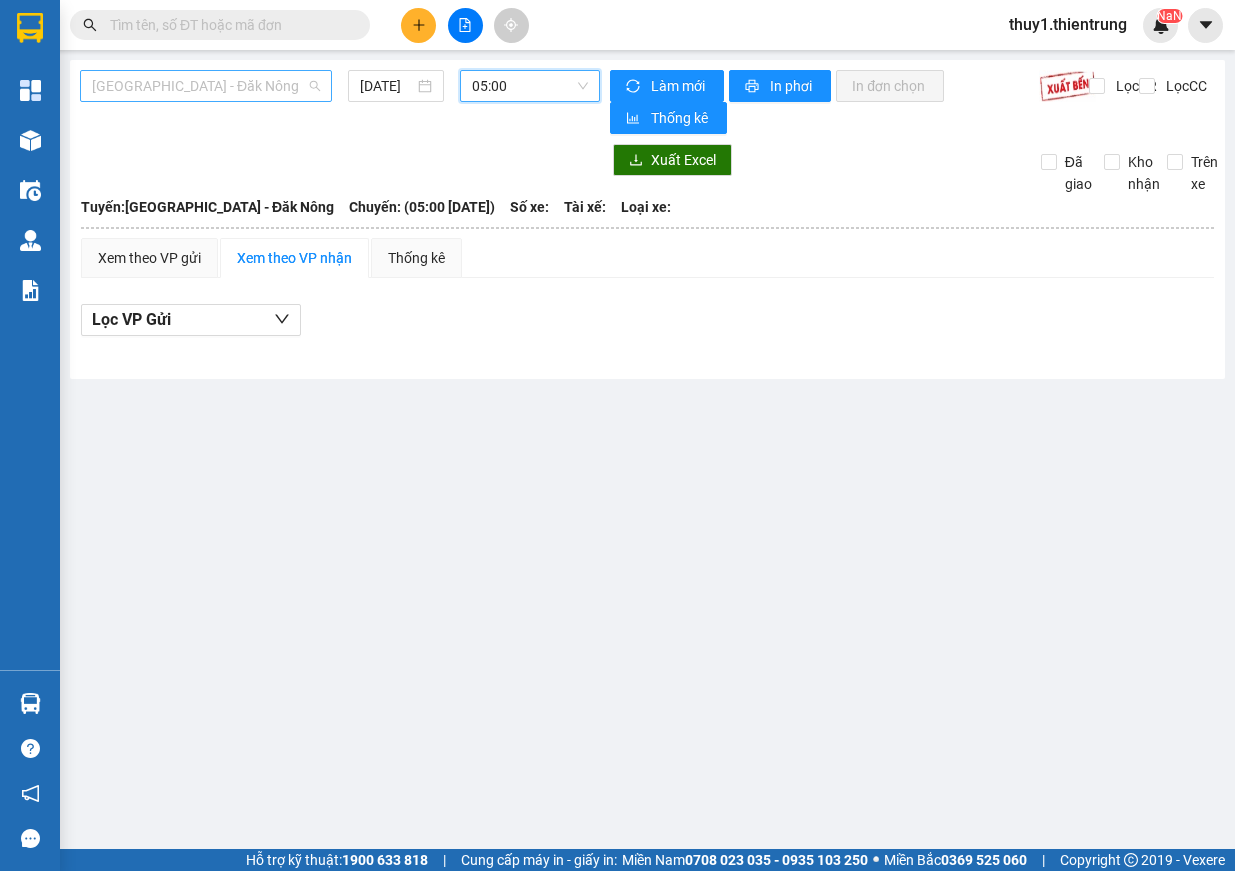 click on "[GEOGRAPHIC_DATA] - Đăk Nông" at bounding box center (206, 86) 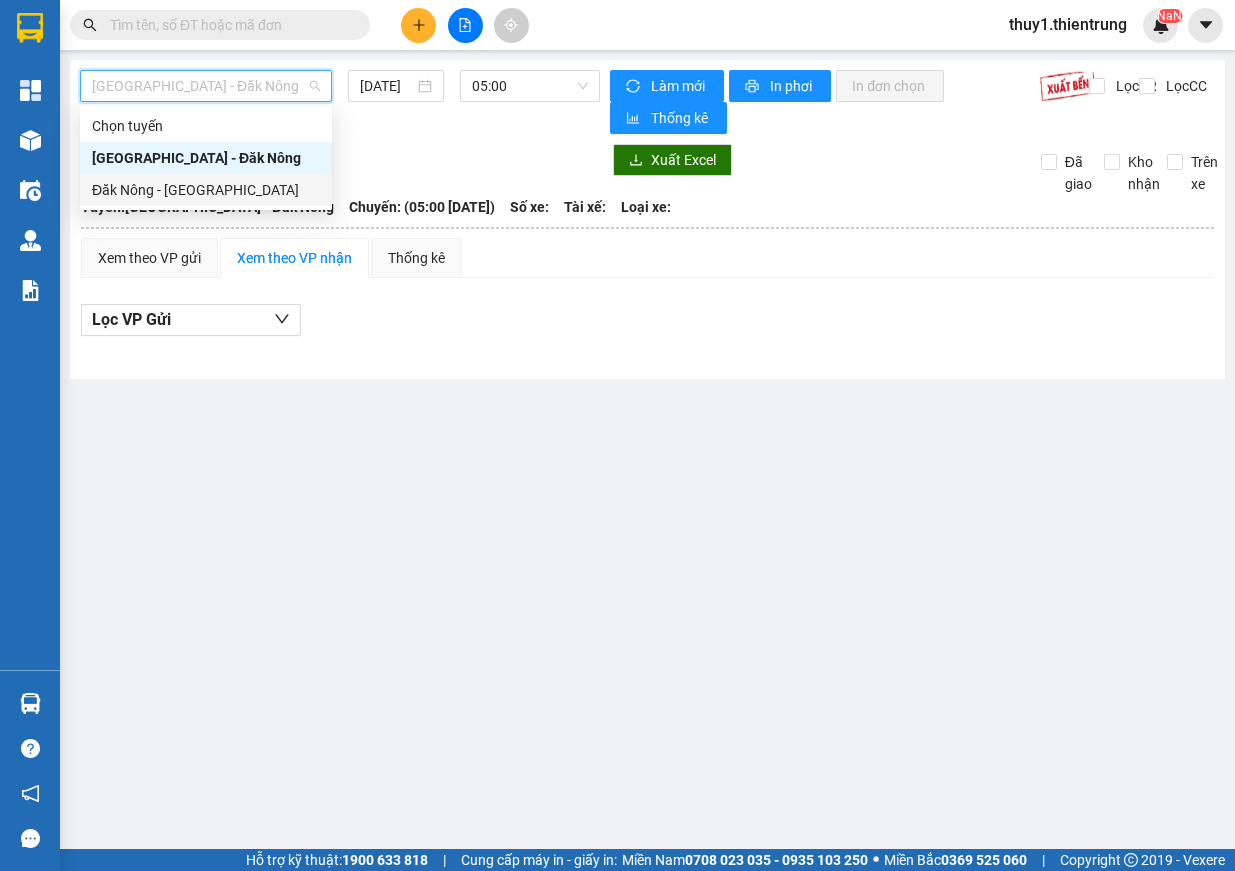 click on "Đăk Nông - [GEOGRAPHIC_DATA]" at bounding box center [206, 190] 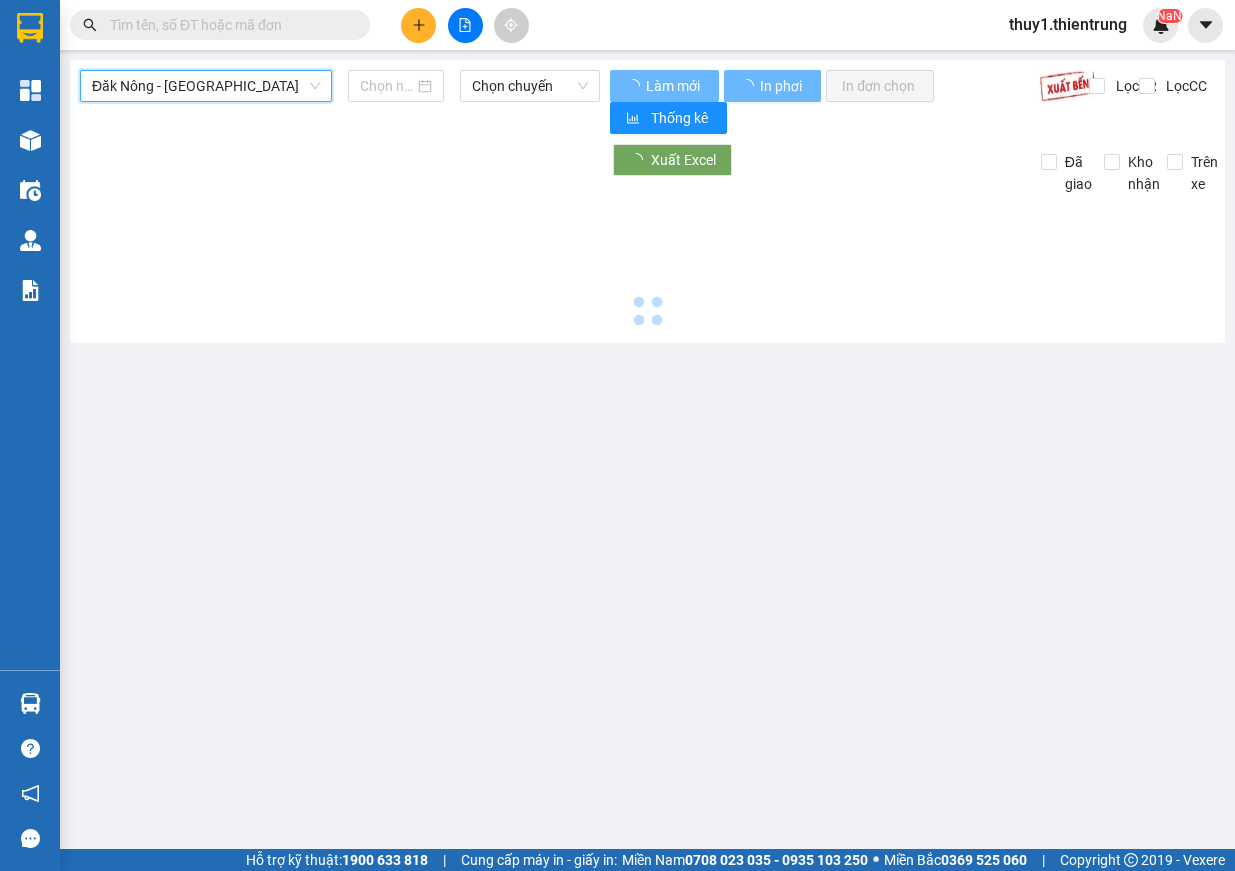 type on "[DATE]" 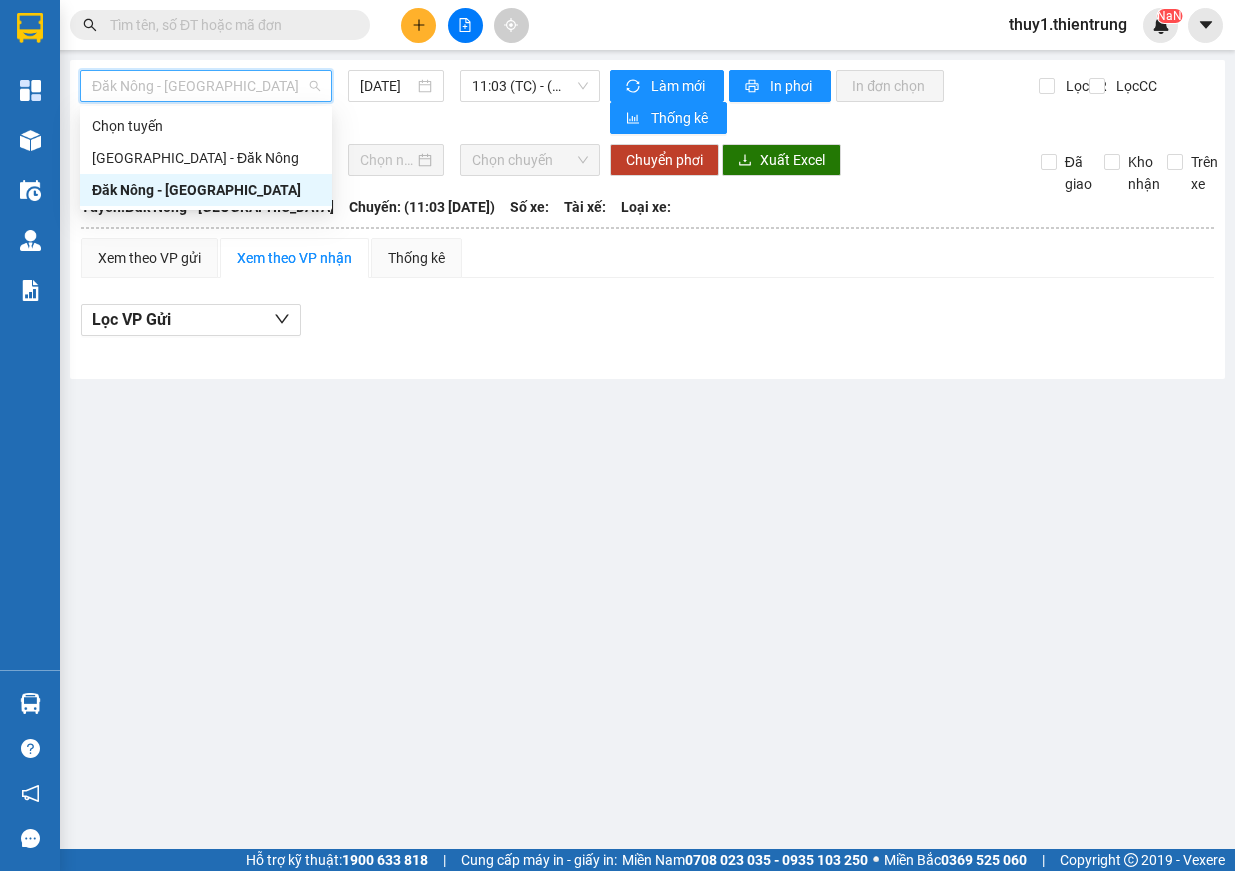 click on "Đăk Nông - [GEOGRAPHIC_DATA]" at bounding box center [206, 86] 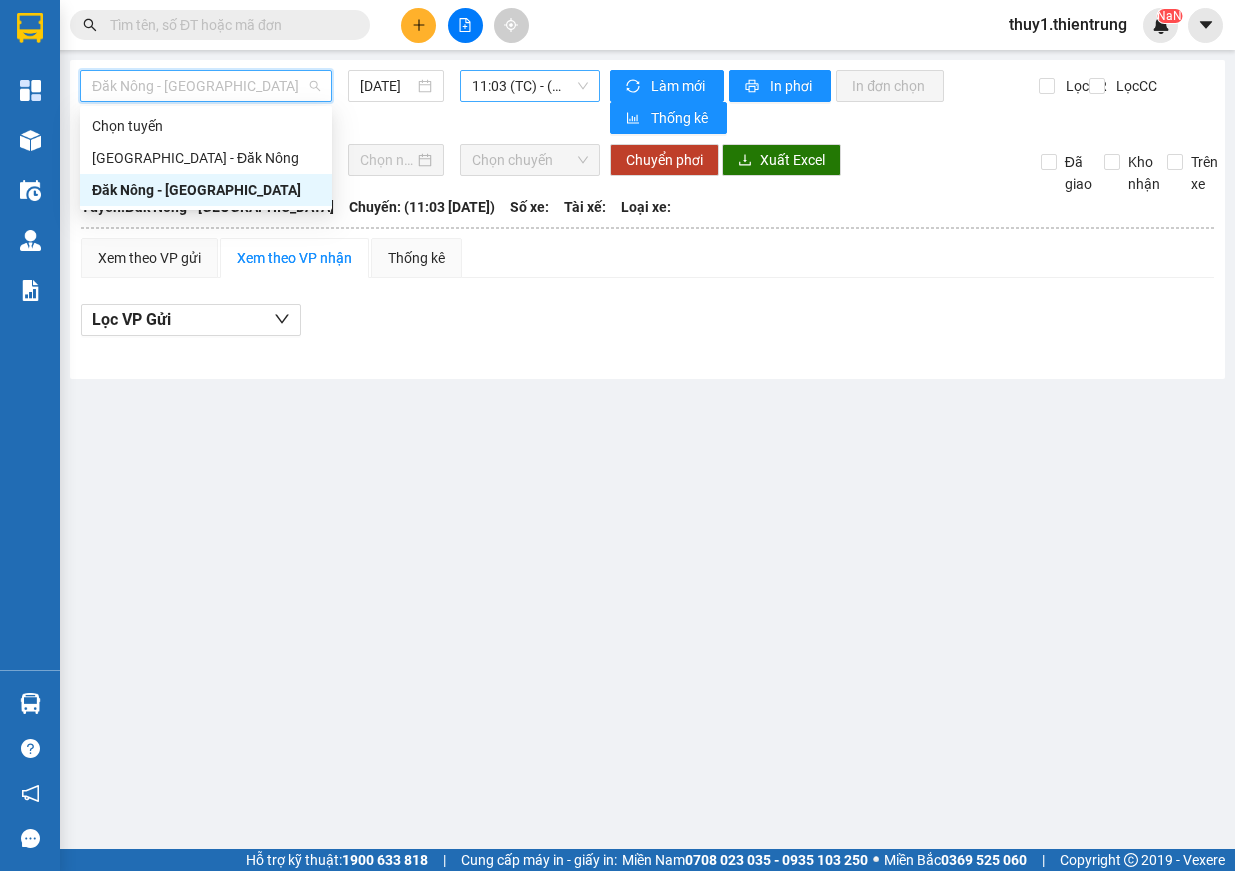 click on "11:03   (TC)   - (Đã [PERSON_NAME])" at bounding box center (530, 86) 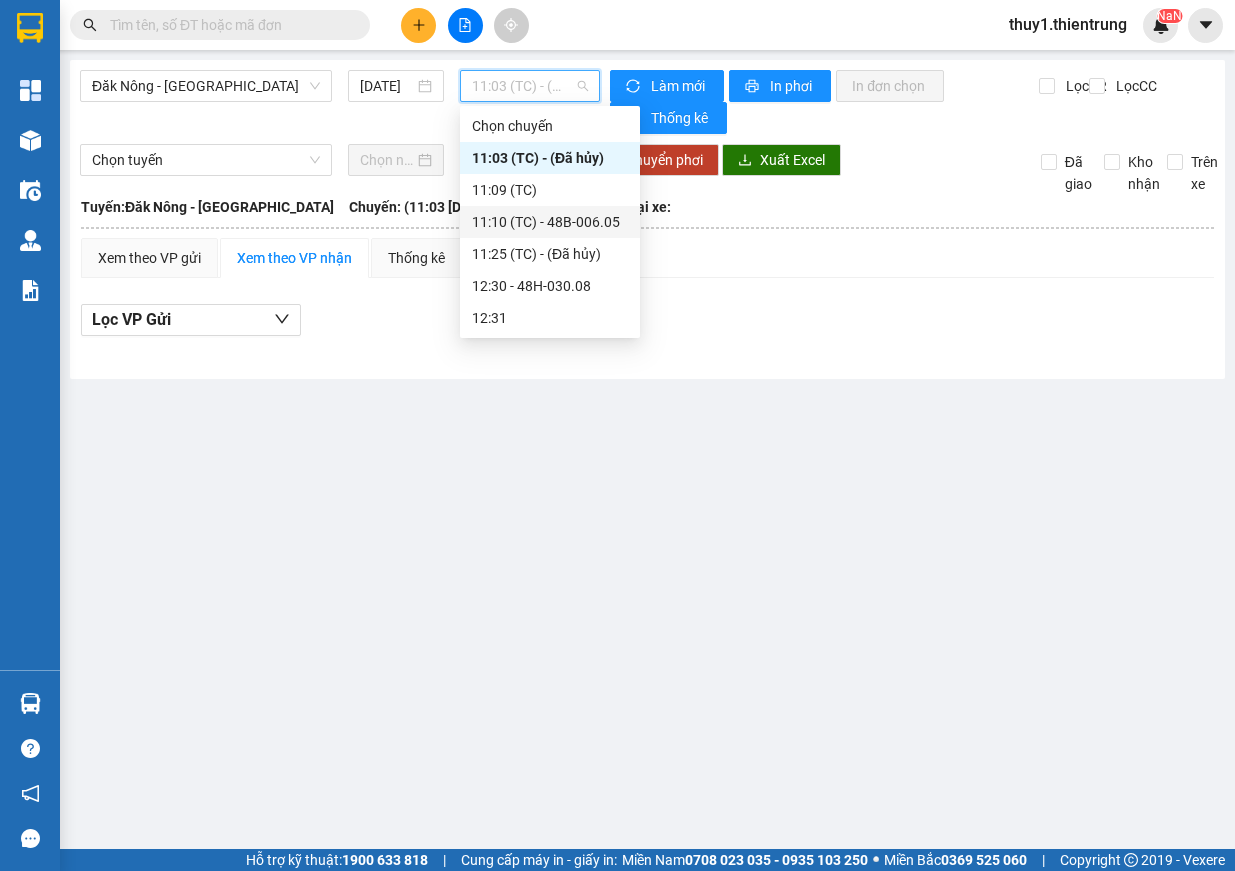 click on "11:10   (TC)   - 48B-006.05" at bounding box center [550, 222] 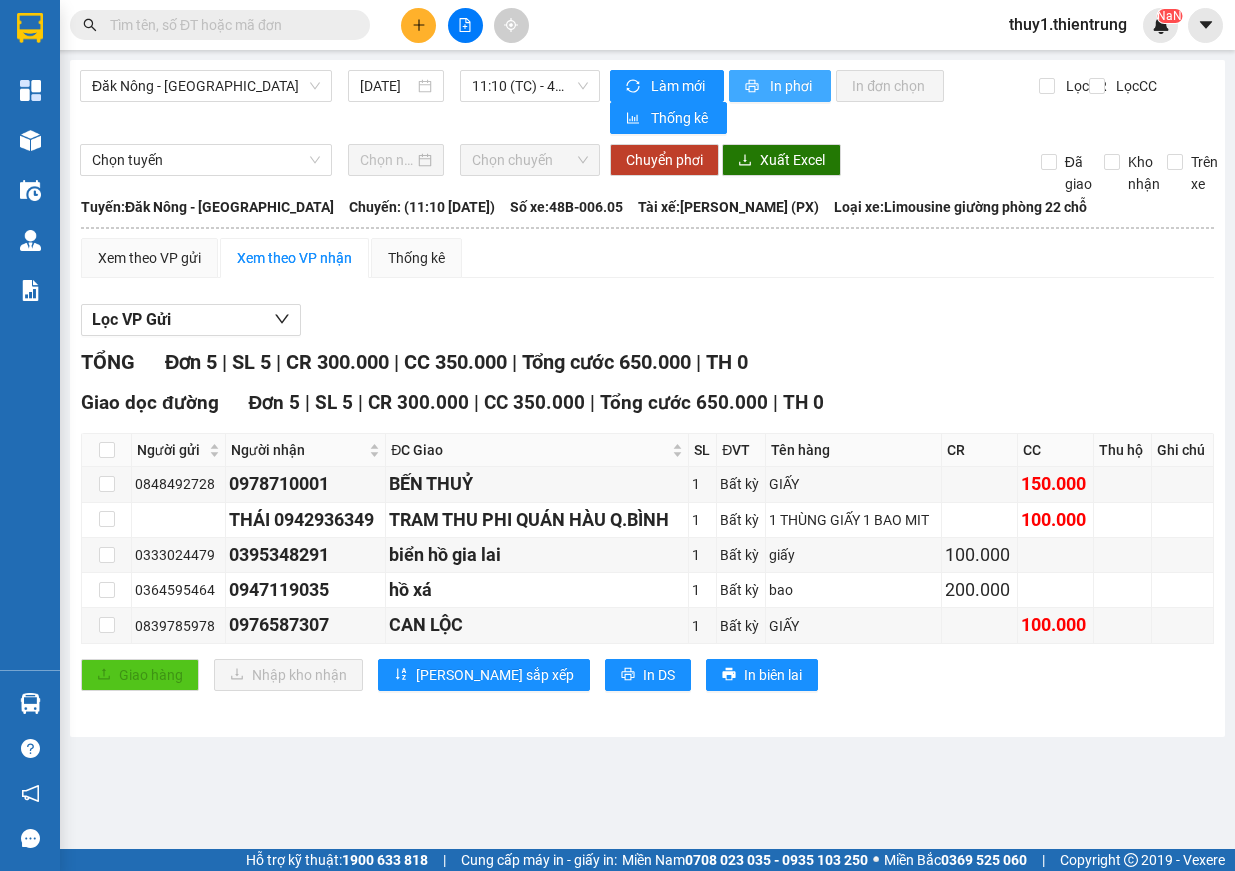 click on "In phơi" at bounding box center (792, 86) 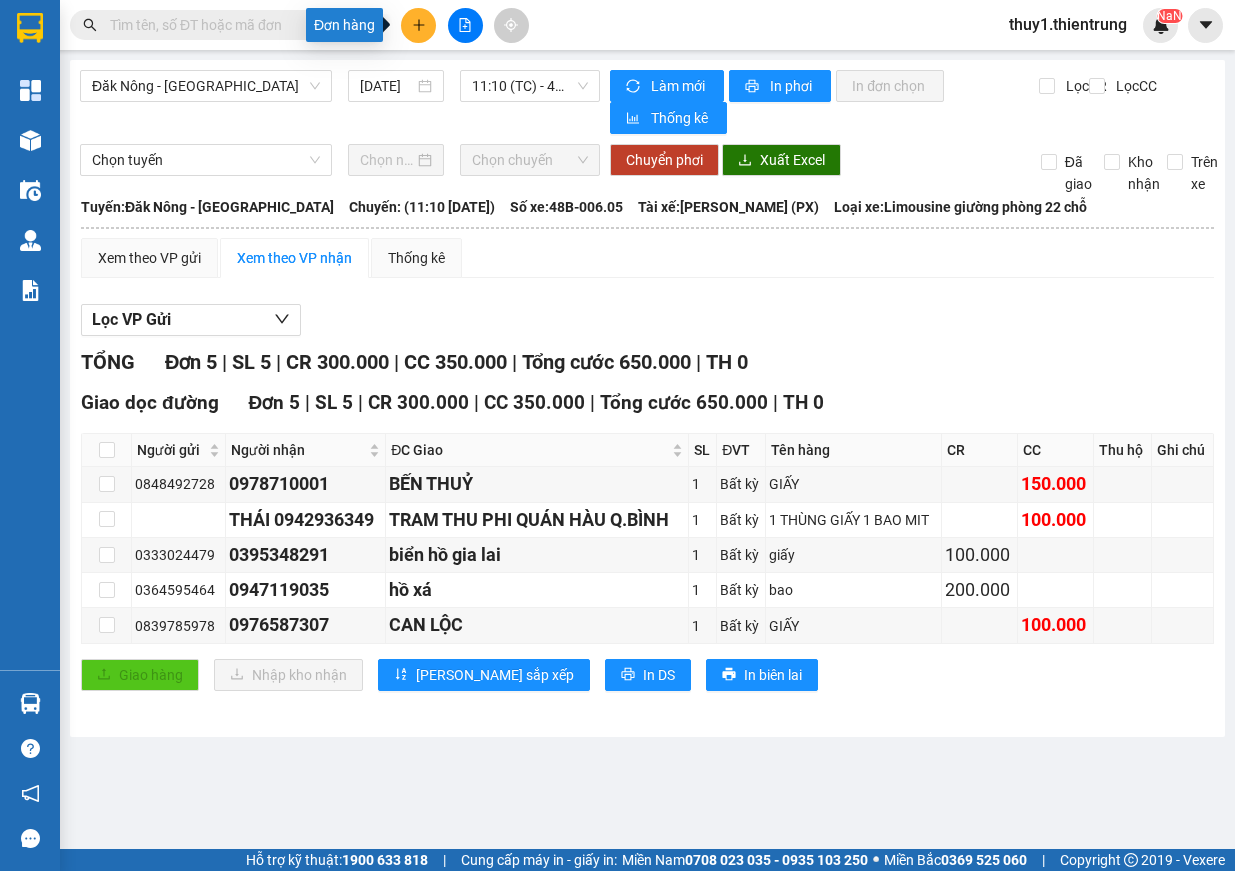 click at bounding box center [418, 25] 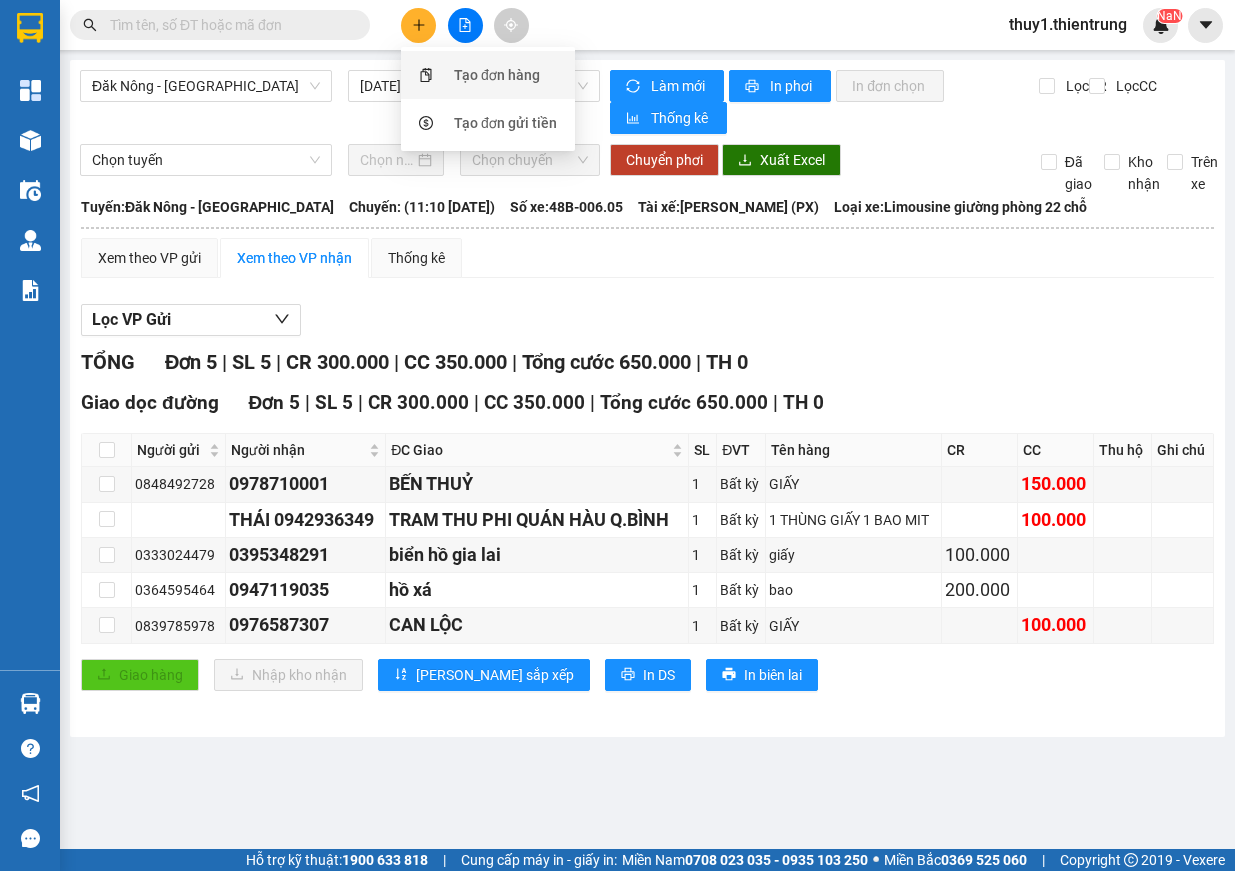 click on "Tạo đơn hàng" at bounding box center (497, 75) 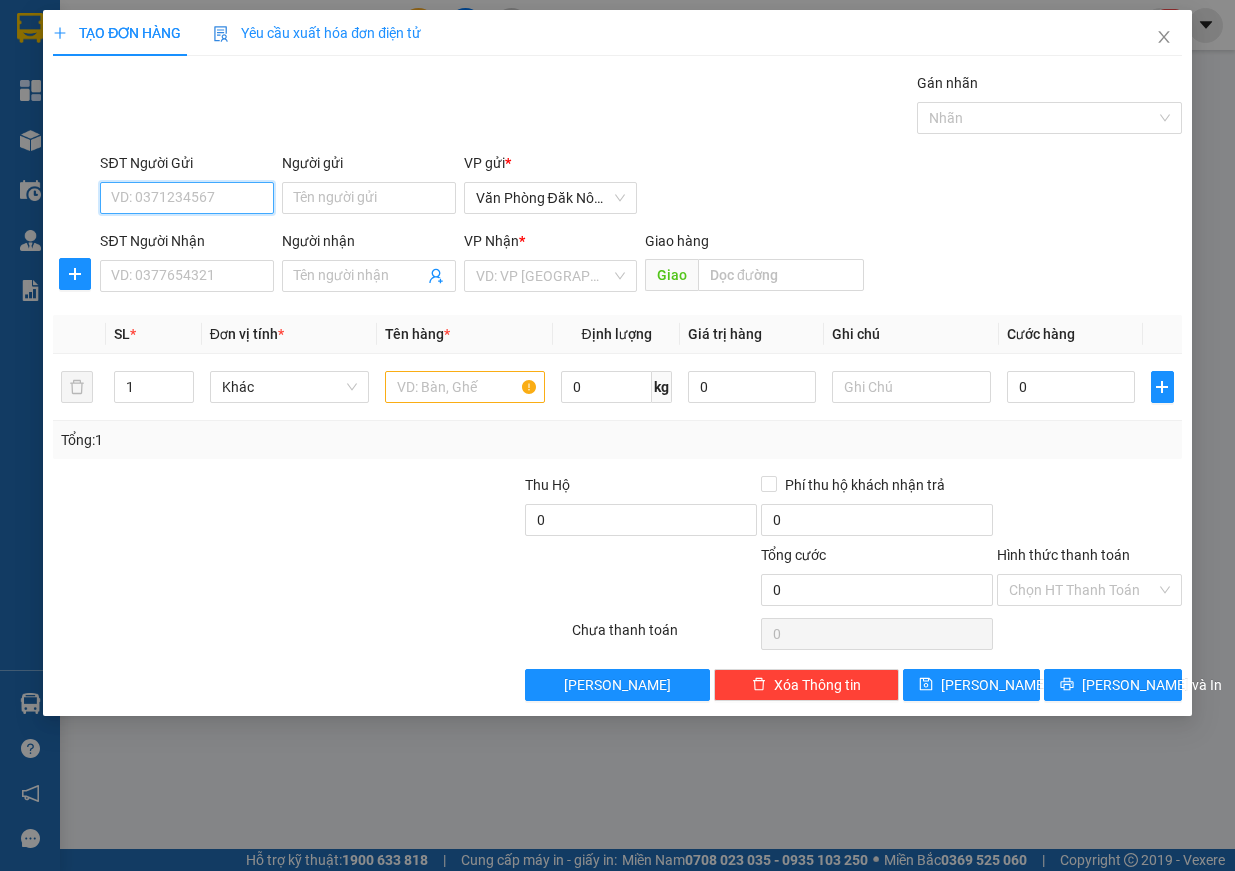 click on "SĐT Người Gửi" at bounding box center (187, 198) 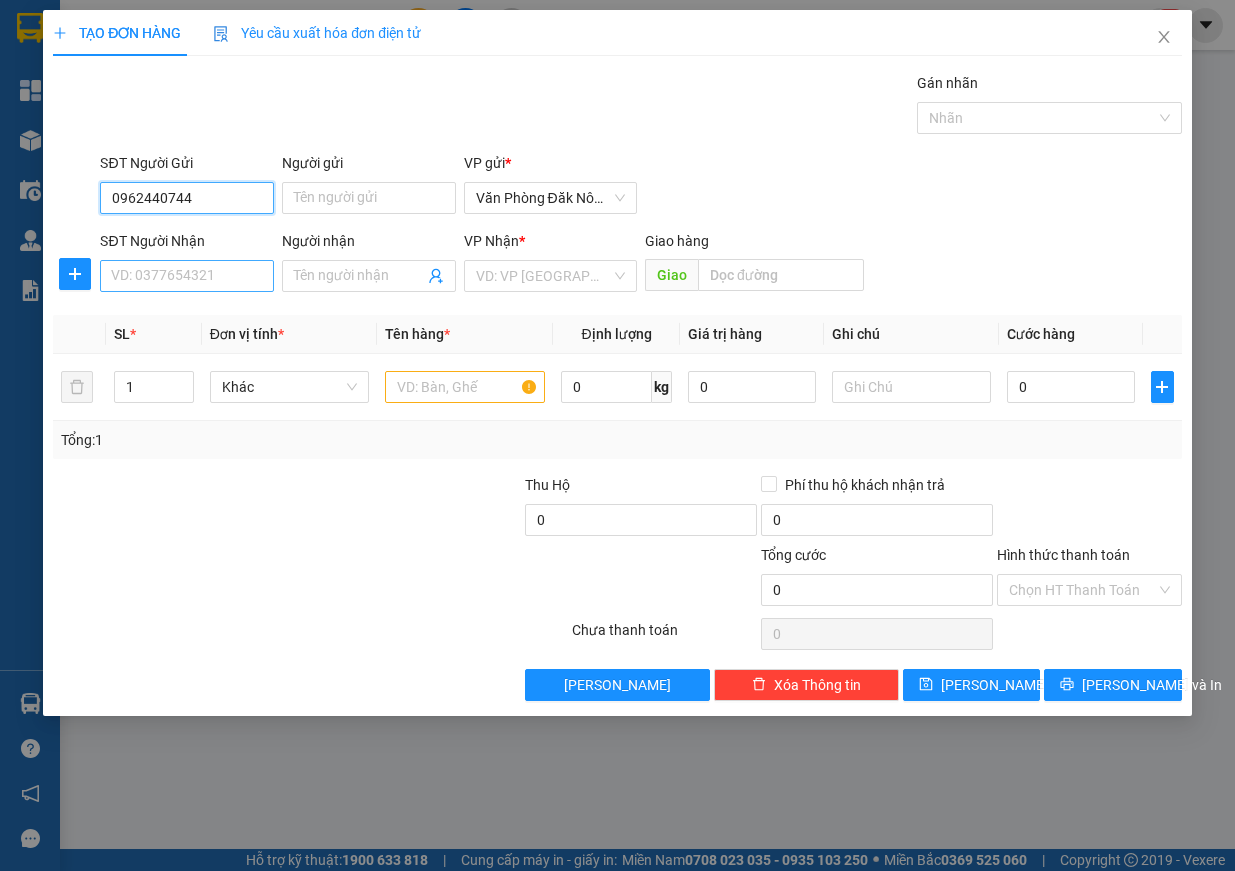 type on "0962440744" 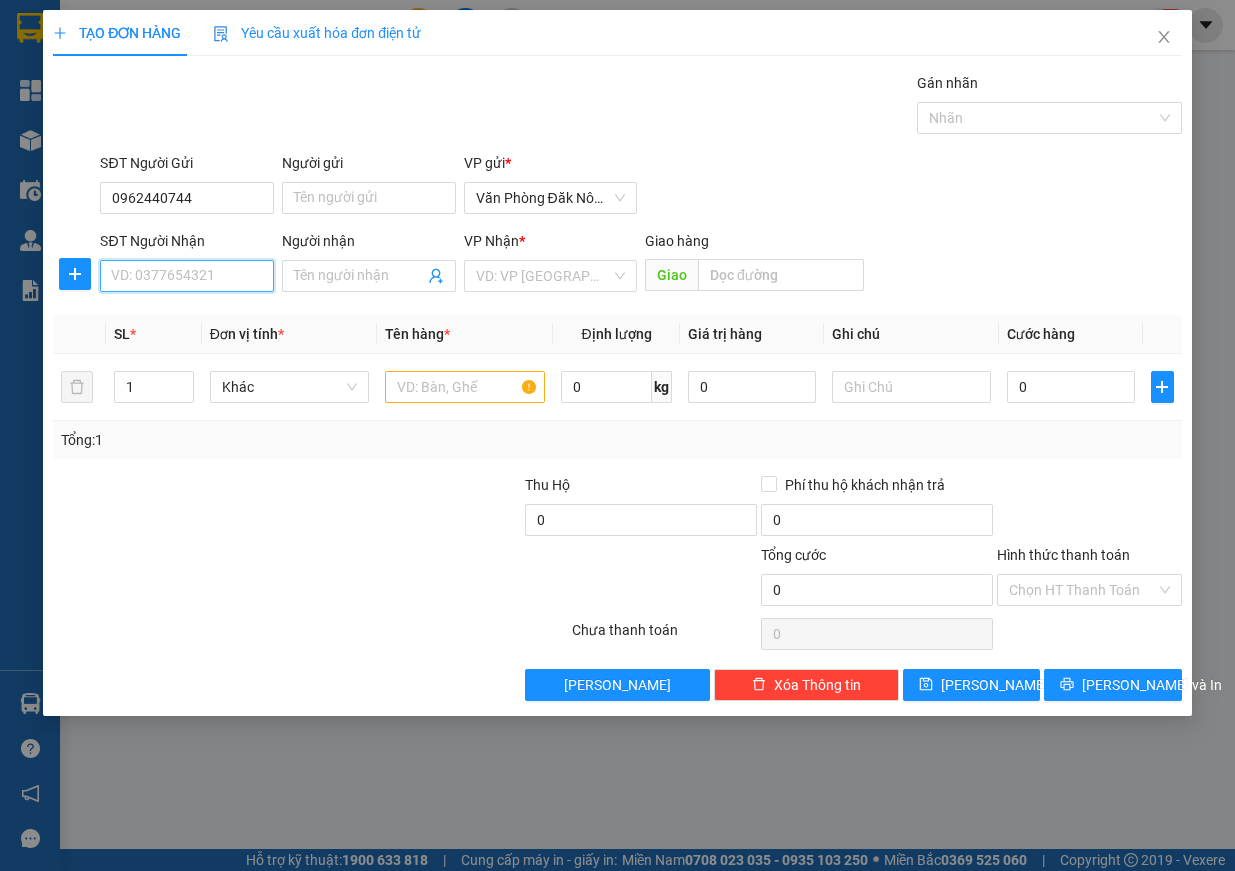 click on "SĐT Người Nhận" at bounding box center [187, 276] 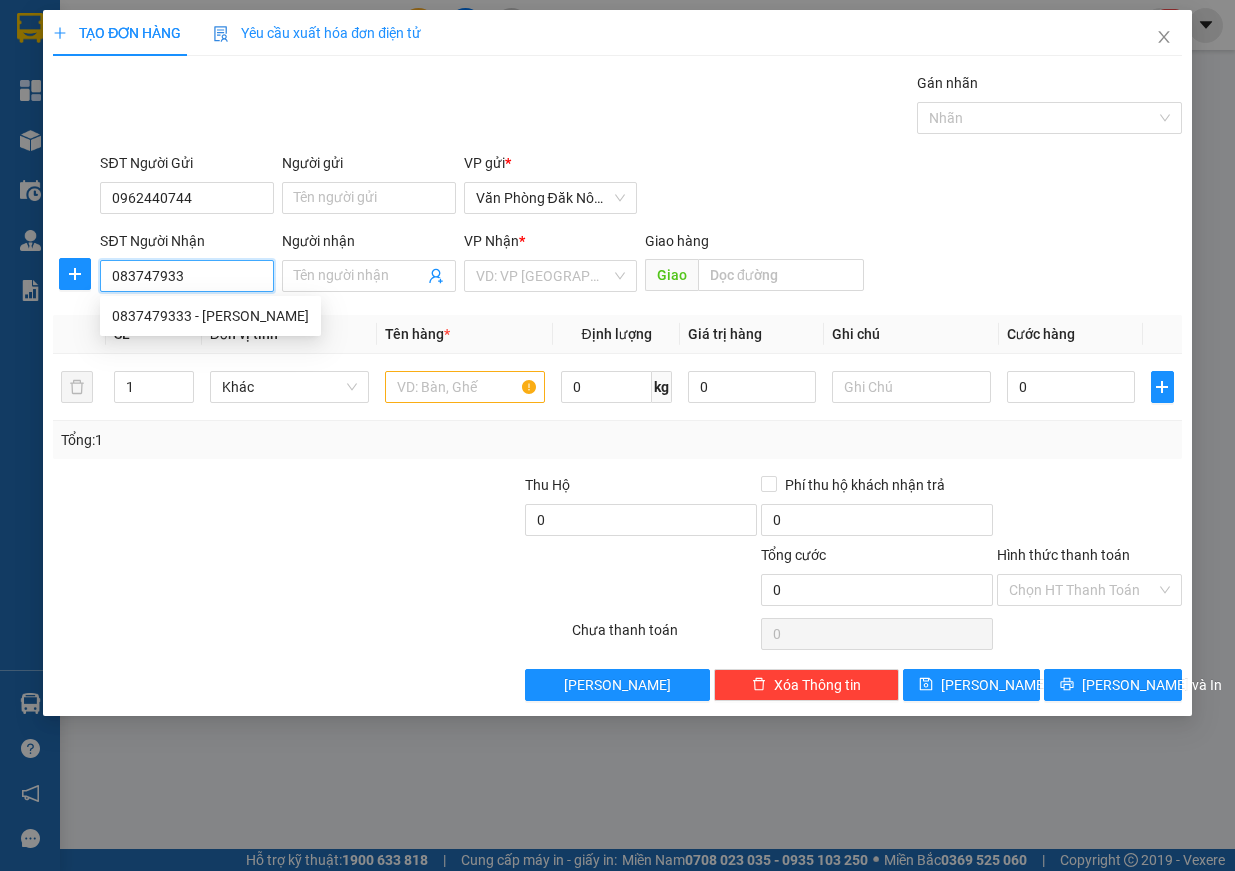 type on "0837479333" 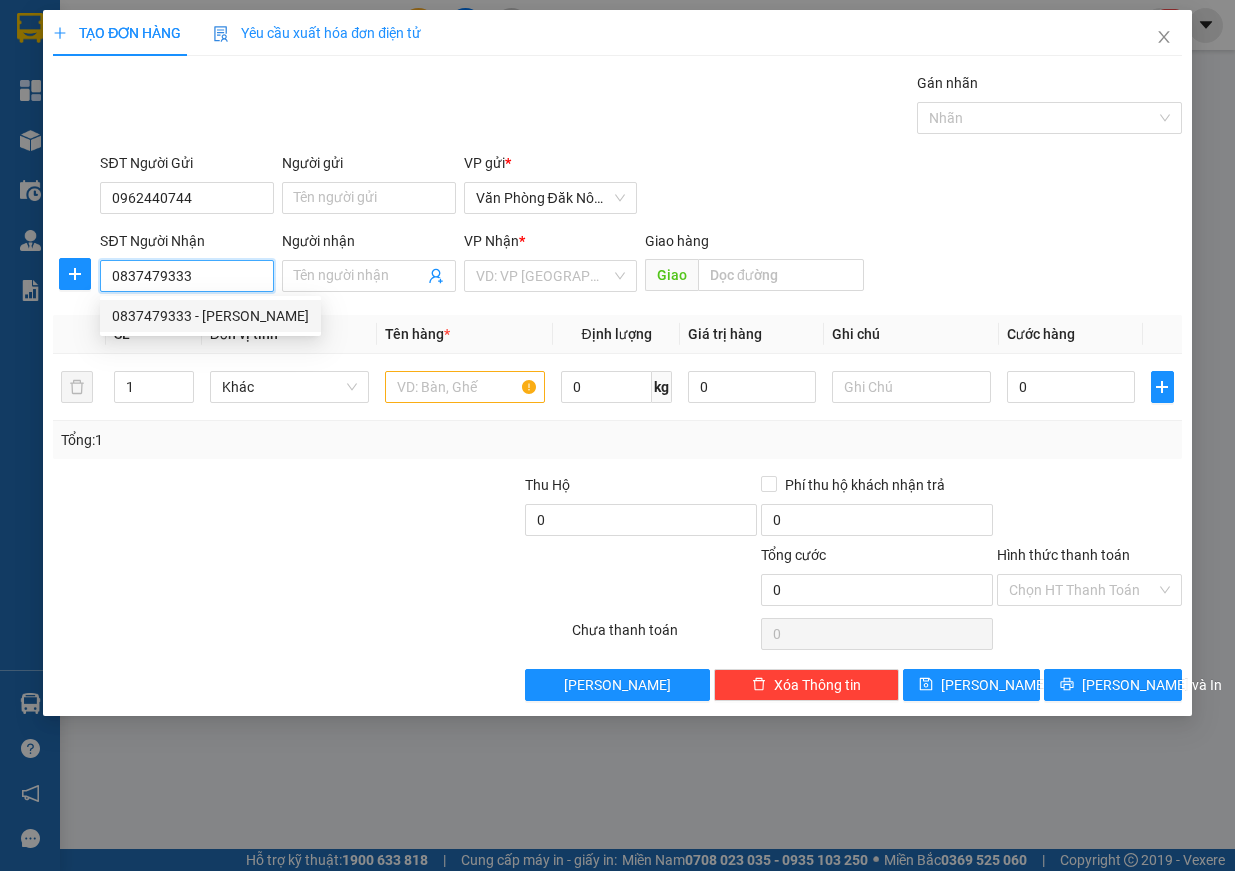 click on "0837479333 - VŨ" at bounding box center [210, 316] 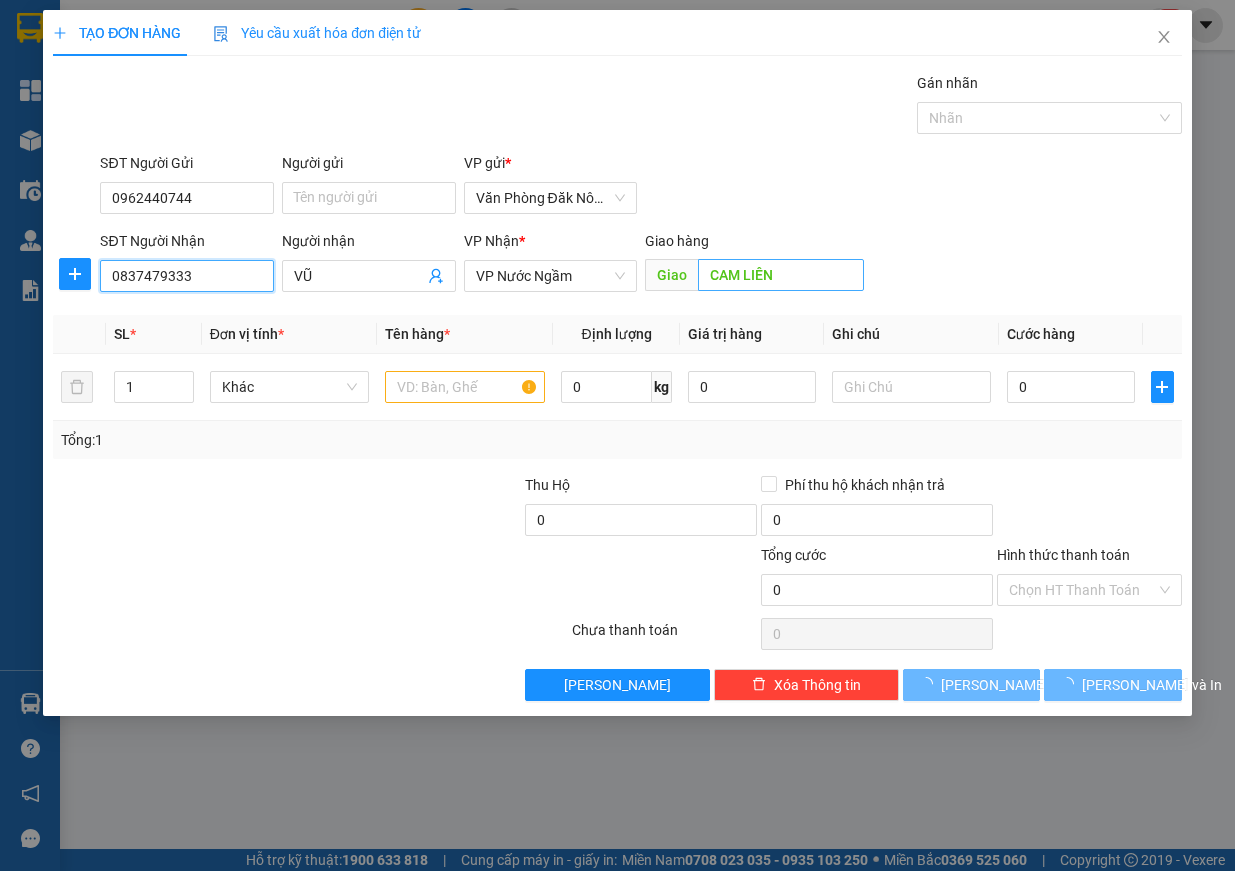 type on "150.000" 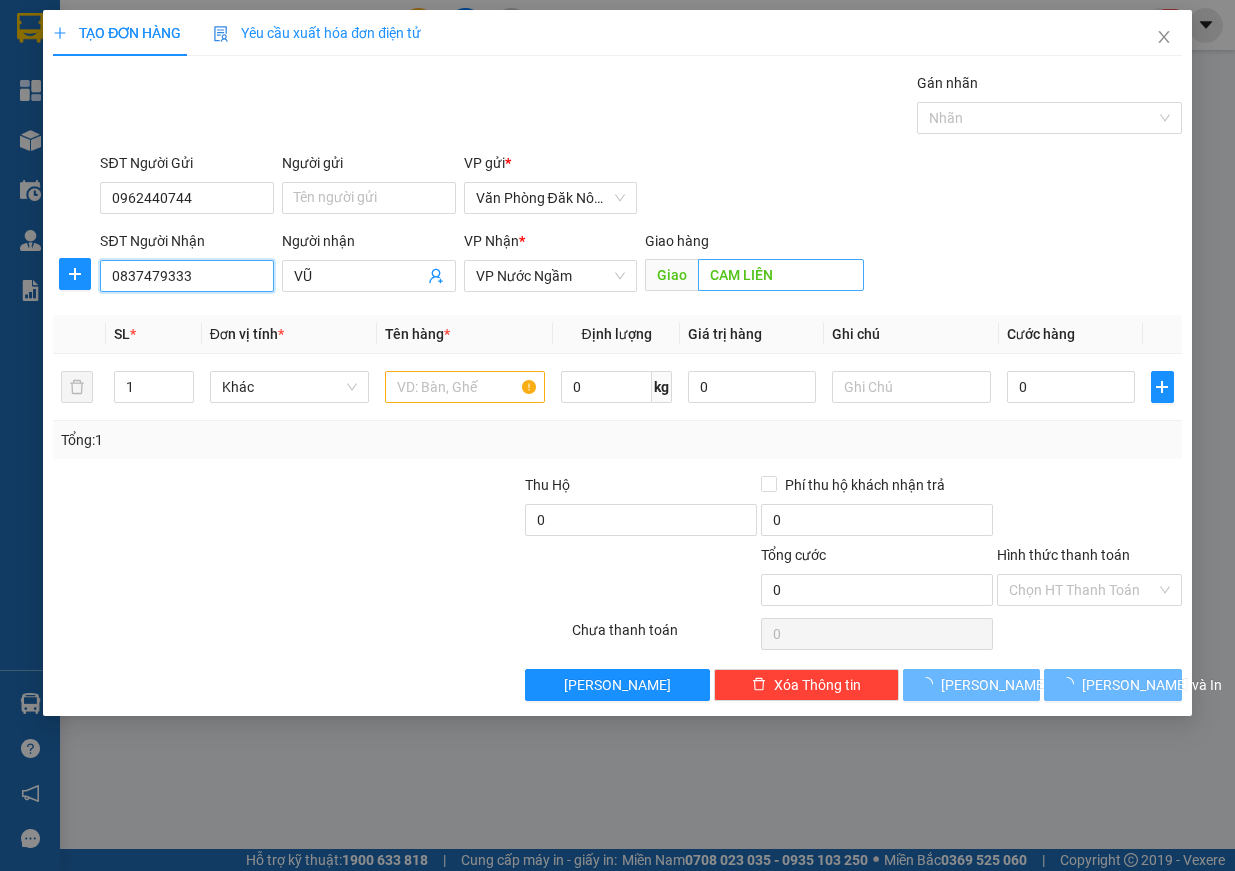 type on "150.000" 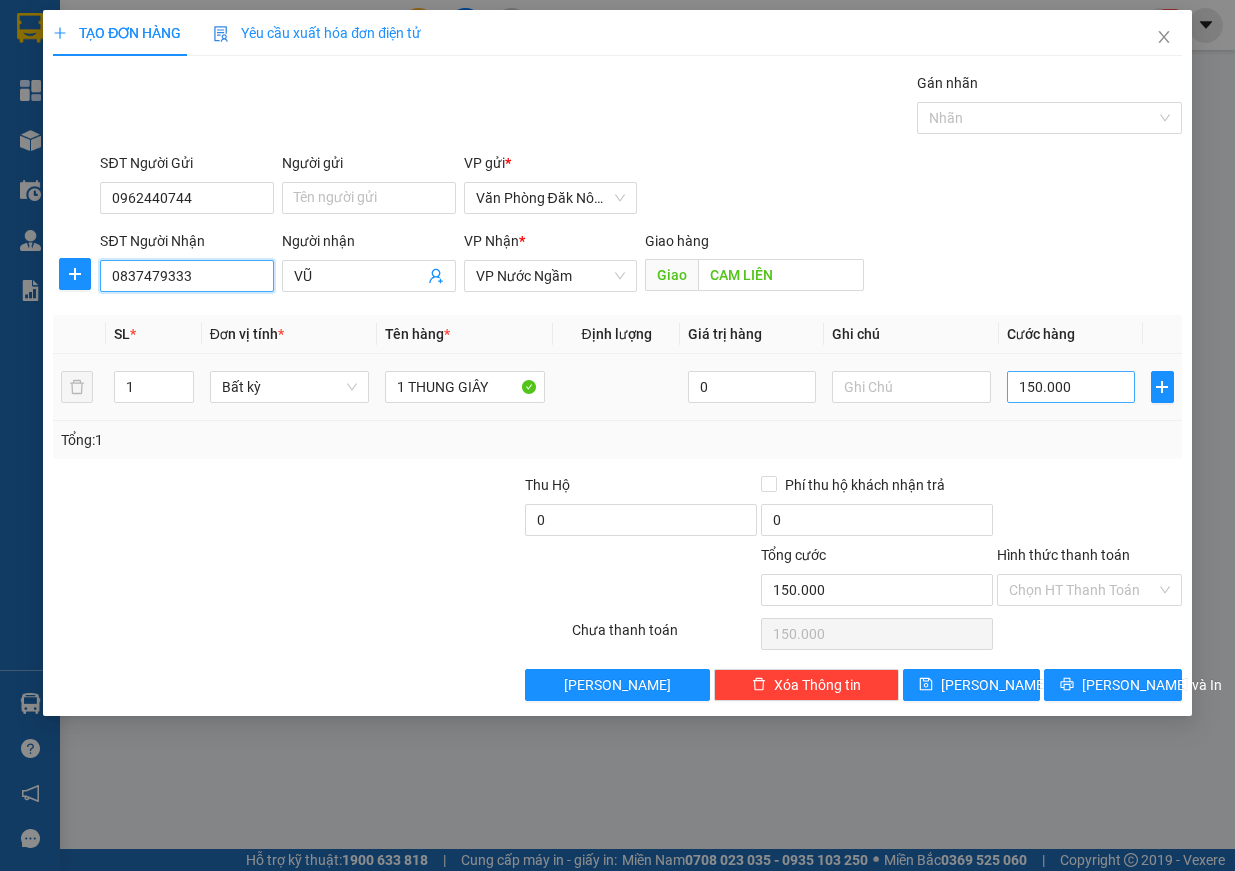 type on "0837479333" 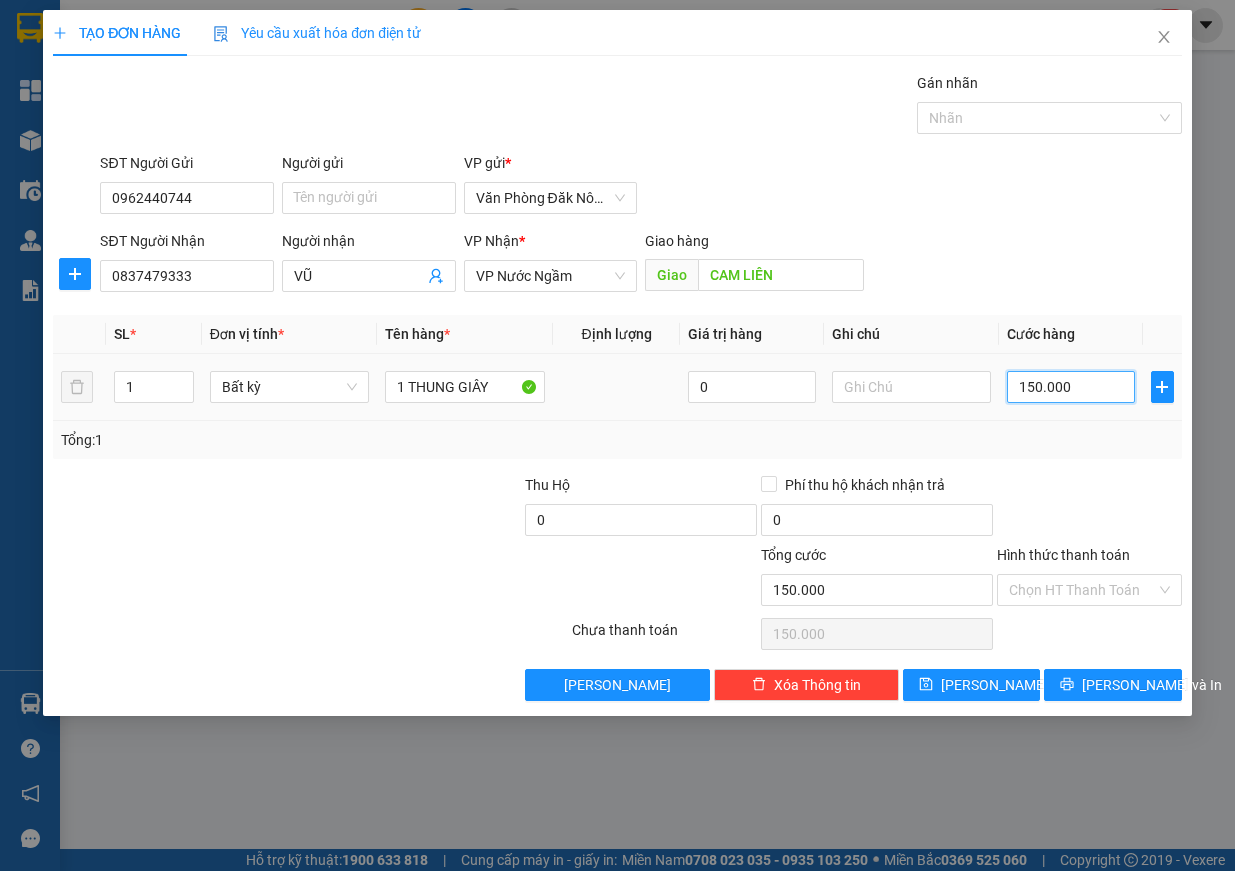 click on "150.000" at bounding box center (1071, 387) 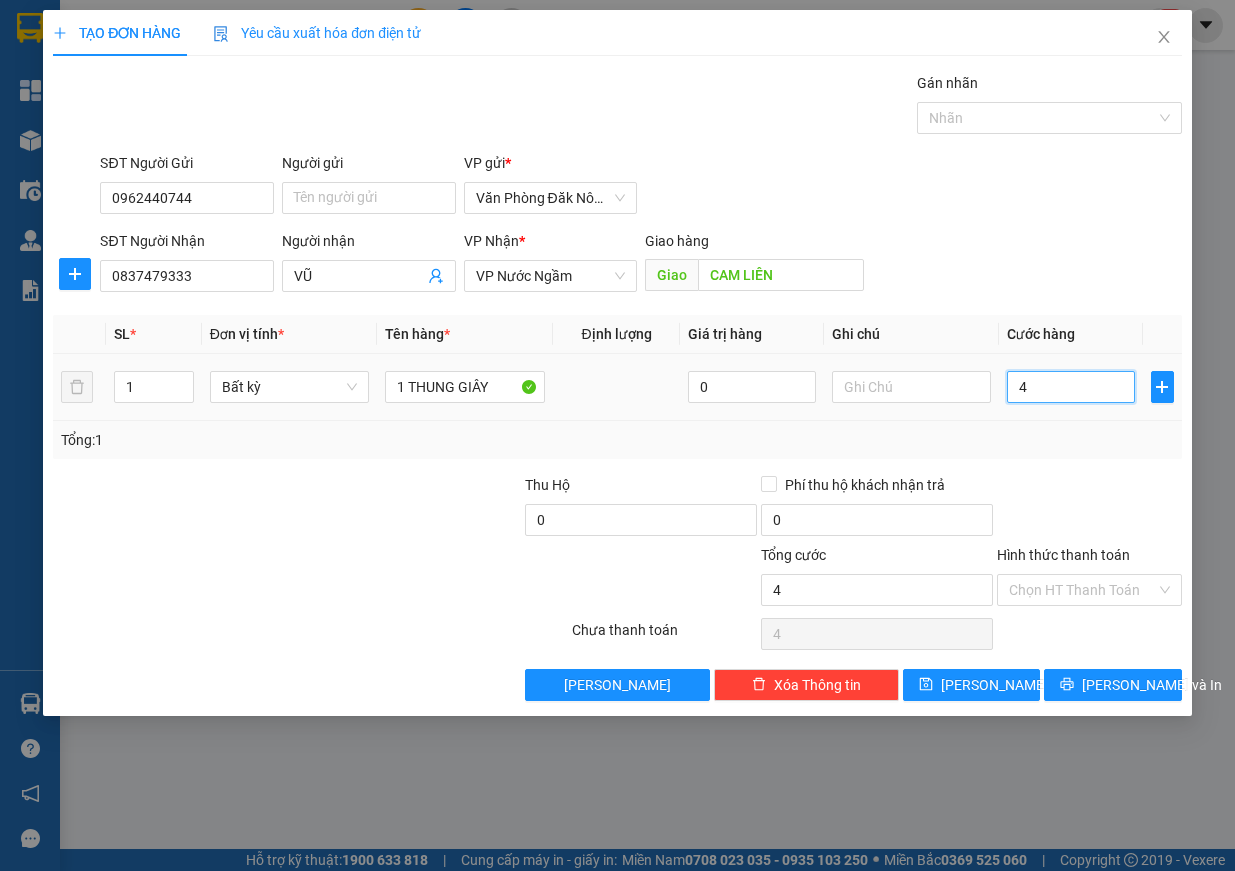 type on "40" 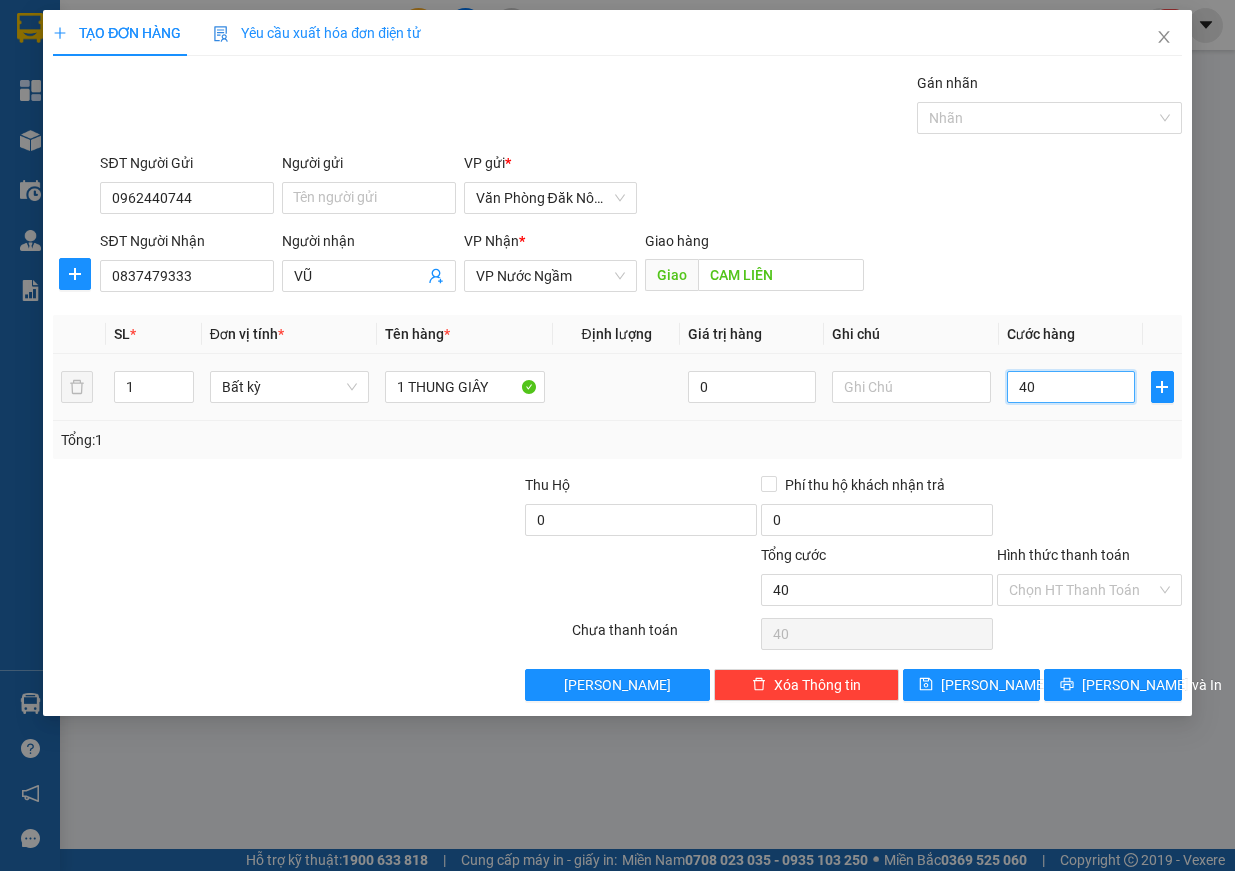type on "400" 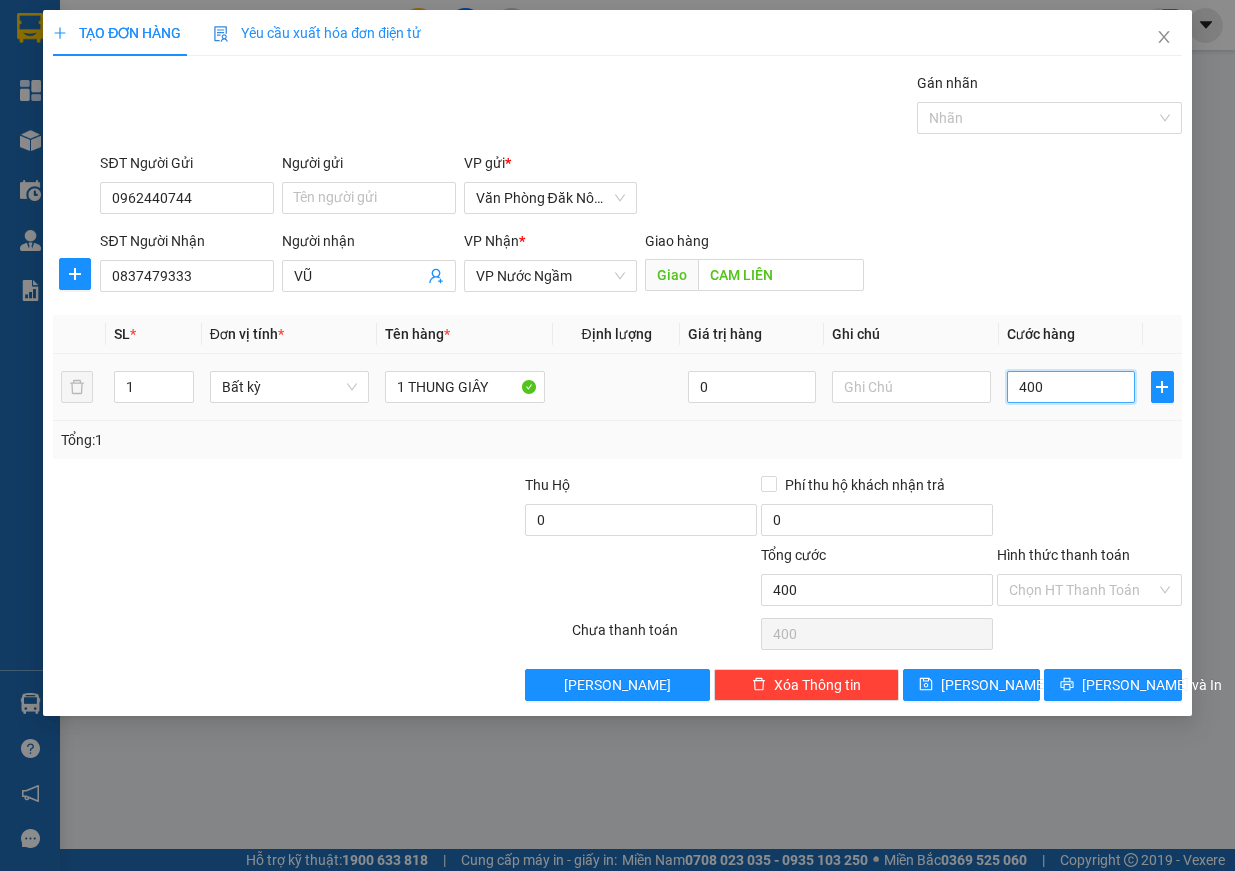 type on "4.000" 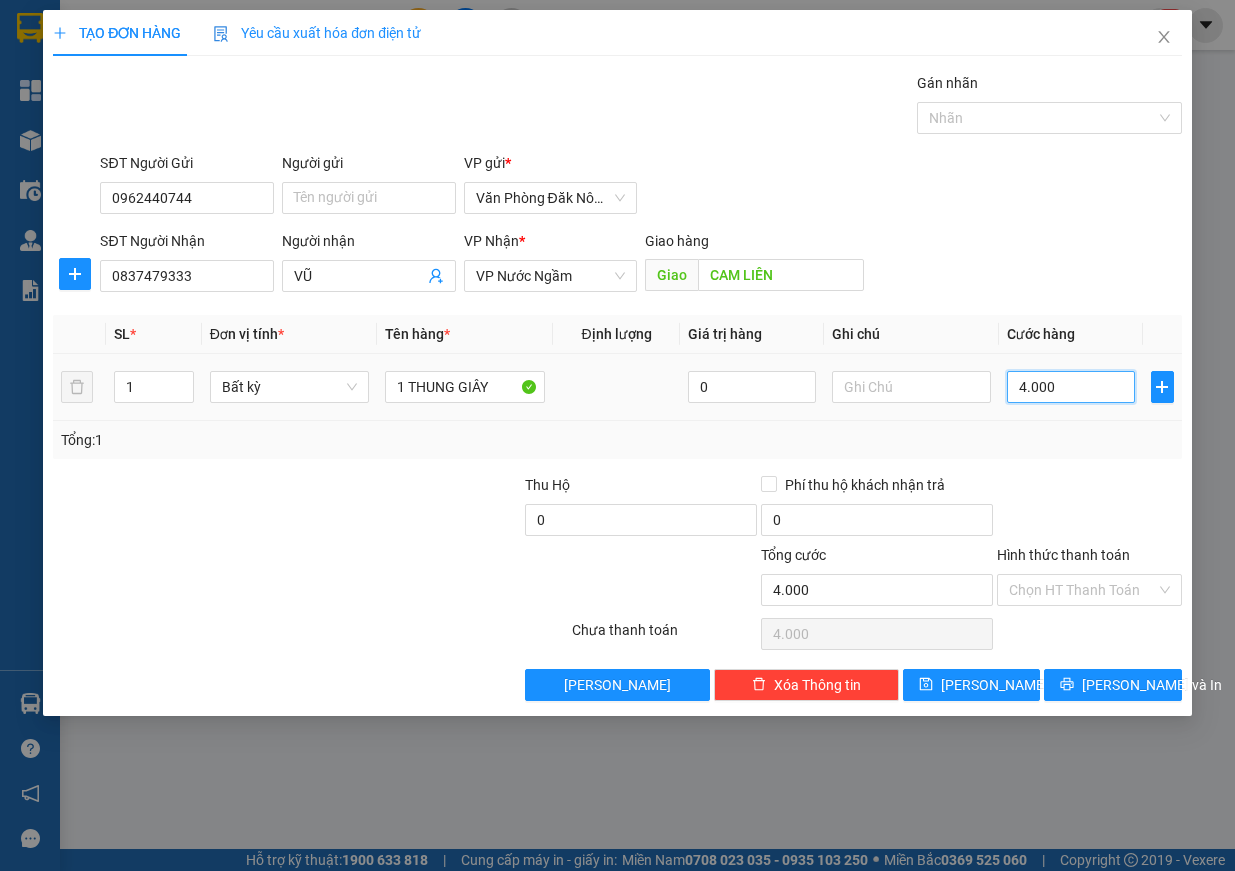 type on "40.000" 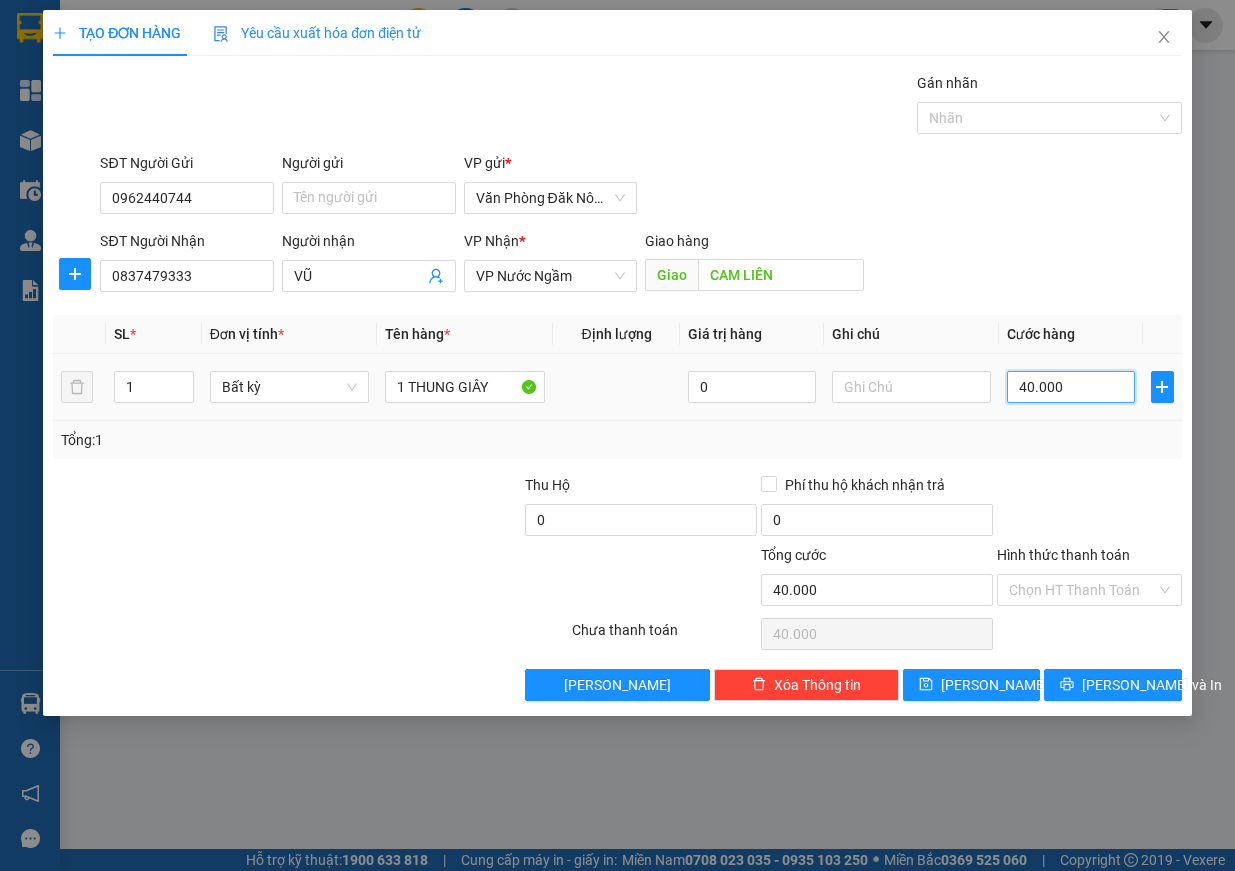 type on "400.000" 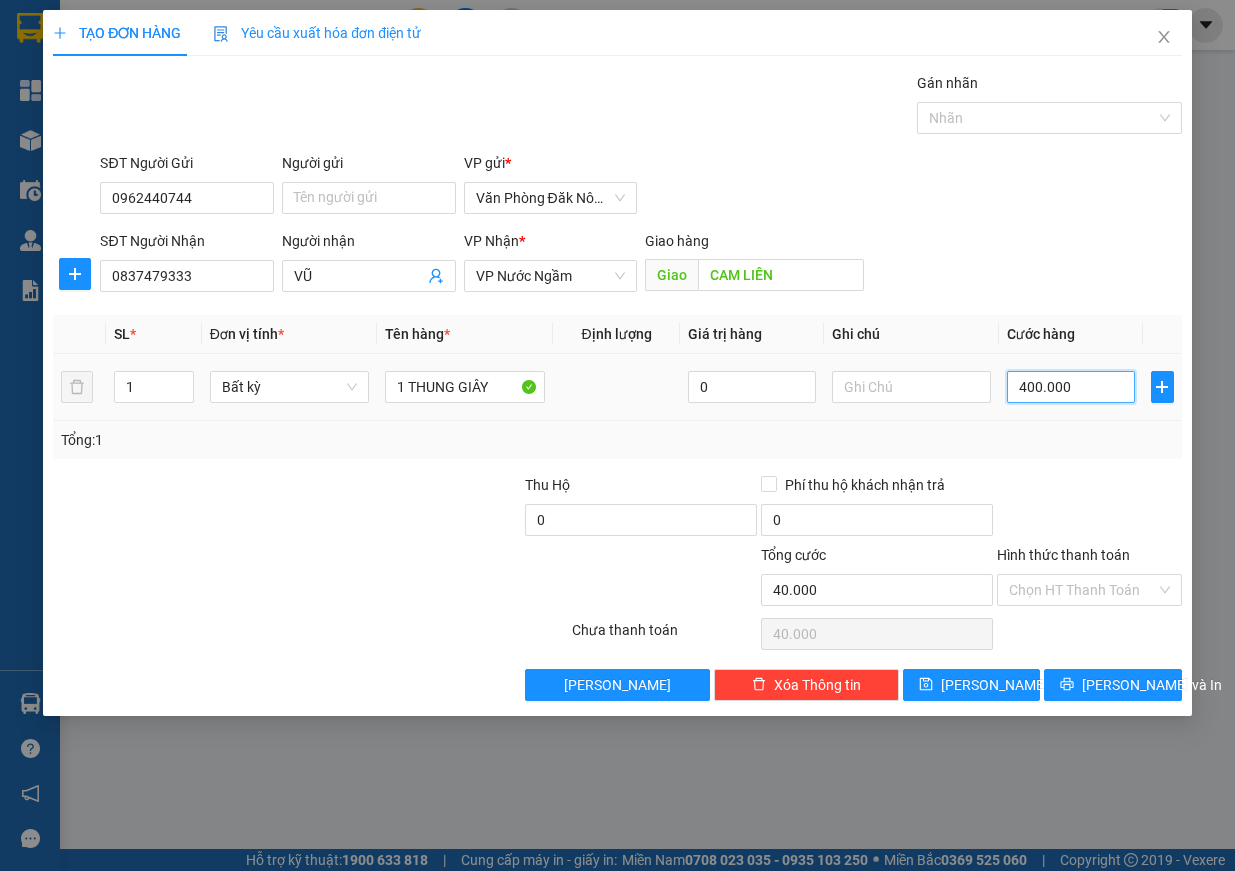type on "400.000" 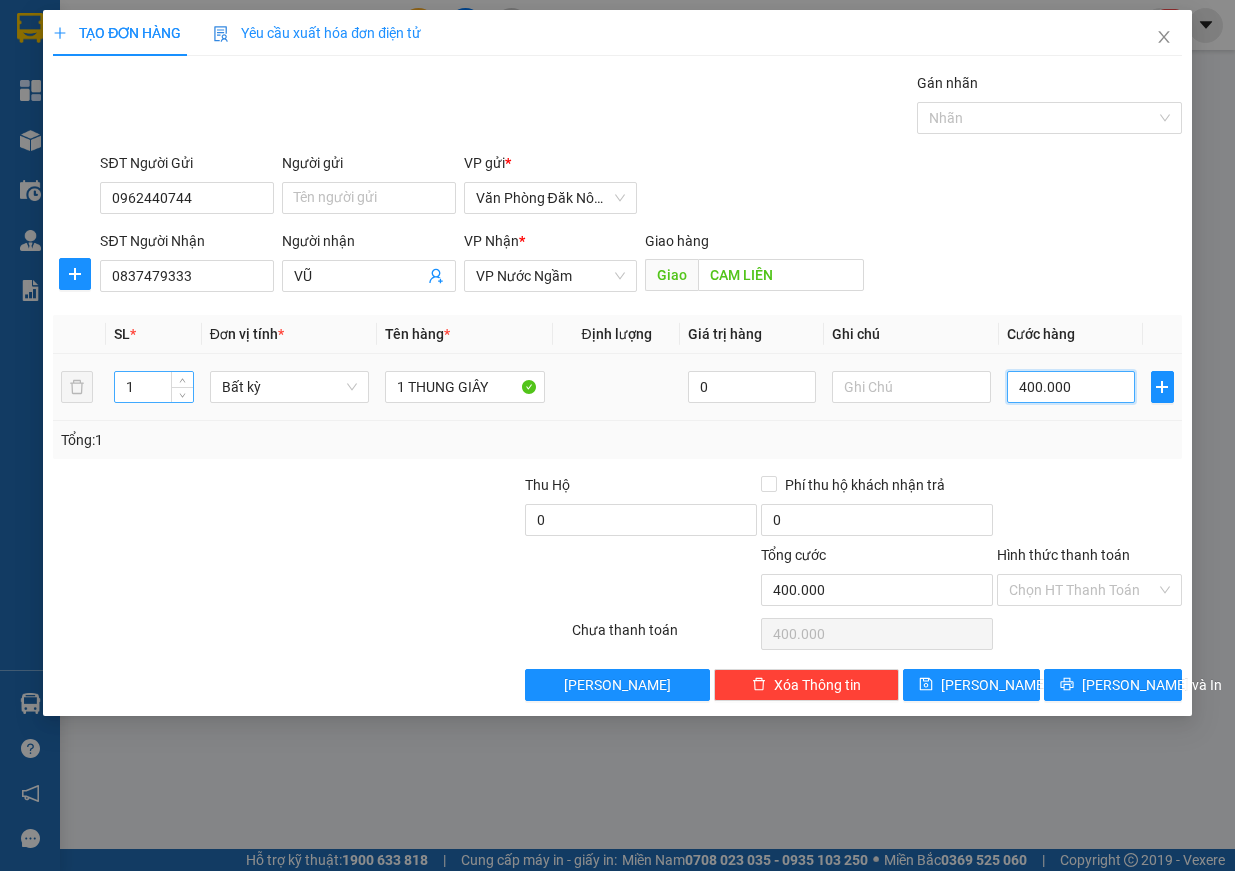 type on "400.000" 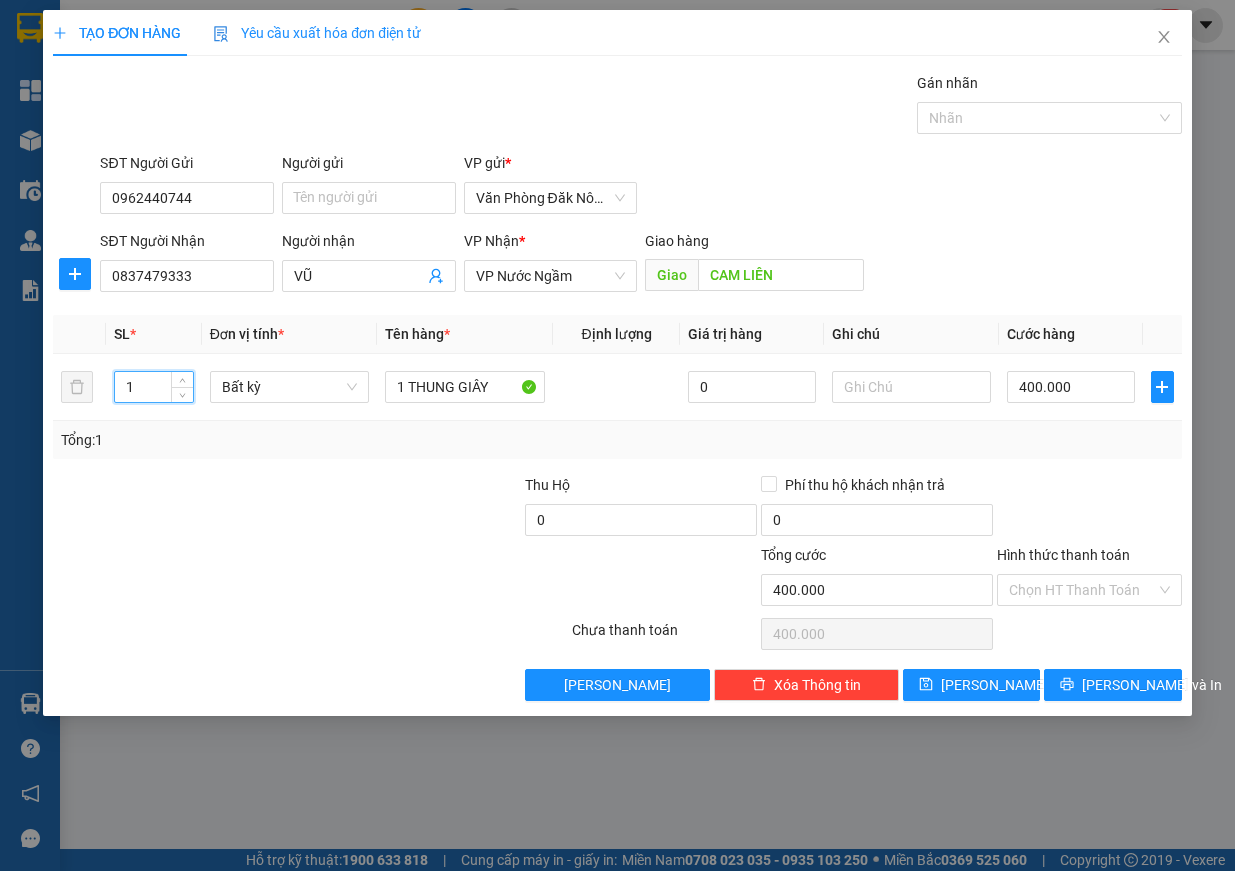 drag, startPoint x: 138, startPoint y: 390, endPoint x: 0, endPoint y: 364, distance: 140.42792 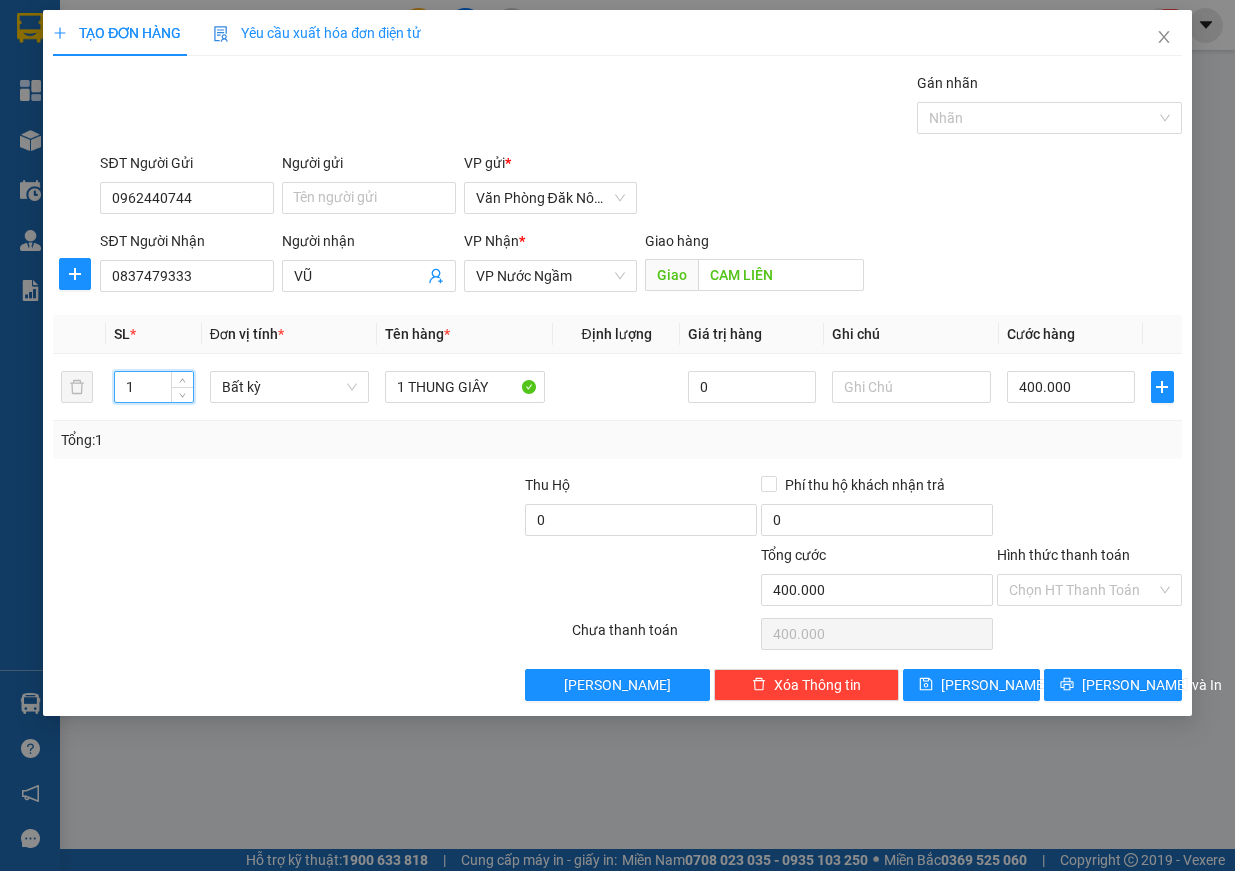 click on "TẠO ĐƠN HÀNG Yêu cầu xuất hóa đơn điện tử Transit Pickup Surcharge Ids Transit Deliver Surcharge Ids Transit Deliver Surcharge Transit Deliver Surcharge Gói vận chuyển  * Tiêu chuẩn Gán nhãn   Nhãn SĐT Người Gửi 0962440744 Người gửi Tên người gửi VP gửi  * Văn Phòng Đăk Nông SĐT Người Nhận 0837479333 Người nhận VŨ VP Nhận  * VP Nước Ngầm Giao hàng Giao CAM LIÊN SL  * Đơn vị tính  * Tên hàng  * Định lượng Giá trị hàng Ghi chú Cước hàng                   1 Bất kỳ 1 THUNG GIÂY 0 400.000 Tổng:  1 Thu Hộ 0 Phí thu hộ khách nhận trả 0 Tổng cước 400.000 Hình thức thanh toán Chọn HT Thanh Toán Số tiền thu trước 0 Chưa thanh toán 400.000 Chọn HT Thanh Toán Lưu nháp Xóa Thông tin Lưu Lưu và In" at bounding box center (617, 435) 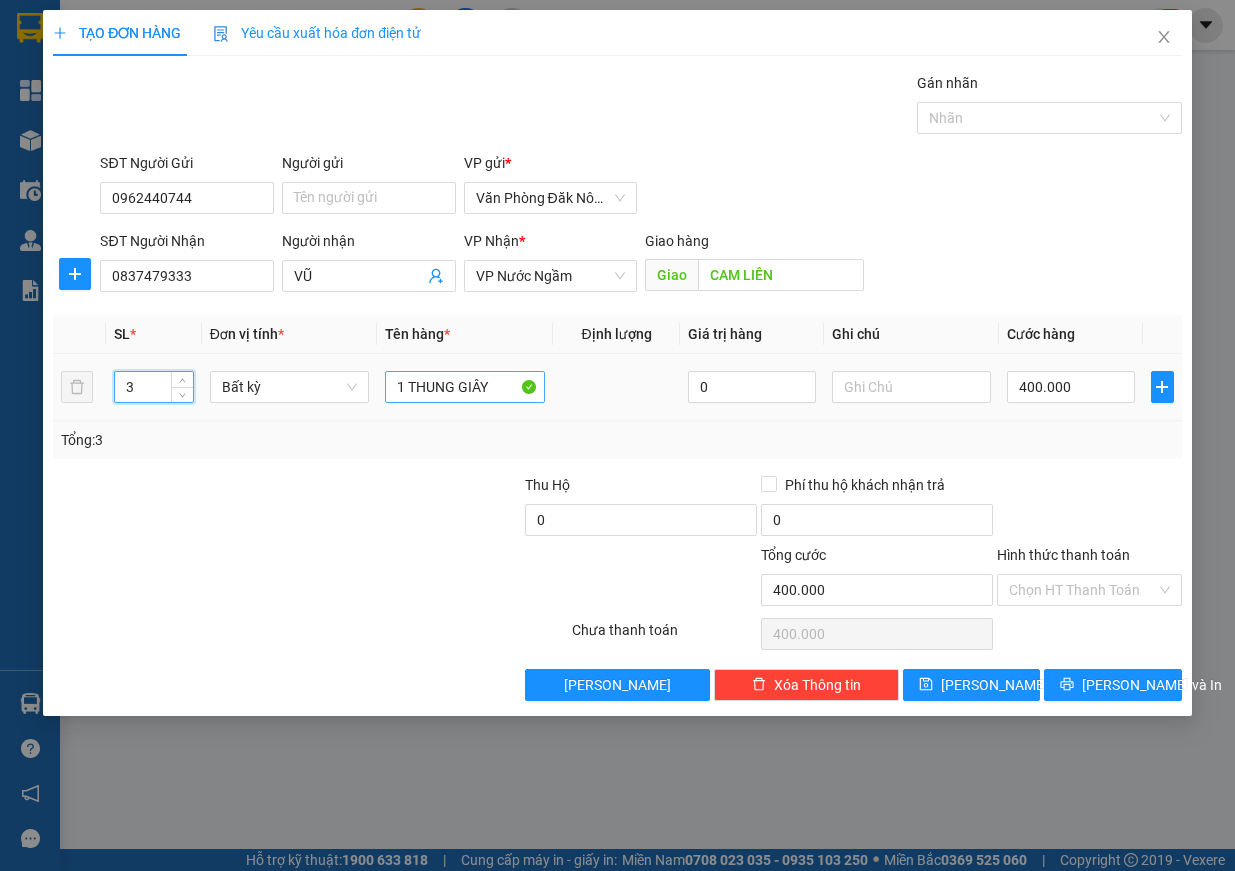 type on "3" 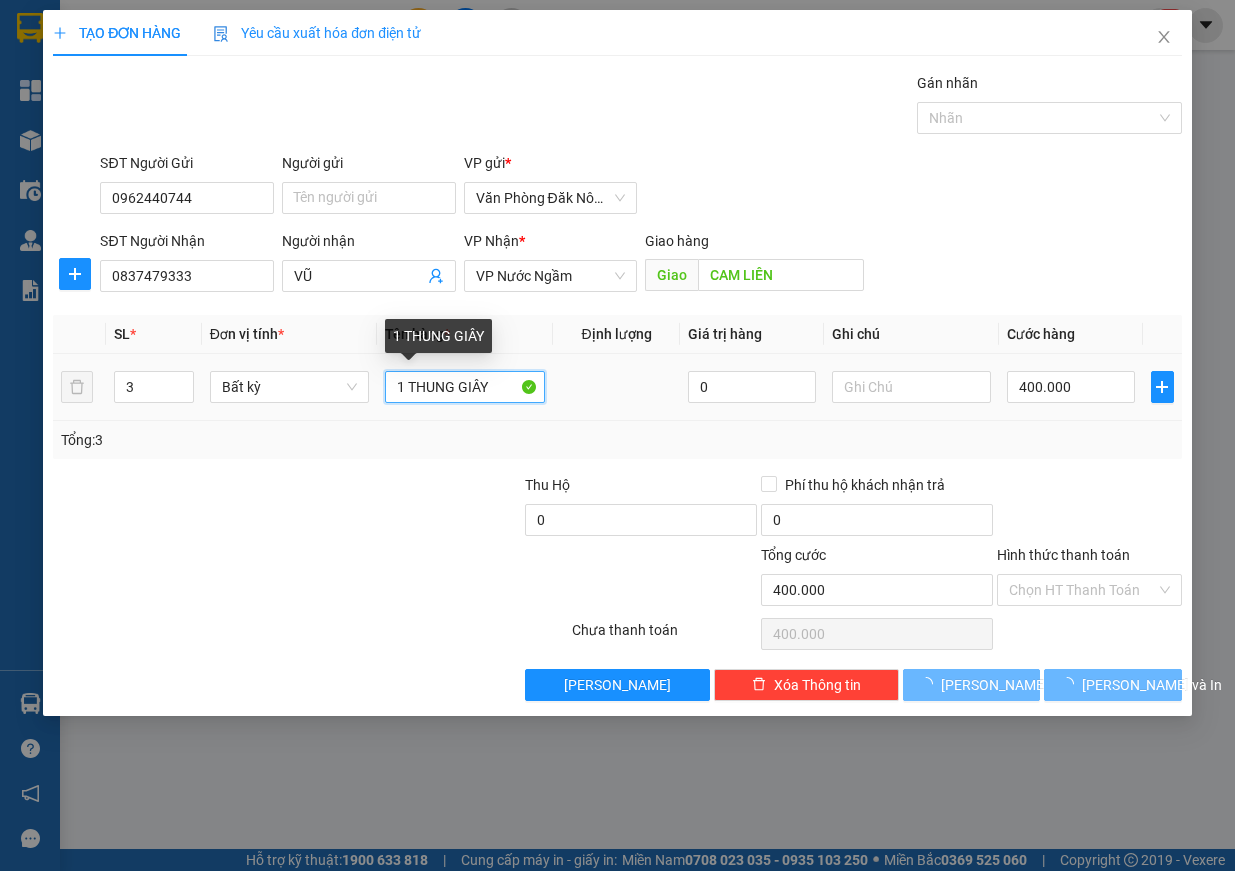 click on "1 THUNG GIÂY" at bounding box center [465, 387] 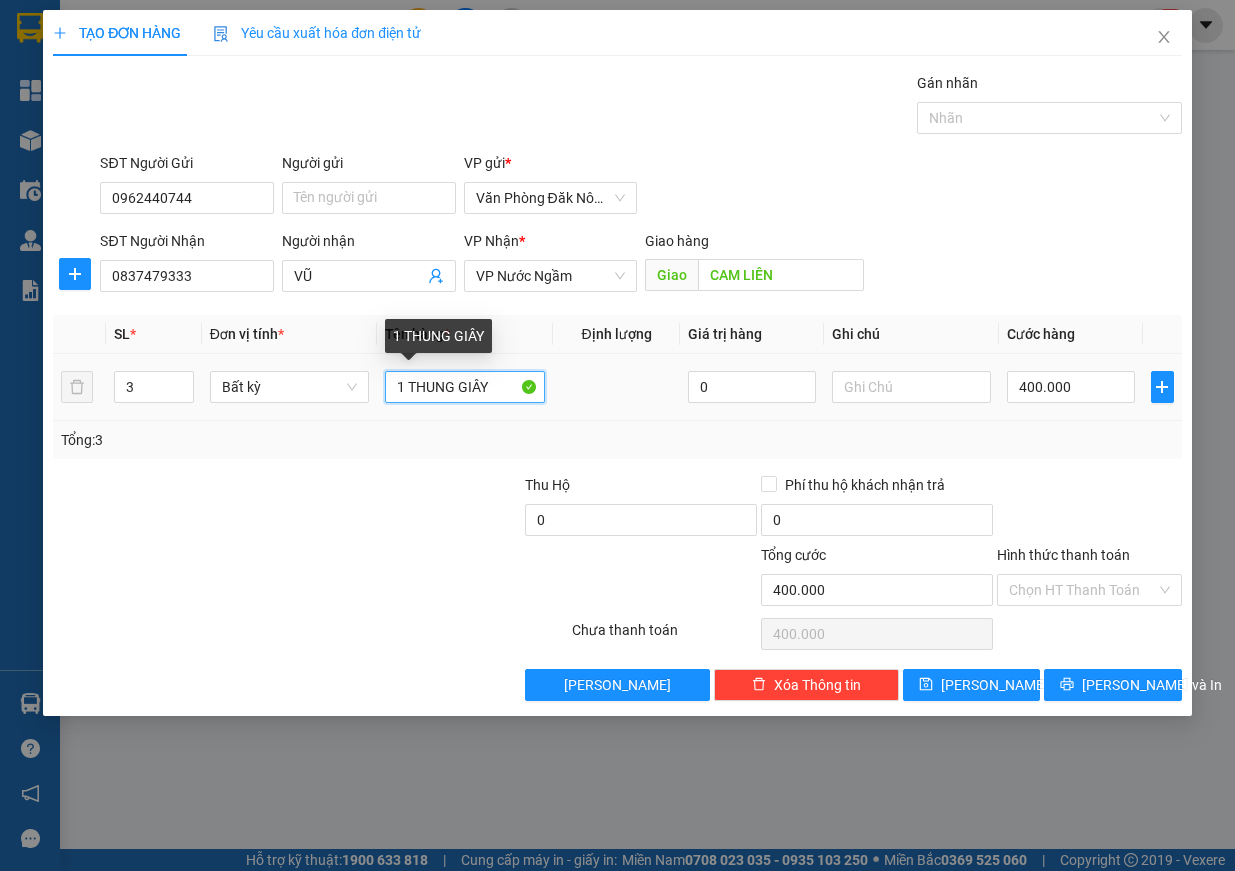 type on "0" 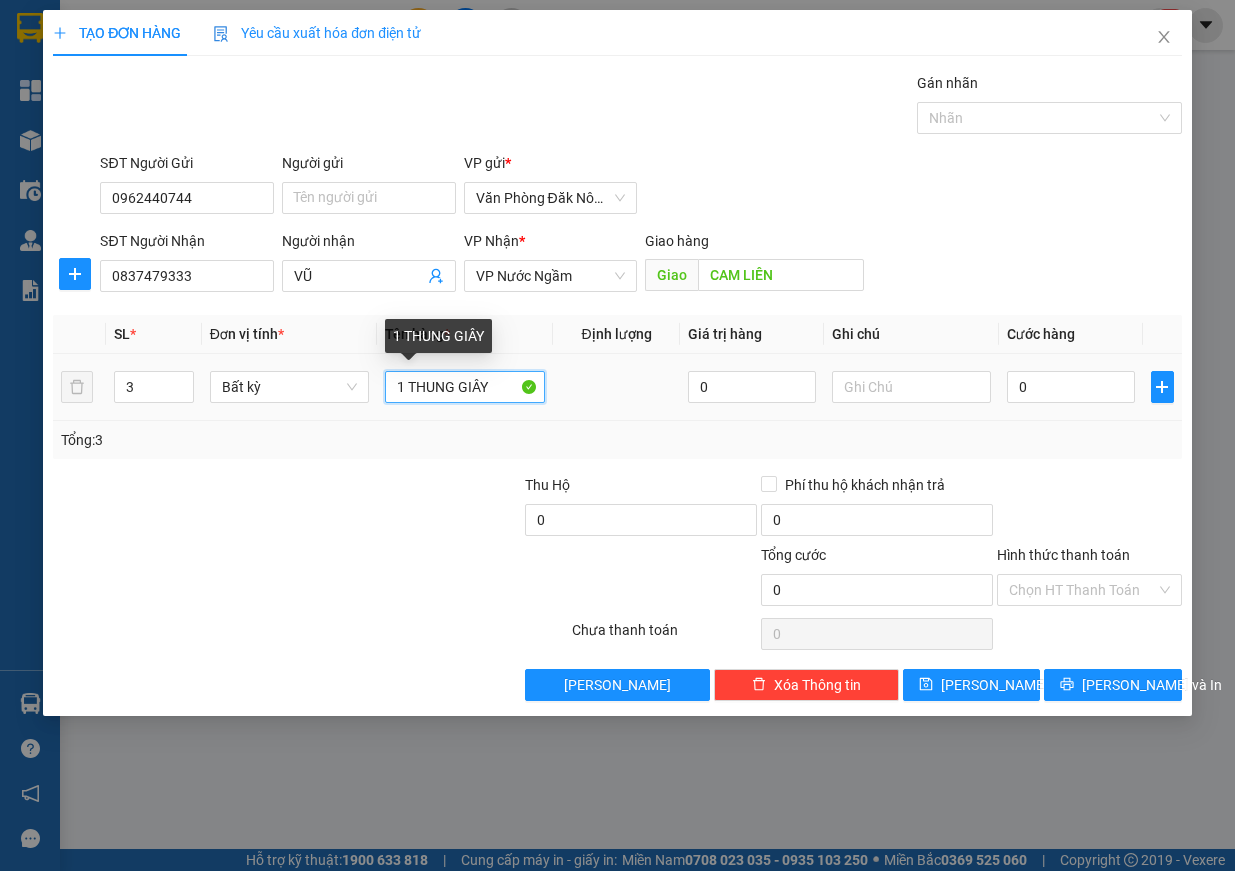 click on "1 THUNG GIÂY" at bounding box center (465, 387) 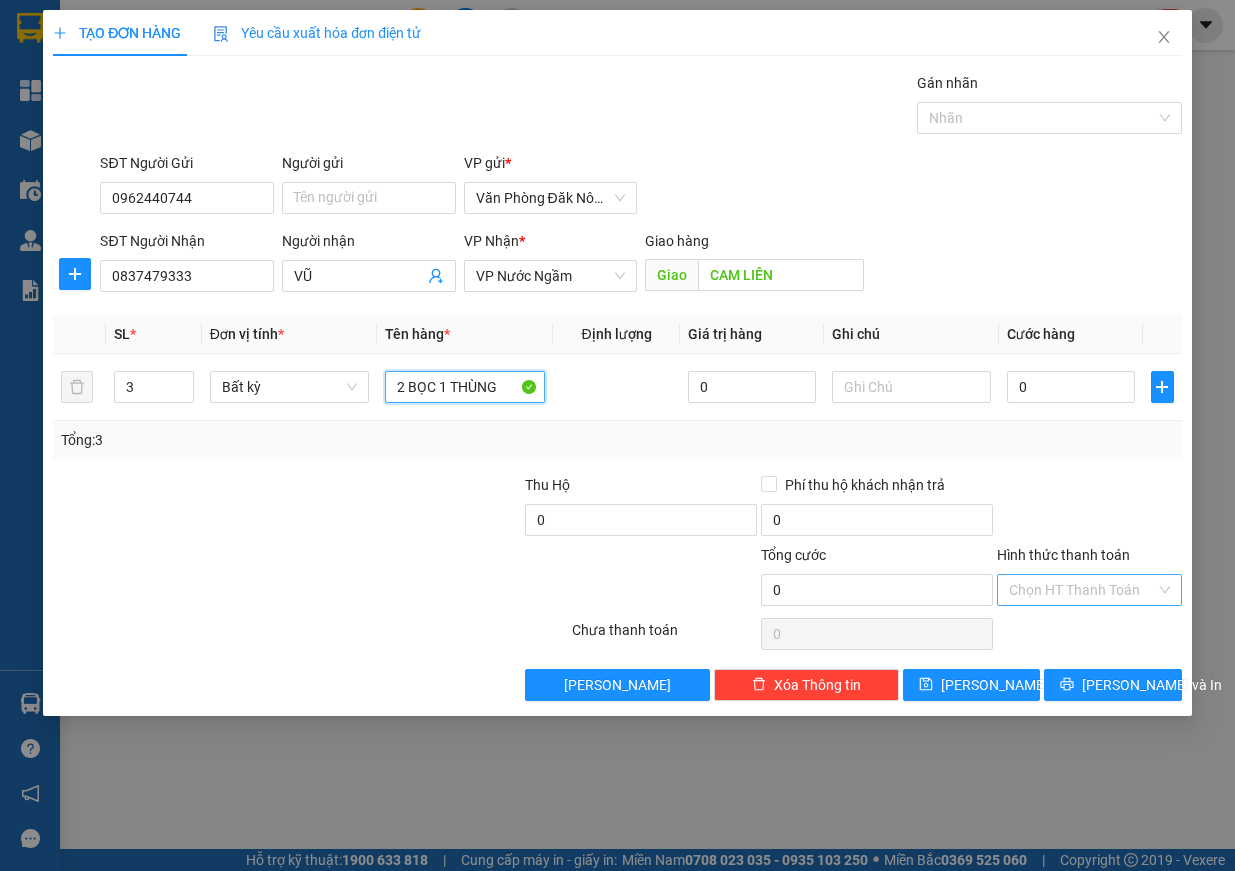 type on "2 BỌC 1 THÙNG" 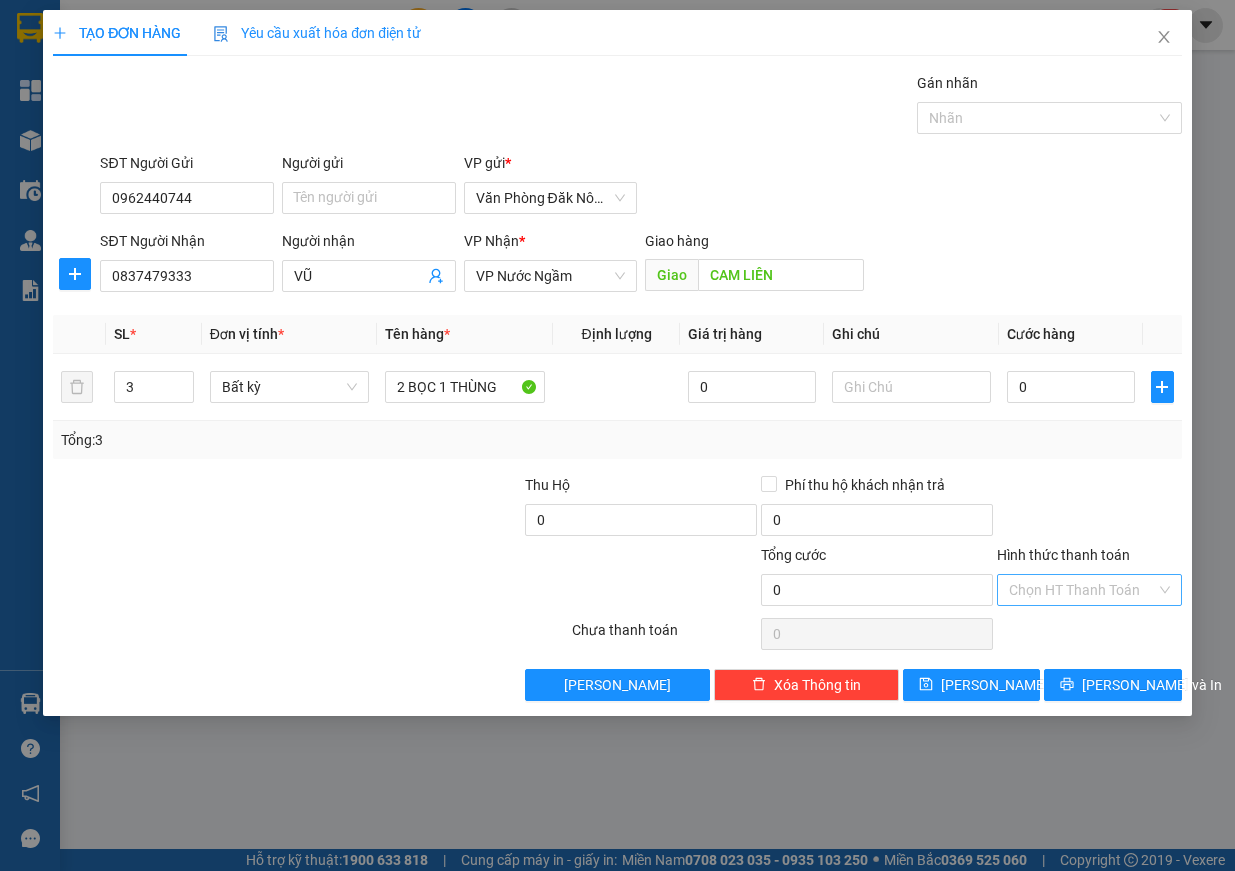 click on "Hình thức thanh toán" at bounding box center (1082, 590) 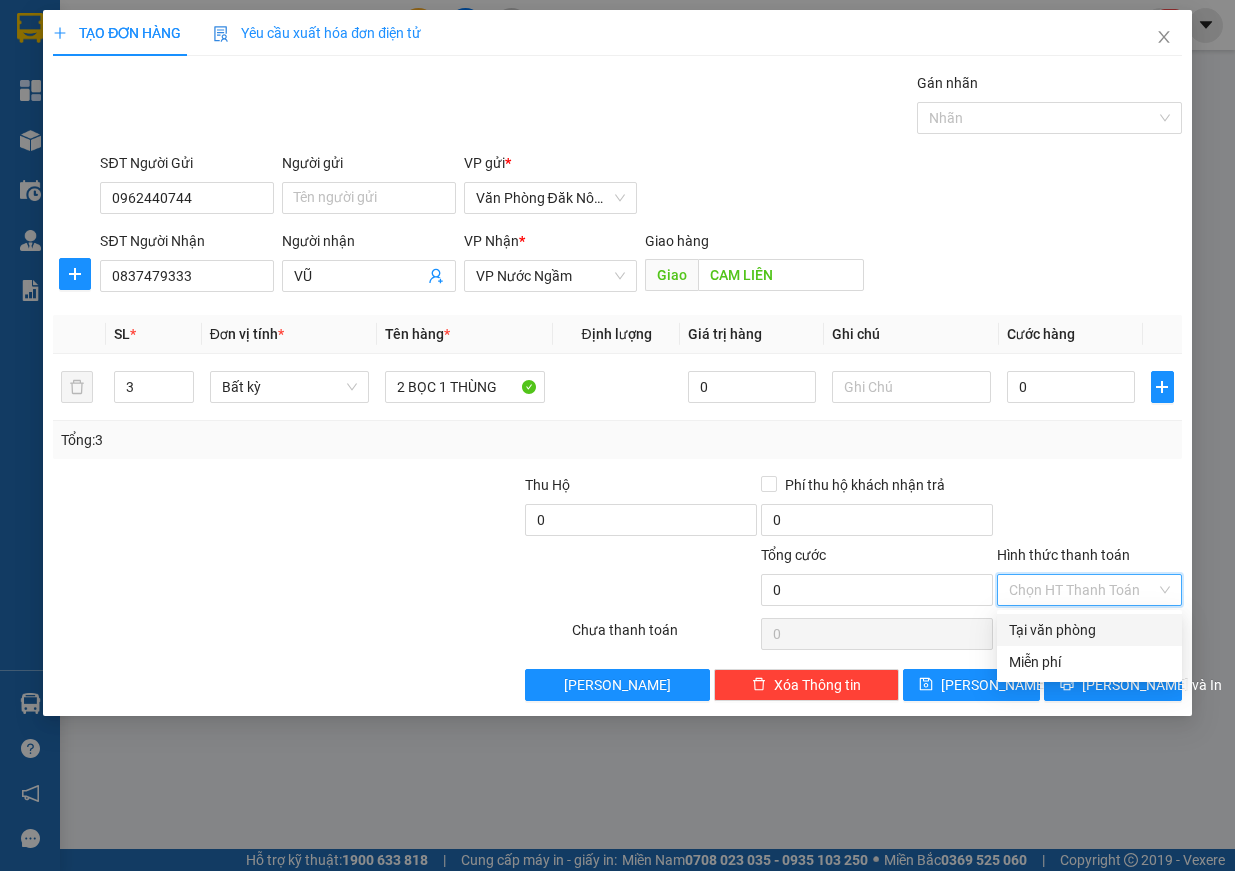 click on "Tại văn phòng" at bounding box center (1089, 630) 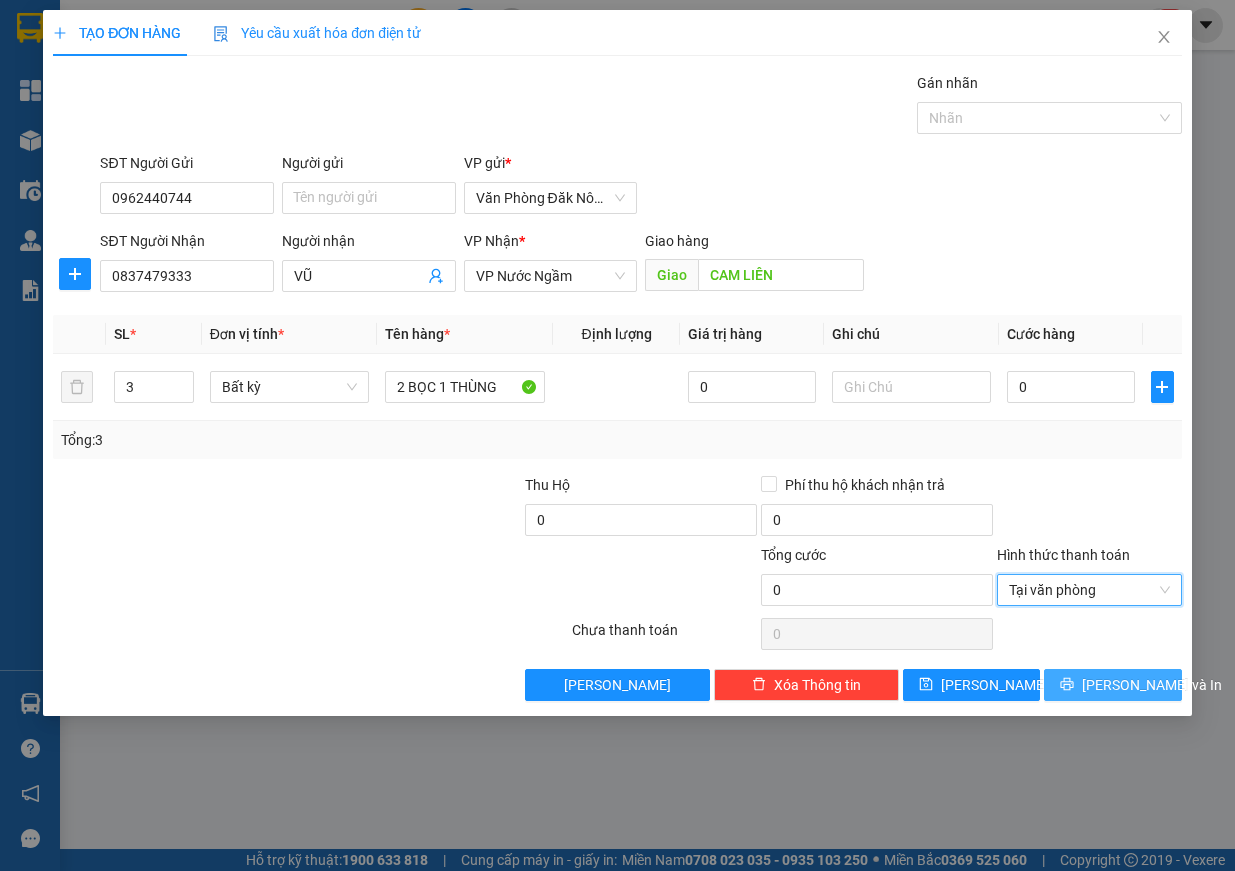click on "TẠO ĐƠN HÀNG Yêu cầu xuất hóa đơn điện tử Transit Pickup Surcharge Ids Transit Deliver Surcharge Ids Transit Deliver Surcharge Transit Deliver Surcharge Gói vận chuyển  * Tiêu chuẩn Gán nhãn   Nhãn SĐT Người Gửi 0962440744 Người gửi Tên người gửi VP gửi  * Văn Phòng Đăk Nông SĐT Người Nhận 0837479333 Người nhận VŨ VP Nhận  * VP Nước Ngầm Giao hàng Giao CAM LIÊN SL  * Đơn vị tính  * Tên hàng  * Định lượng Giá trị hàng Ghi chú Cước hàng                   3 Bất kỳ 2 BỌC 1 THÙNG 0 0 Tổng:  3 Thu Hộ 0 Phí thu hộ khách nhận trả 0 Tổng cước 0 Hình thức thanh toán Tại văn phòng Tại văn phòng Số tiền thu trước 0 Tại văn phòng Chưa thanh toán 0 Lưu nháp Xóa Thông tin Lưu Lưu và In 2 BỌC 1 THÙNG Tại văn phòng Miễn phí Tại văn phòng Miễn phí" at bounding box center [617, 363] 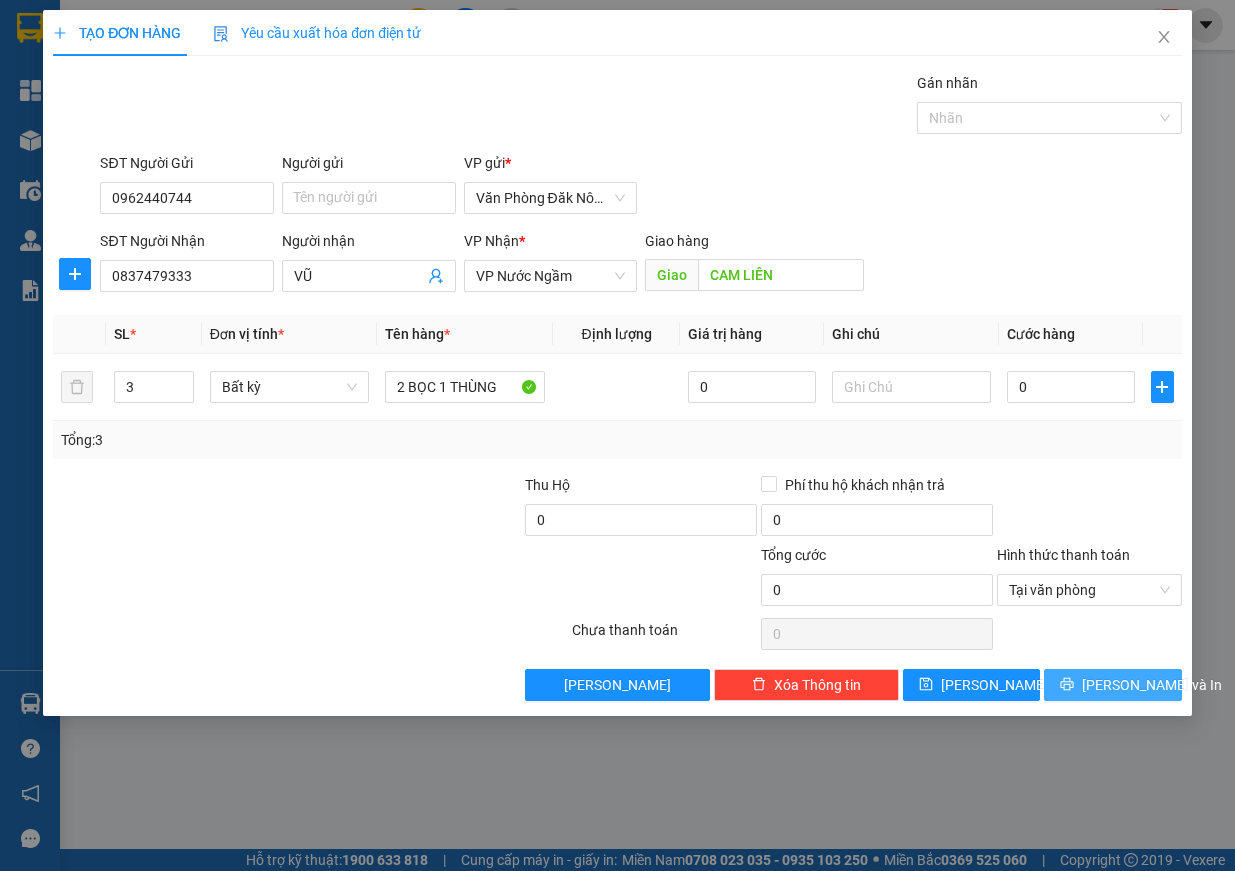 click on "[PERSON_NAME] và In" at bounding box center (1152, 685) 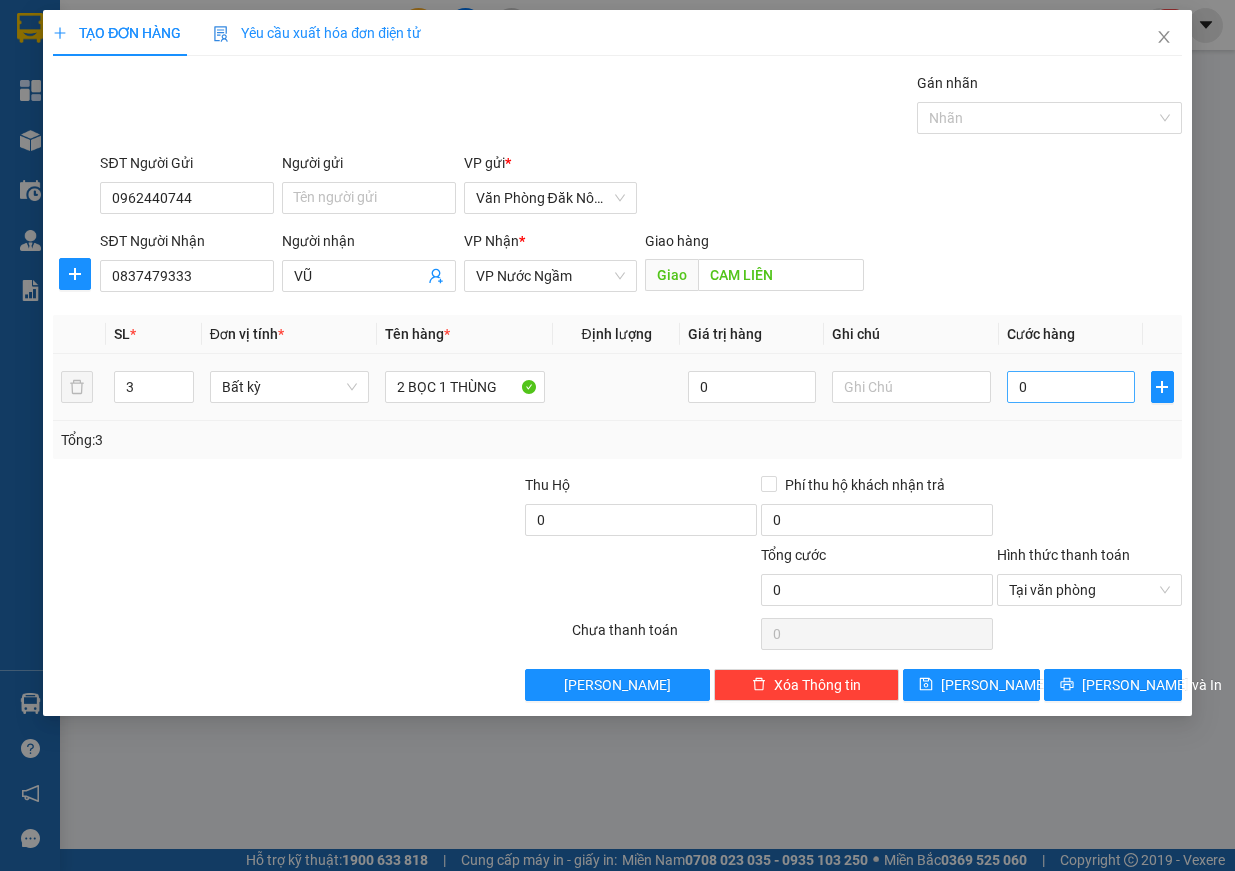 drag, startPoint x: 1088, startPoint y: 369, endPoint x: 1084, endPoint y: 383, distance: 14.56022 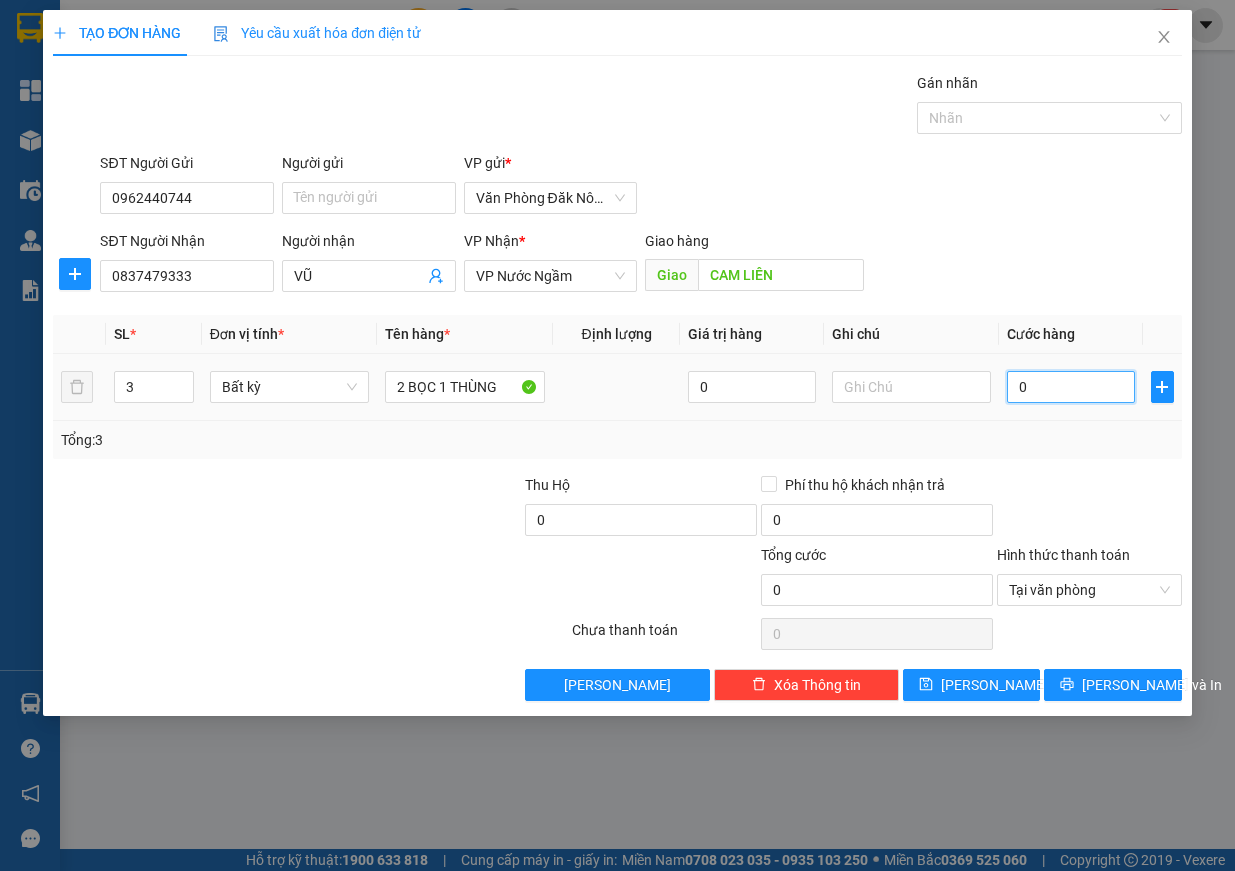 click on "0" at bounding box center (1071, 387) 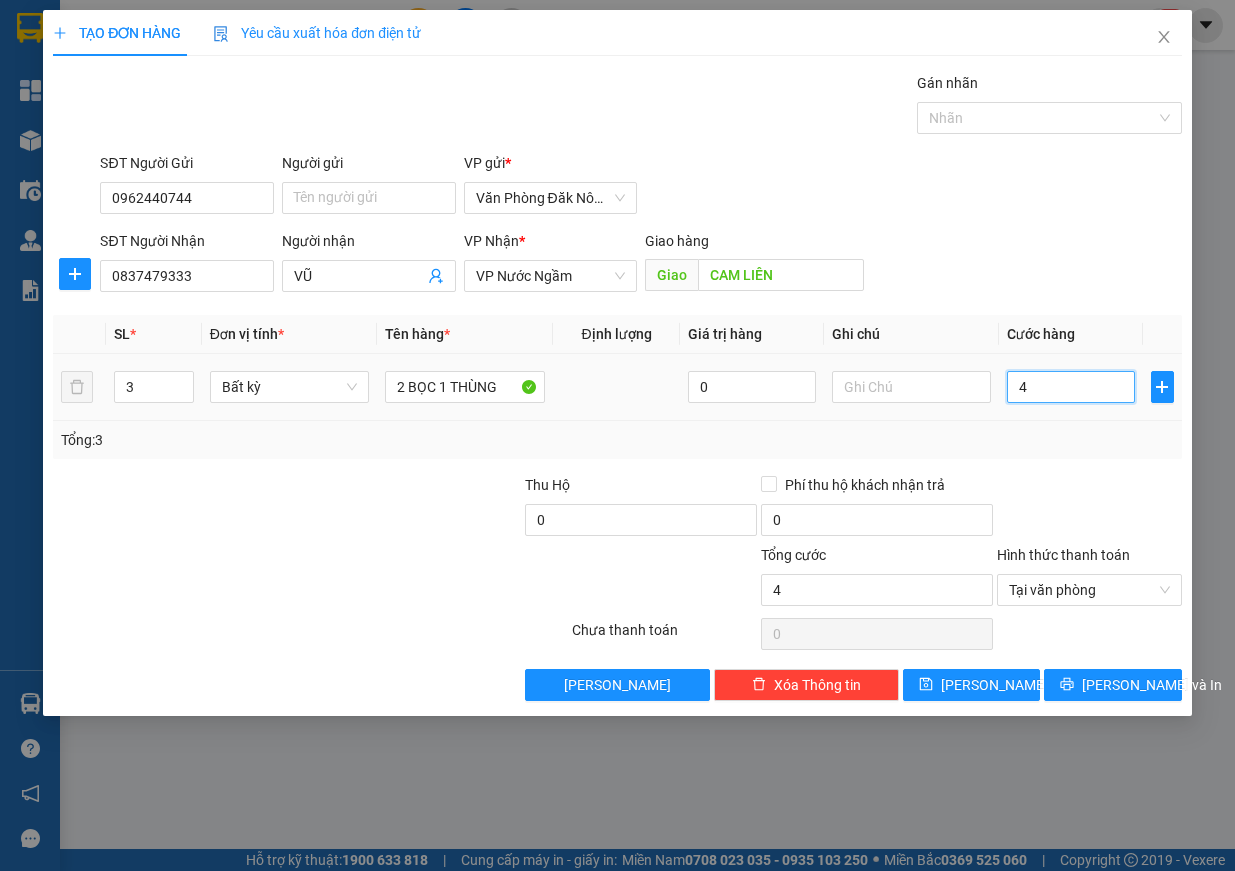 type on "40" 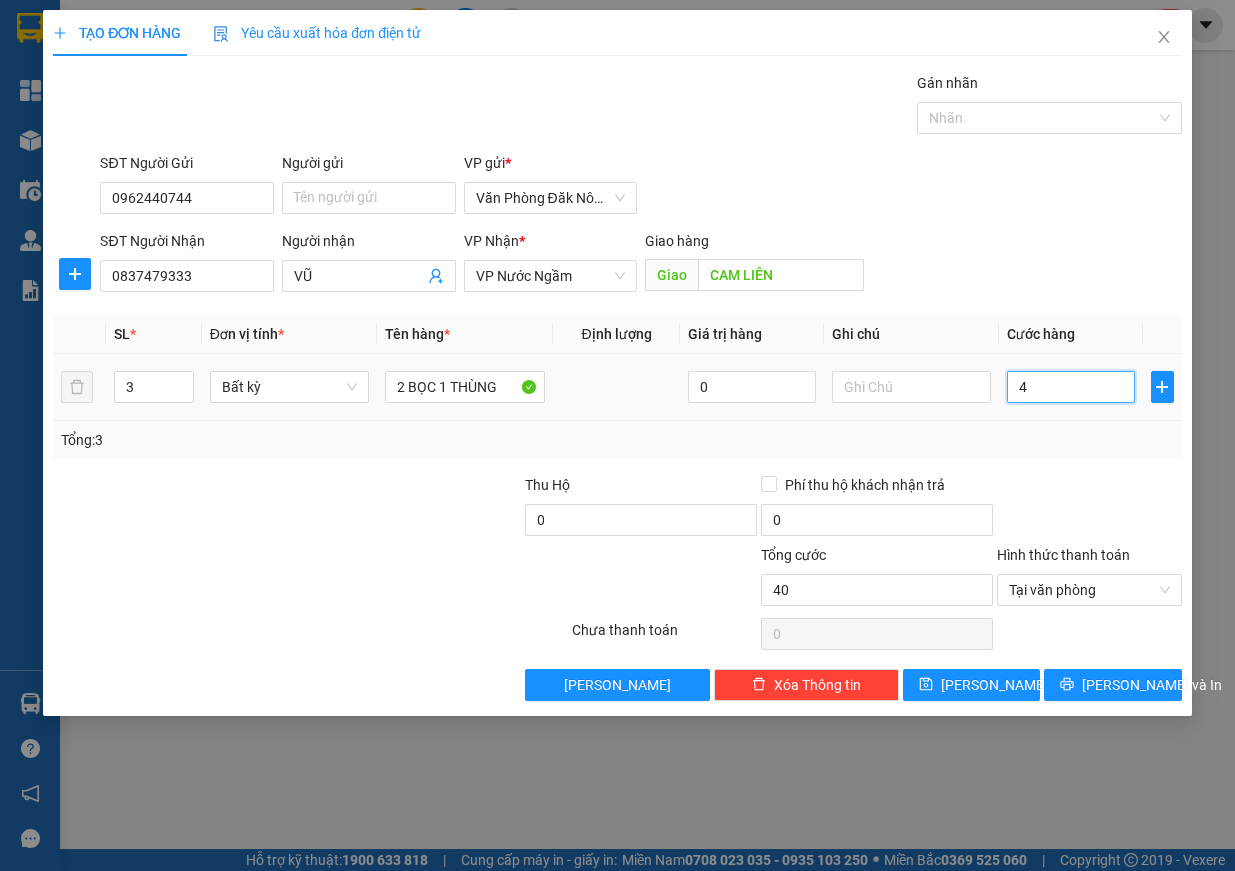 type on "40" 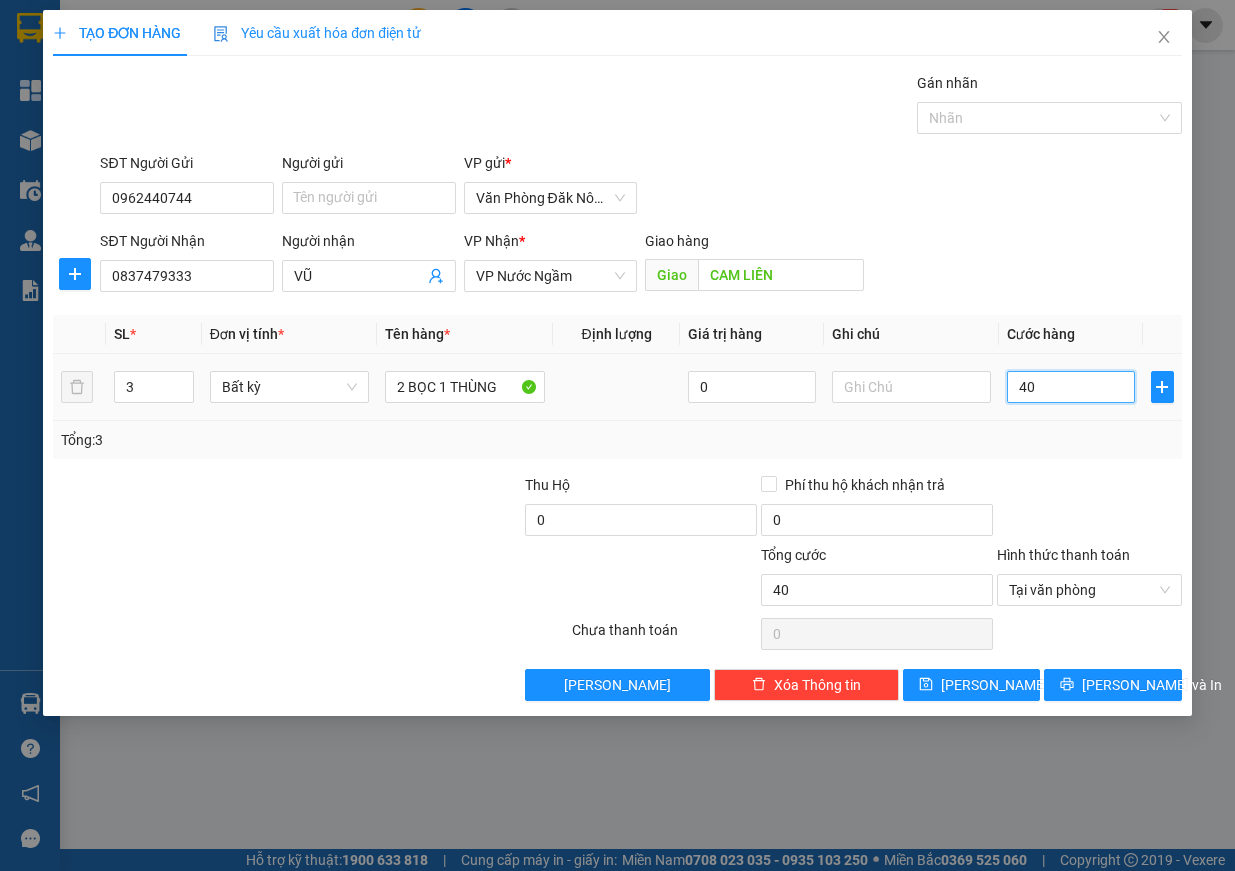 type on "400" 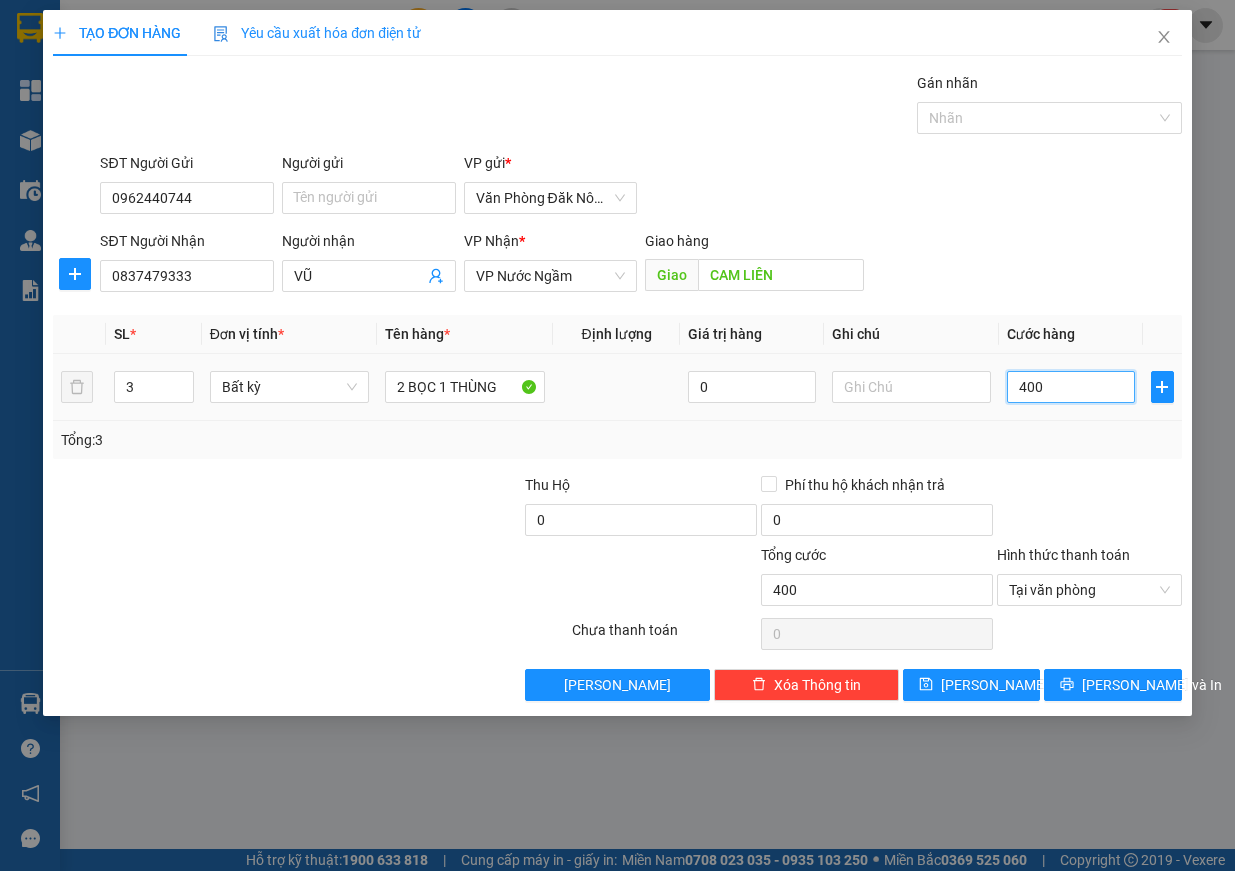 type on "4.000" 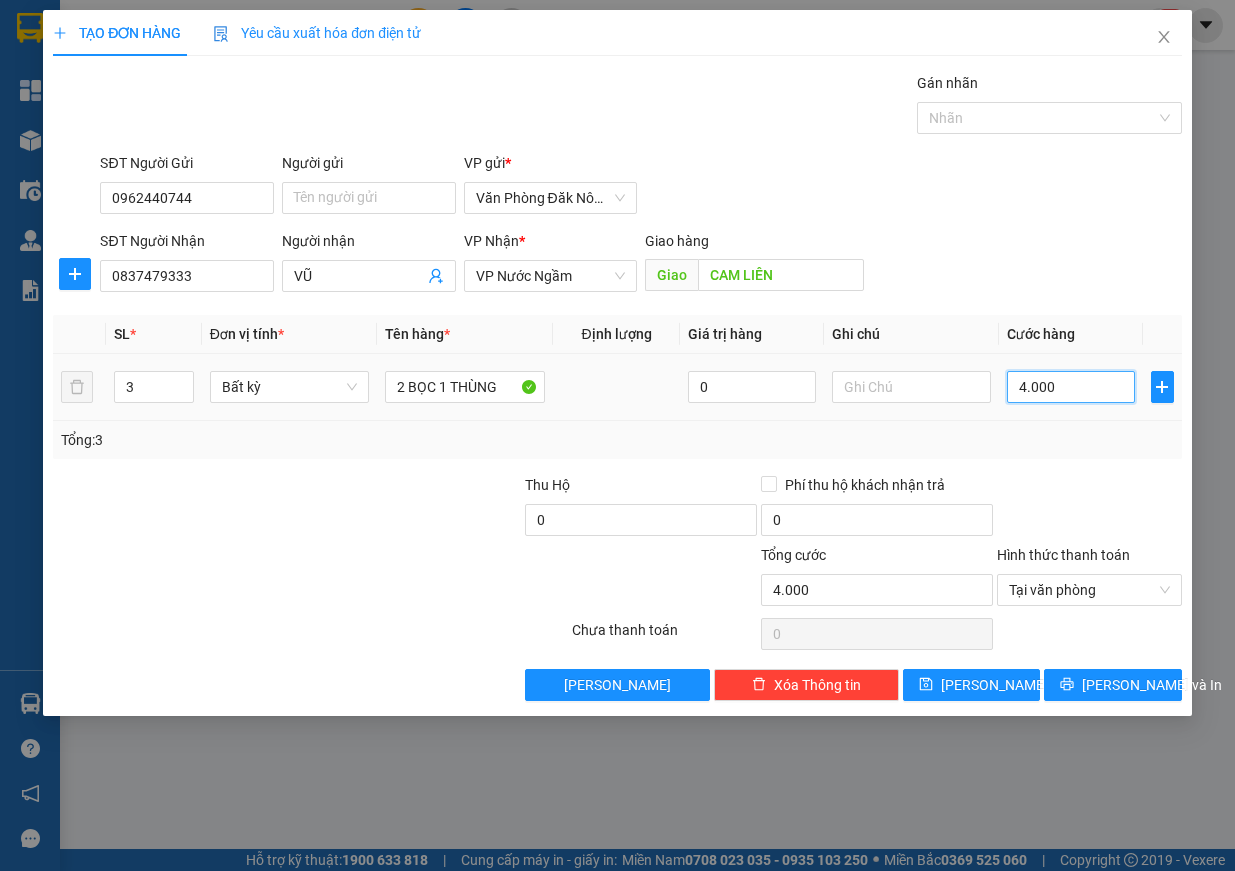 type on "40.000" 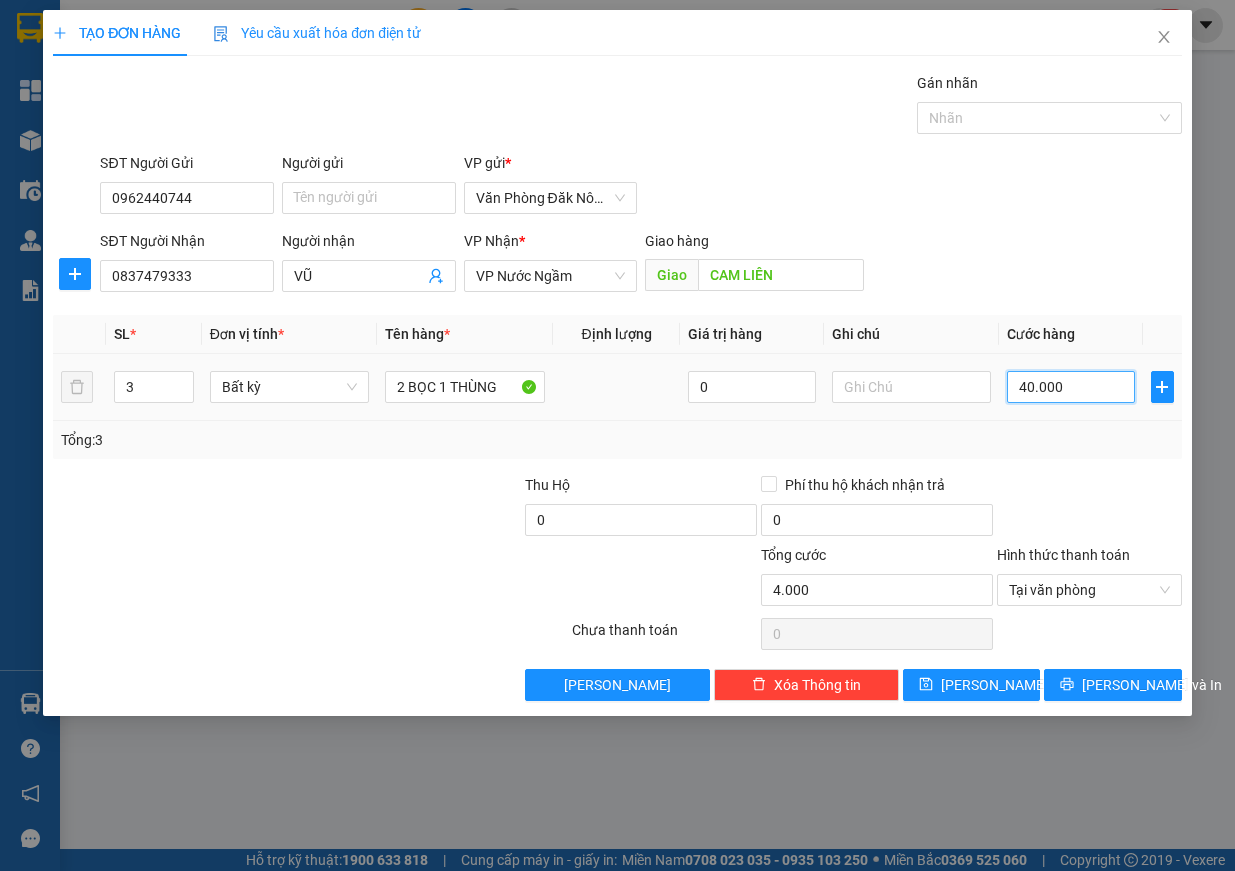 type on "40.000" 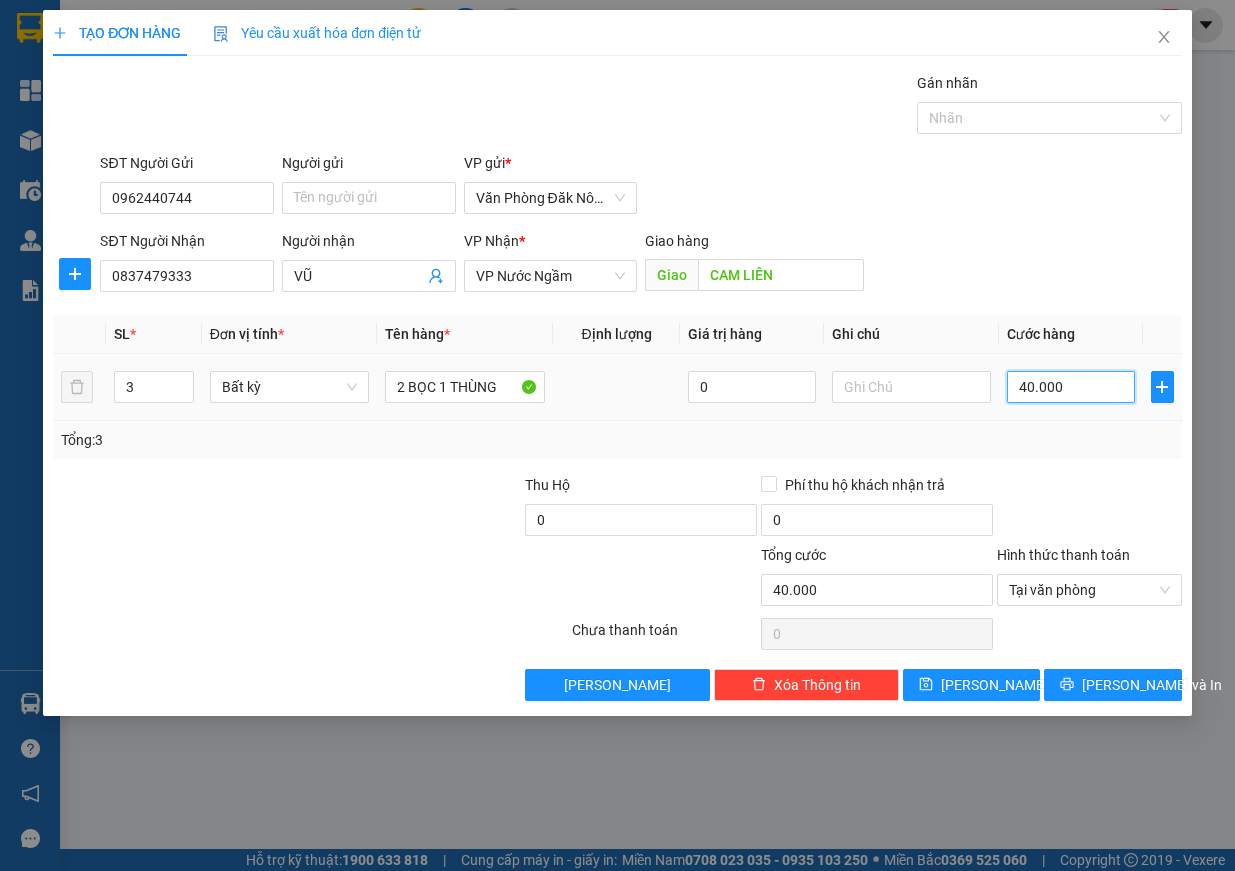 type on "400.000" 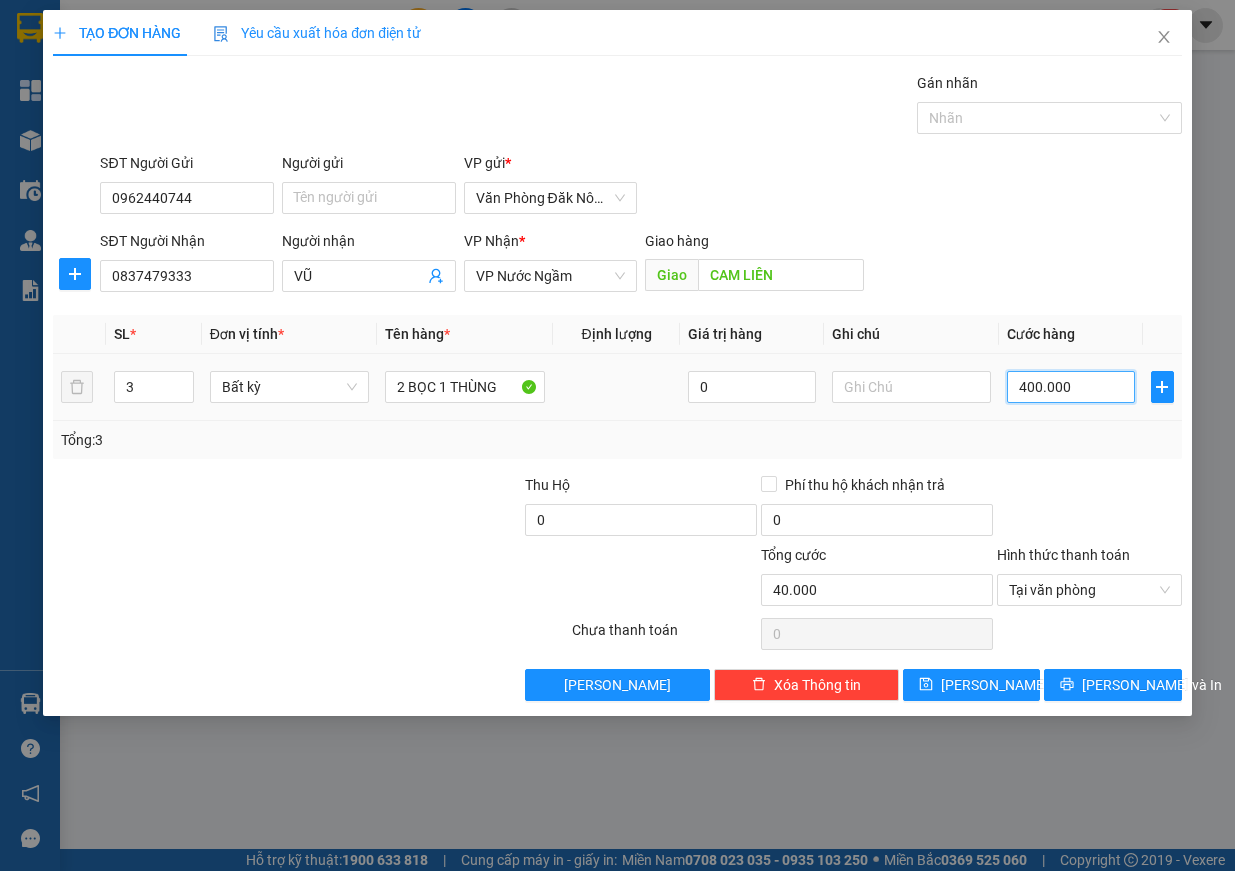 type on "400.000" 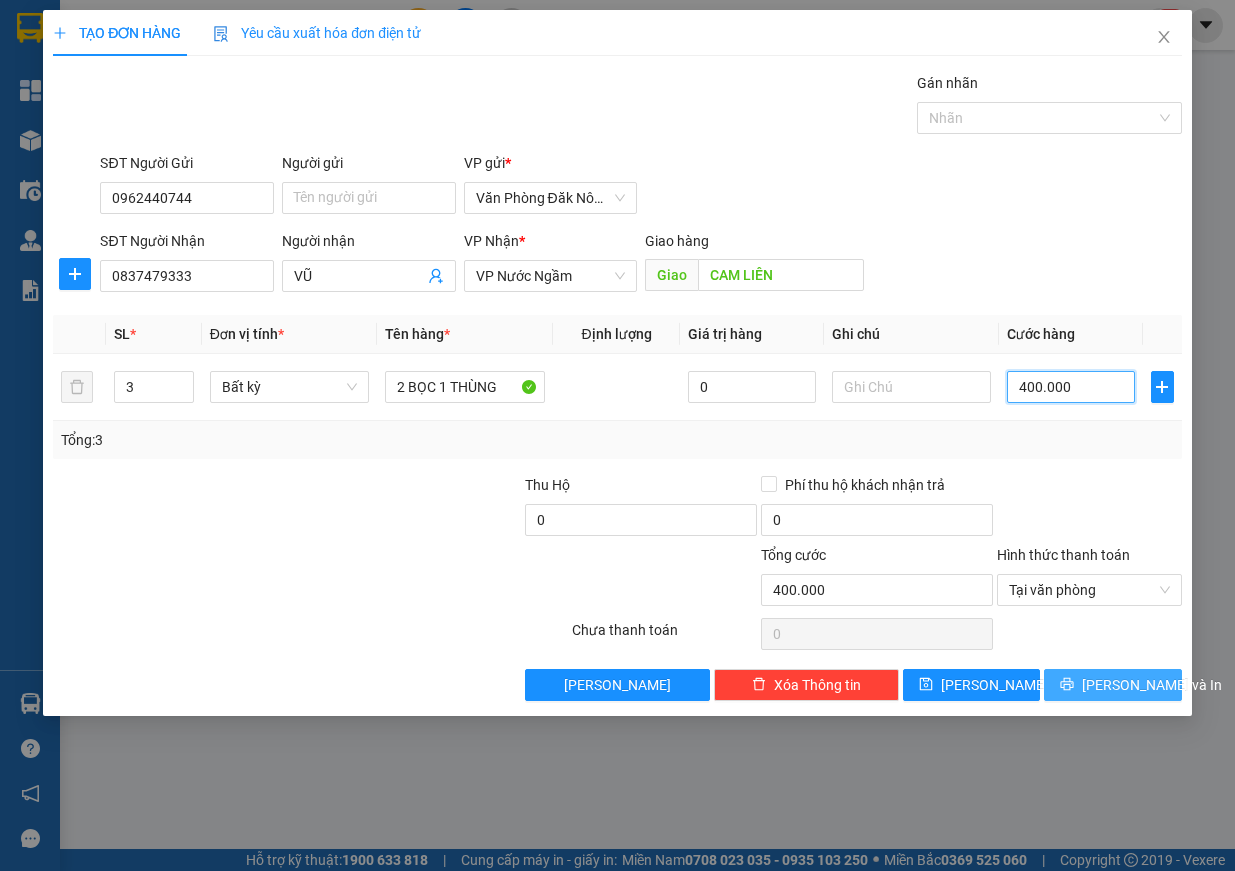 type on "400.000" 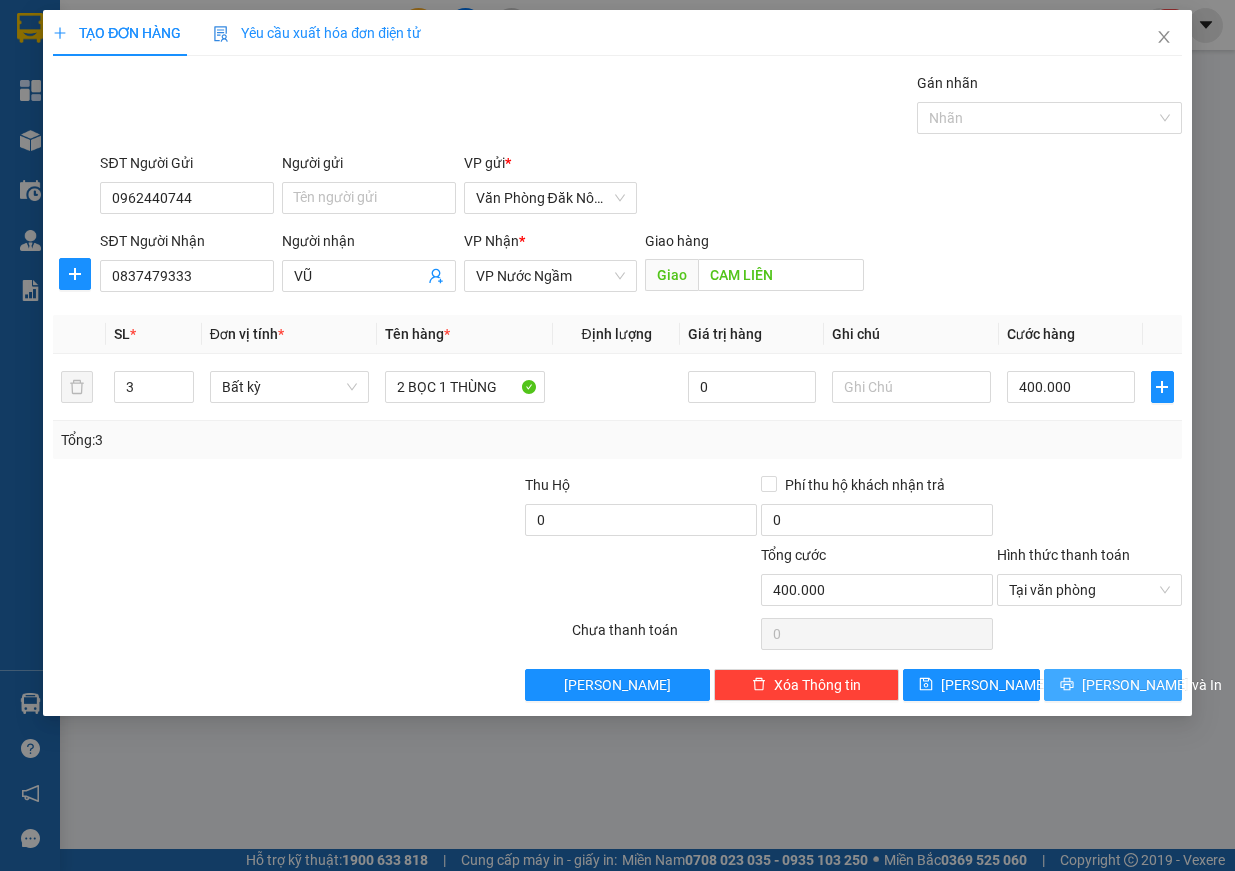 click on "[PERSON_NAME] và In" at bounding box center (1152, 685) 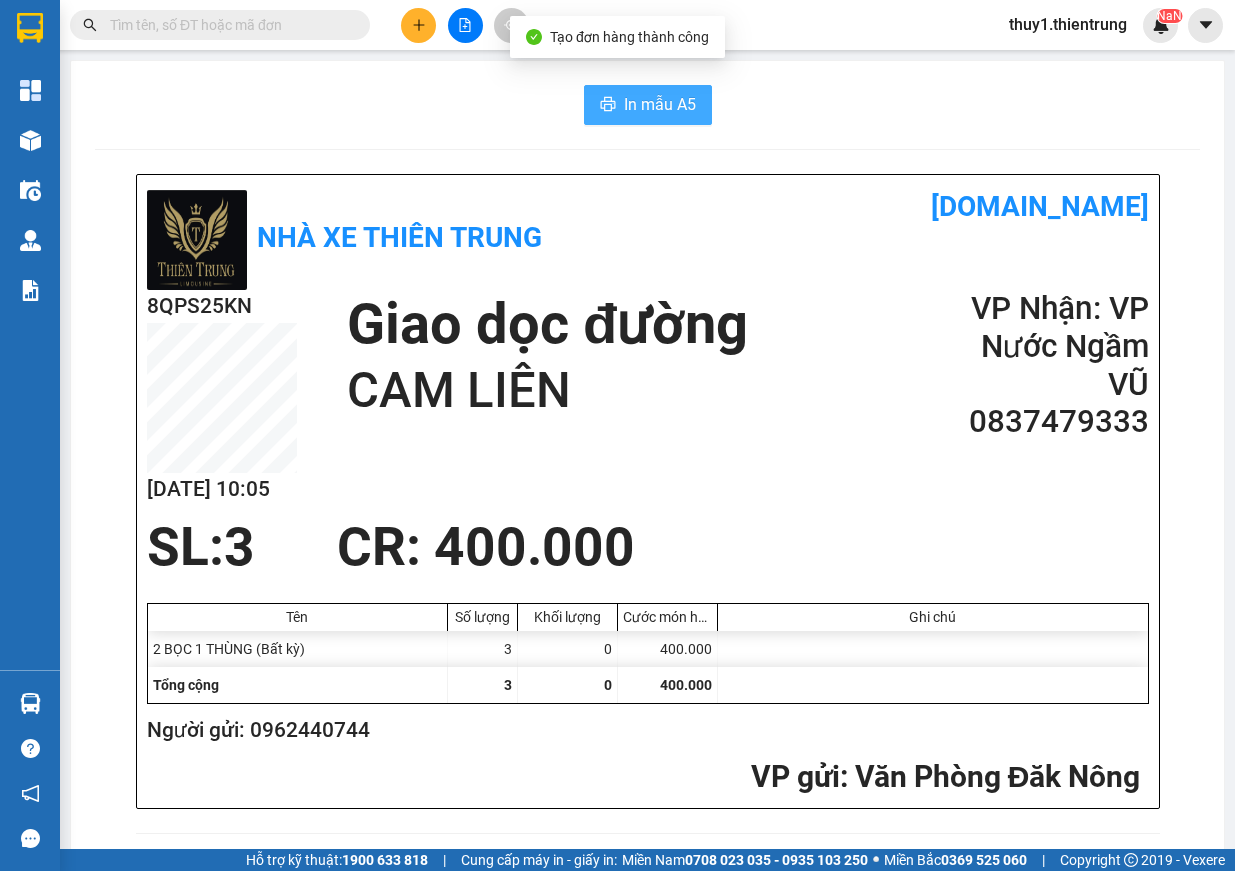 click on "In mẫu A5" at bounding box center (660, 104) 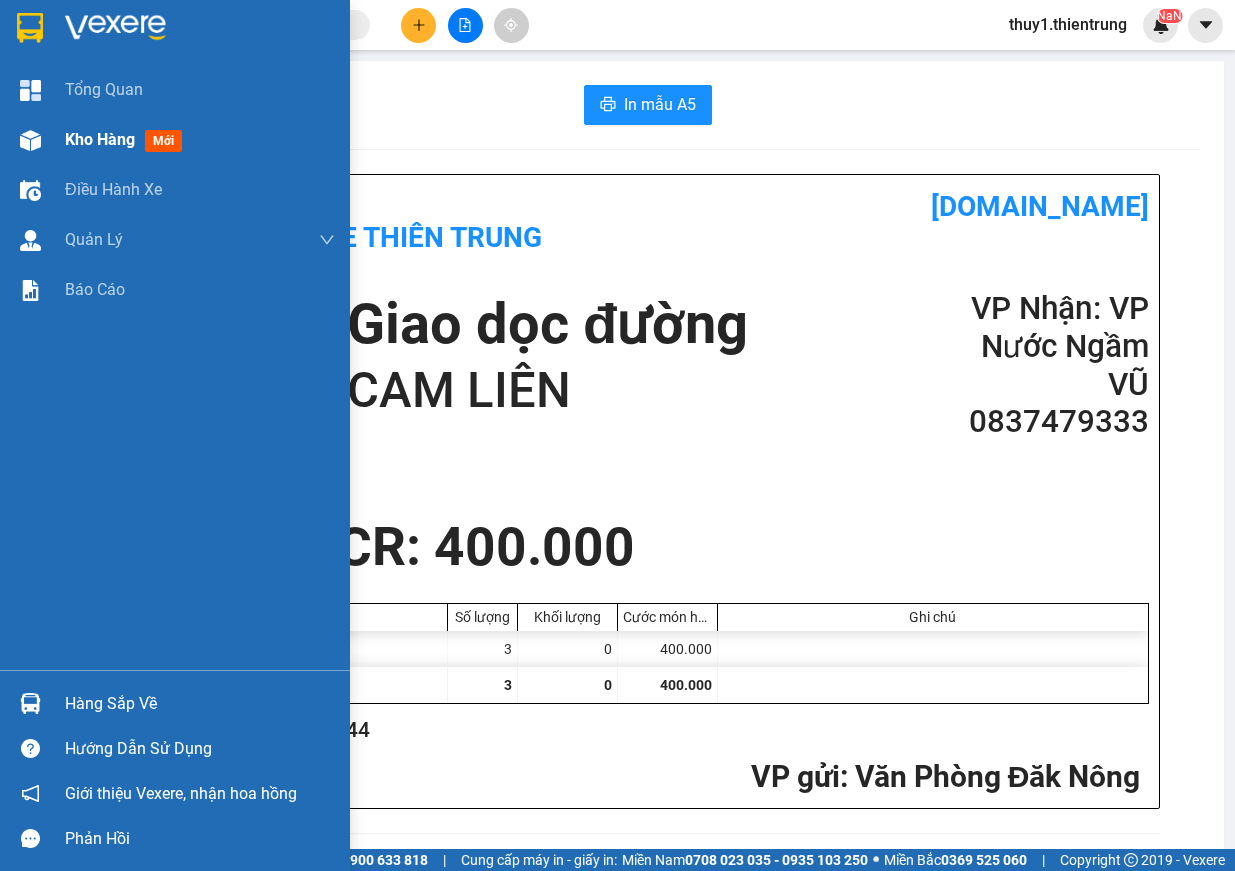 click at bounding box center [30, 140] 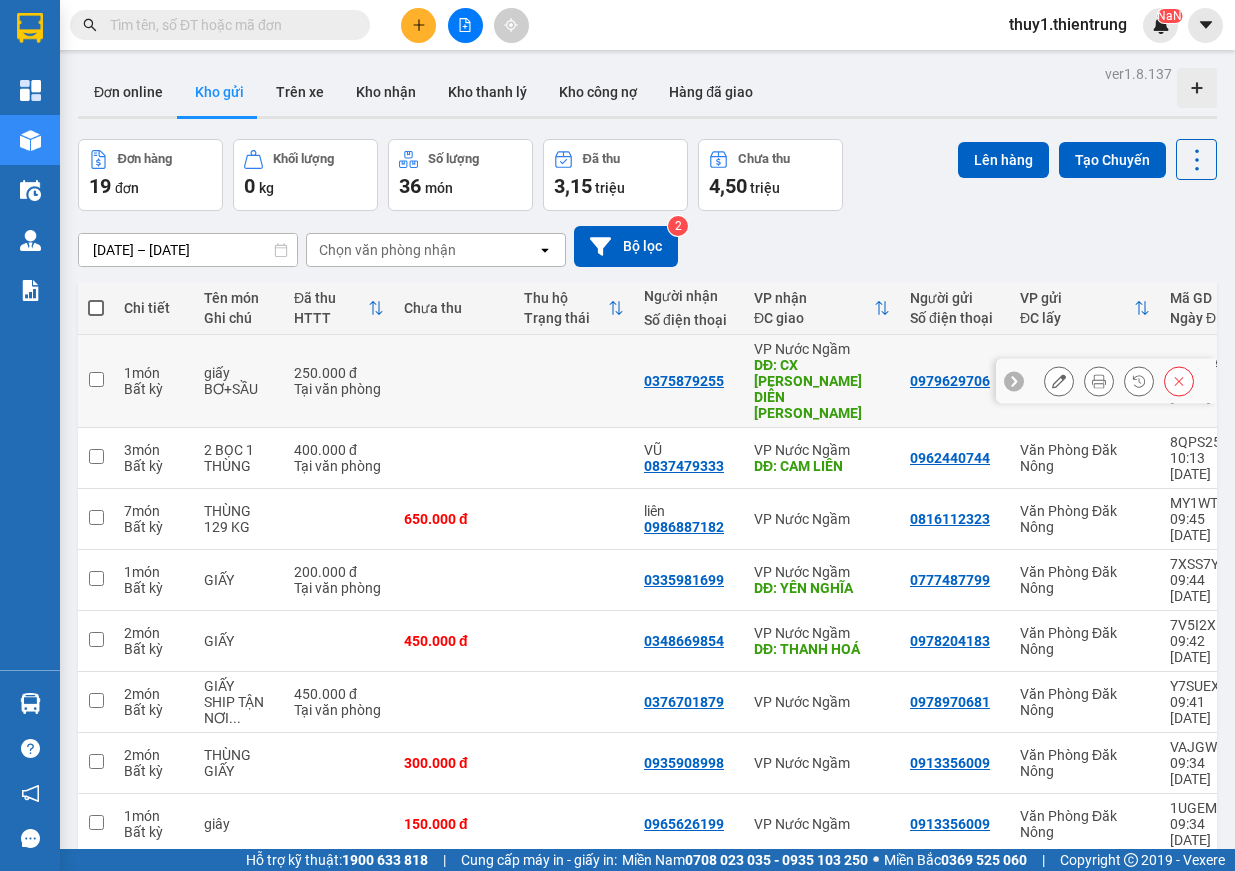 click at bounding box center [96, 381] 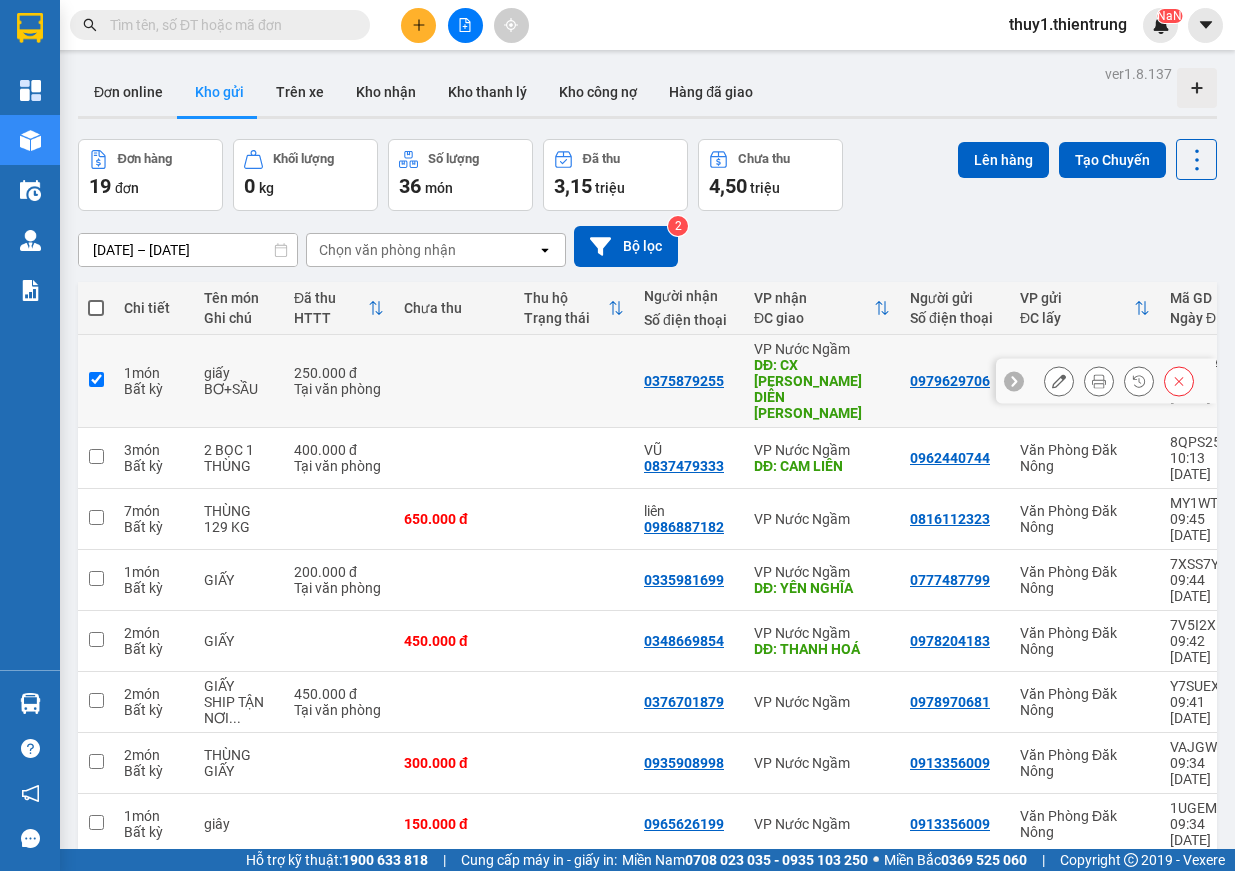 checkbox on "true" 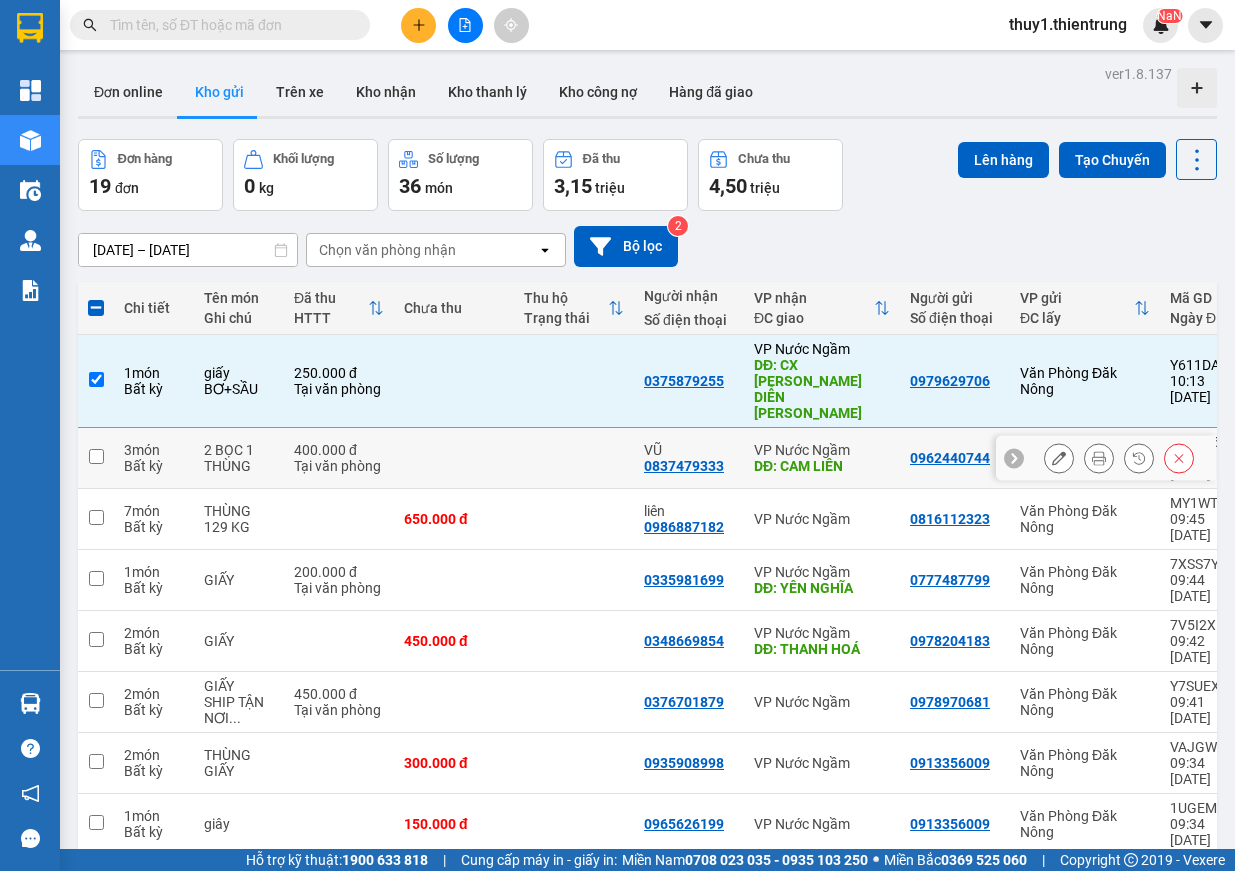 click at bounding box center (96, 458) 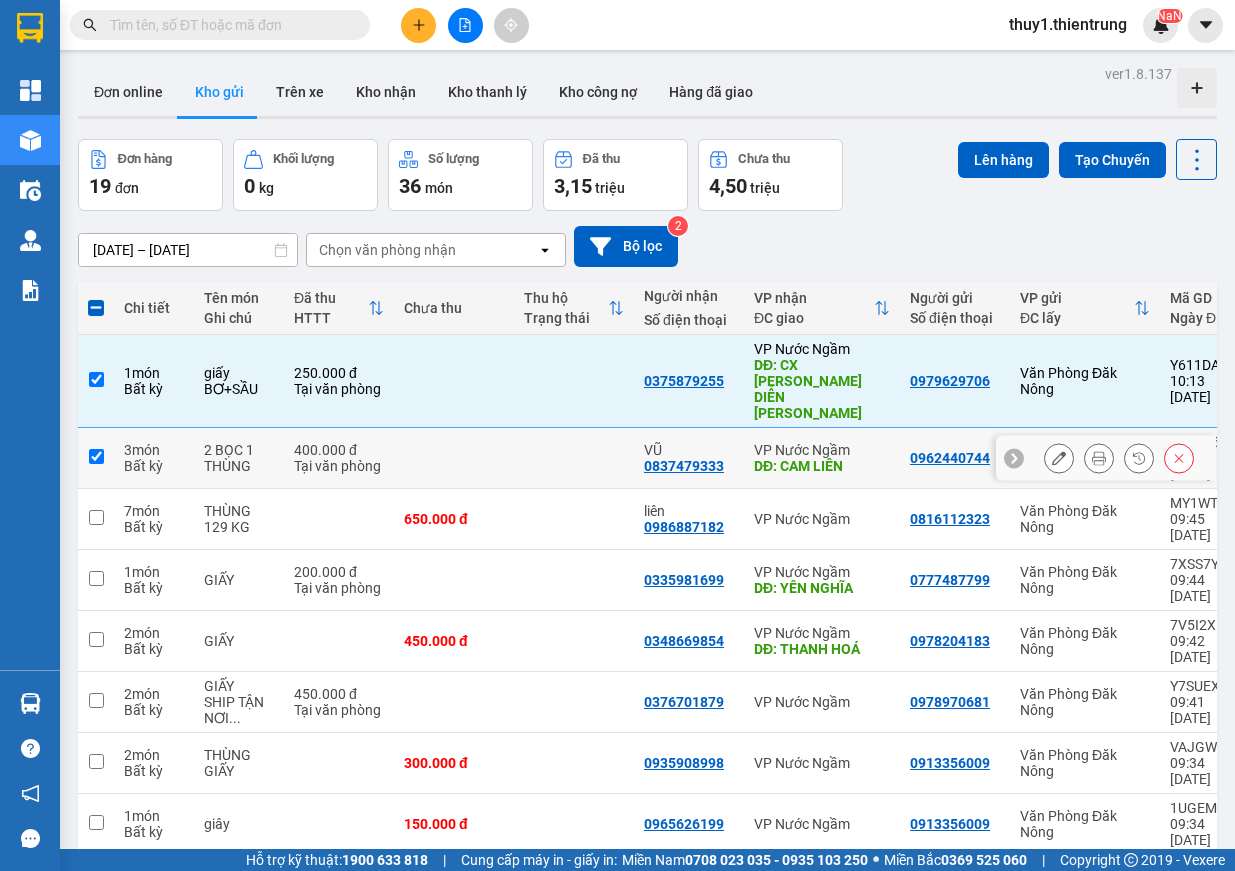 checkbox on "true" 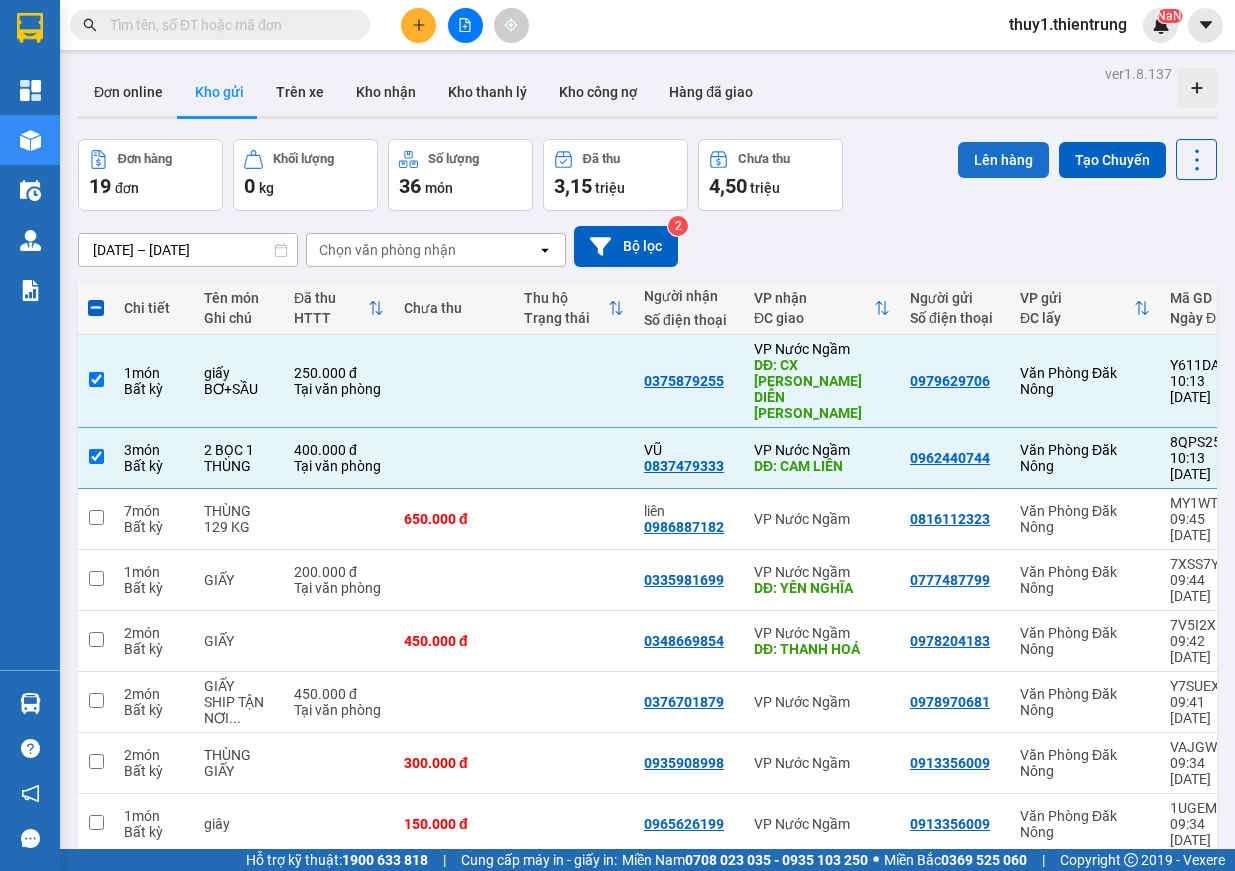 click on "Lên hàng" at bounding box center [1003, 160] 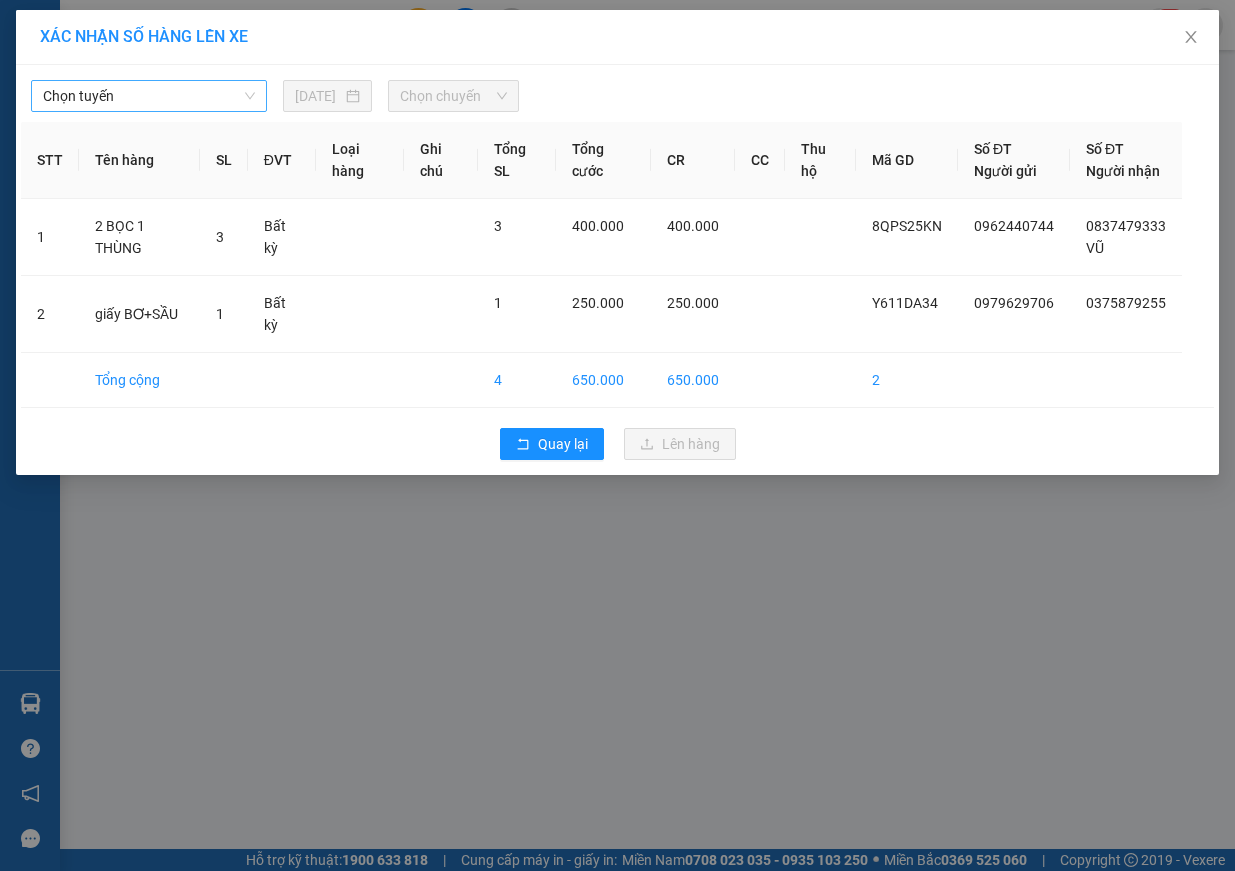click on "Chọn tuyến" at bounding box center [149, 96] 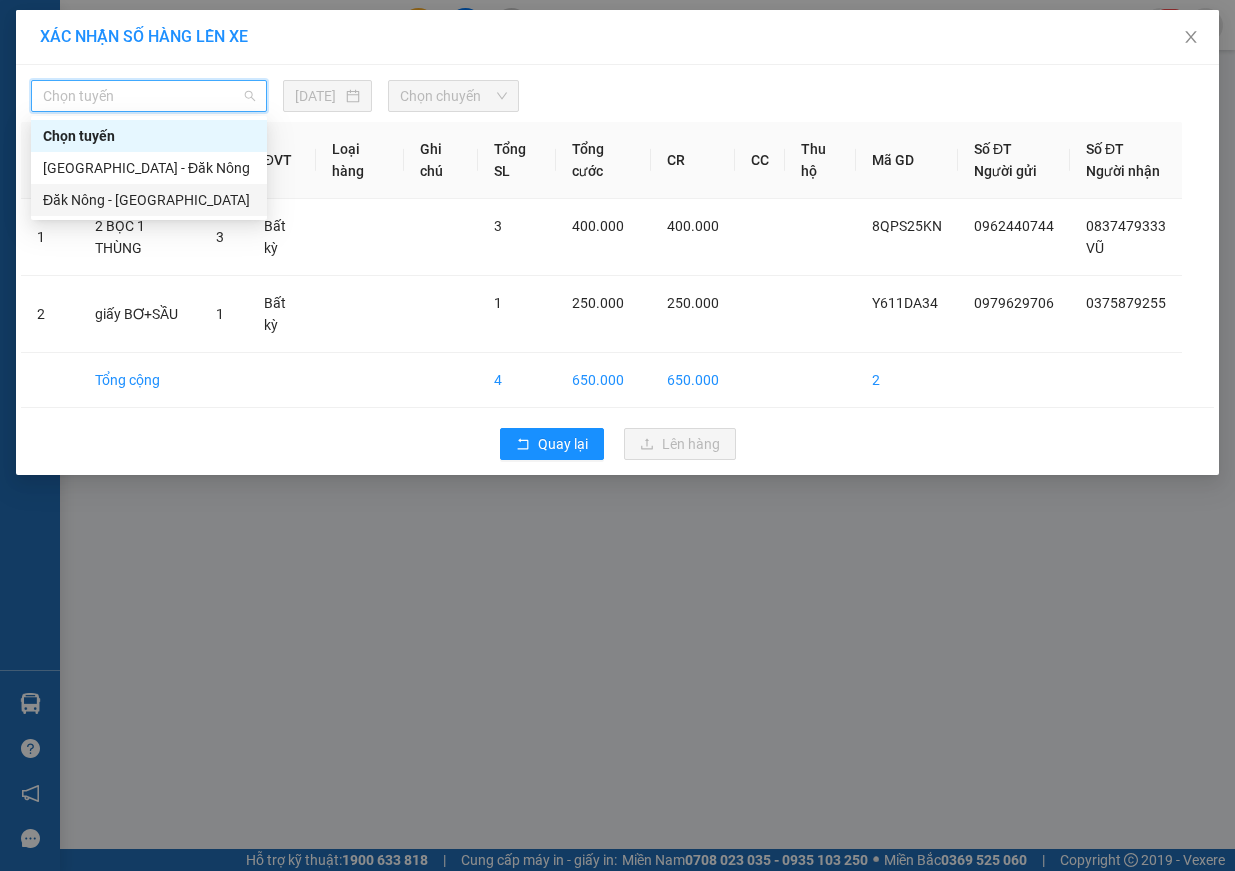 click on "Đăk Nông - [GEOGRAPHIC_DATA]" at bounding box center (149, 200) 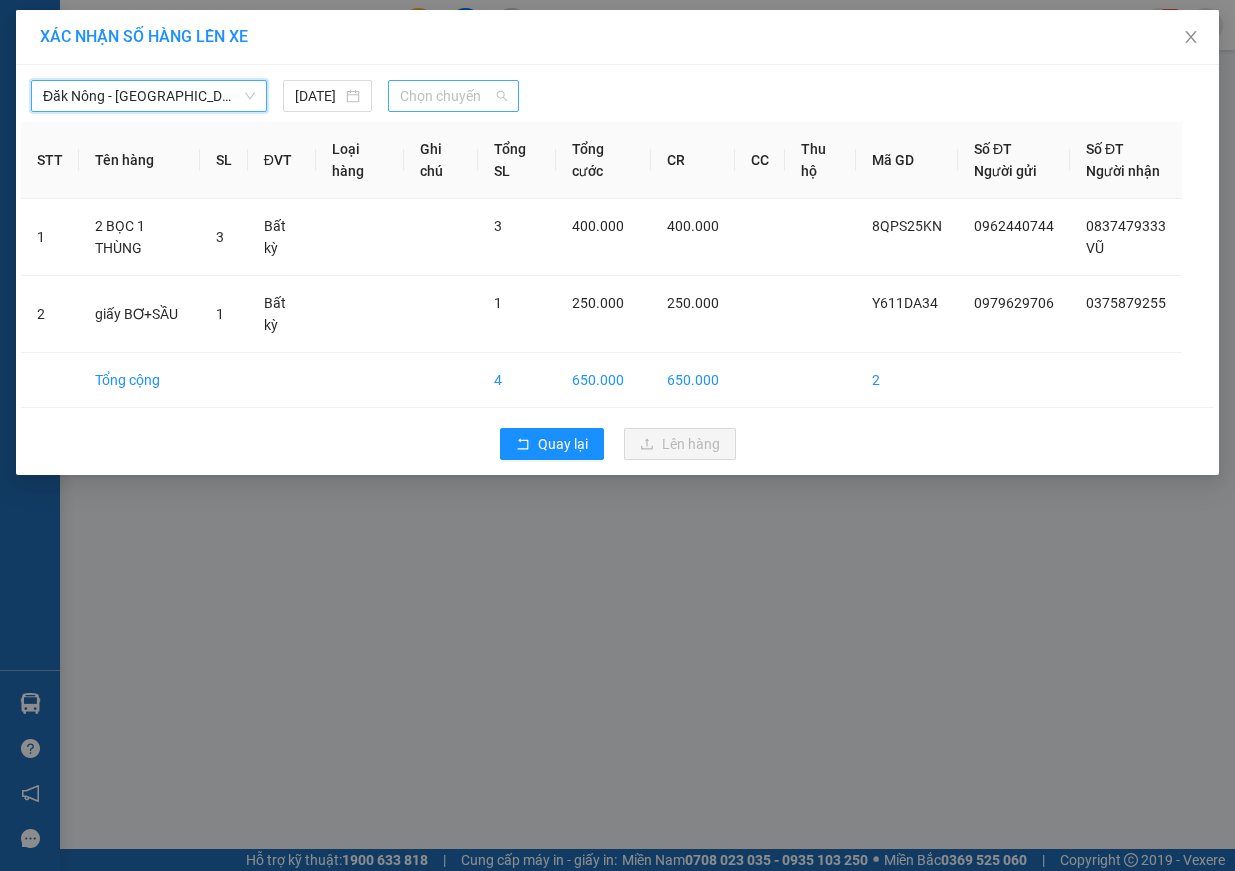click on "Chọn chuyến" at bounding box center (453, 96) 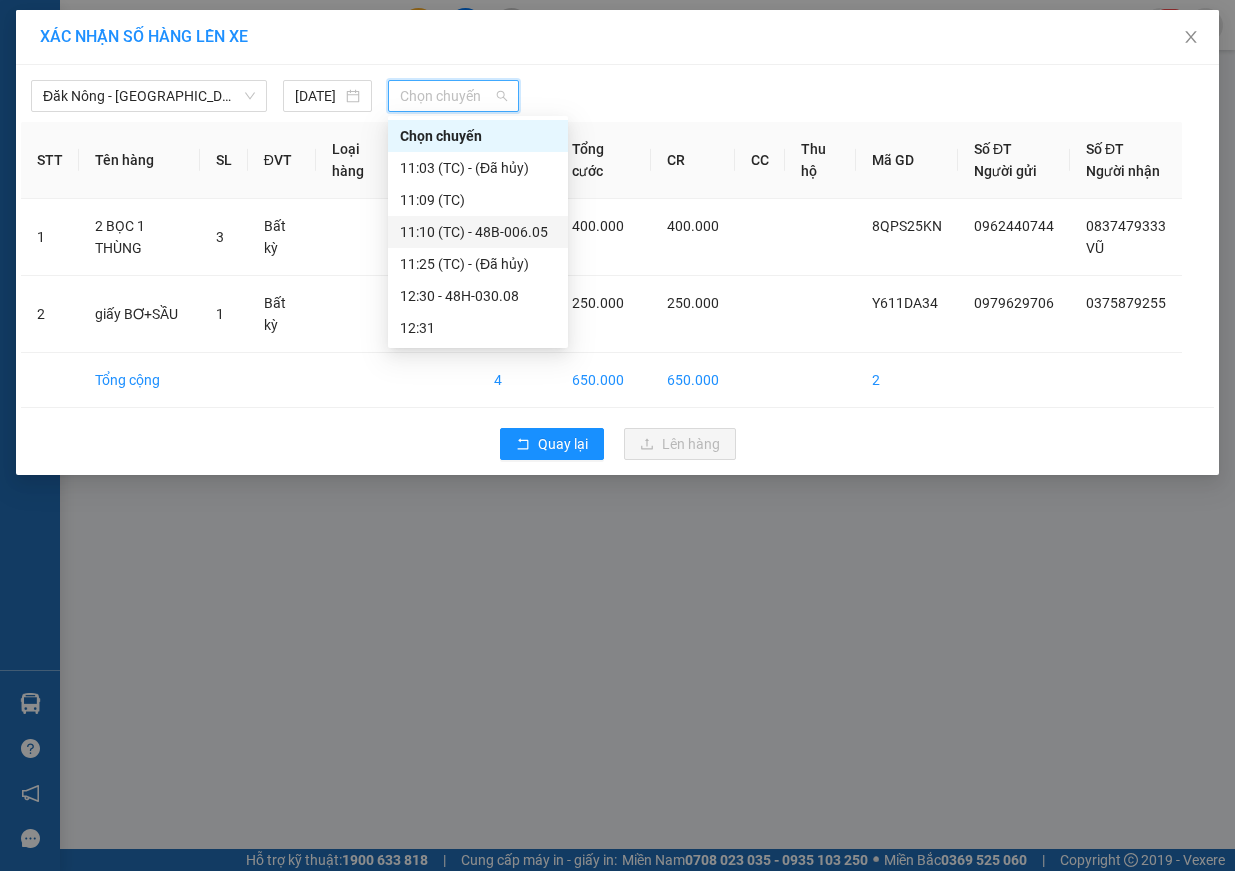 click on "11:10   (TC)   - 48B-006.05" at bounding box center [478, 232] 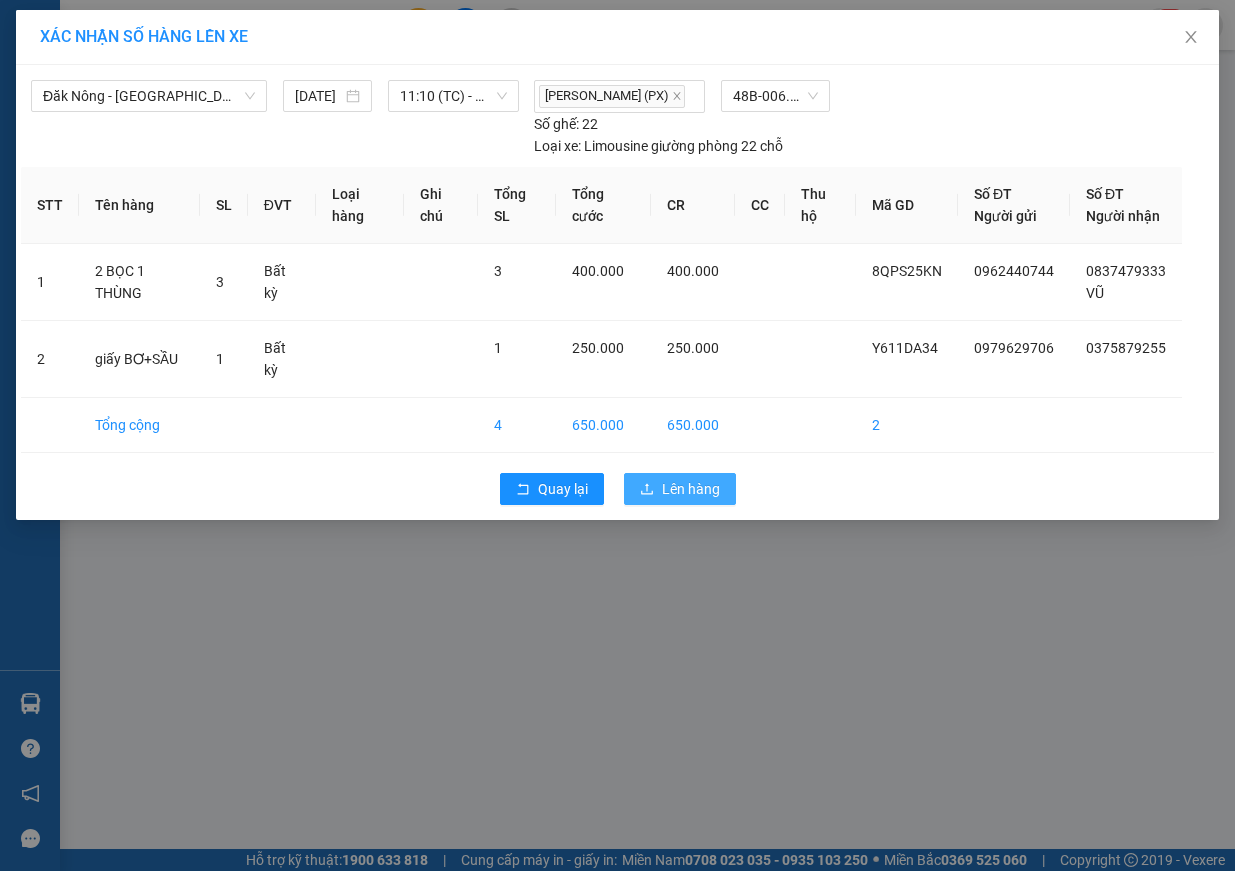 click on "Lên hàng" at bounding box center [691, 489] 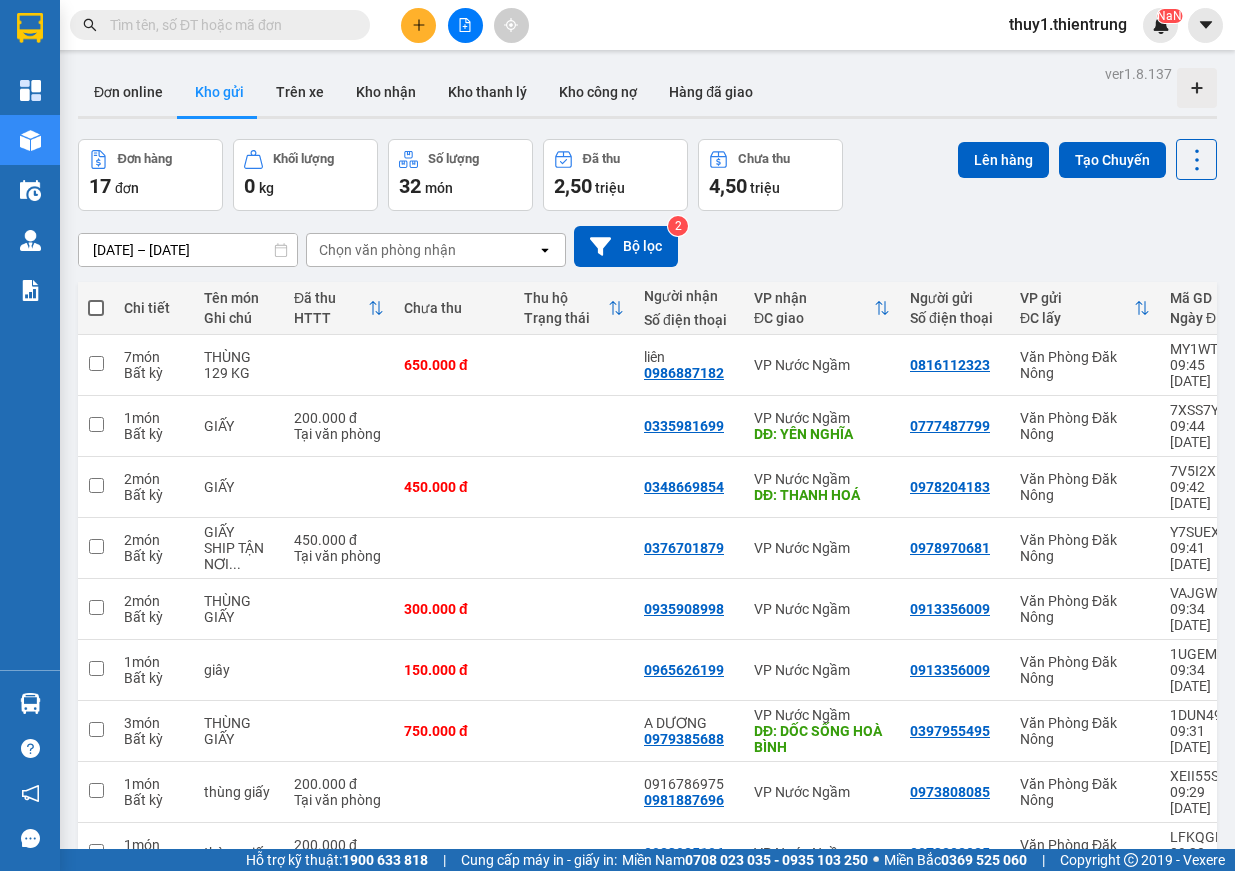 click at bounding box center [96, 308] 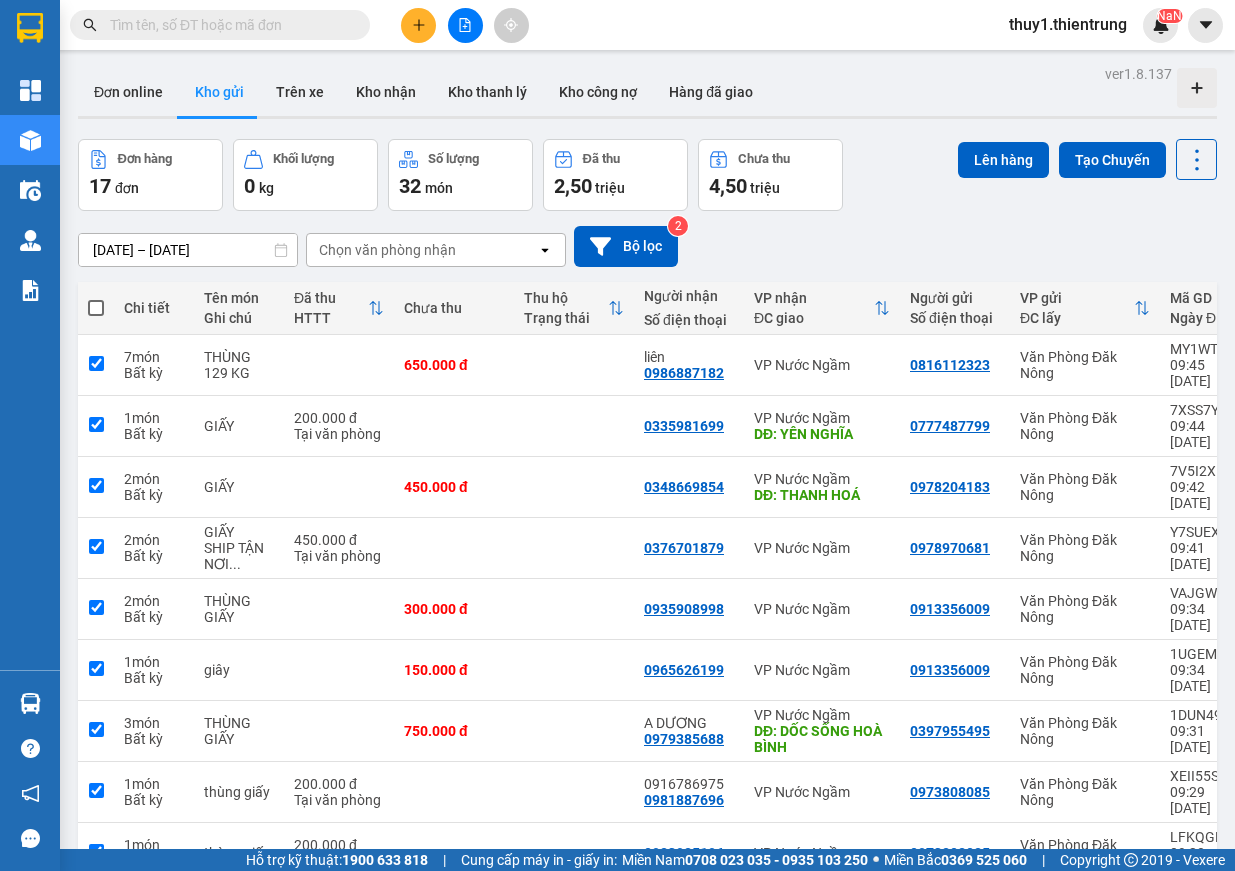 checkbox on "true" 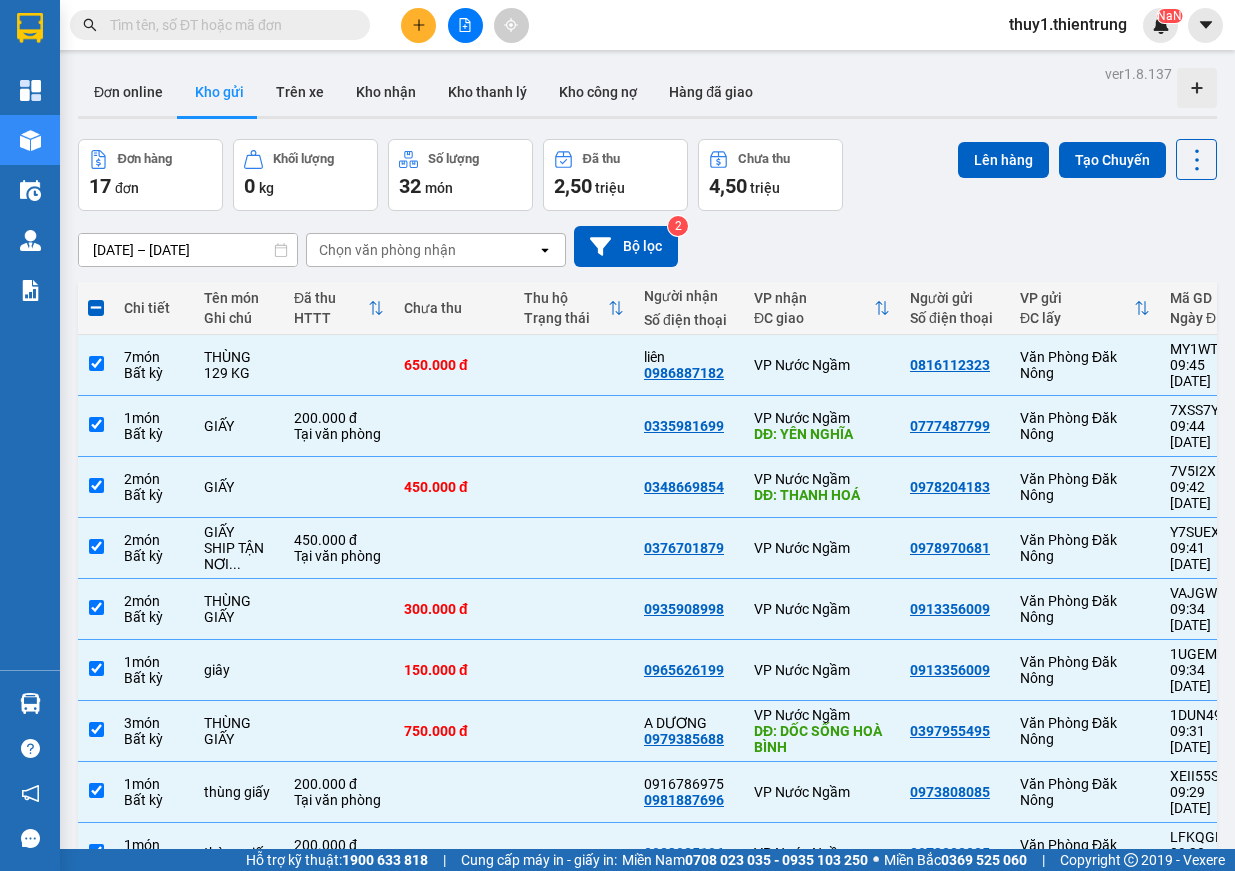 click 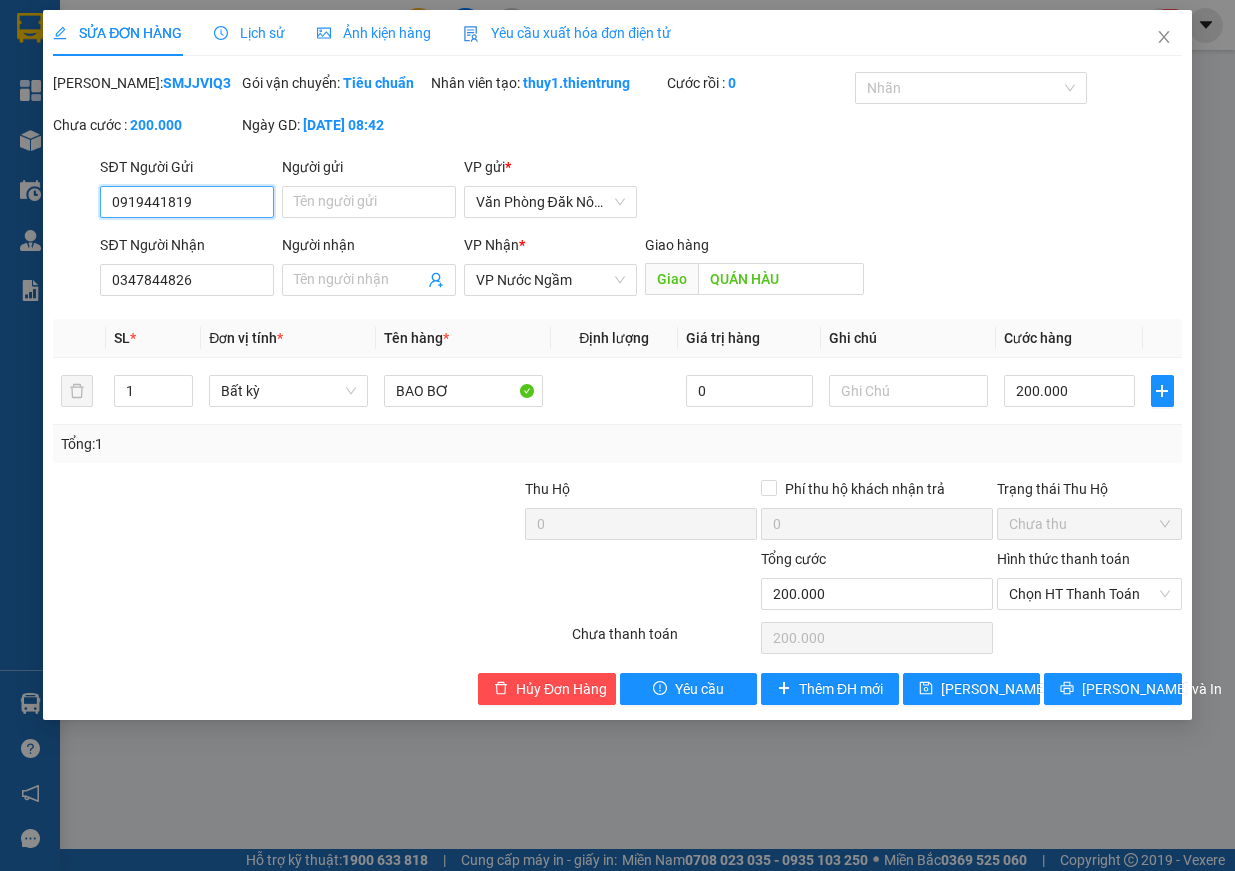 type on "0919441819" 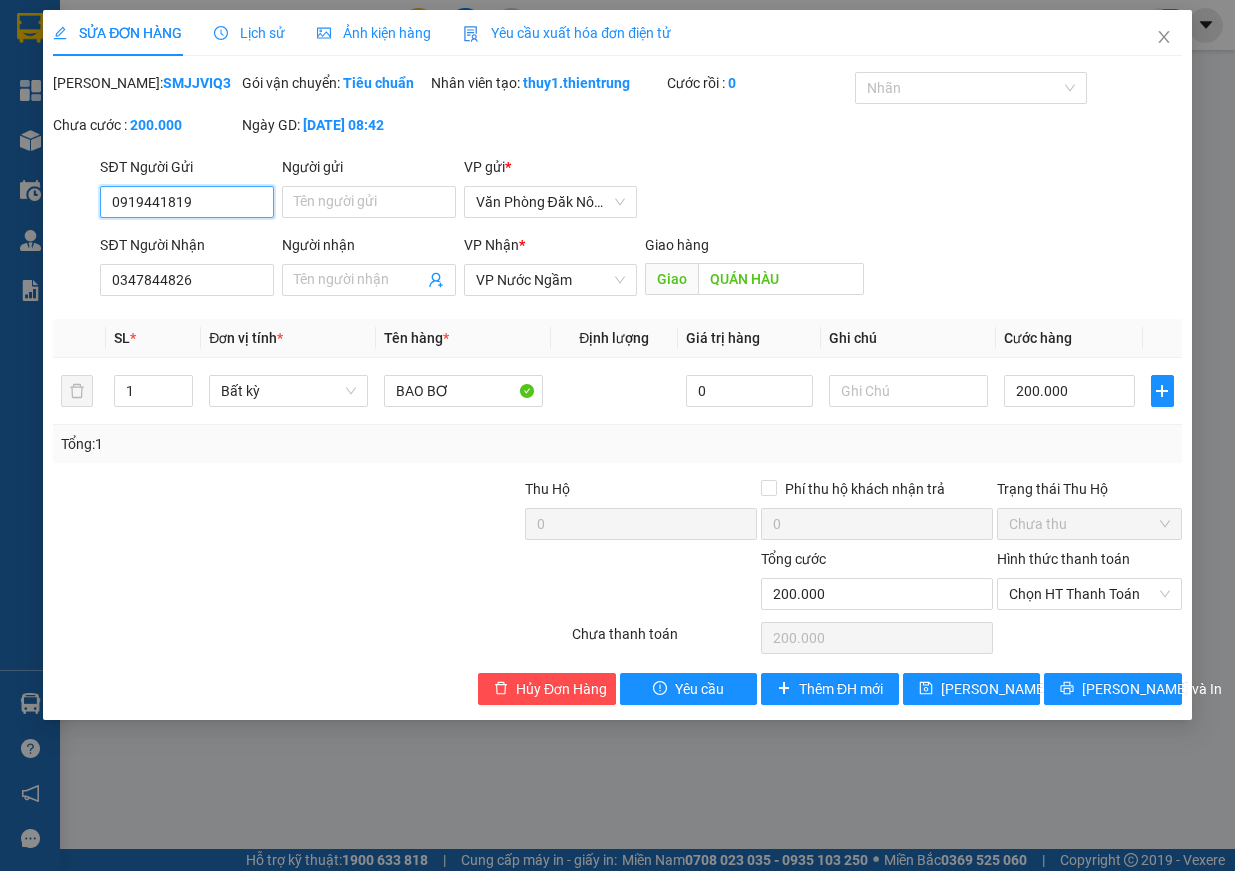 type on "0347844826" 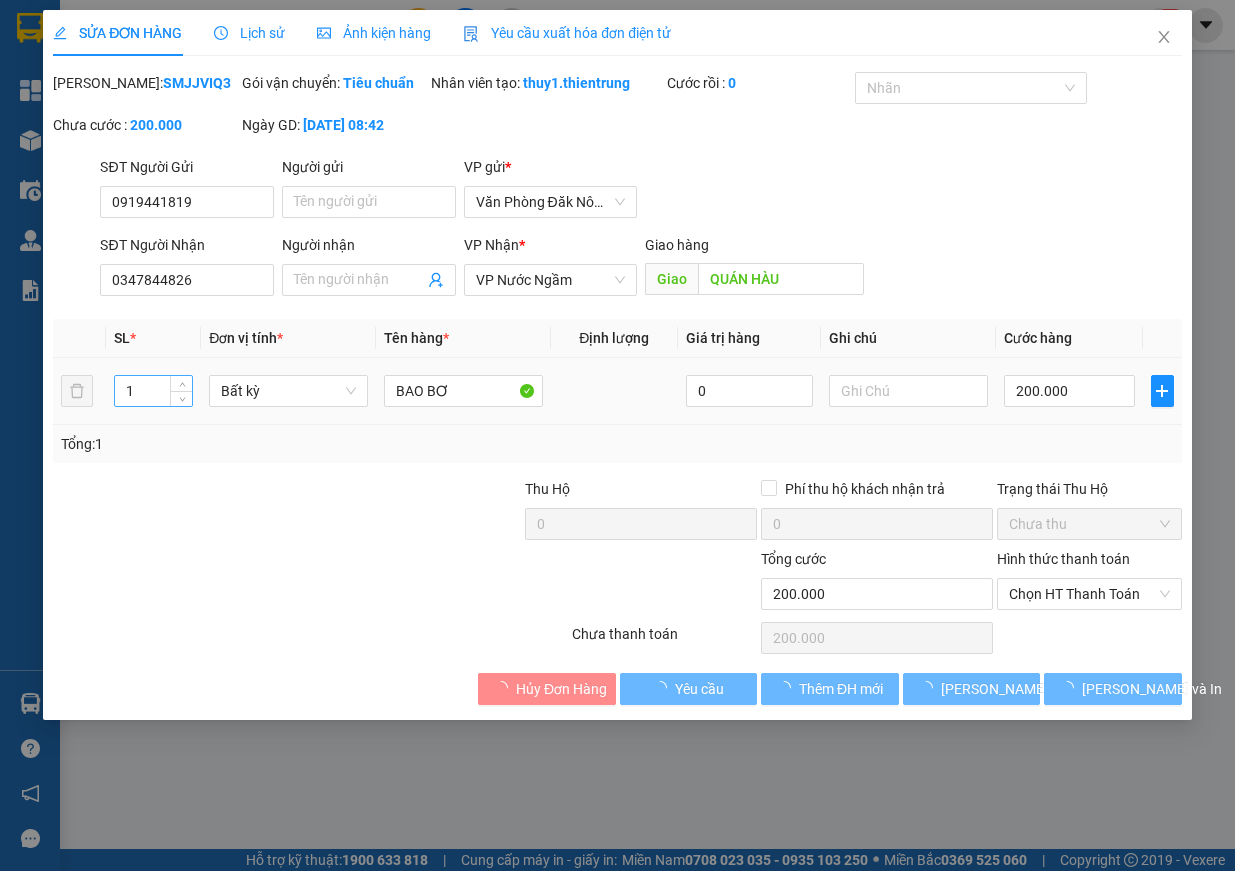 drag, startPoint x: 158, startPoint y: 380, endPoint x: 142, endPoint y: 406, distance: 30.528675 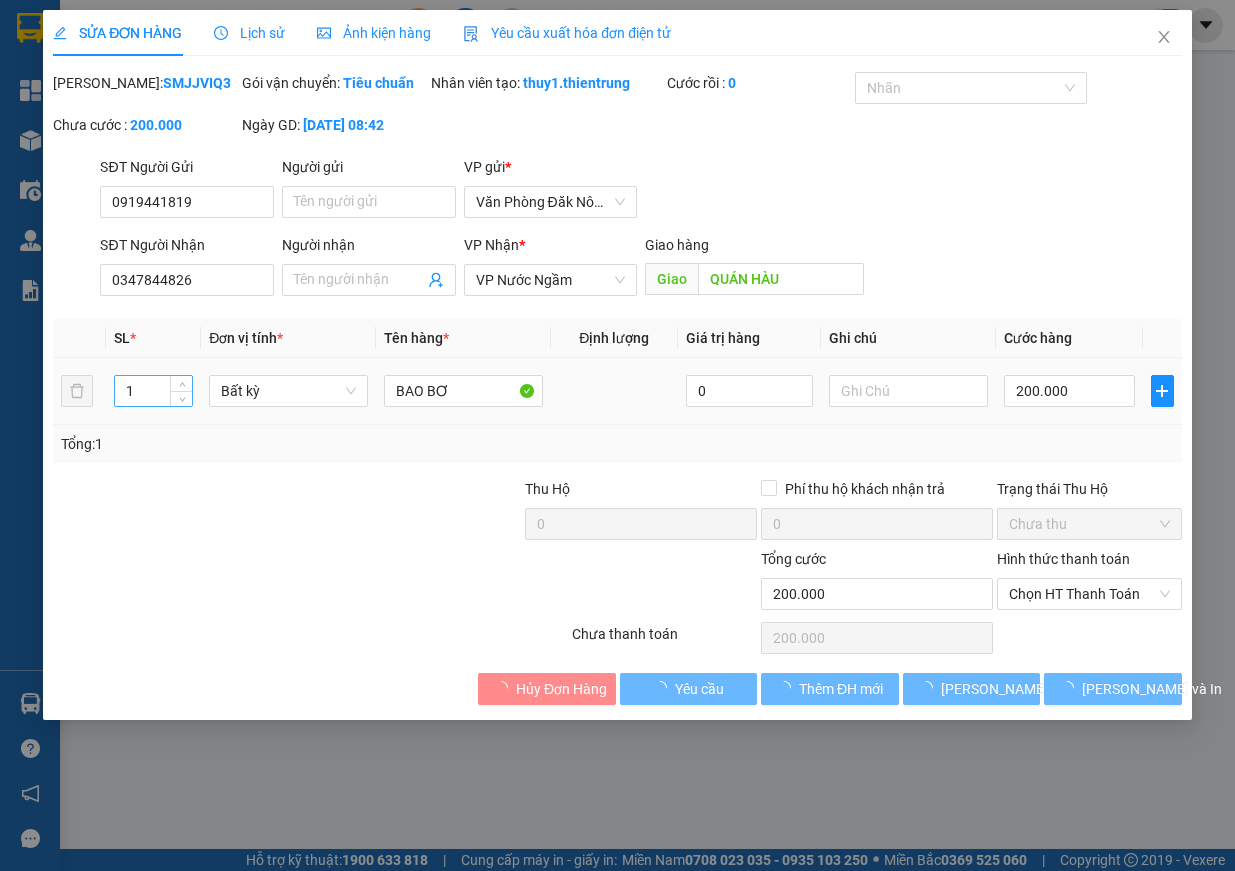click on "1" at bounding box center (153, 391) 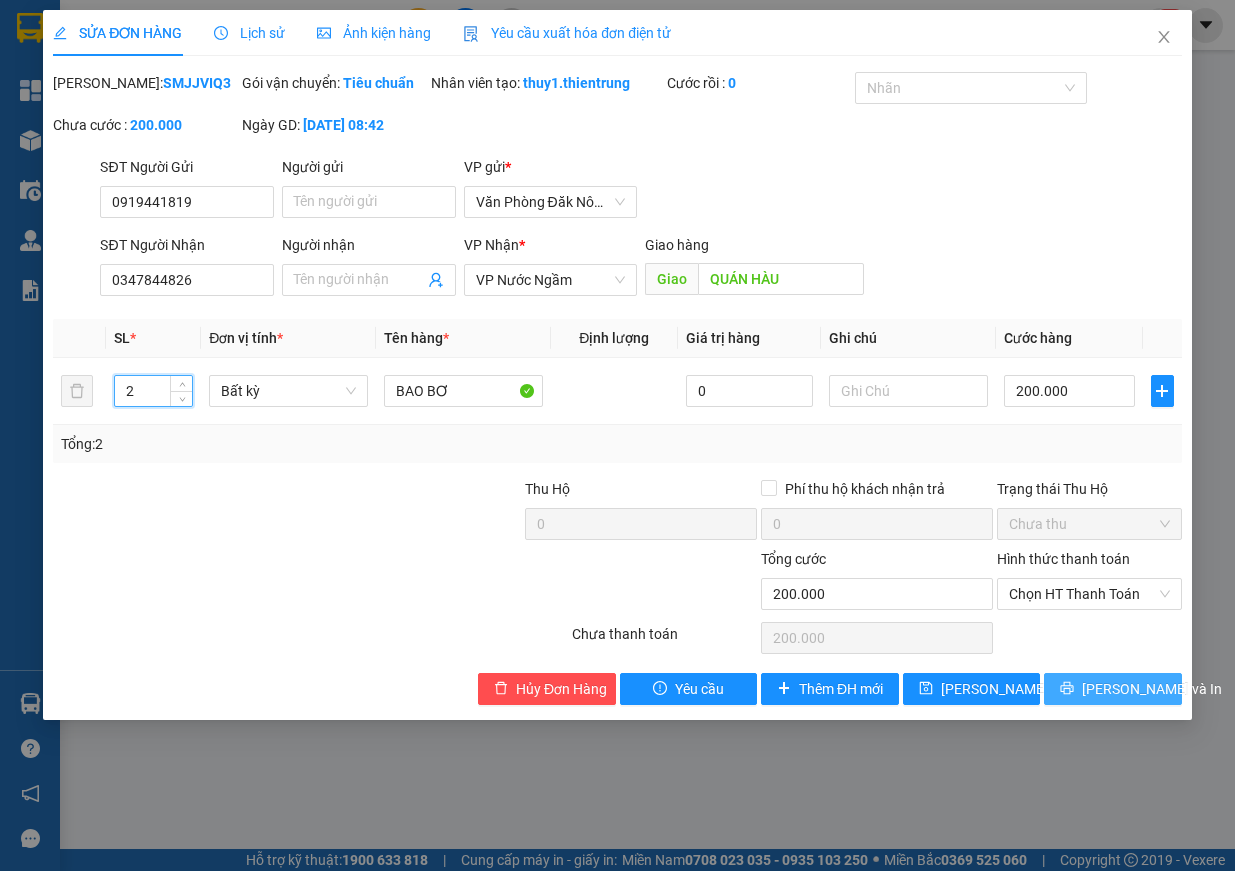 type on "2" 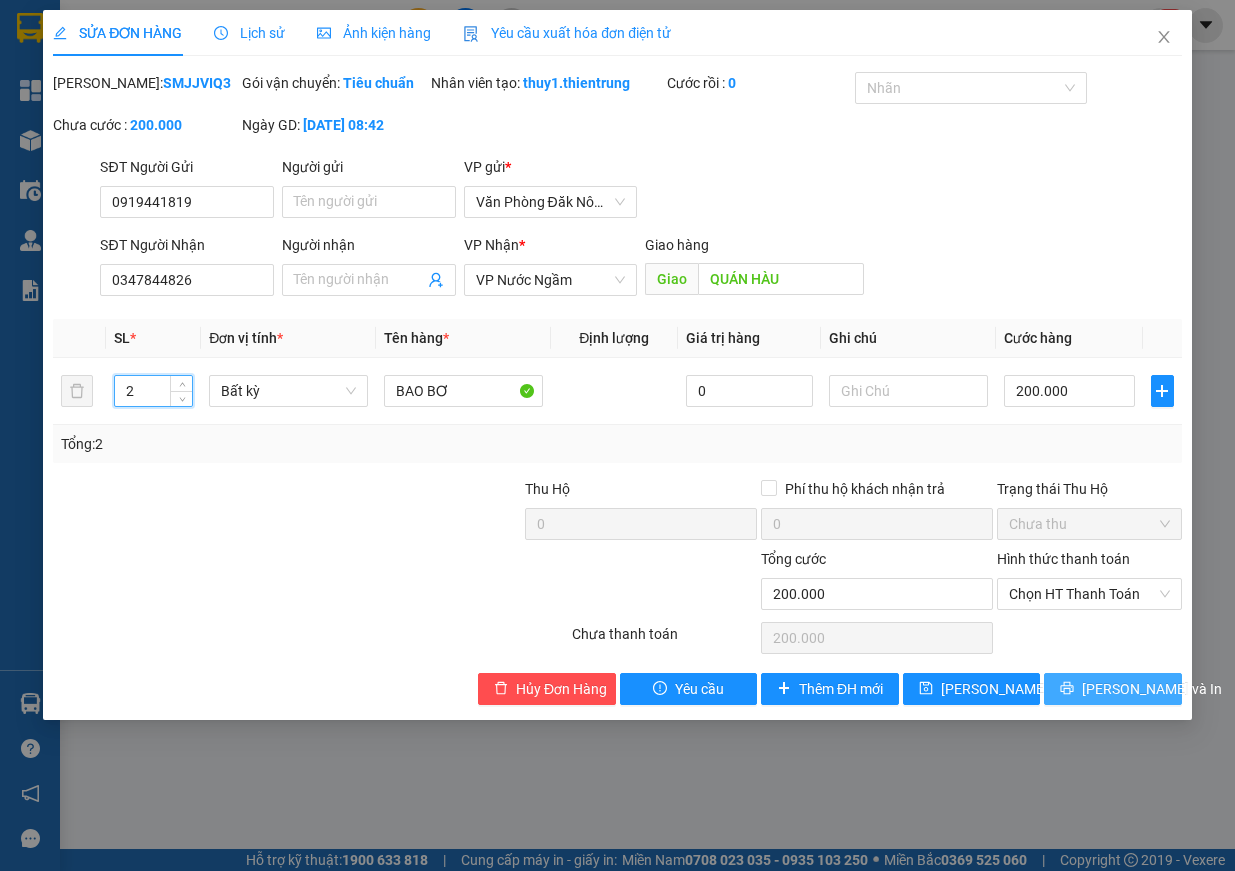 click on "[PERSON_NAME] và In" at bounding box center [1152, 689] 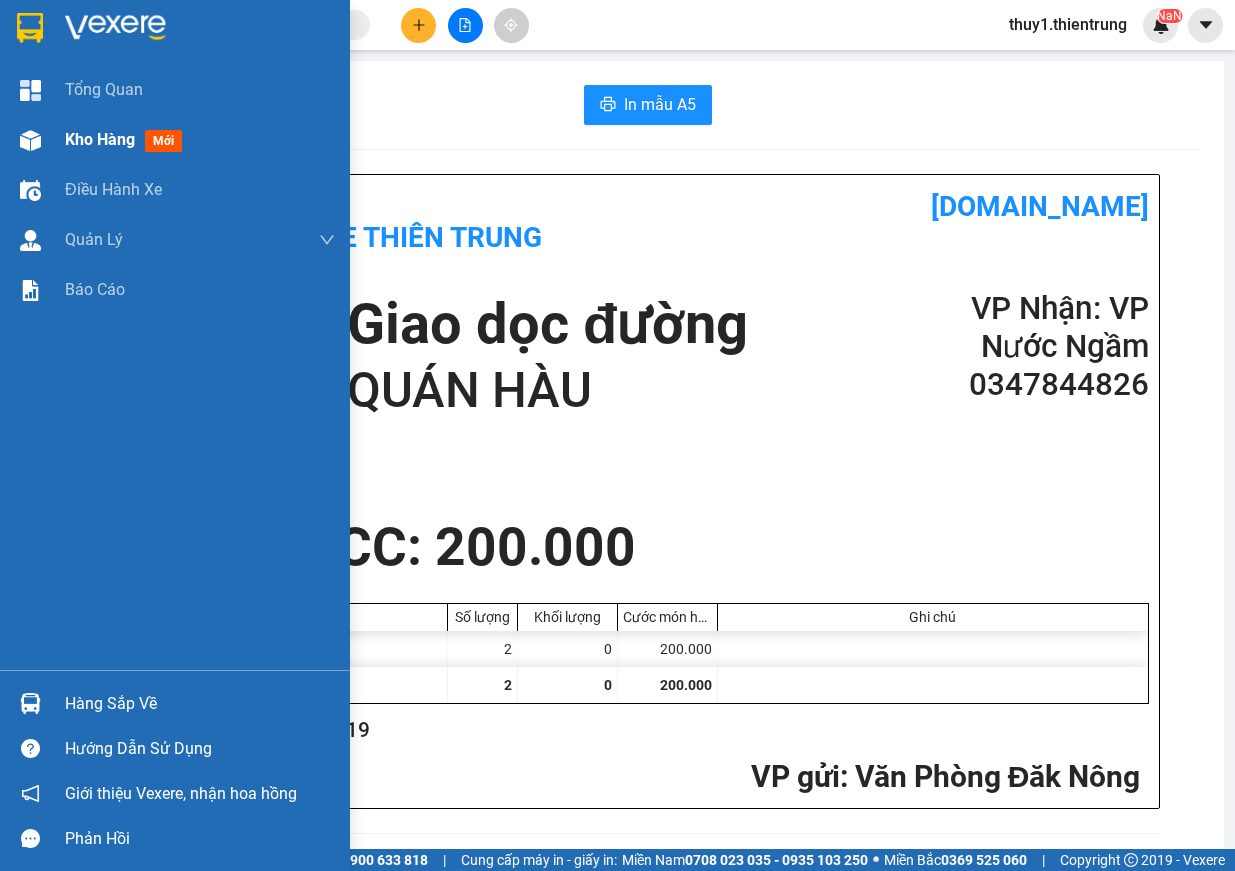 click at bounding box center [30, 140] 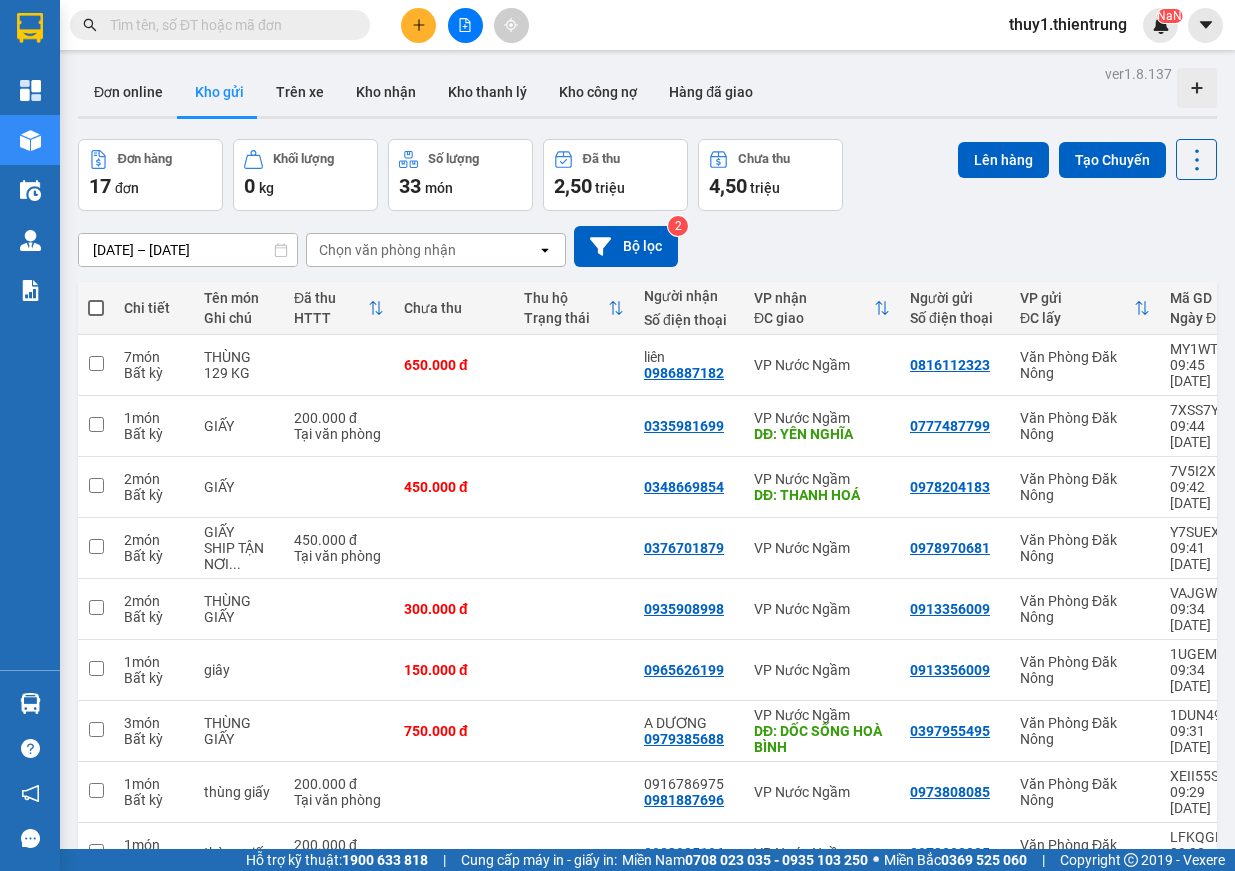 click at bounding box center (96, 1095) 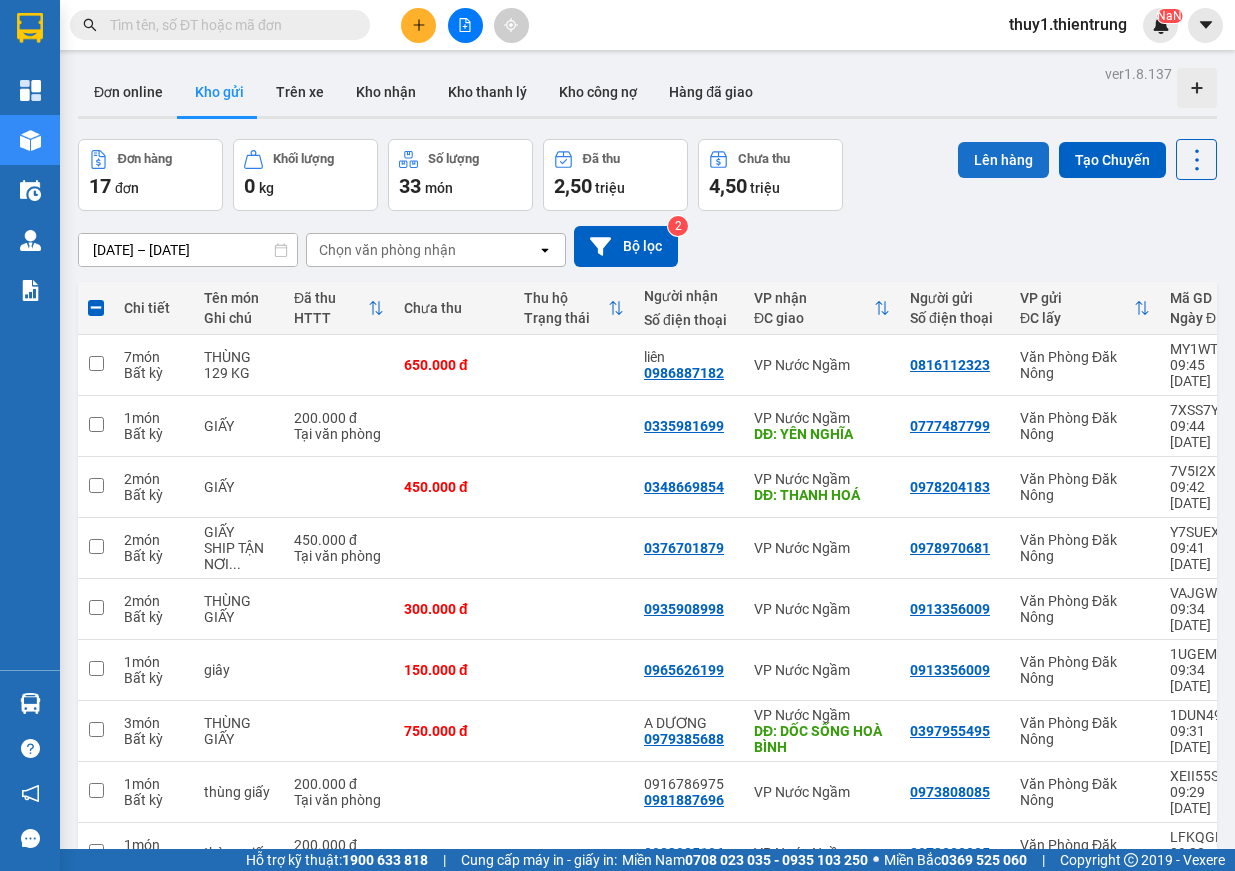 click on "Lên hàng" at bounding box center (1003, 160) 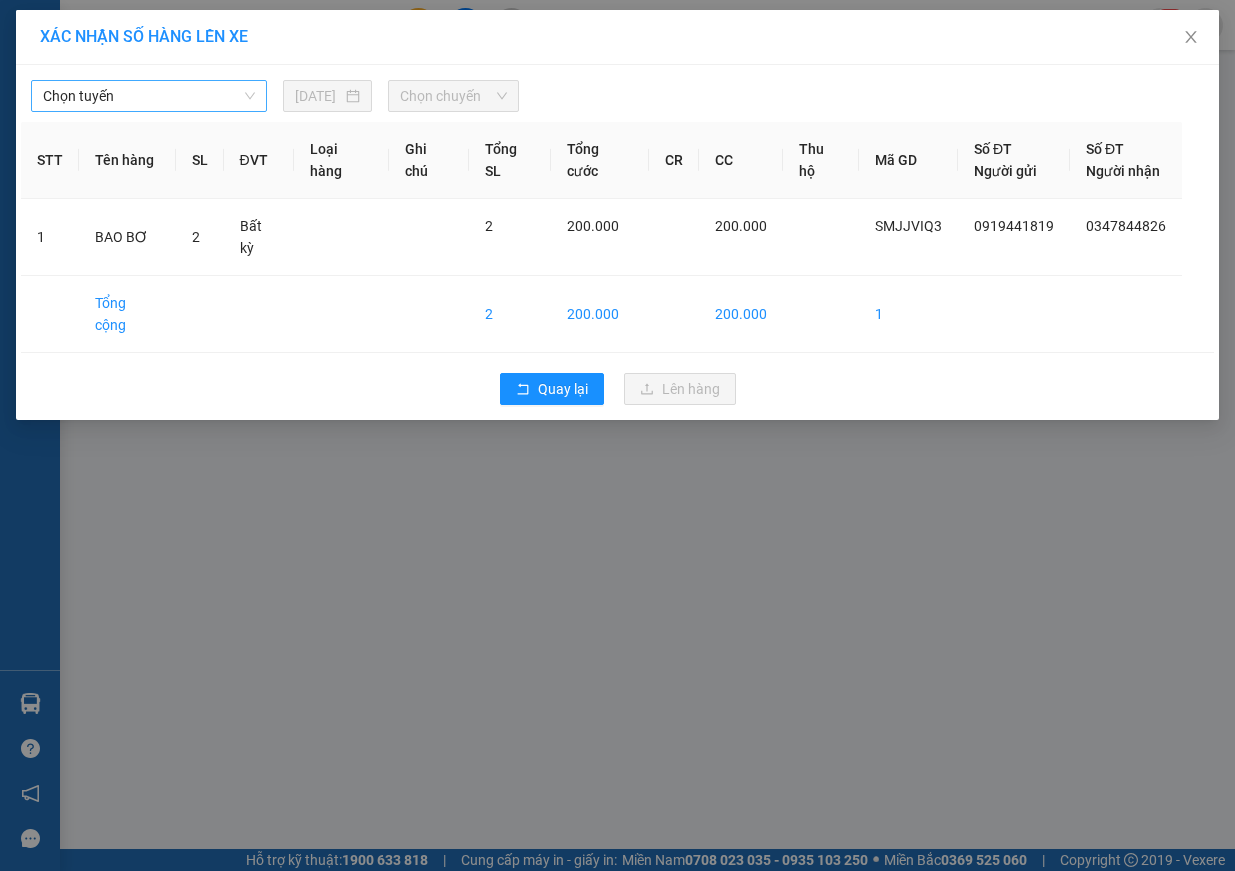 click on "Chọn tuyến" at bounding box center [149, 96] 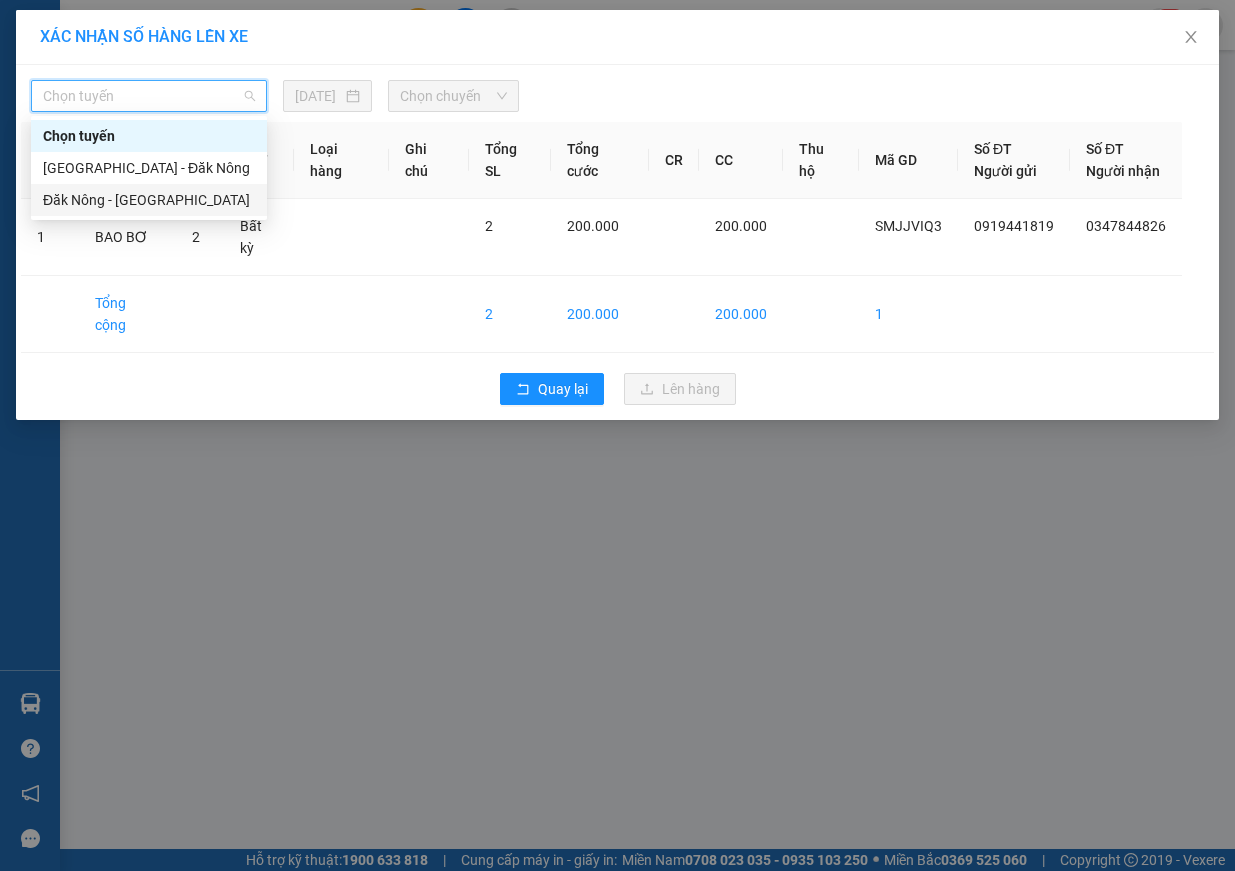 click on "Đăk Nông - [GEOGRAPHIC_DATA]" at bounding box center (149, 200) 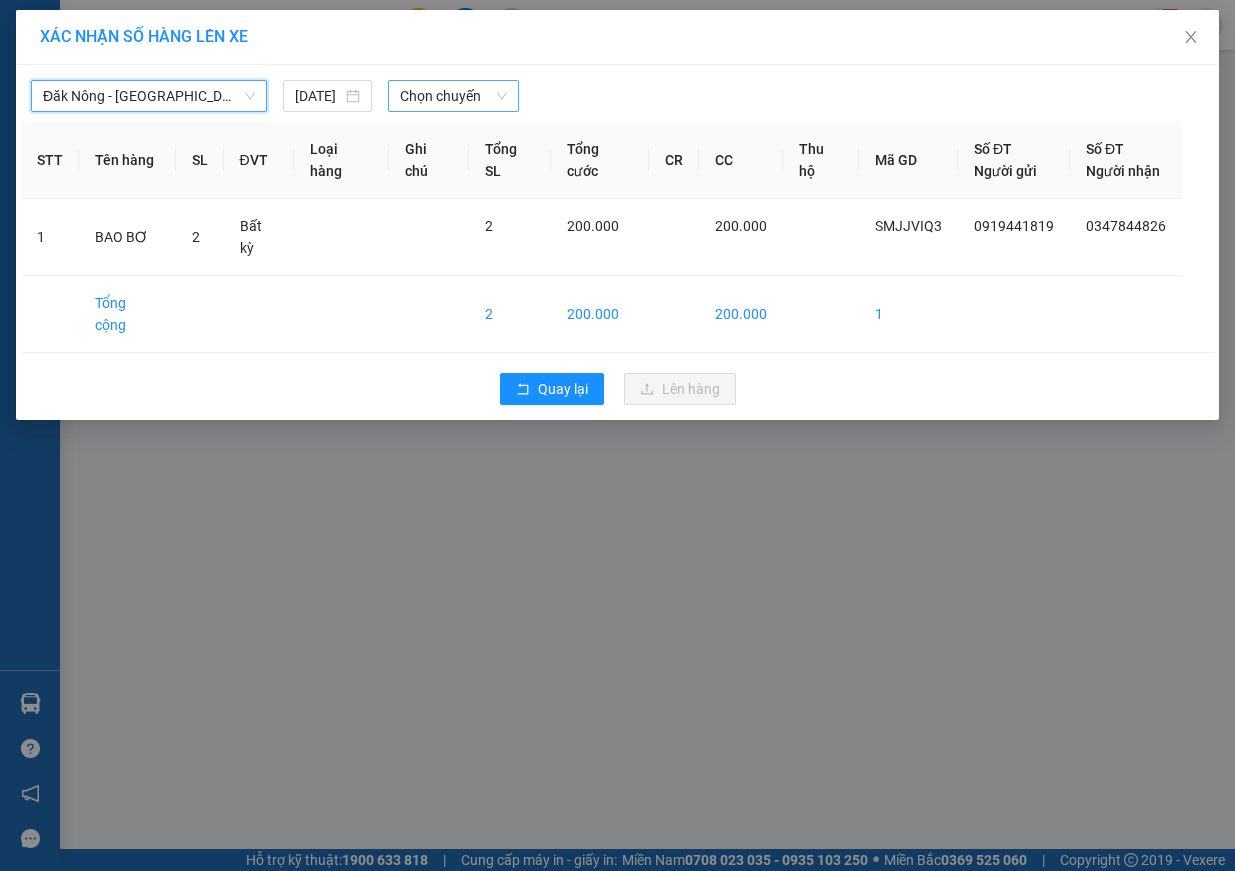 click on "Chọn chuyến" at bounding box center (453, 96) 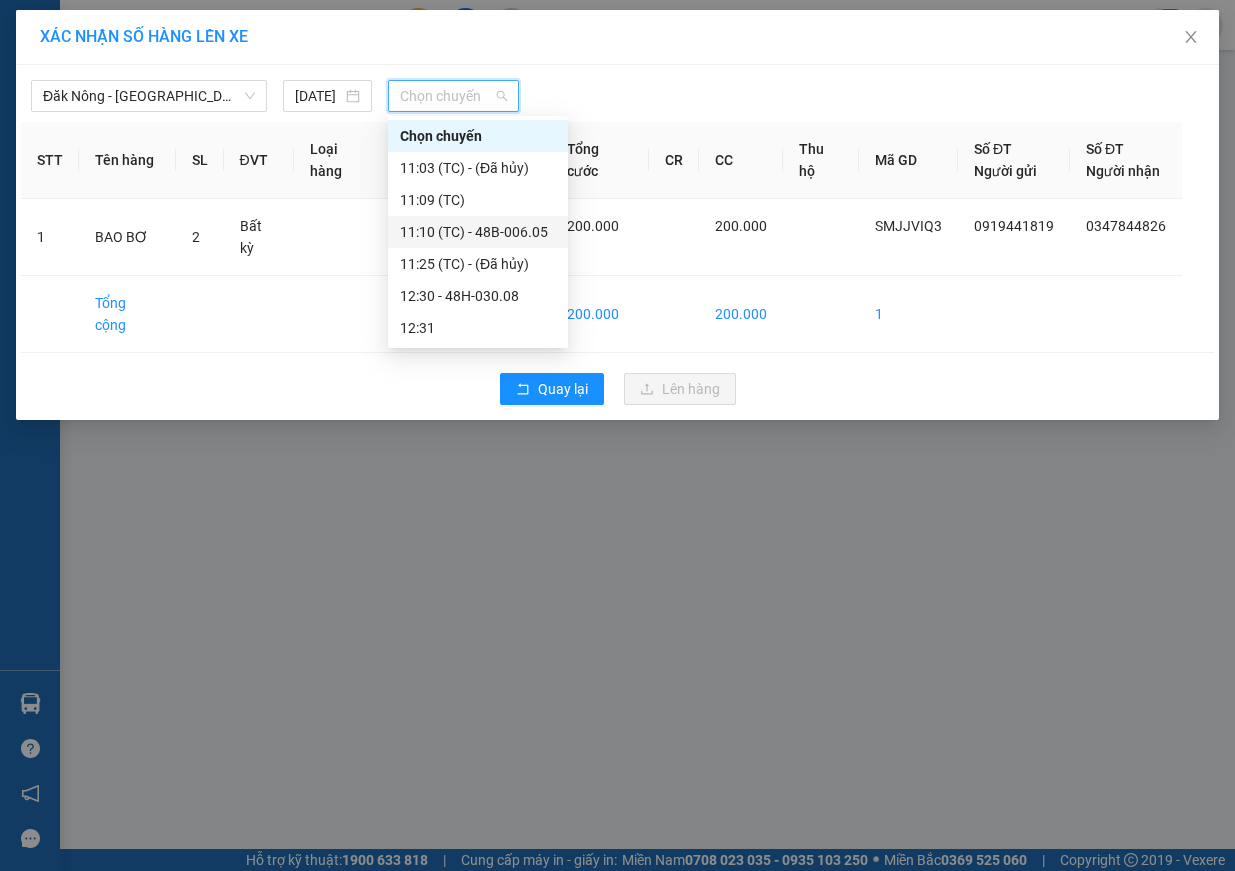 click on "11:10   (TC)   - 48B-006.05" at bounding box center (478, 232) 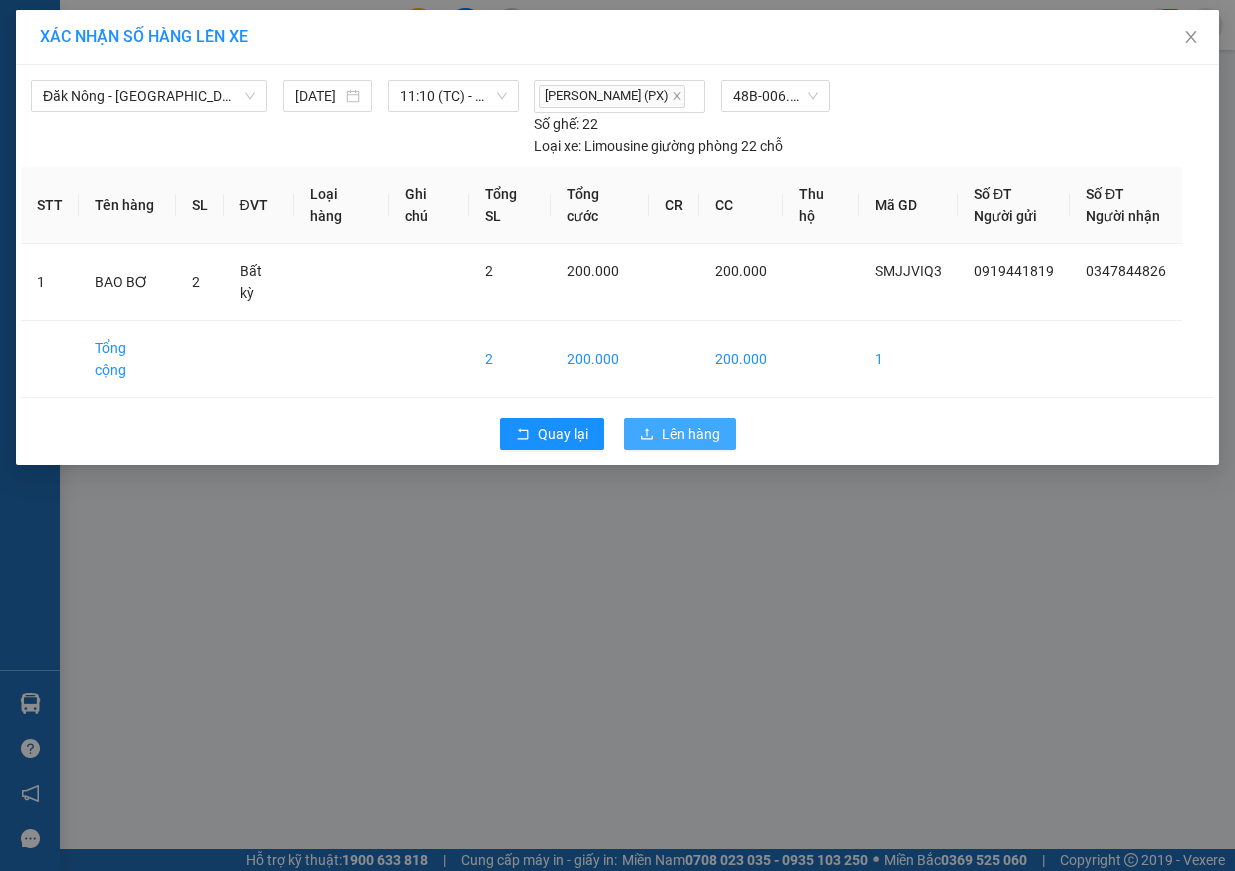 click on "Lên hàng" at bounding box center [691, 434] 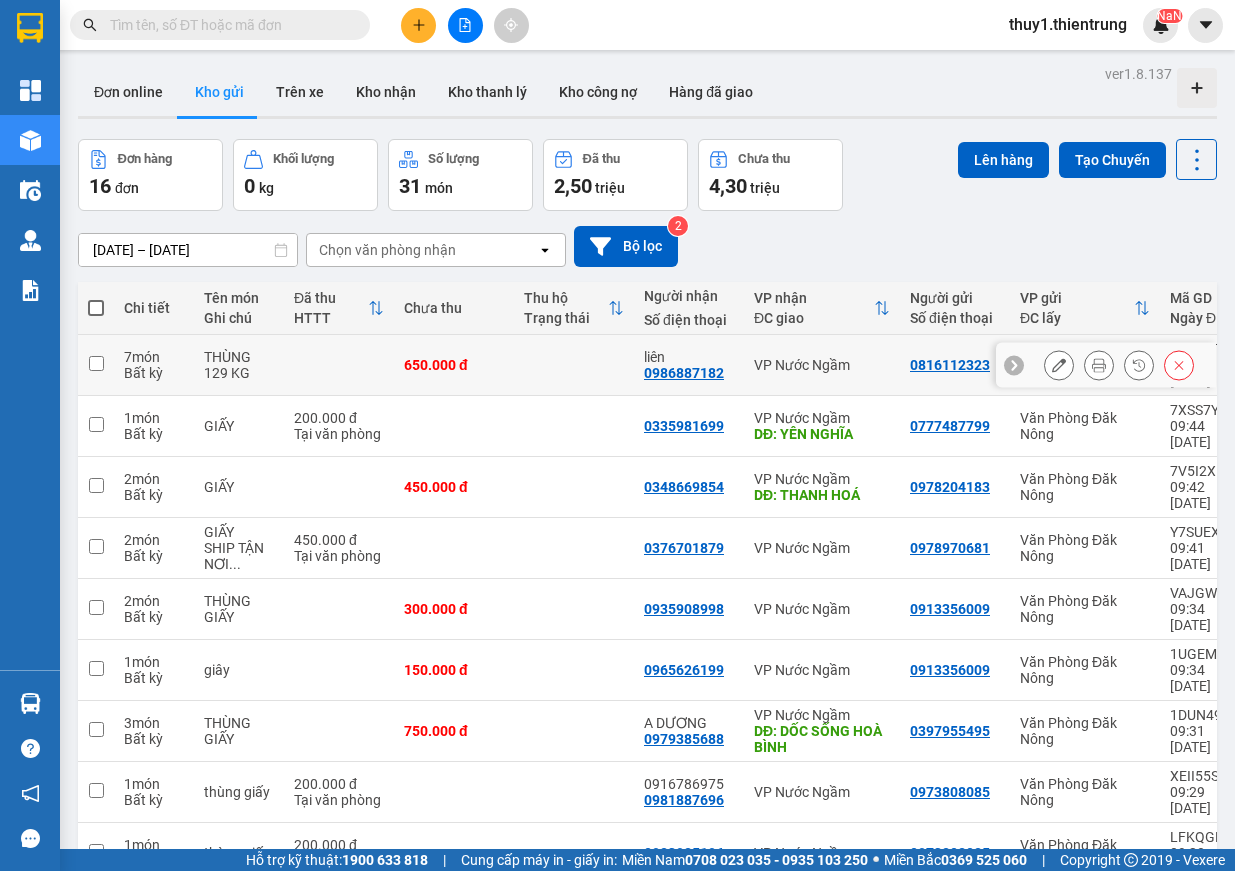 click at bounding box center [96, 365] 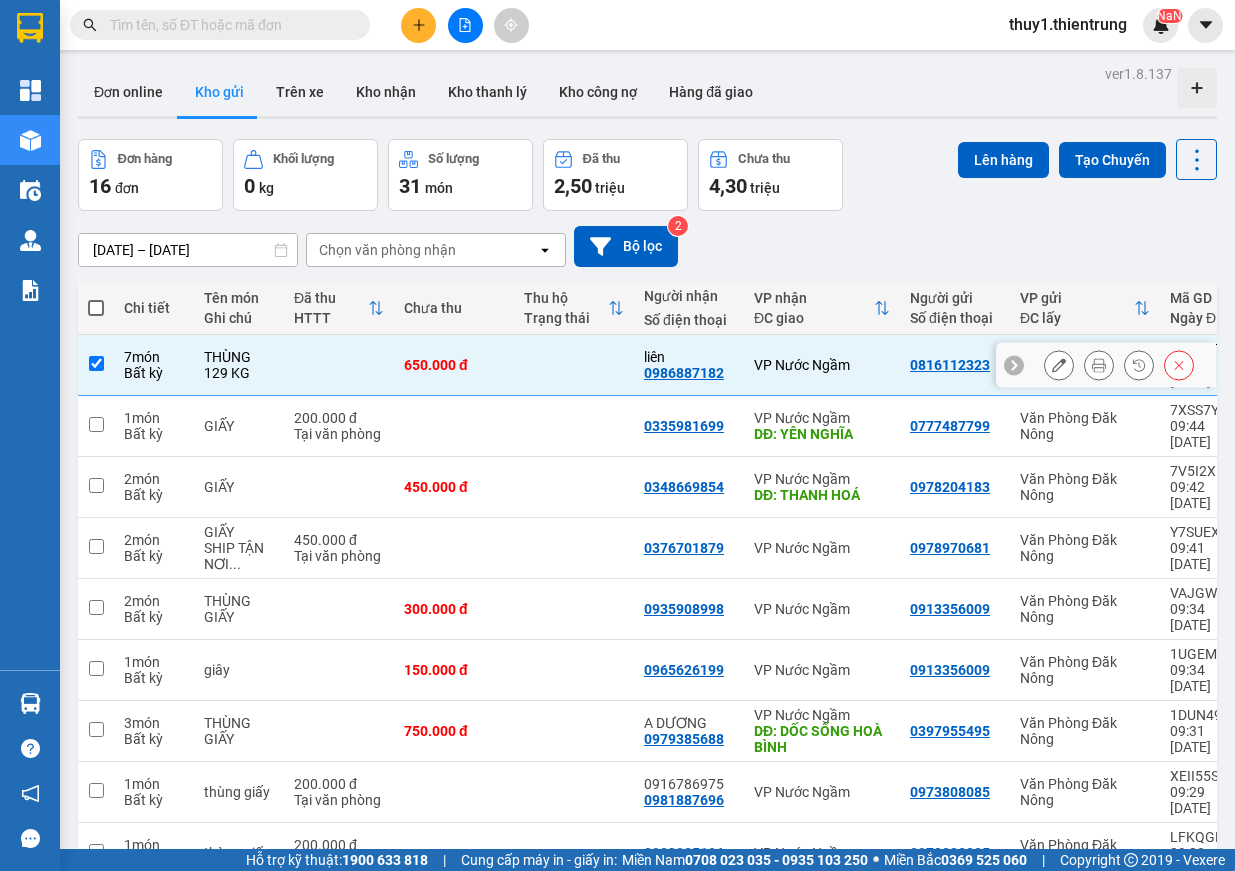 checkbox on "true" 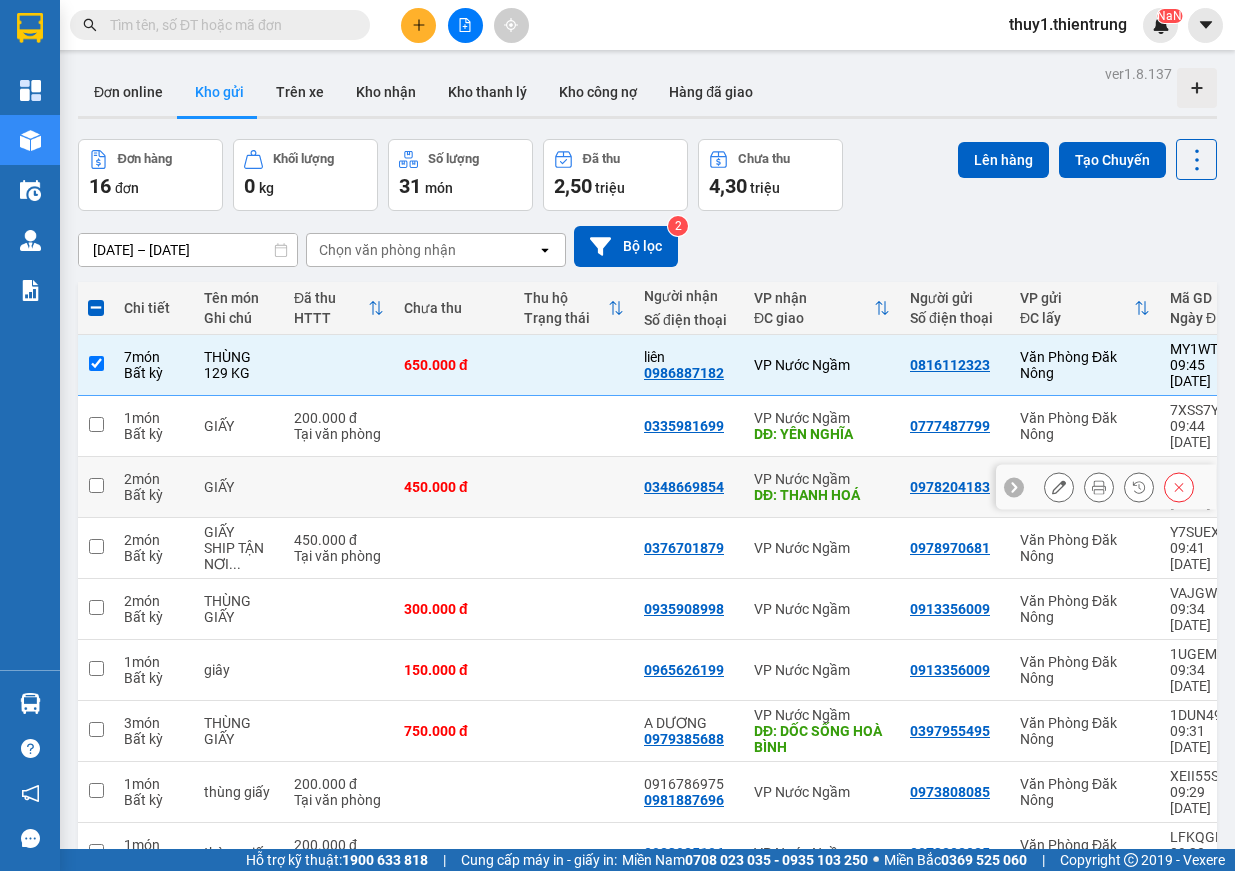 click at bounding box center (96, 485) 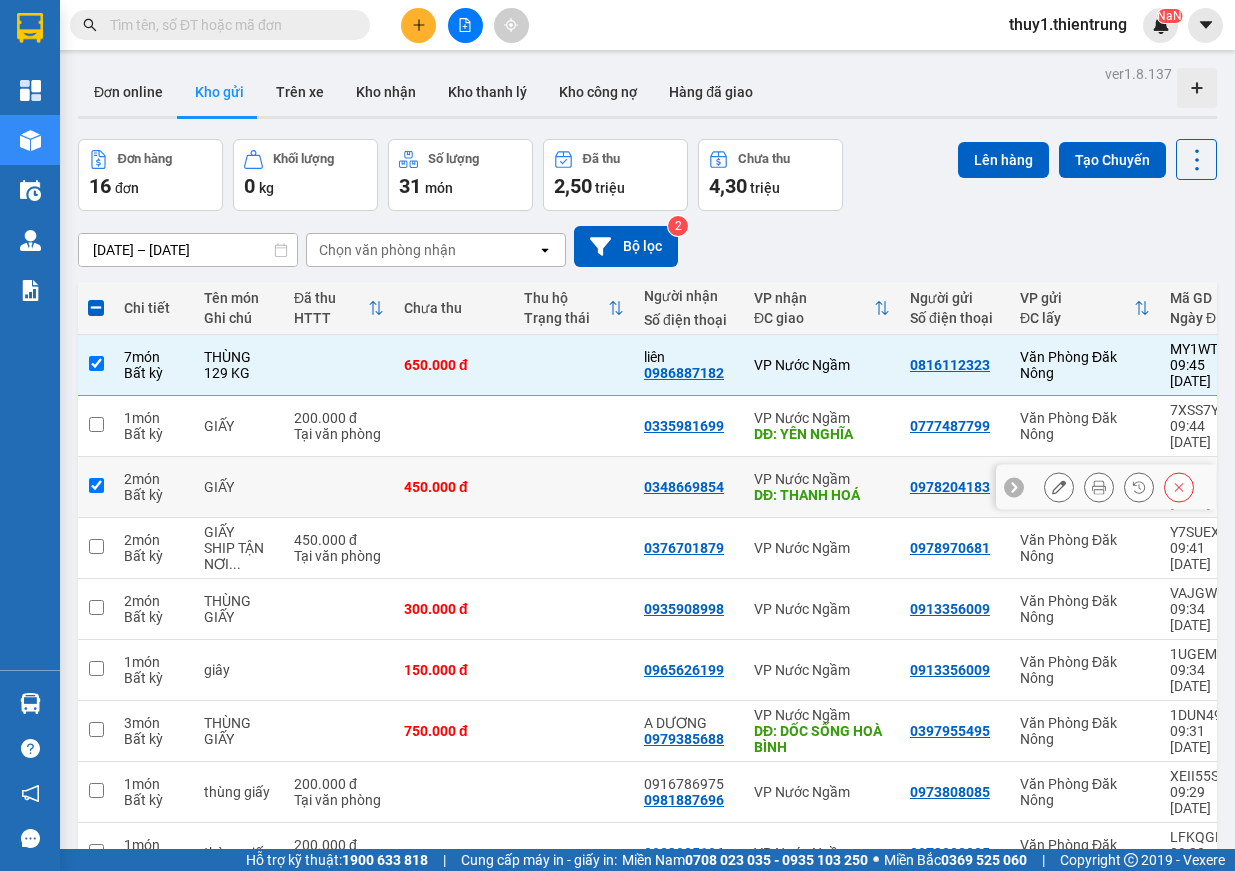 checkbox on "true" 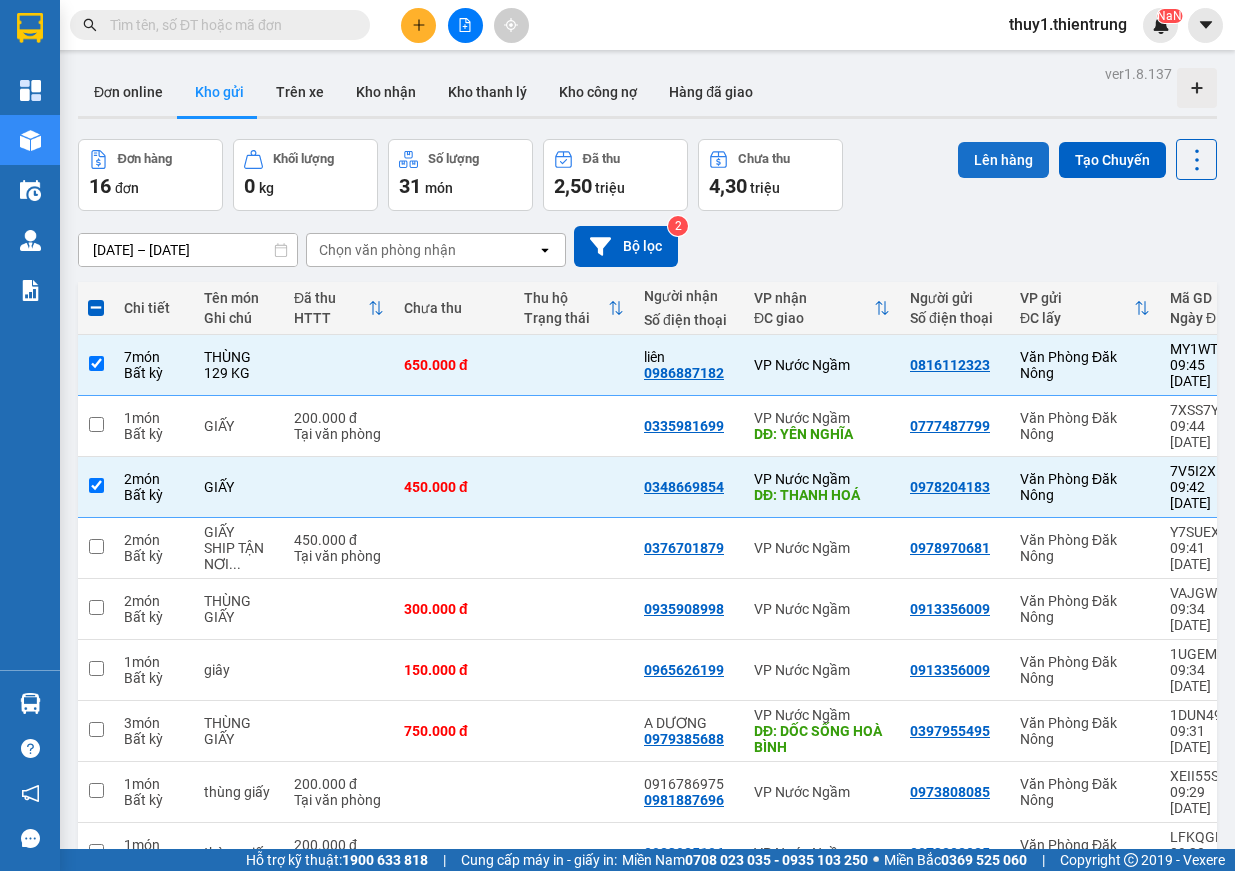click on "Lên hàng" at bounding box center (1003, 160) 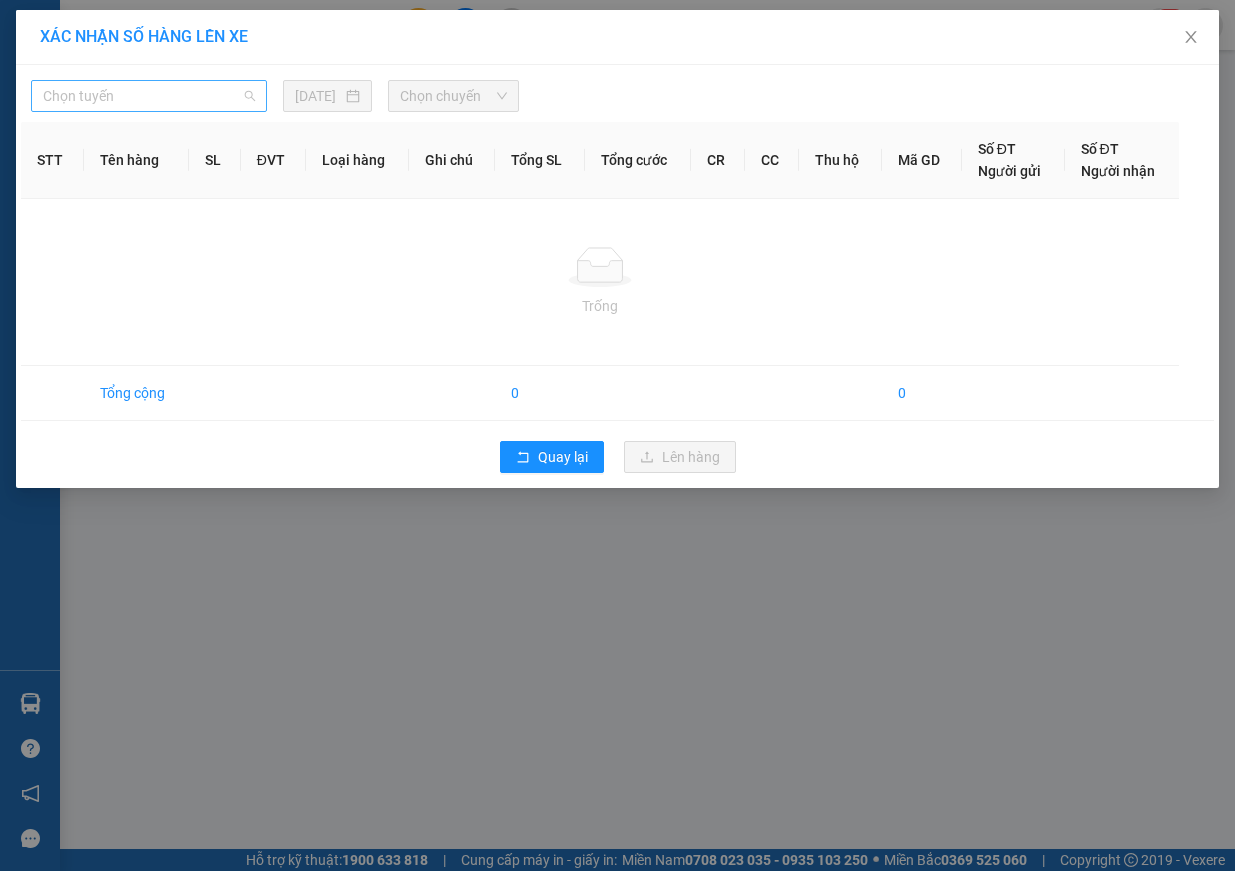 click on "Chọn tuyến" at bounding box center [149, 96] 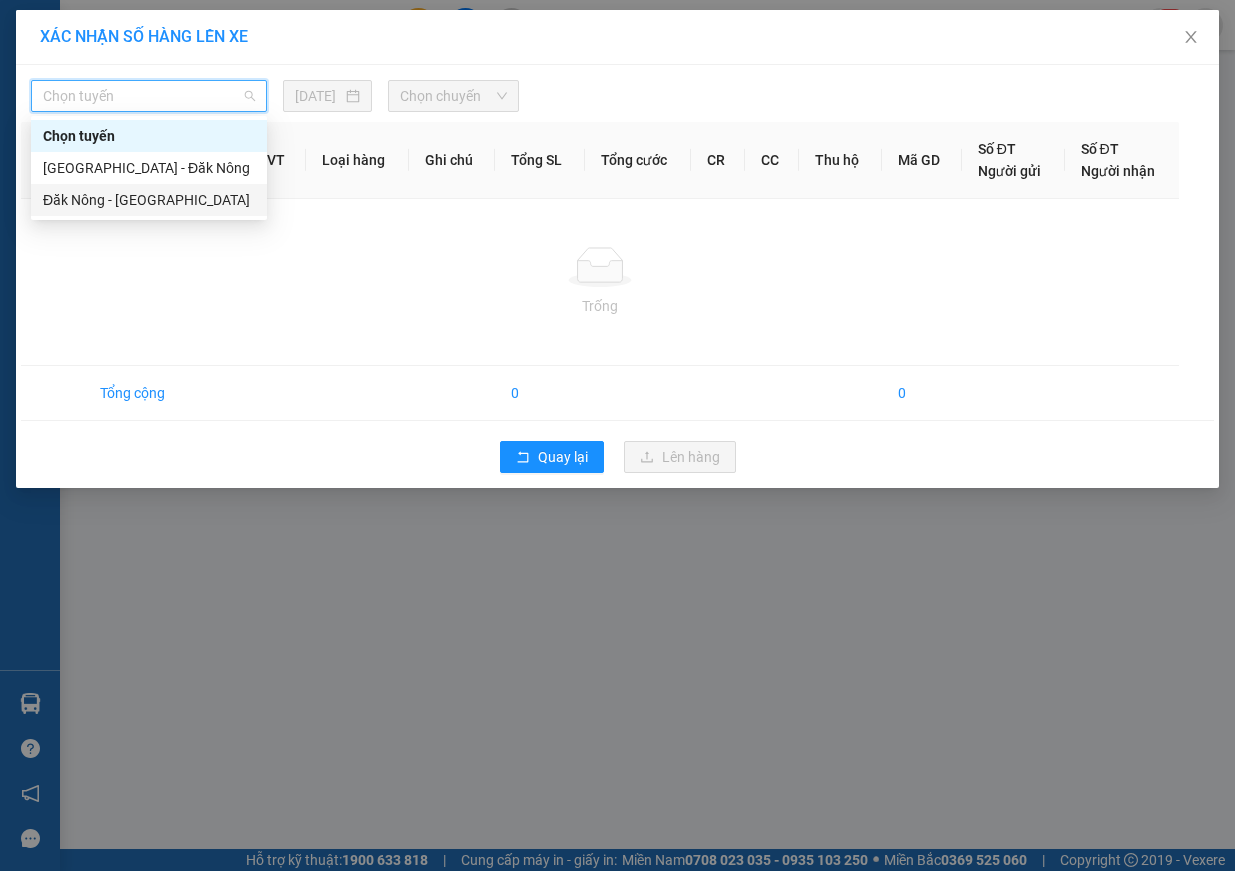 click on "Đăk Nông - [GEOGRAPHIC_DATA]" at bounding box center [149, 200] 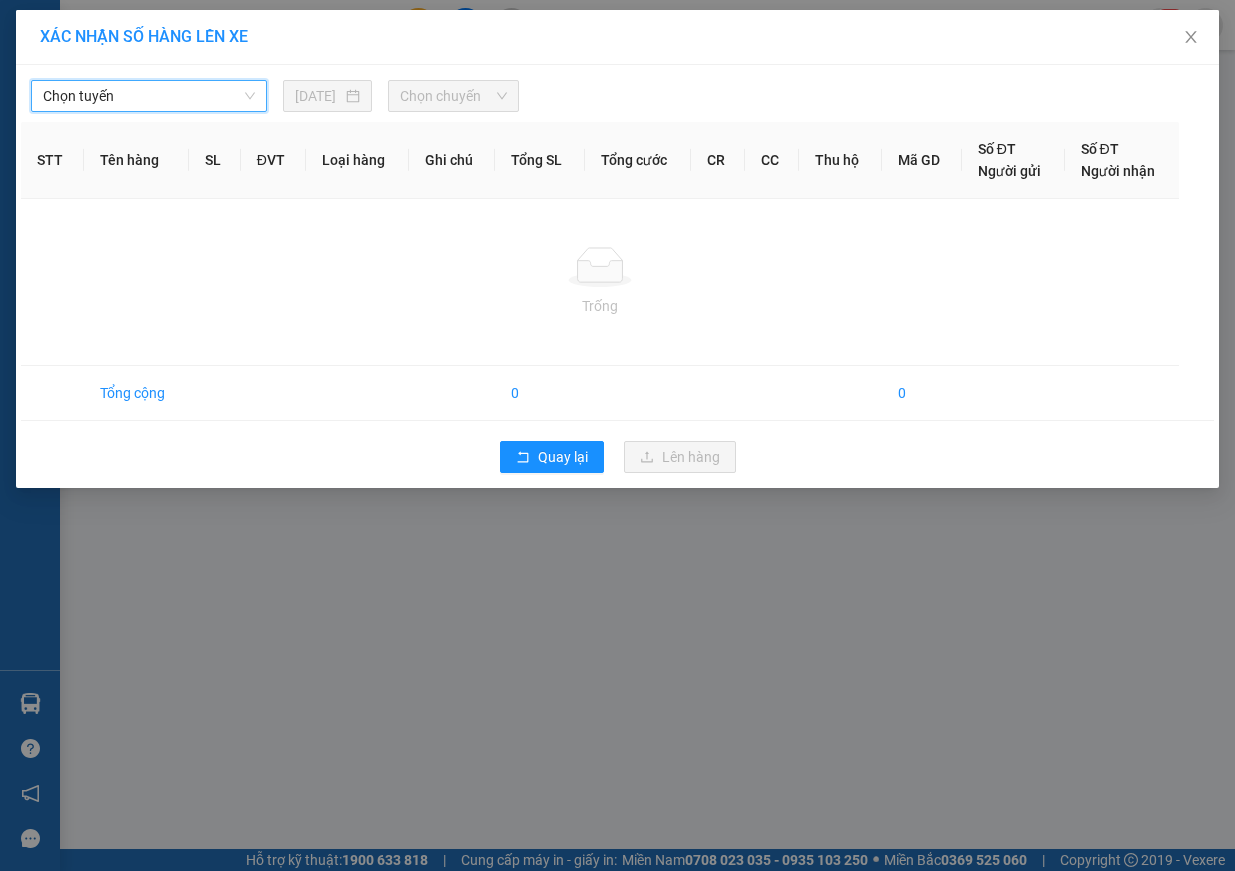 click on "Chọn chuyến" at bounding box center (453, 96) 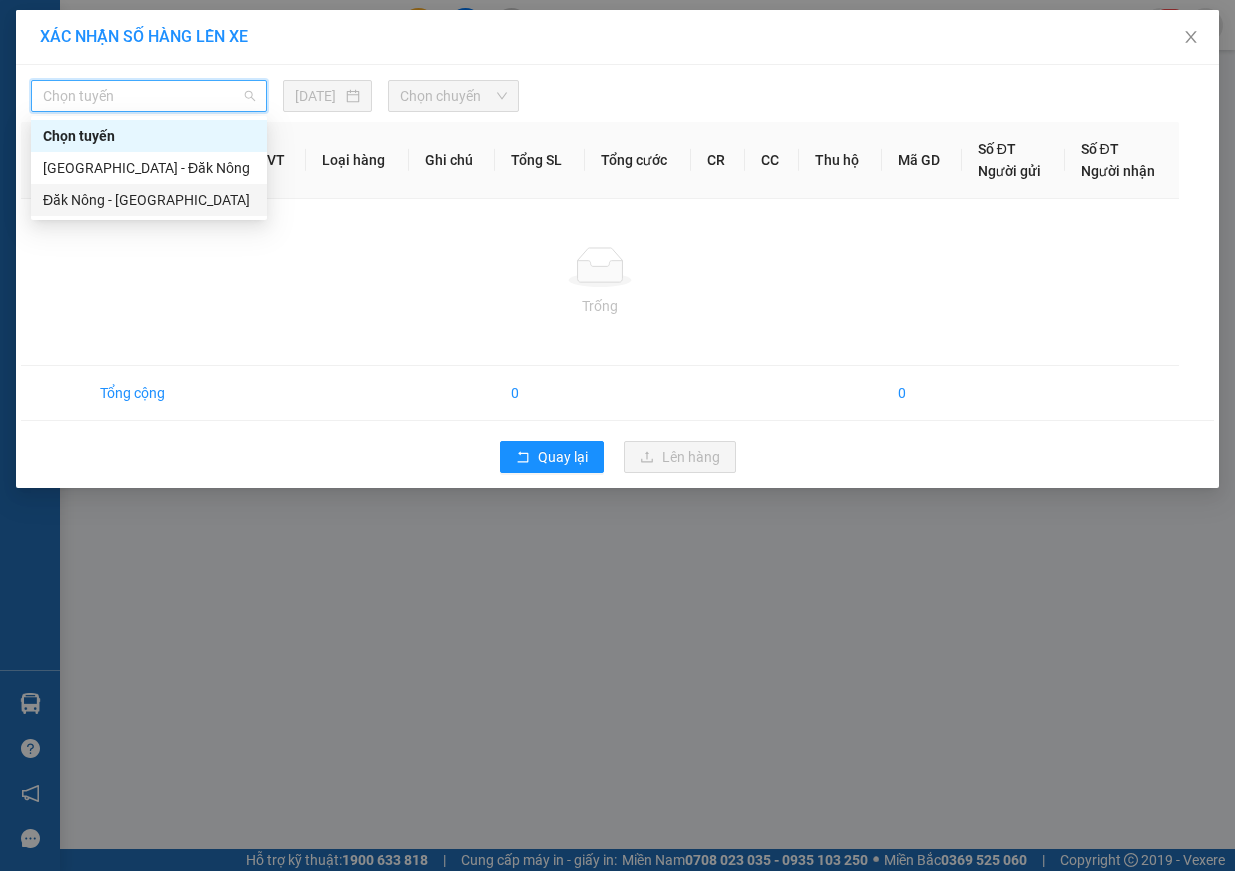 click on "Đăk Nông - [GEOGRAPHIC_DATA]" at bounding box center (149, 200) 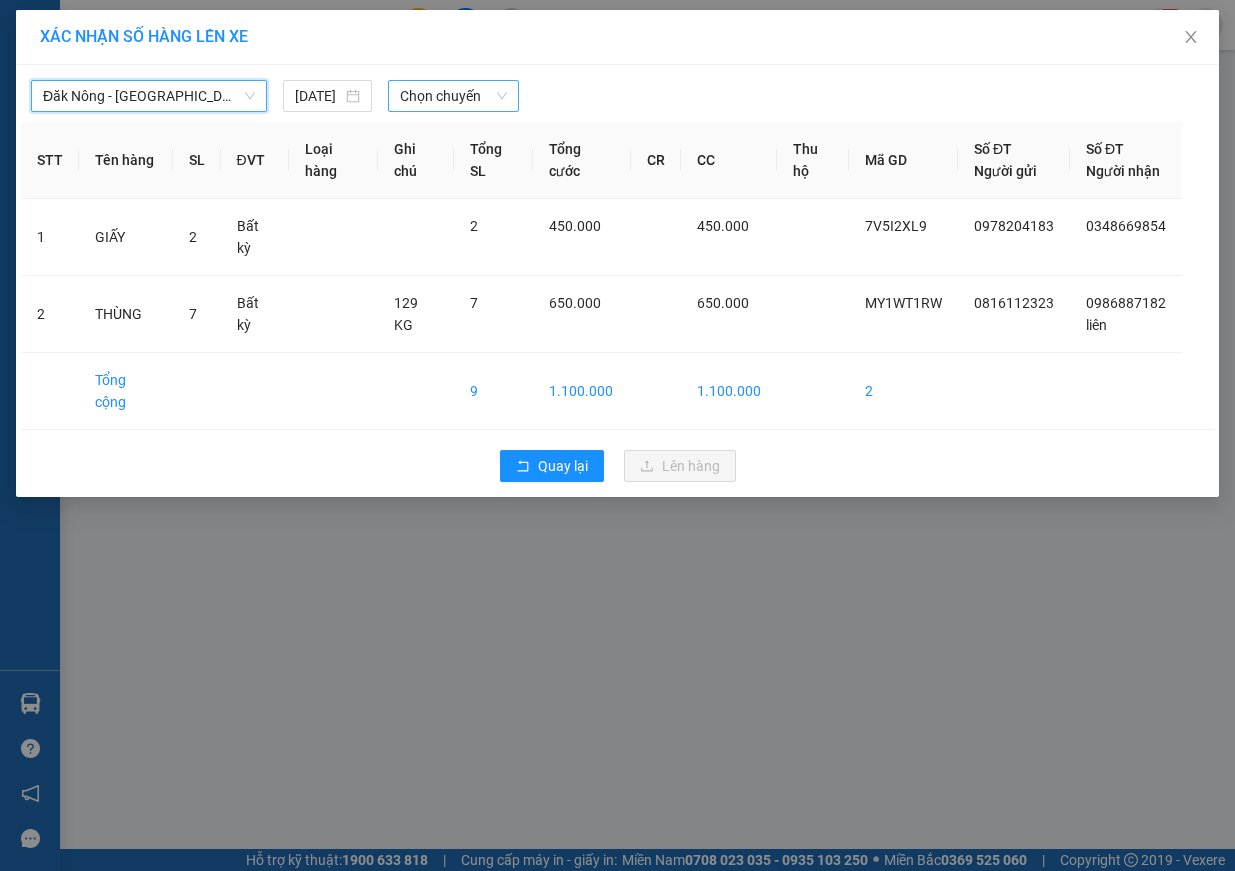 click on "Chọn chuyến" at bounding box center [453, 96] 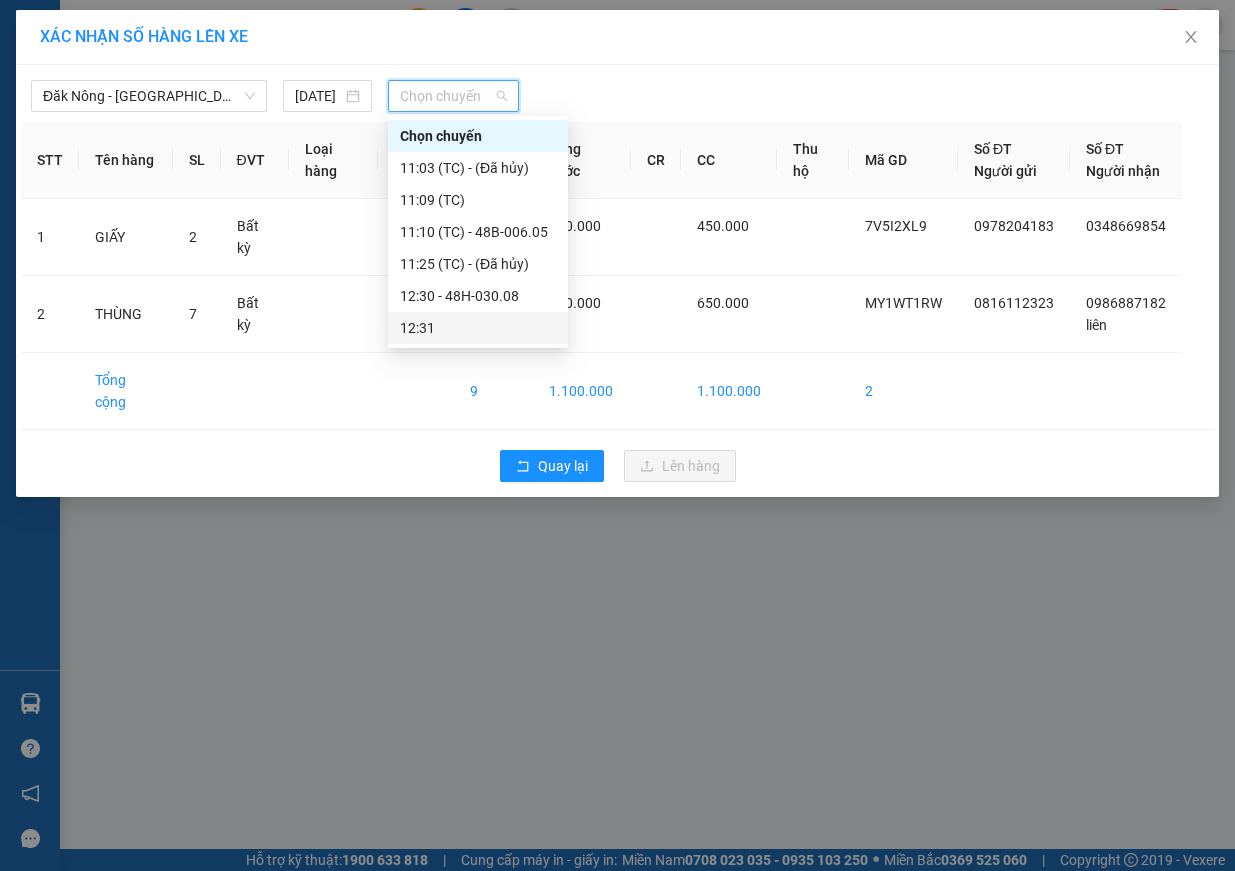 click on "12:31" at bounding box center [478, 328] 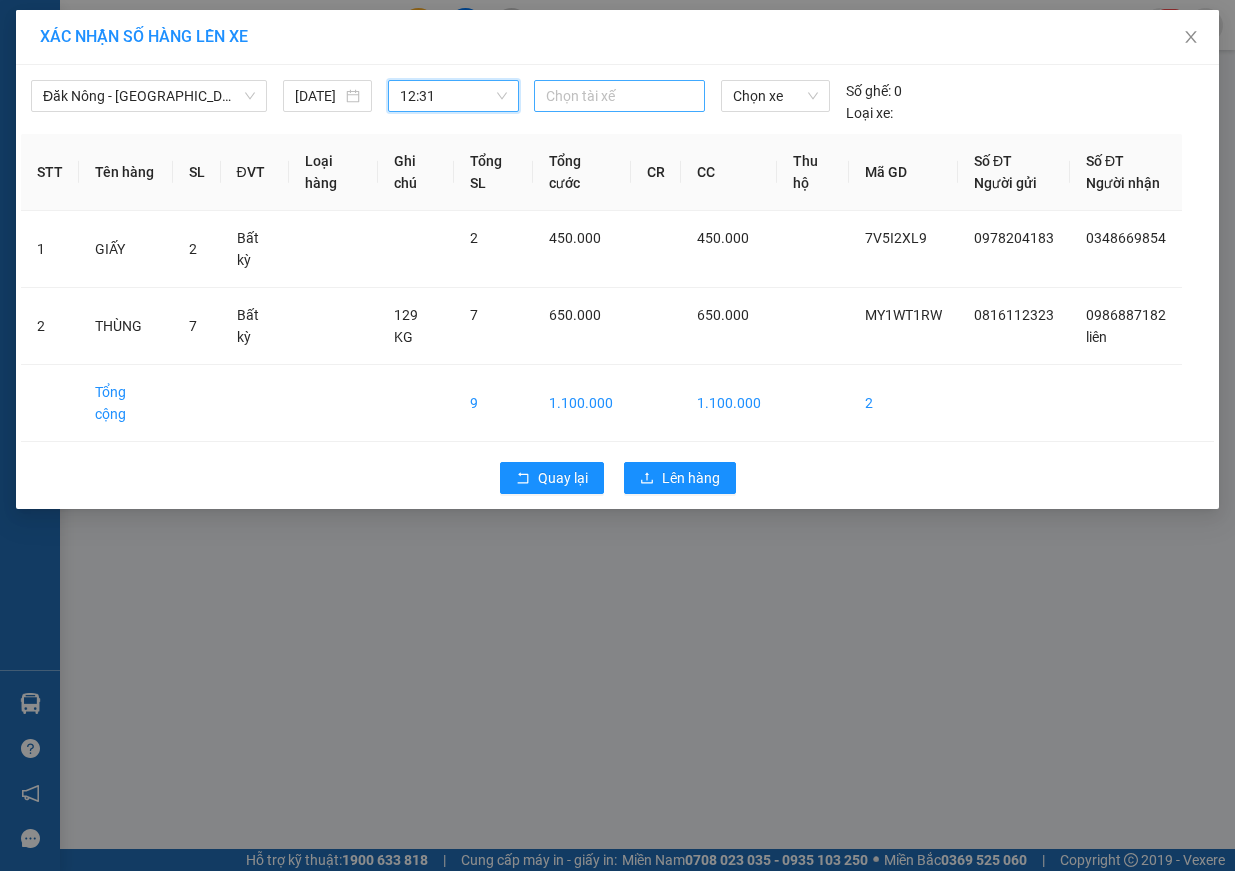 click at bounding box center (619, 96) 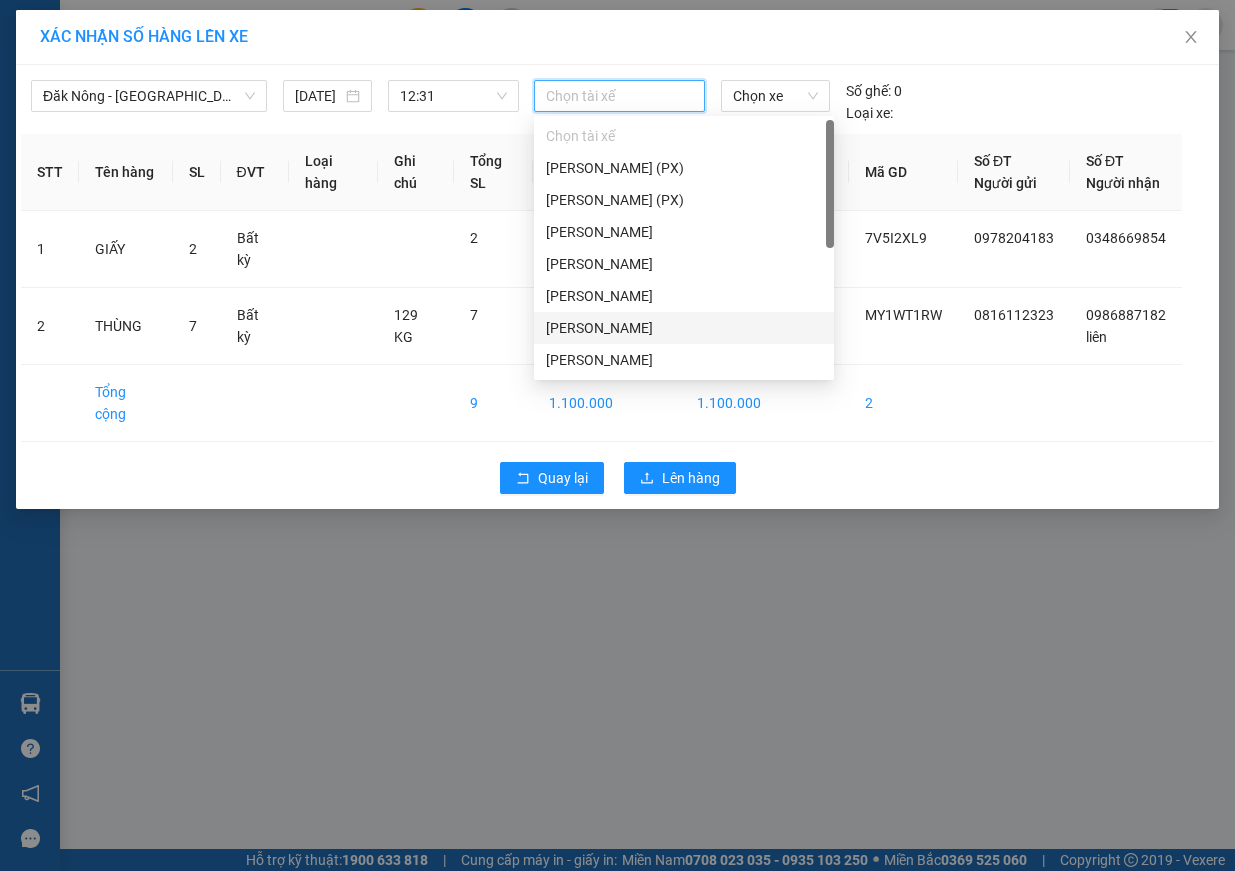 click on "[PERSON_NAME]" at bounding box center [684, 328] 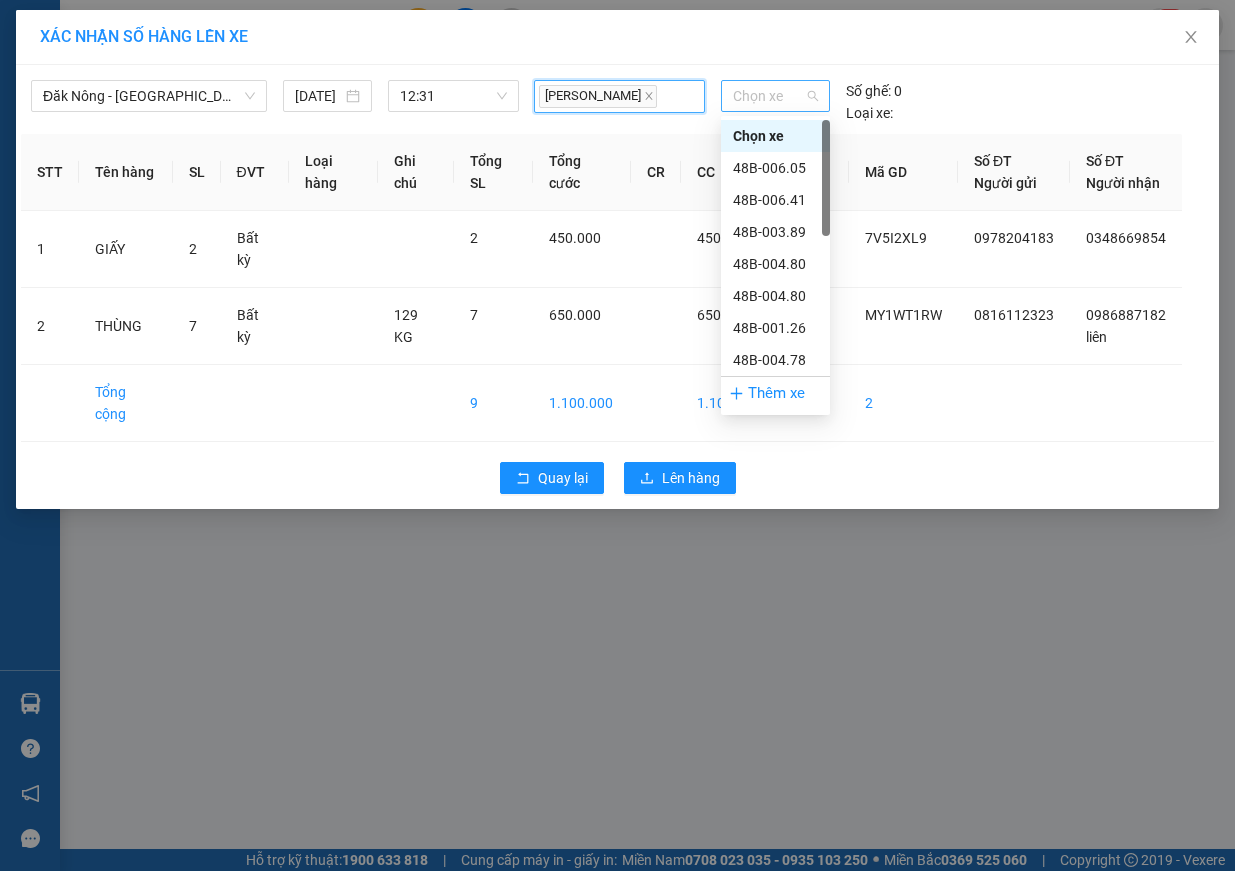 click on "Chọn xe" at bounding box center [775, 96] 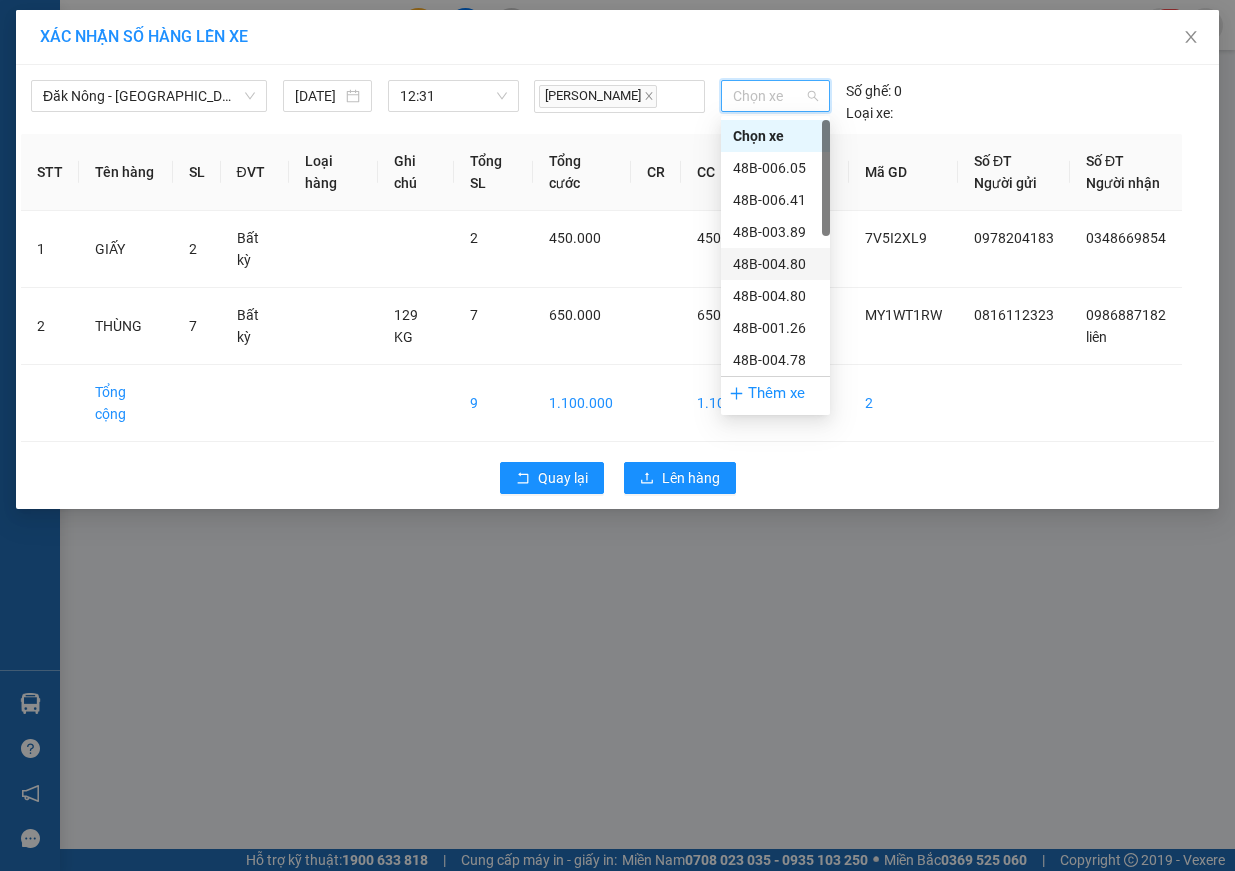 click on "48B-004.80" at bounding box center (775, 264) 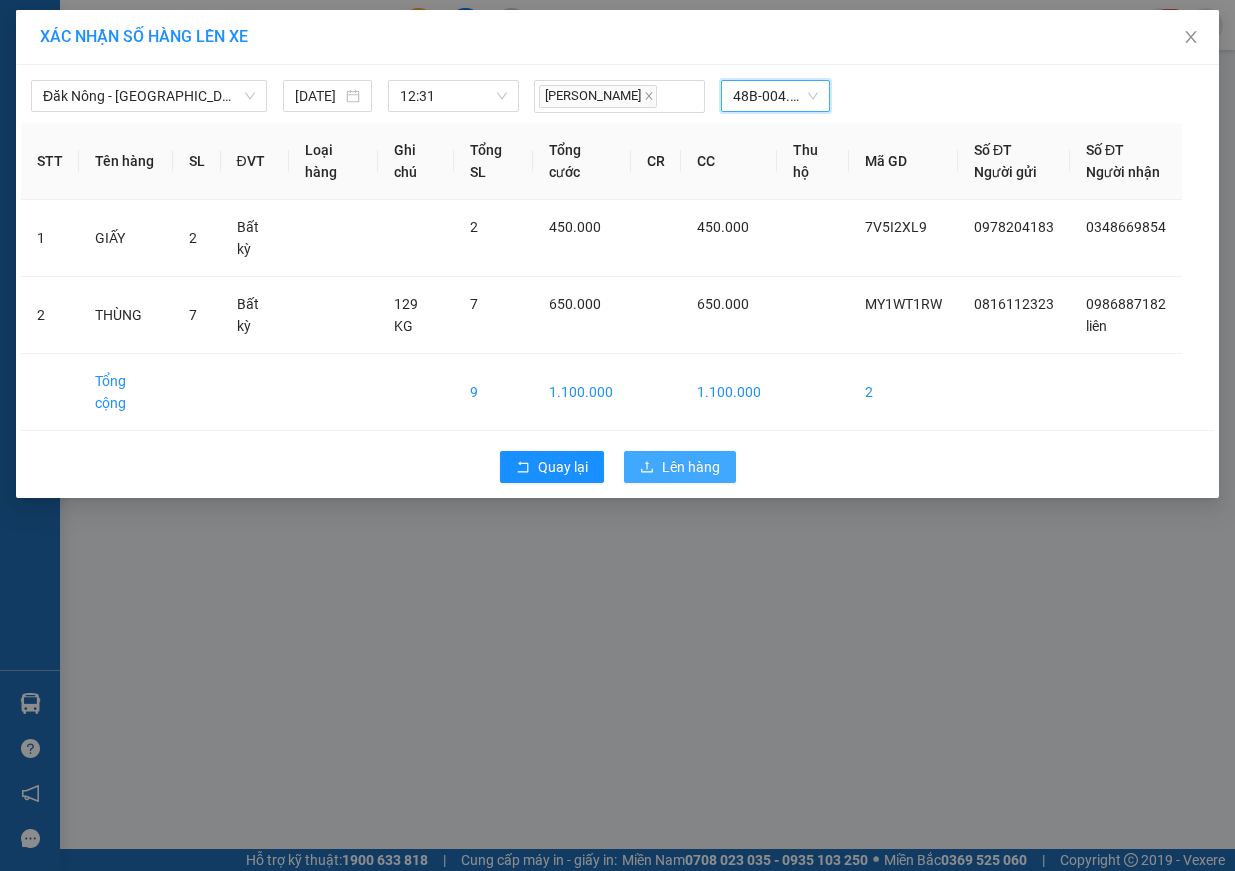 click on "Lên hàng" at bounding box center (691, 467) 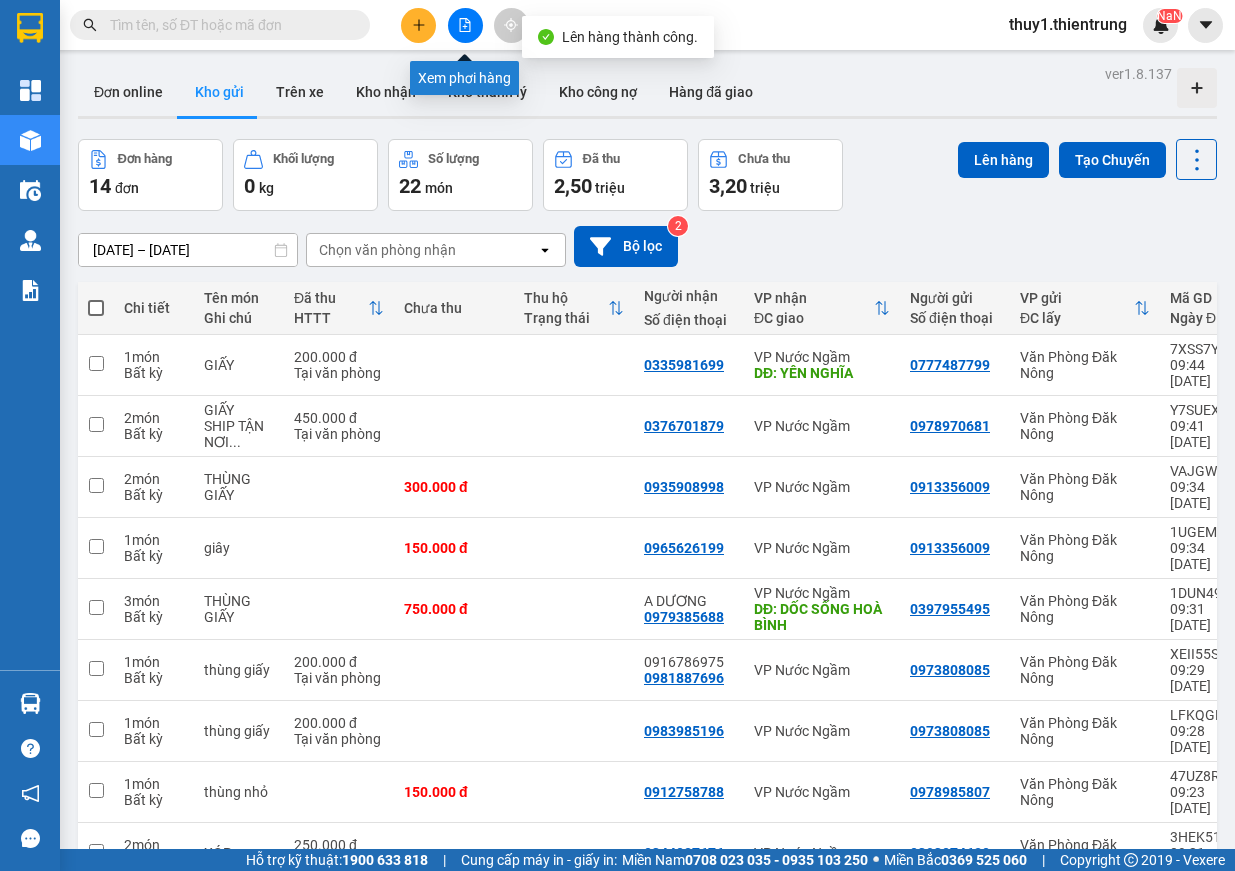 click 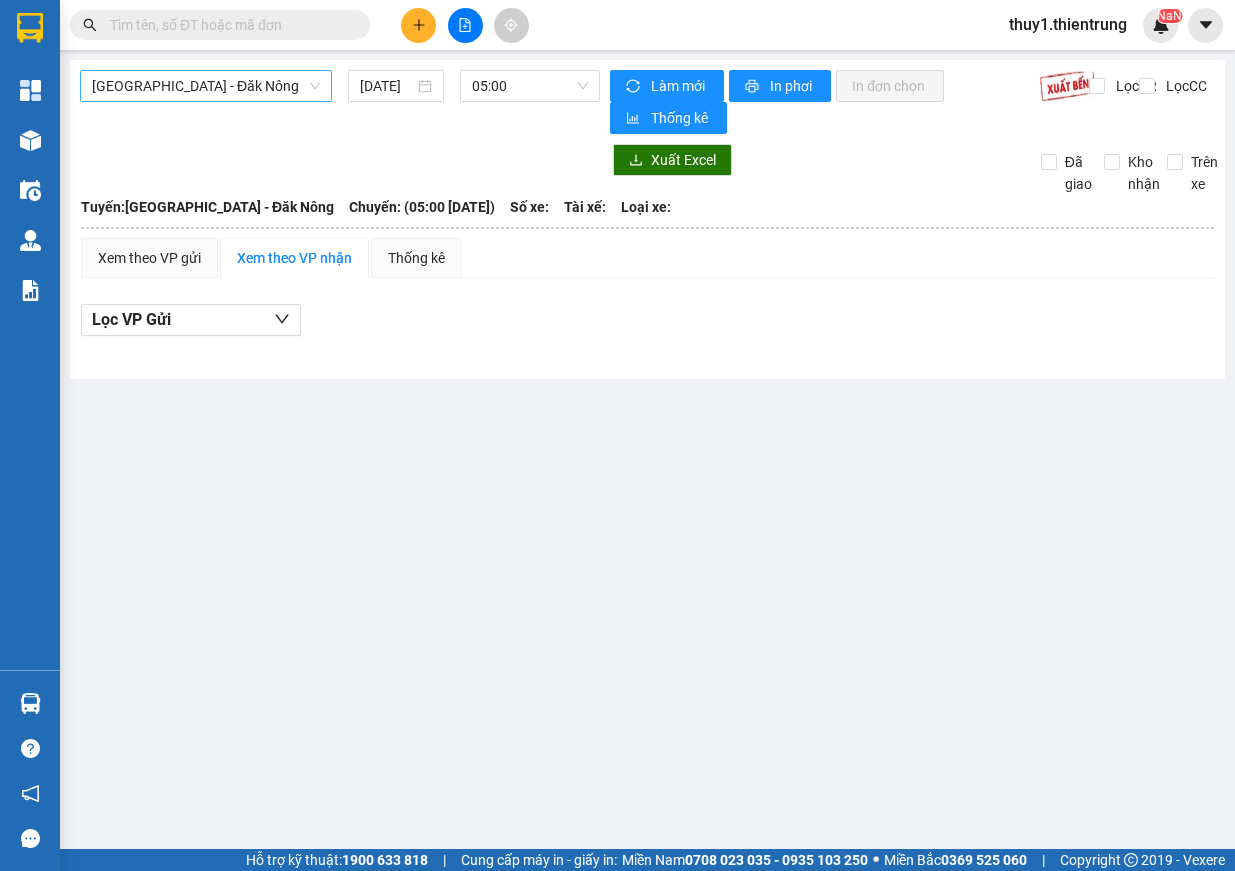 click on "[GEOGRAPHIC_DATA] - Đăk Nông" at bounding box center (206, 86) 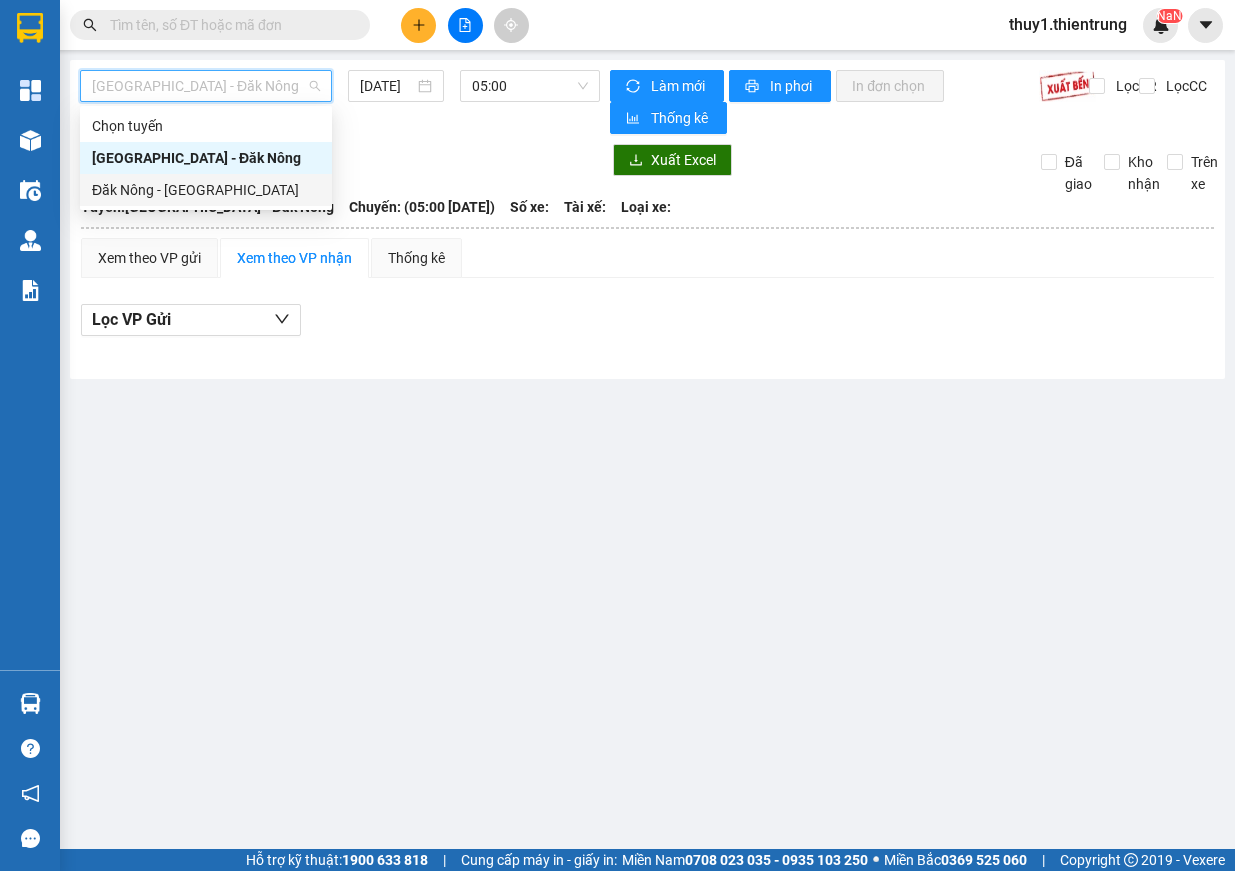 click on "Đăk Nông - [GEOGRAPHIC_DATA]" at bounding box center [206, 190] 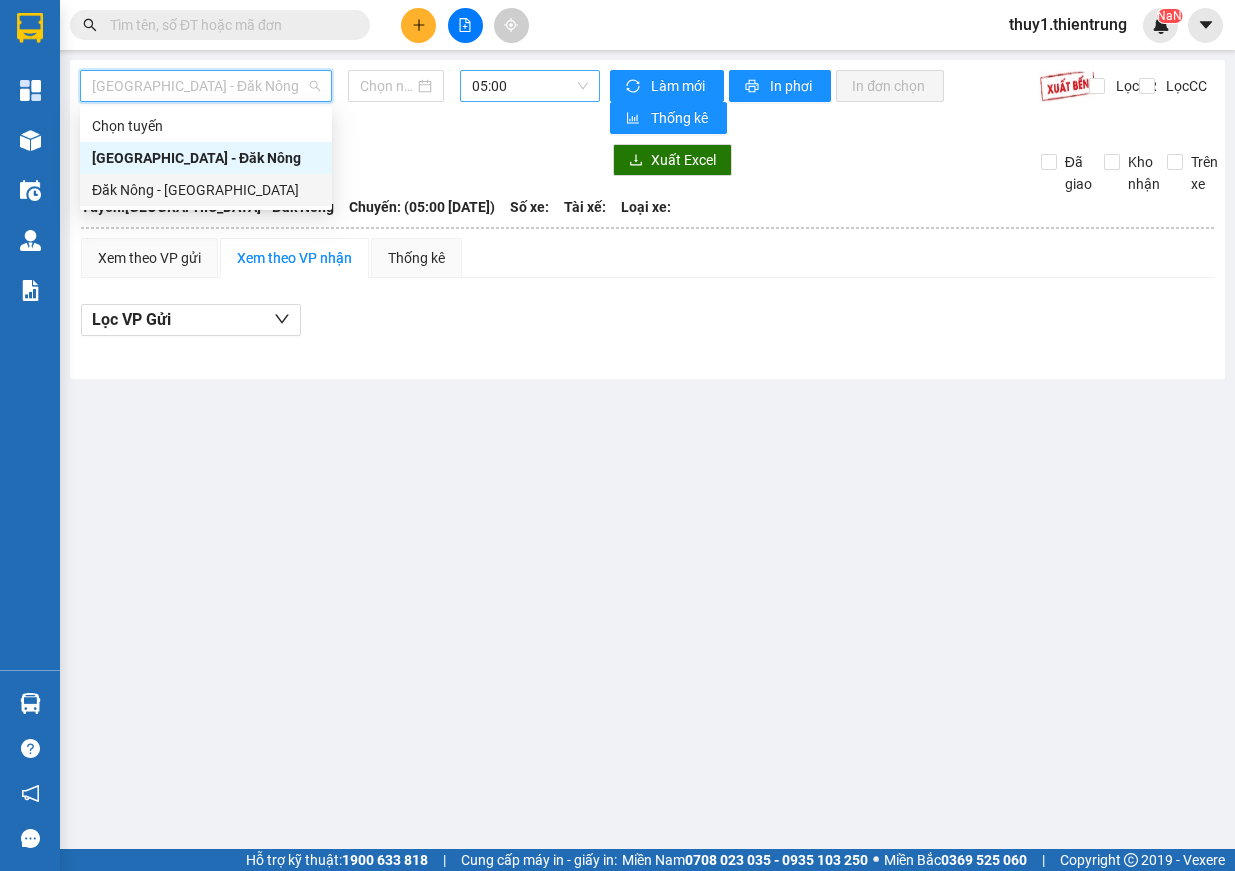 type on "[DATE]" 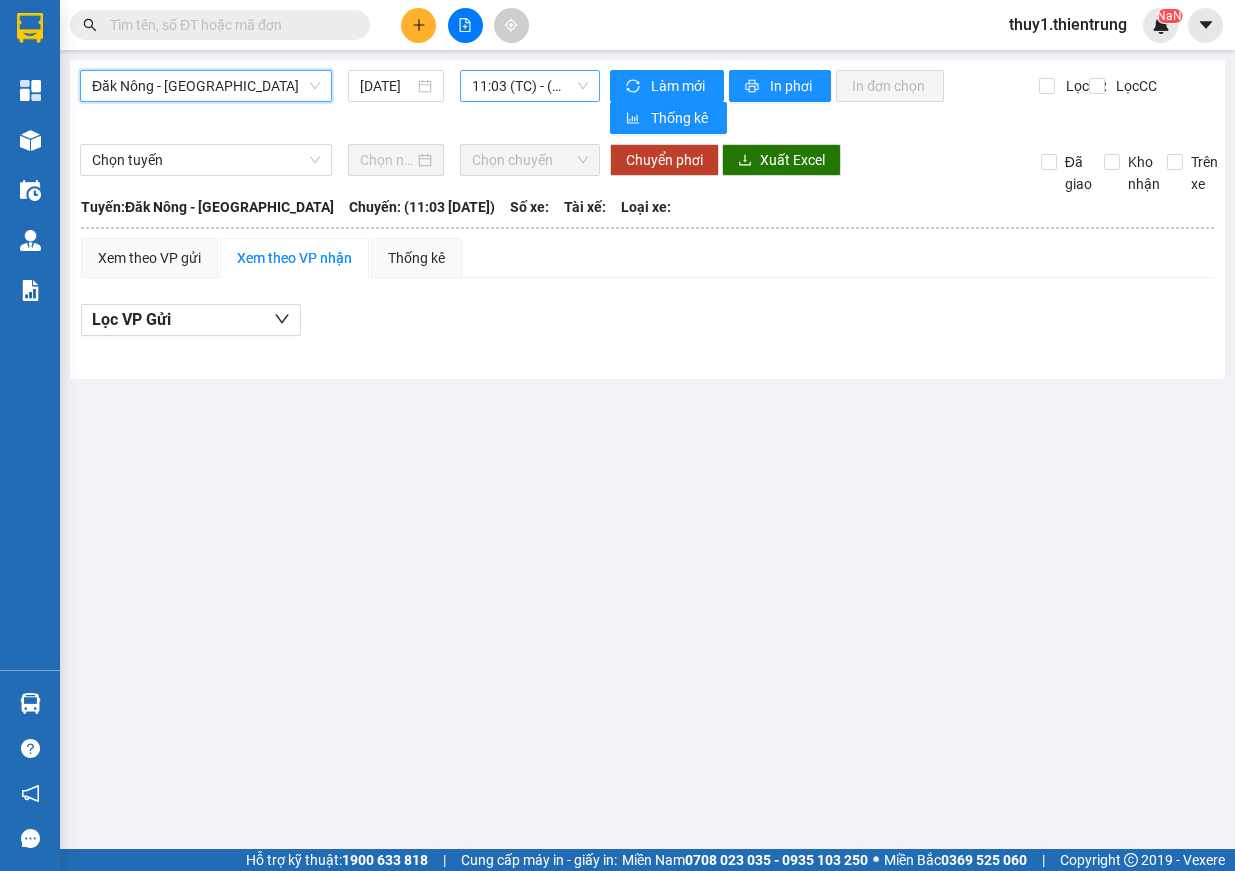 click on "11:03   (TC)   - (Đã [PERSON_NAME])" at bounding box center (530, 86) 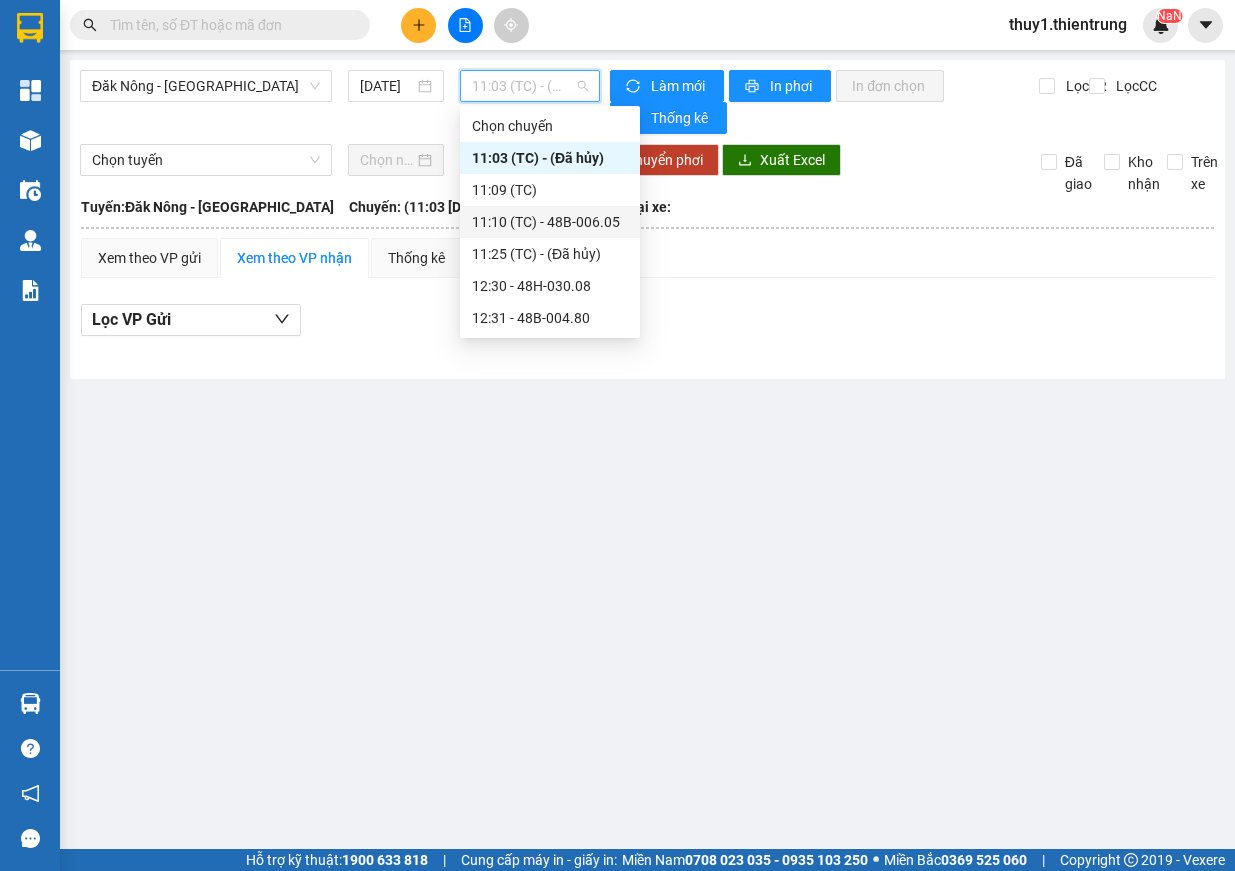 click on "11:10   (TC)   - 48B-006.05" at bounding box center (550, 222) 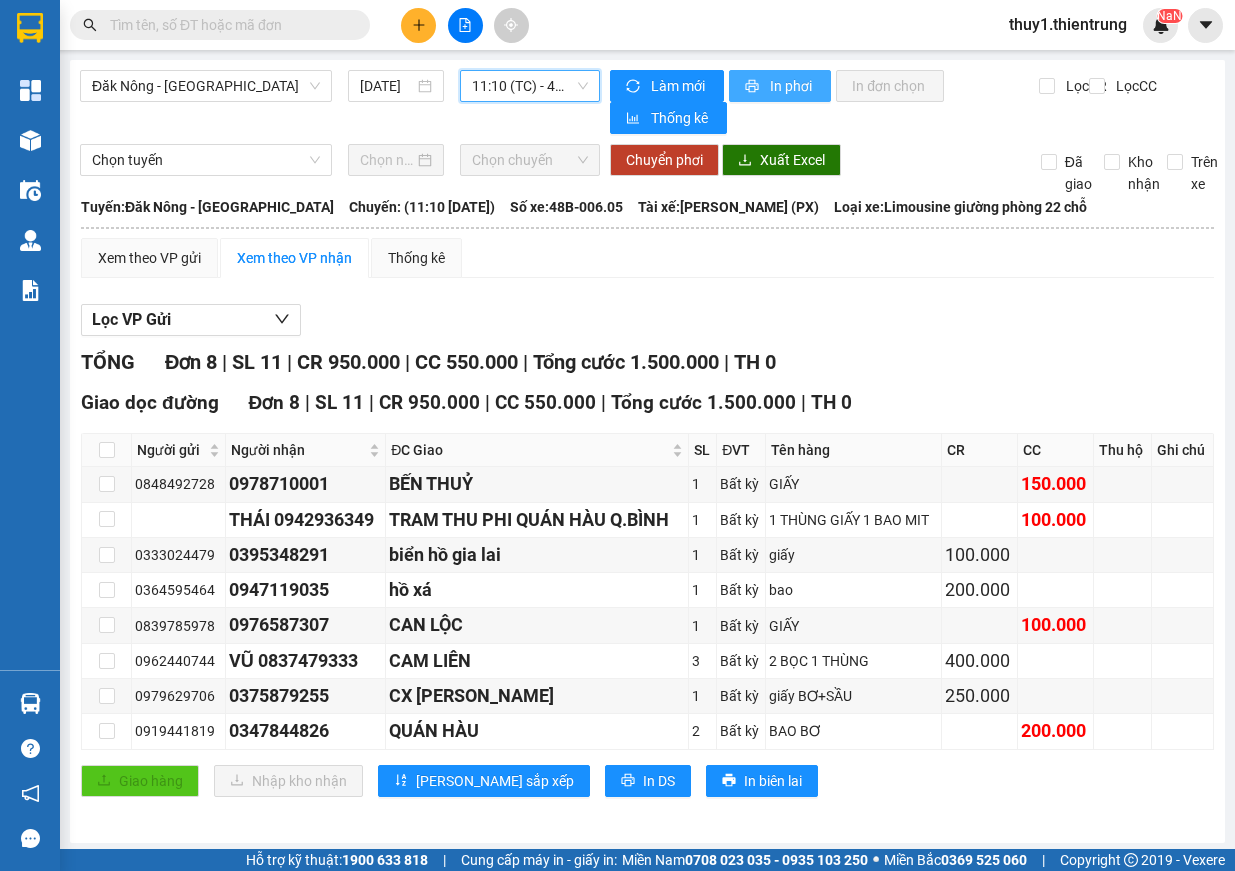 click on "In phơi" at bounding box center [792, 86] 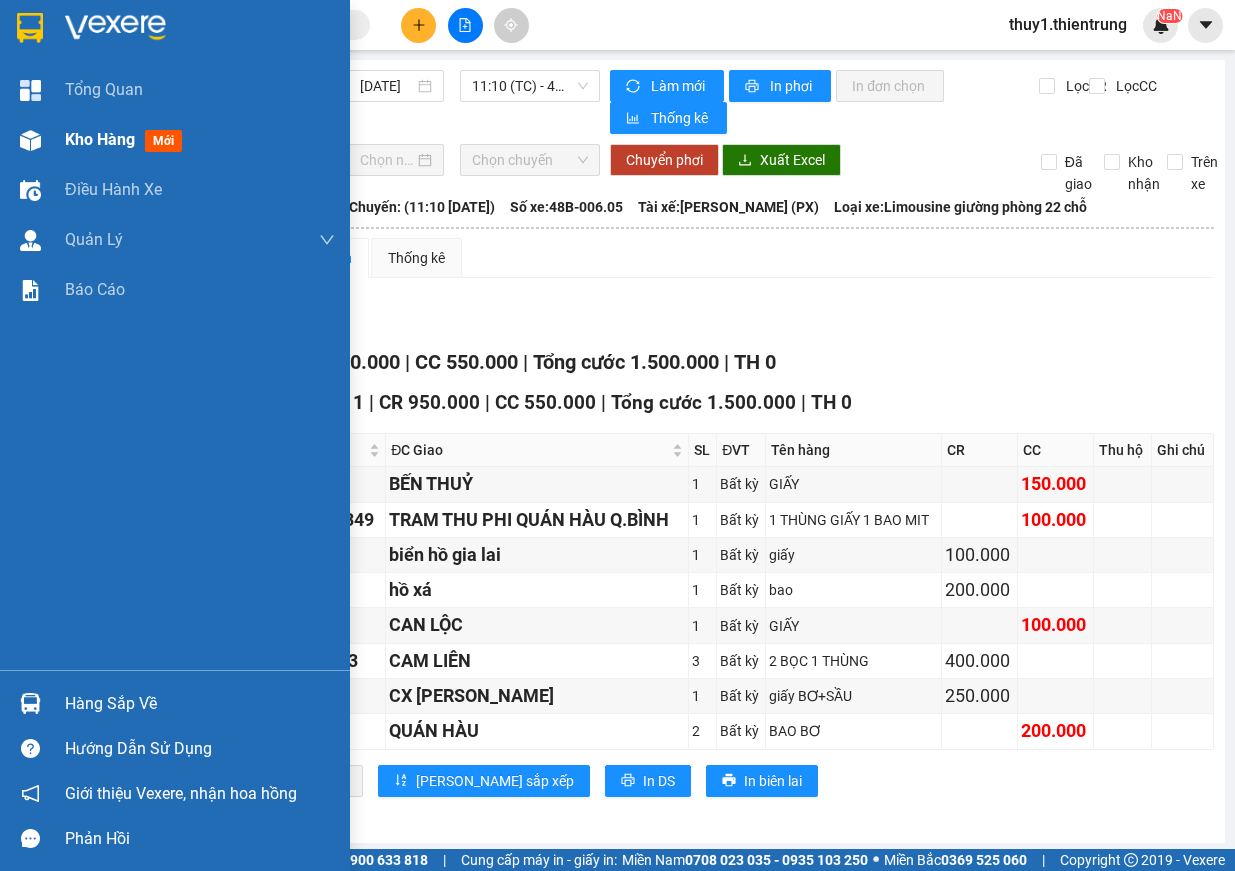 click at bounding box center [30, 140] 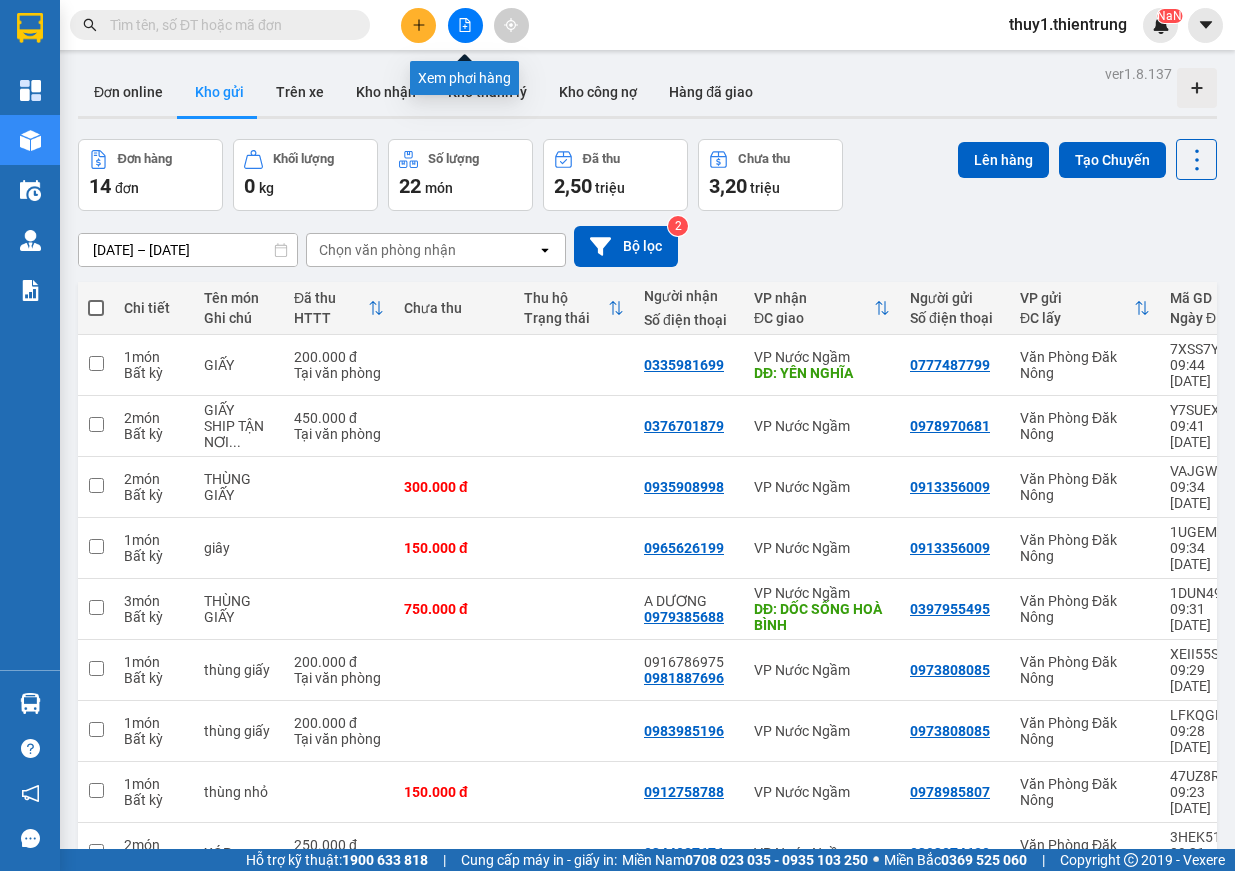 click at bounding box center (465, 25) 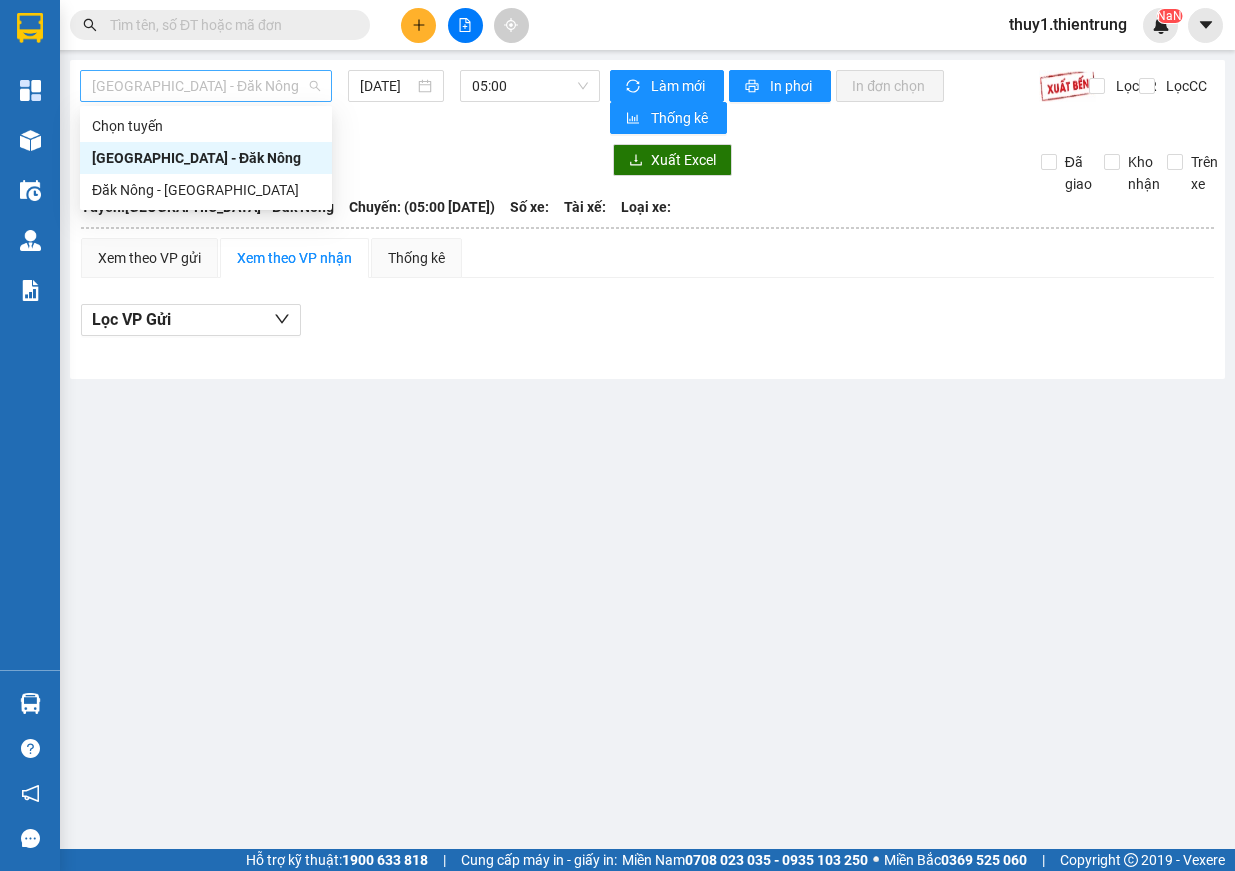 drag, startPoint x: 265, startPoint y: 83, endPoint x: 217, endPoint y: 162, distance: 92.43917 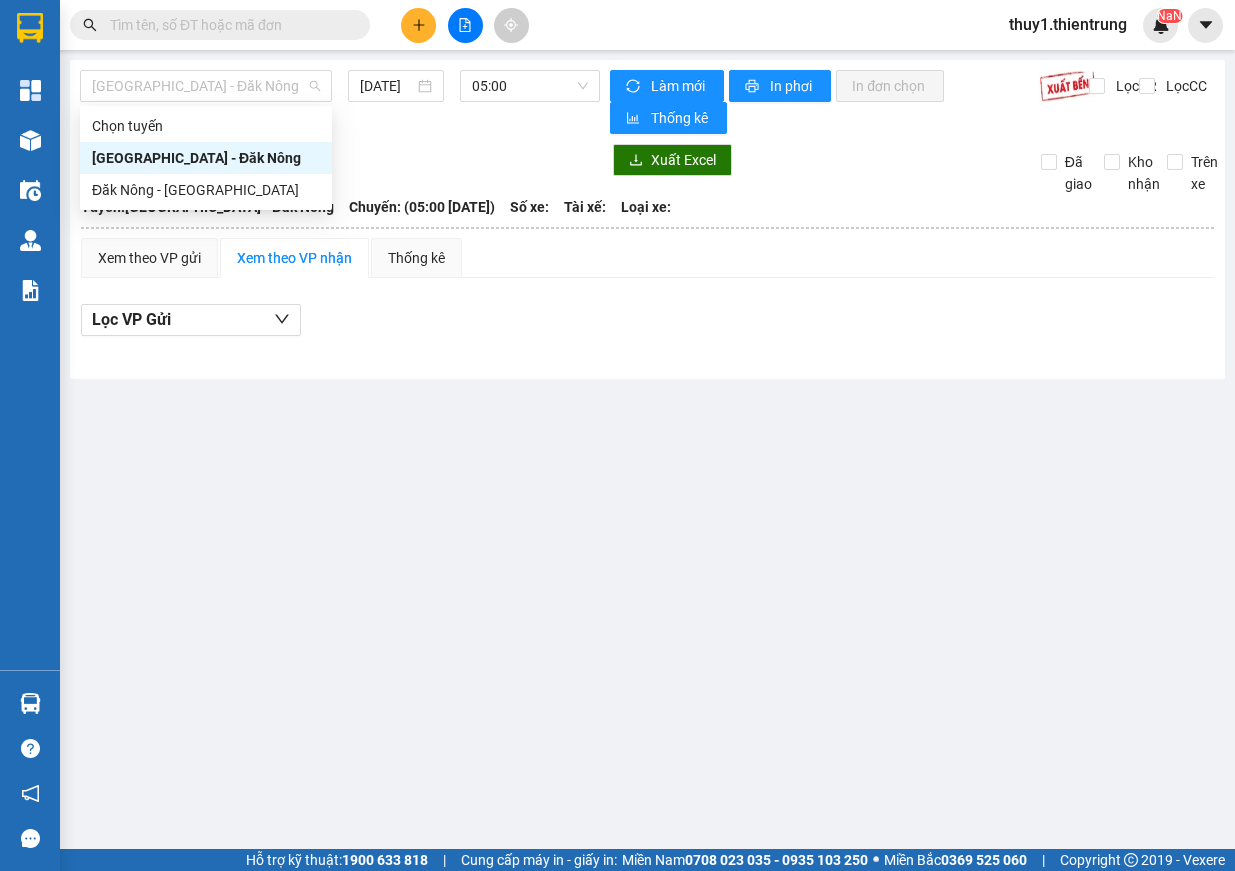 click on "[GEOGRAPHIC_DATA] - Đăk Nông" at bounding box center (206, 86) 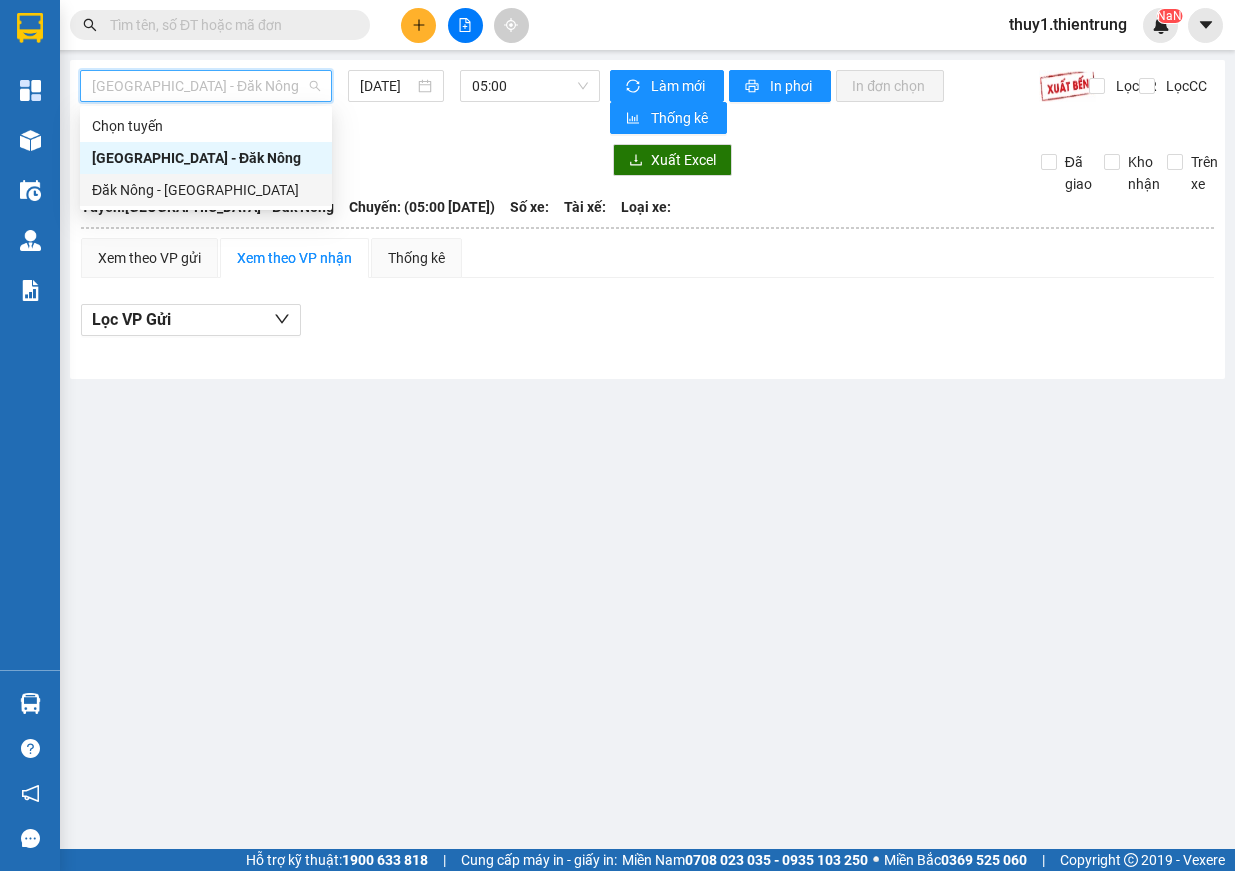 click on "Đăk Nông - [GEOGRAPHIC_DATA]" at bounding box center (206, 190) 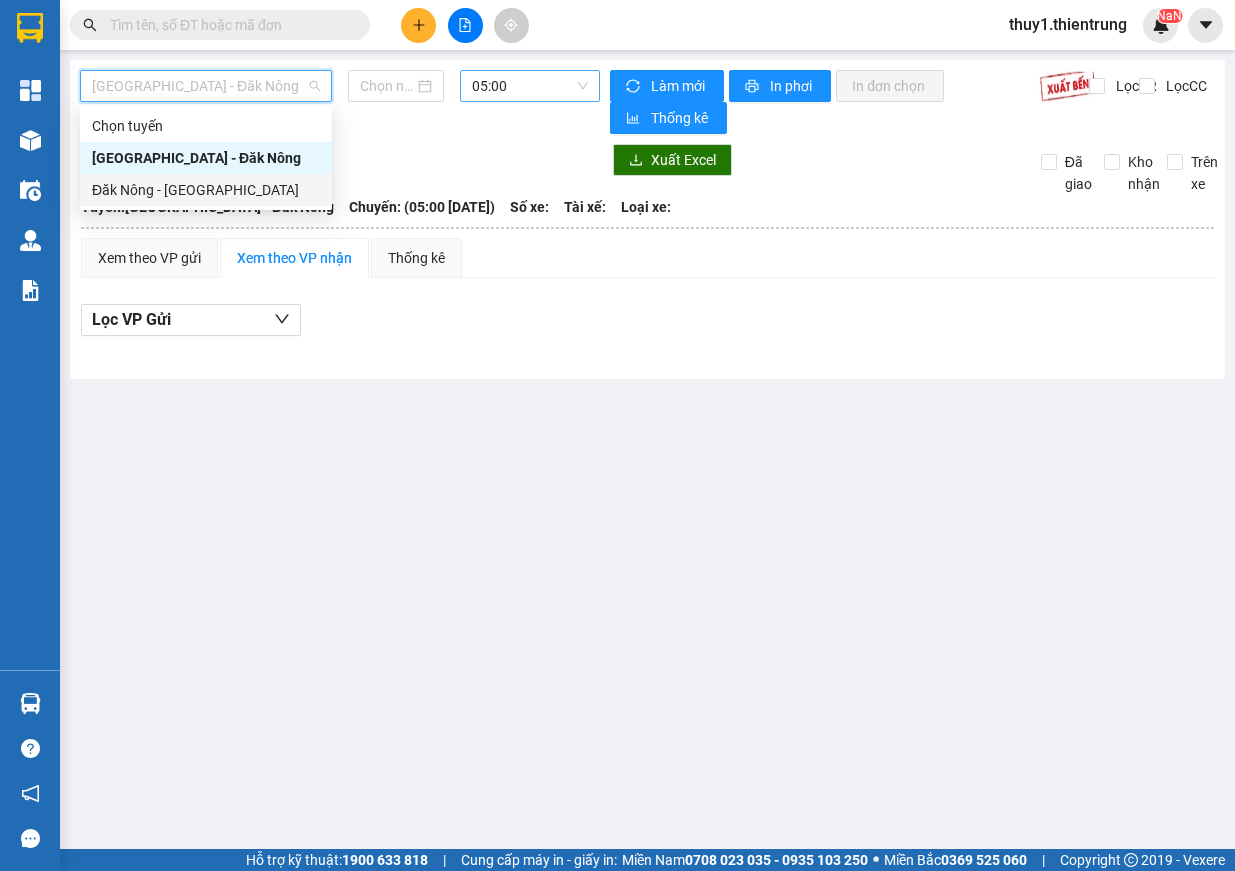 type on "[DATE]" 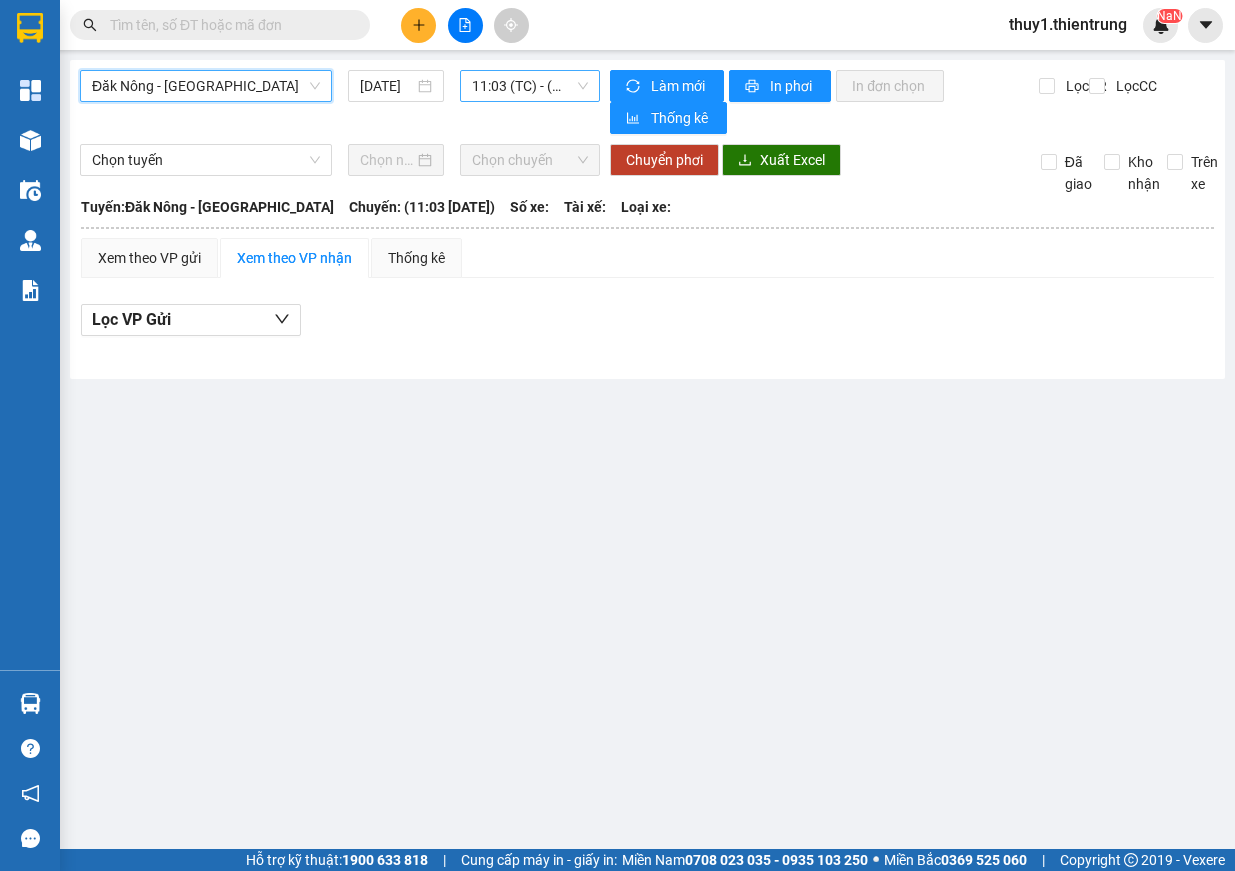 click on "11:03   (TC)   - (Đã [PERSON_NAME])" at bounding box center (530, 86) 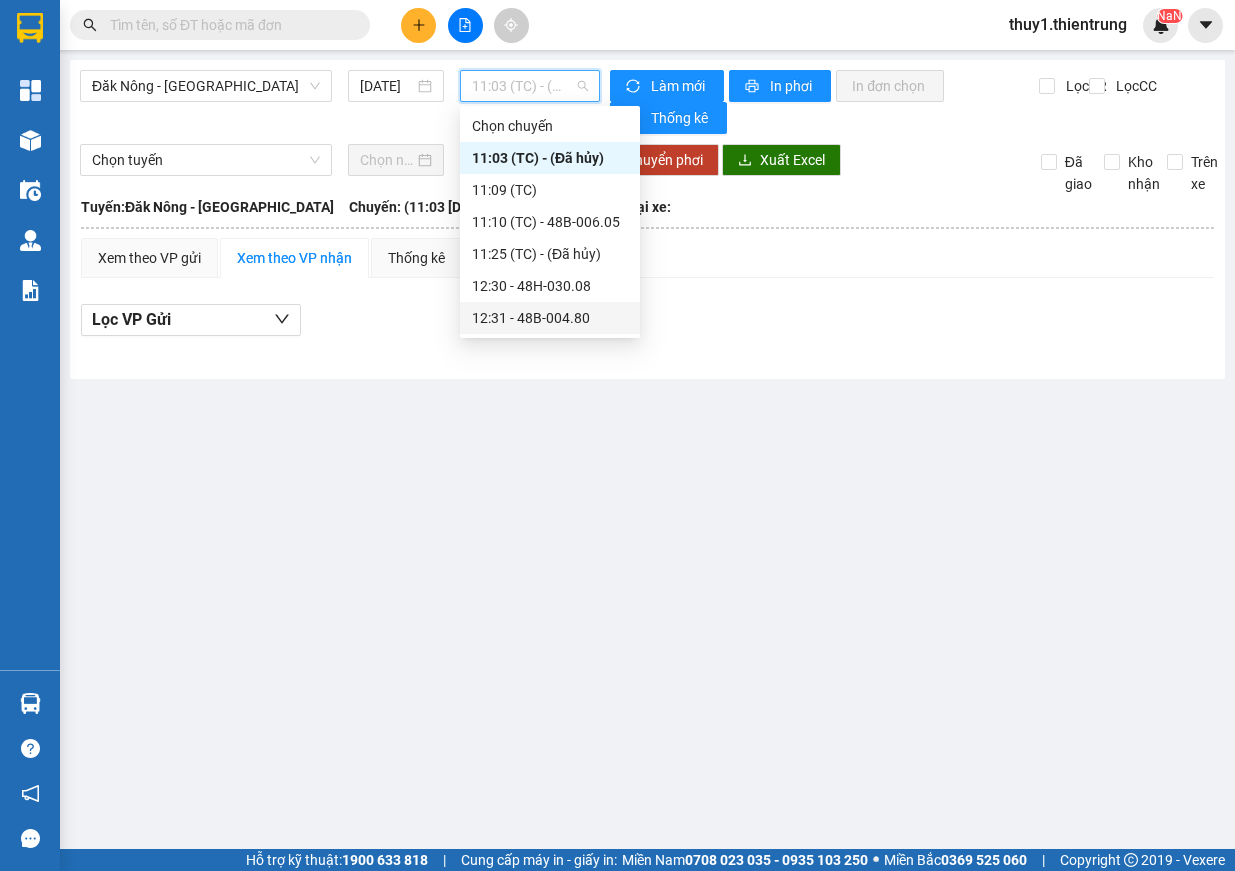 click on "12:31     - 48B-004.80" at bounding box center [550, 318] 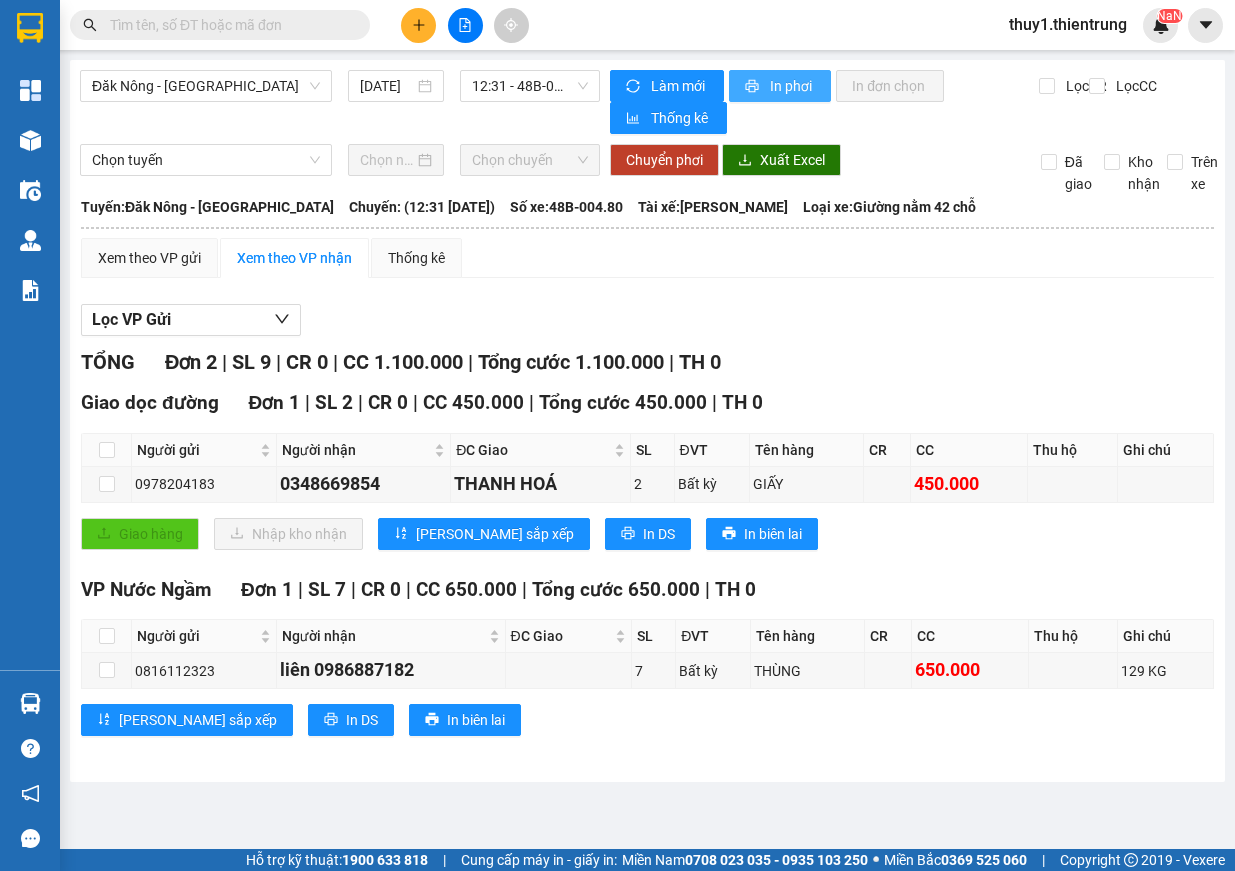 click on "In phơi" at bounding box center (792, 86) 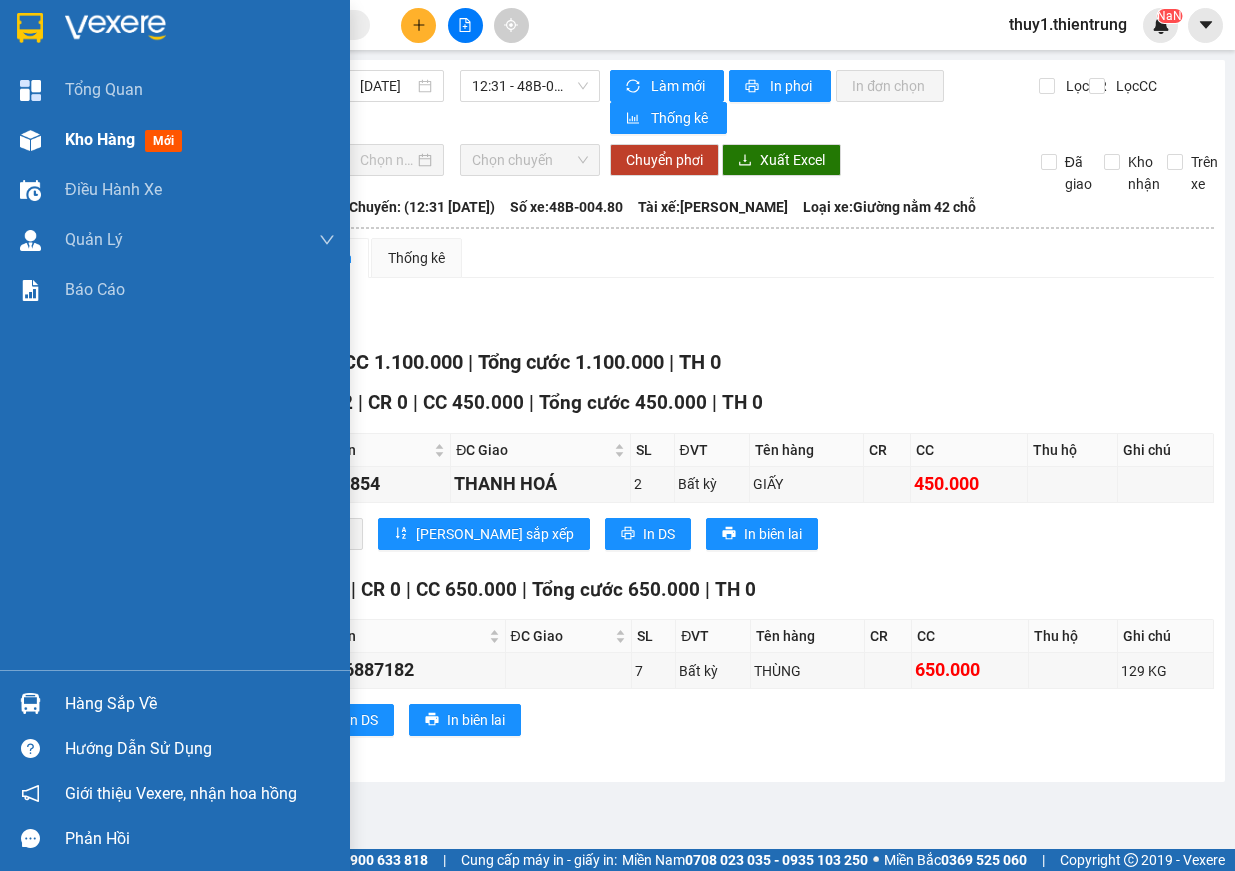 click at bounding box center (30, 140) 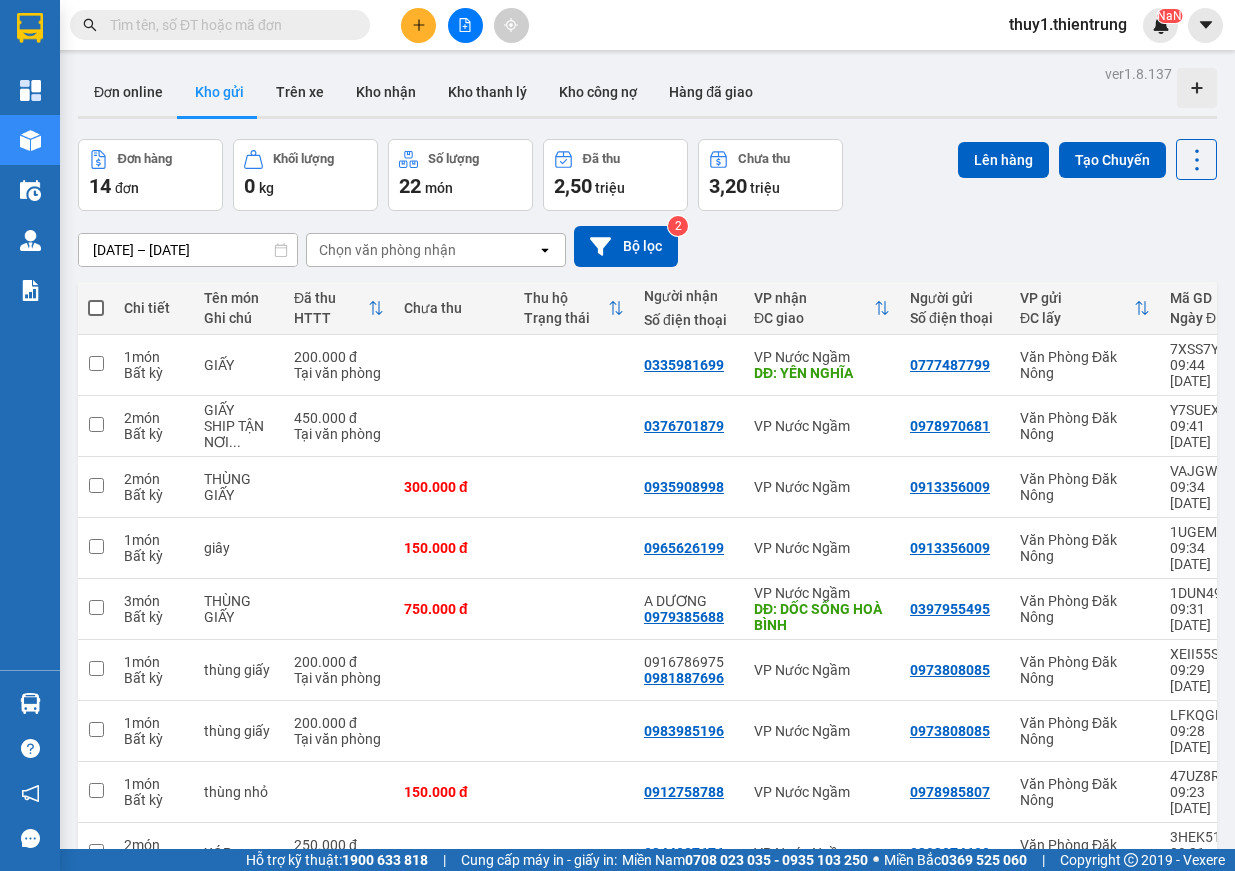 click at bounding box center [96, 308] 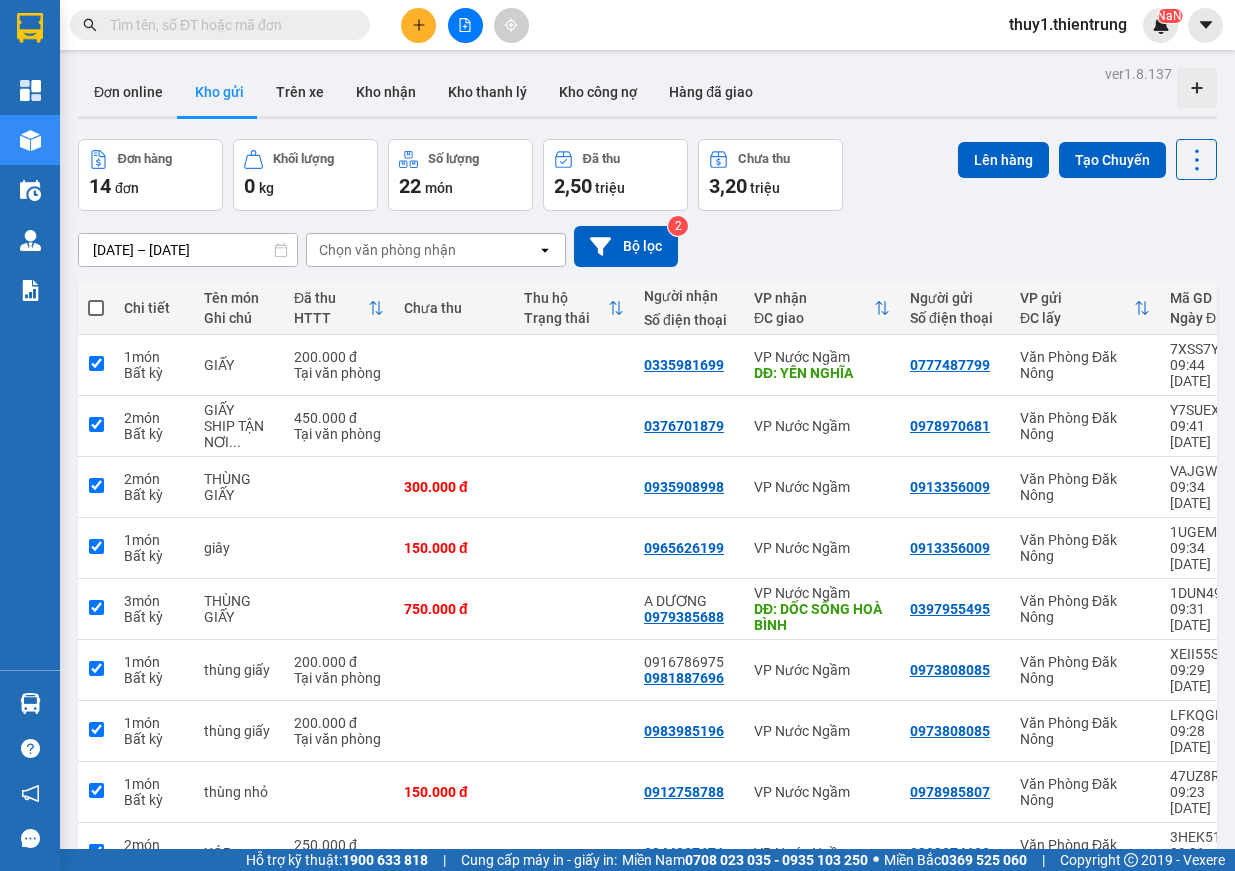 checkbox on "true" 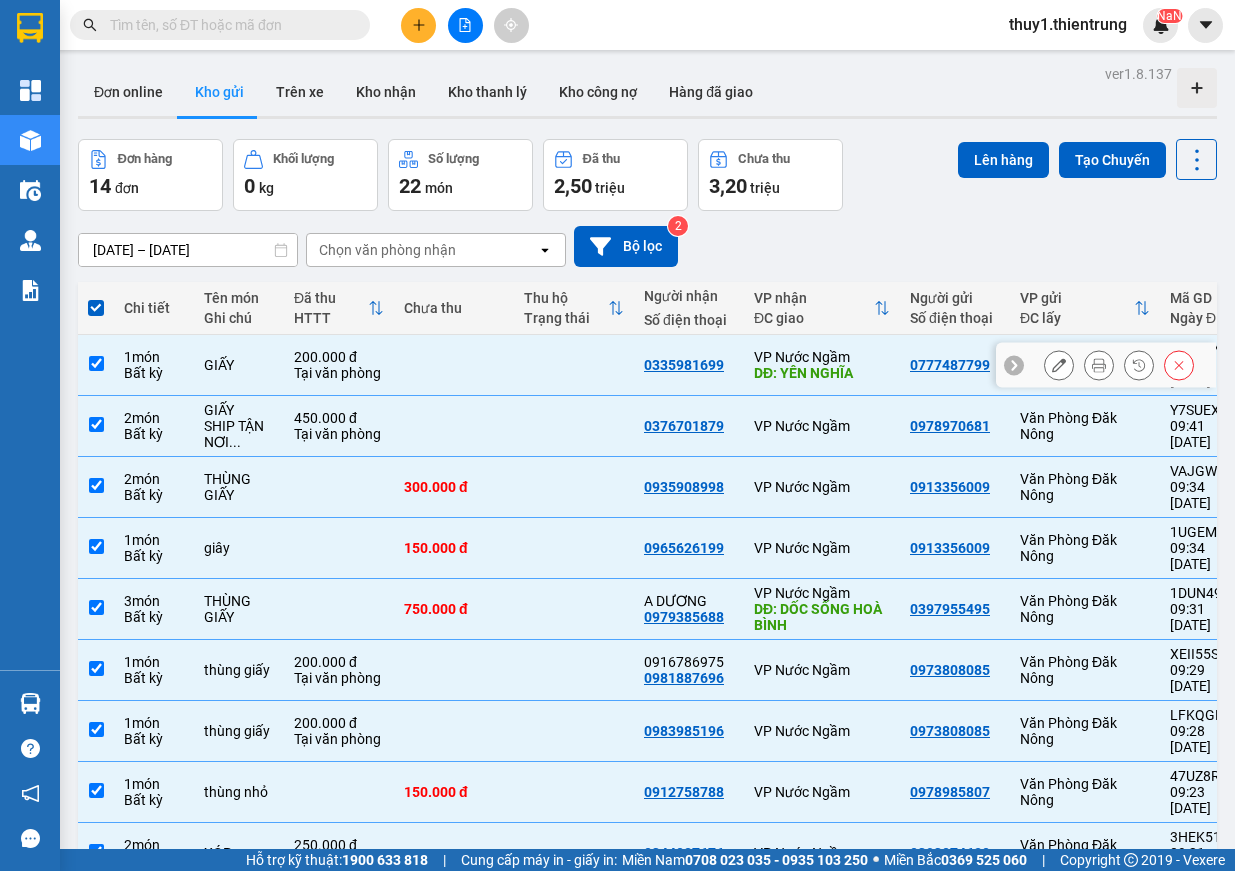 scroll, scrollTop: 0, scrollLeft: 0, axis: both 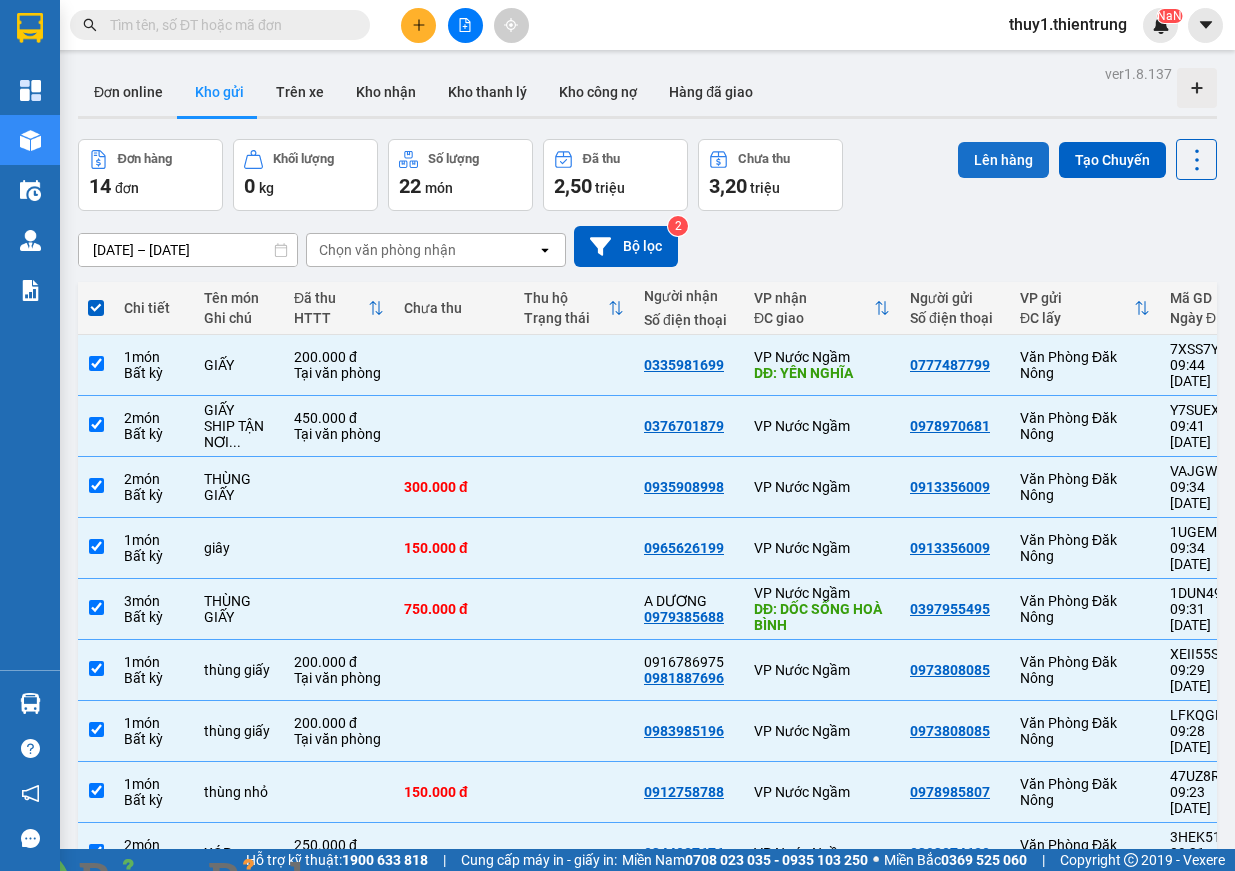 click on "Lên hàng" at bounding box center (1003, 160) 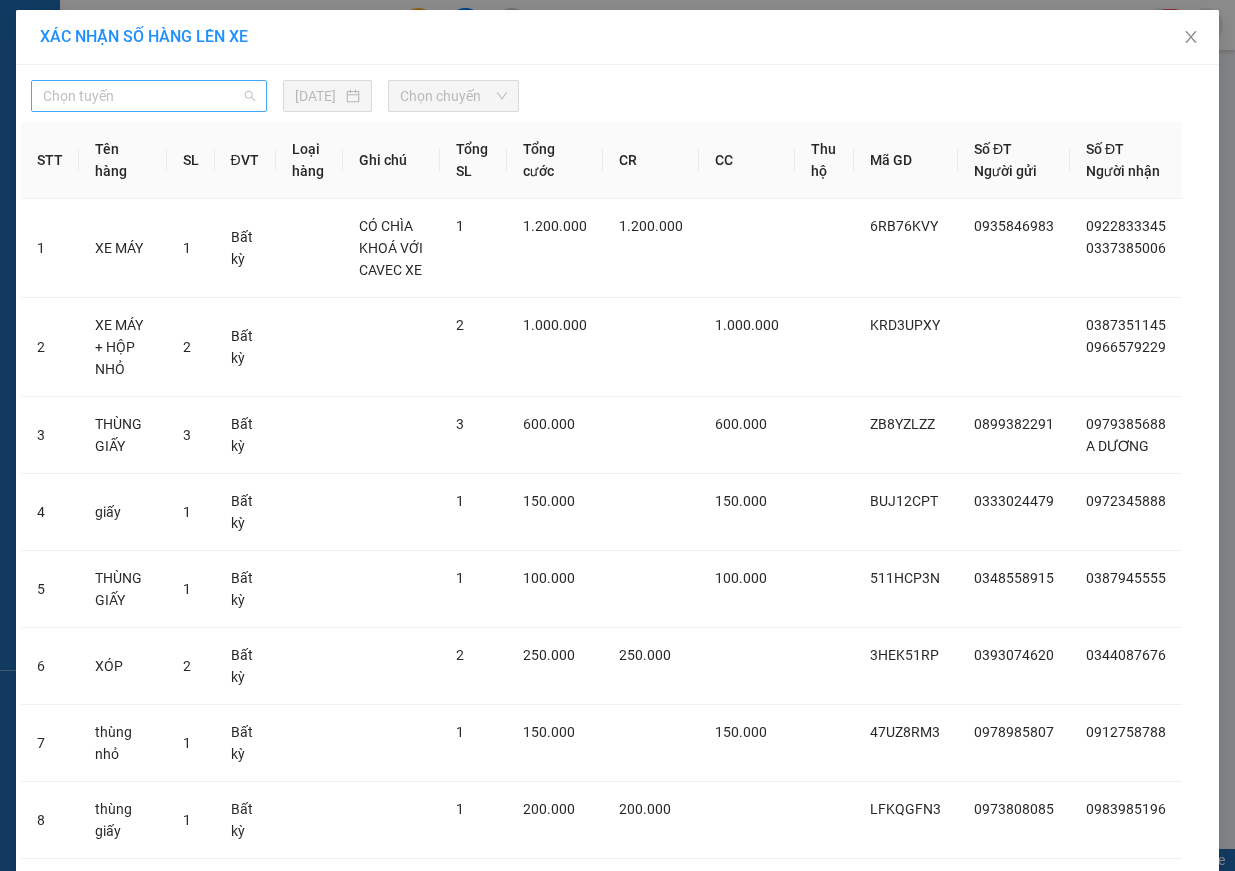 click on "Chọn tuyến" at bounding box center [149, 96] 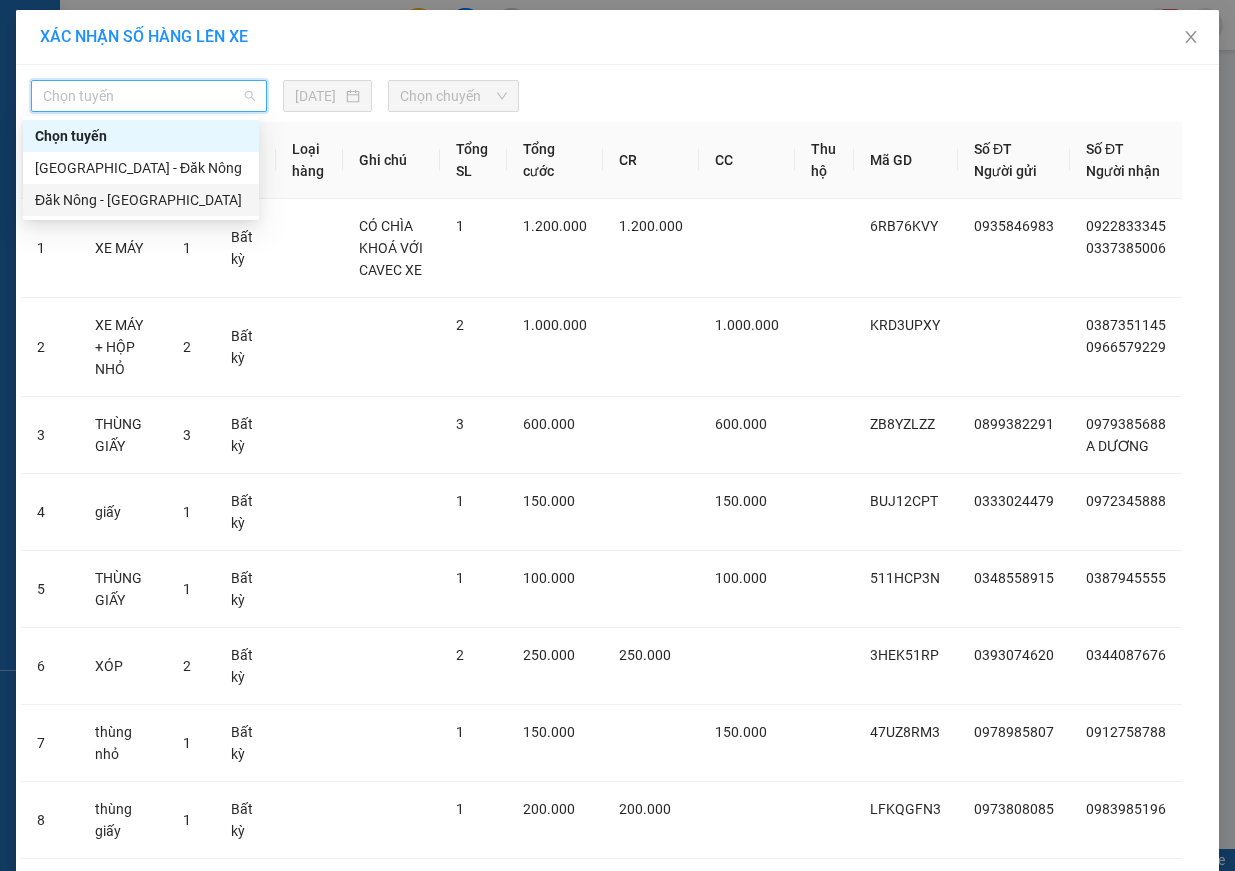 click on "Đăk Nông - [GEOGRAPHIC_DATA]" at bounding box center [141, 200] 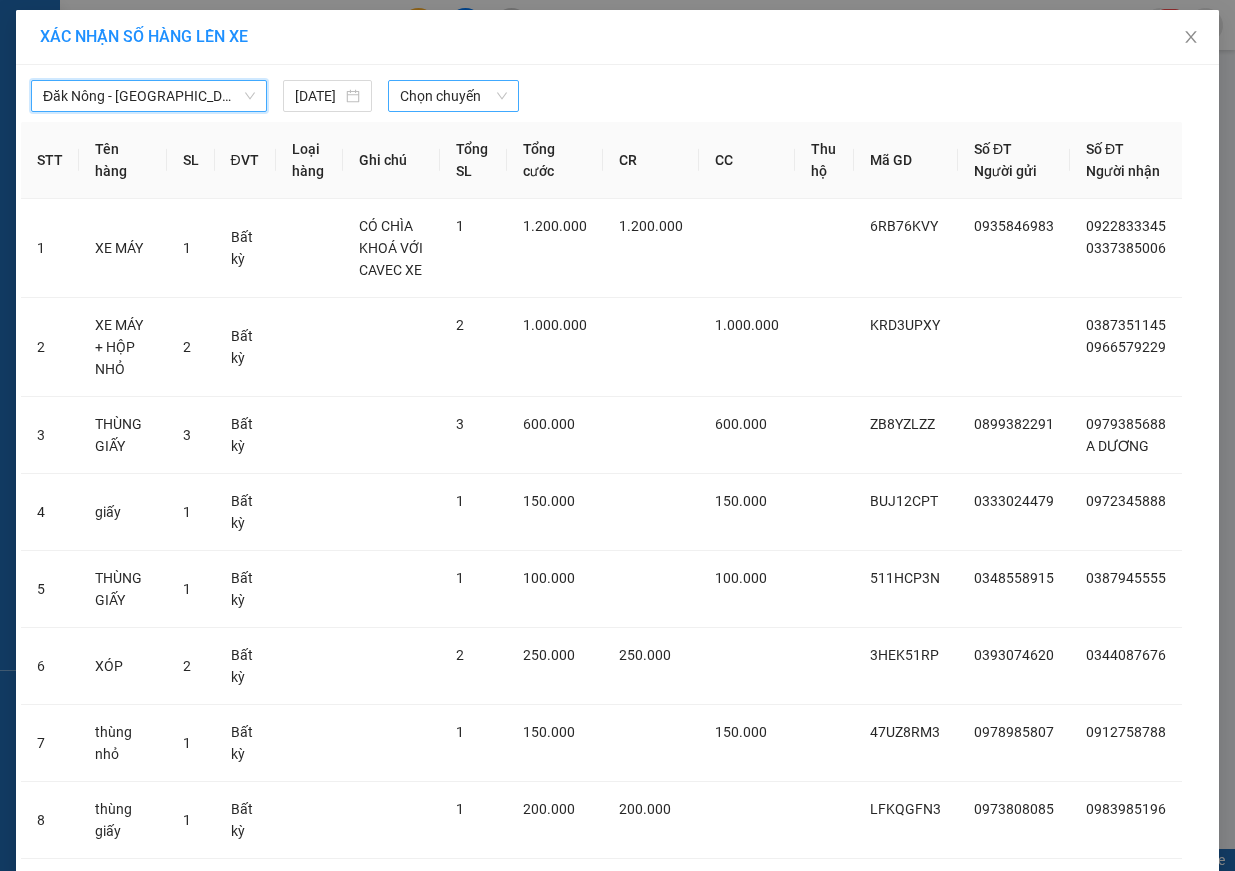click on "Chọn chuyến" at bounding box center [453, 96] 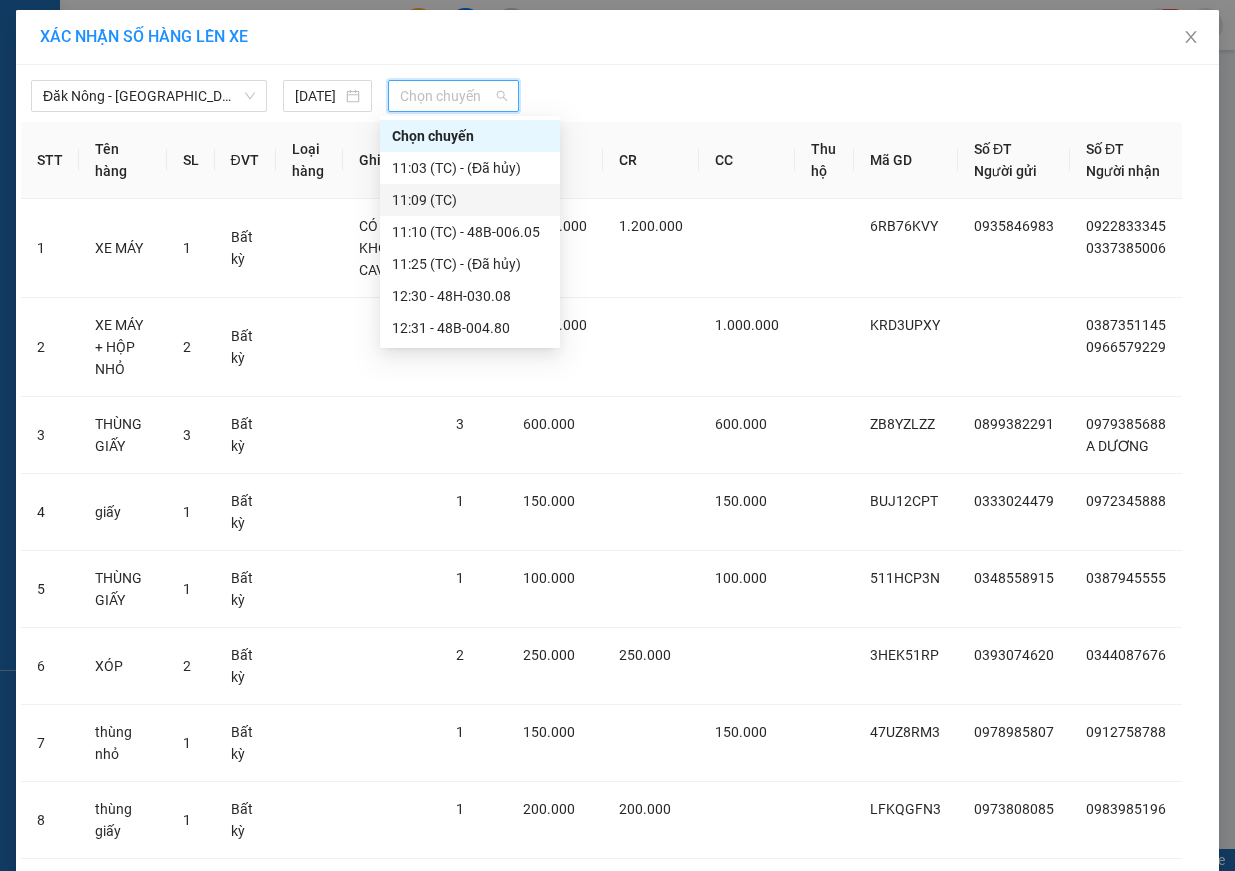 click on "11:09   (TC)" at bounding box center (470, 200) 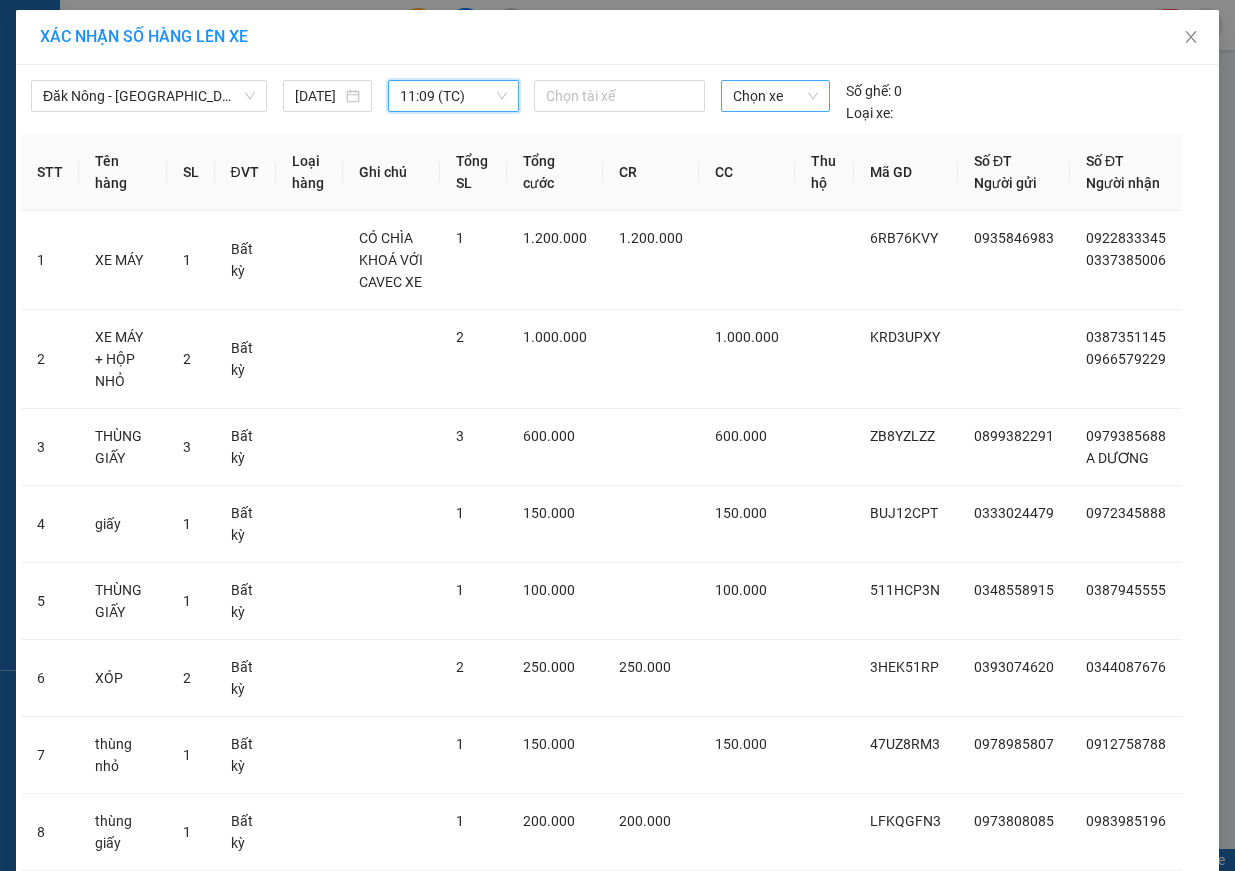 click on "Chọn xe" at bounding box center [775, 96] 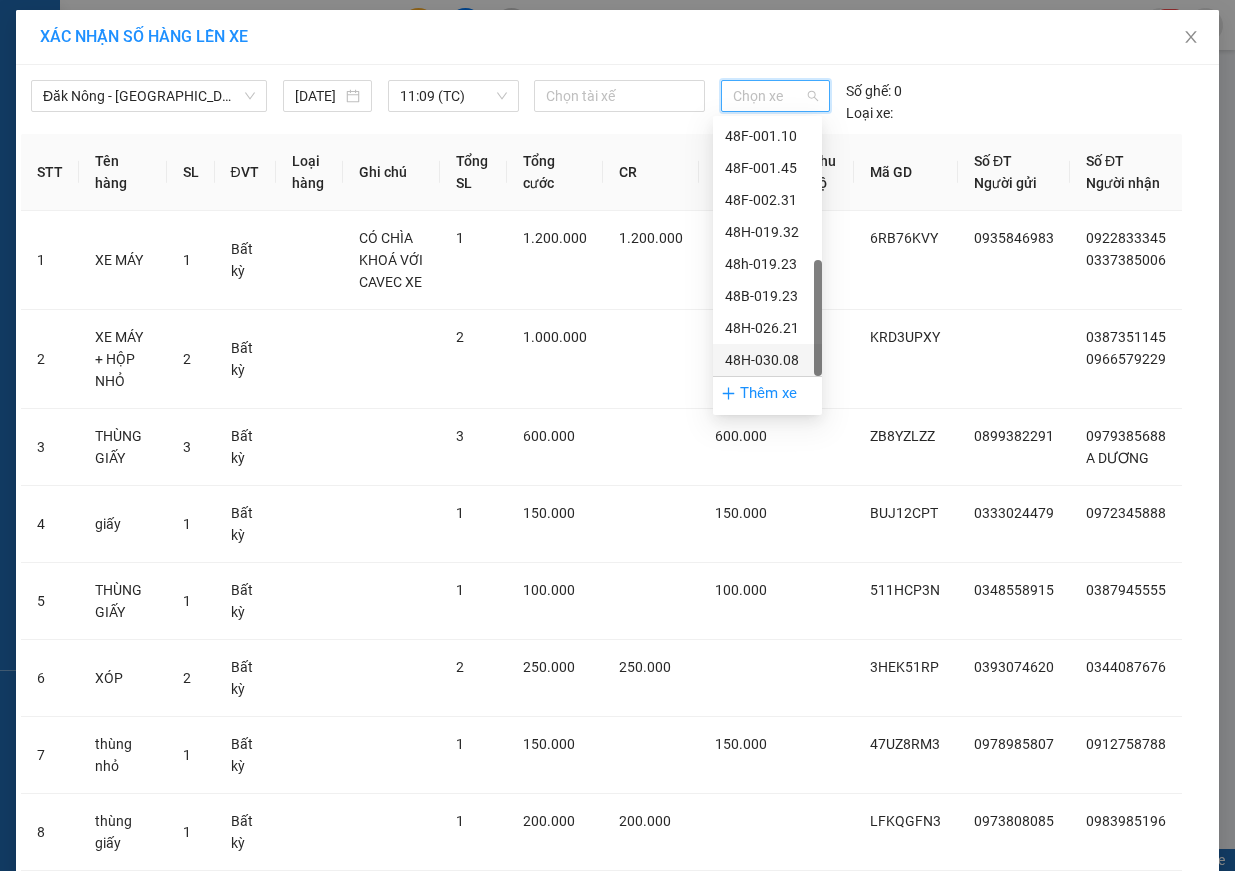 scroll, scrollTop: 348, scrollLeft: 0, axis: vertical 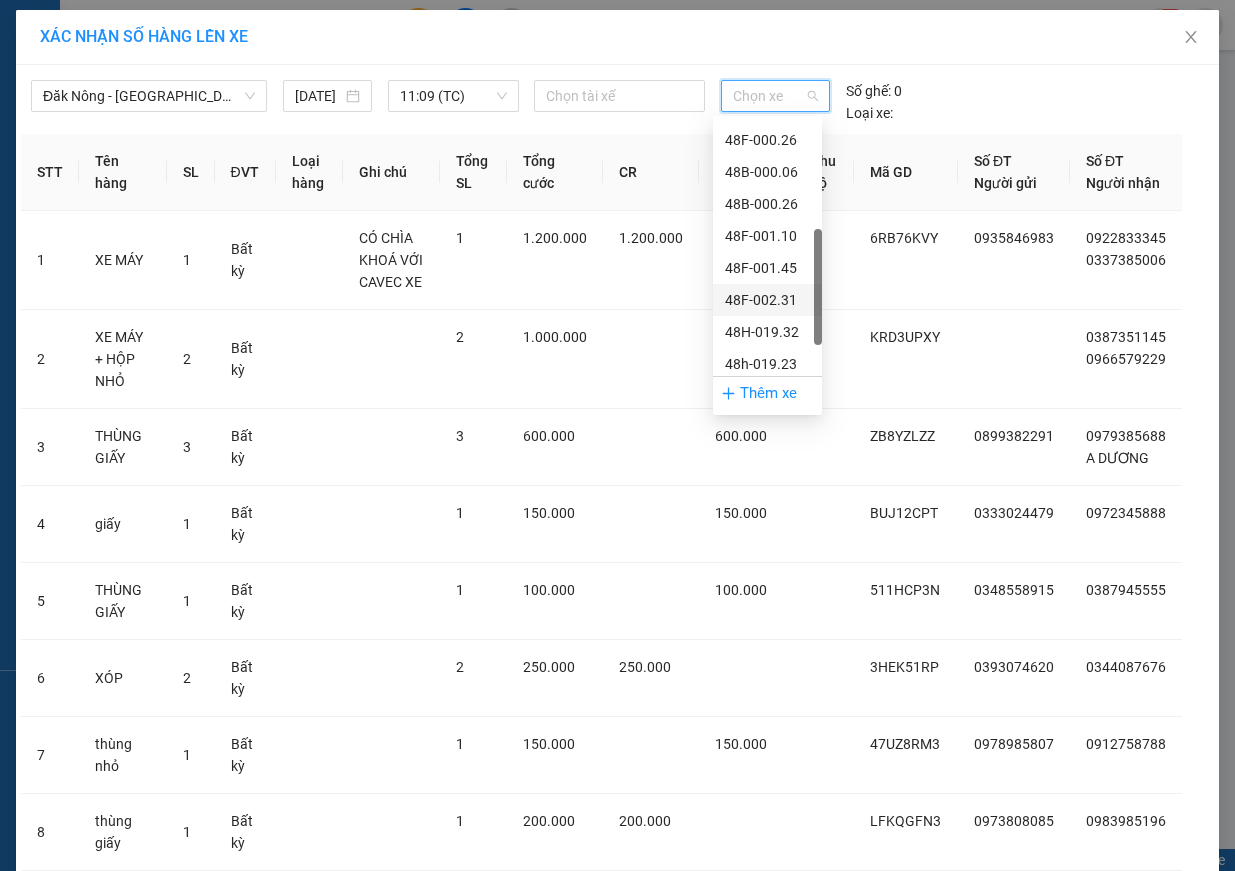 click on "48F-002.31" at bounding box center (767, 300) 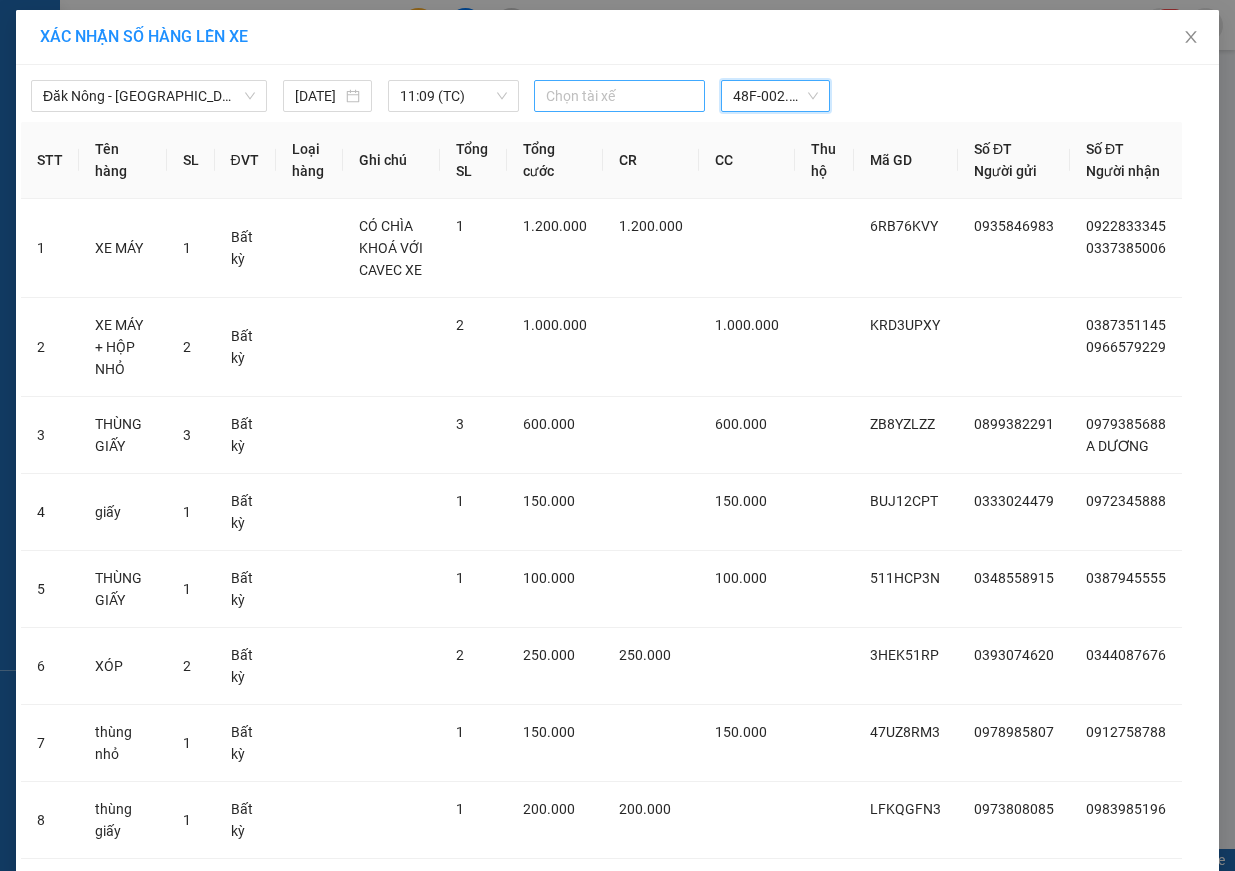 click at bounding box center (619, 96) 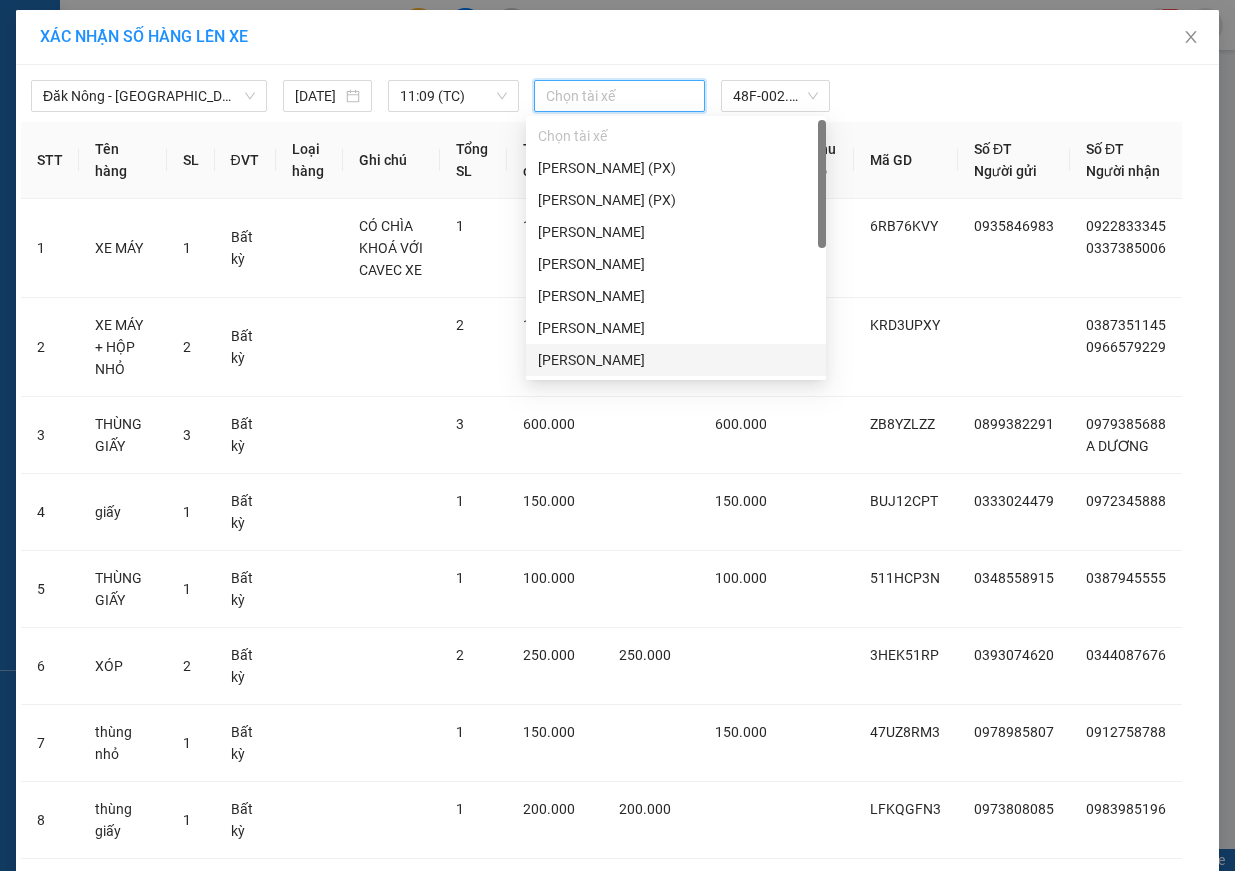 click on "[PERSON_NAME]" at bounding box center [676, 360] 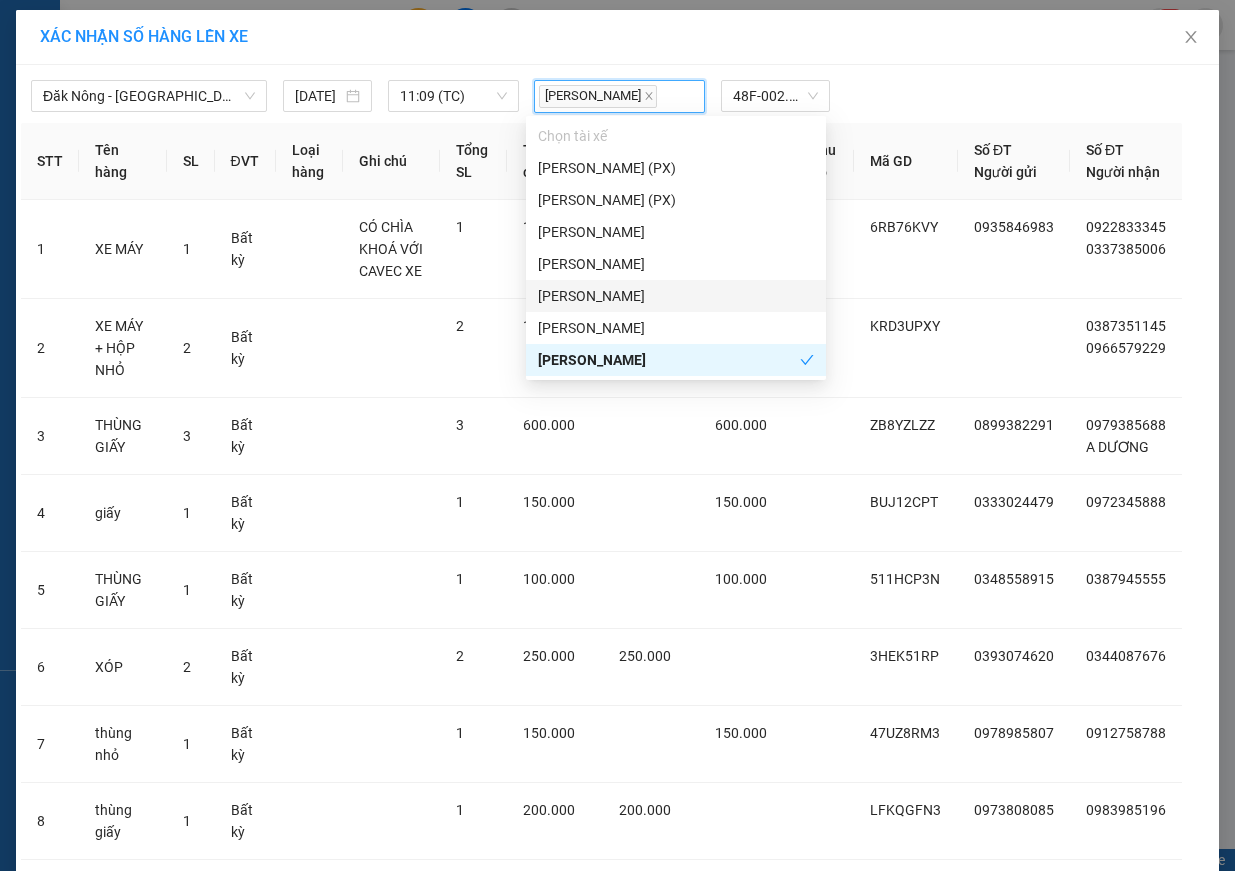 click at bounding box center (344, 883) 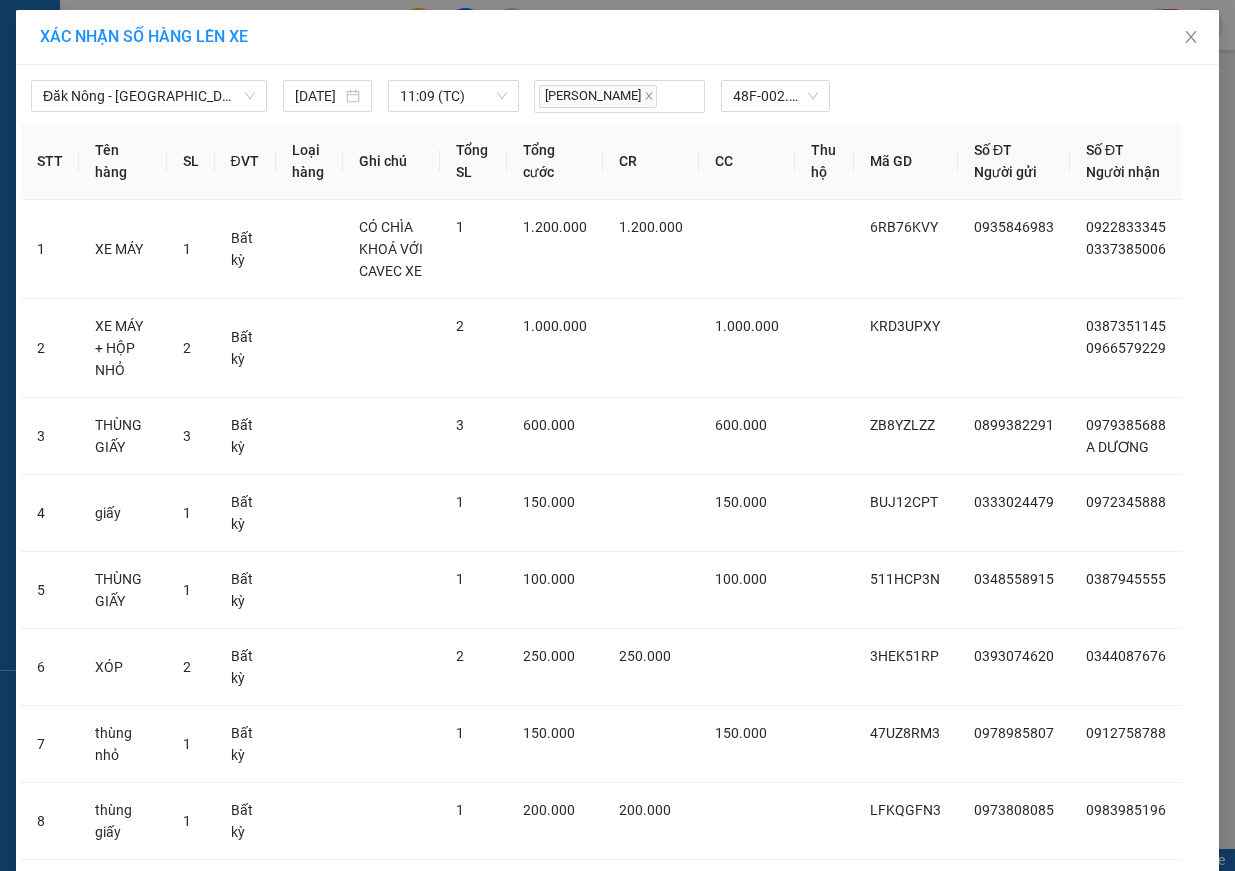 click at bounding box center (362, 883) 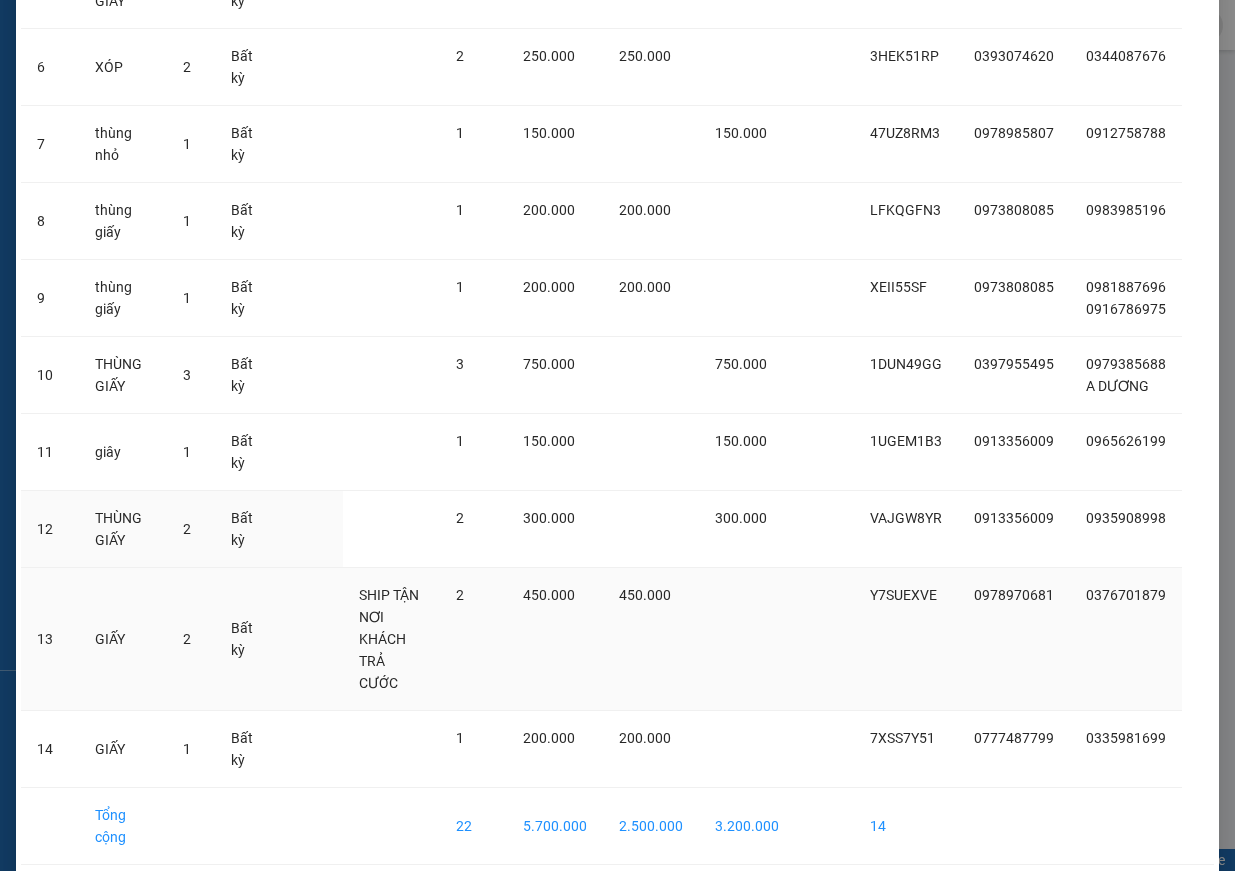 scroll, scrollTop: 641, scrollLeft: 0, axis: vertical 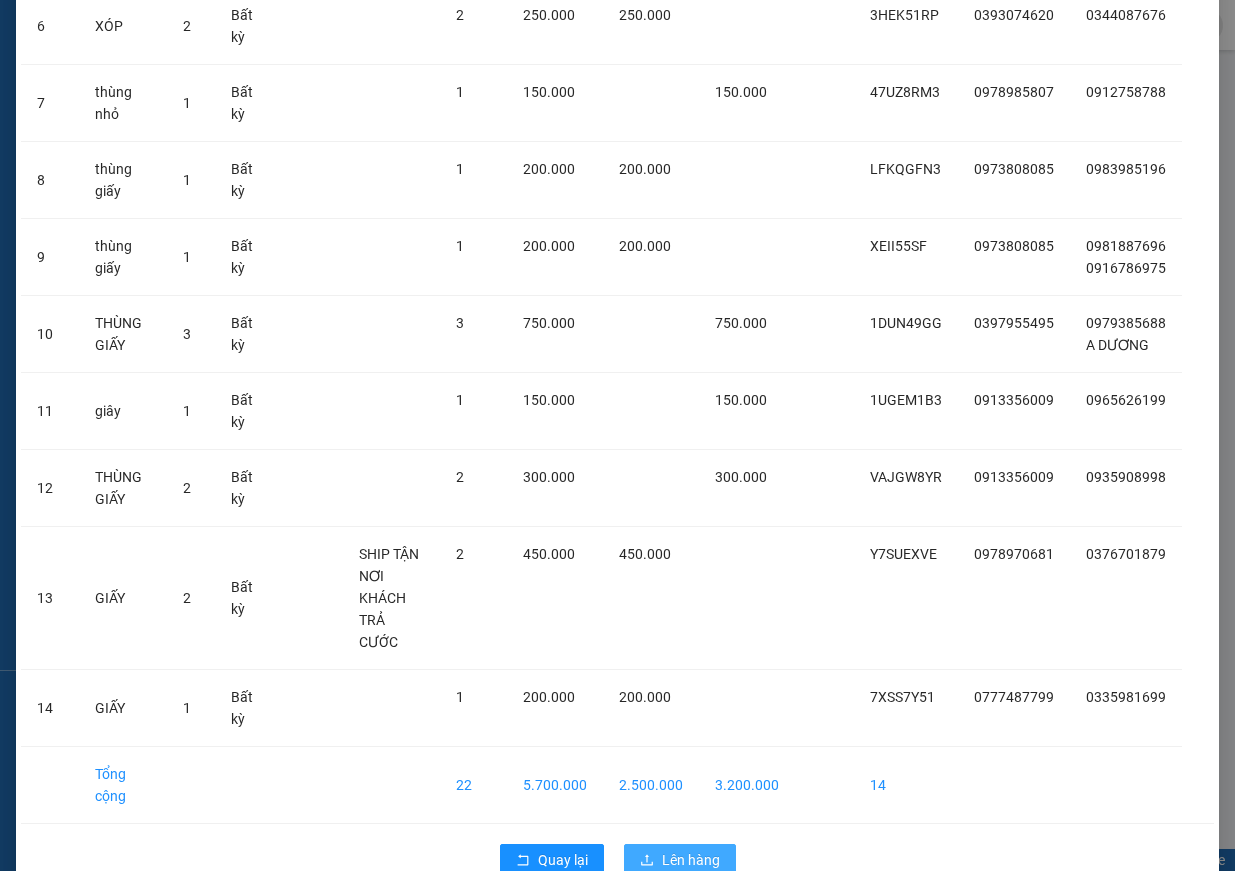 click on "Lên hàng" at bounding box center [691, 860] 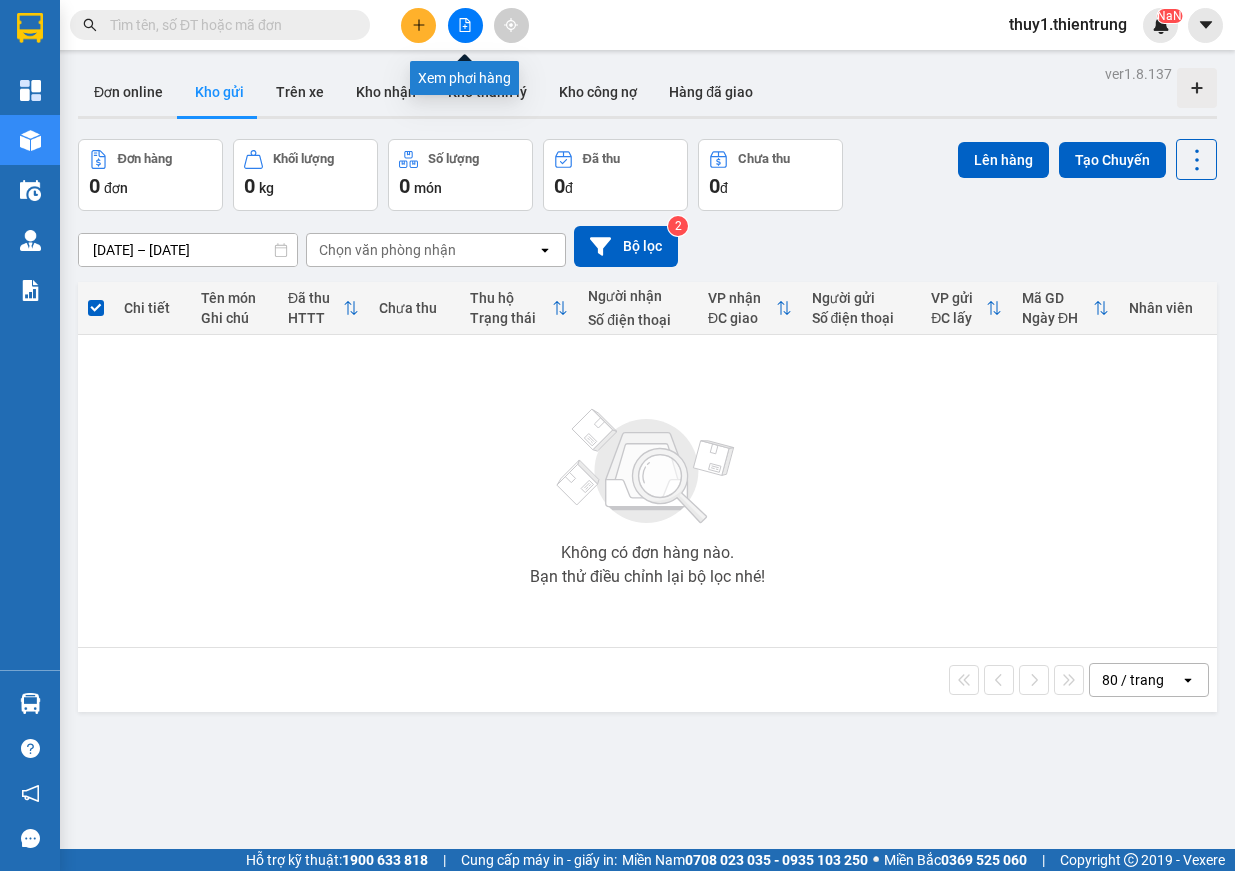 click at bounding box center (465, 25) 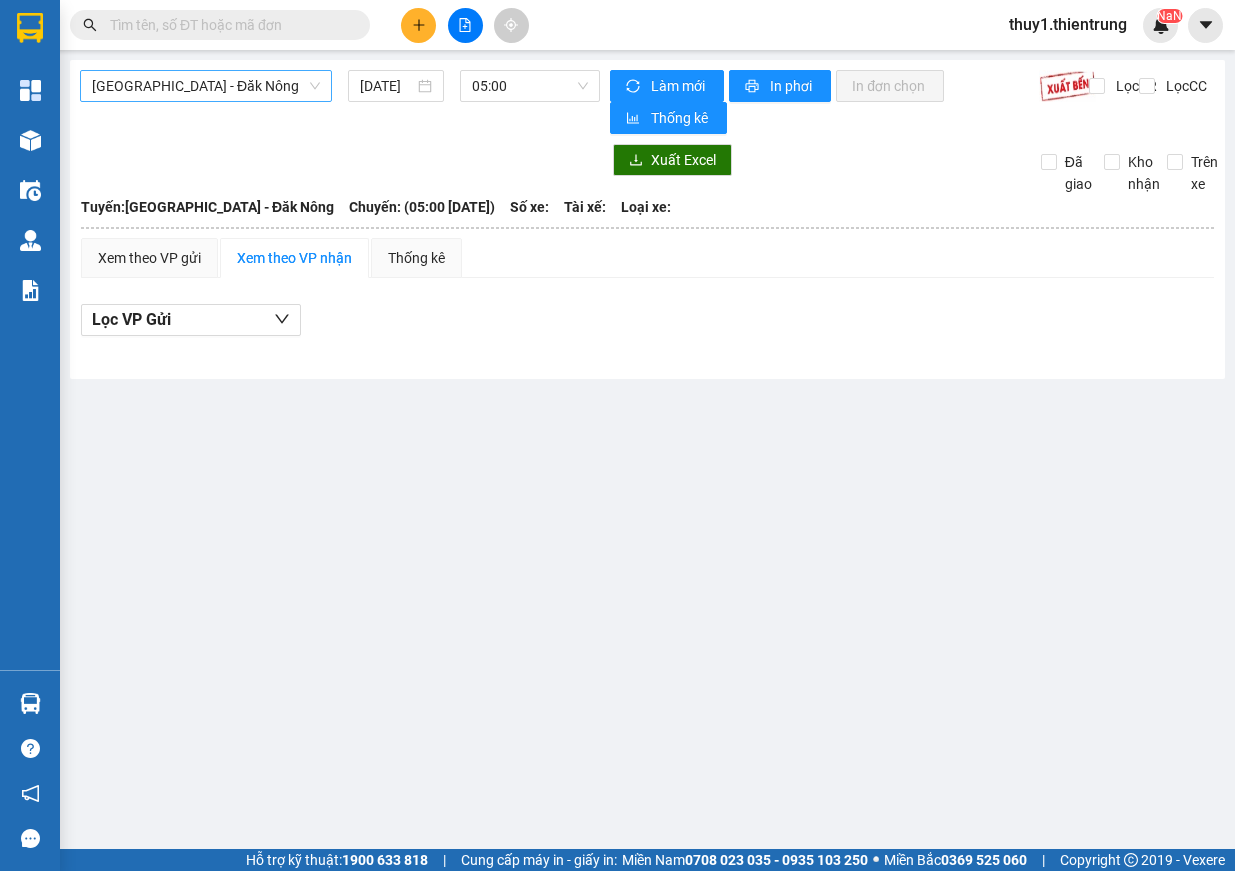 click on "[GEOGRAPHIC_DATA] - Đăk Nông" at bounding box center (206, 86) 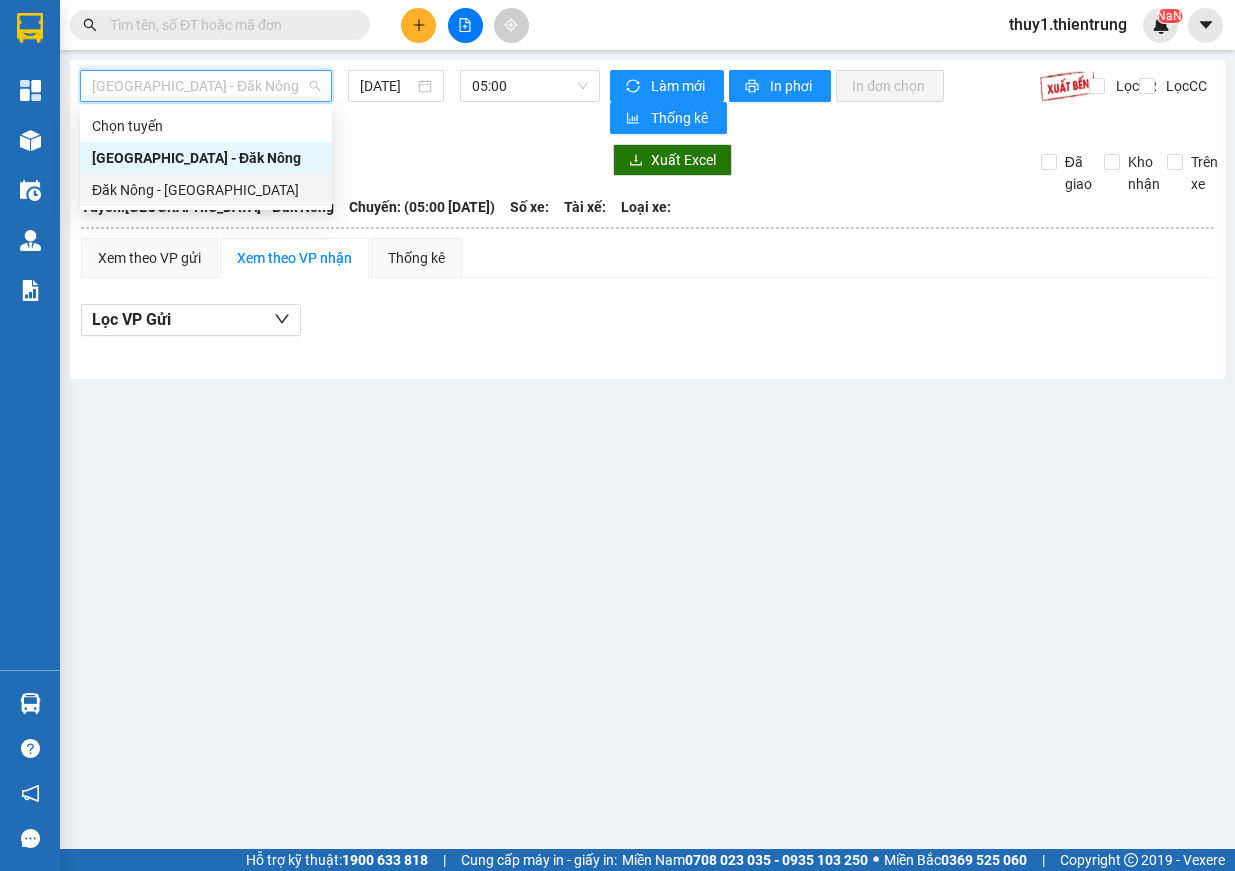 click on "Đăk Nông - [GEOGRAPHIC_DATA]" at bounding box center [206, 190] 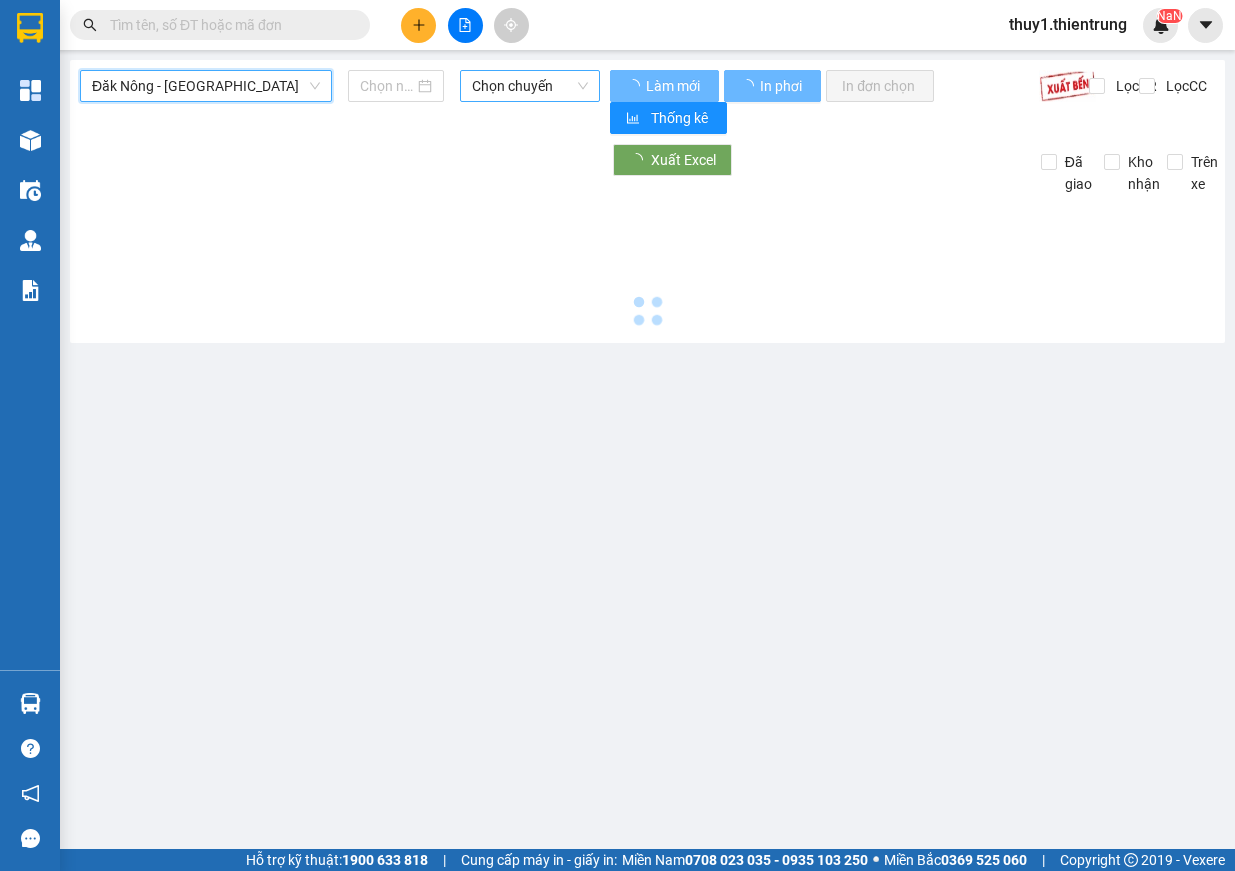 type on "[DATE]" 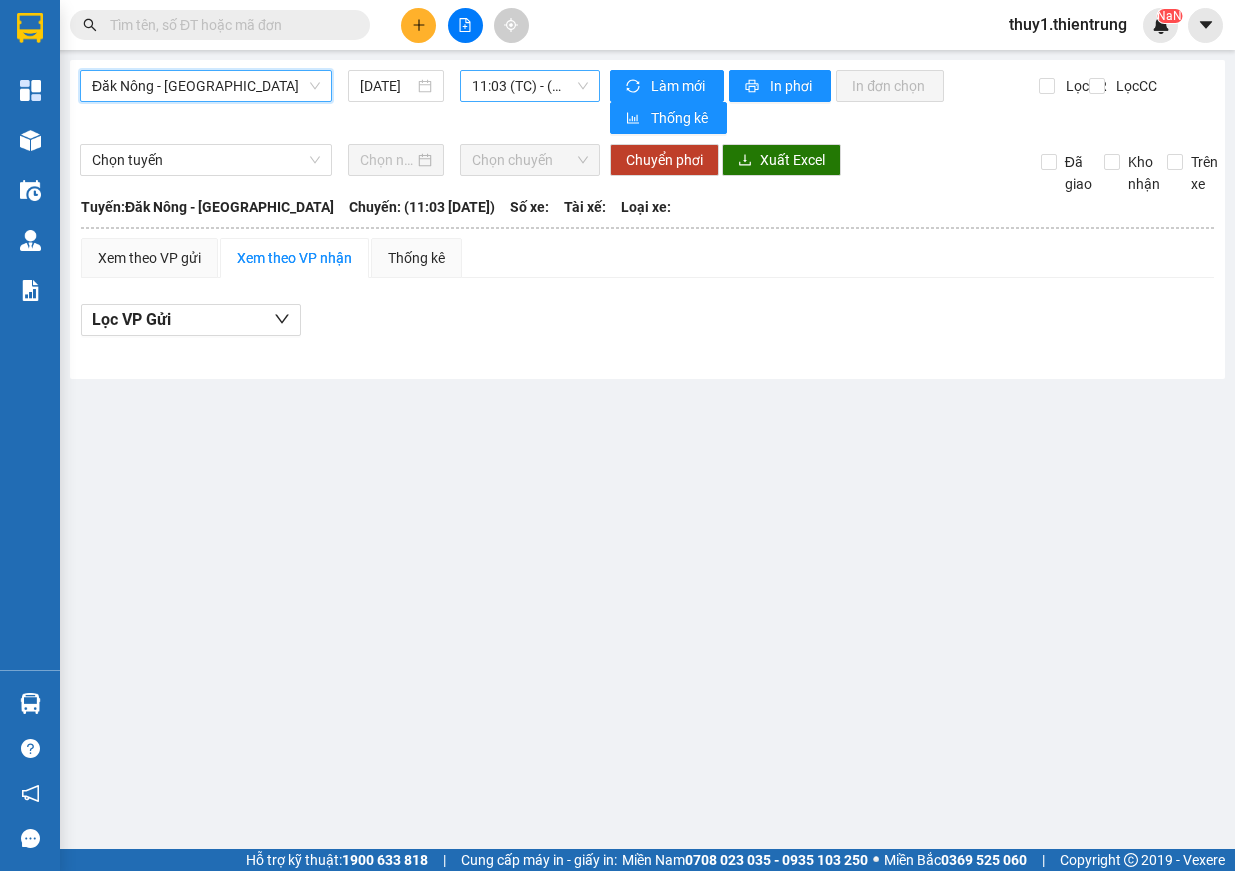 click on "11:03   (TC)   - (Đã [PERSON_NAME])" at bounding box center (530, 86) 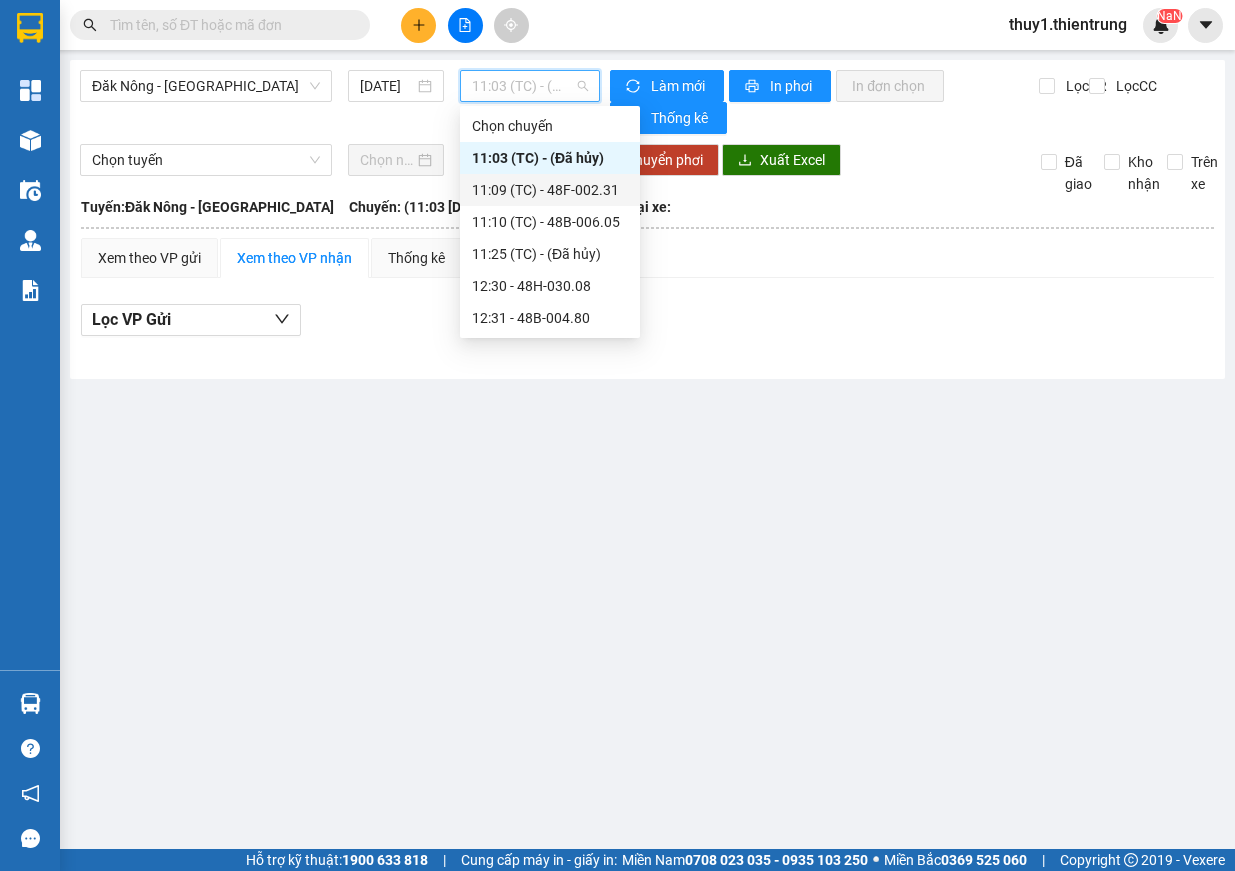 click on "11:09   (TC)   - 48F-002.31" at bounding box center [550, 190] 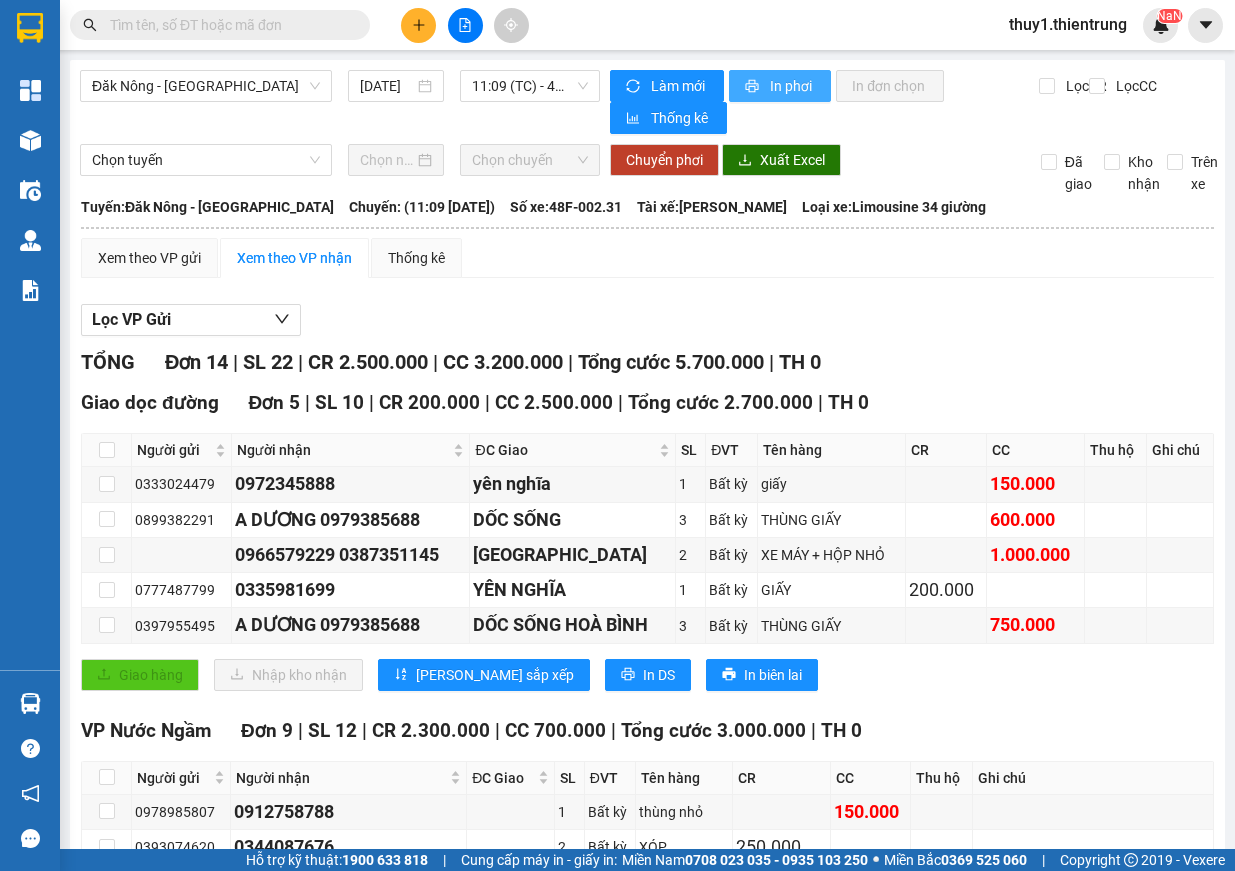 click on "In phơi" at bounding box center (792, 86) 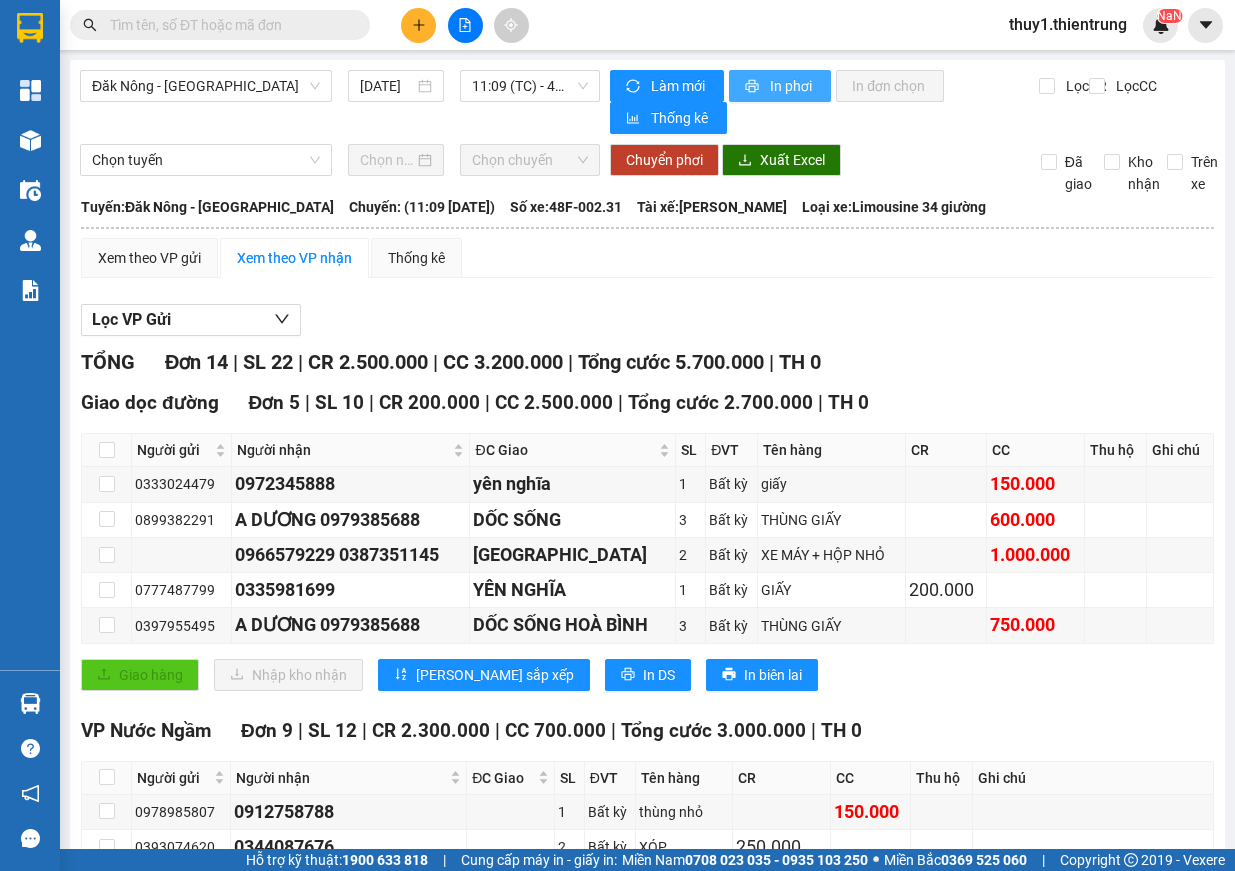 scroll, scrollTop: 0, scrollLeft: 0, axis: both 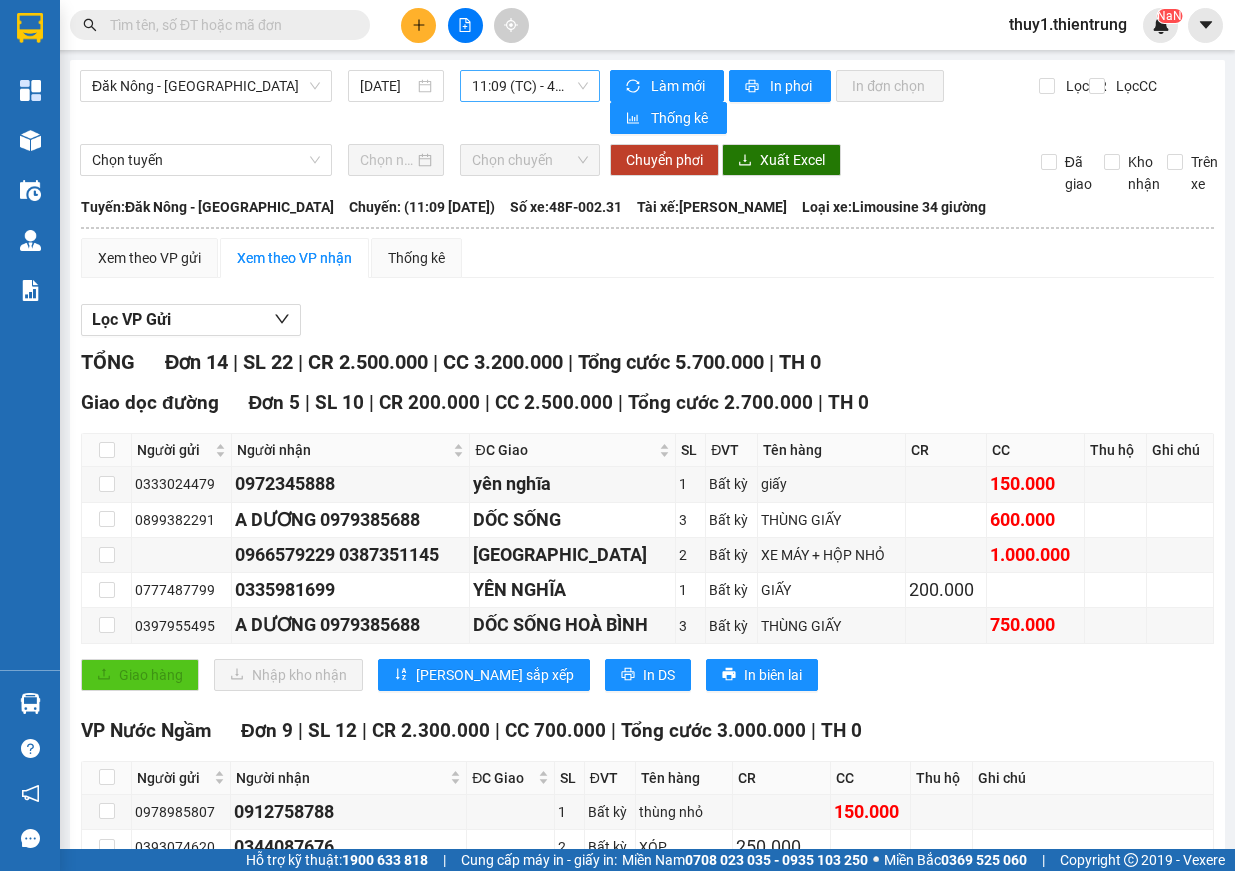 click on "11:09   (TC)   - 48F-002.31" at bounding box center [530, 86] 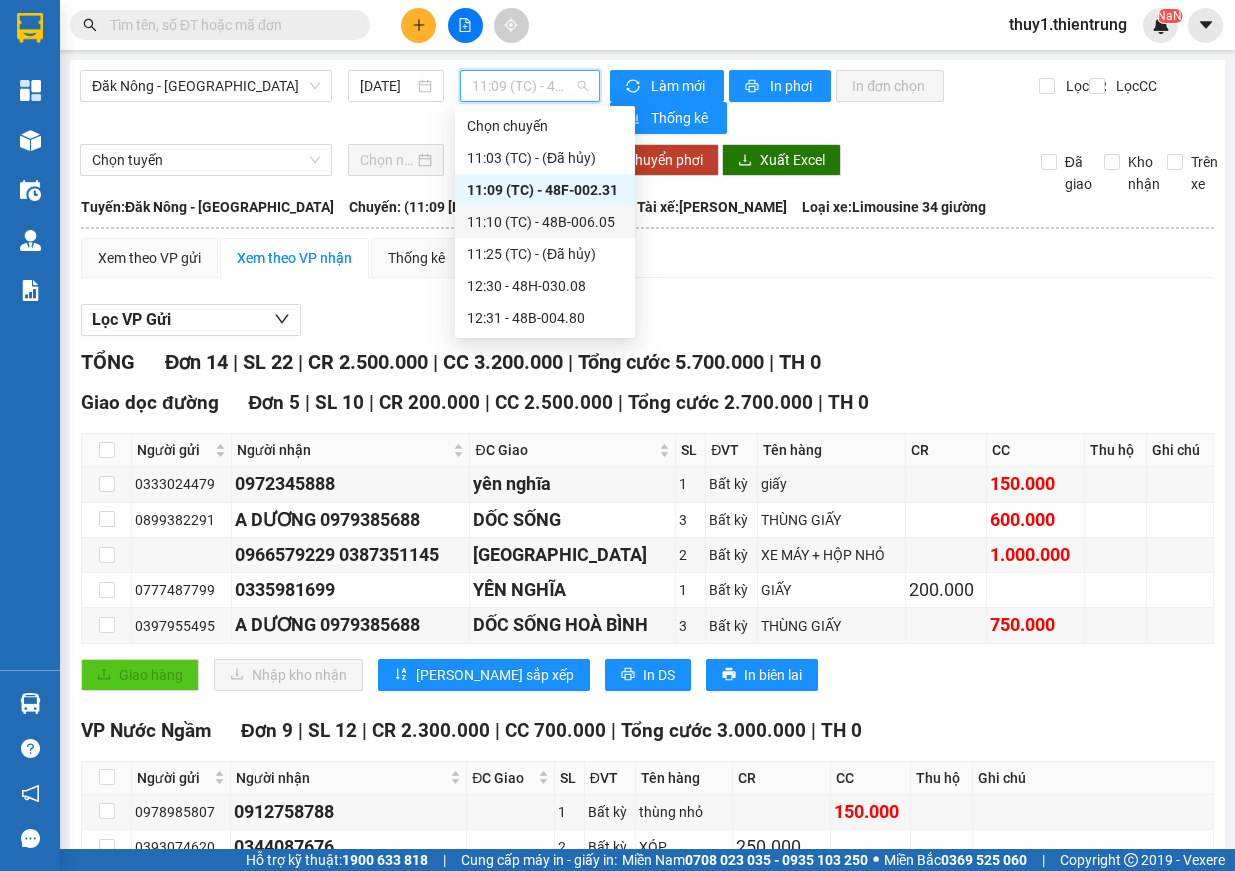 click on "11:10   (TC)   - 48B-006.05" at bounding box center (545, 222) 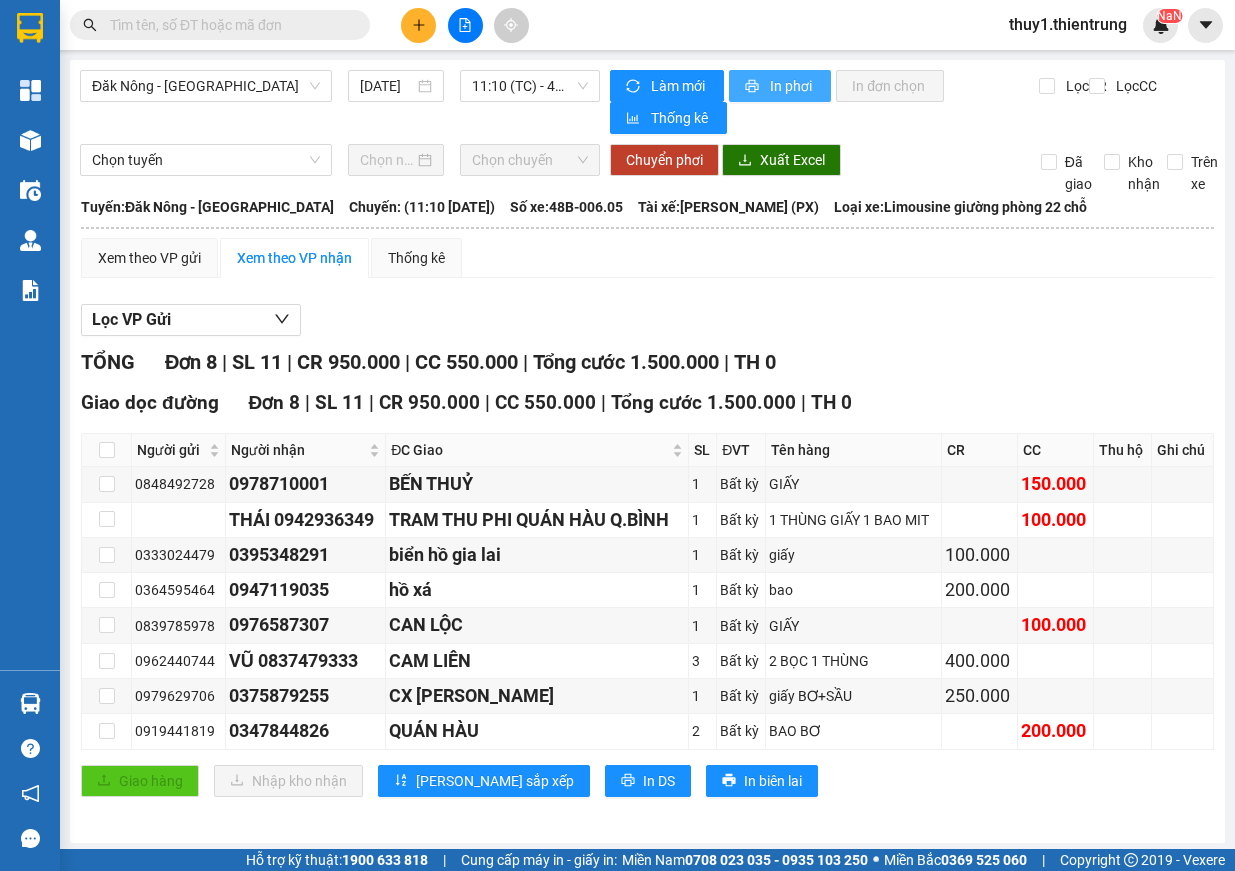 click on "In phơi" at bounding box center (792, 86) 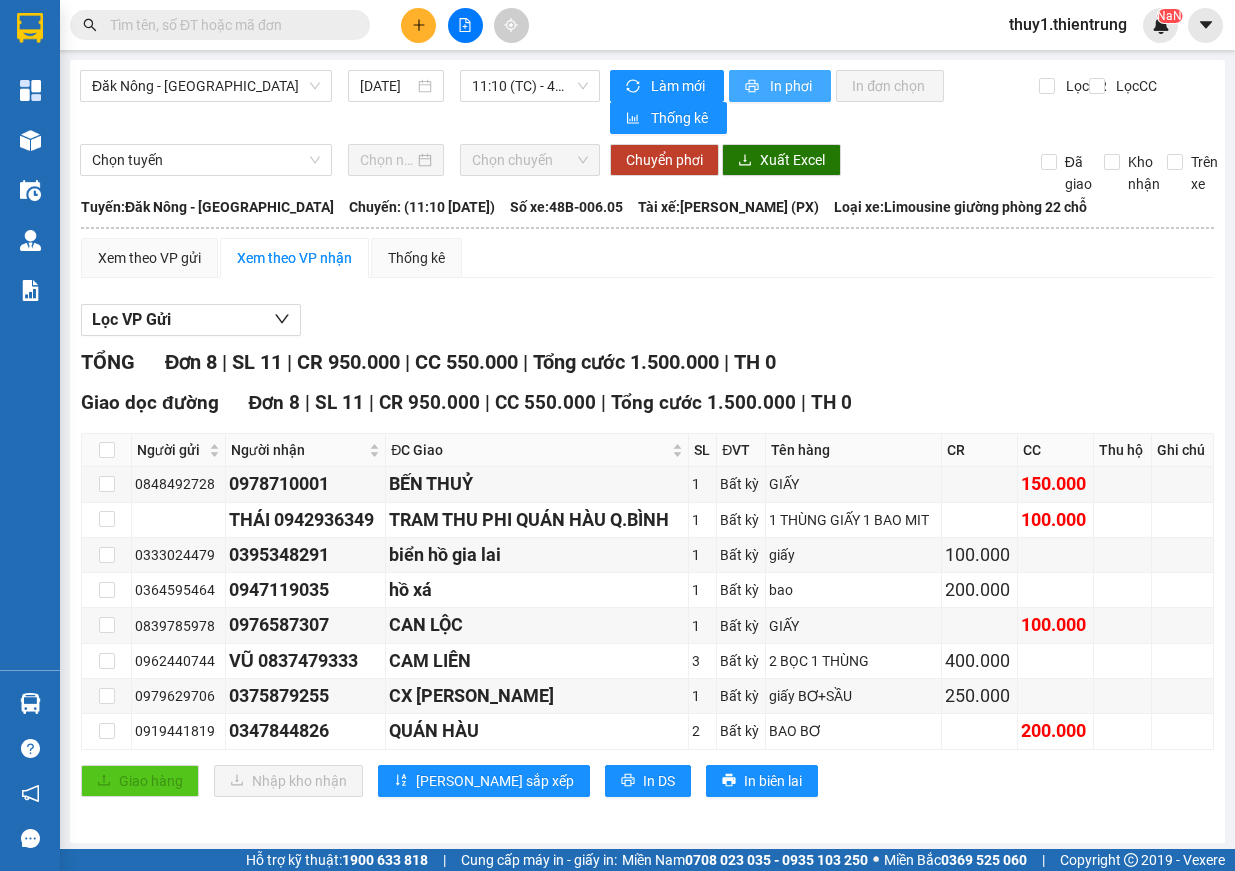 scroll, scrollTop: 0, scrollLeft: 0, axis: both 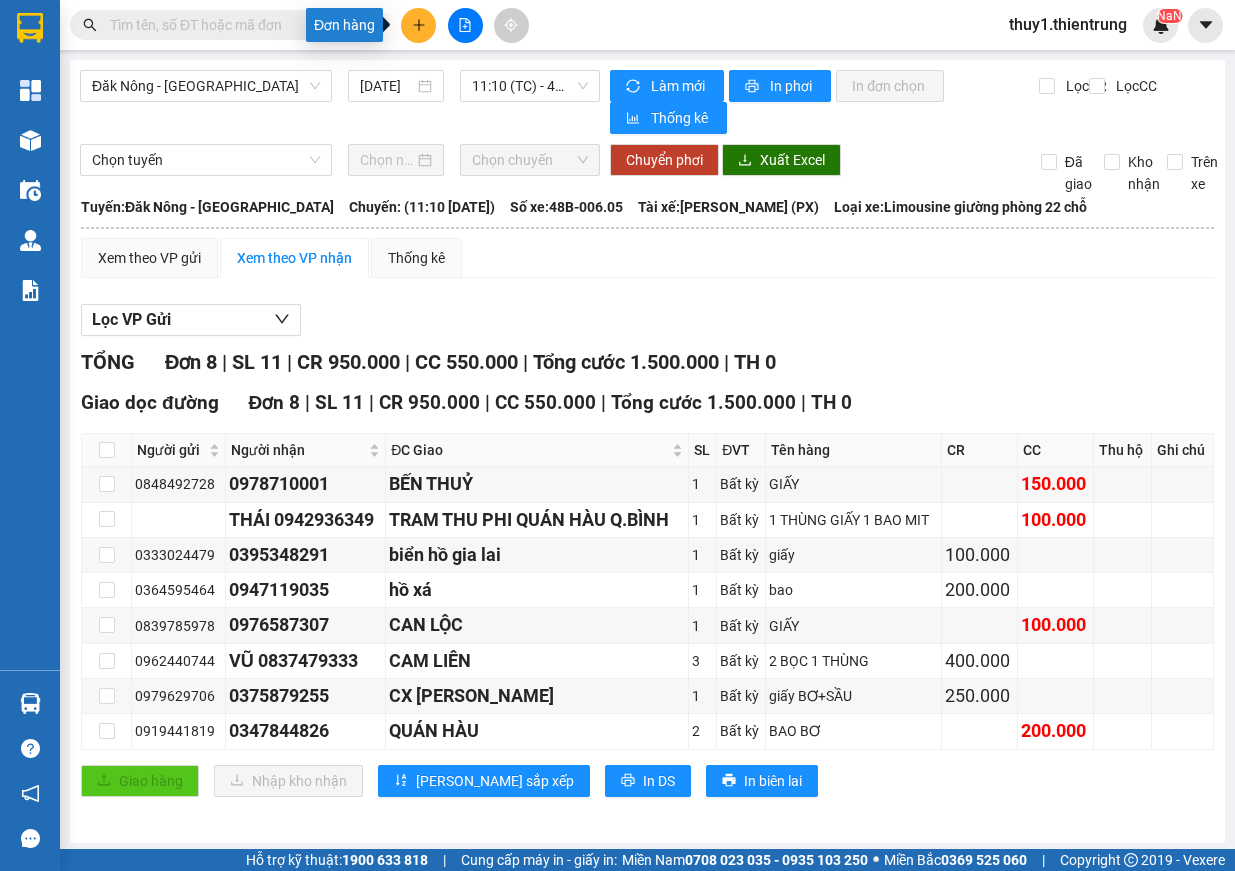 click at bounding box center [418, 25] 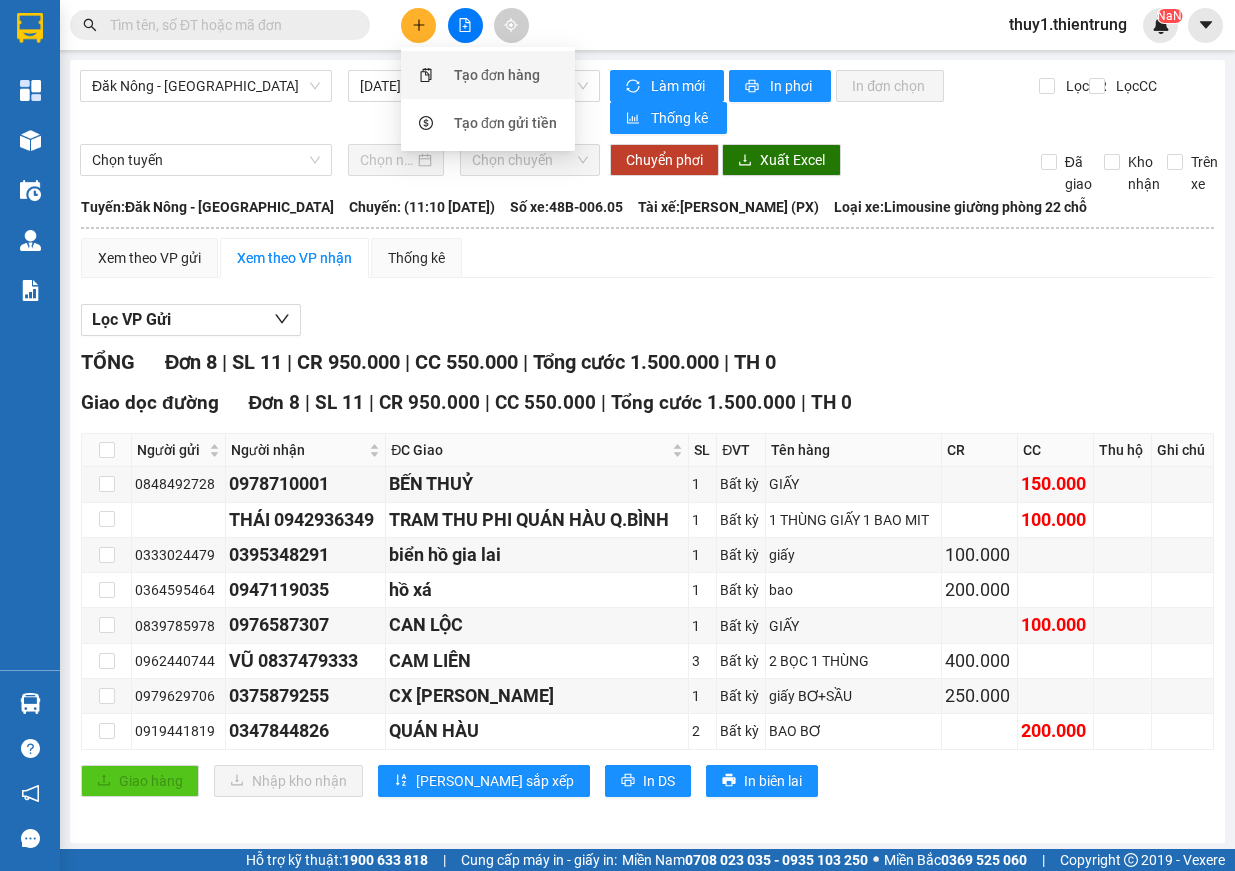 click on "Tạo đơn hàng" at bounding box center (497, 75) 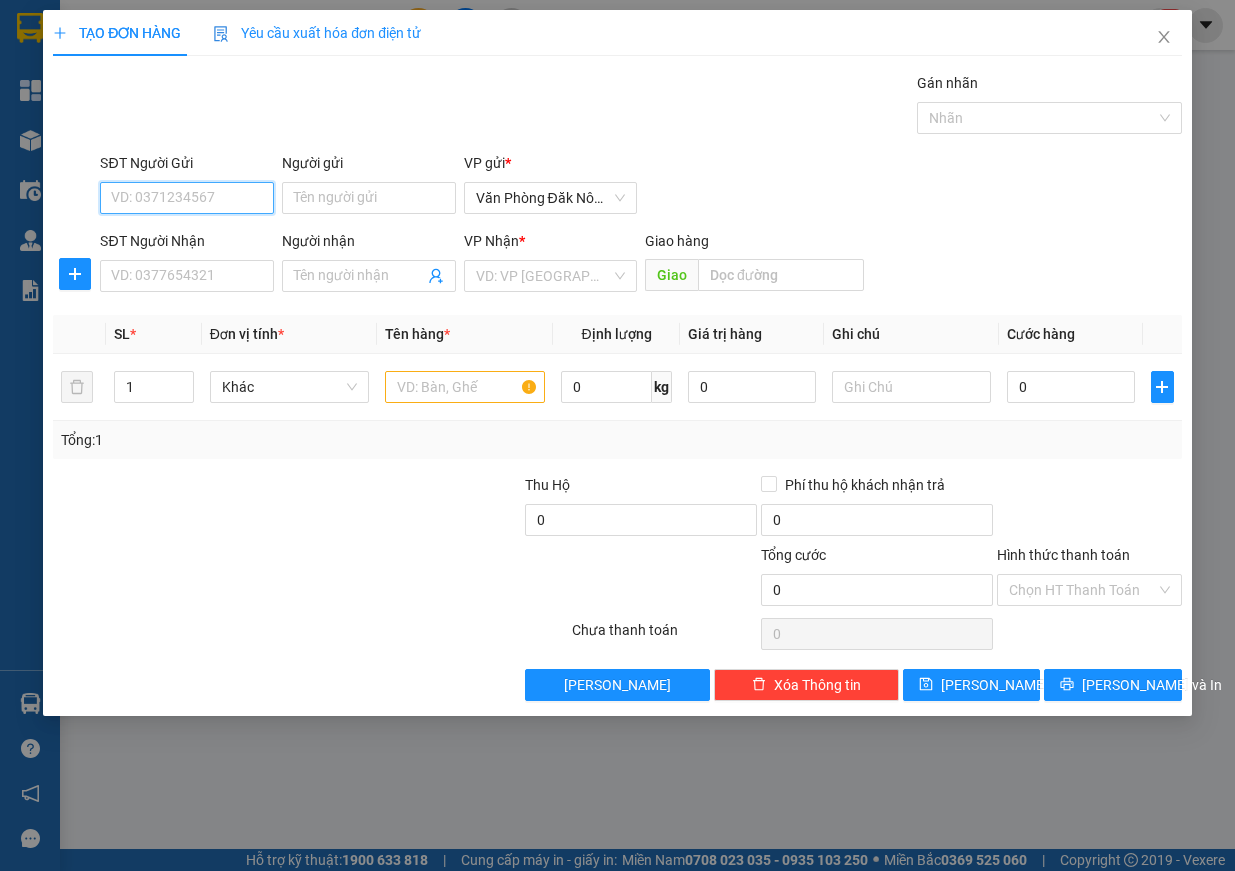 click on "SĐT Người Gửi" at bounding box center [187, 198] 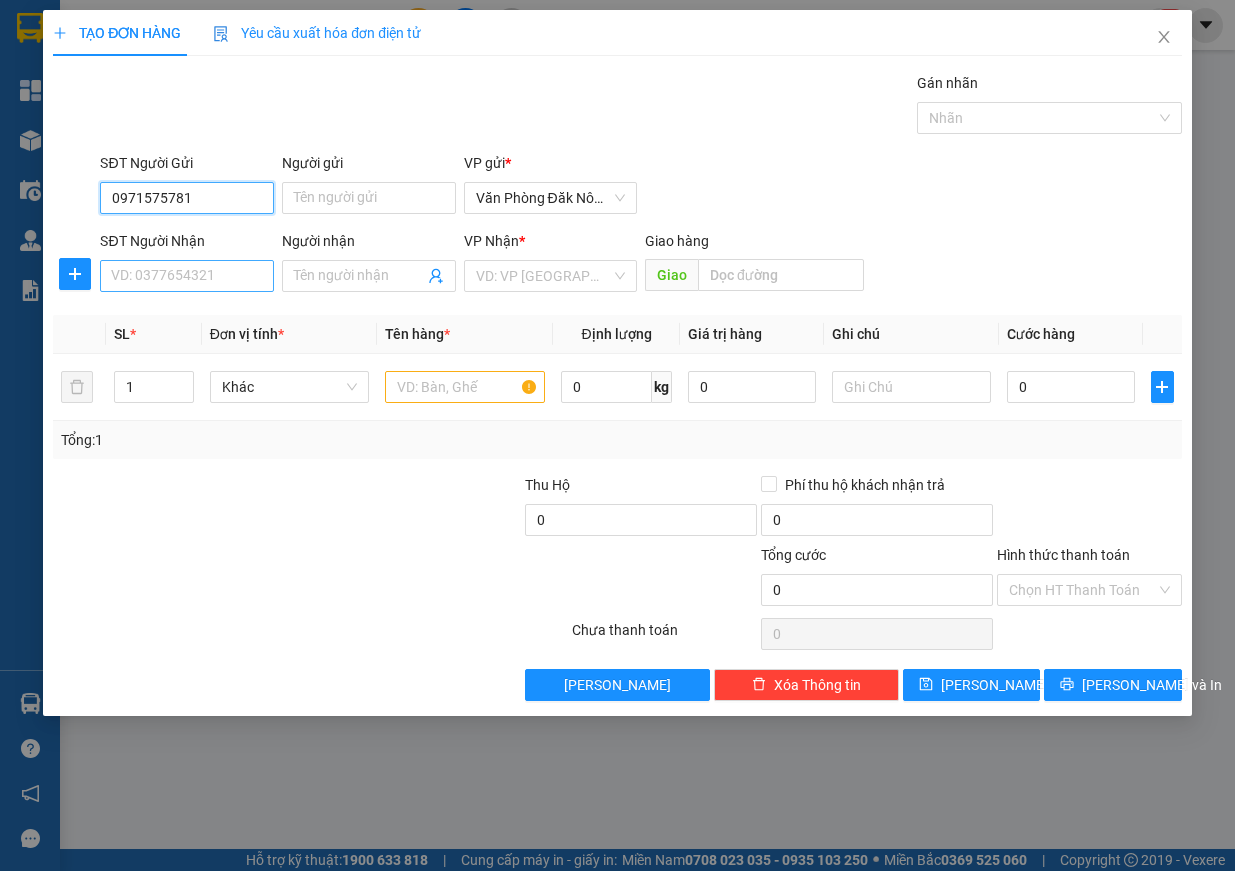 type on "0971575781" 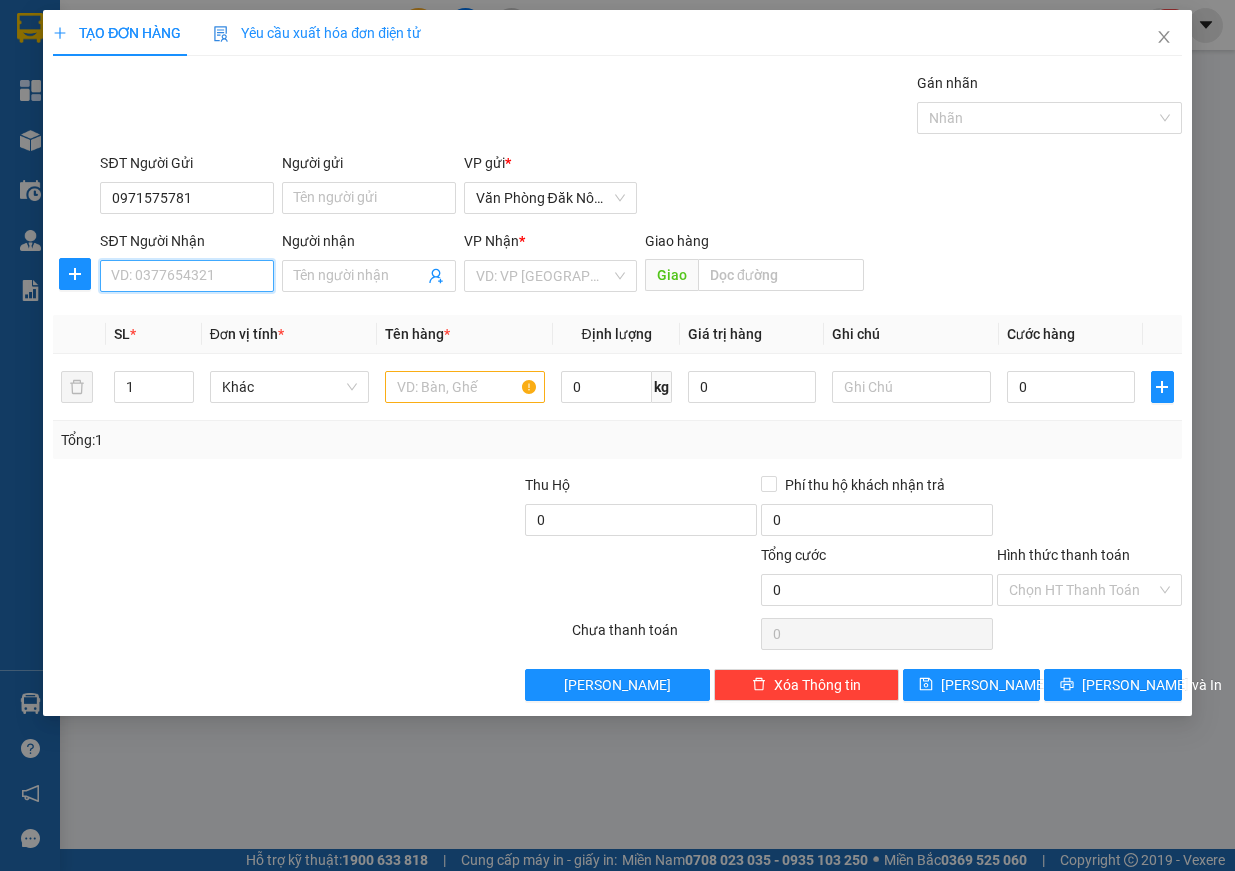 click on "SĐT Người Nhận" at bounding box center (187, 276) 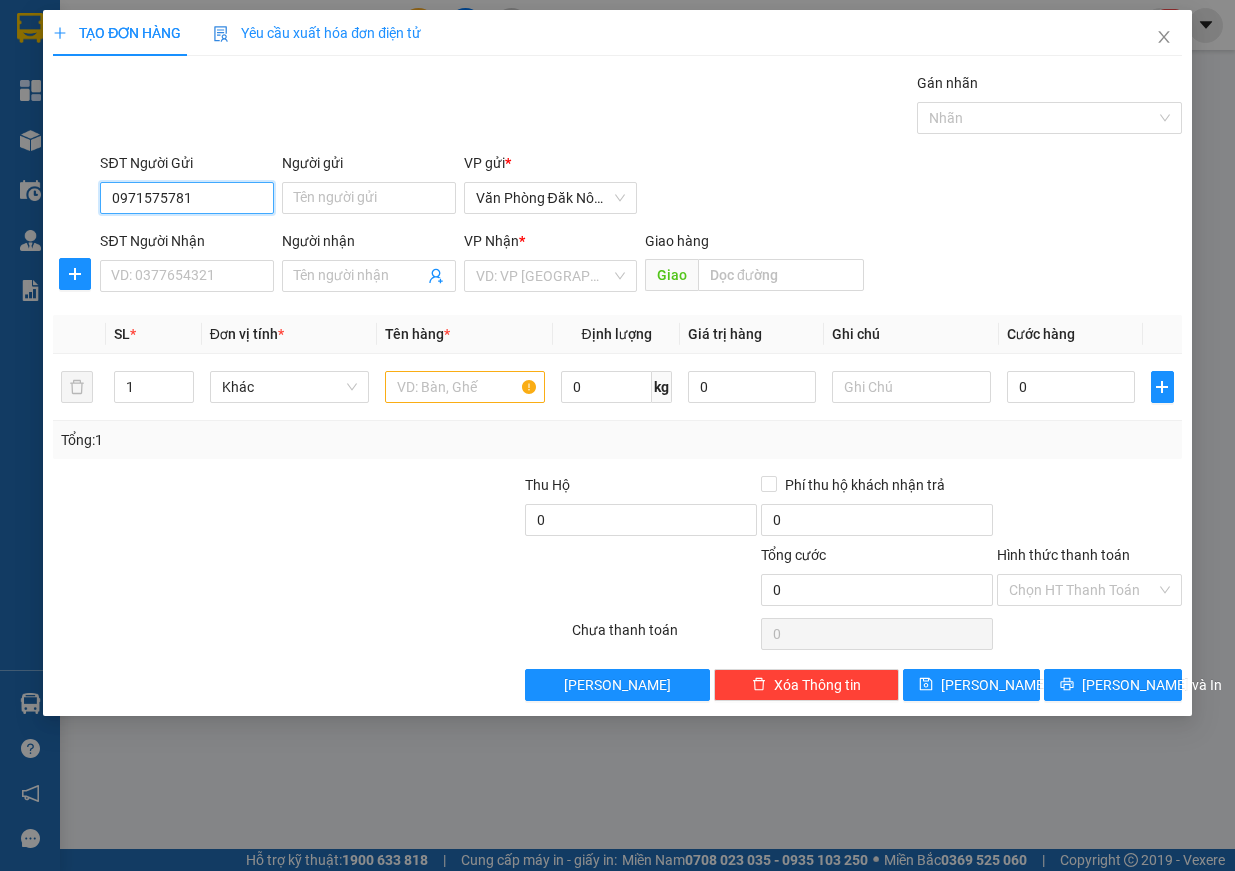 drag, startPoint x: 162, startPoint y: 194, endPoint x: 101, endPoint y: 185, distance: 61.66036 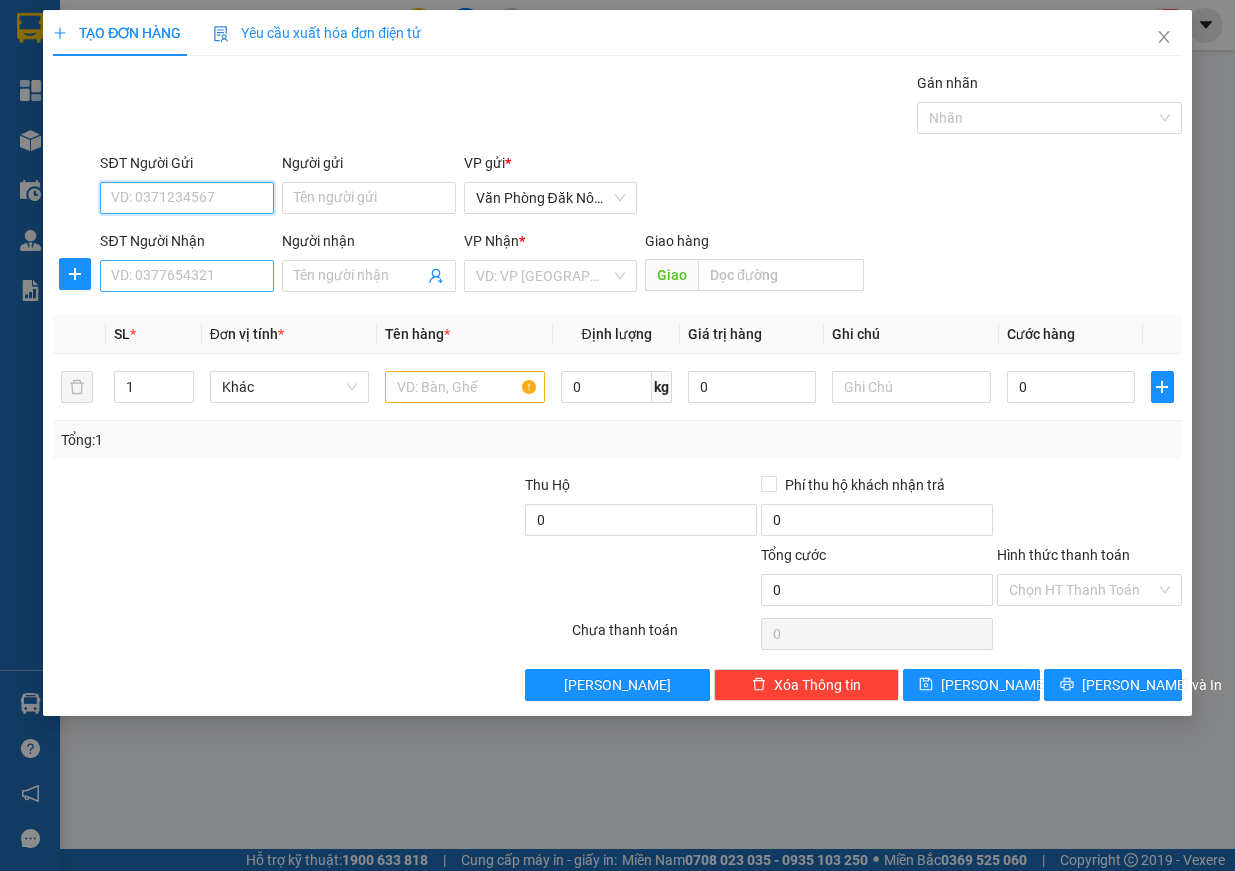 type 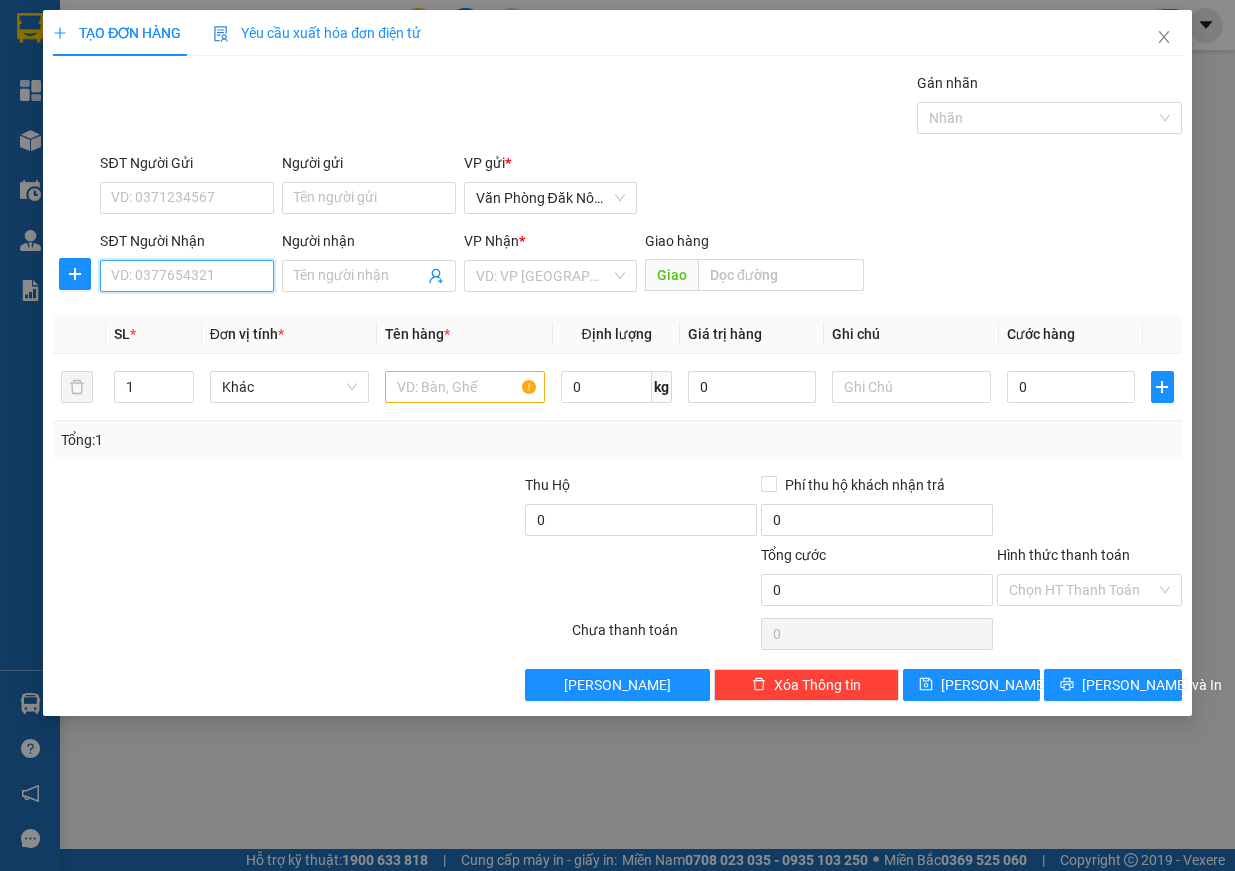 click on "SĐT Người Nhận" at bounding box center [187, 276] 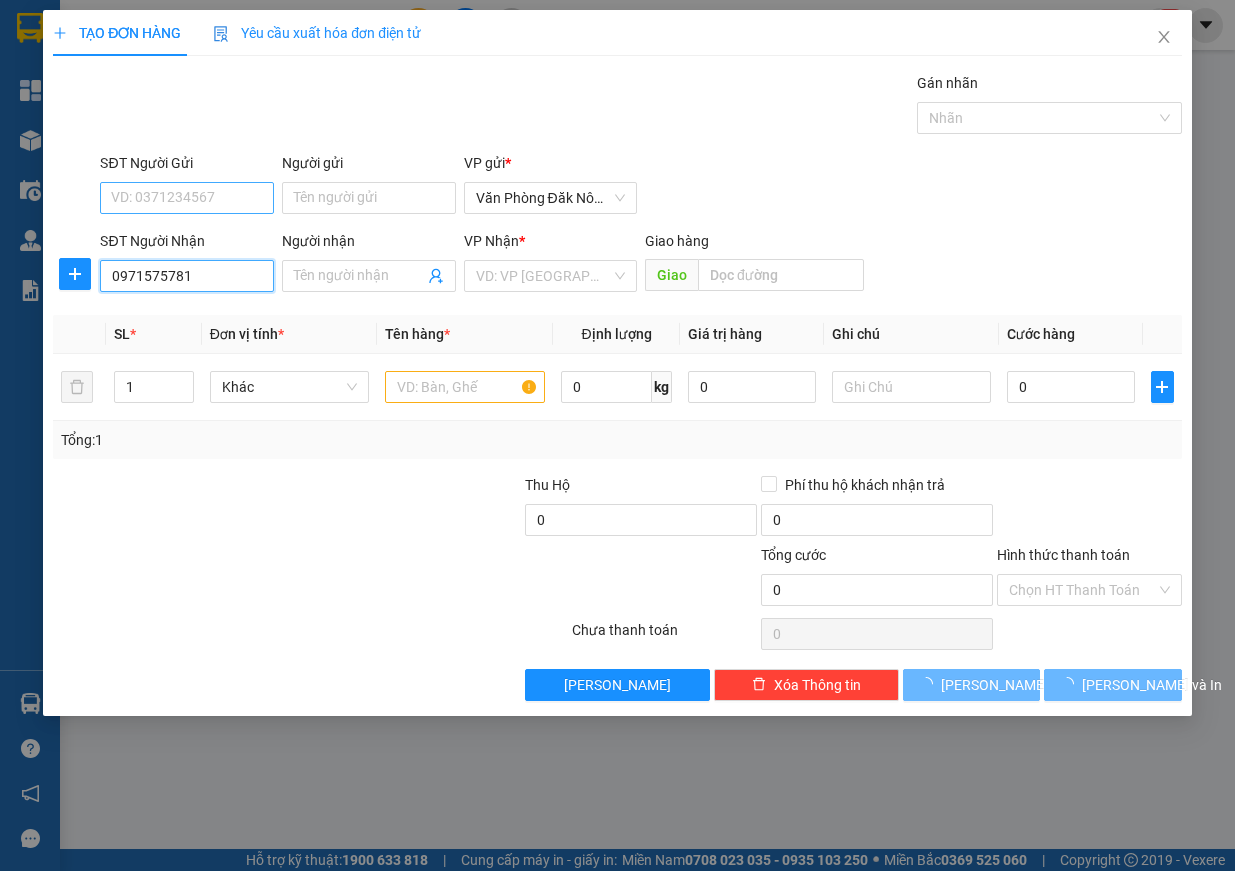 type on "0971575781" 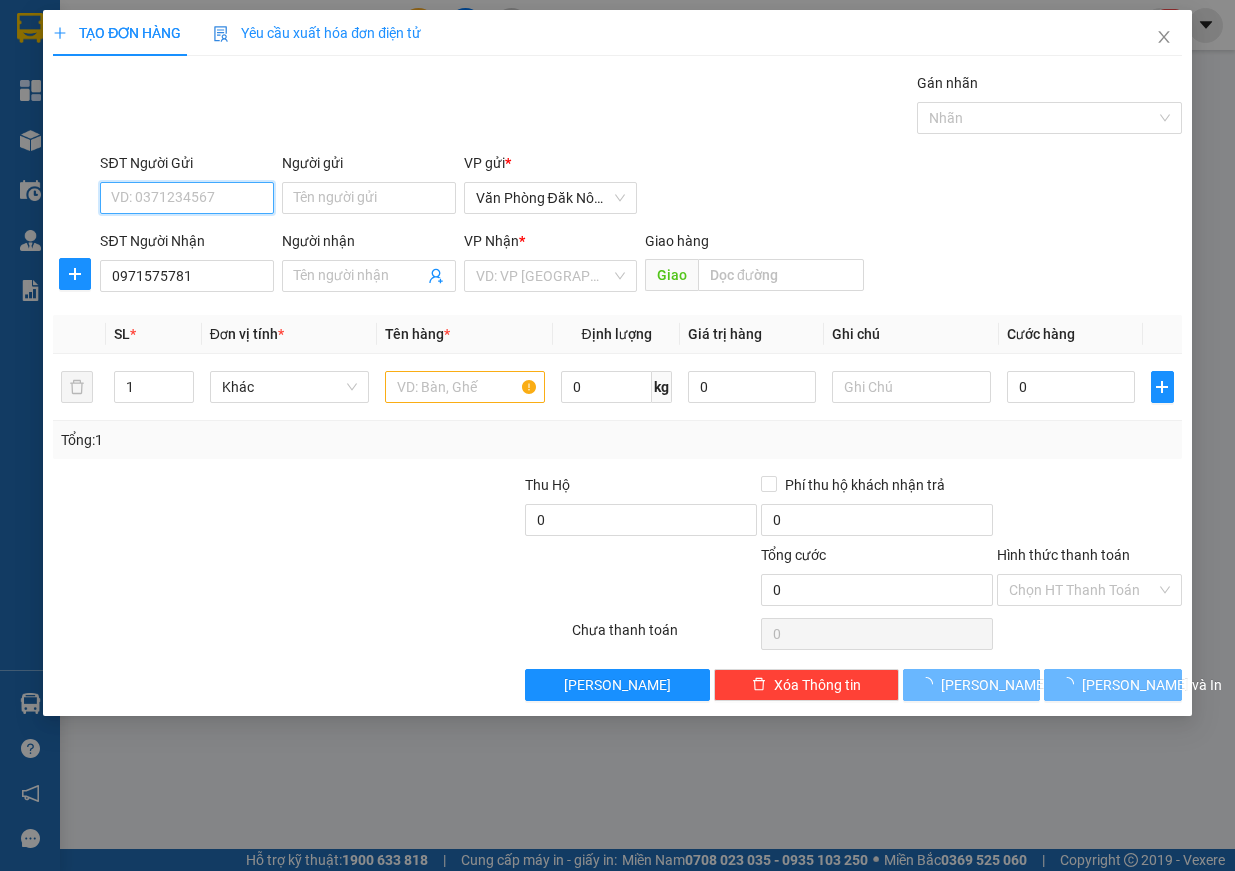 click on "SĐT Người Gửi" at bounding box center (187, 198) 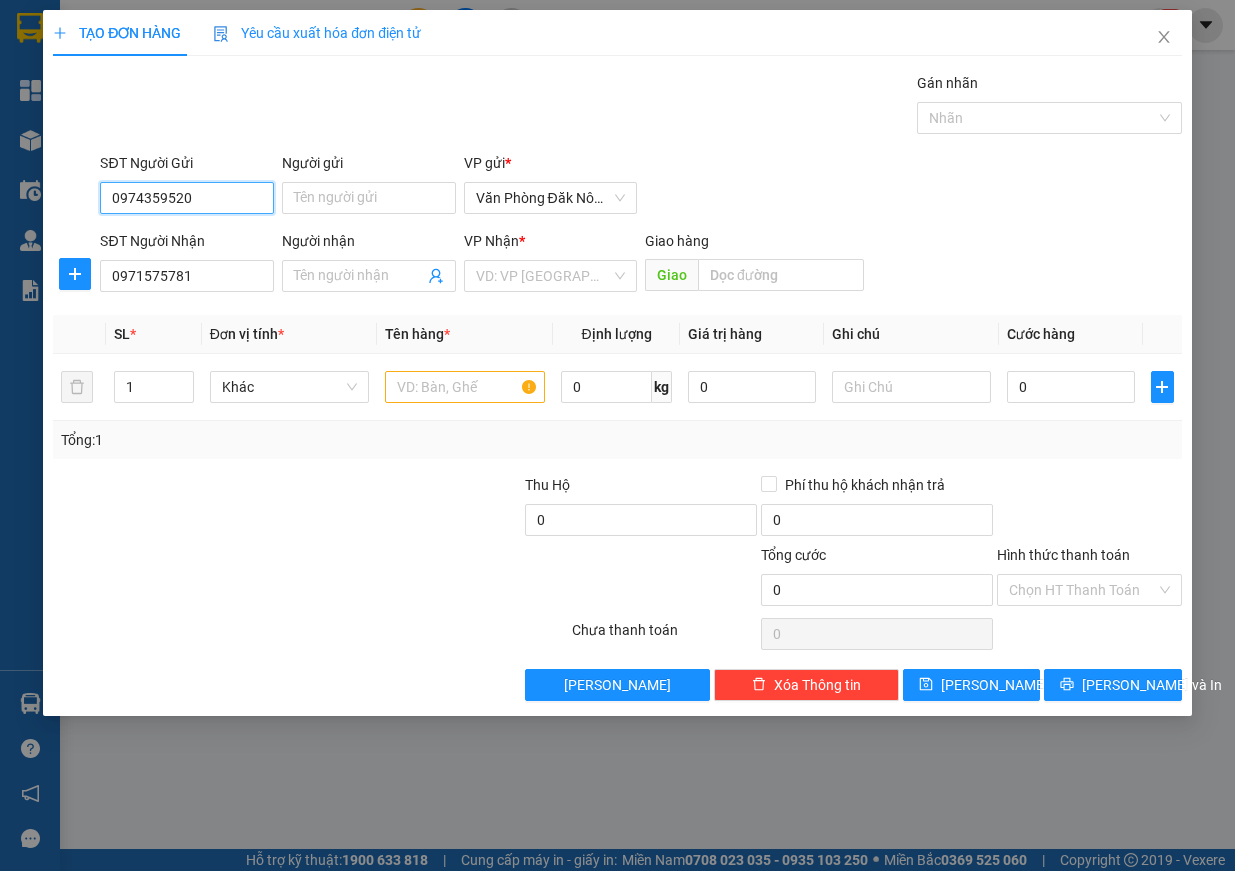 type on "0974359520" 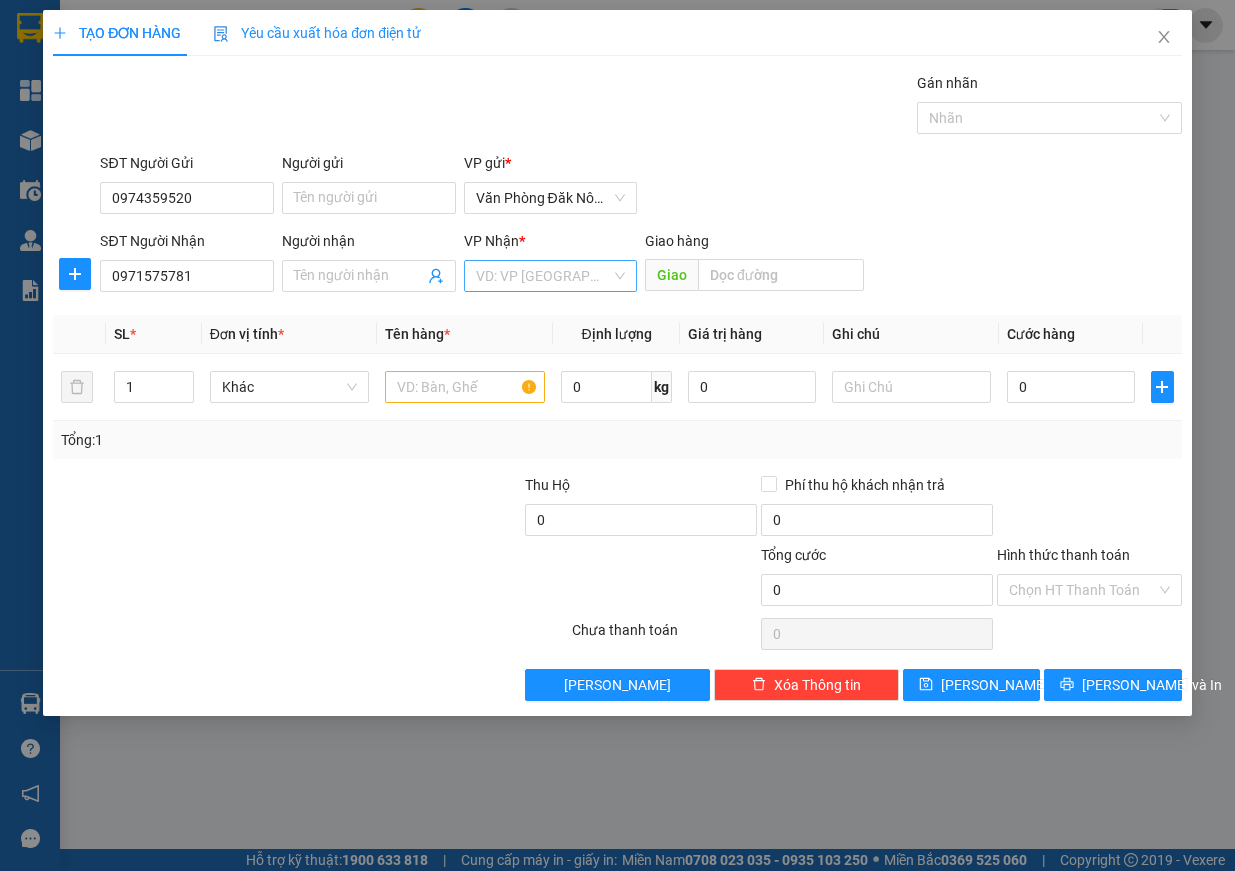 click at bounding box center [544, 276] 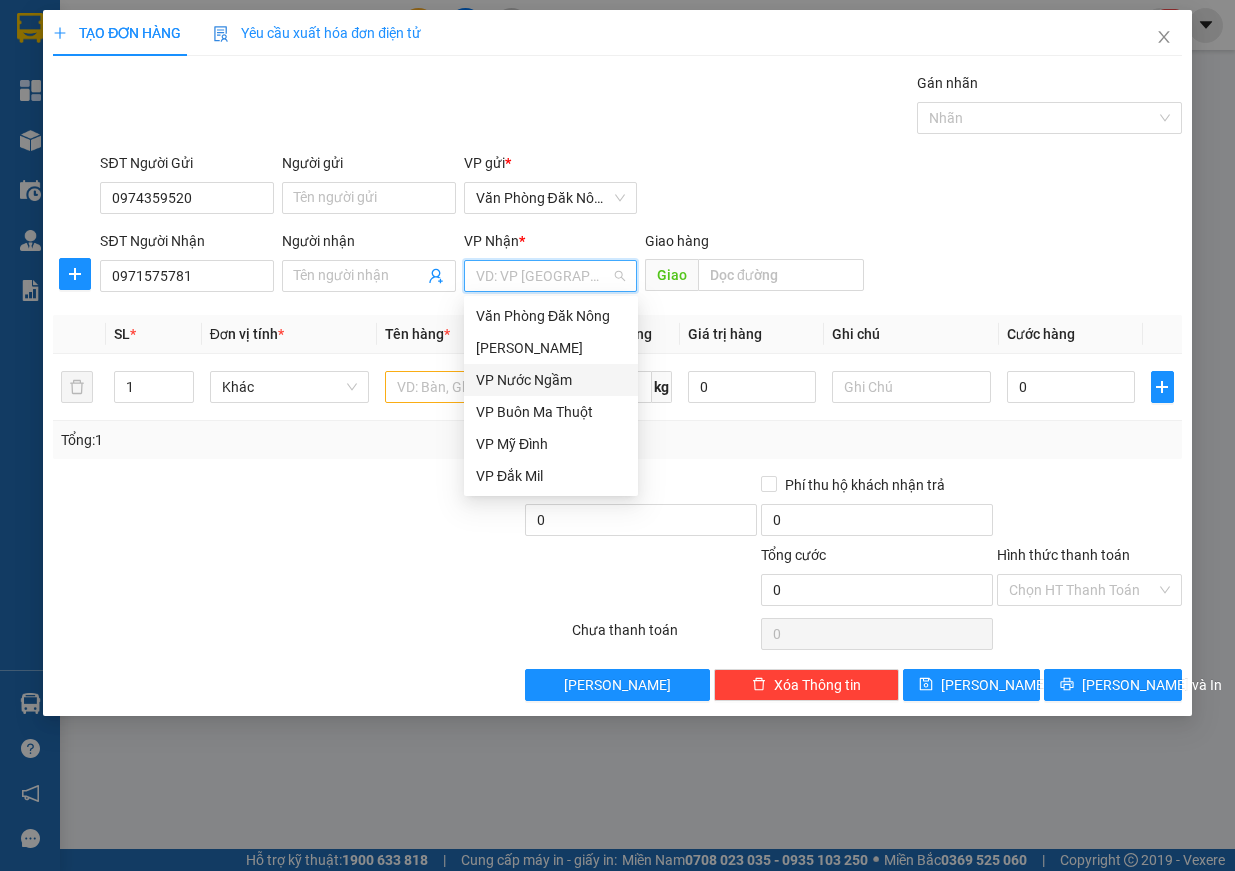 click on "VP Nước Ngầm" at bounding box center [551, 380] 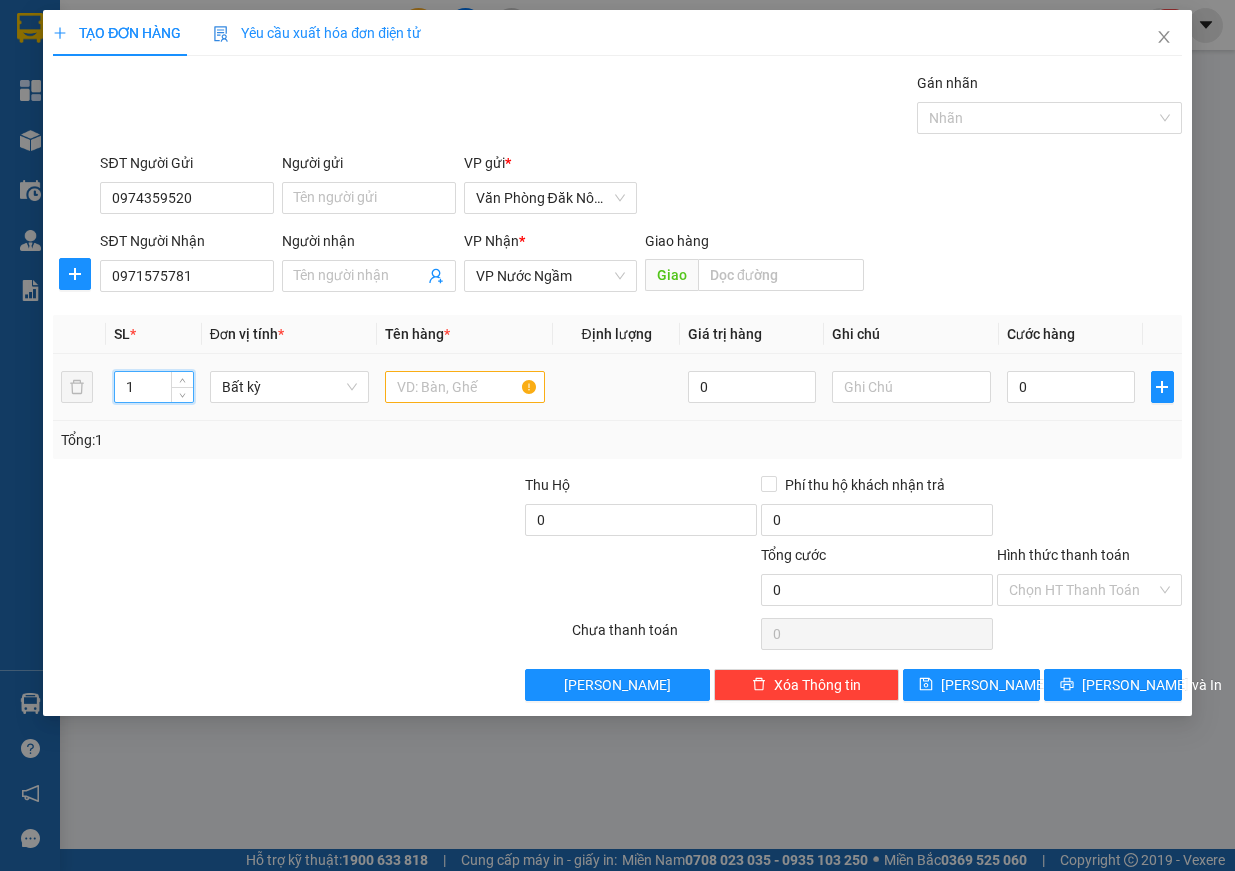 click on "1 Bất kỳ 0 0" at bounding box center [617, 387] 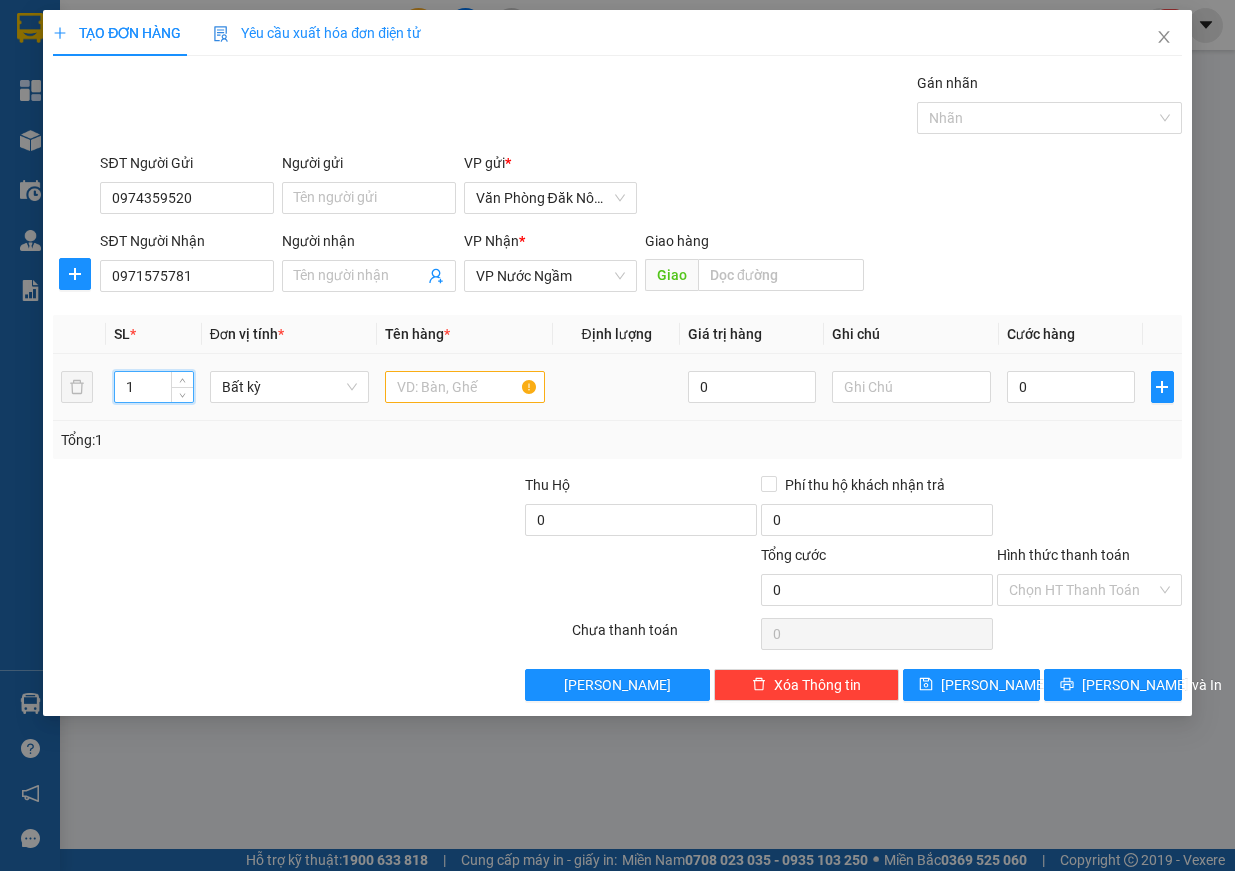 type on "2" 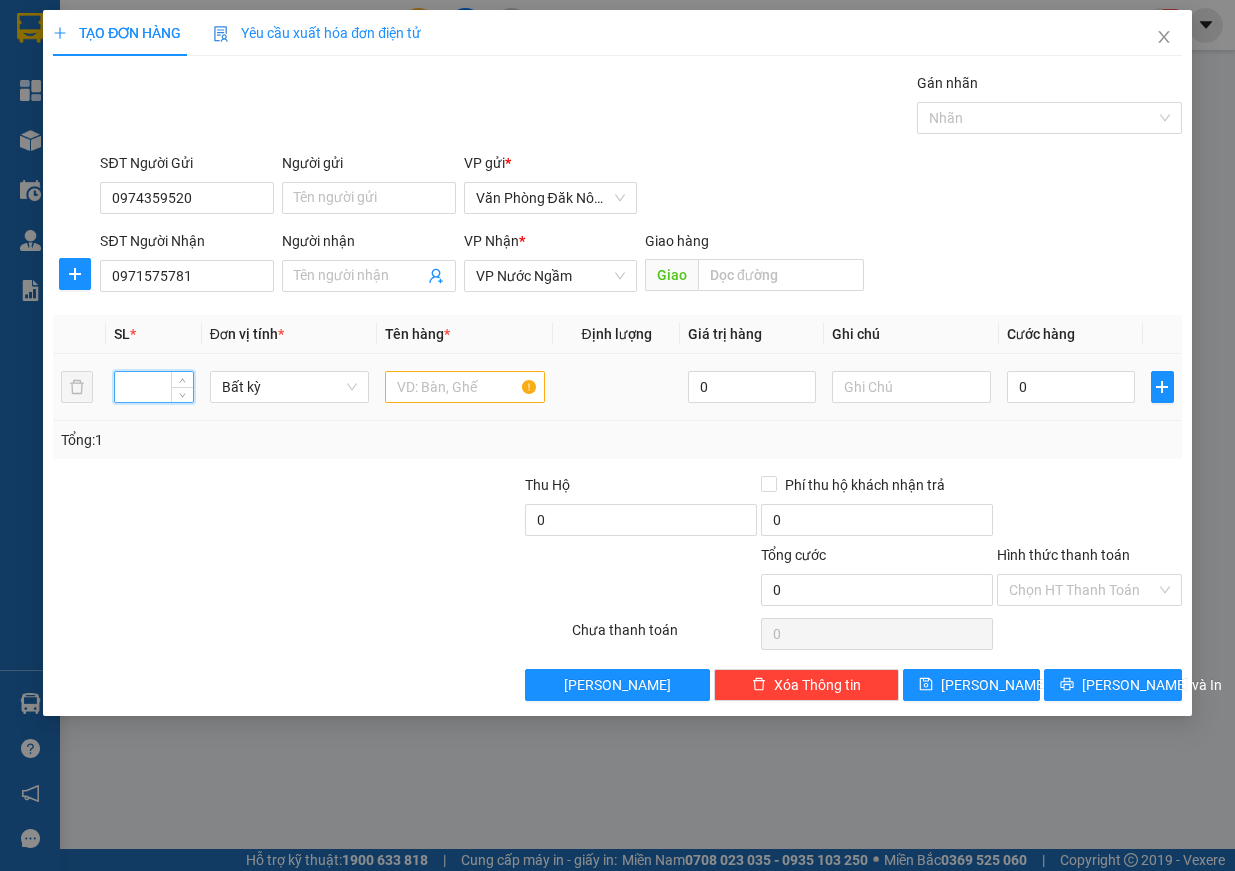 type on "1" 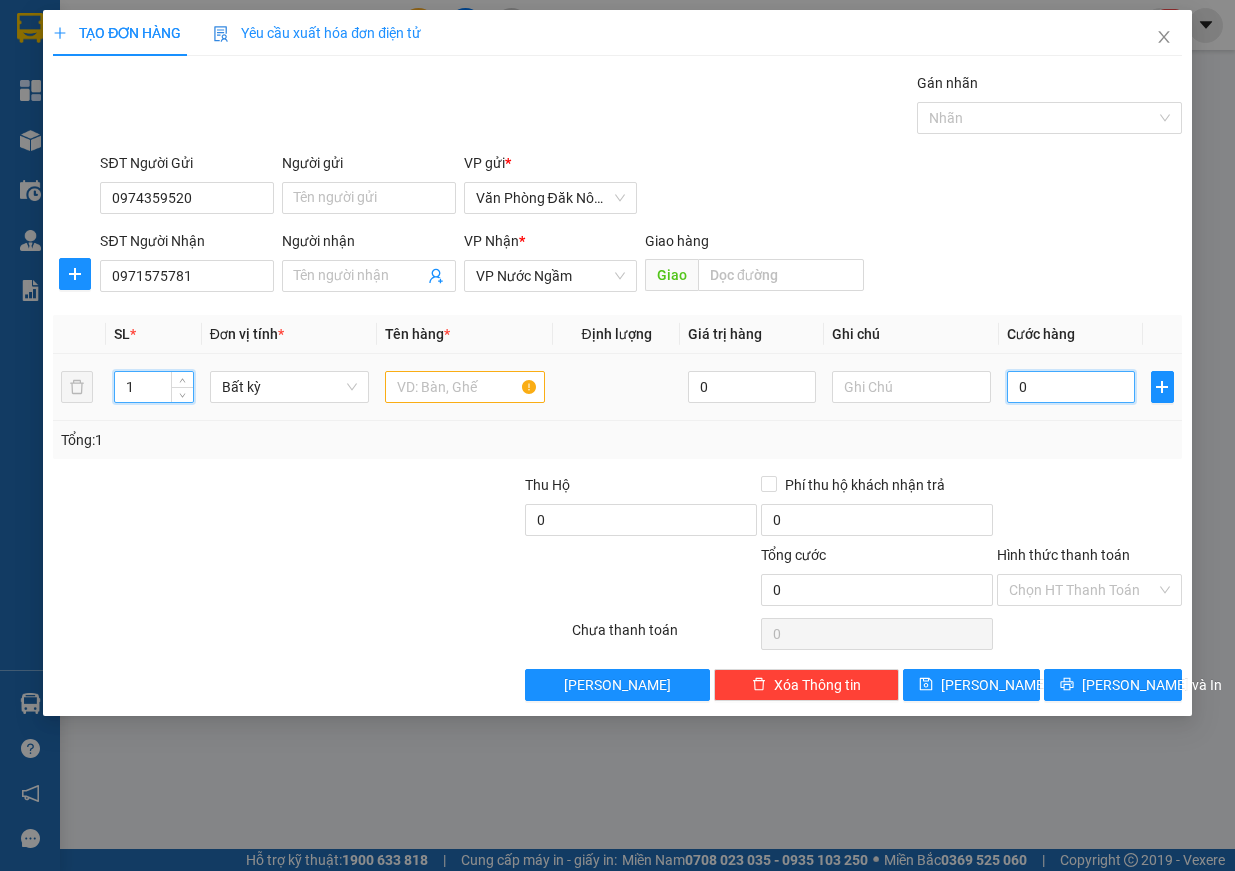 click on "0" at bounding box center [1071, 387] 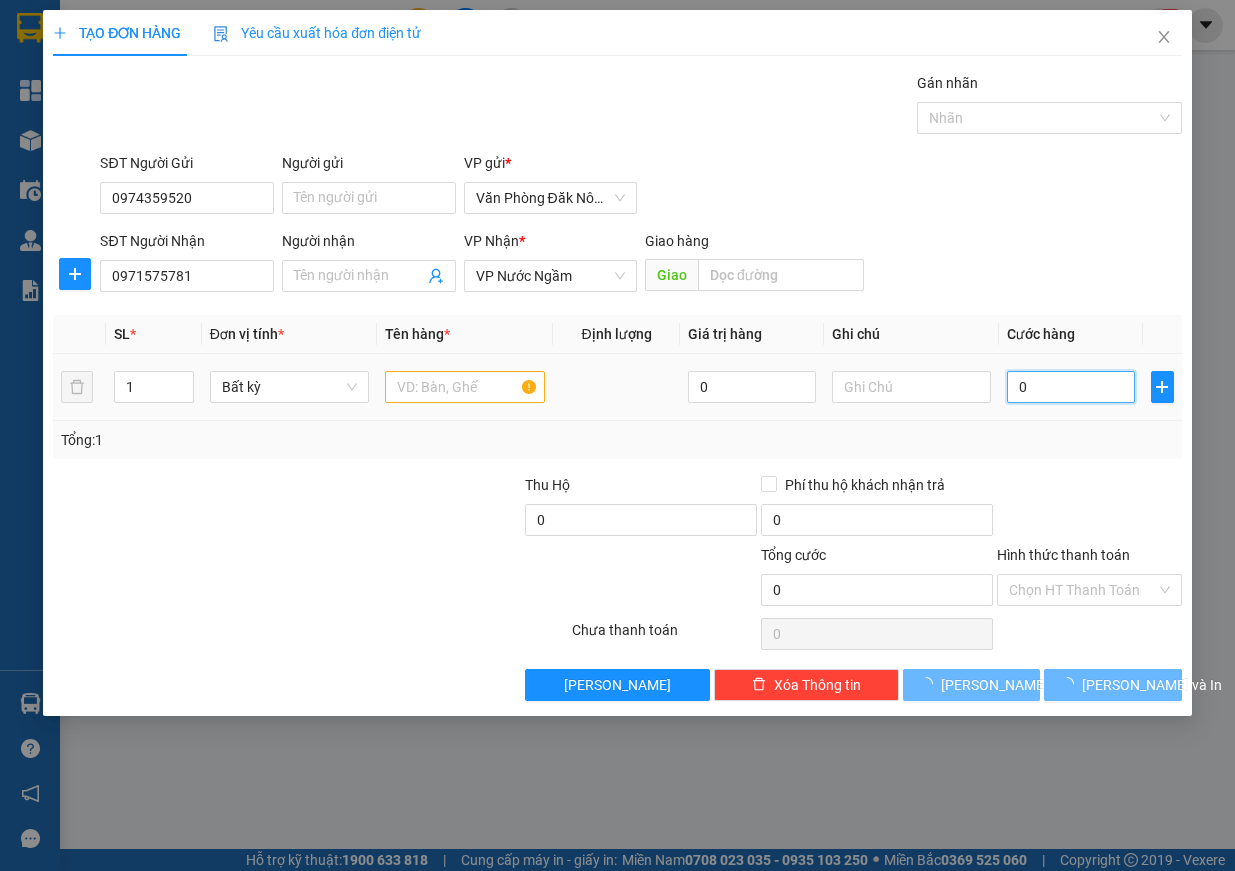 type on "2" 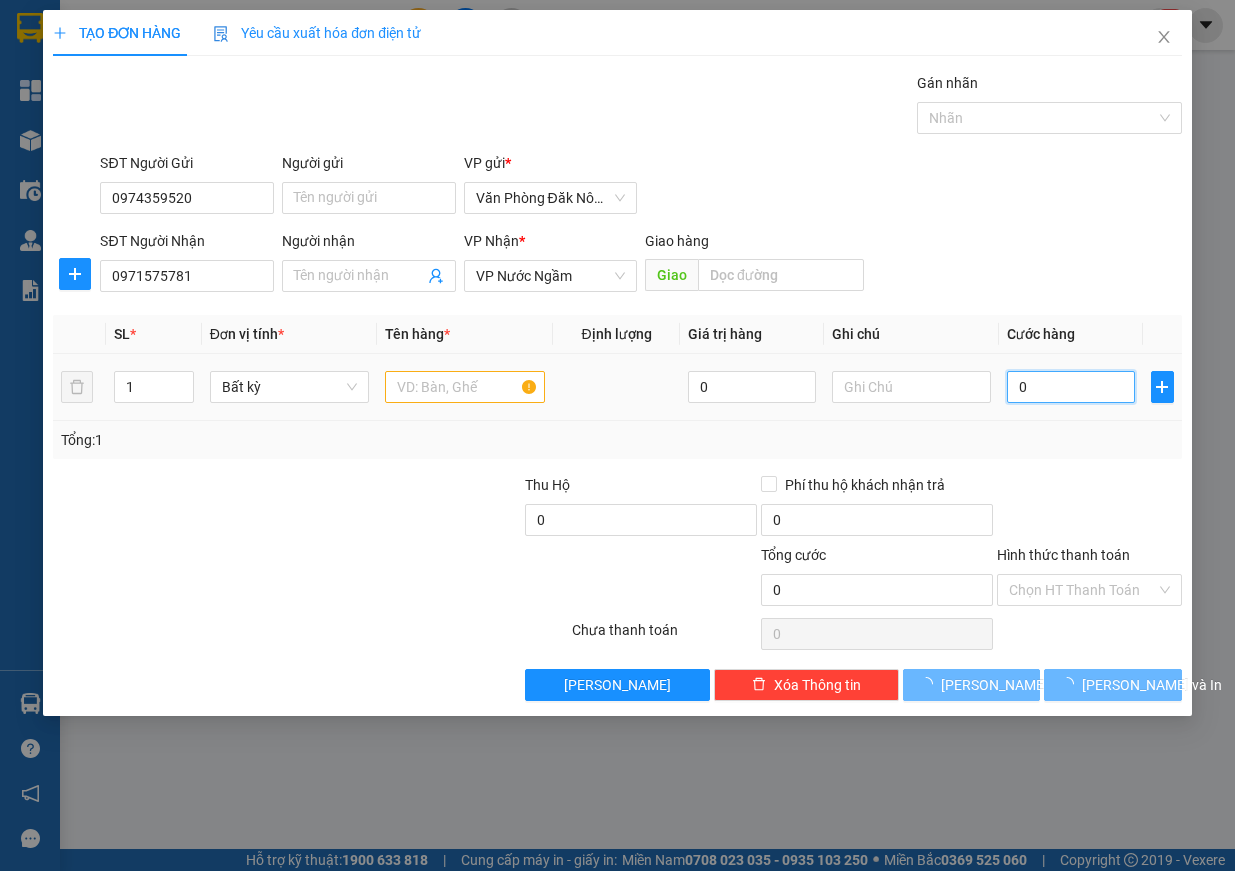 type on "2" 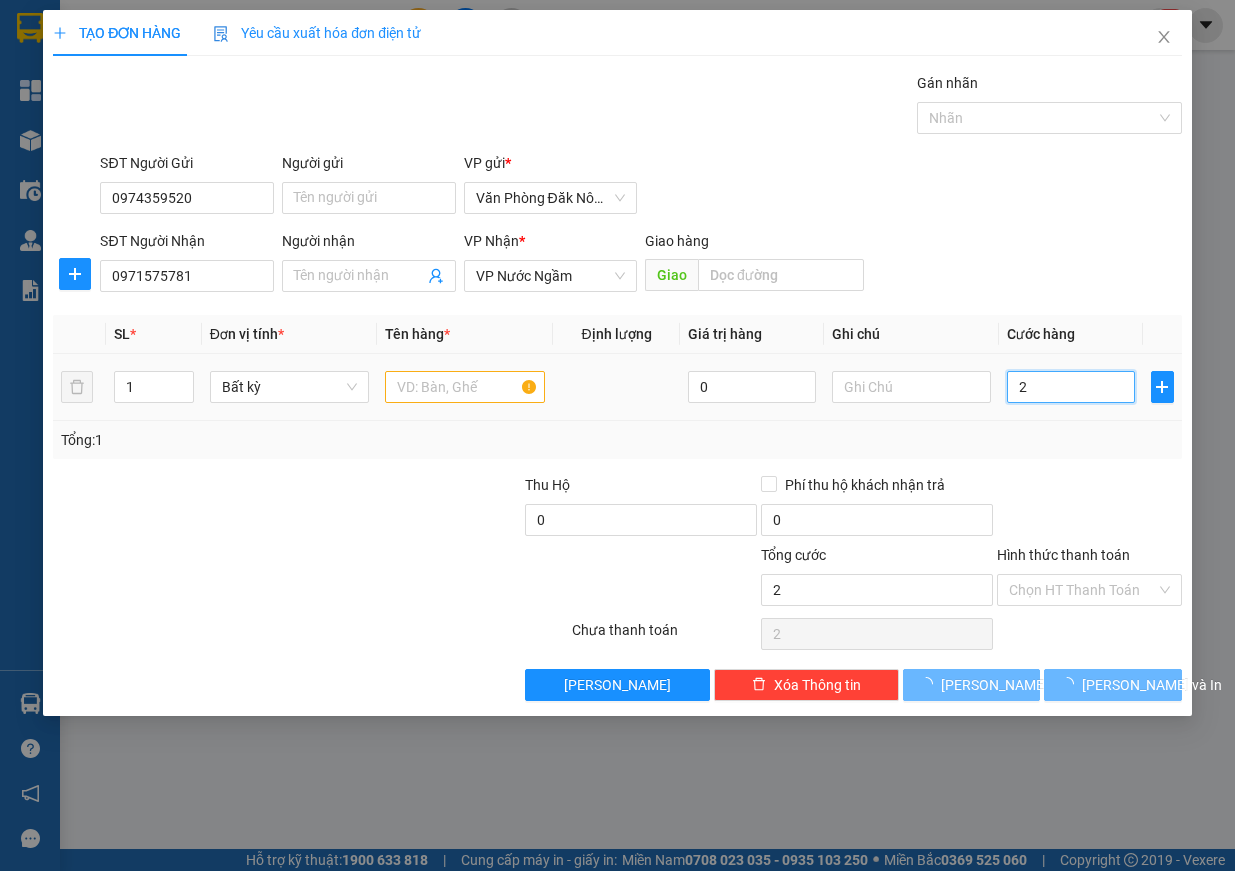 type on "20" 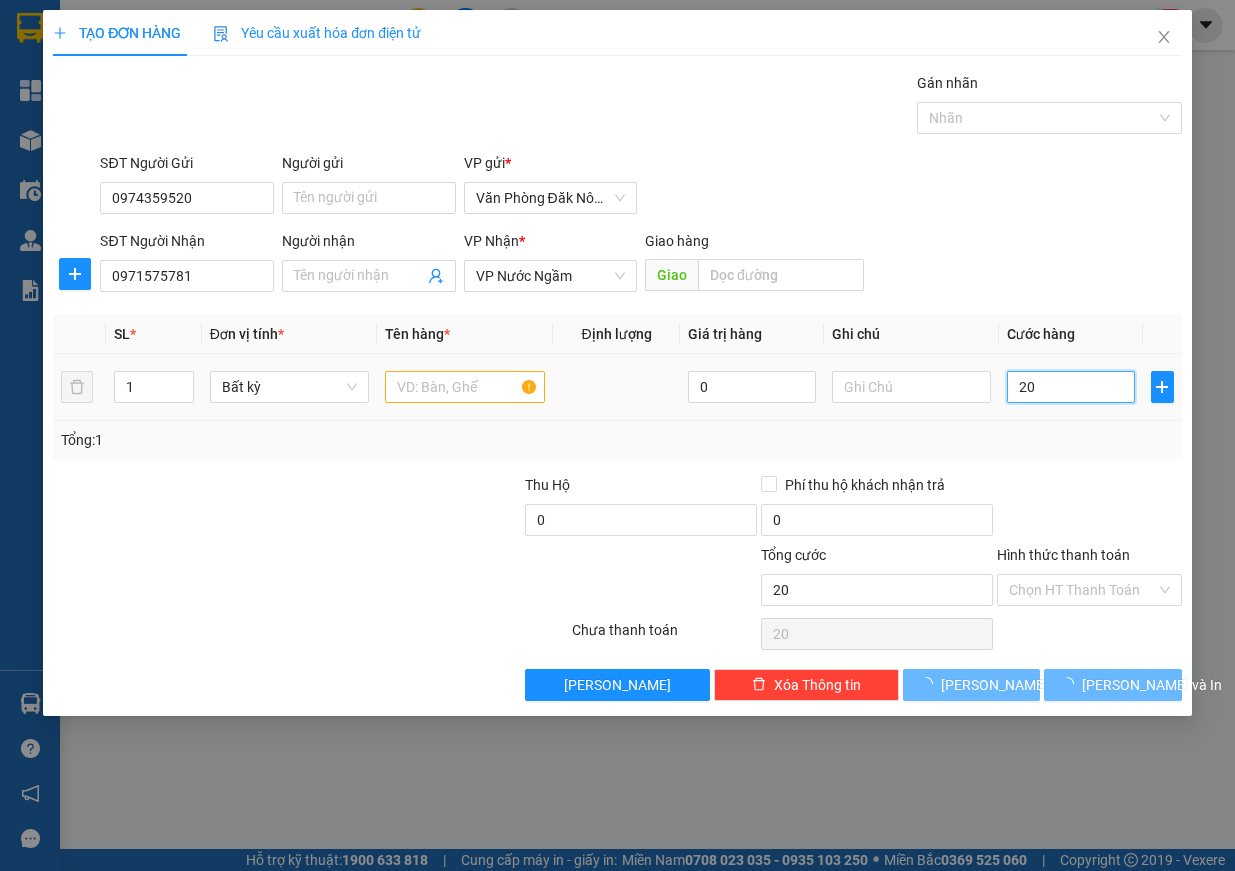 type on "200" 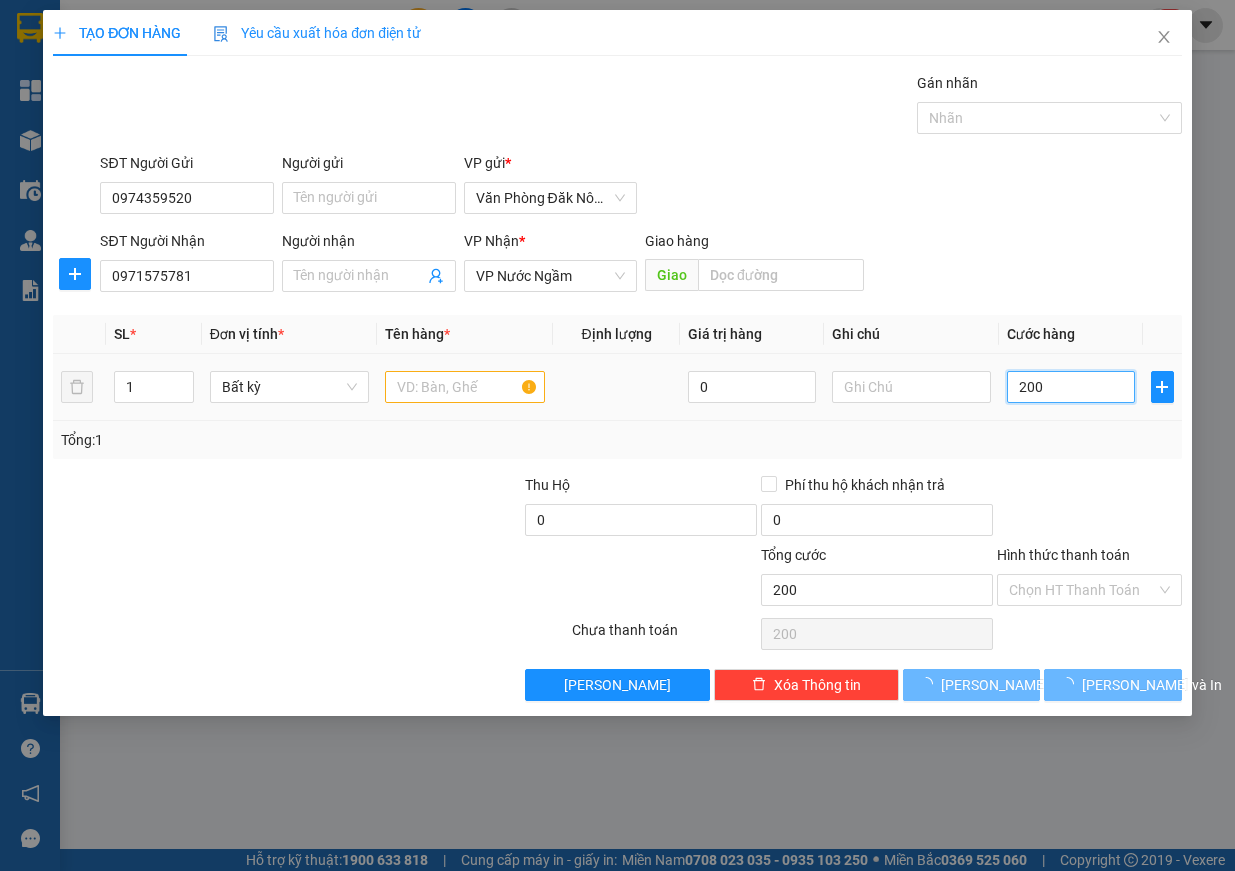 type on "2.000" 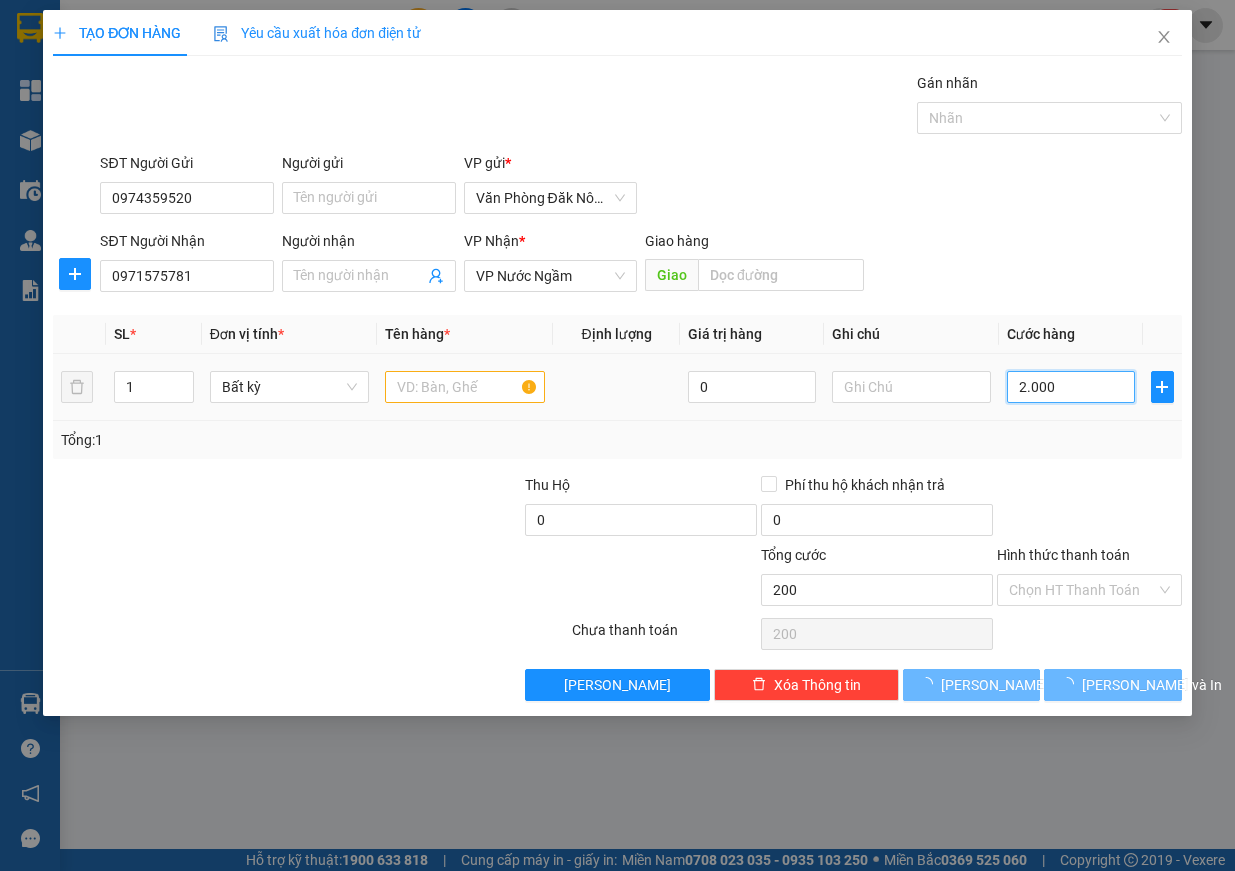 type on "2.000" 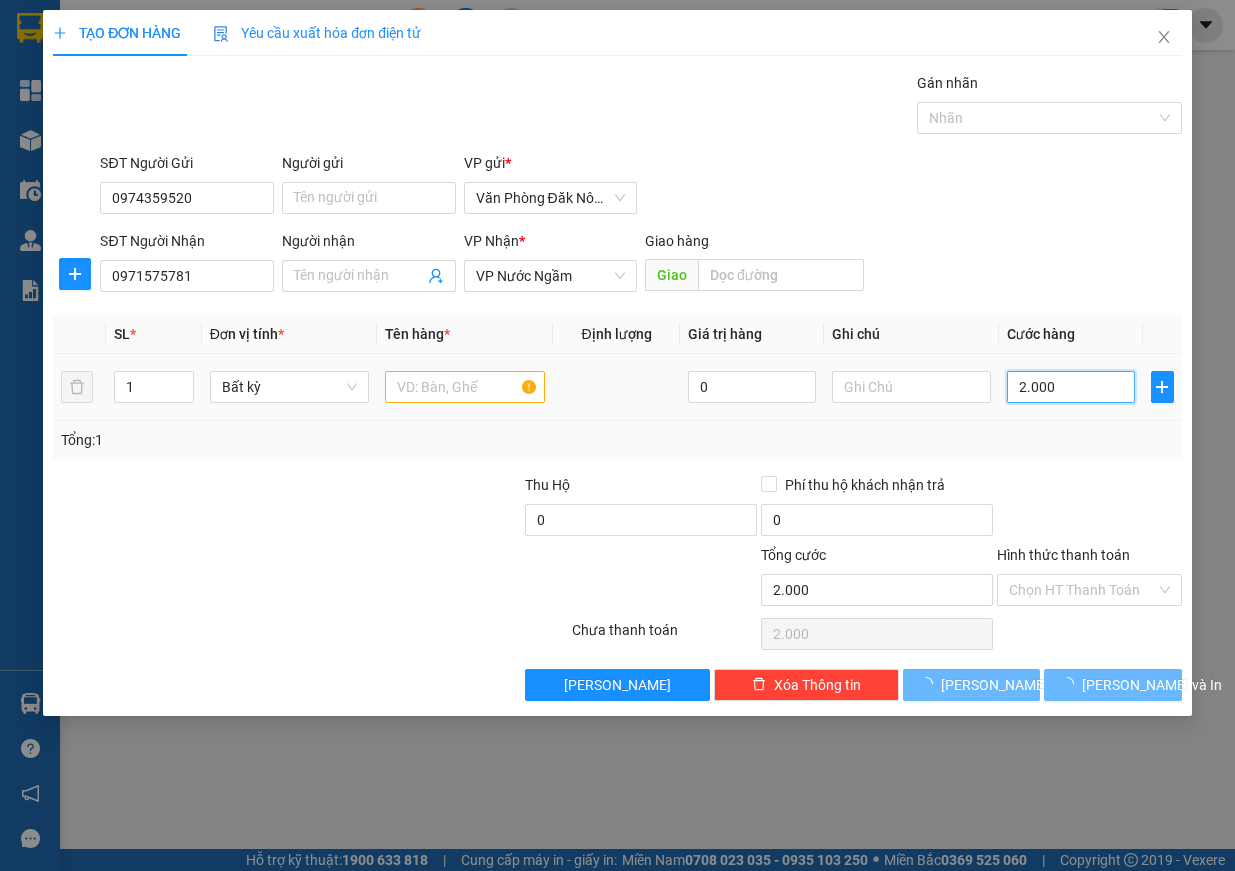 type on "20.000" 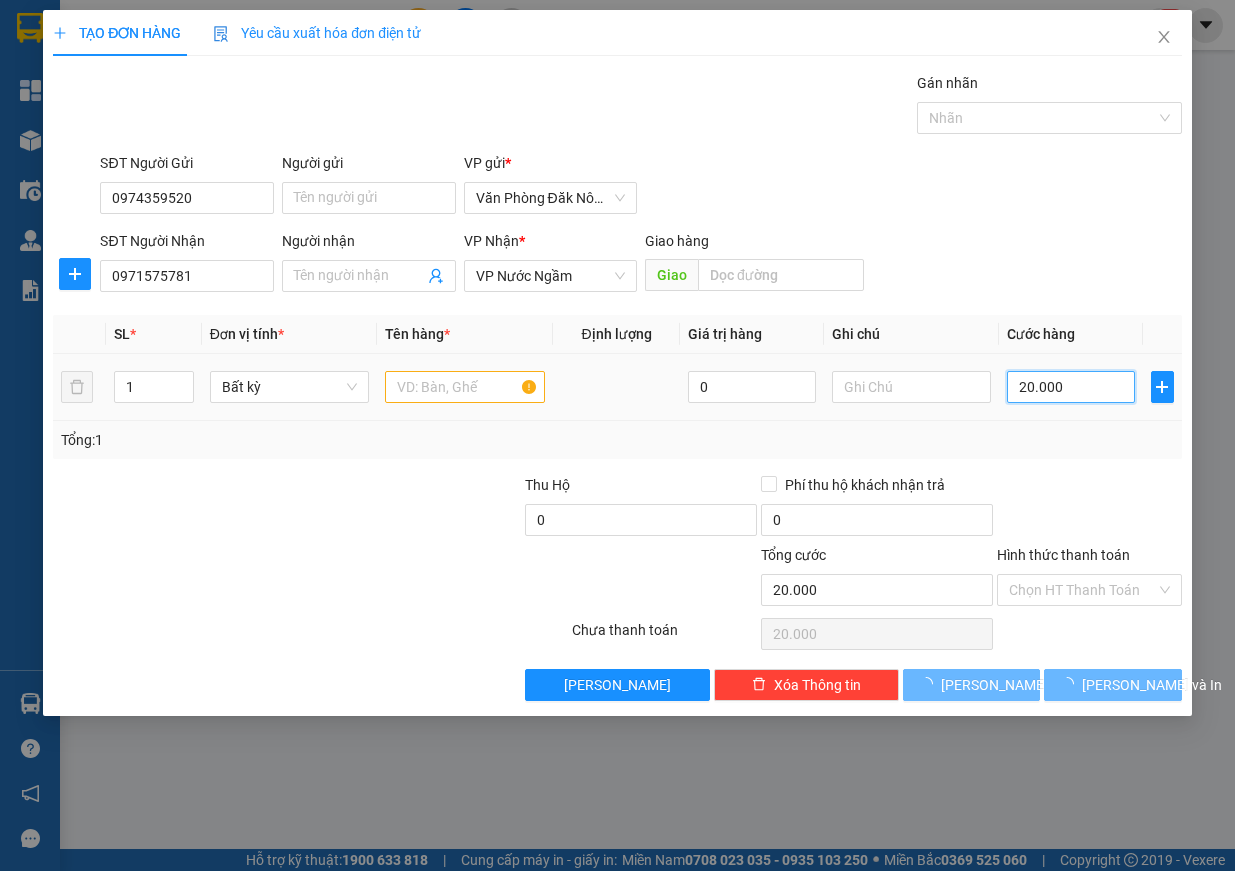 type on "200.000" 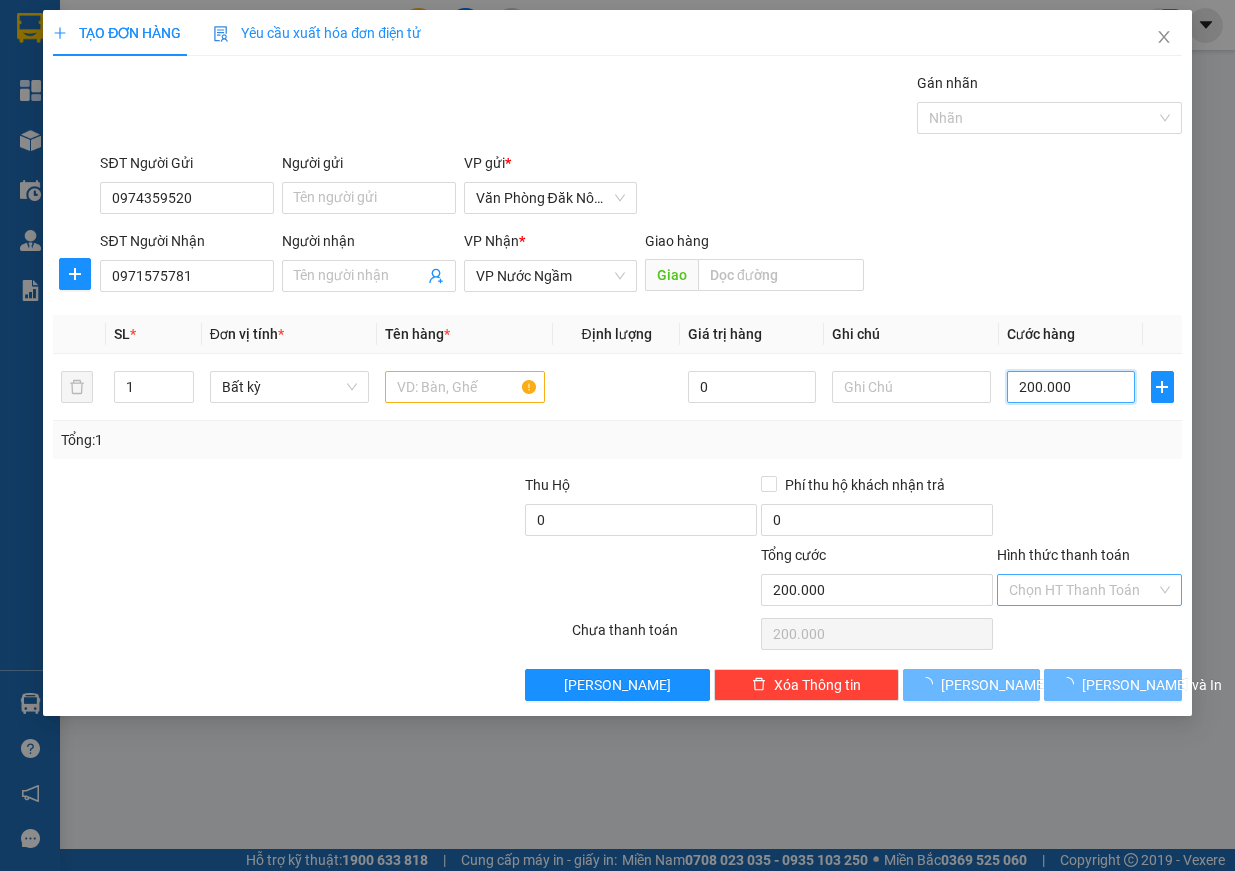 type on "200.000" 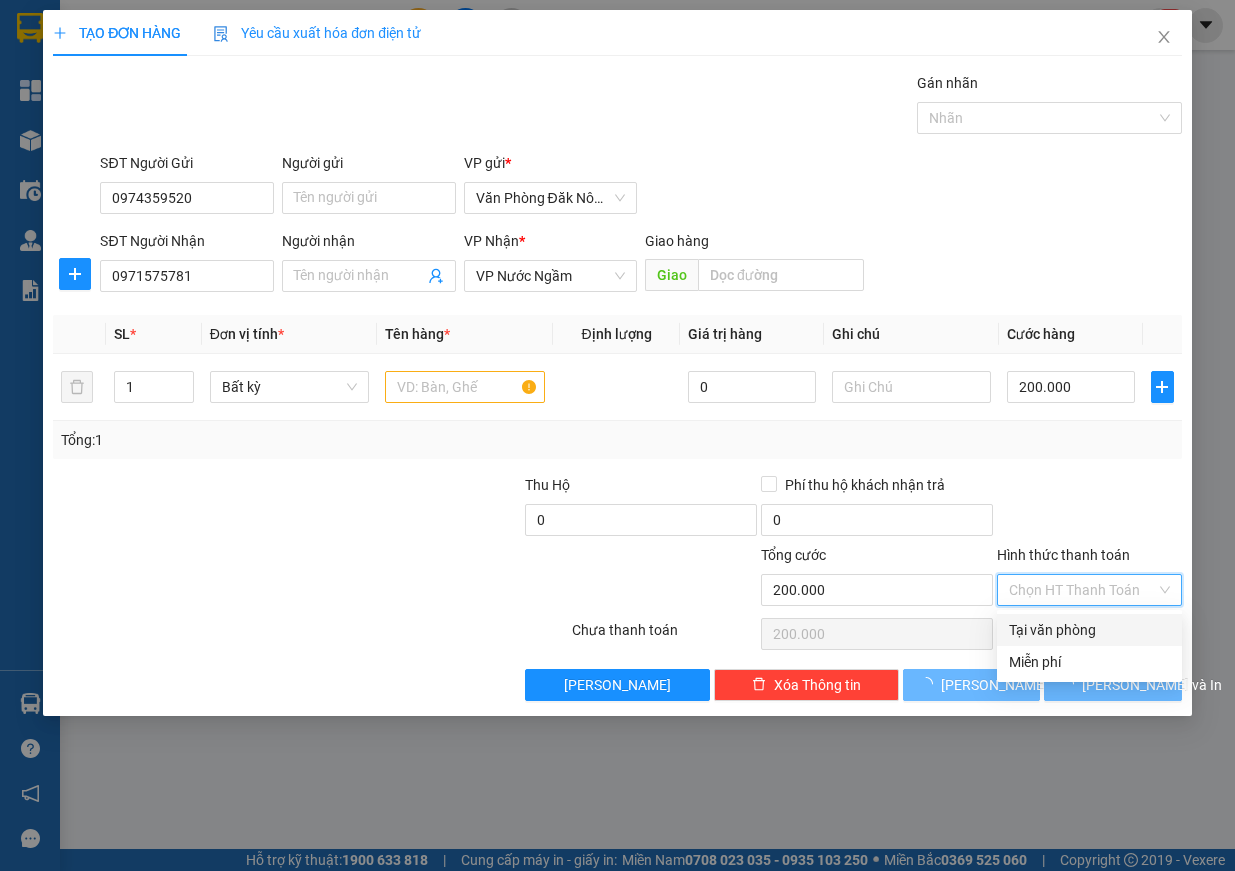 click on "Hình thức thanh toán" at bounding box center [1082, 590] 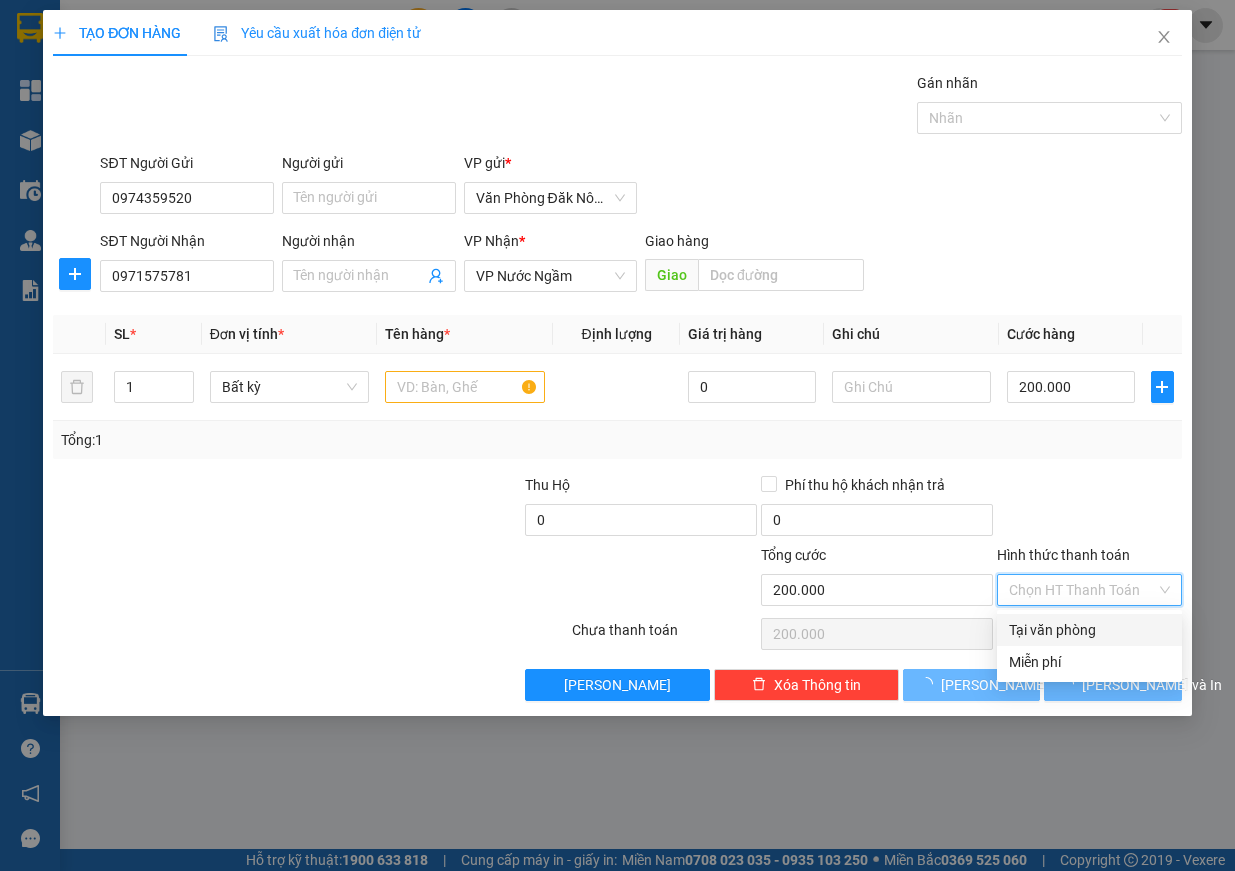 click on "Tại văn phòng" at bounding box center (1089, 630) 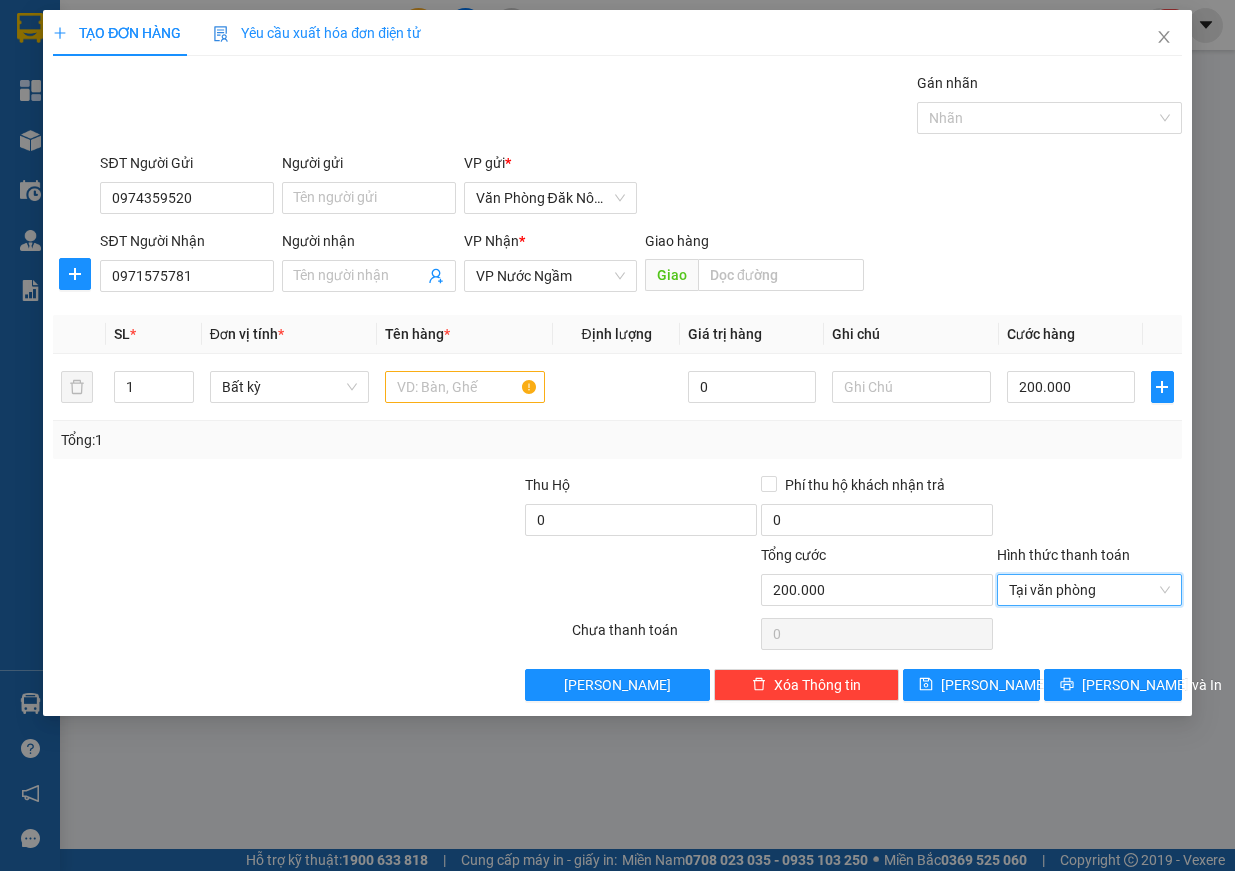 type on "0" 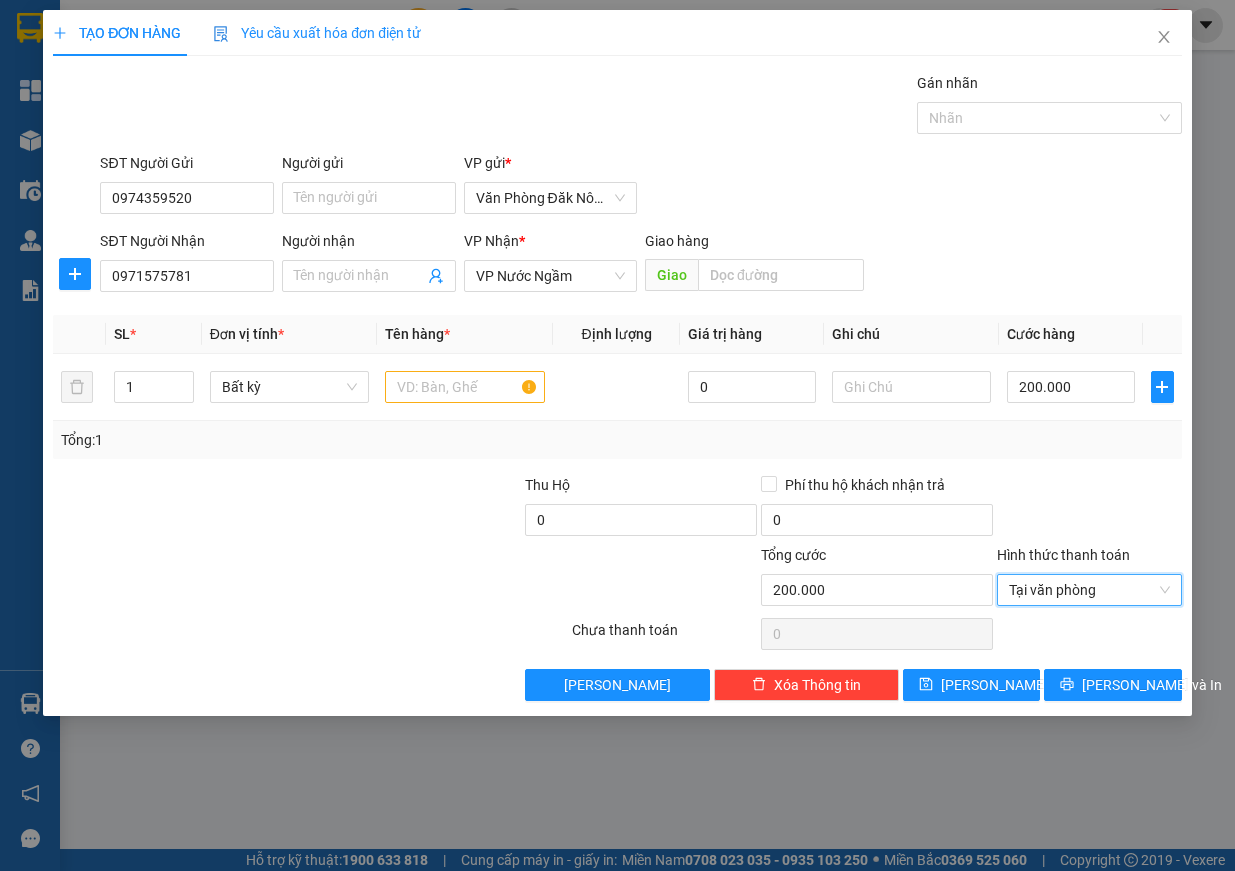 type on "0" 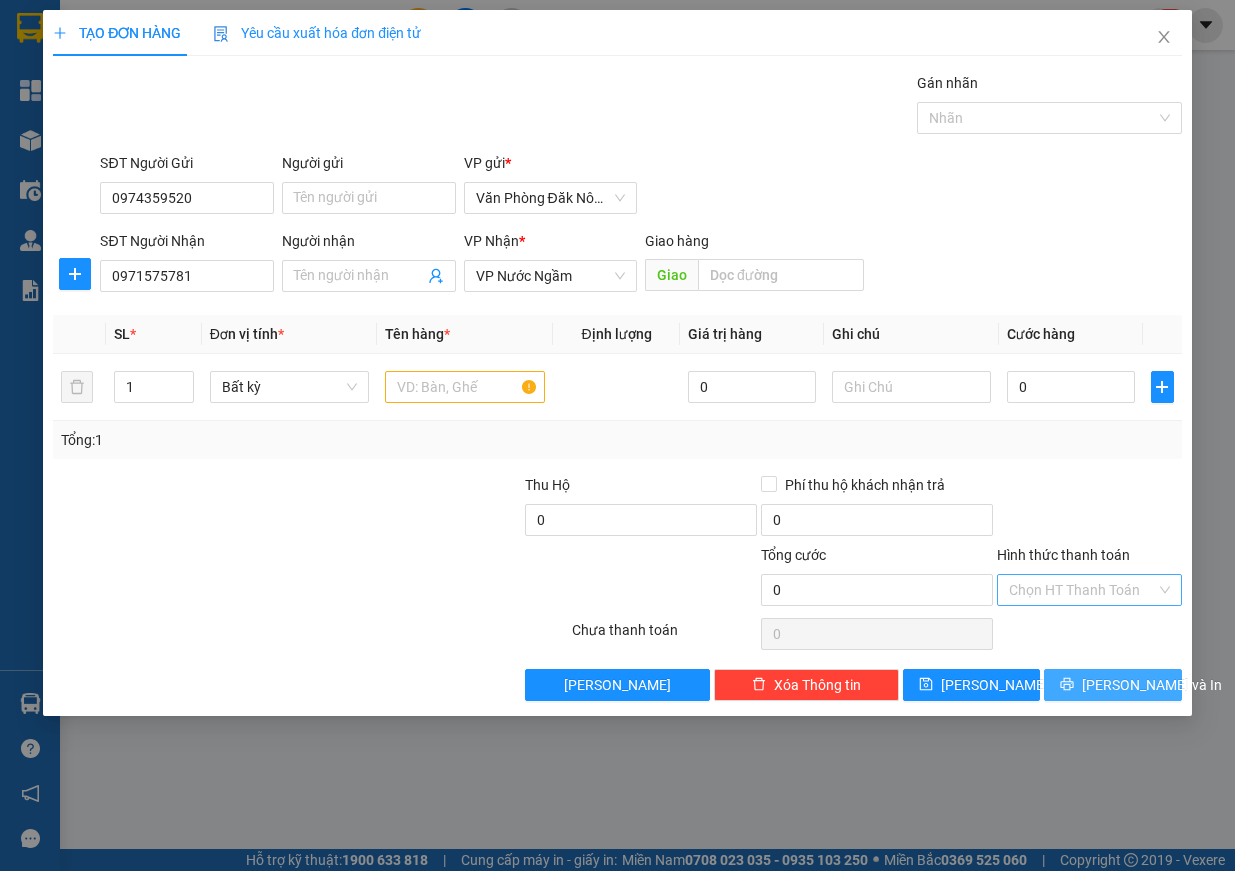 click on "[PERSON_NAME] và In" at bounding box center (1152, 685) 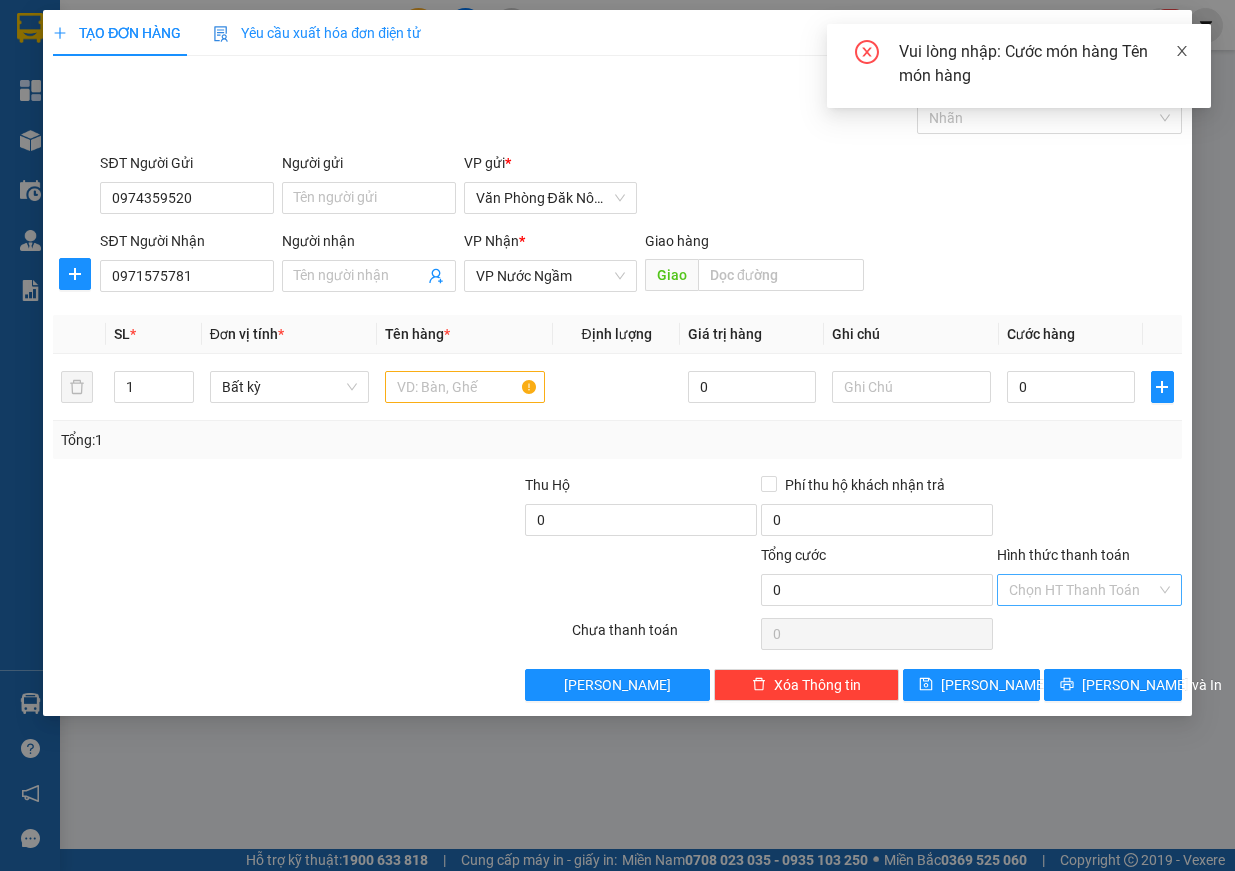 click 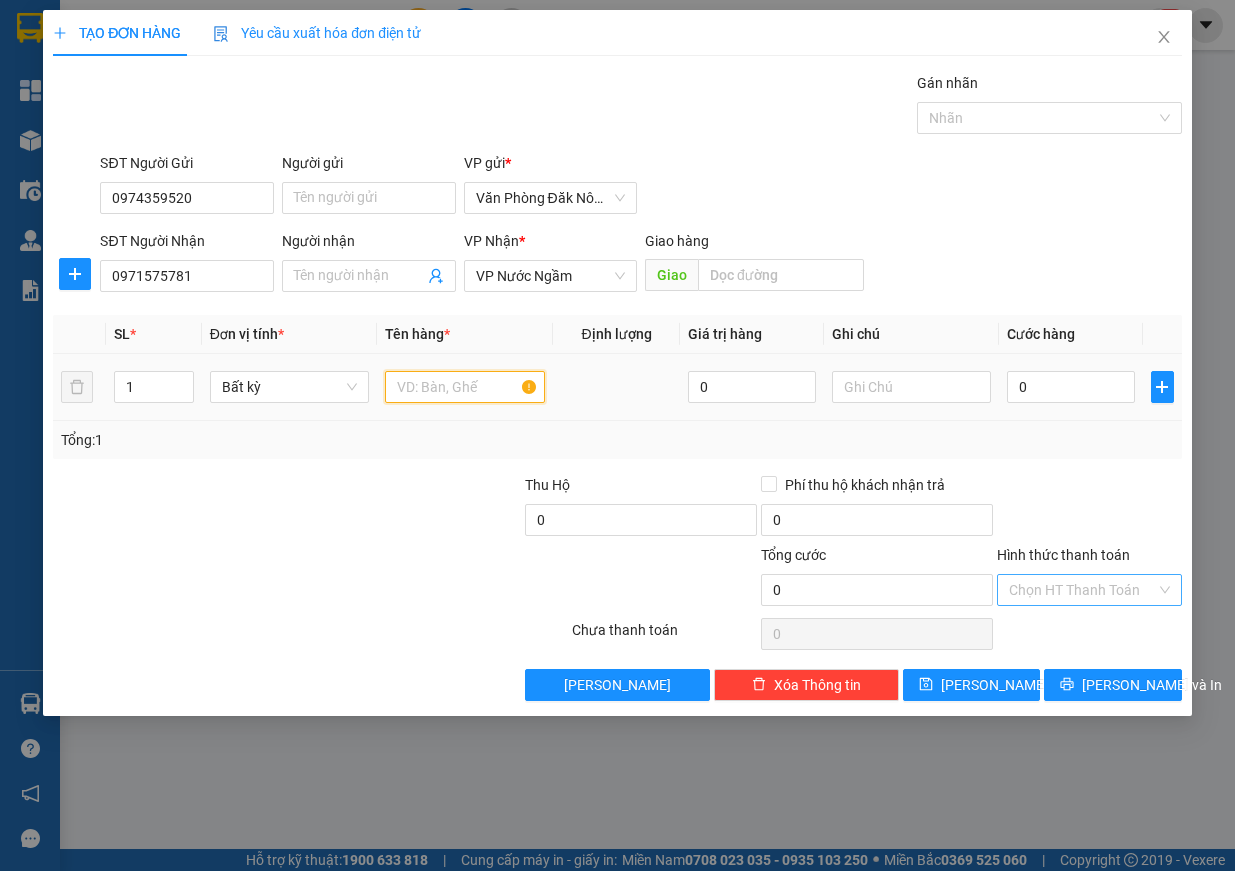 click at bounding box center (465, 387) 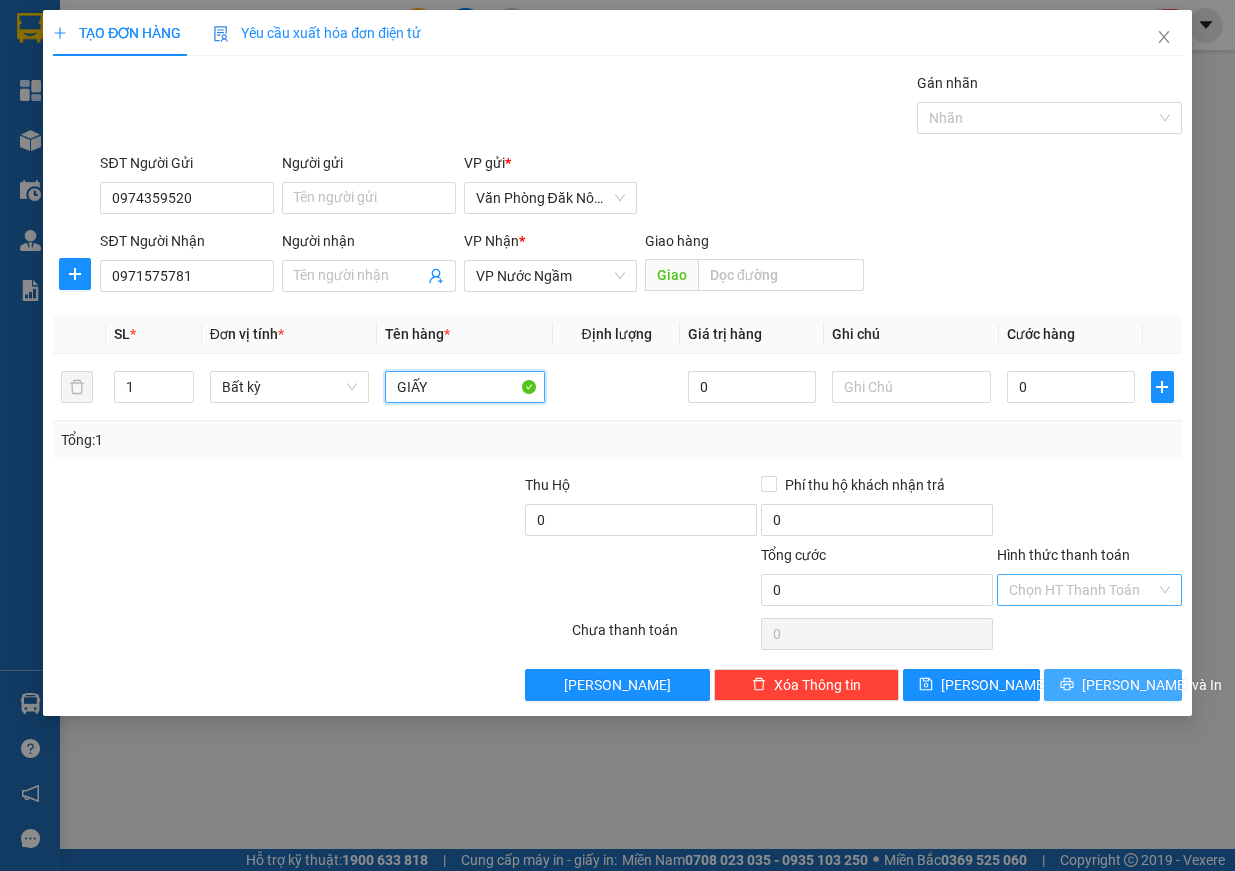 type on "GIẤY" 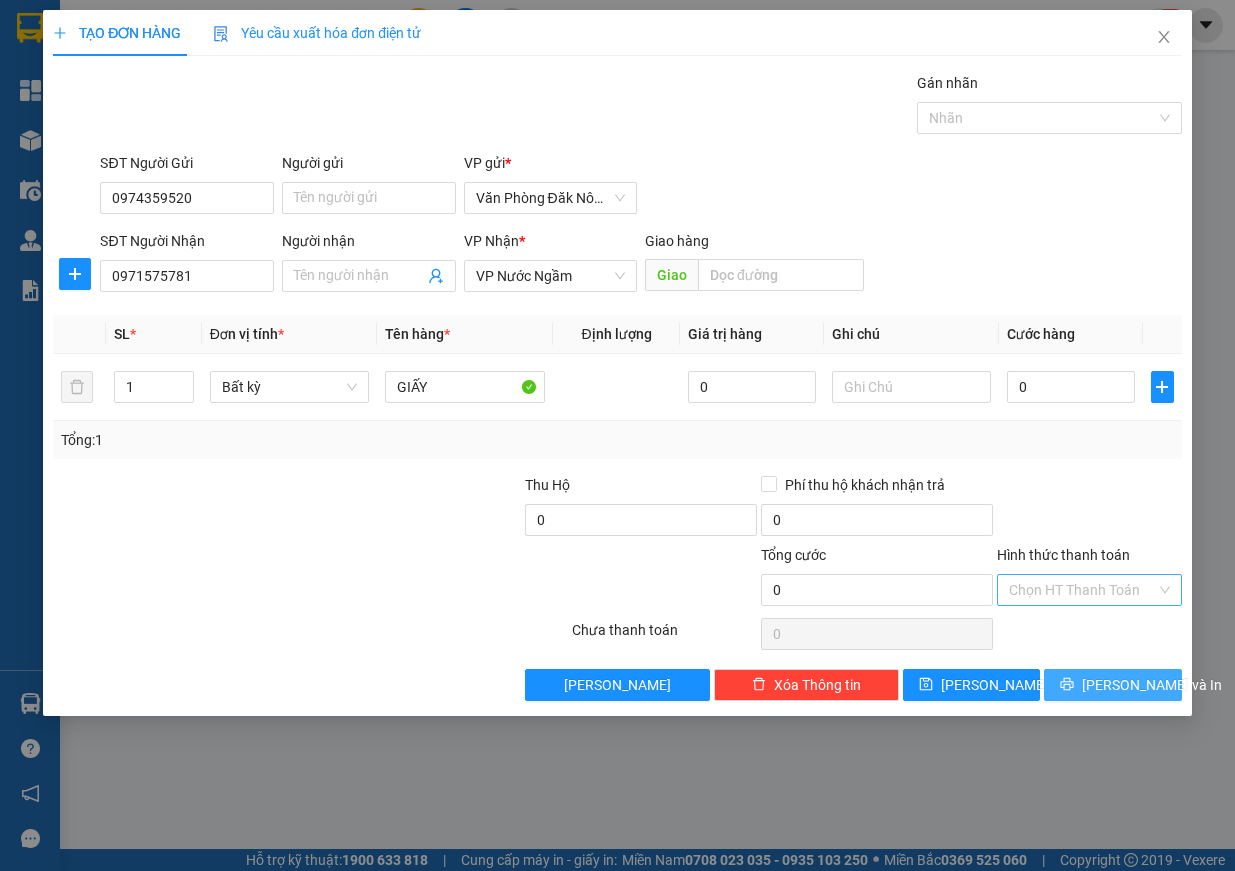 click on "[PERSON_NAME] và In" at bounding box center [1152, 685] 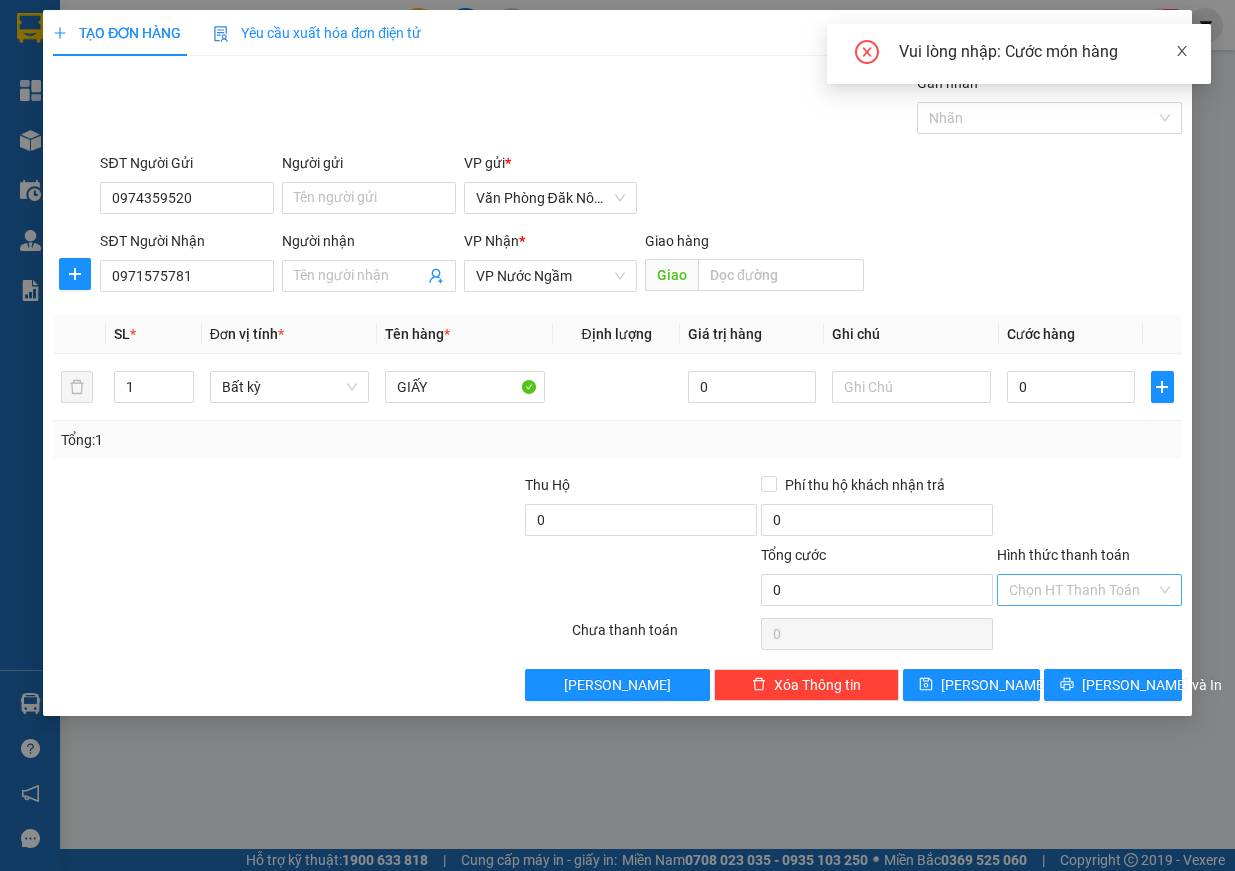 click at bounding box center [1182, 51] 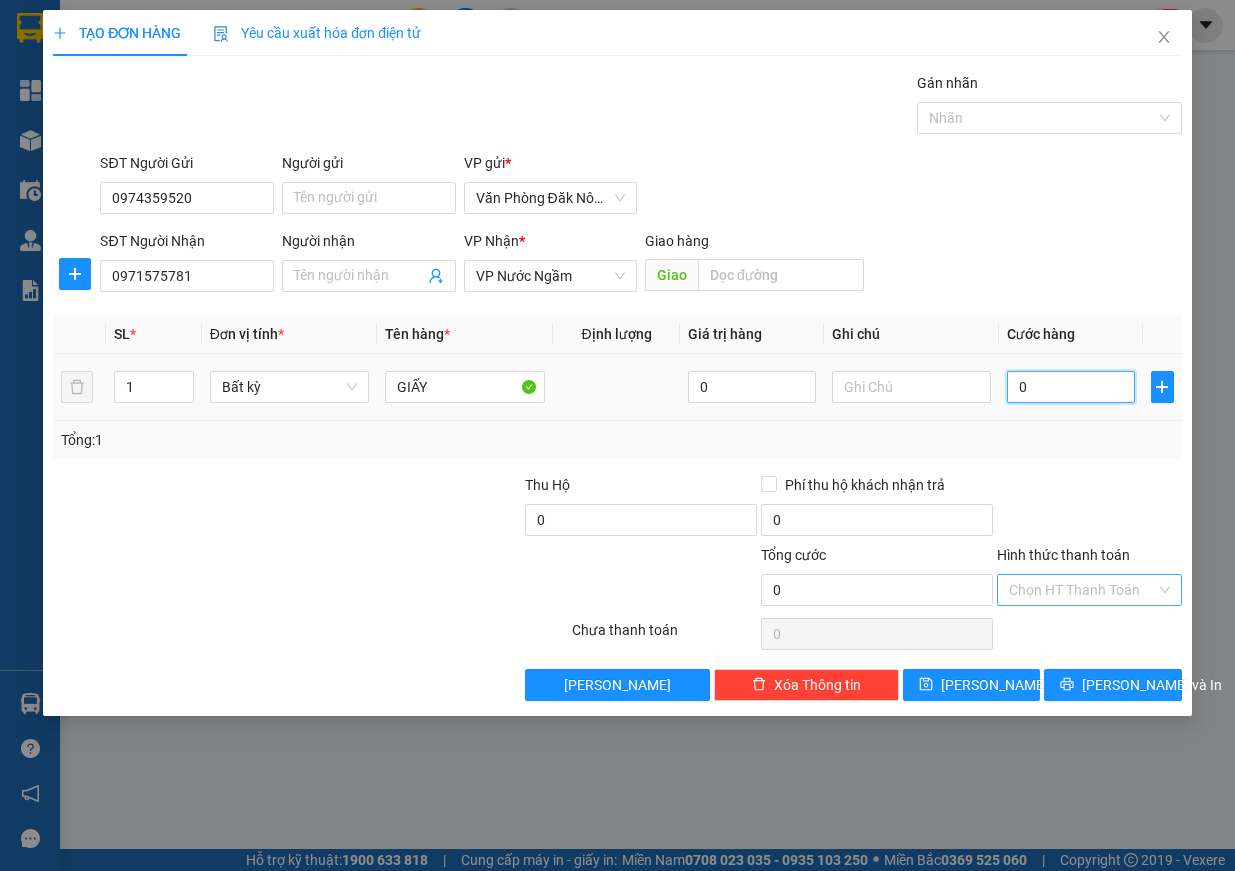 click on "0" at bounding box center (1071, 387) 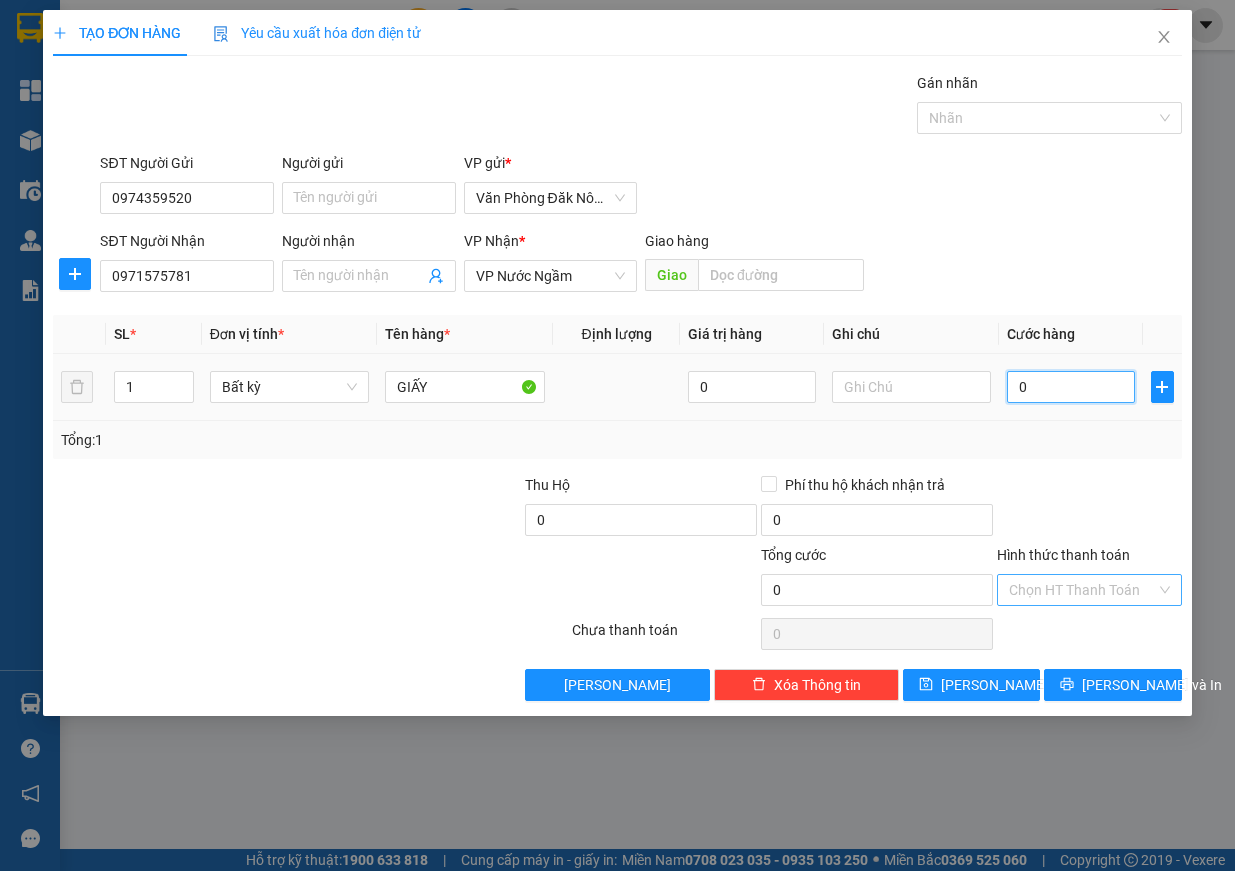 type on "2" 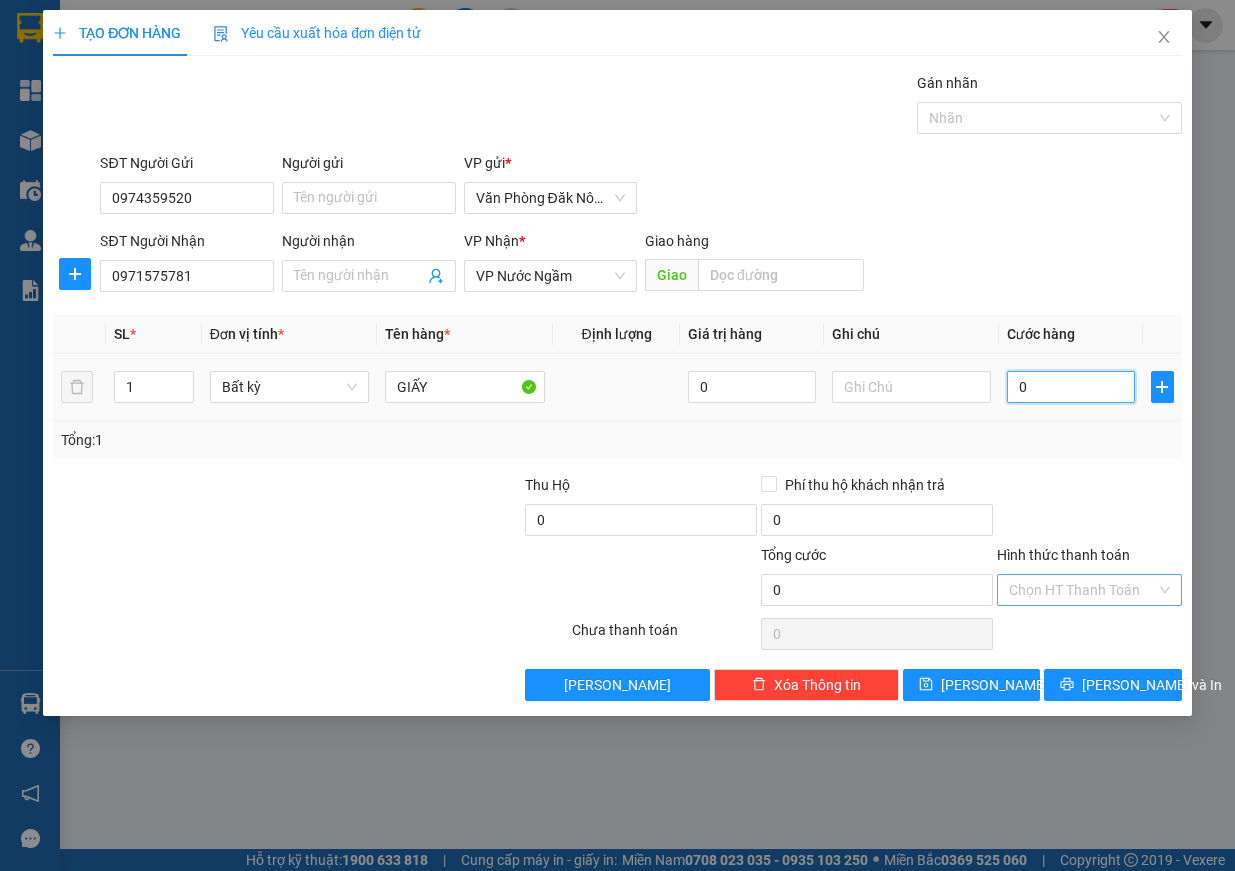 type on "2" 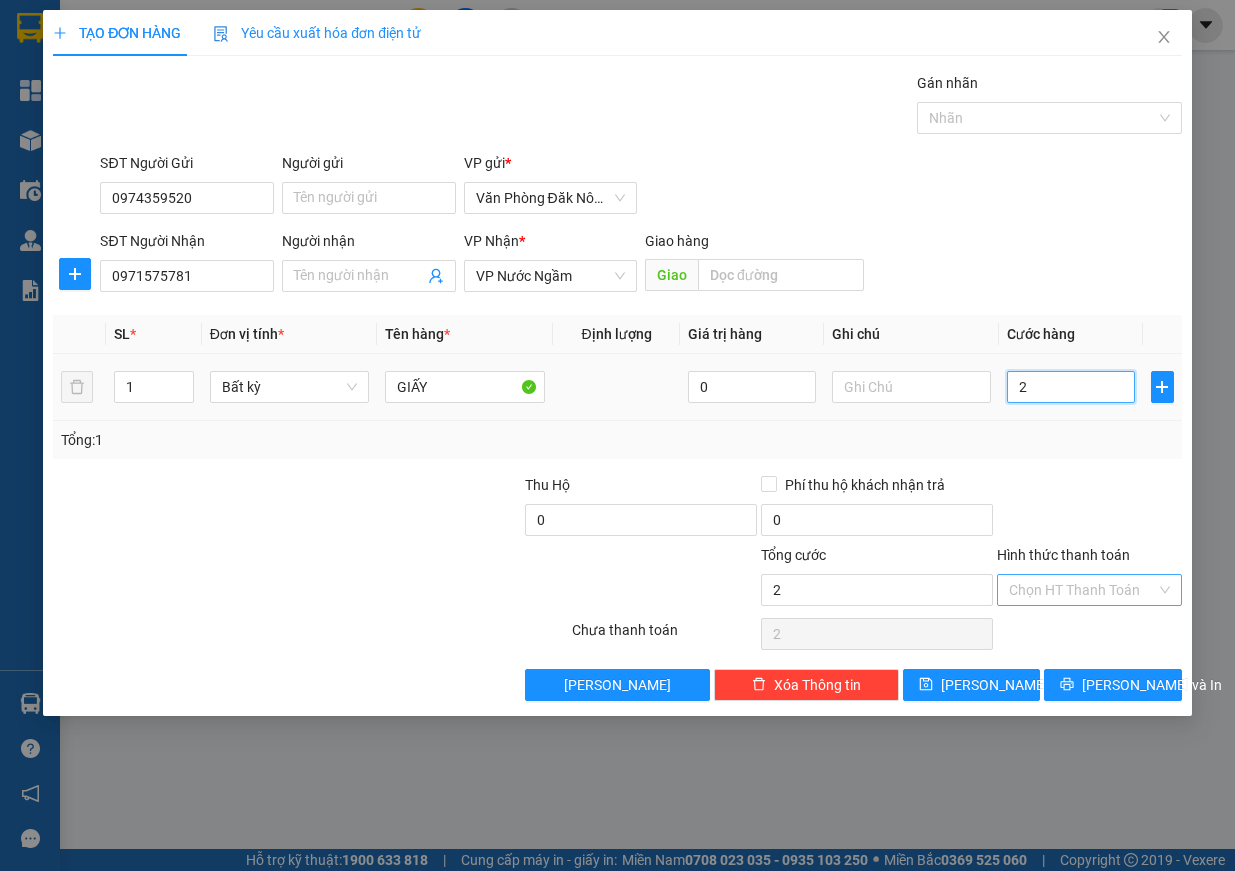 type on "20" 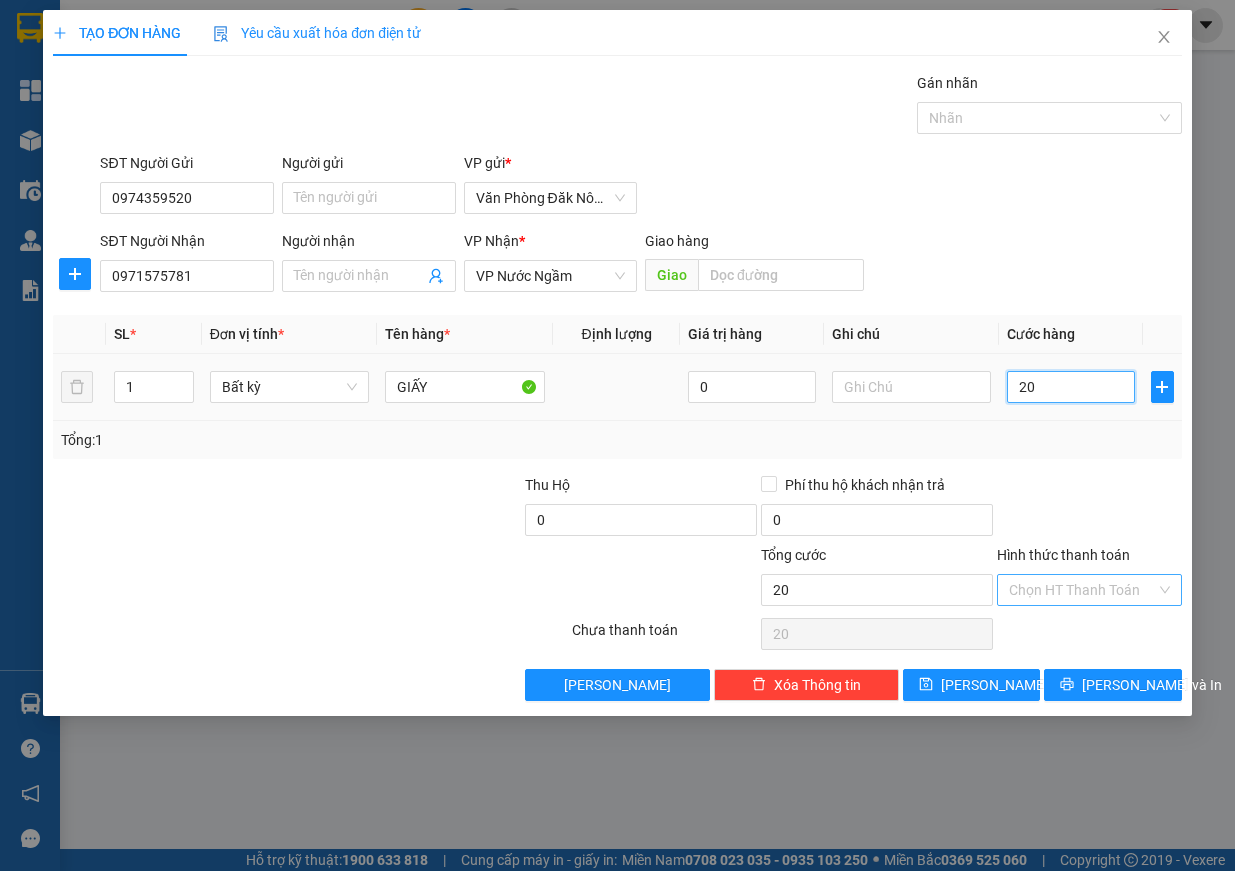 type on "200" 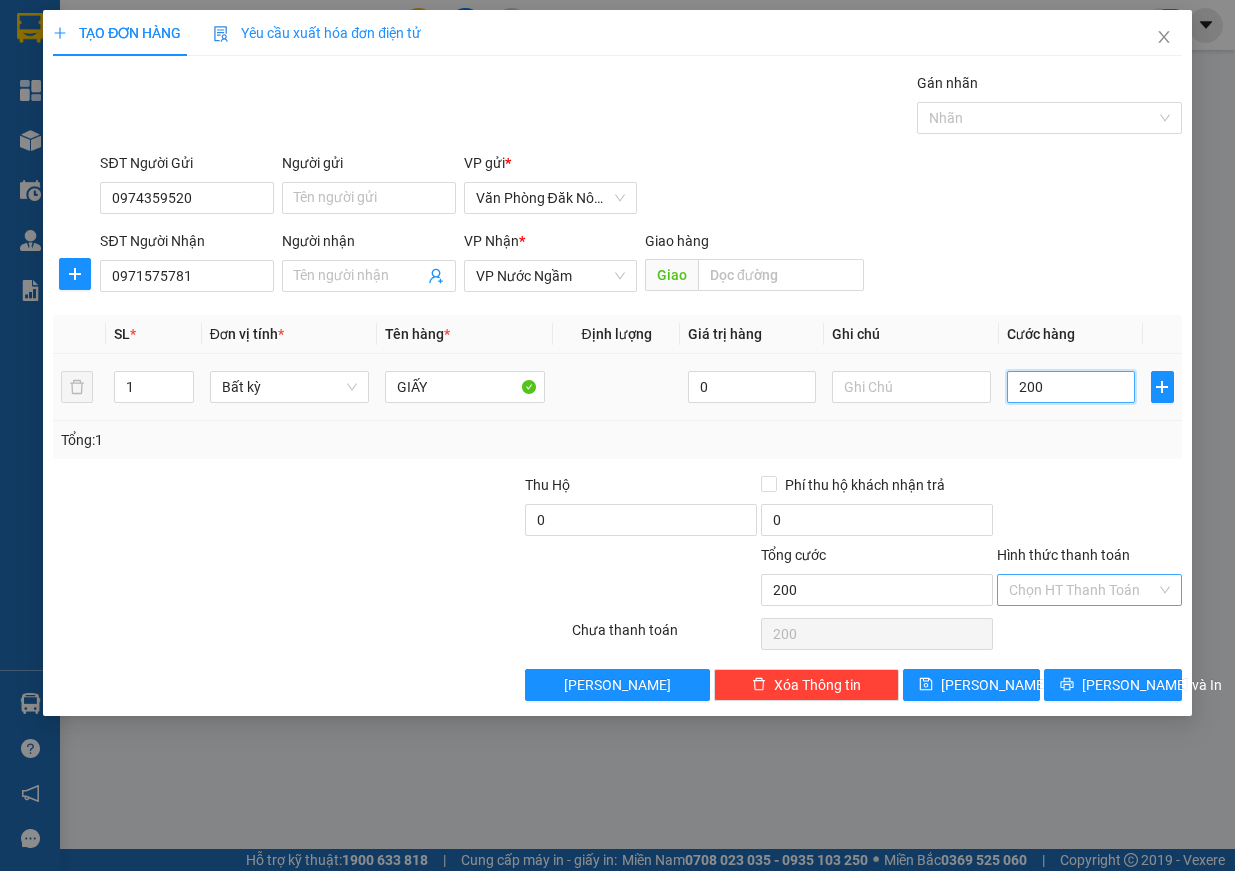 type on "2.000" 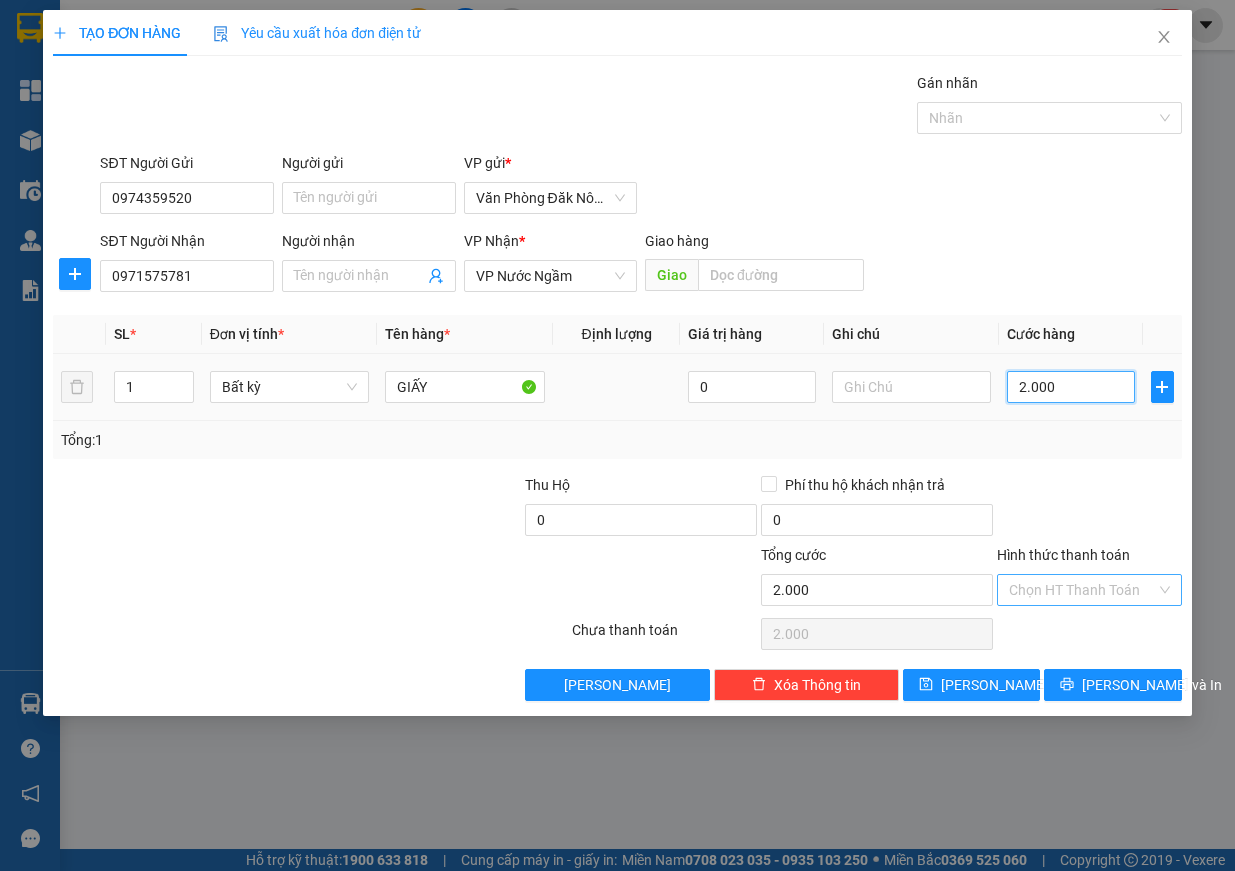 type on "20.000" 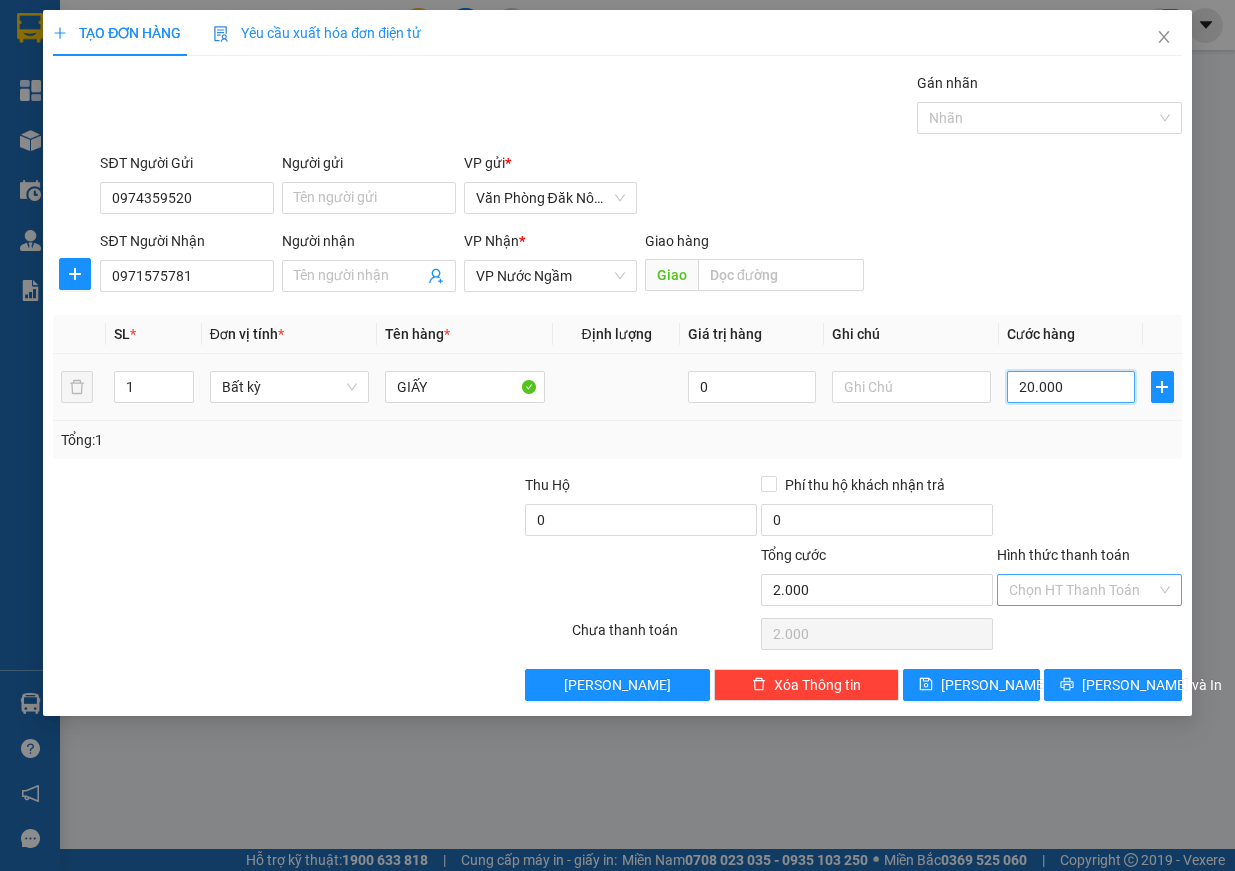 type on "20.000" 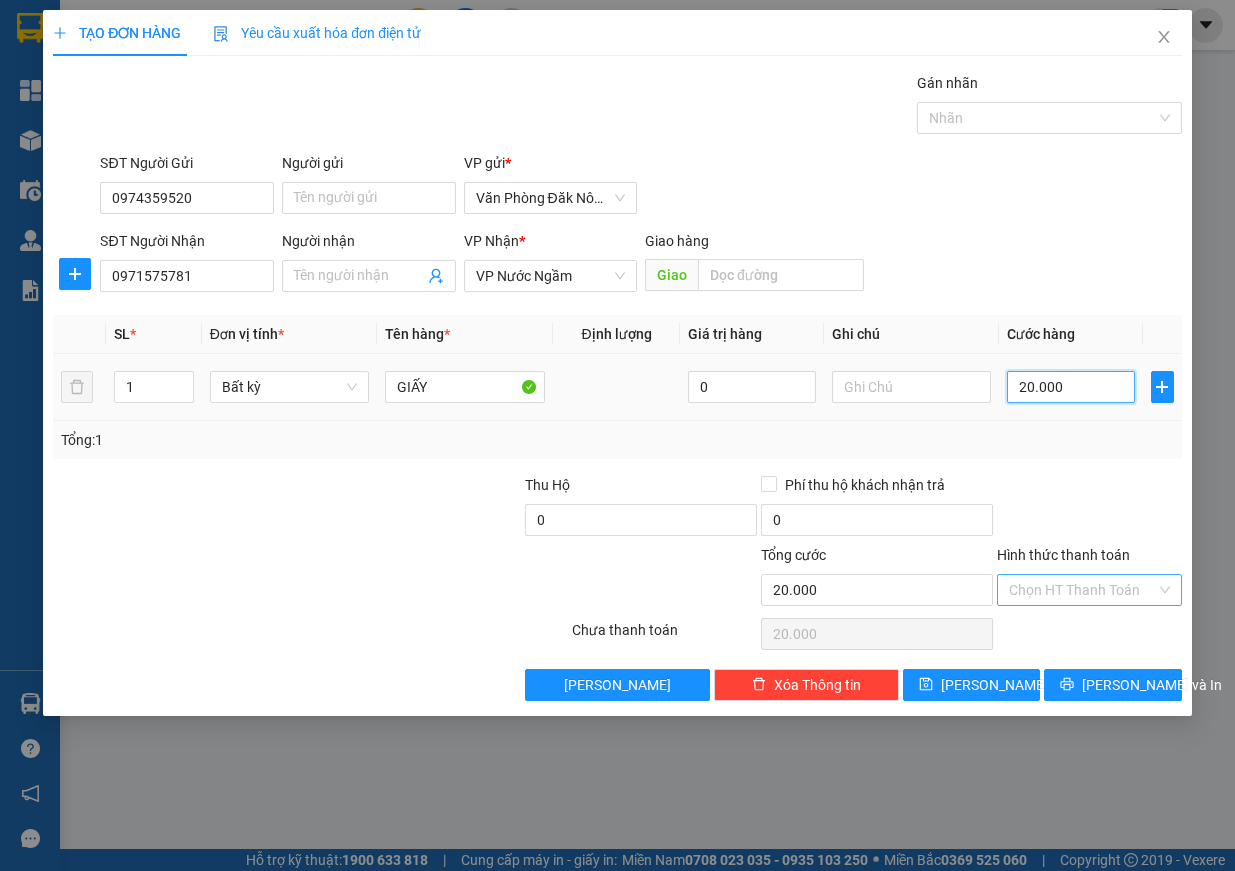 type on "200.000" 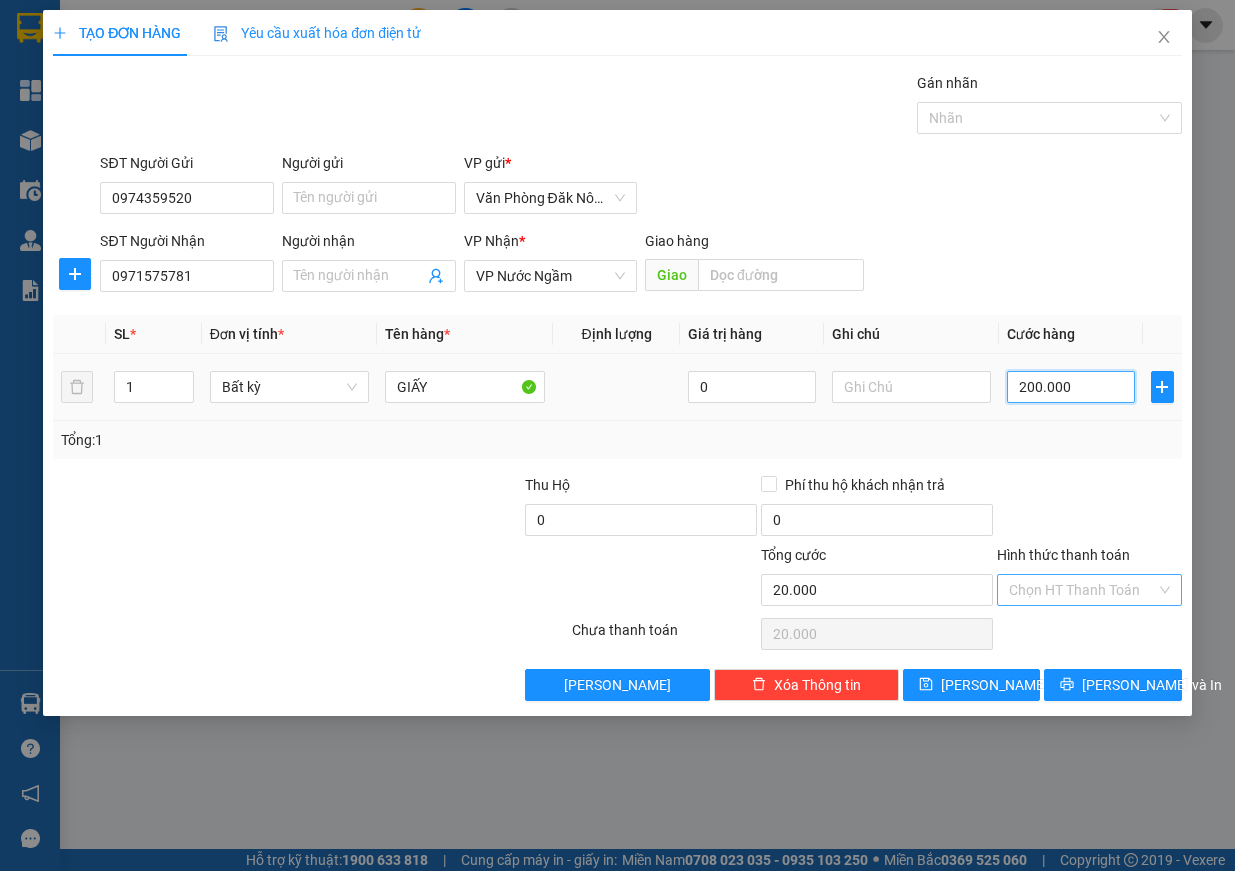 type on "200.000" 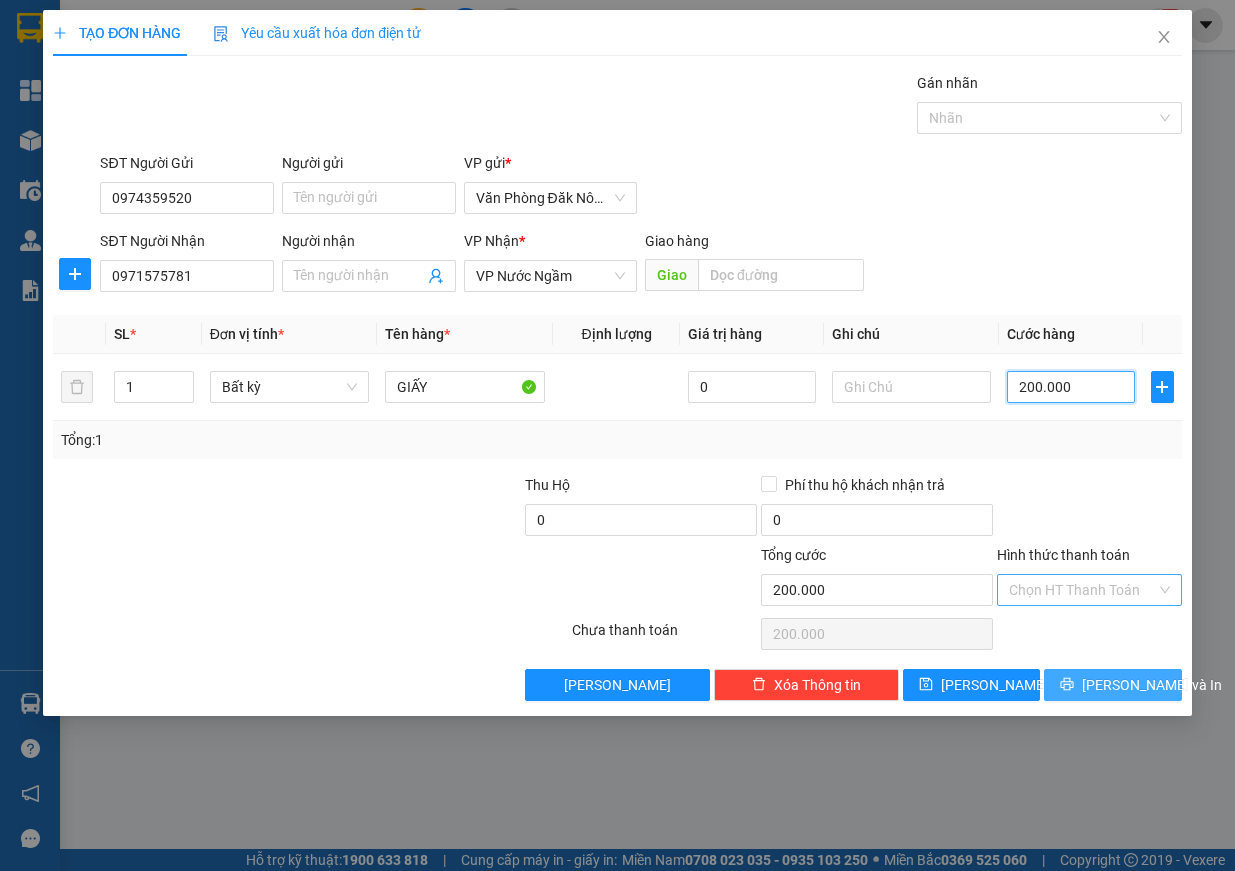 type on "200.000" 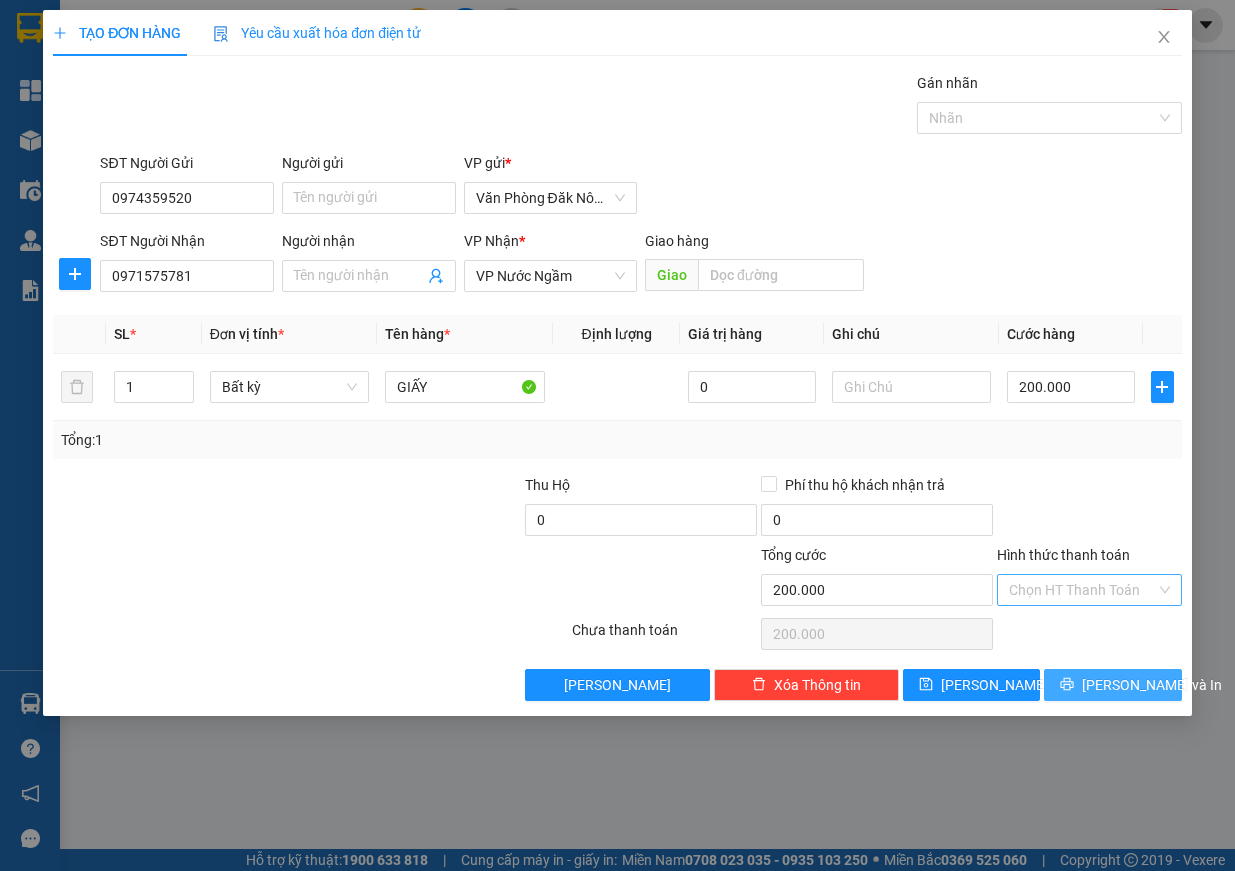 click on "[PERSON_NAME] và In" at bounding box center (1113, 685) 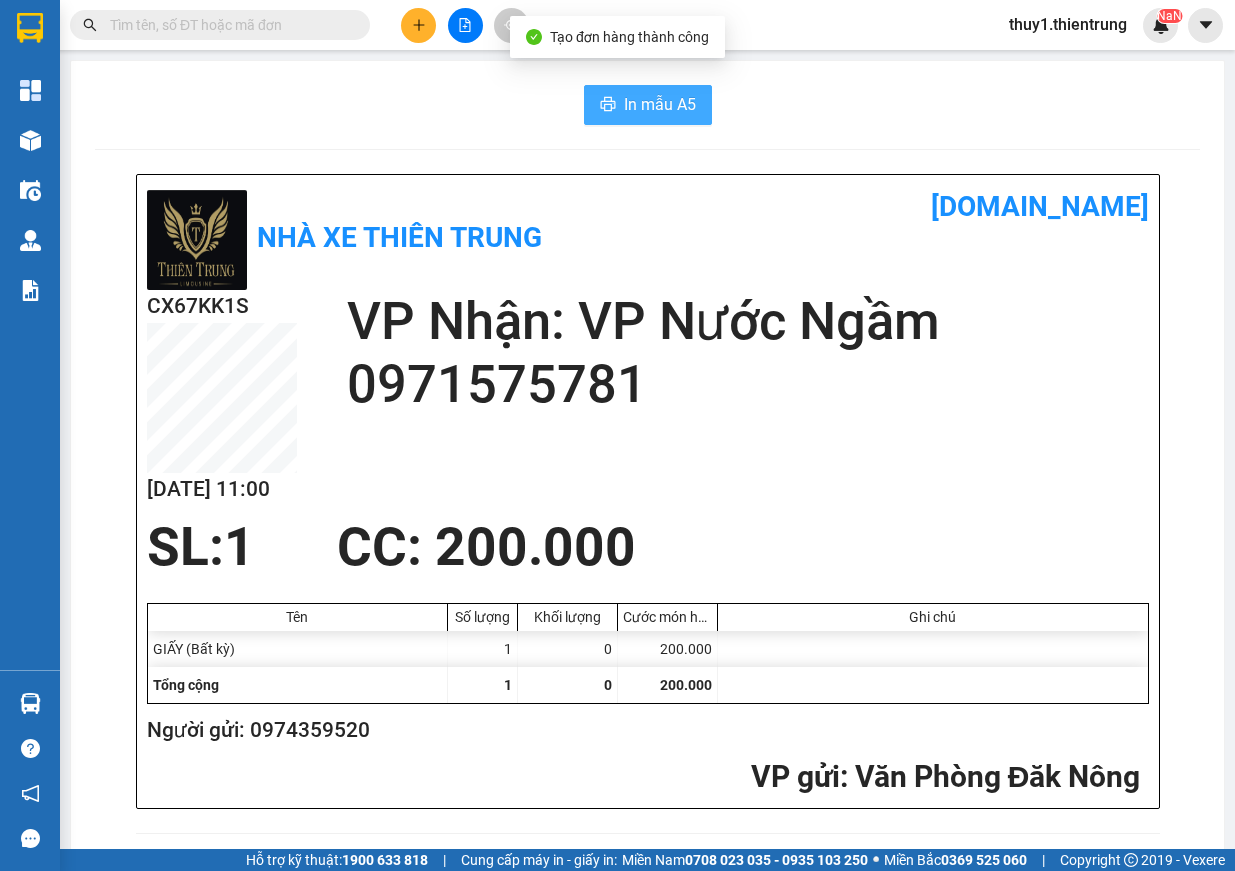 click on "In mẫu A5" at bounding box center [660, 104] 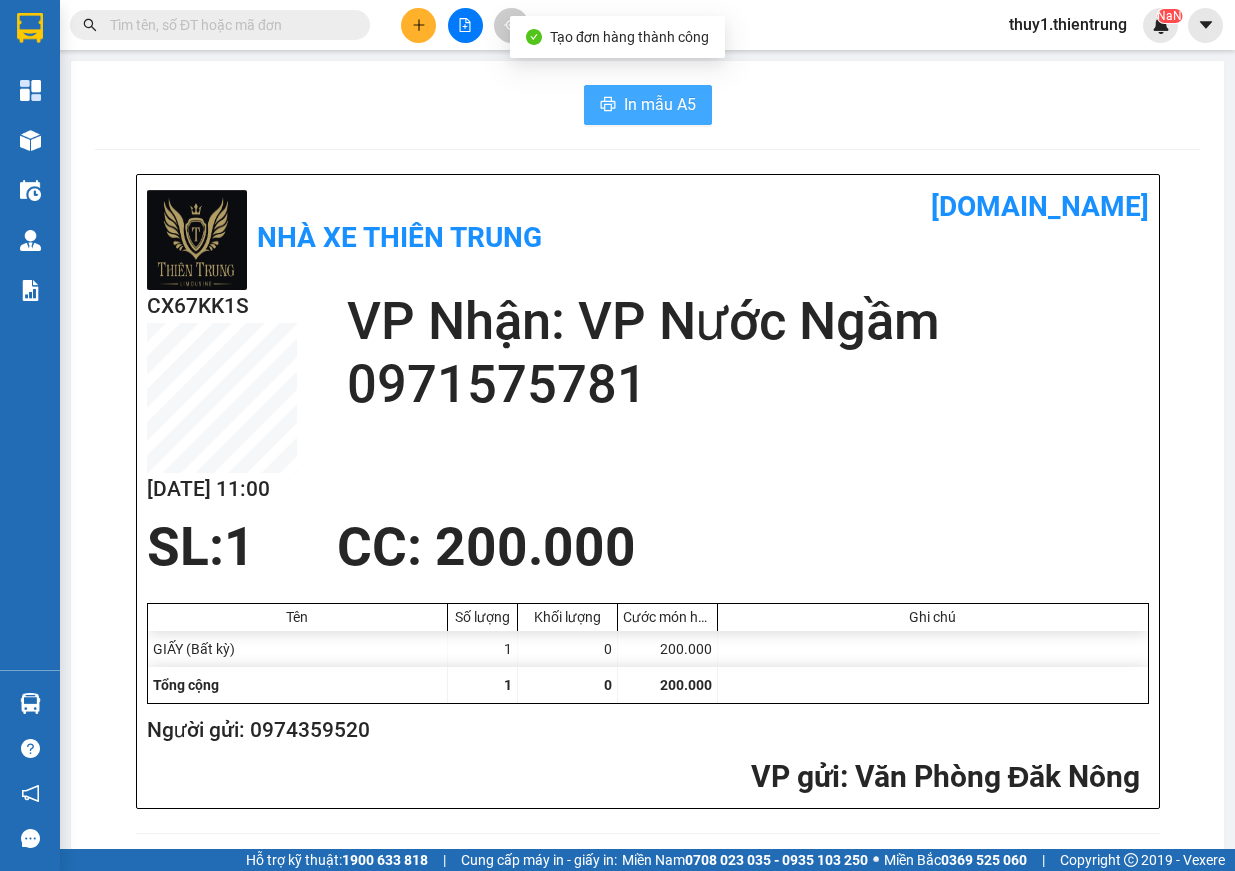 scroll, scrollTop: 0, scrollLeft: 0, axis: both 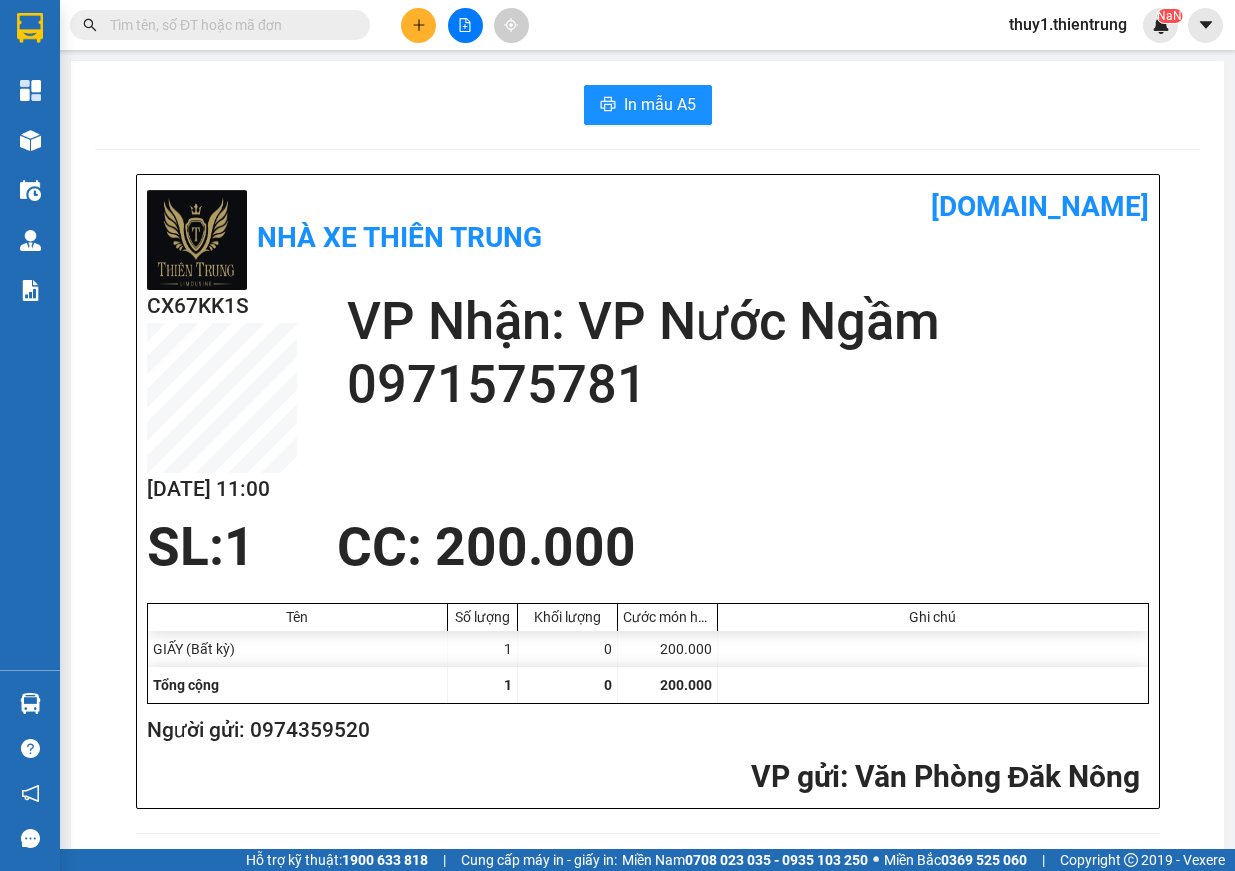 click at bounding box center (228, 25) 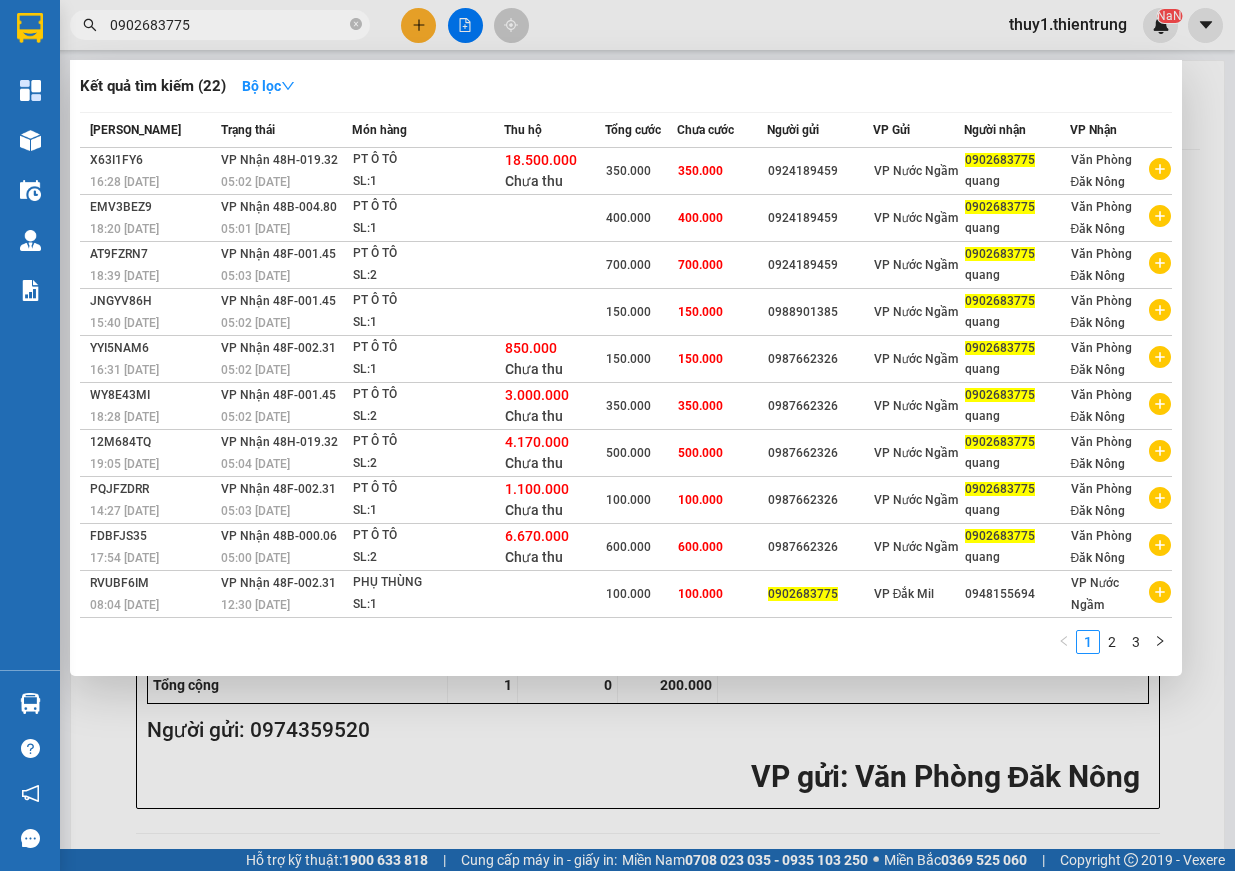 type on "0902683775" 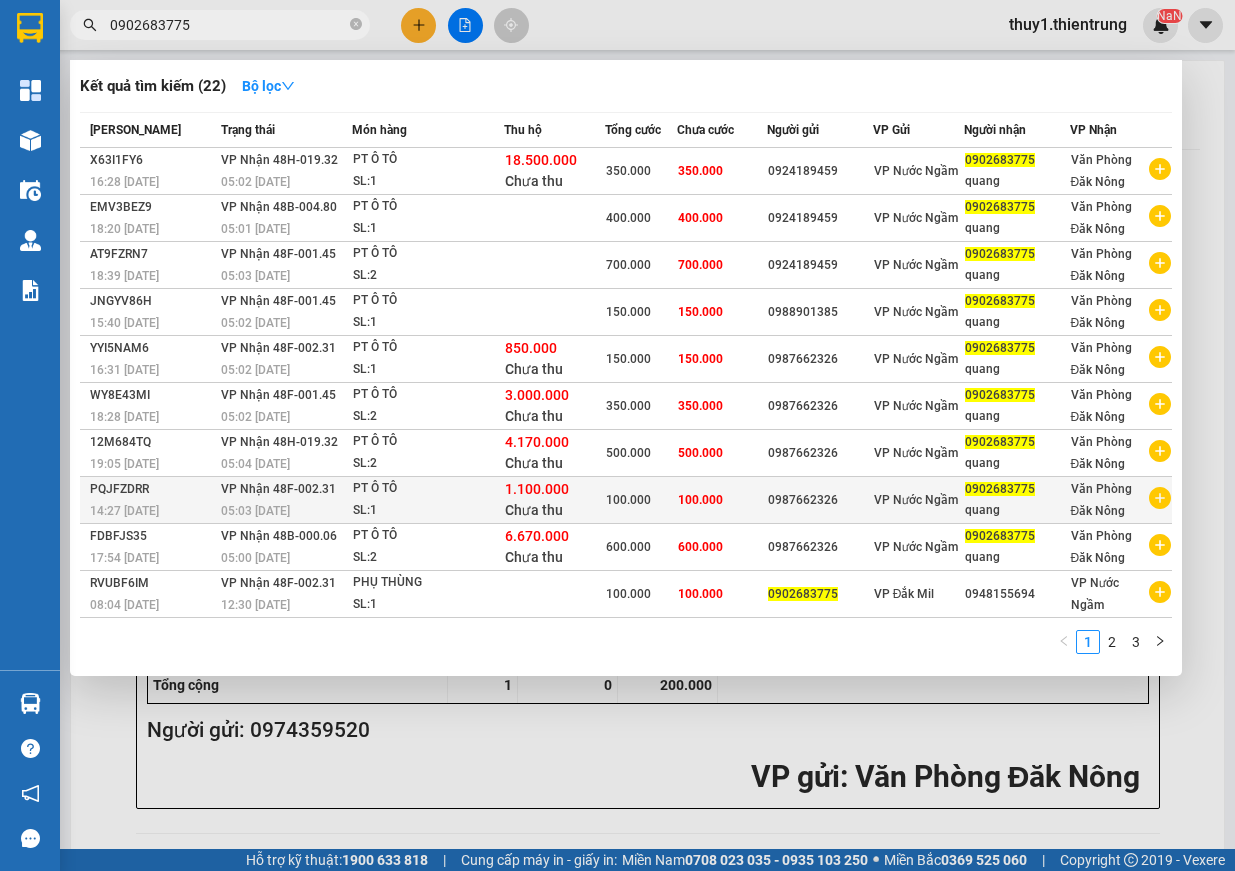 click on "100.000" at bounding box center [641, 500] 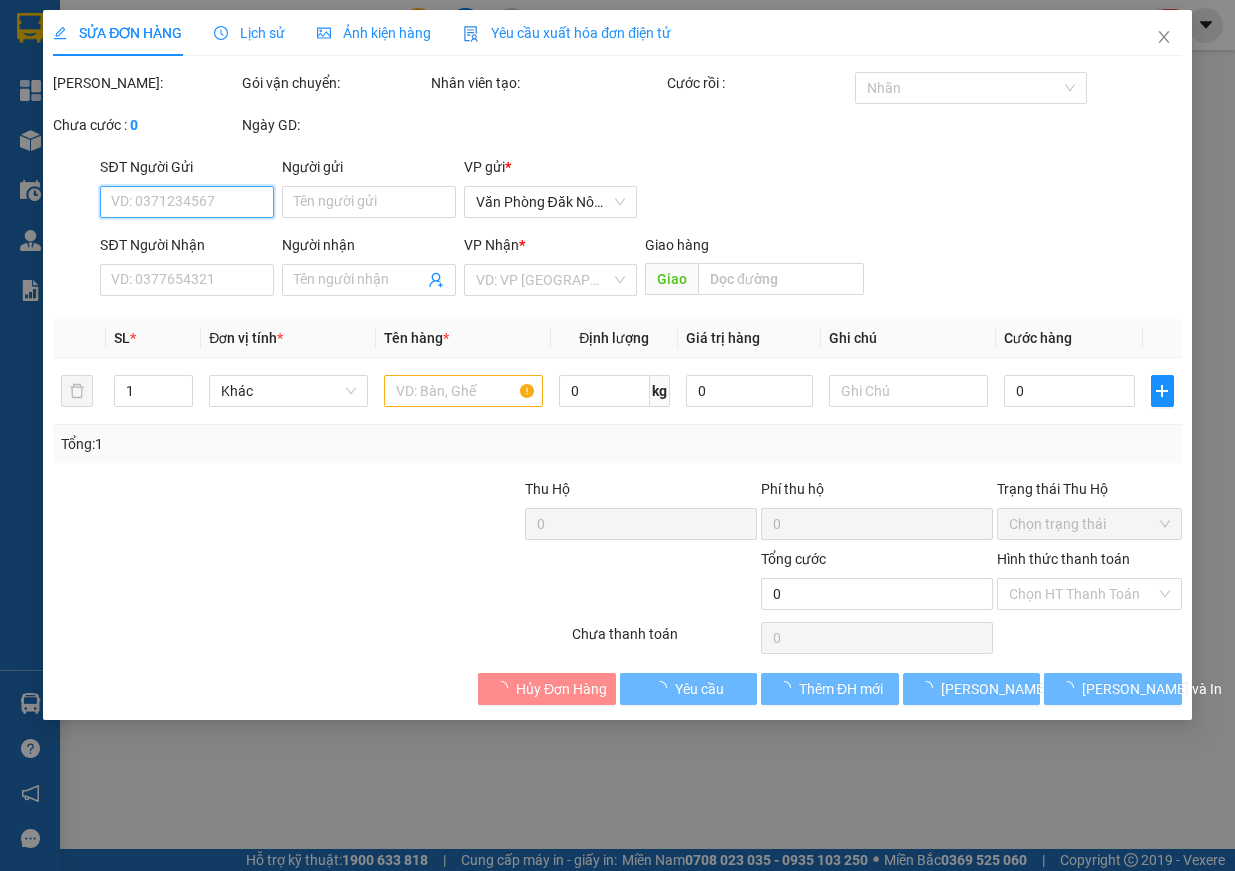 type on "0987662326" 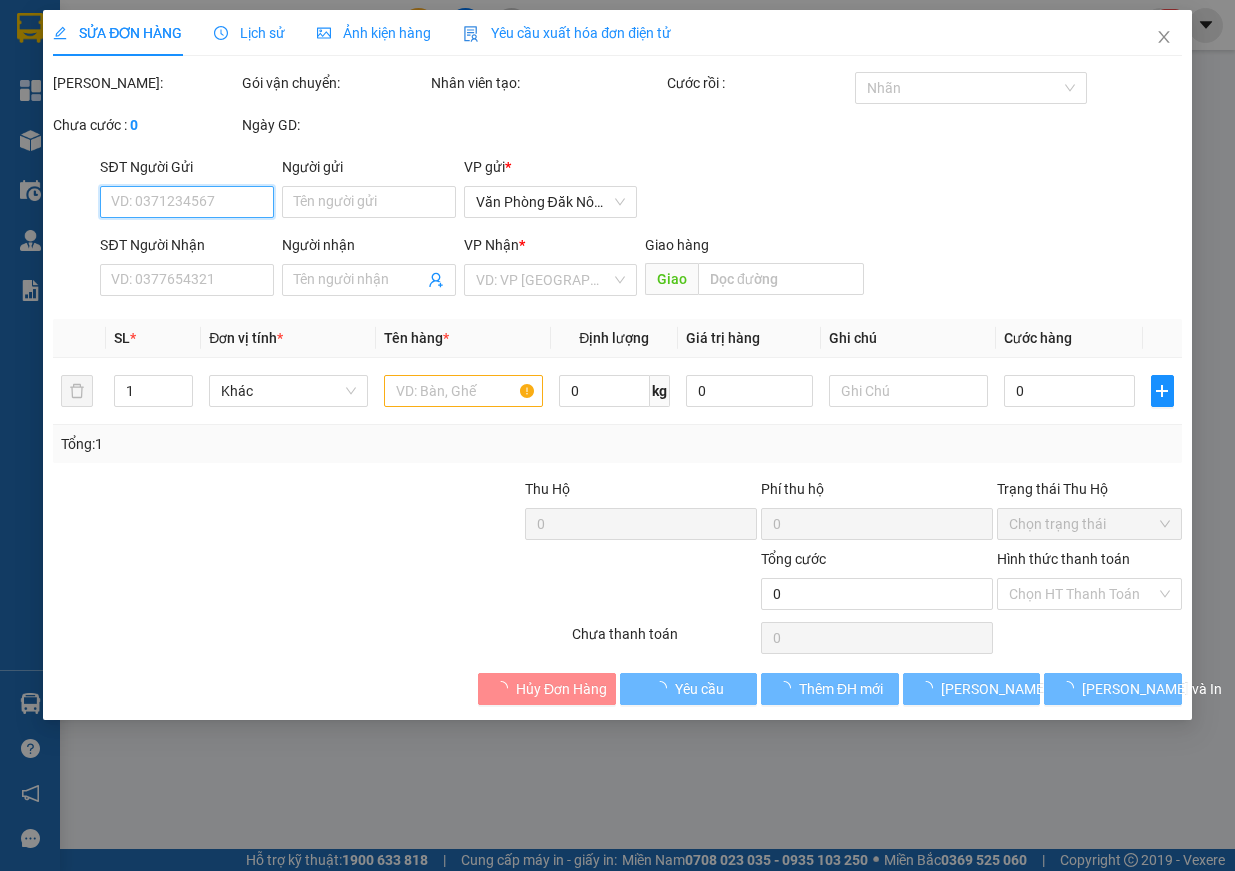 type on "0902683775" 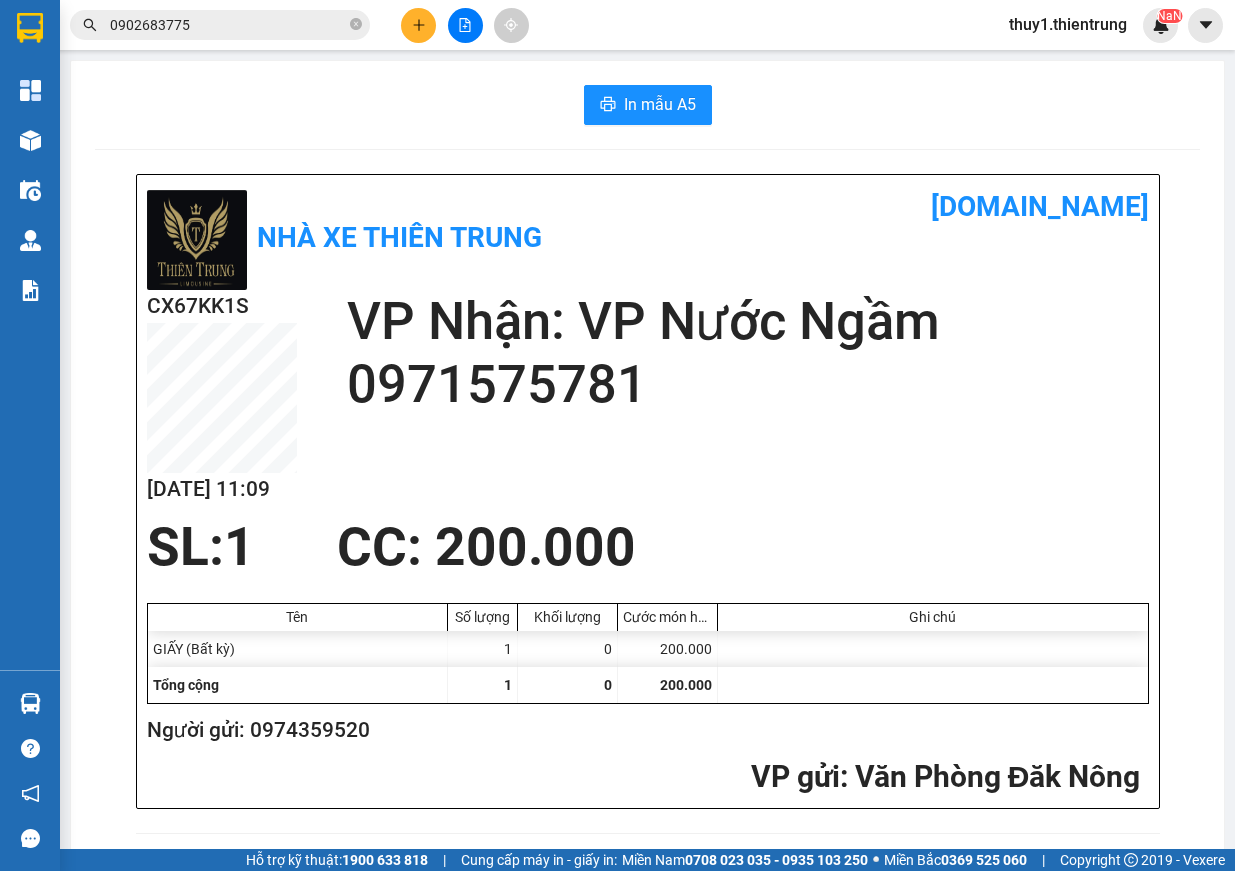 click on "0902683775" at bounding box center [228, 25] 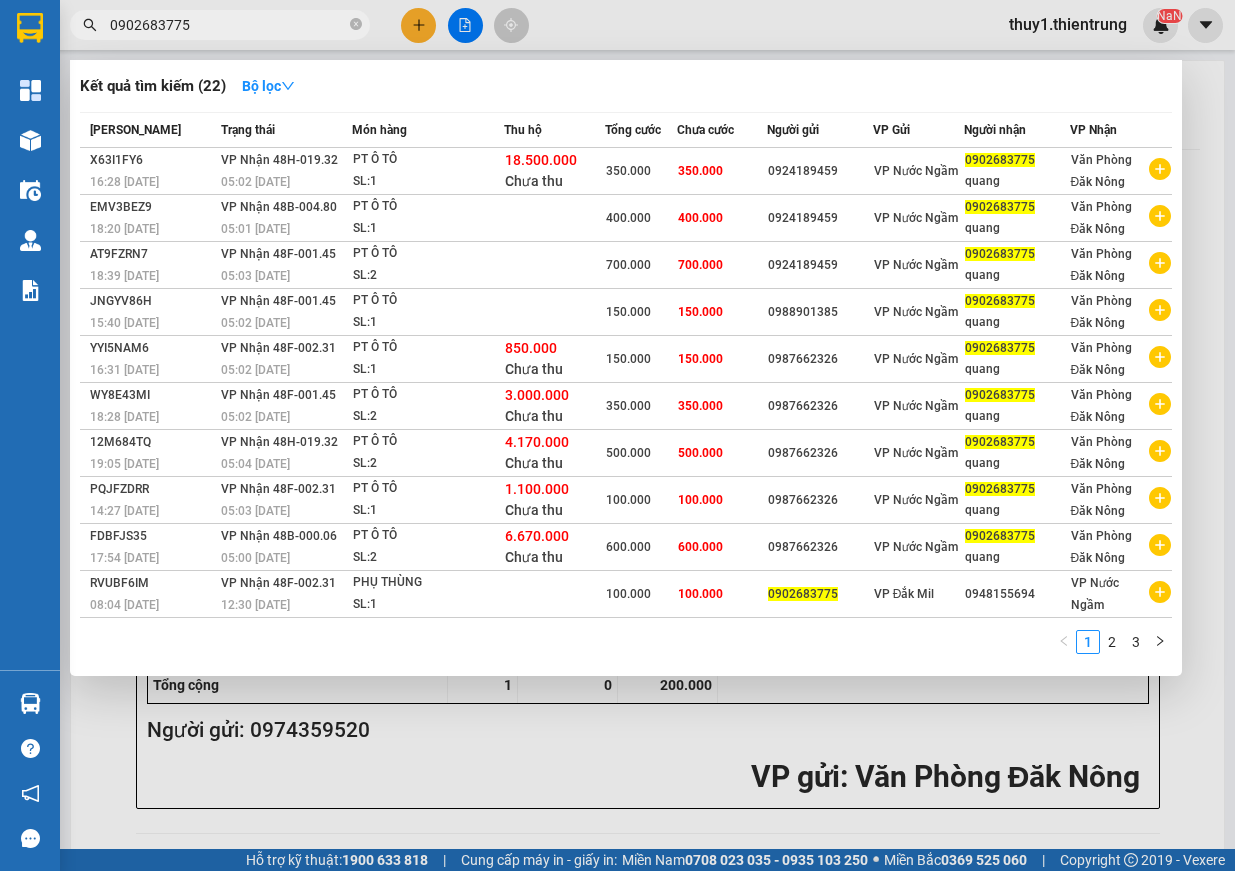 click on "0902683775" at bounding box center [228, 25] 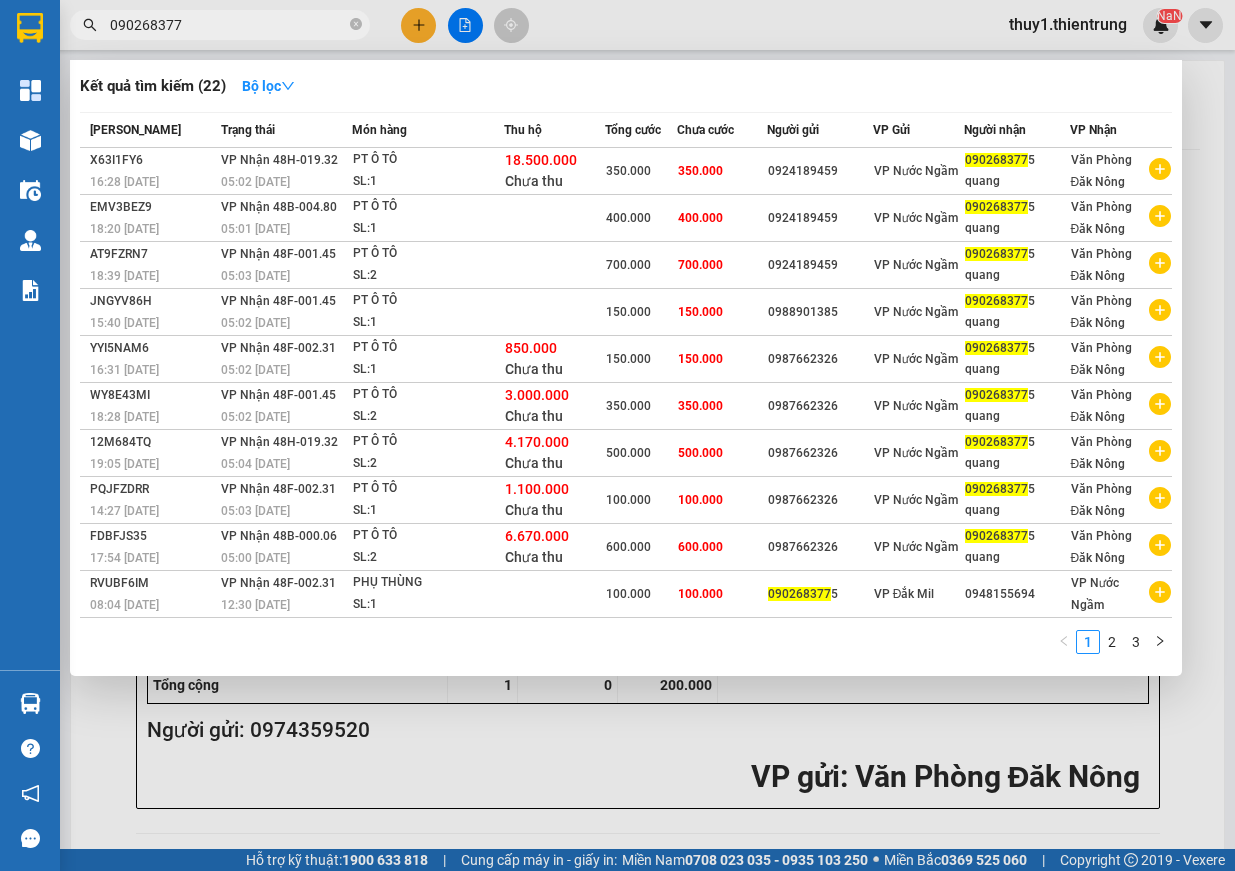 type on "0902683775" 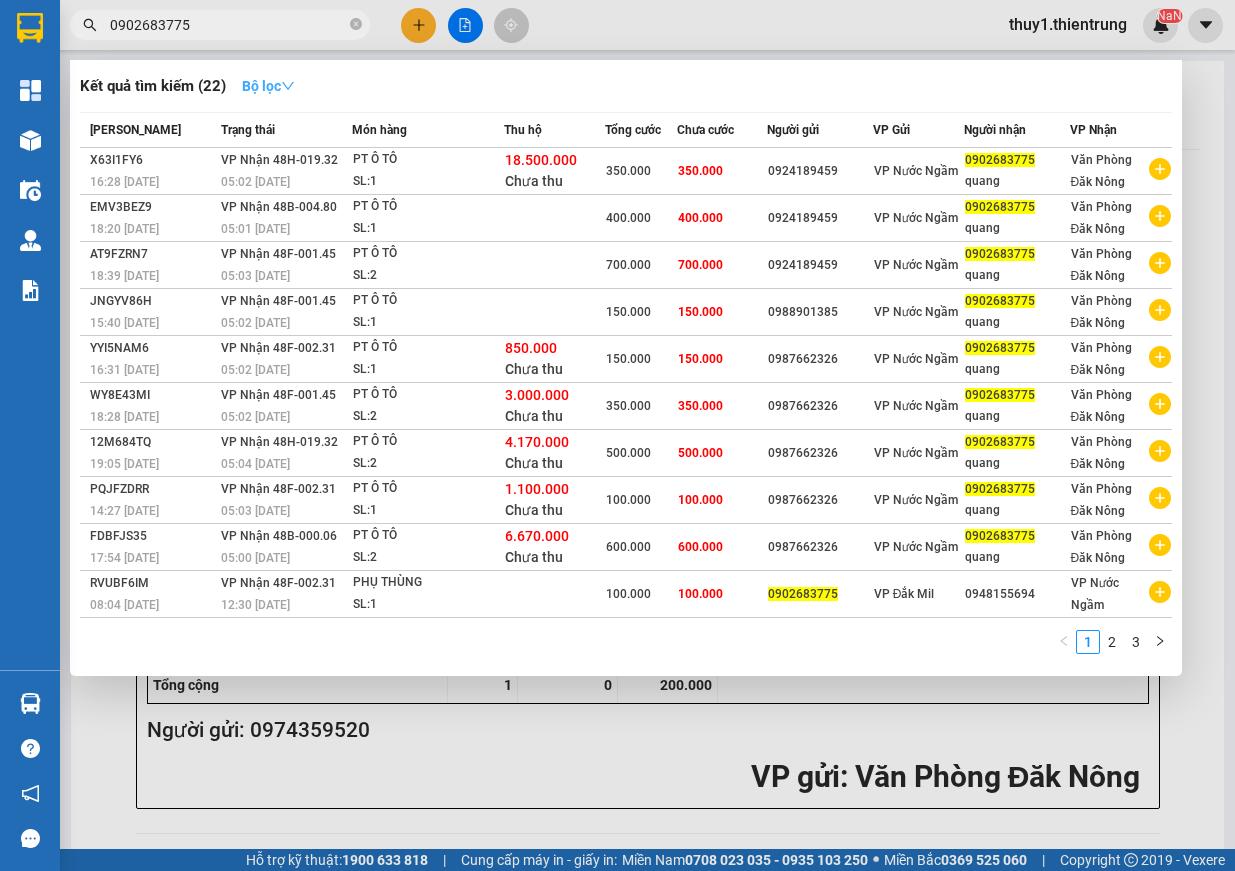 click on "Bộ lọc" at bounding box center (268, 86) 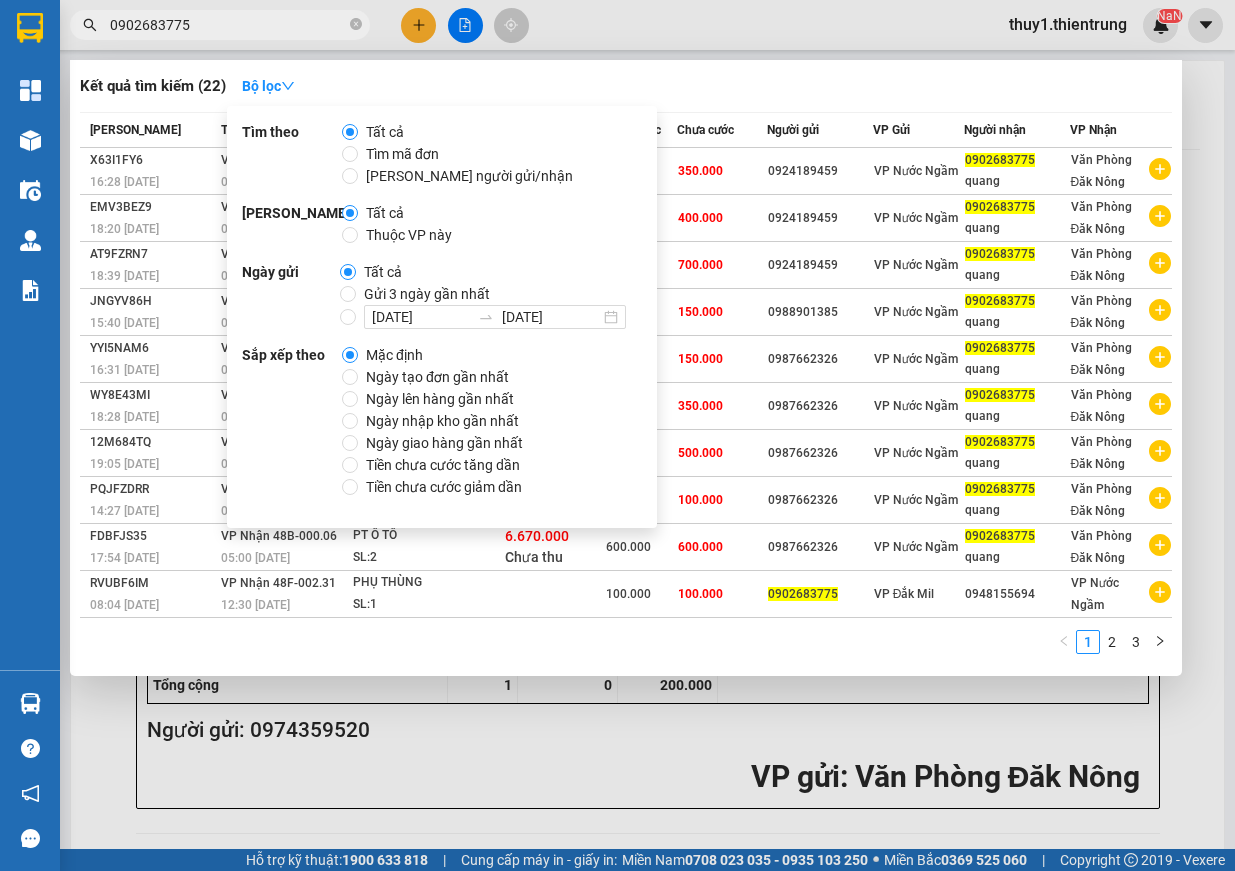 click on "Ngày tạo đơn gần nhất" at bounding box center (437, 377) 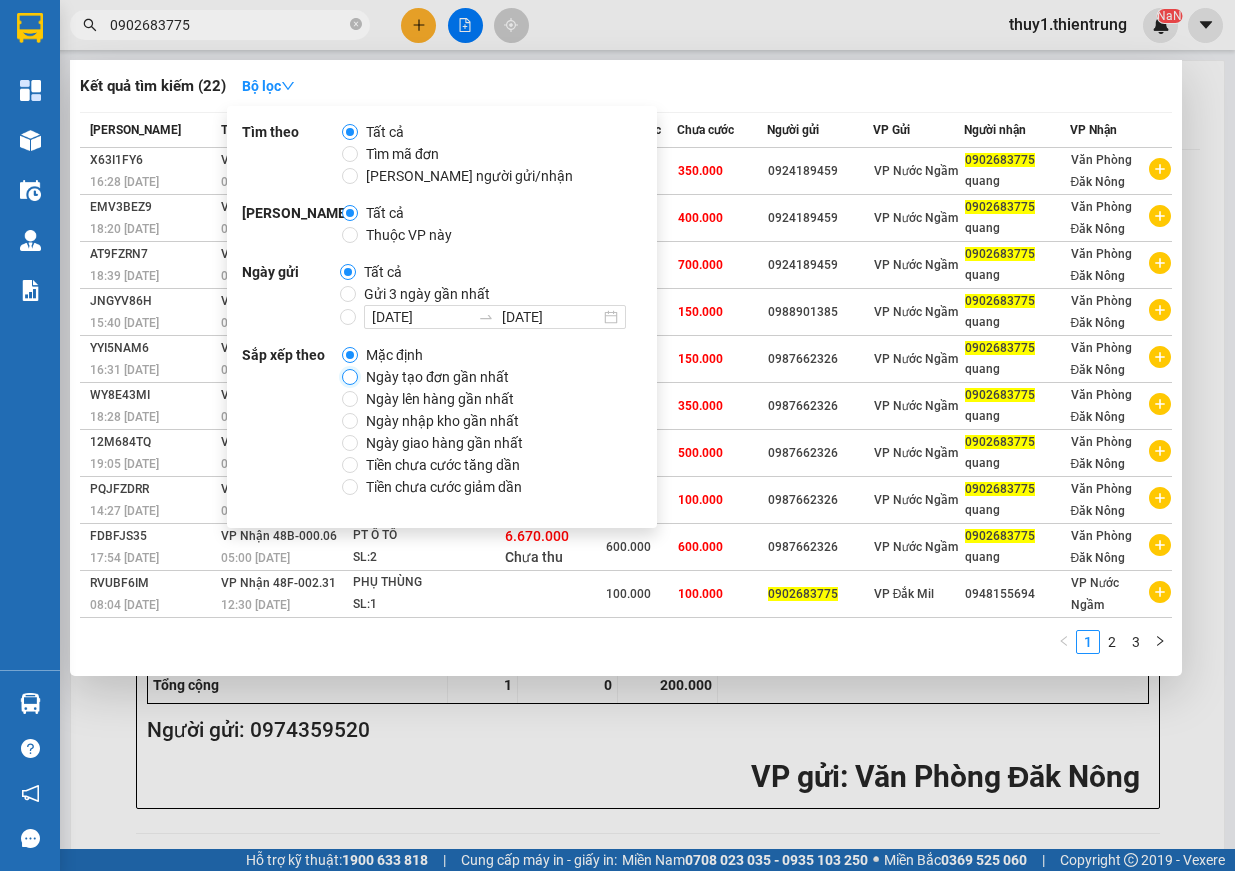 click on "Ngày tạo đơn gần nhất" at bounding box center [350, 377] 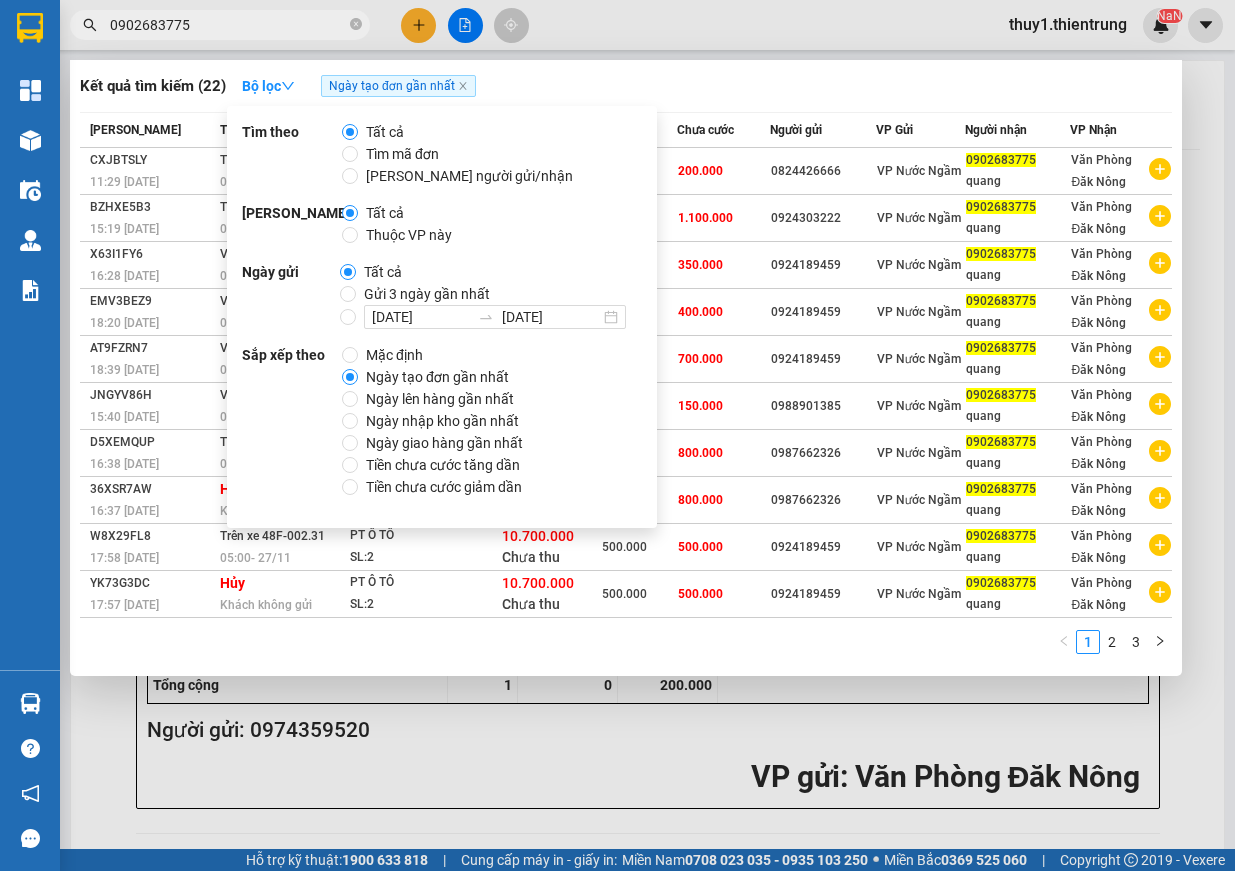click on "Kết quả tìm kiếm ( 22 )  Bộ lọc  Ngày tạo đơn gần nhất Mã ĐH Trạng thái Món hàng Thu hộ Tổng cước Chưa cước Người gửi VP Gửi Người nhận VP Nhận CXJBTSLY 11:29 - 04/07 Trên xe   48F-000.06 05:01  -   05/07 PT Ô TÔ SL:  1 4.800.000 Chưa thu 200.000 200.000 0824426666 VP Nước Ngầm 0902683775 quang Văn Phòng Đăk Nông BZHXE5B3 15:19 - 28/06 Trên xe   48B-004.80 05:01  -   30/06 PT Ô TÔ SL:  2 8.650.000 Chưa thu 1.100.000 1.100.000 0924303222 VP Nước Ngầm 0902683775 quang Văn Phòng Đăk Nông X63I1FY6 16:28 - 17/02 VP Nhận   48H-019.32 05:02 - 18/02 PT Ô TÔ SL:  1 18.500.000 Chưa thu 350.000 350.000 0924189459 VP Nước Ngầm 0902683775 quang Văn Phòng Đăk Nông EMV3BEZ9 18:20 - 08/02 VP Nhận   48B-004.80 05:01 - 10/02 PT Ô TÔ SL:  1 400.000 400.000 0924189459 VP Nước Ngầm 0902683775 quang Văn Phòng Đăk Nông AT9FZRN7 18:39 - 13/01 VP Nhận   48F-001.45 05:03 - 14/01 PT Ô TÔ SL:  2 700.000 700.000 quang" at bounding box center (626, 368) 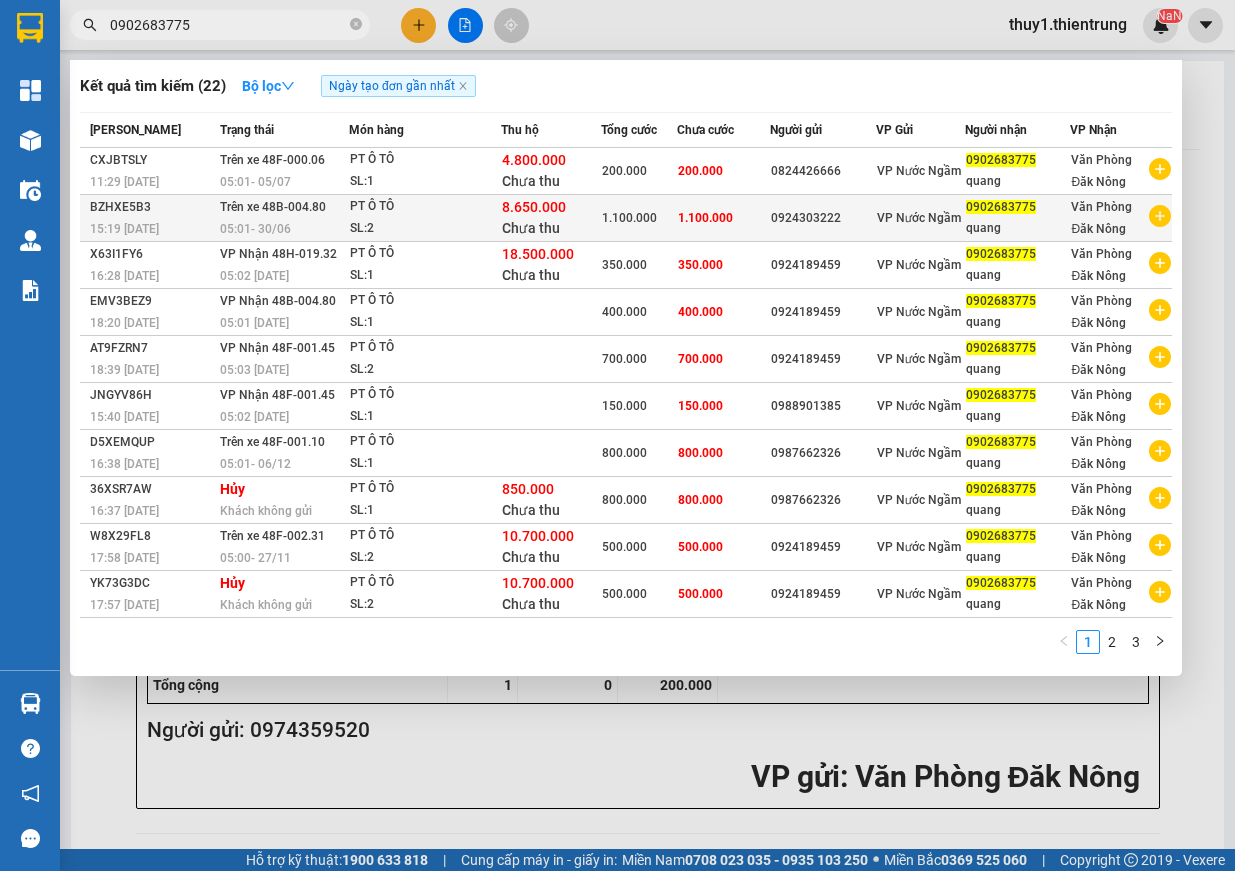 click on "1.100.000" at bounding box center (639, 218) 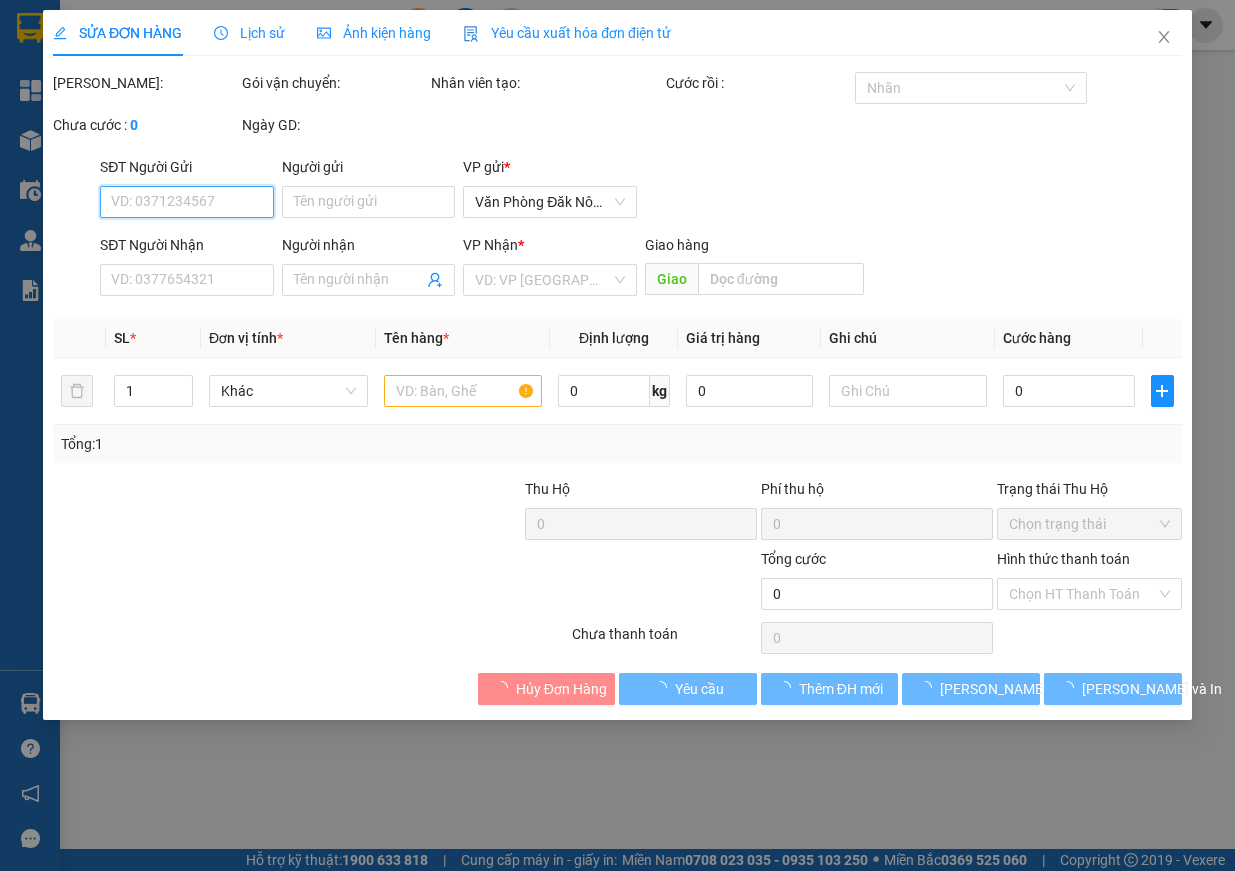 type on "0924303222" 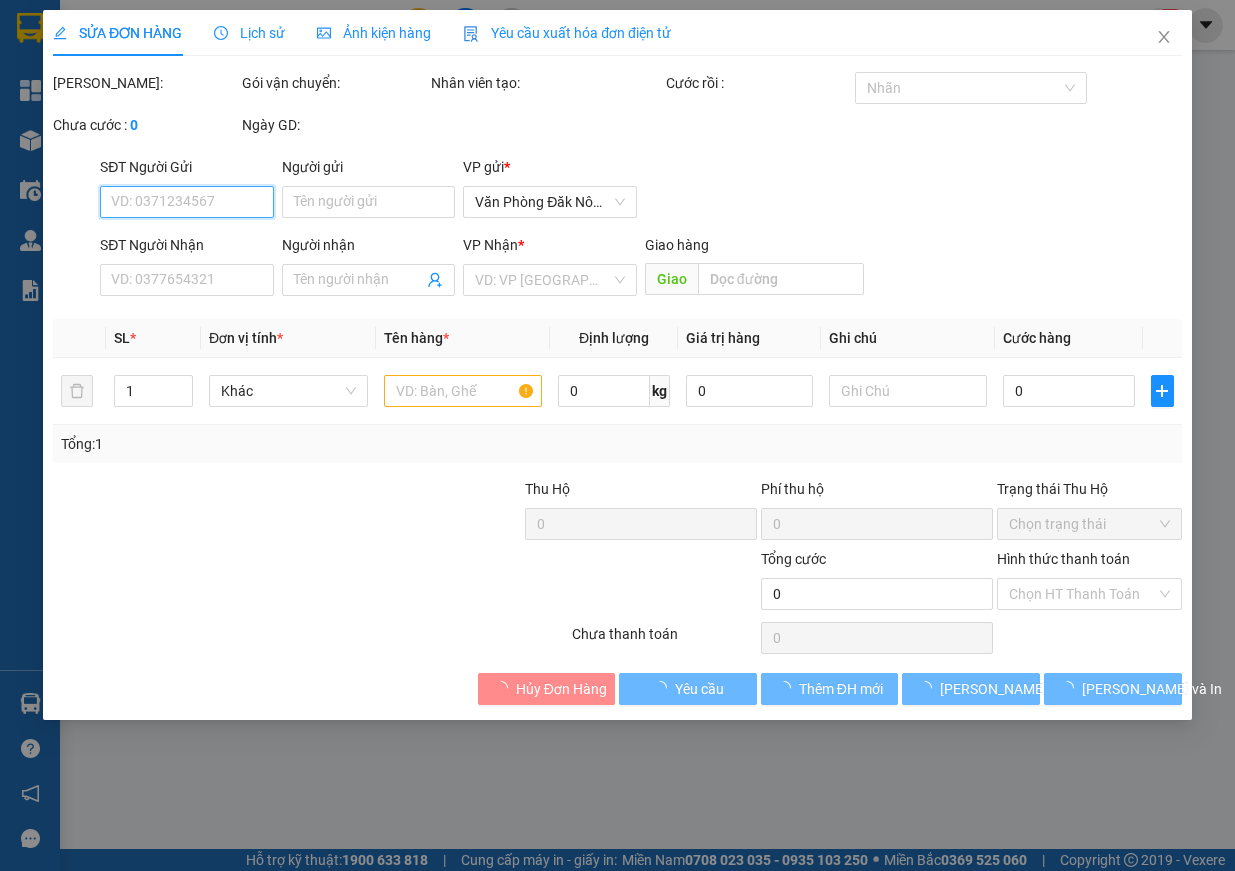 type on "0902683775" 